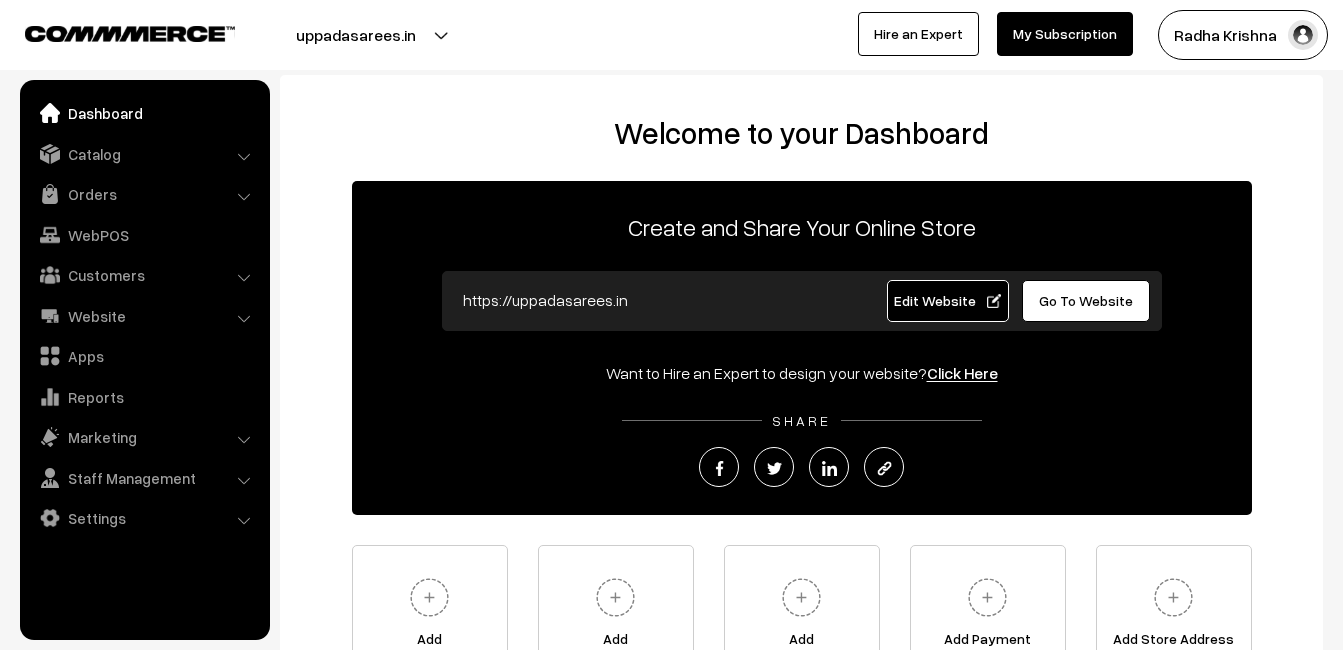 scroll, scrollTop: 0, scrollLeft: 0, axis: both 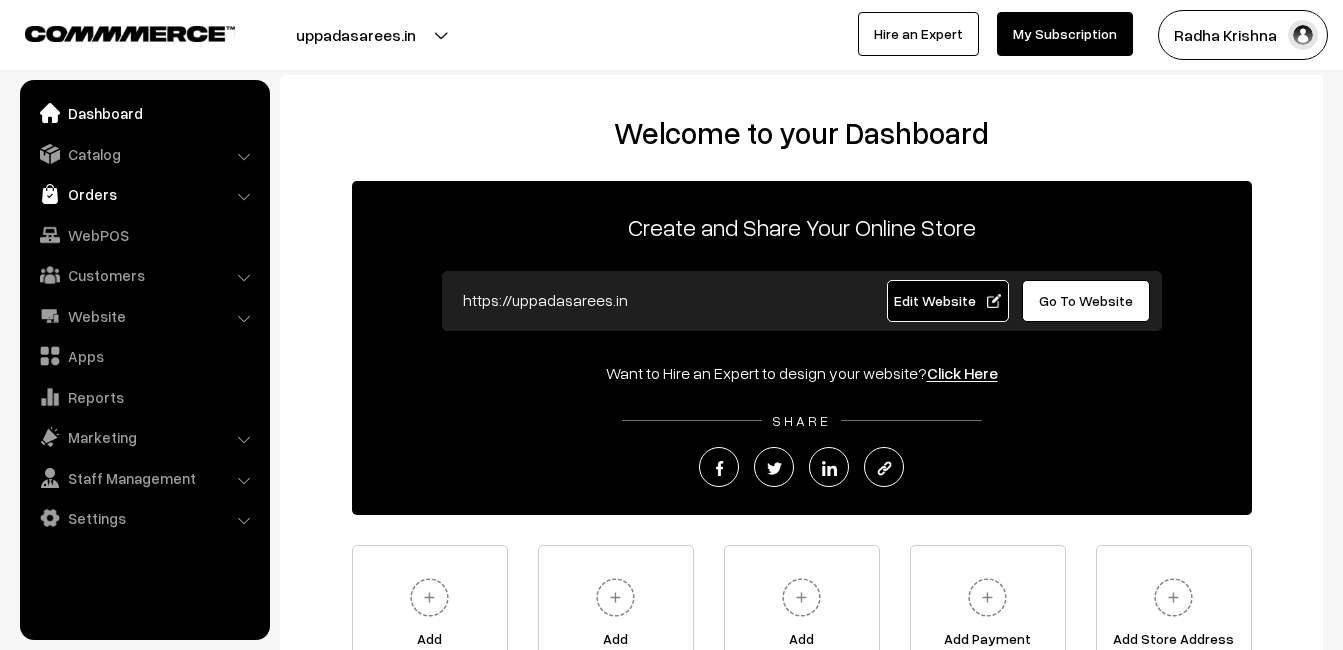 click on "Orders" at bounding box center [144, 194] 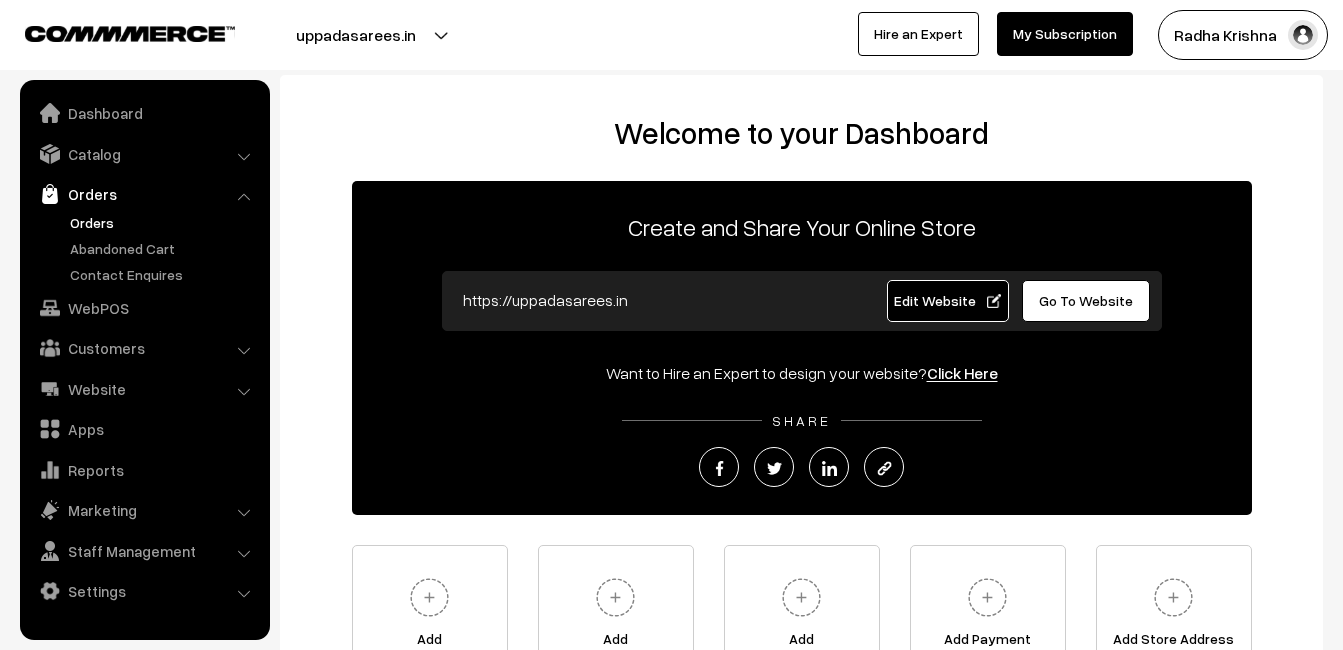 click on "Orders" at bounding box center [164, 222] 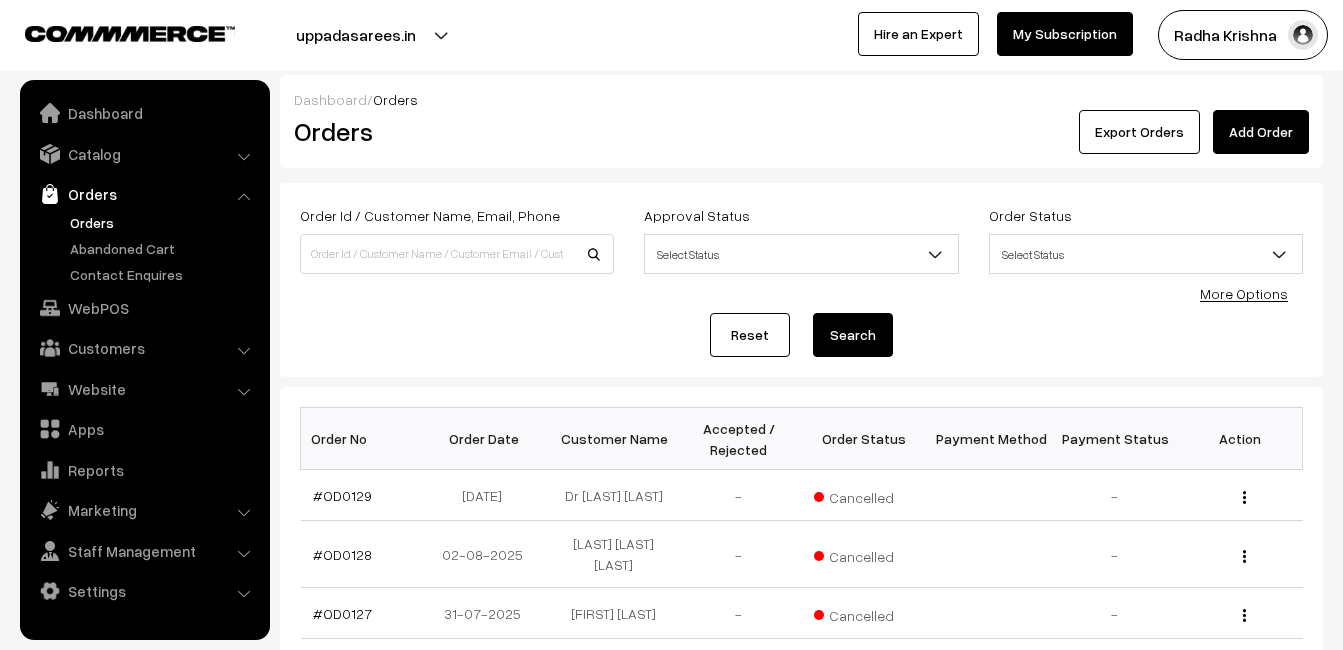 scroll, scrollTop: 0, scrollLeft: 0, axis: both 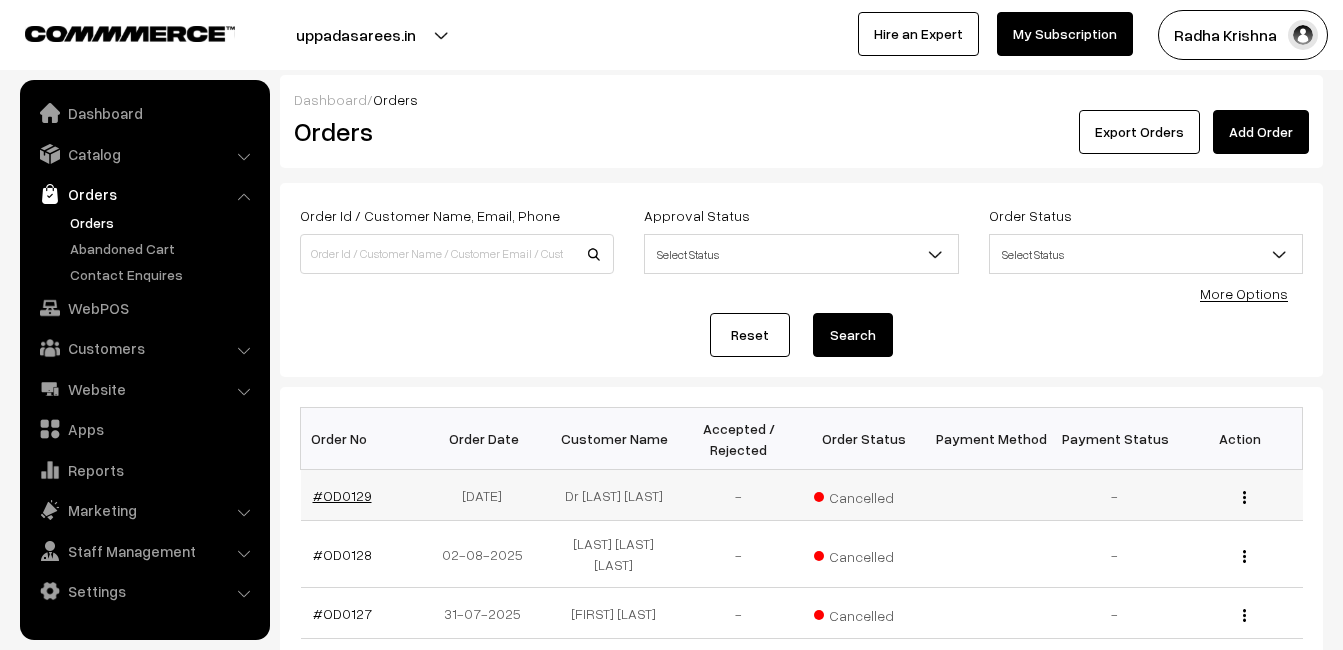 click on "#OD0129" at bounding box center (342, 495) 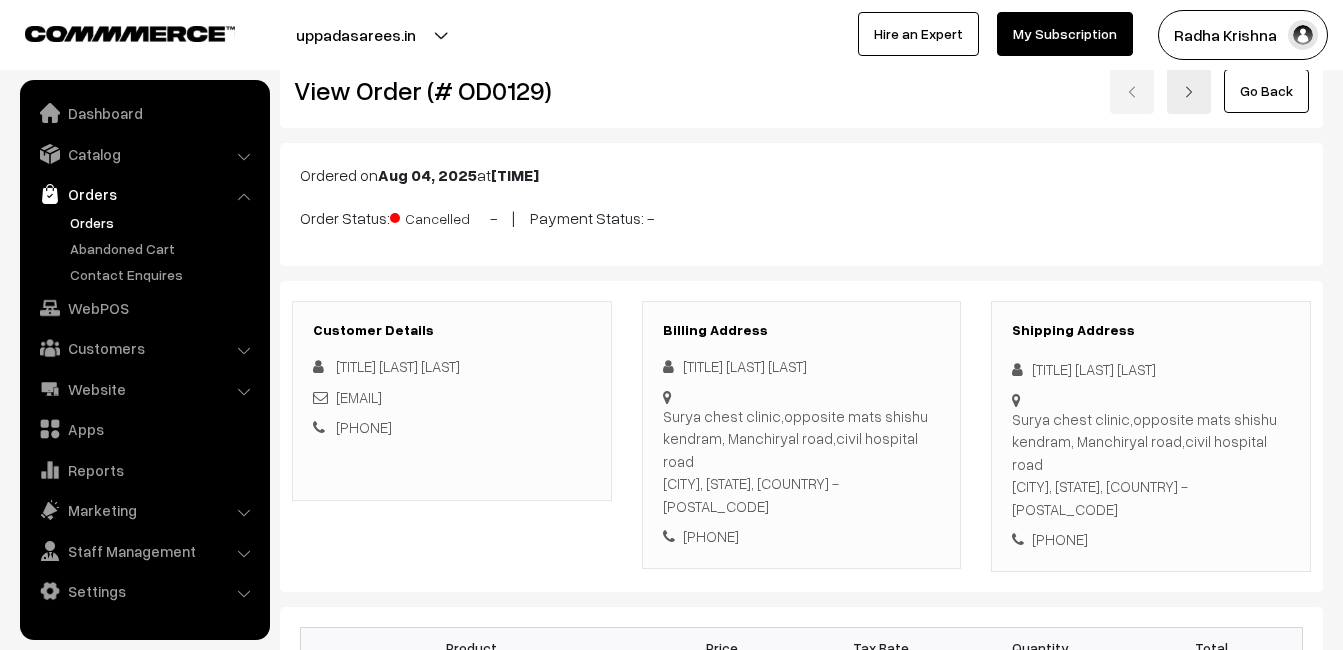 scroll, scrollTop: 0, scrollLeft: 0, axis: both 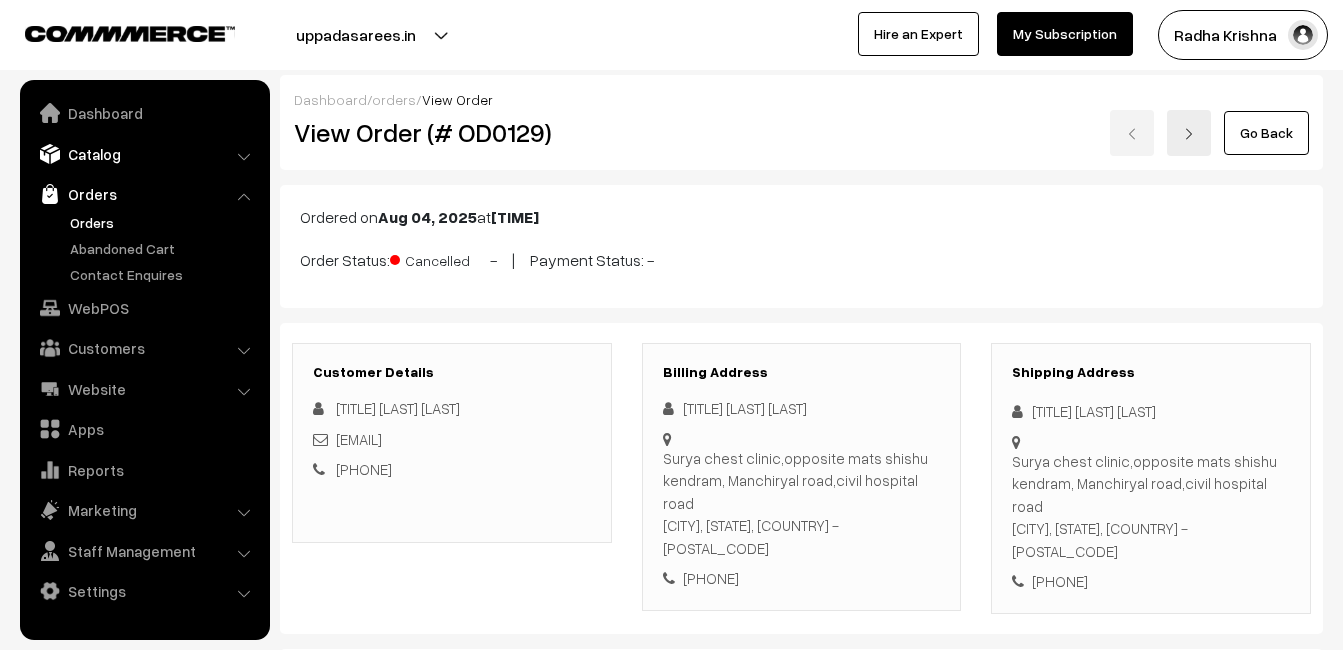 click on "Catalog" at bounding box center (144, 154) 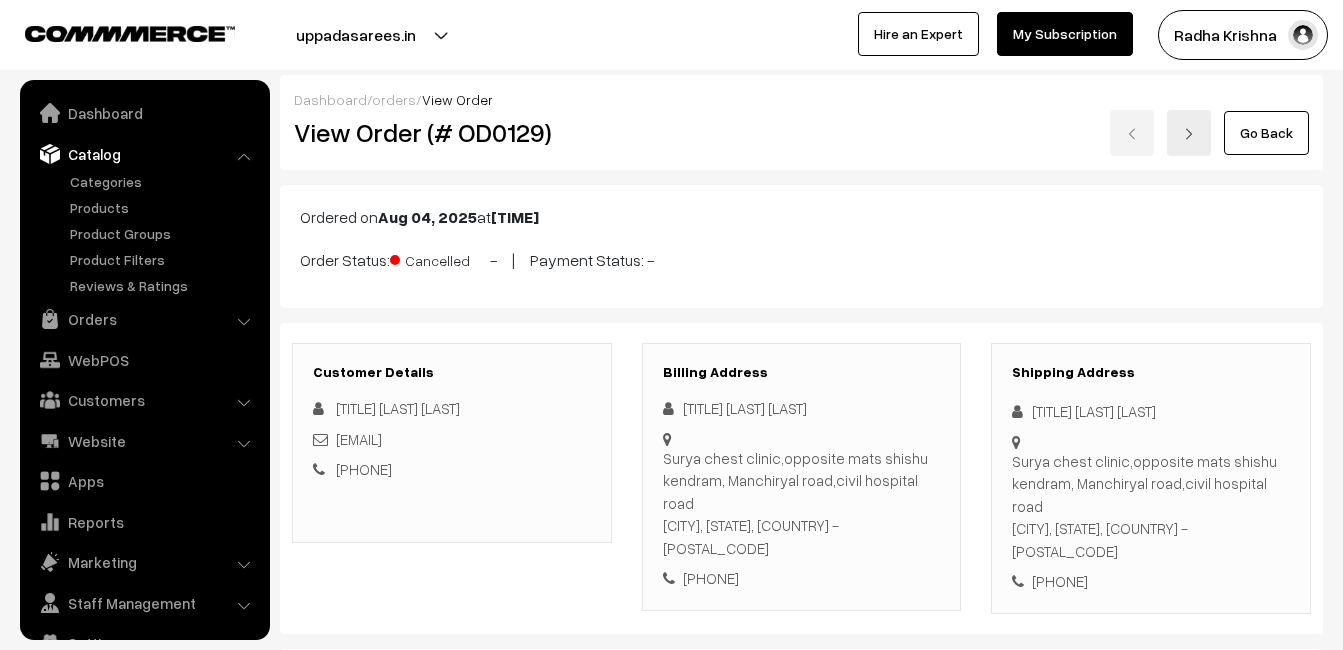 click on "Categories" at bounding box center [145, 233] 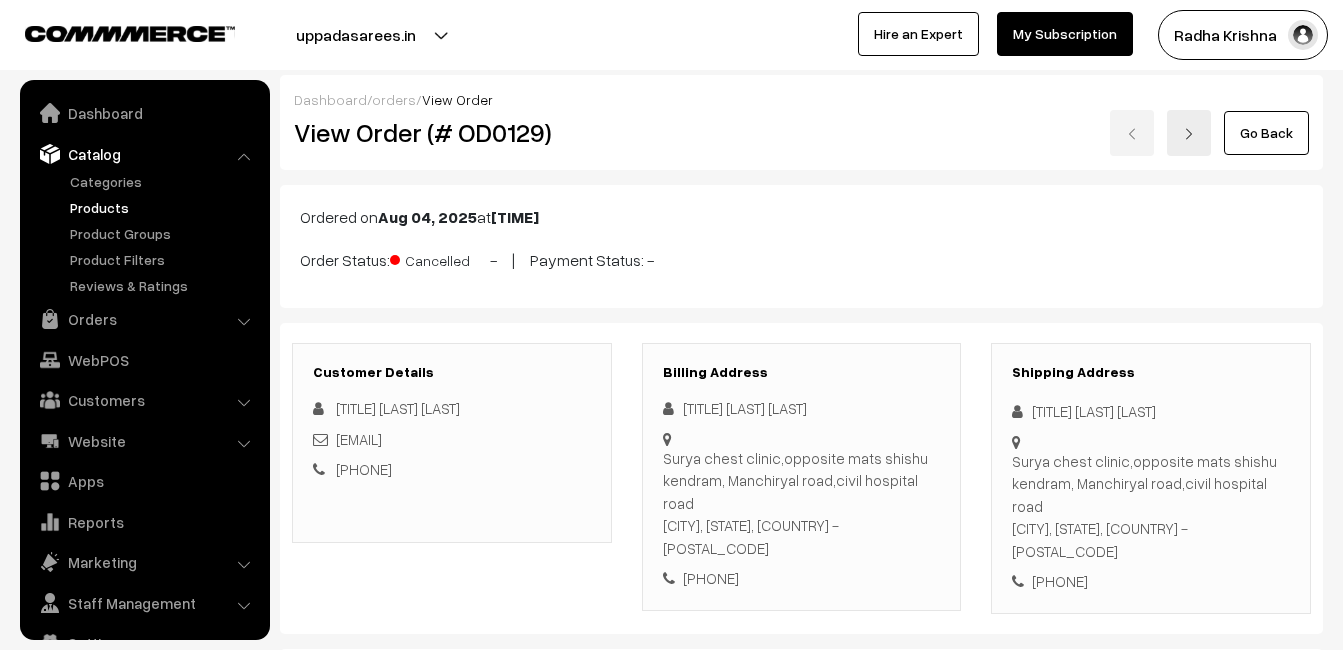 click on "Products" at bounding box center (164, 207) 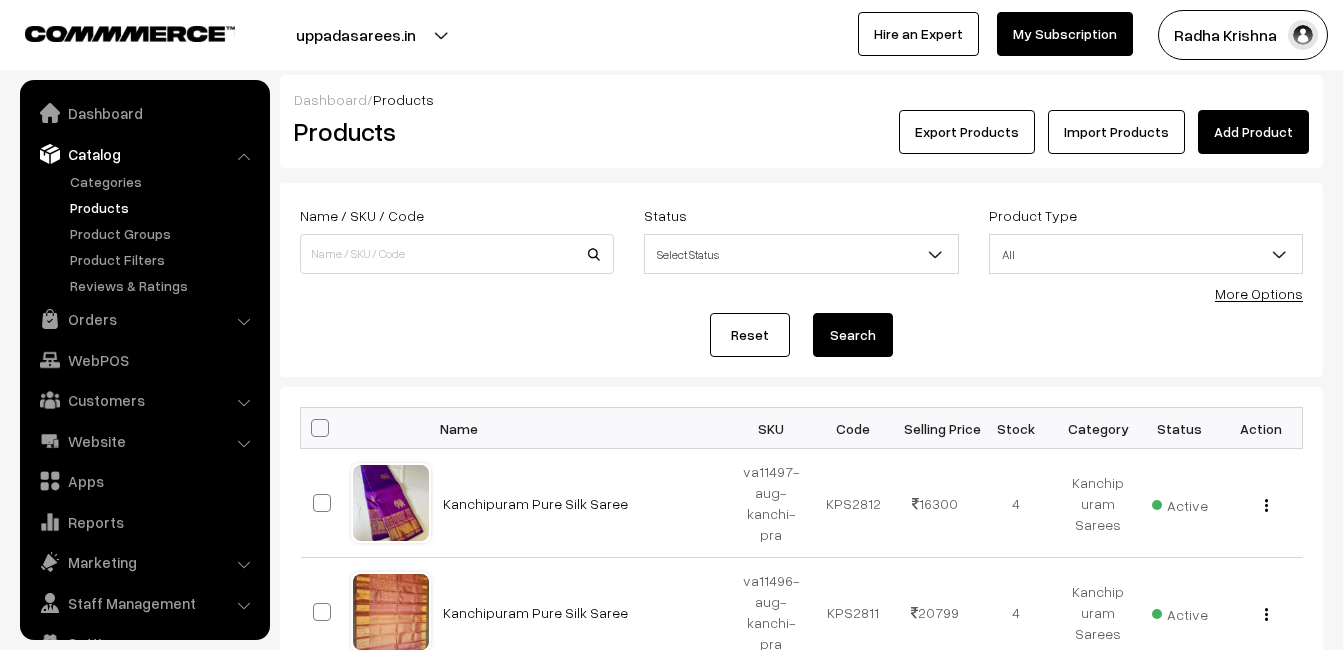 scroll, scrollTop: 0, scrollLeft: 0, axis: both 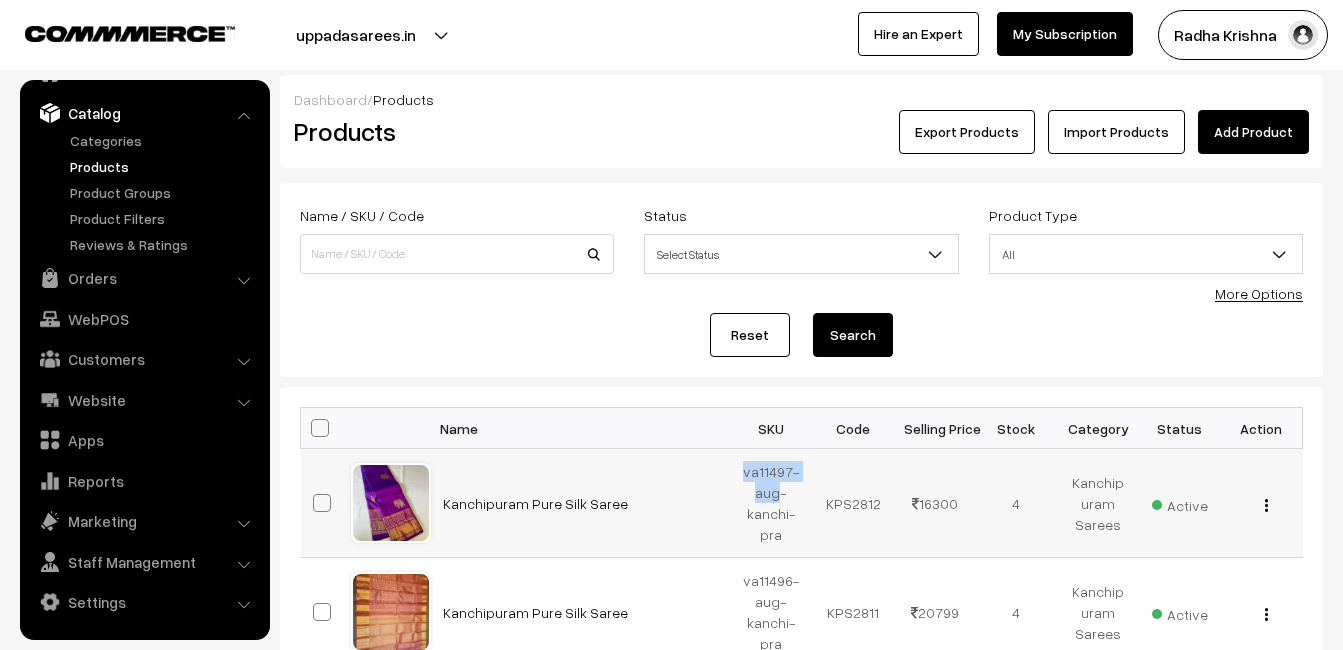 drag, startPoint x: 746, startPoint y: 471, endPoint x: 777, endPoint y: 495, distance: 39.20459 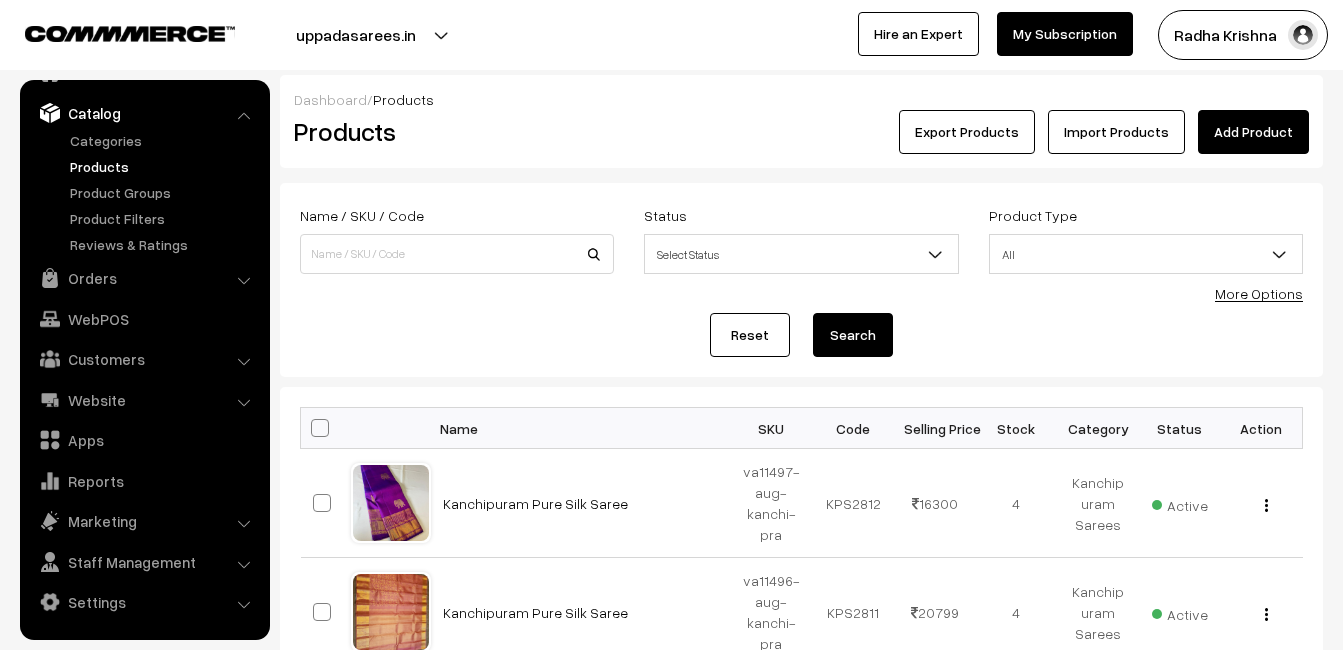 click on "Products" at bounding box center (453, 131) 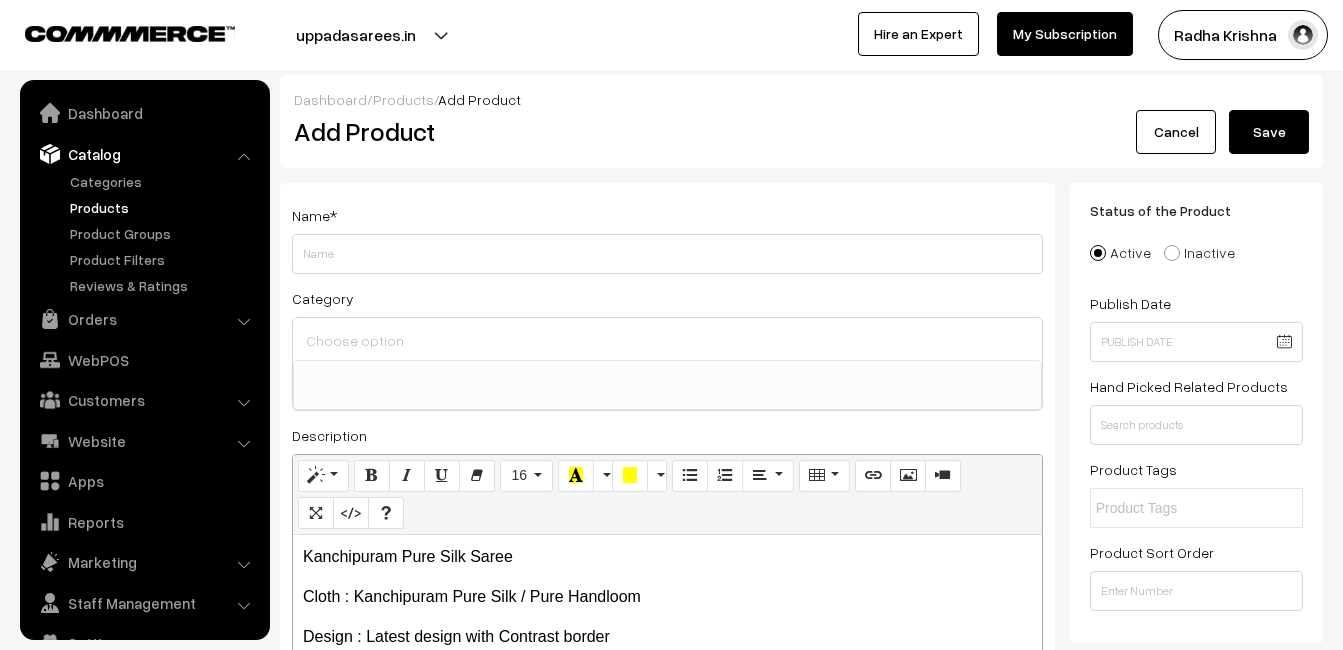 select 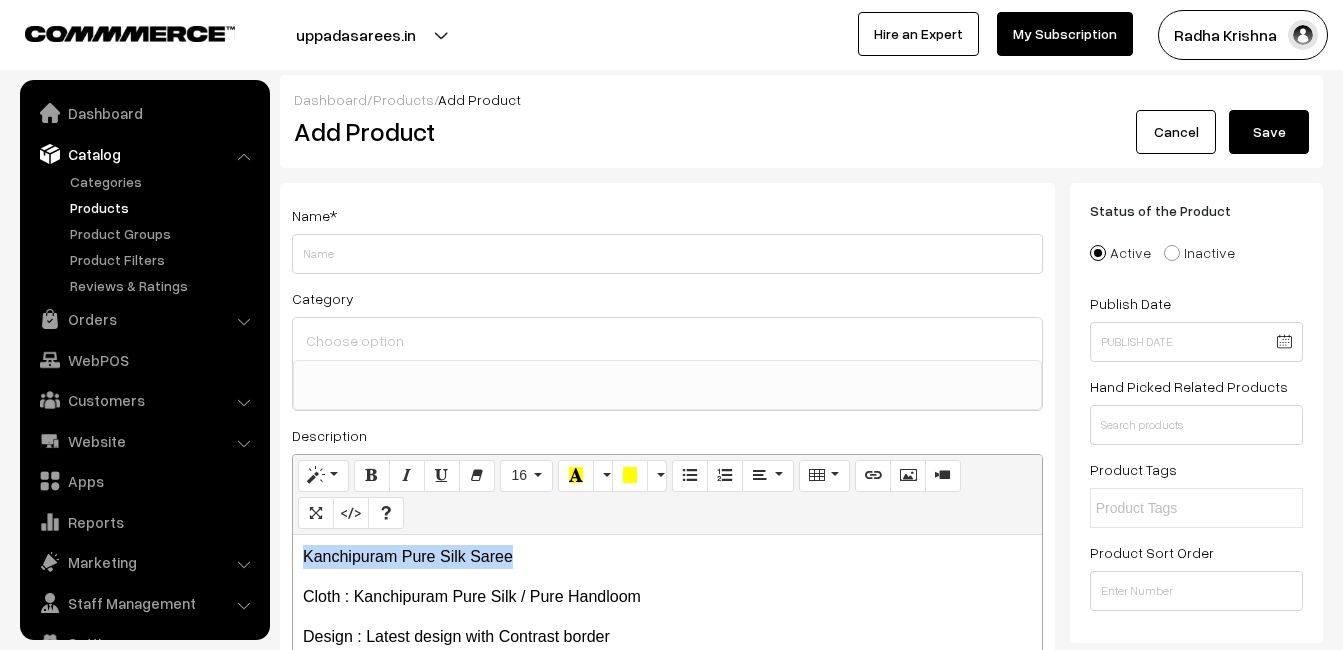 scroll, scrollTop: 41, scrollLeft: 0, axis: vertical 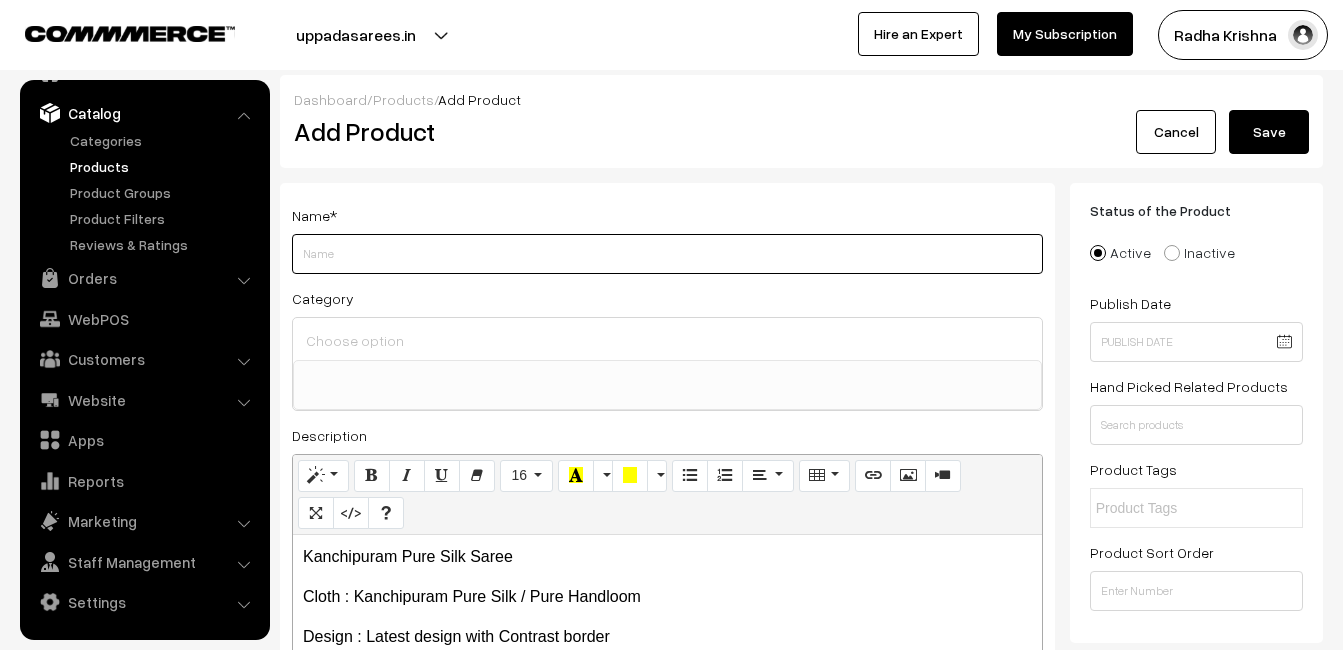 click on "Weight" at bounding box center [667, 254] 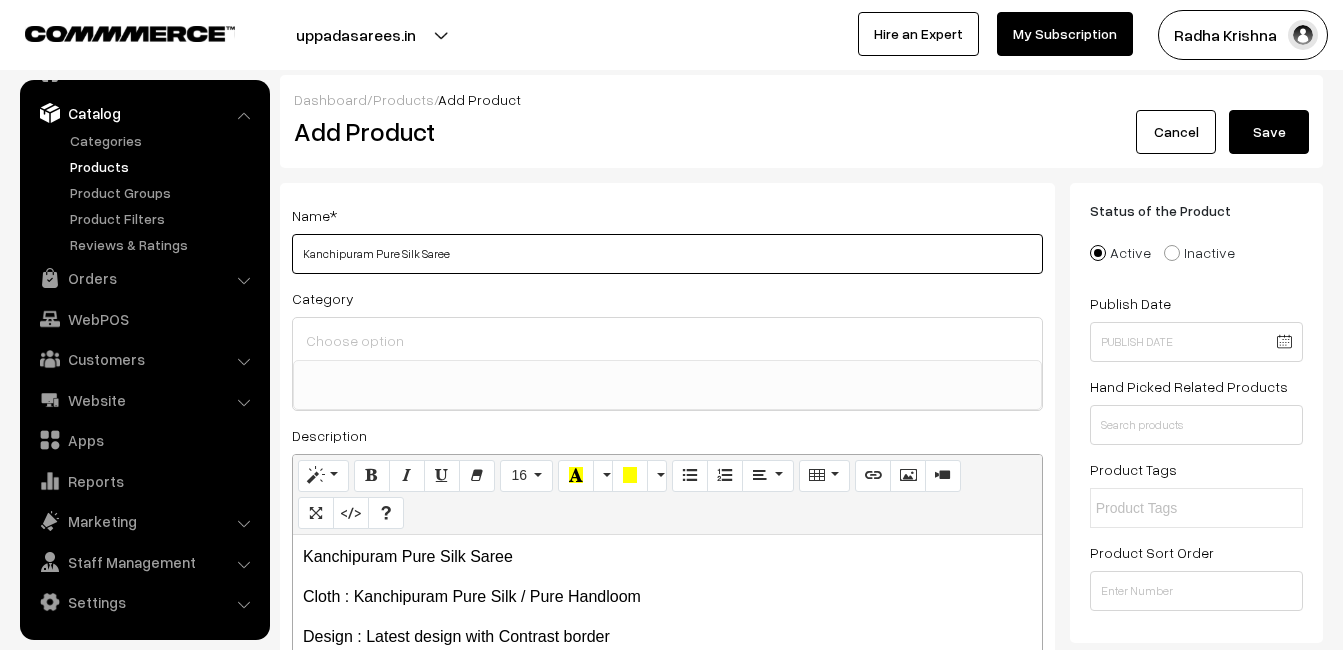 type on "Kanchipuram Pure Silk Saree" 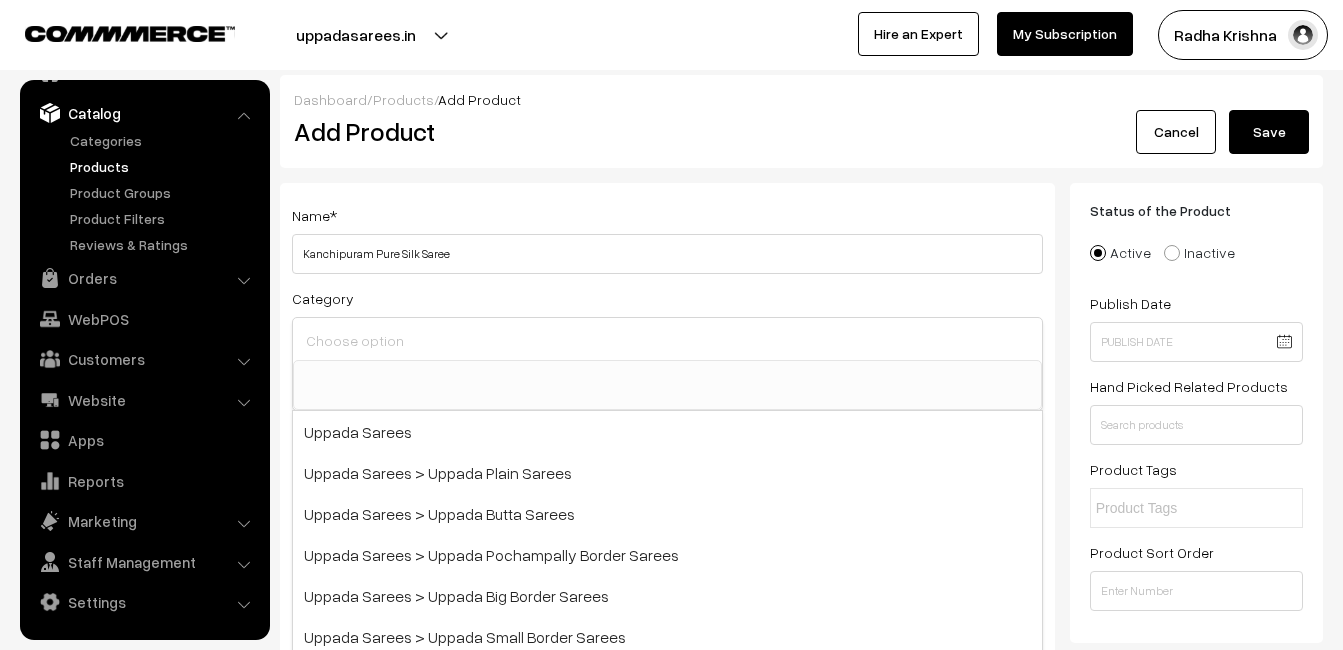 click at bounding box center (667, 340) 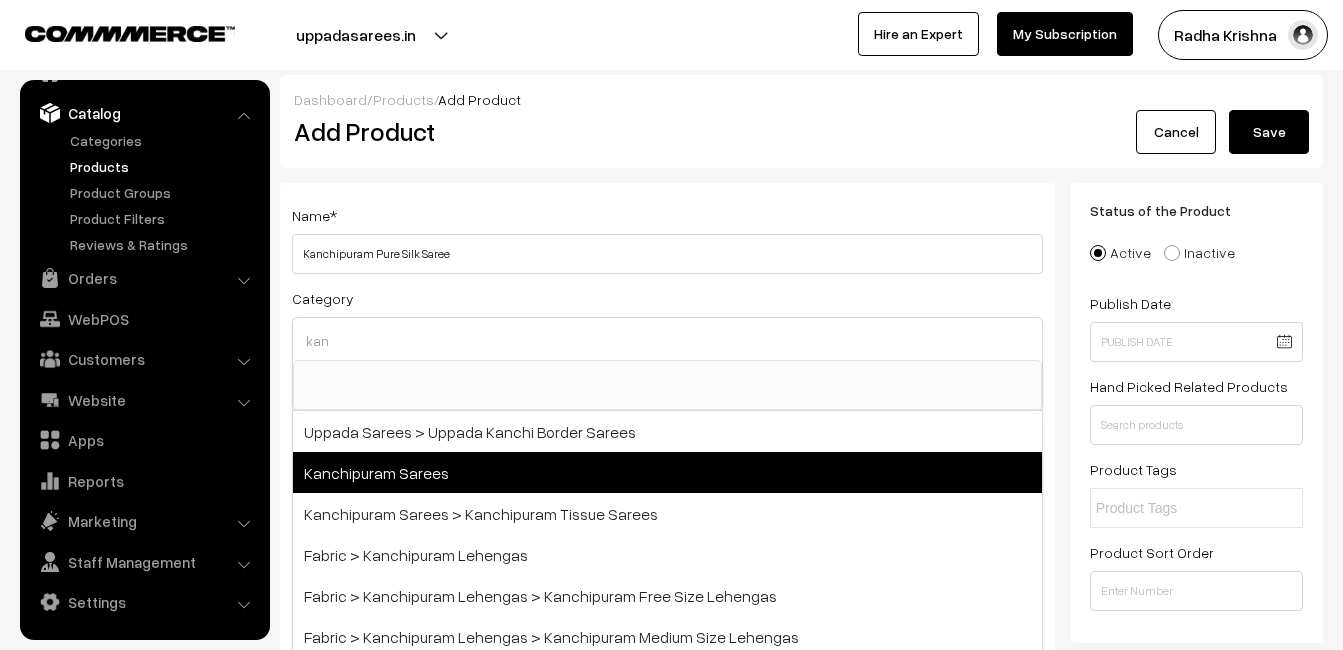 type on "kan" 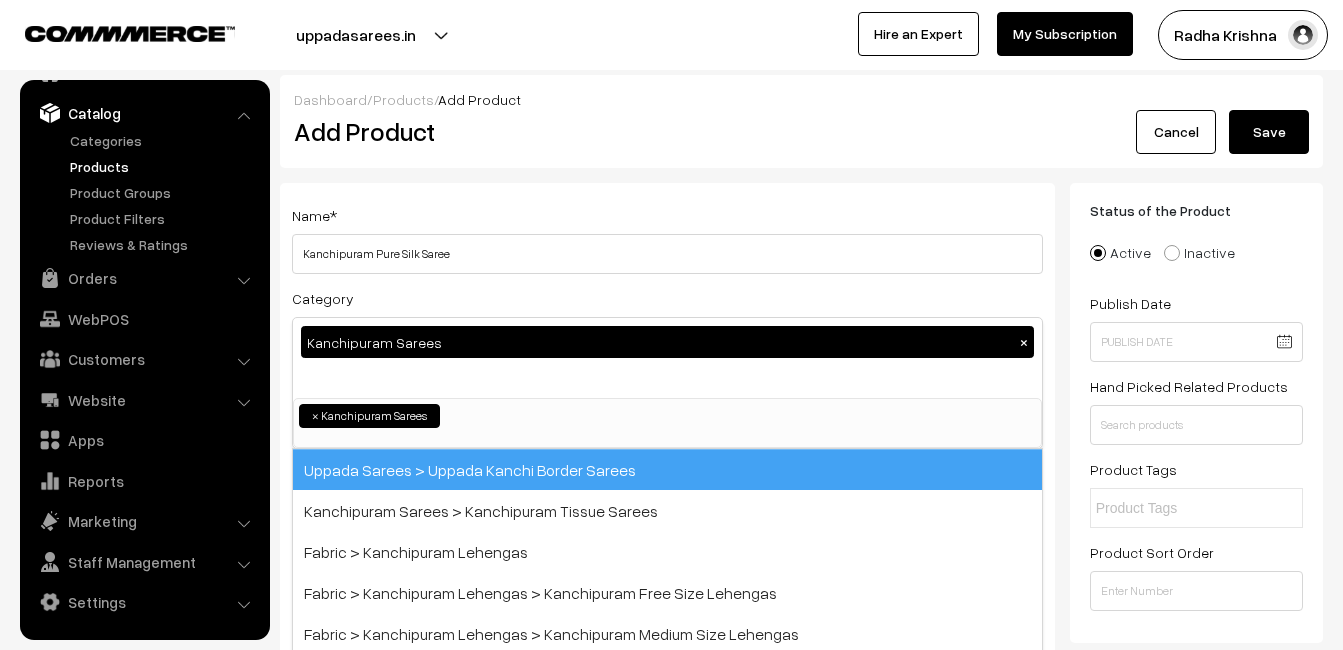 scroll, scrollTop: 340, scrollLeft: 0, axis: vertical 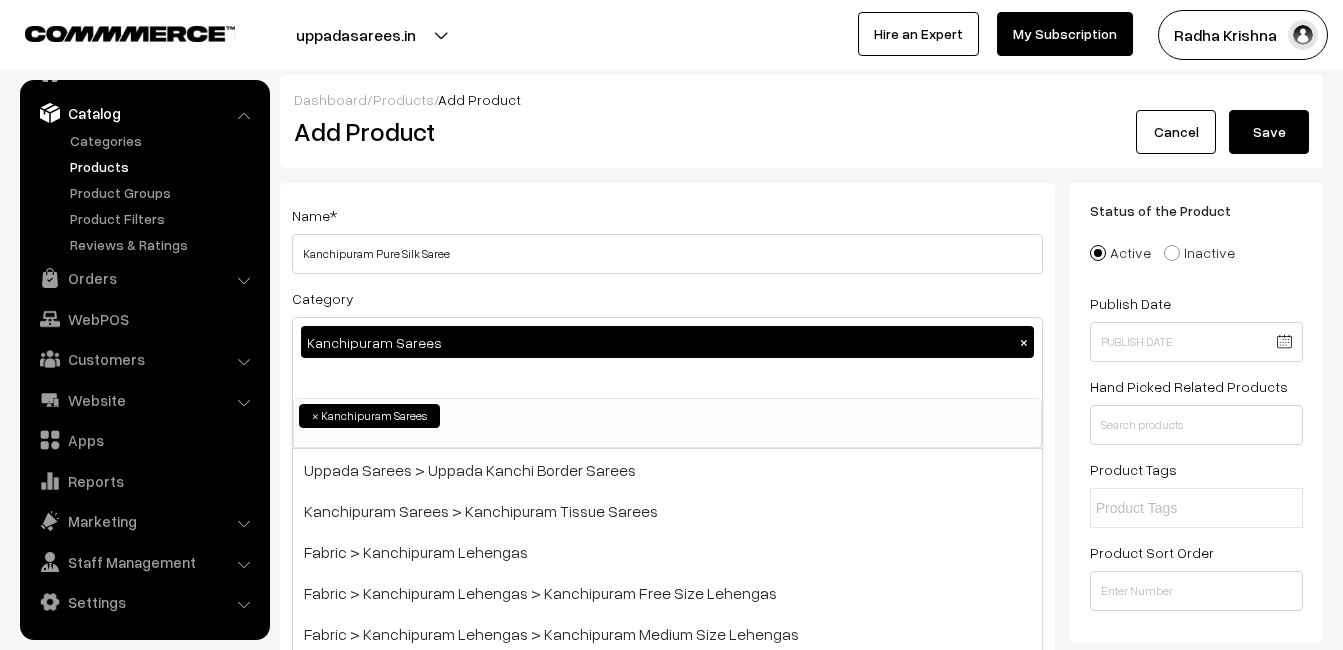 click on "Dashboard  /  Products  /  Add Product
Add Product
Cancel
Save
Name  *
Kanchipuram Pure Silk Saree
Category
Kanchipuram Sarees ×
Uppada Sarees
Uppada Sarees > Uppada Plain Sarees
Uppada Sarees > Uppada Butta Sarees
Ikkat Sarees Other Sarees ×" at bounding box center [801, 1656] 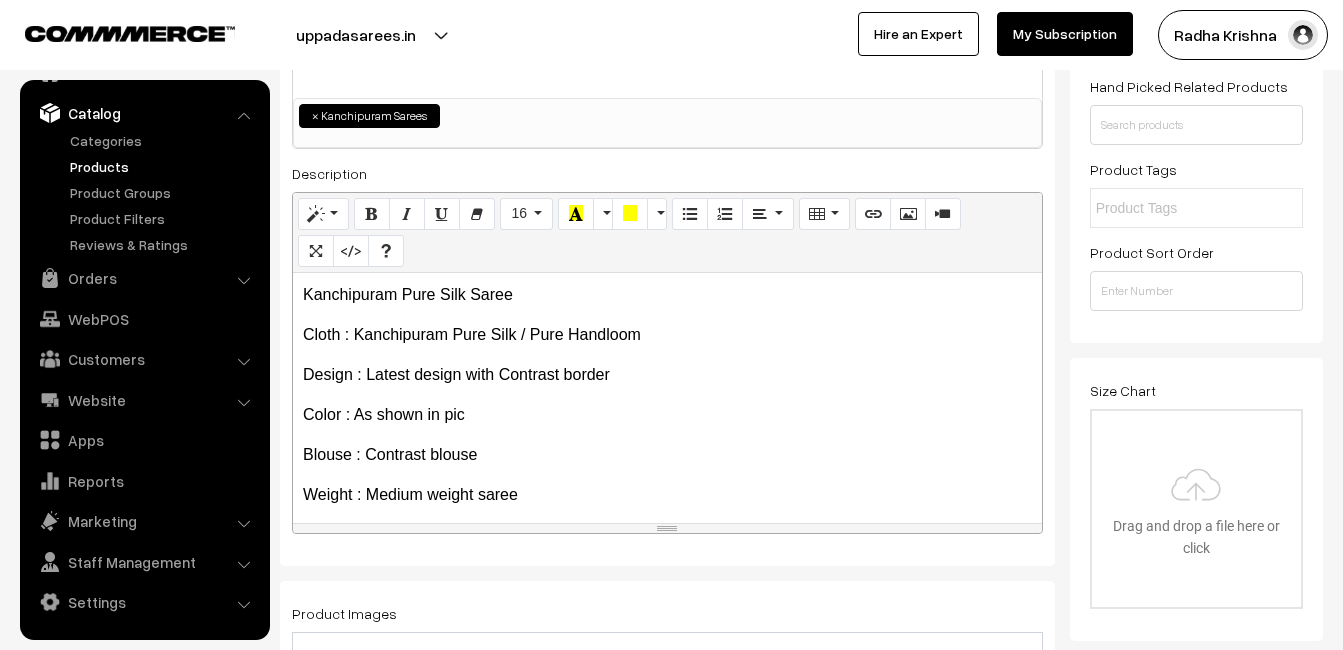 scroll, scrollTop: 400, scrollLeft: 0, axis: vertical 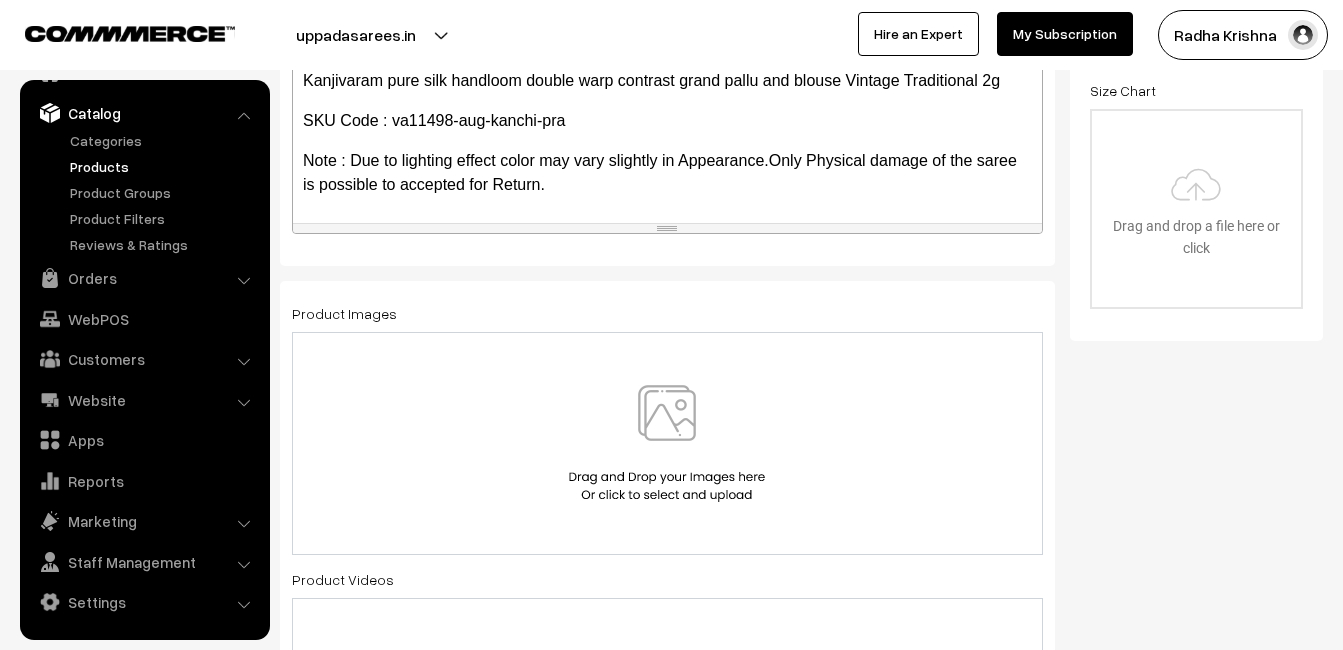 click at bounding box center [667, 443] 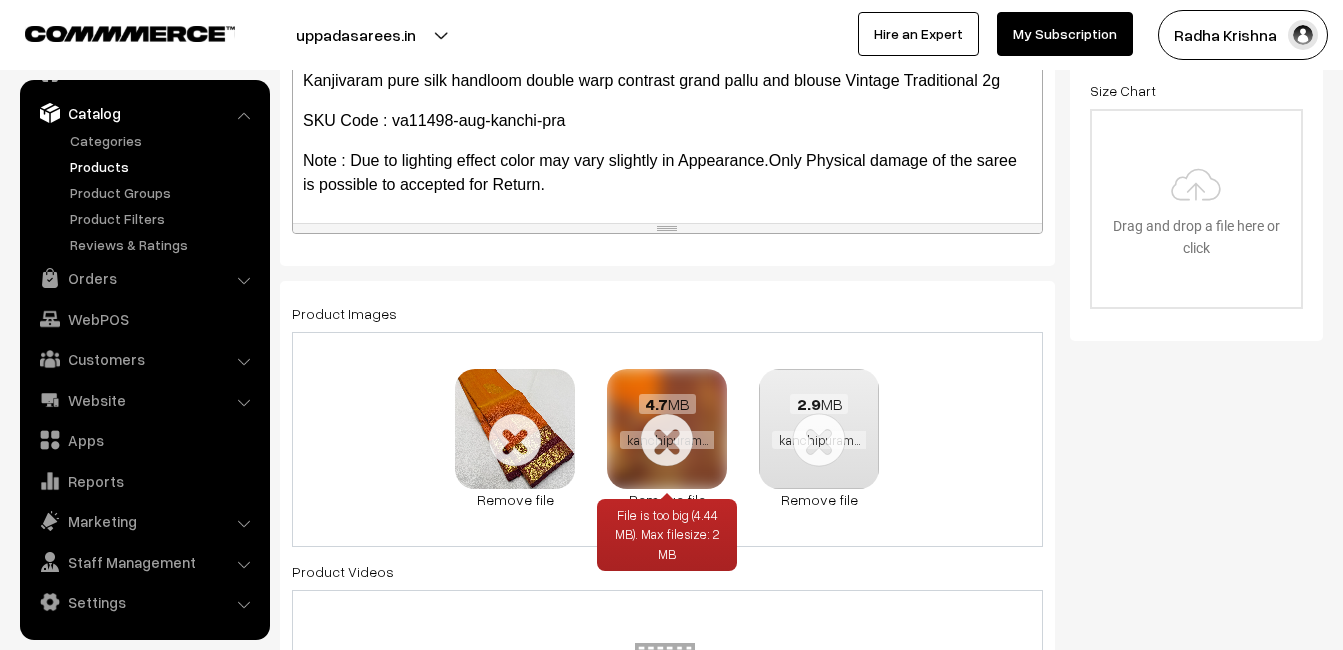 scroll, scrollTop: 700, scrollLeft: 0, axis: vertical 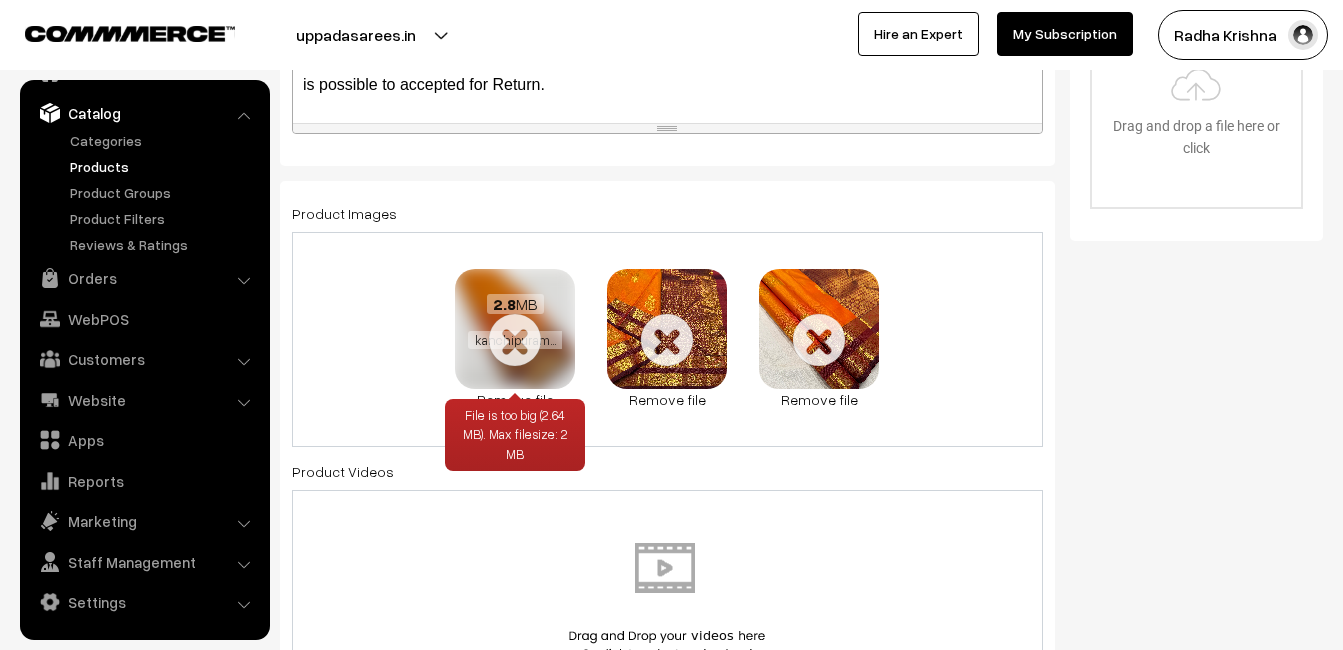 click on "Remove file" at bounding box center [515, 399] 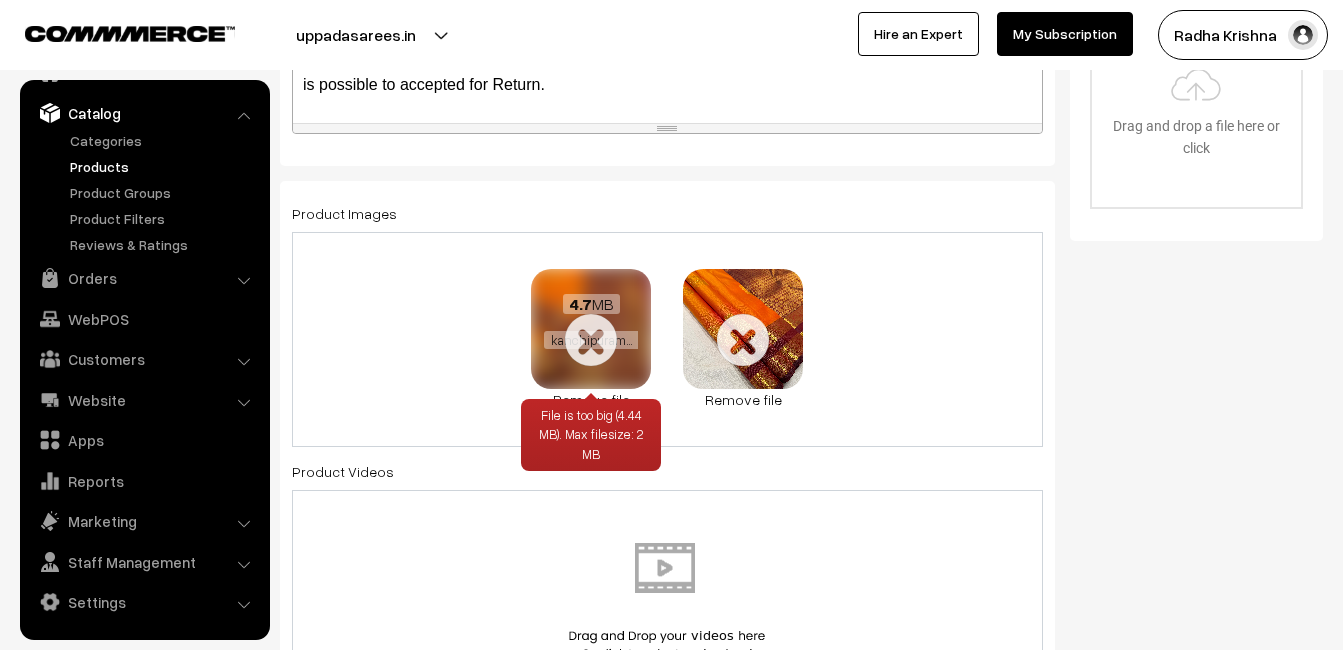 click at bounding box center (591, 329) 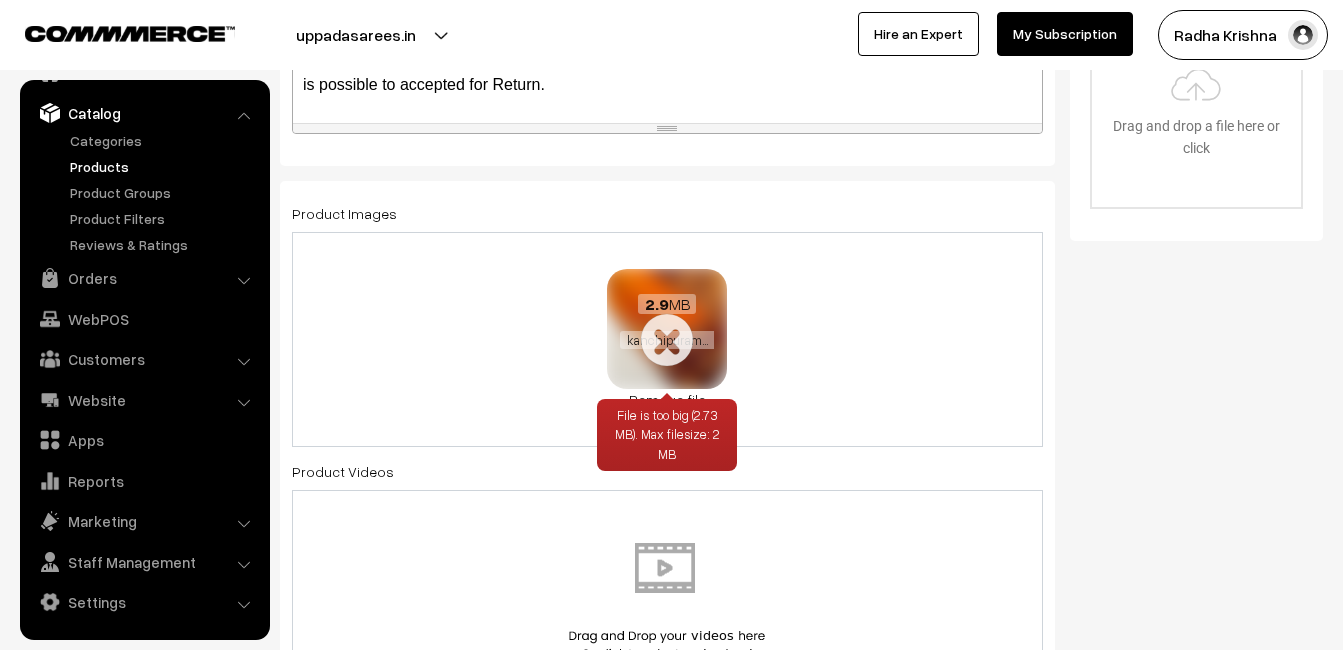 click on "Remove file" at bounding box center [667, 399] 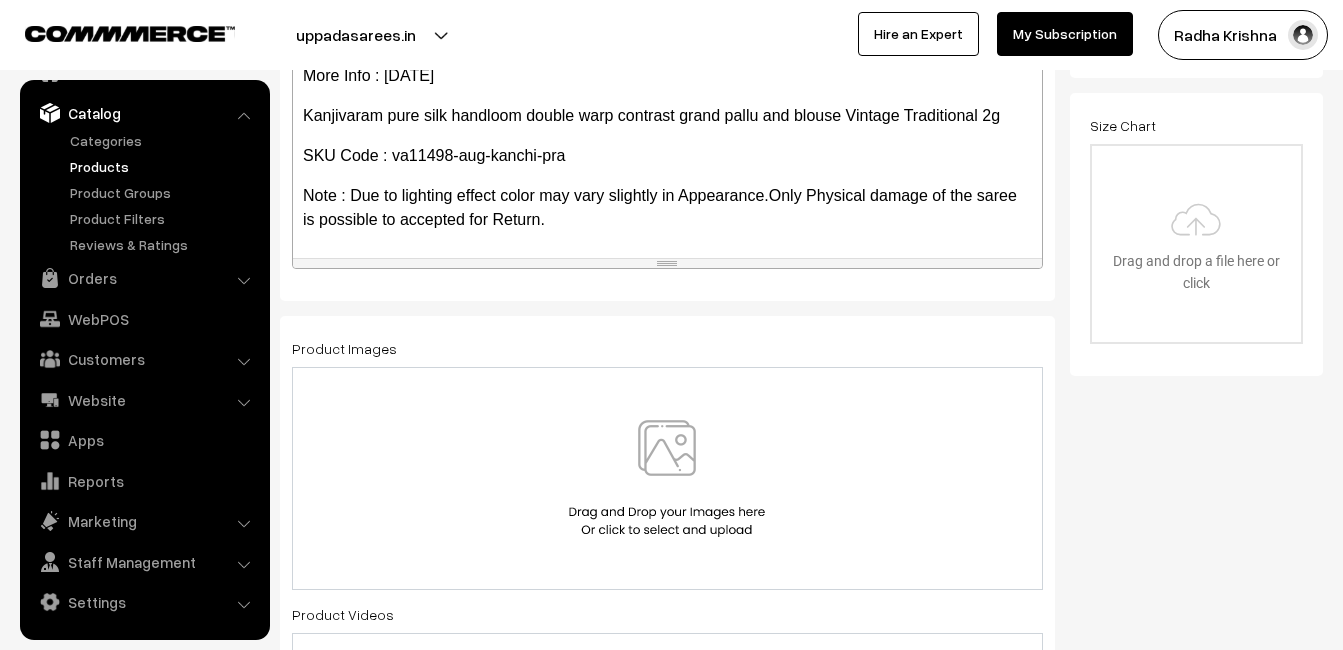 scroll, scrollTop: 600, scrollLeft: 0, axis: vertical 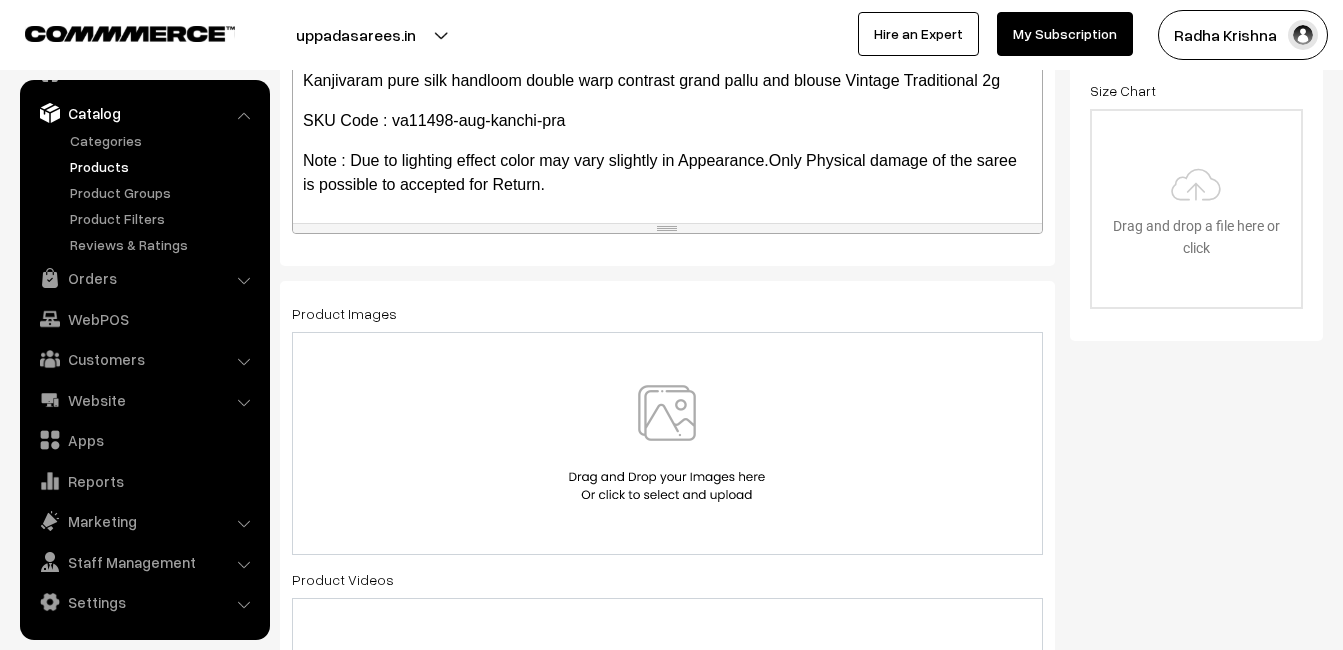 click on "Kanchipuram Pure Silk Saree Cloth : Kanchipuram Pure Silk / Pure Handloom Design : Latest design with Contrast border Color : As shown in pic Blouse : Contrast blouse Weight : Medium weight saree Wash : Dry wash only More Info : 4-8-2025 Kanjivaram pure silk handloom double warp contrast grand pallu and blouse Vintage Traditional 2g SKU Code : va11498-aug-kanchi-pra Note : Due to lighting effect color may vary slightly in Appearance.Only Physical damage of the saree is possible to accepted for Return." at bounding box center (667, 98) 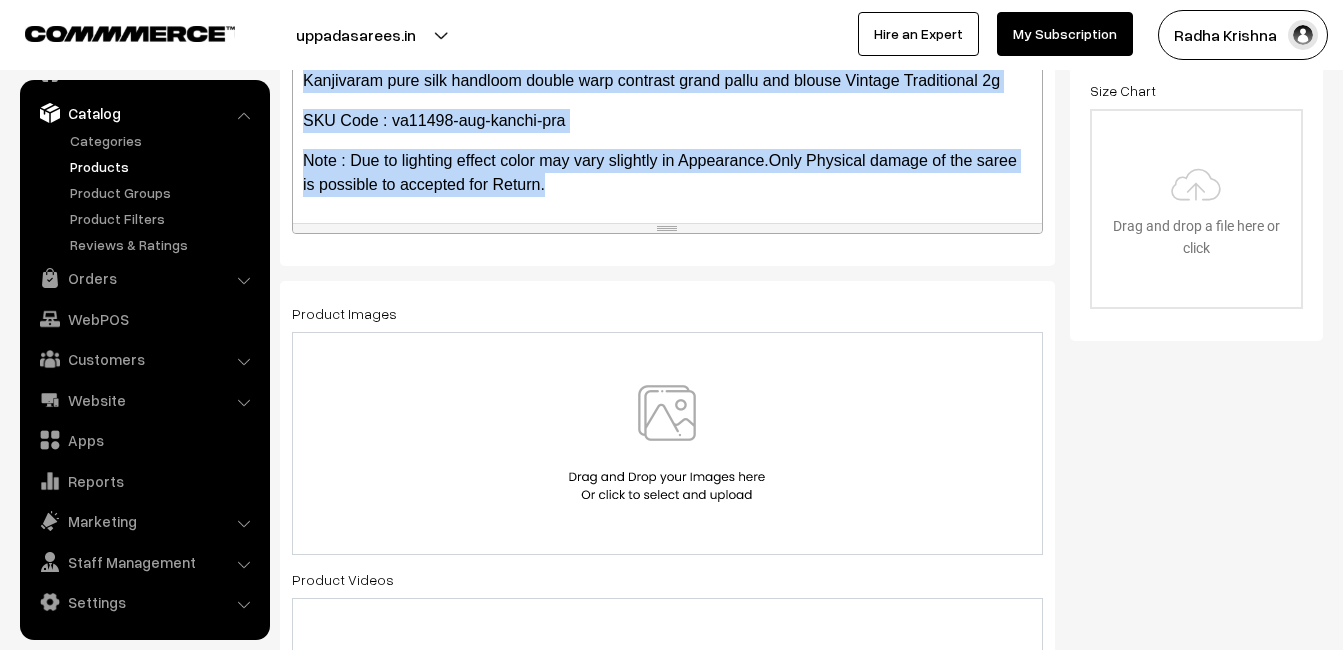 paste 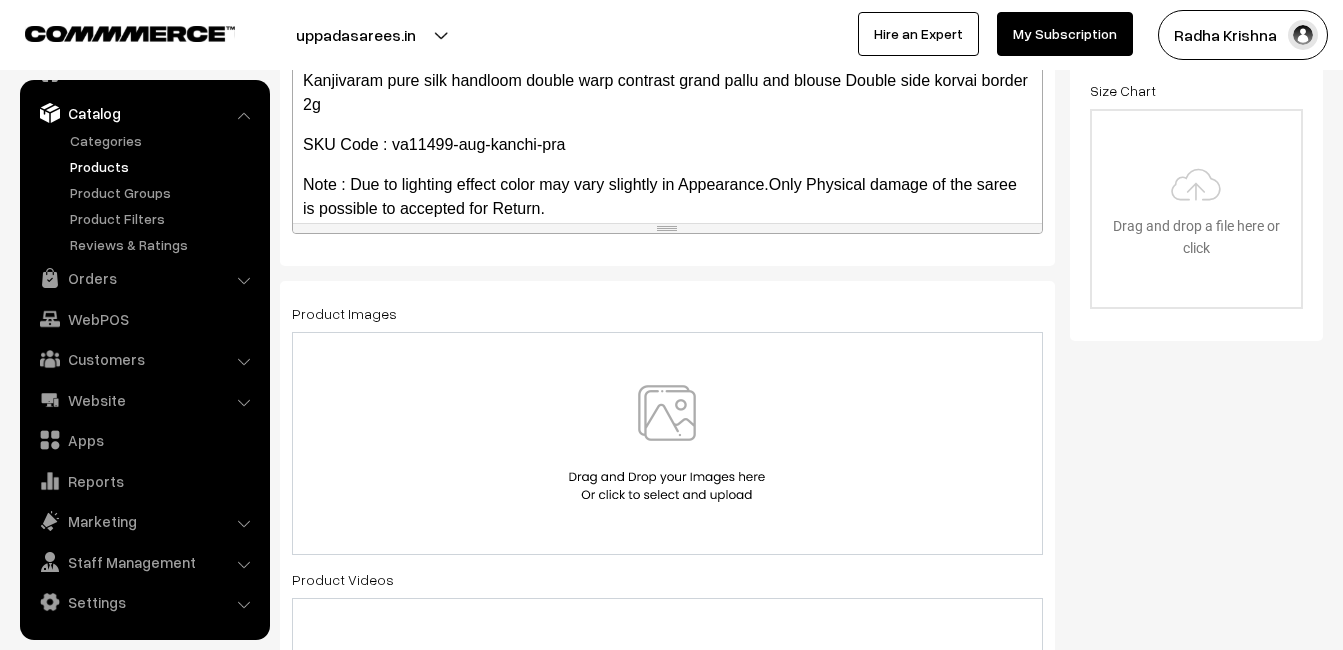 scroll, scrollTop: 0, scrollLeft: 0, axis: both 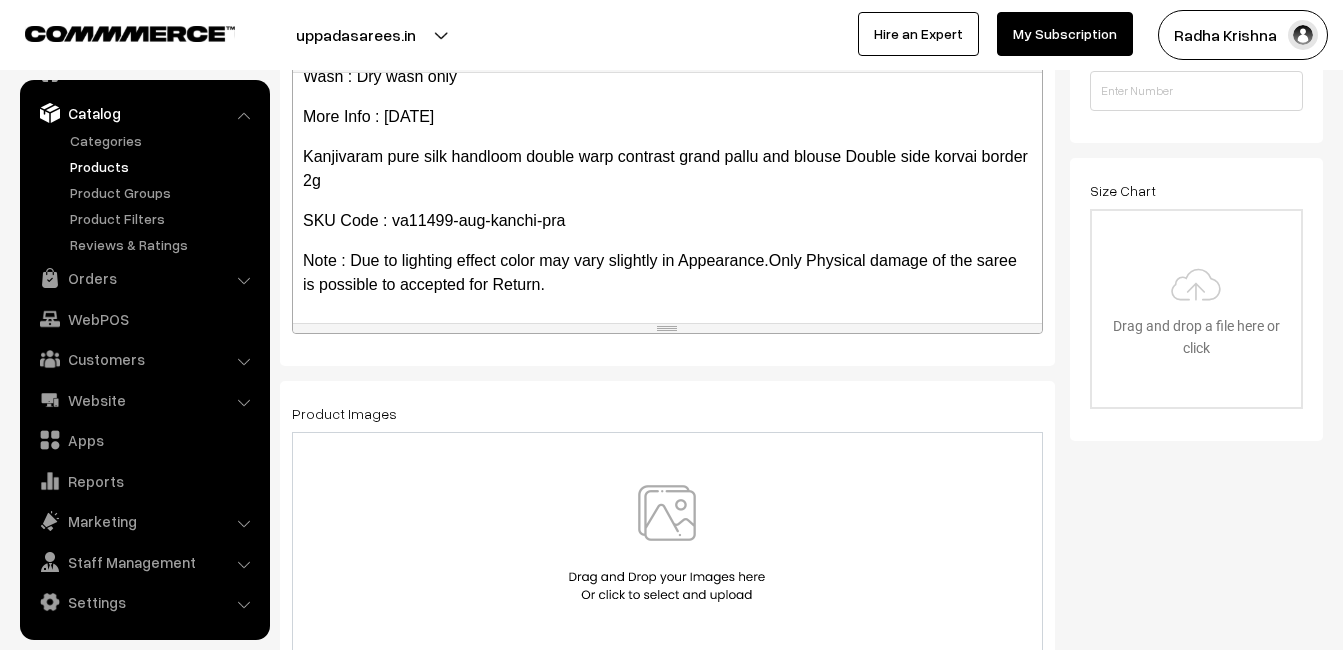 click at bounding box center [667, 543] 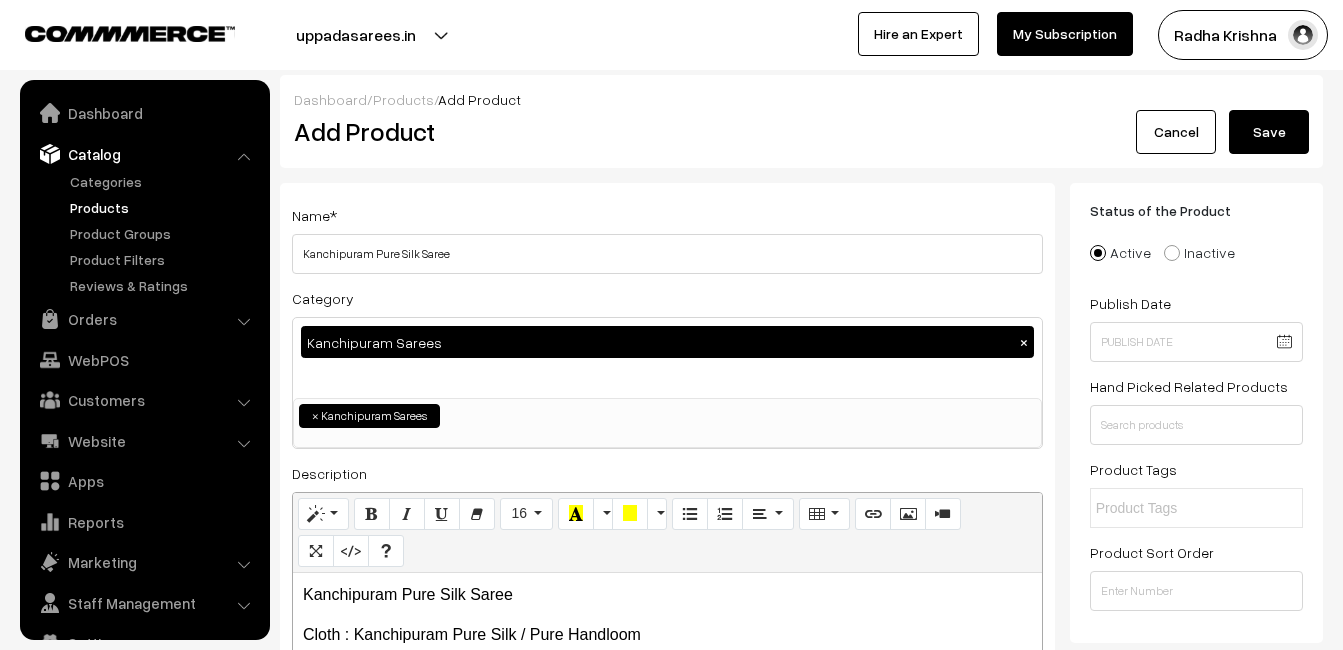 select on "3" 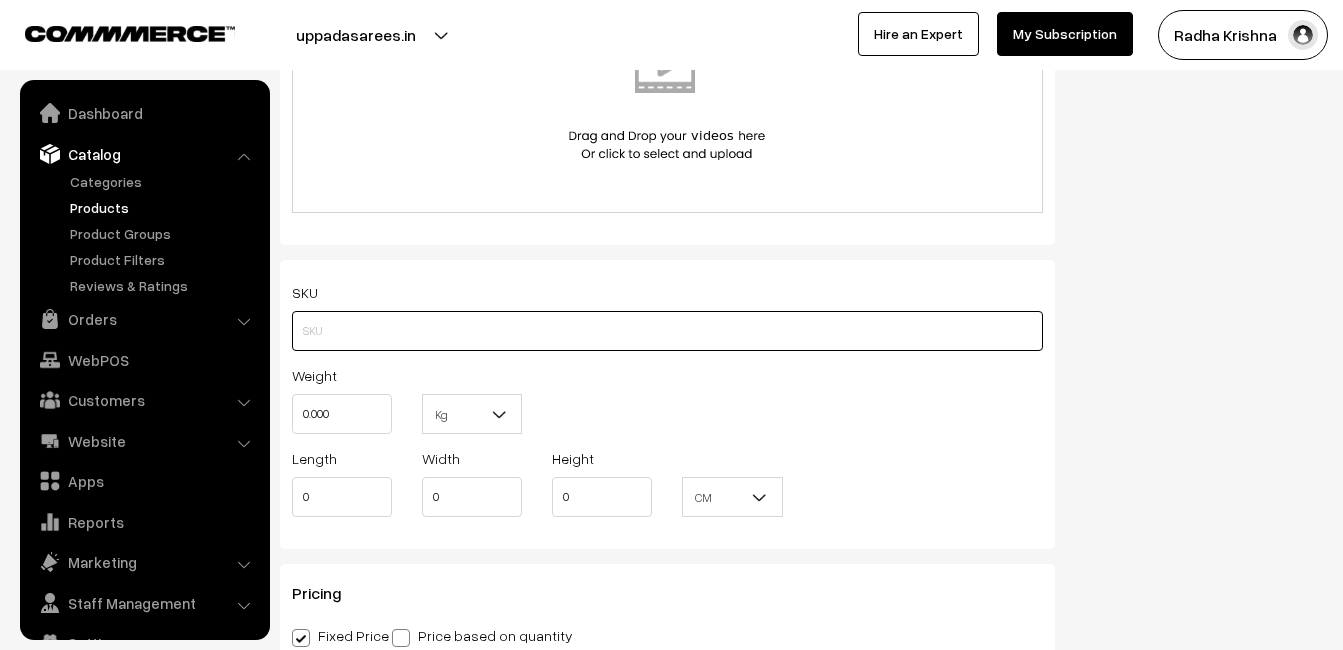 drag, startPoint x: 0, startPoint y: 0, endPoint x: 339, endPoint y: 322, distance: 467.55212 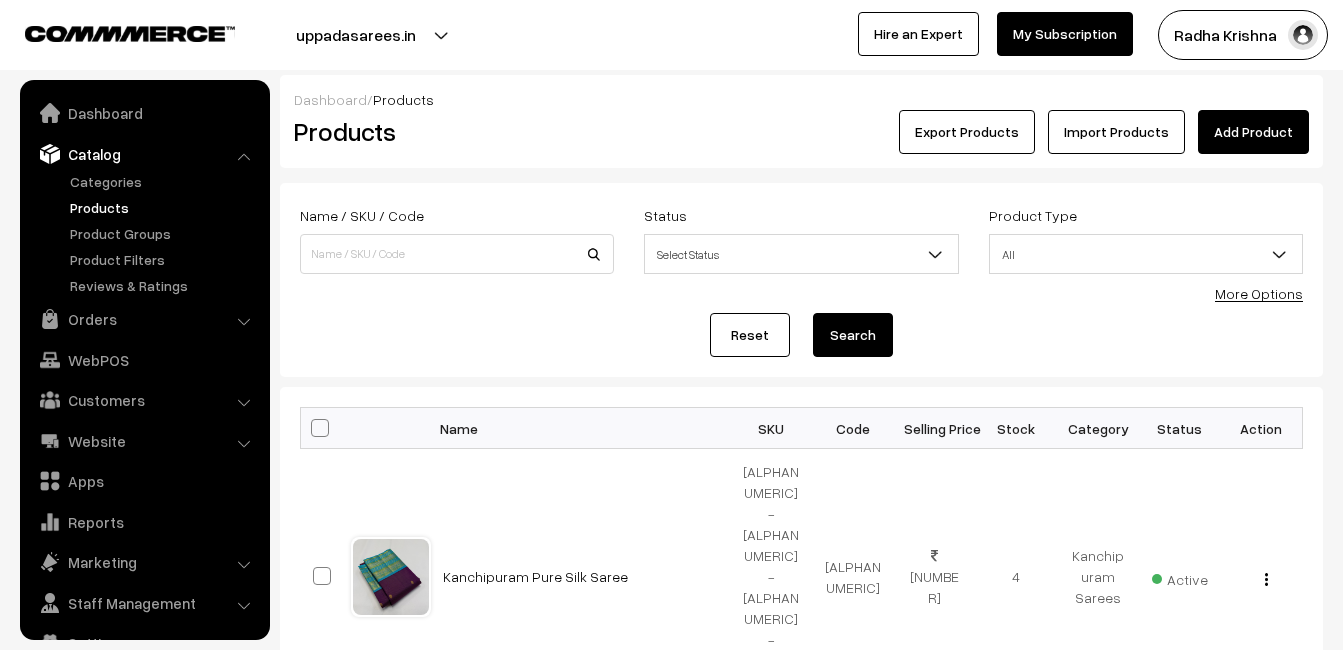 scroll, scrollTop: 0, scrollLeft: 0, axis: both 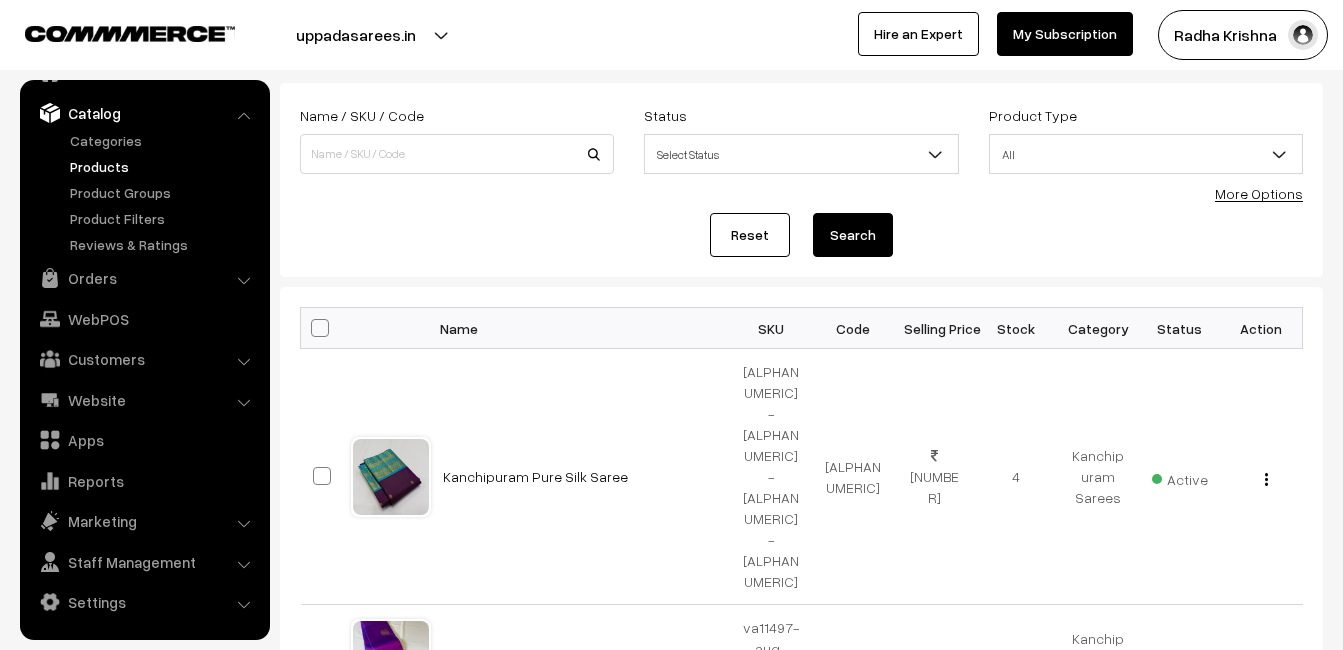 click on "Dashboard  /  Products
Products
Export Products
Import Products
Add Product
Name / SKU / Code
Status
Select Status
Active
Inactive All To" at bounding box center [801, 841] 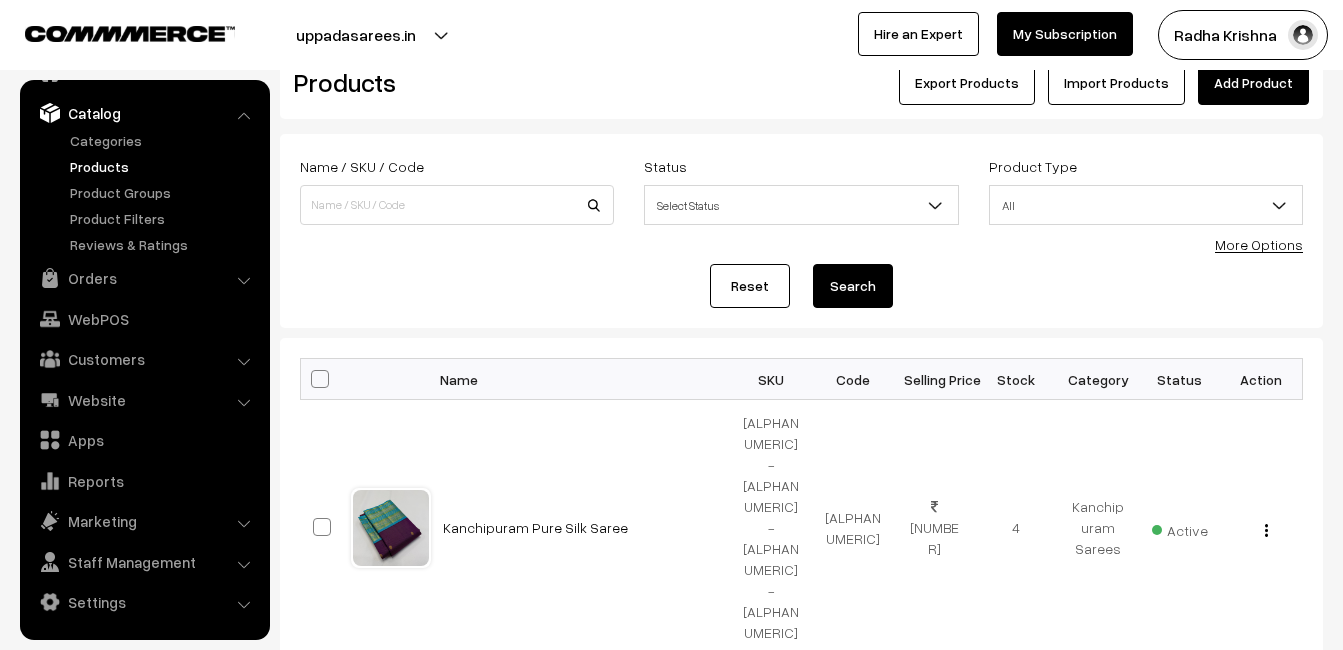 scroll, scrollTop: 0, scrollLeft: 0, axis: both 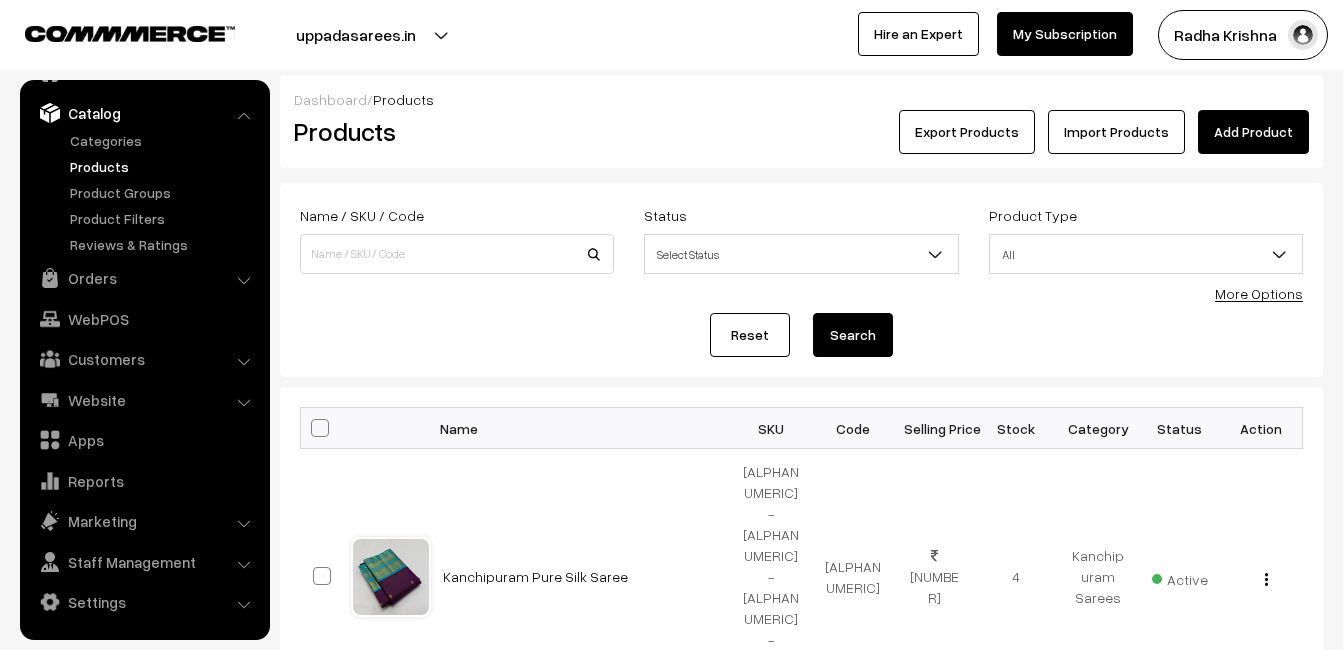 click on "Add Product" at bounding box center (1253, 132) 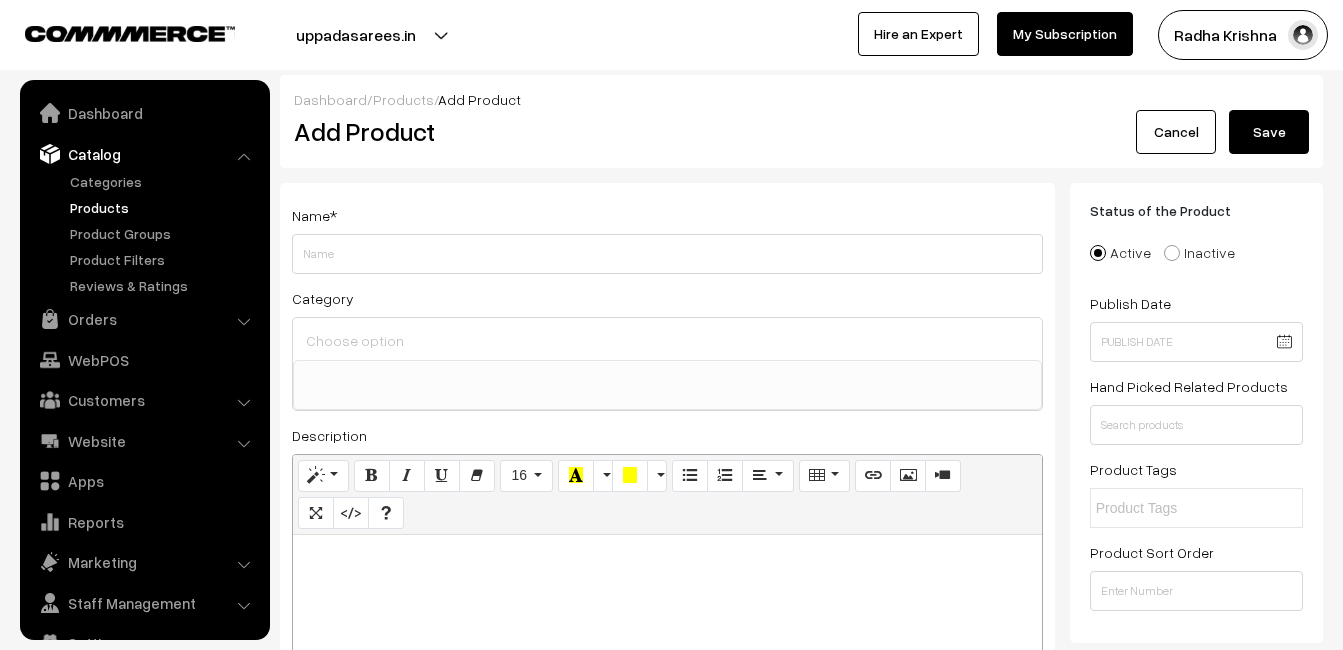 select 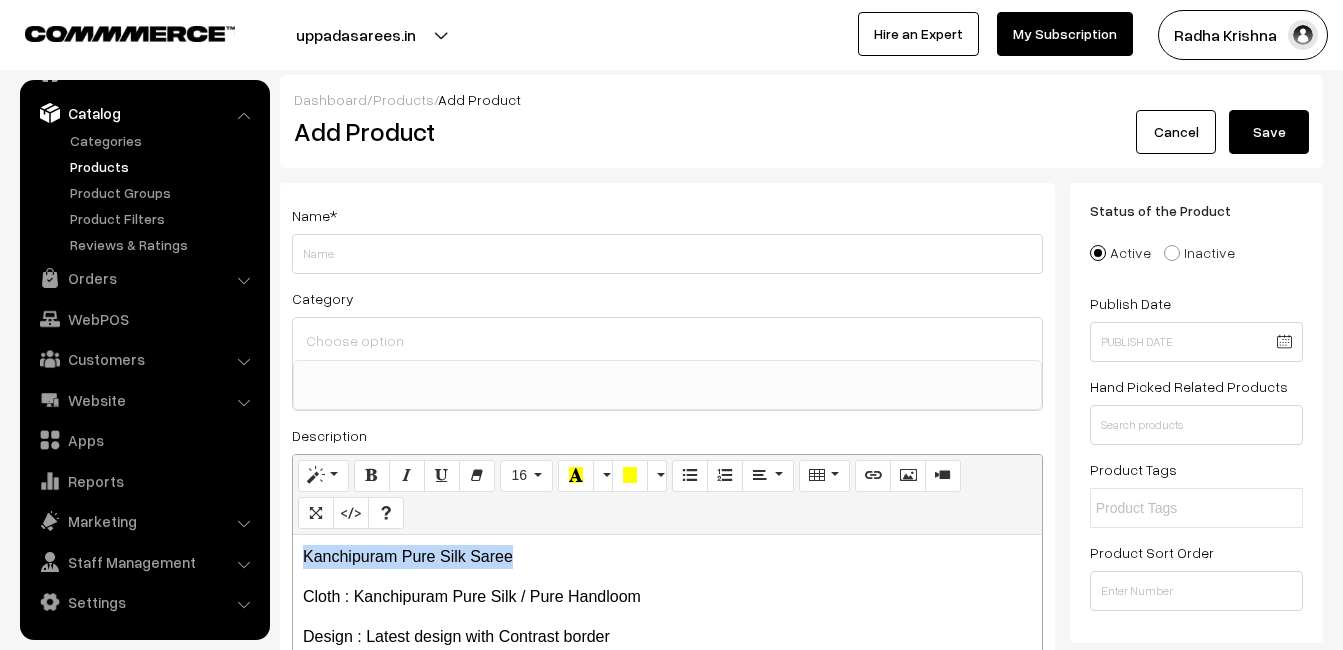 drag, startPoint x: 532, startPoint y: 553, endPoint x: 216, endPoint y: 542, distance: 316.1914 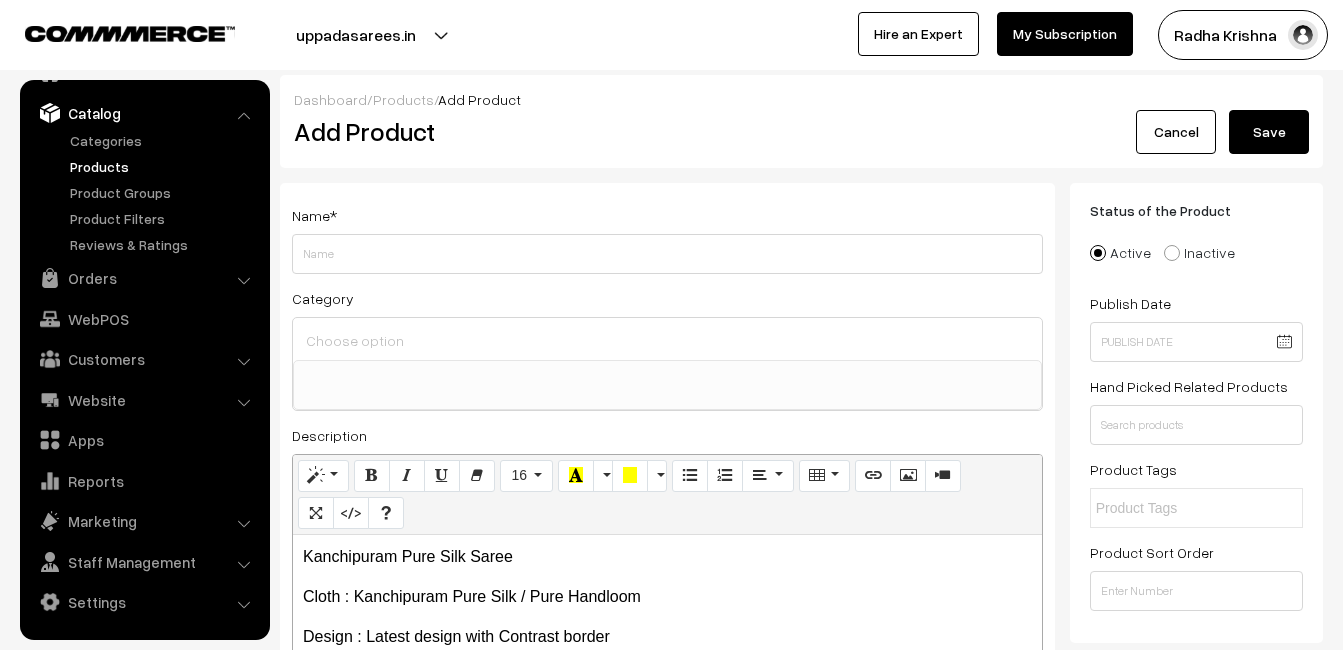 click on "Name  *
Category
Uppada Sarees
Uppada Sarees > Uppada Plain Sarees
Uppada Sarees > Uppada Butta Sarees
Uppada Sarees > Uppada Pochampally Border Sarees
Uppada Sarees > Uppada Big Border Sarees
Uppada Sarees > Uppada Small Border Sarees
Uppada Sarees > Uppada Jamdani Sarees" at bounding box center [667, 505] 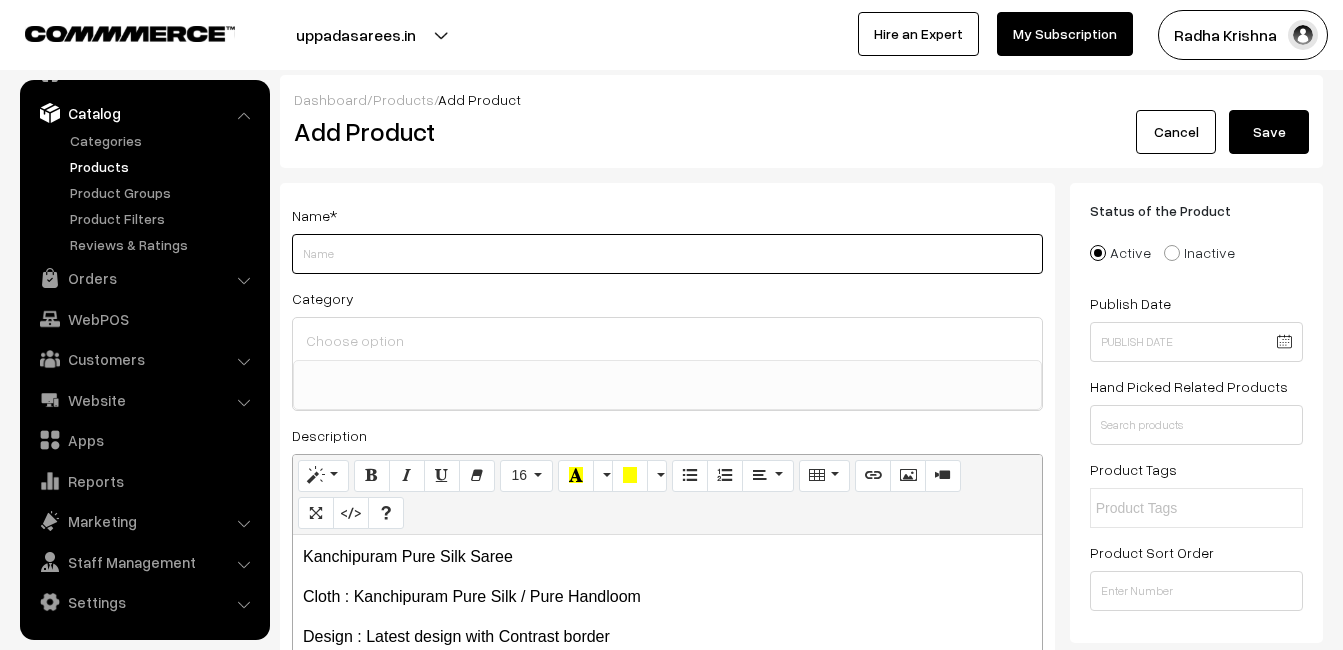 click on "Weight" at bounding box center (667, 254) 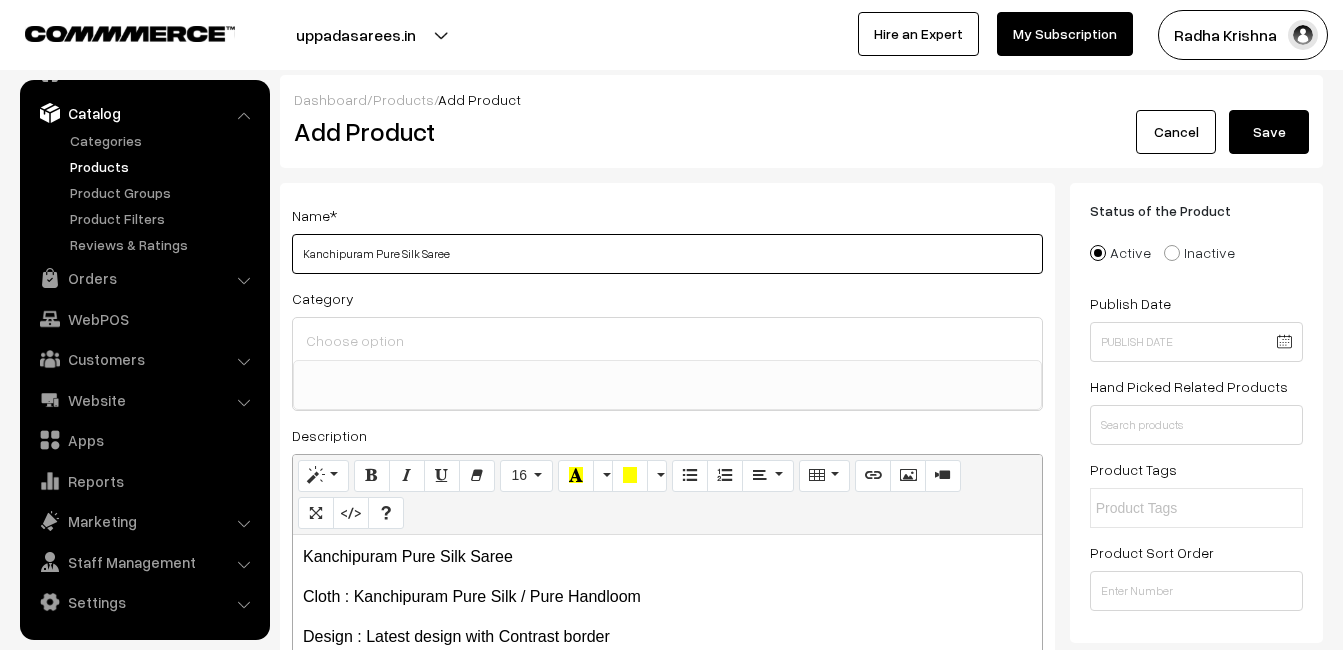 type on "Kanchipuram Pure Silk Saree" 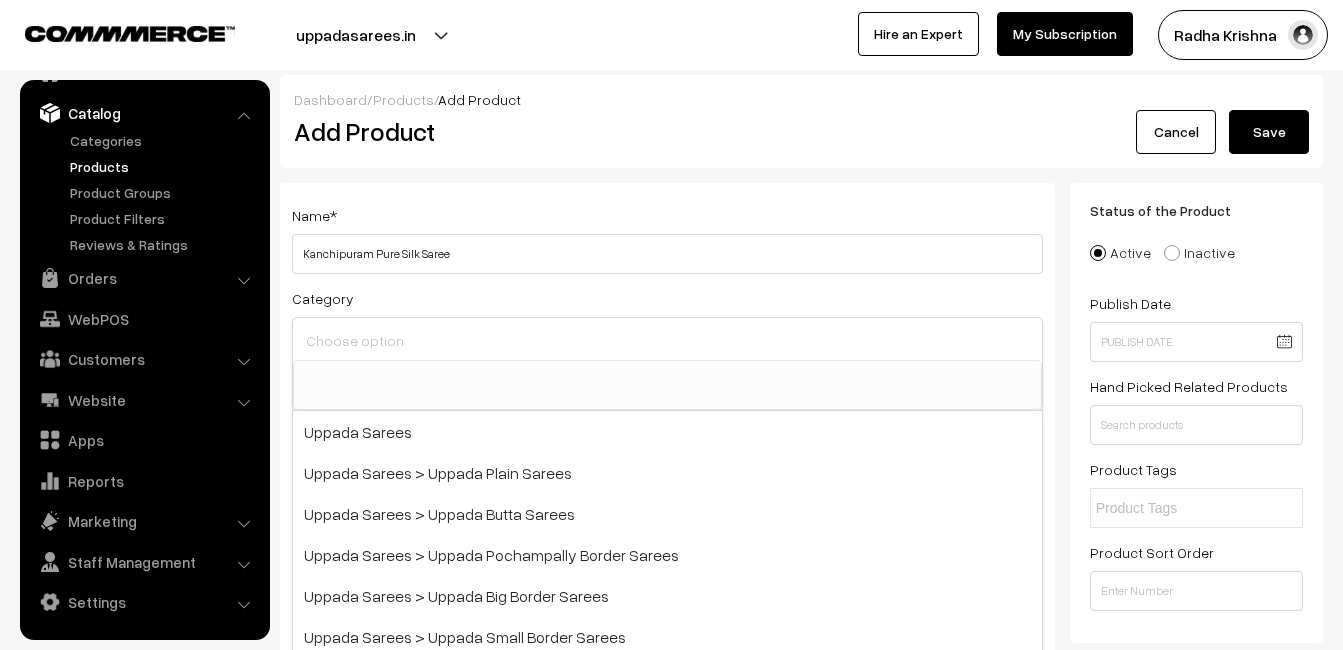 click at bounding box center [667, 340] 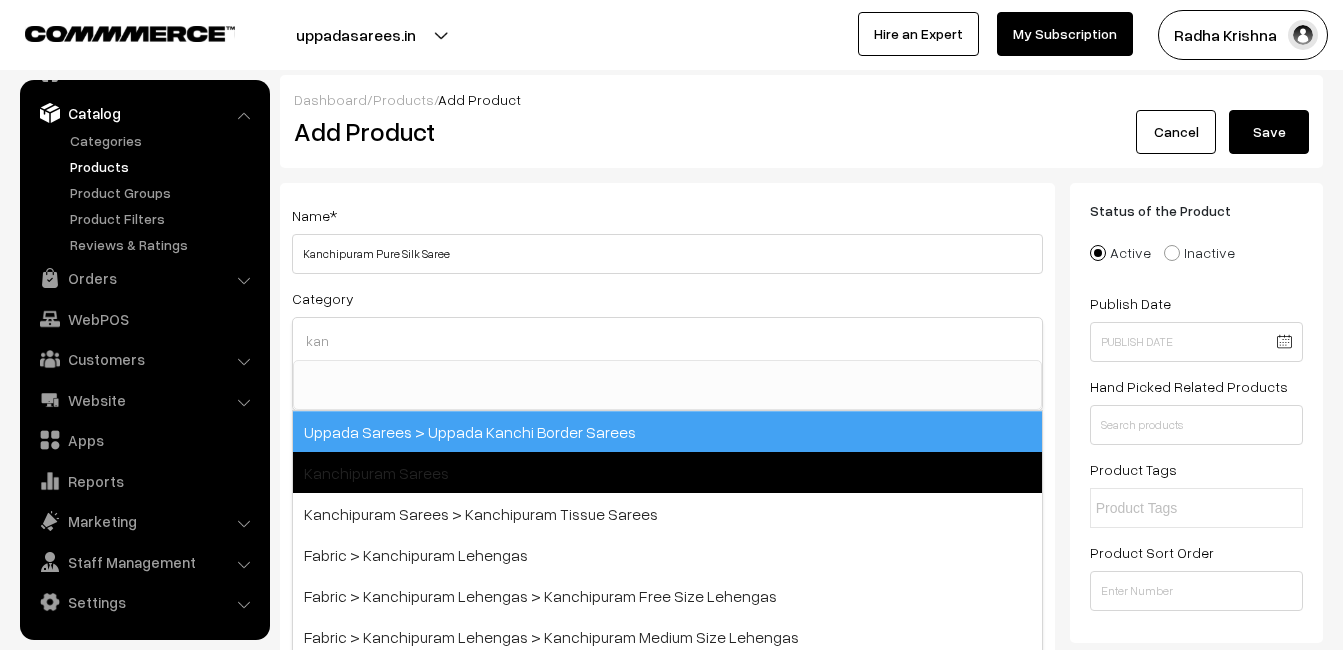 type on "kan" 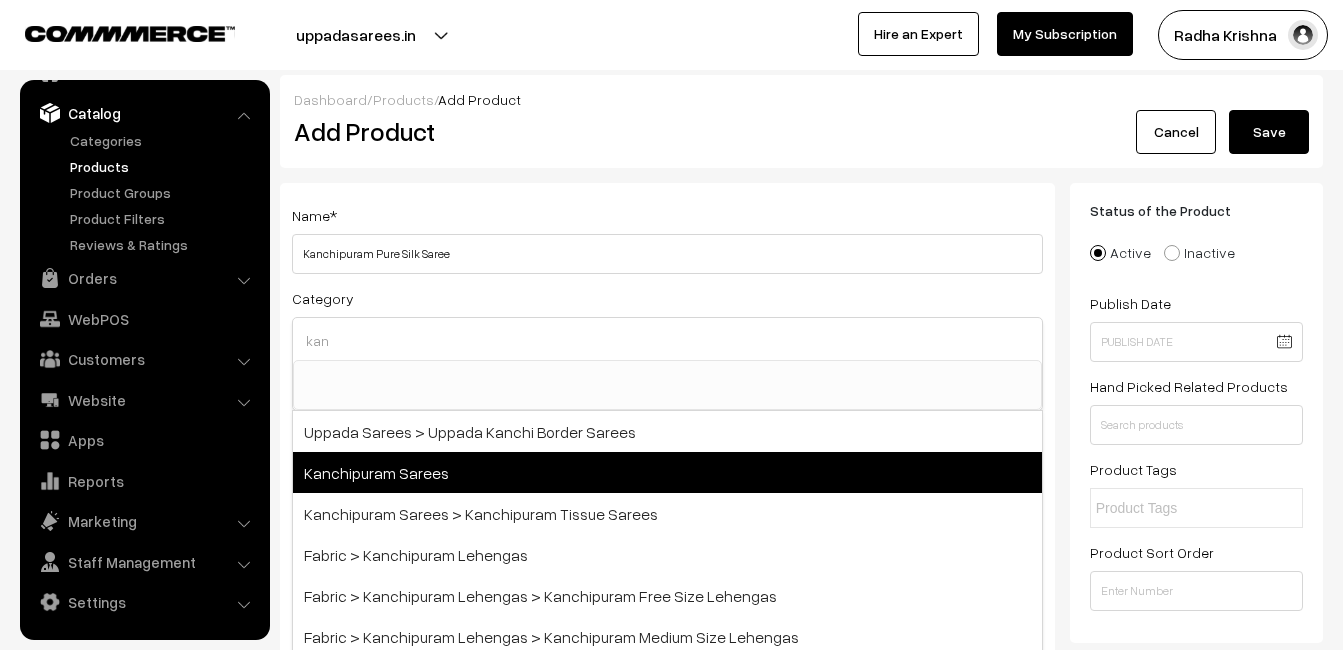 click on "Kanchipuram Sarees" at bounding box center (667, 472) 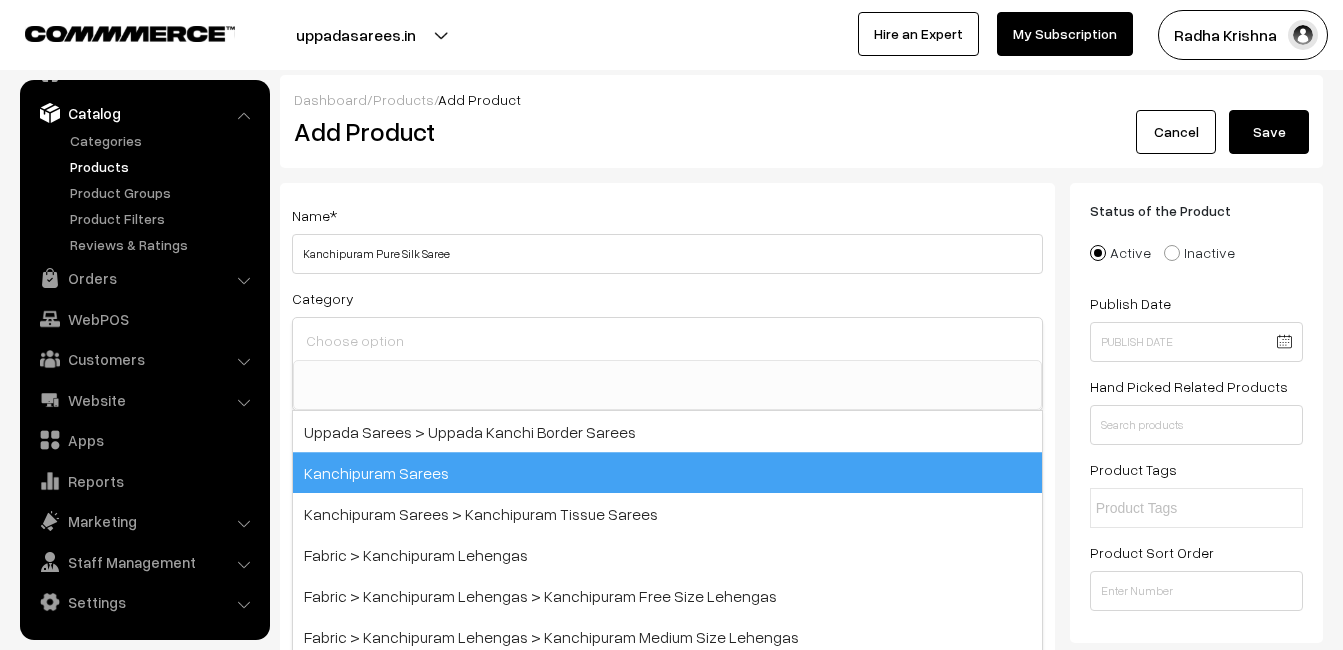 scroll, scrollTop: 340, scrollLeft: 0, axis: vertical 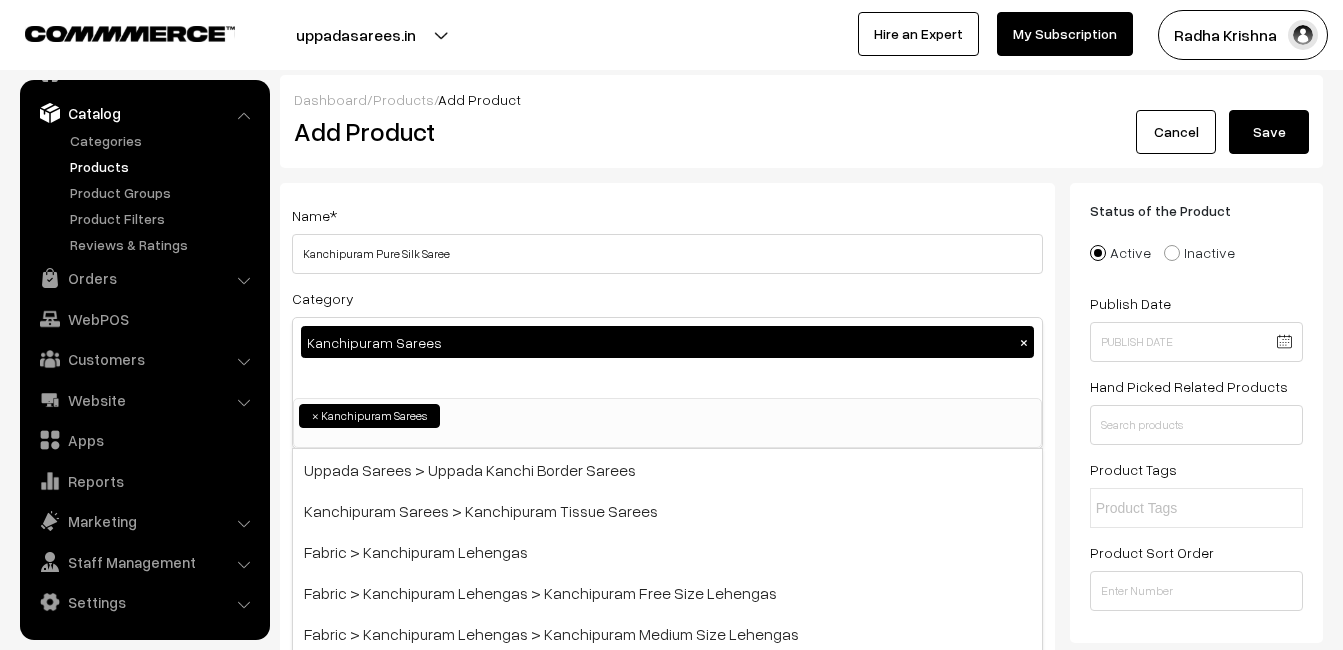 click on "Name  *
Kanchipuram Pure Silk Saree" at bounding box center (667, 238) 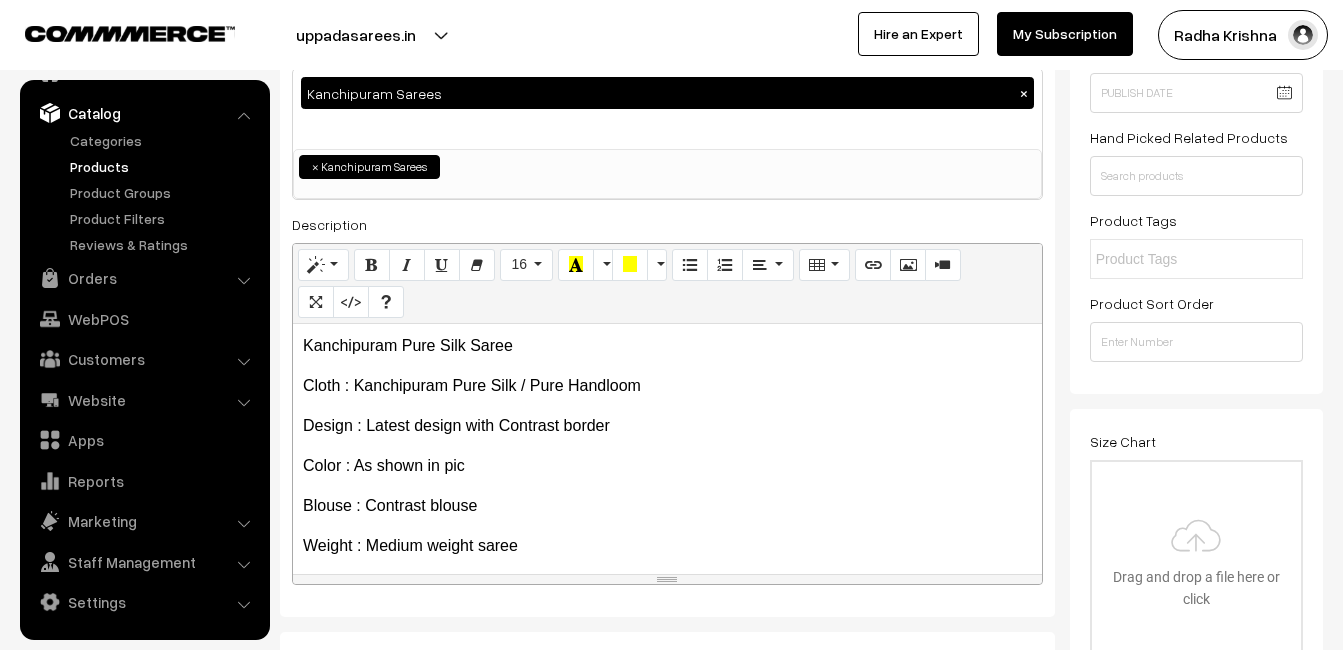scroll, scrollTop: 300, scrollLeft: 0, axis: vertical 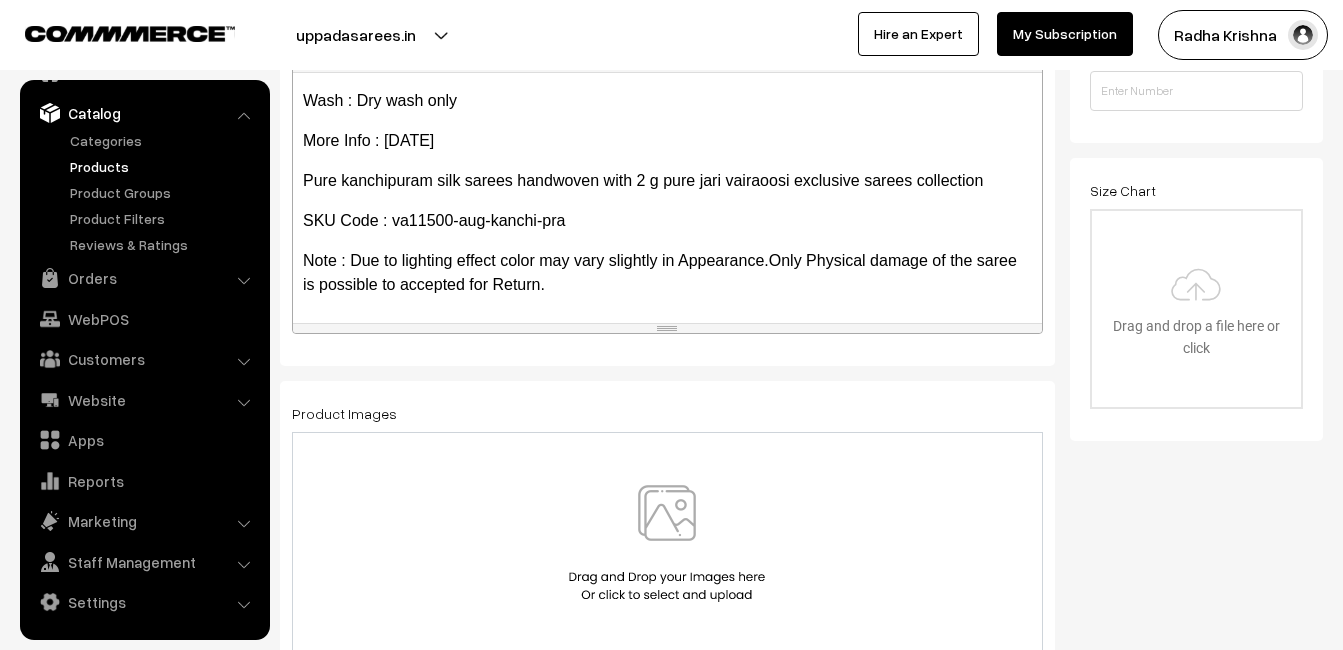 click at bounding box center [667, 543] 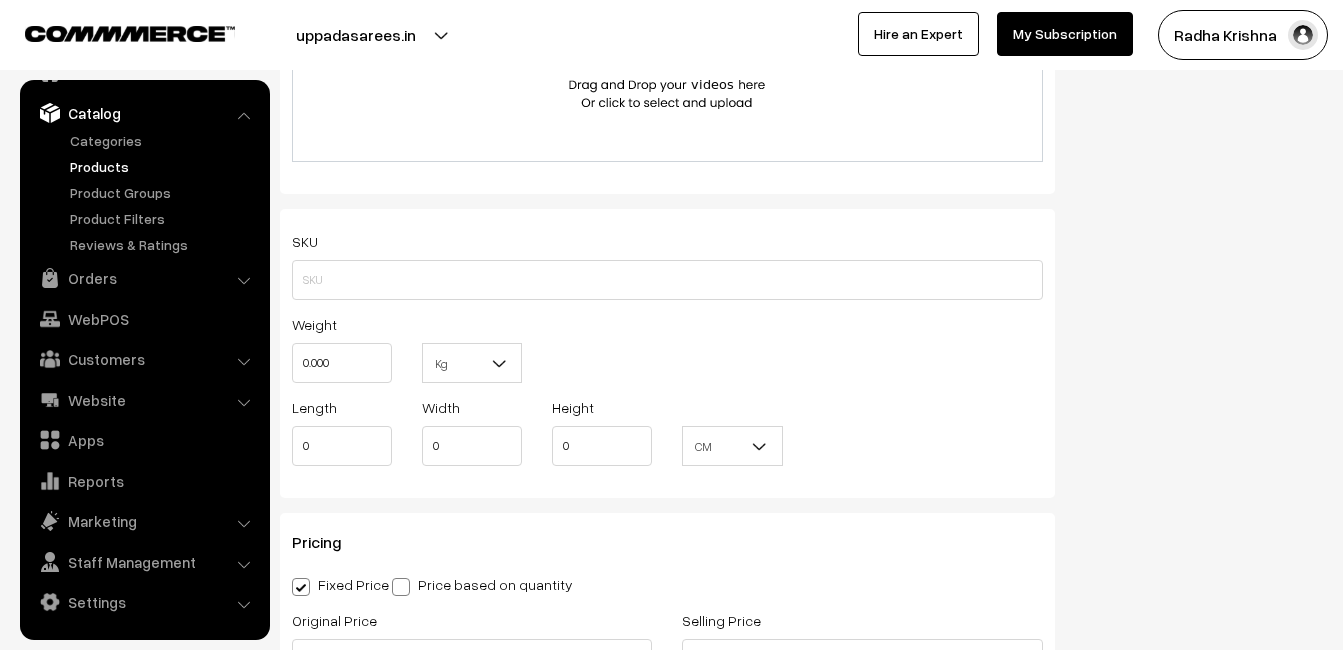 scroll, scrollTop: 1300, scrollLeft: 0, axis: vertical 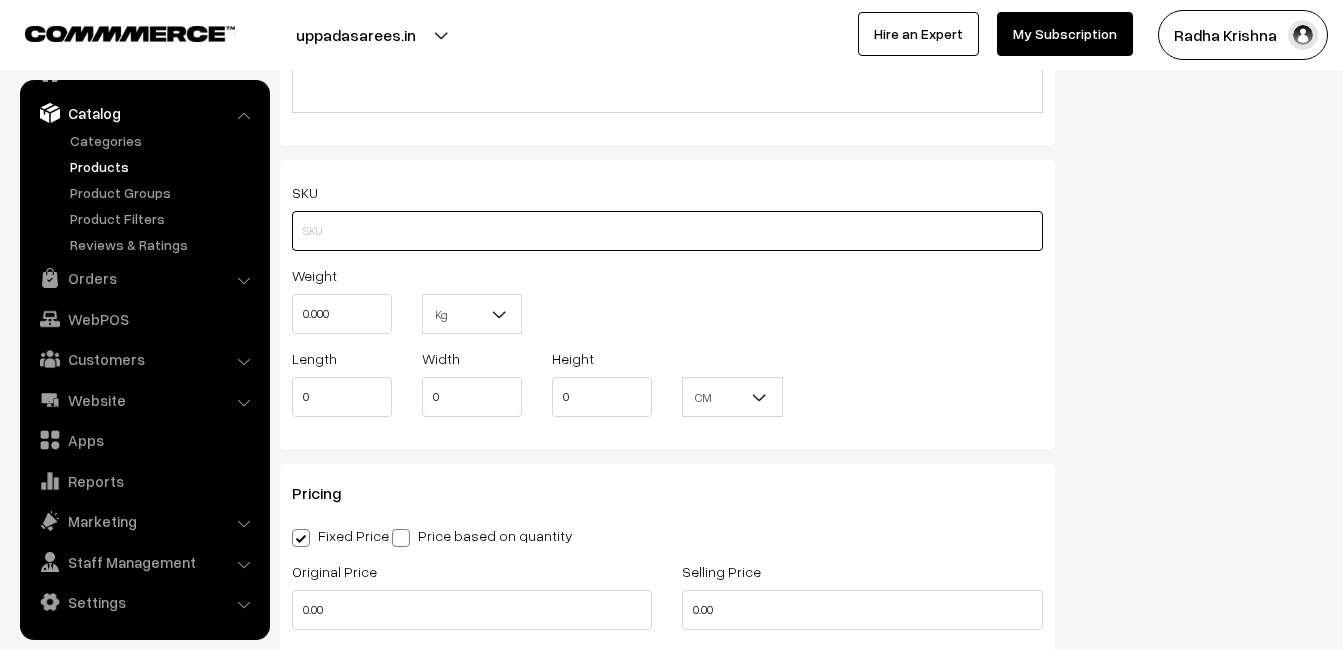 paste on "va11500-aug-kanchi-pra" 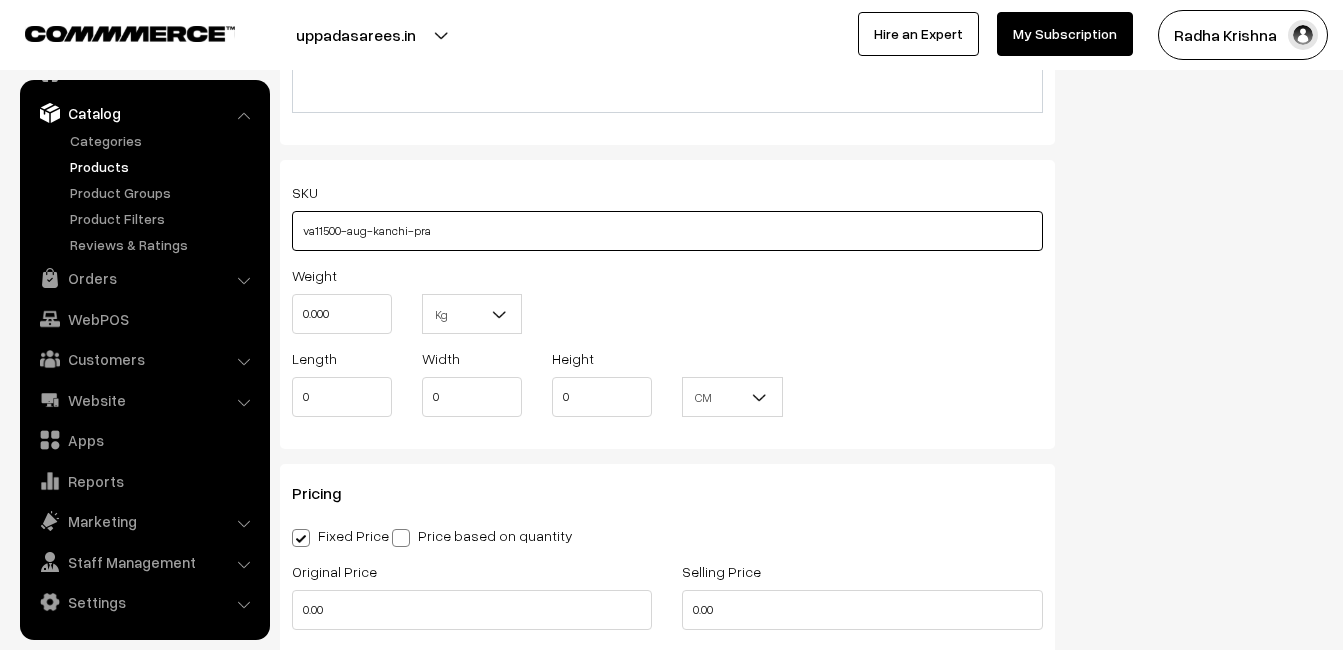 type on "va11500-aug-kanchi-pra" 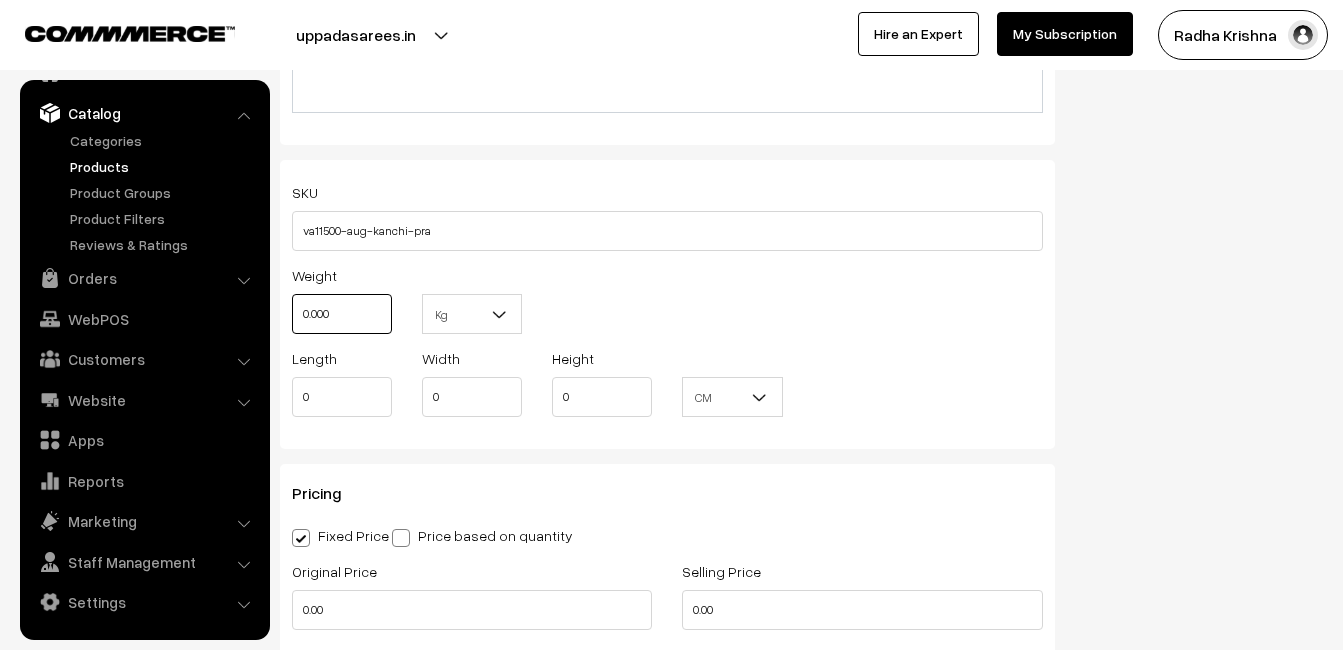 click on "0.000" at bounding box center [342, 314] 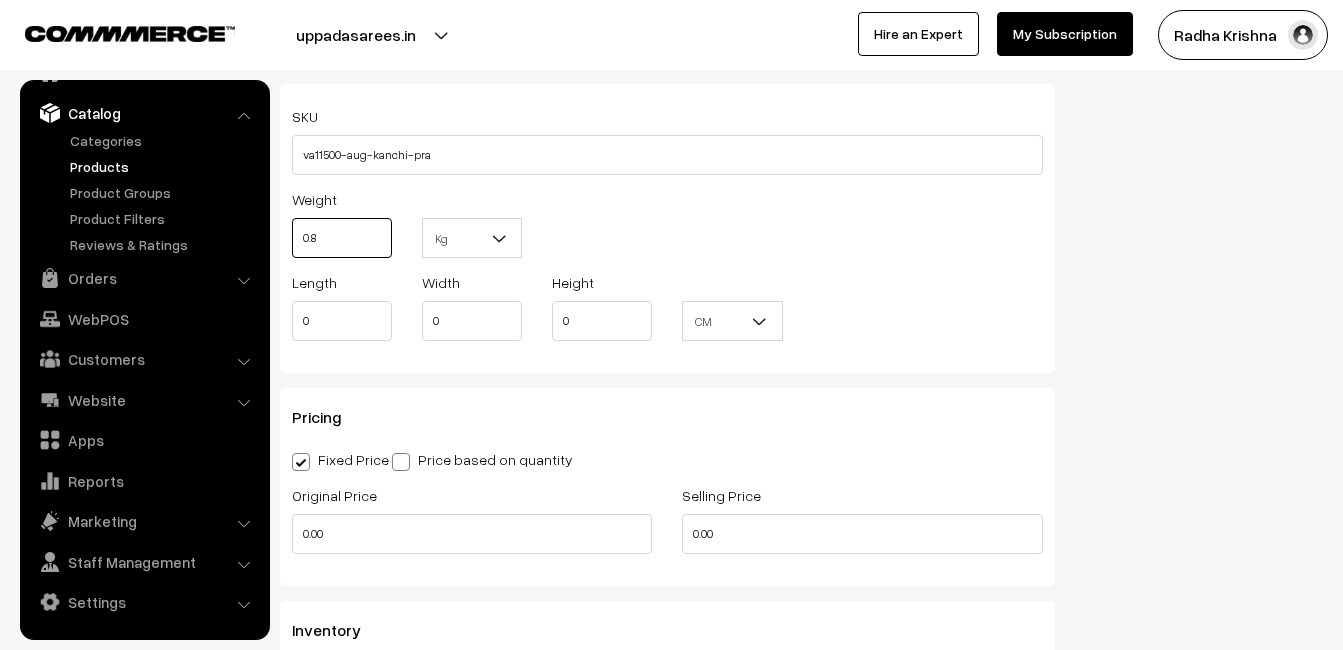 scroll, scrollTop: 1500, scrollLeft: 0, axis: vertical 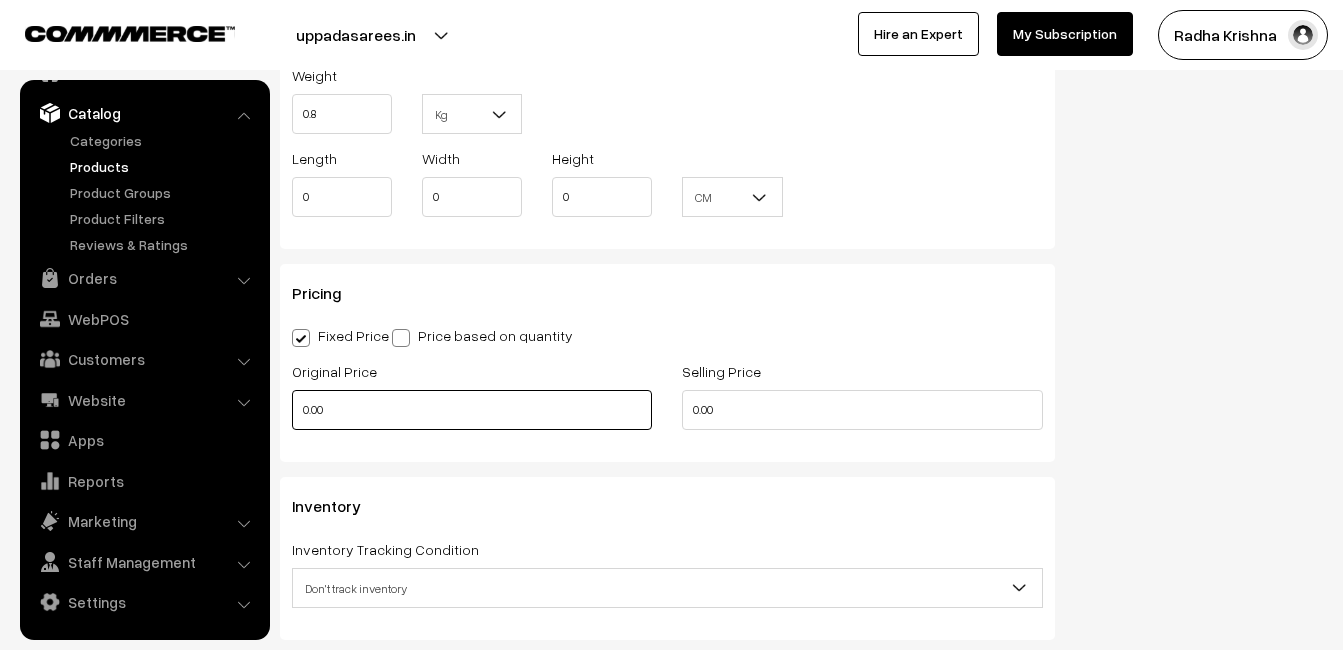 type on "0.80" 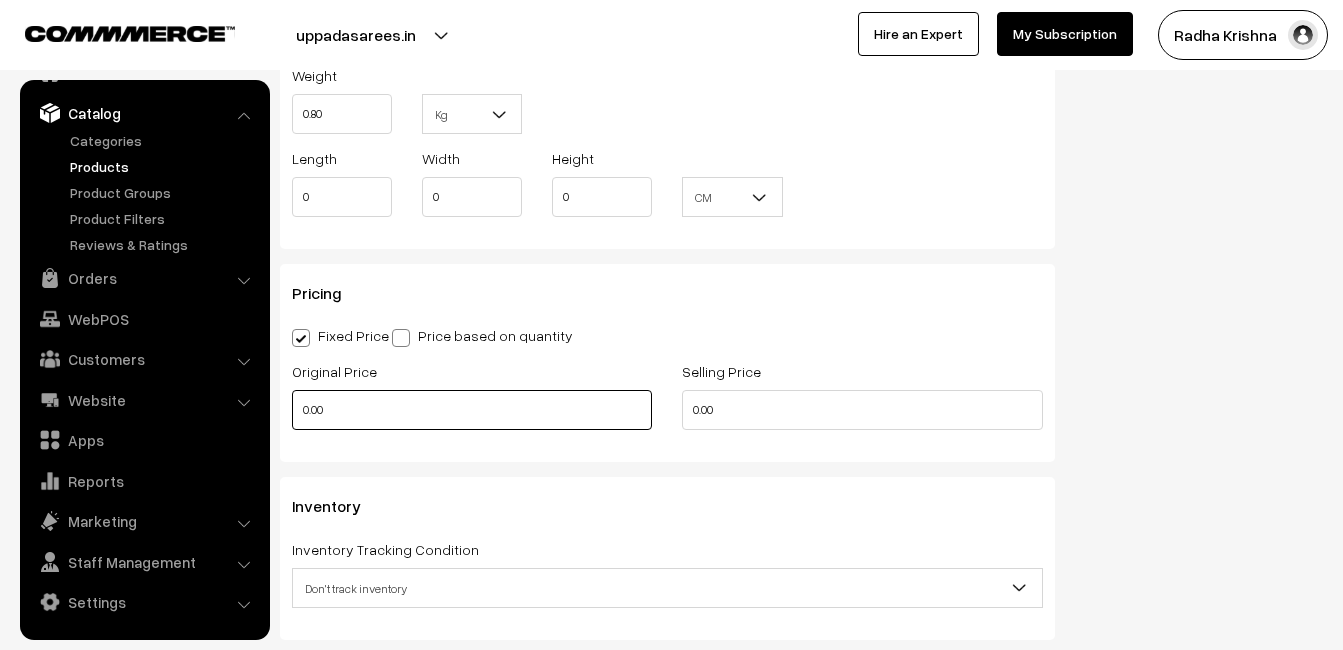click on "0.00" at bounding box center (472, 410) 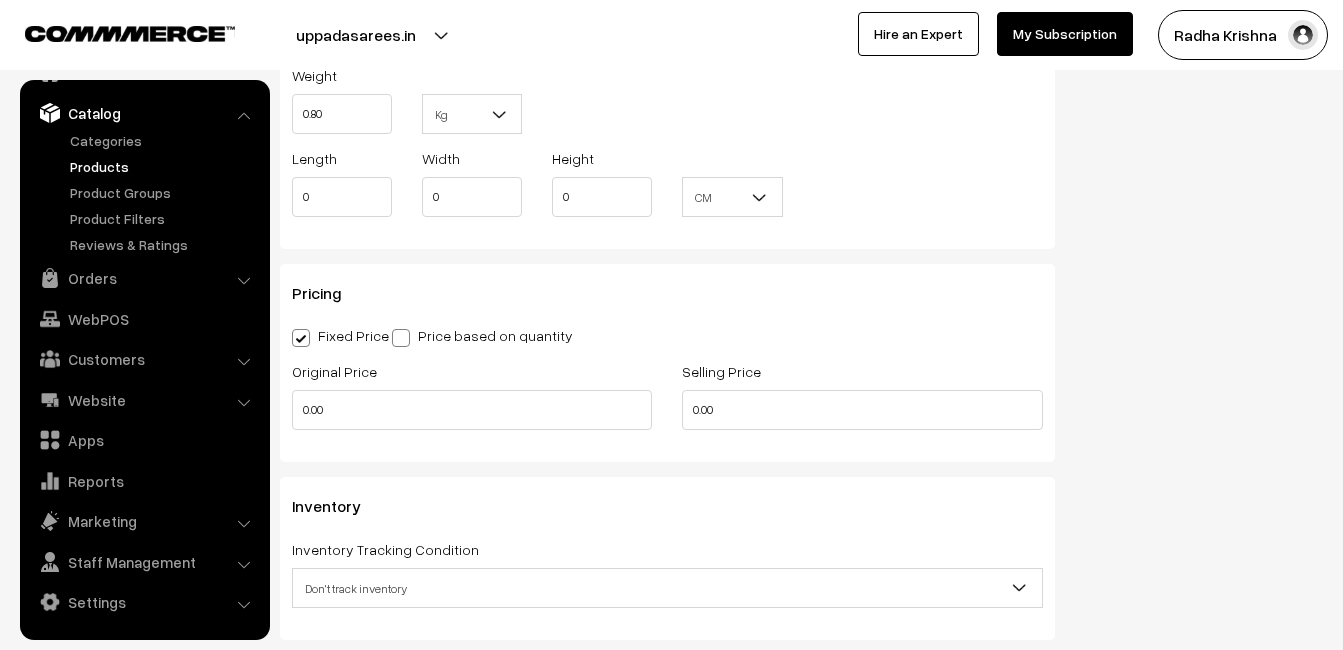 type on "0" 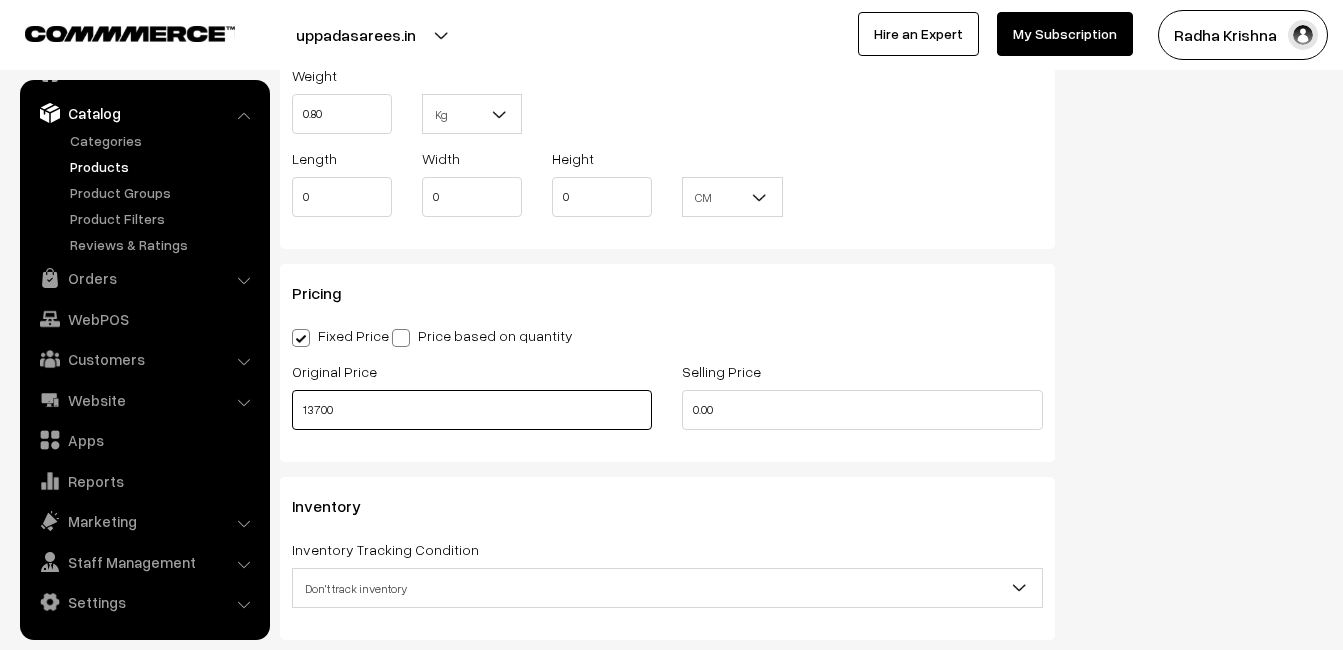 type on "13700" 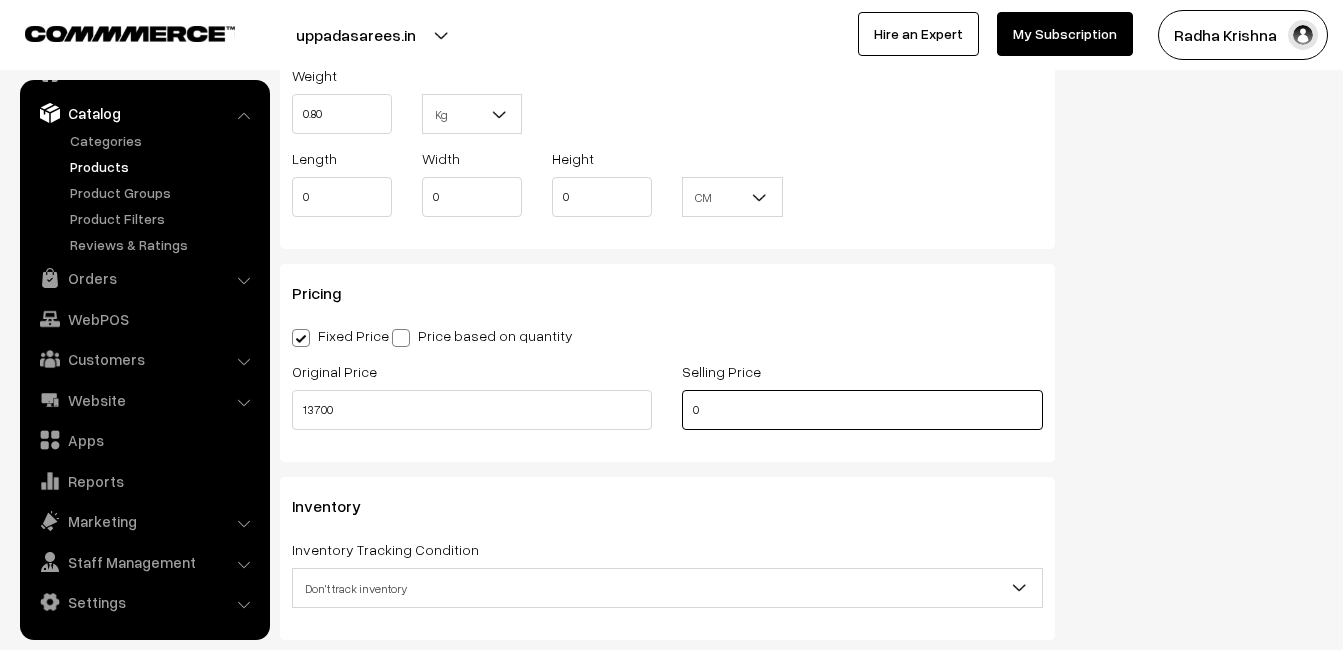 click on "0" at bounding box center [862, 410] 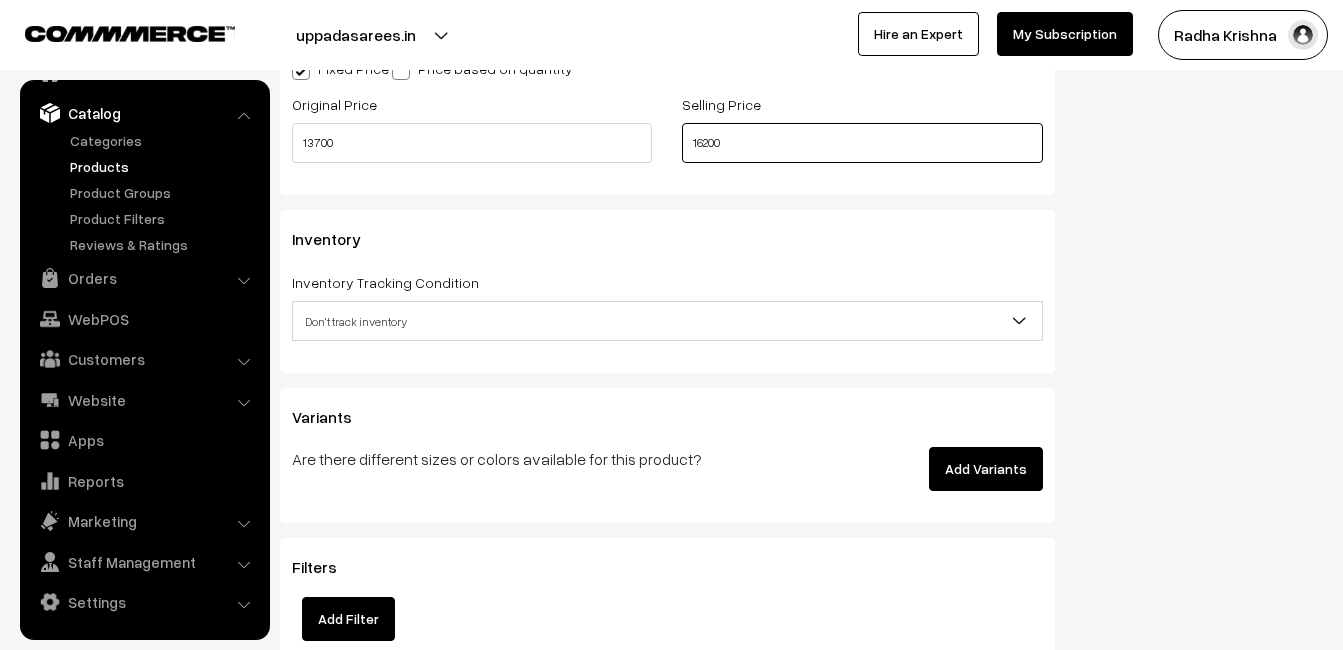 scroll, scrollTop: 1800, scrollLeft: 0, axis: vertical 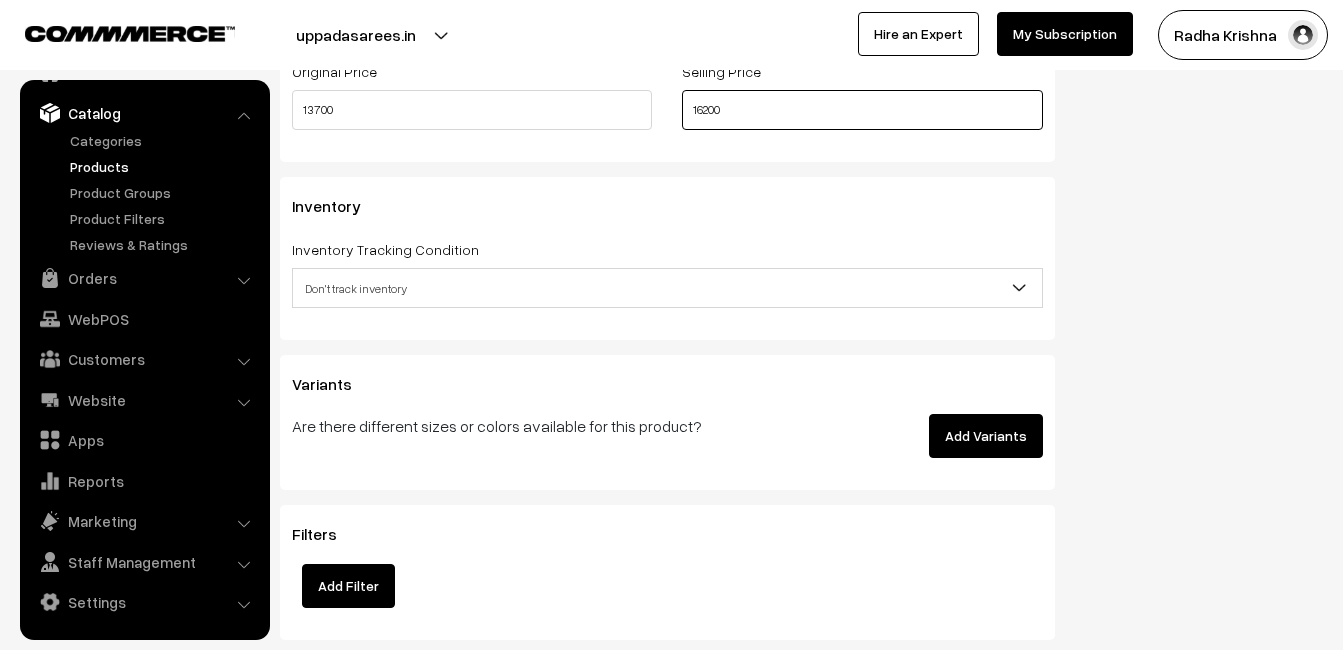 type on "16200" 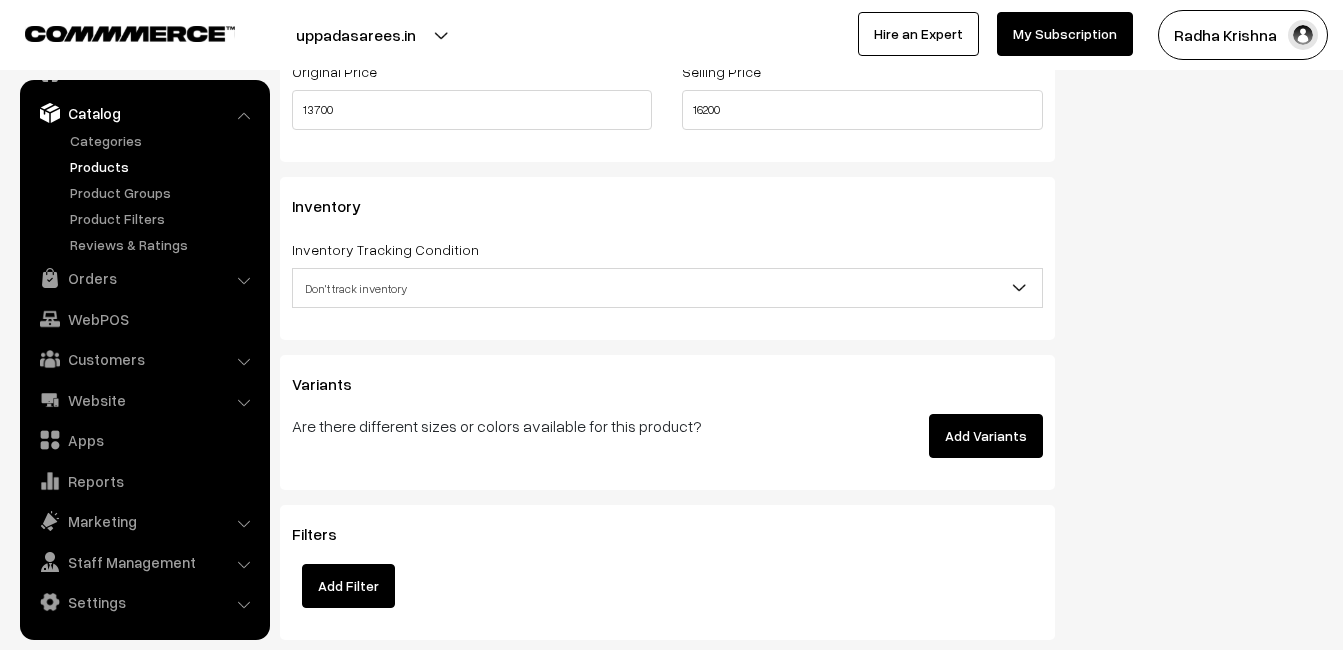click on "Don't track inventory" at bounding box center (667, 288) 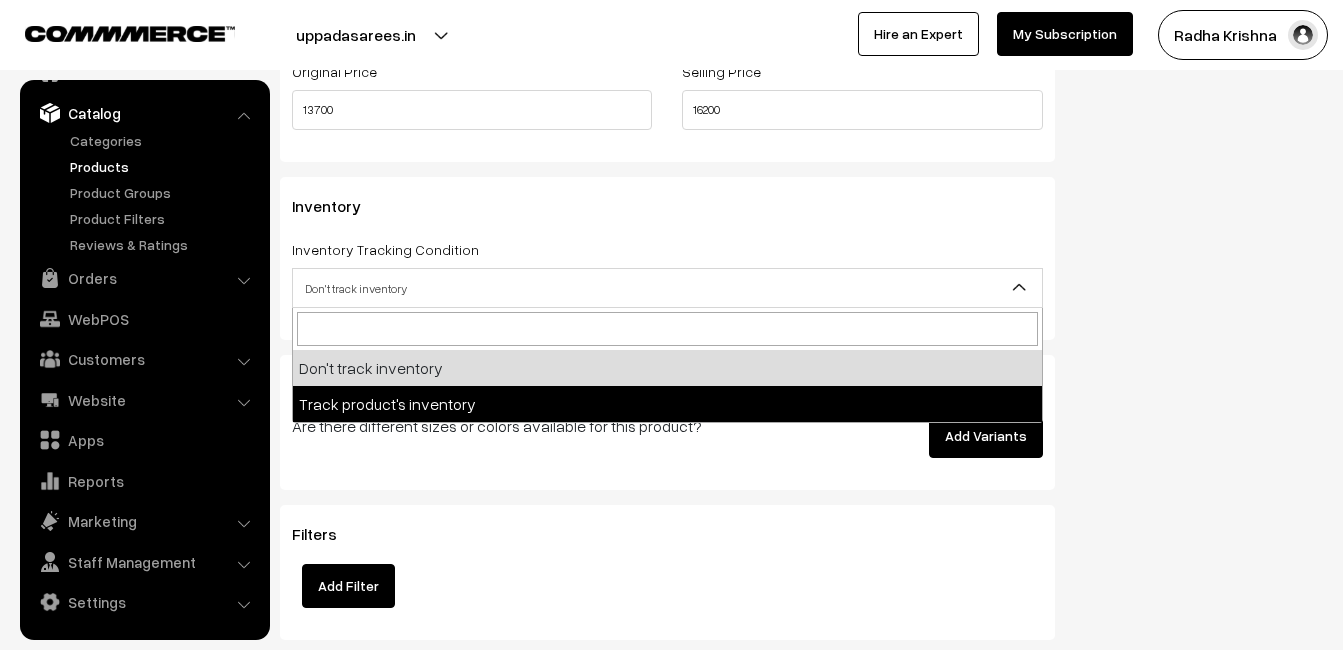 select on "2" 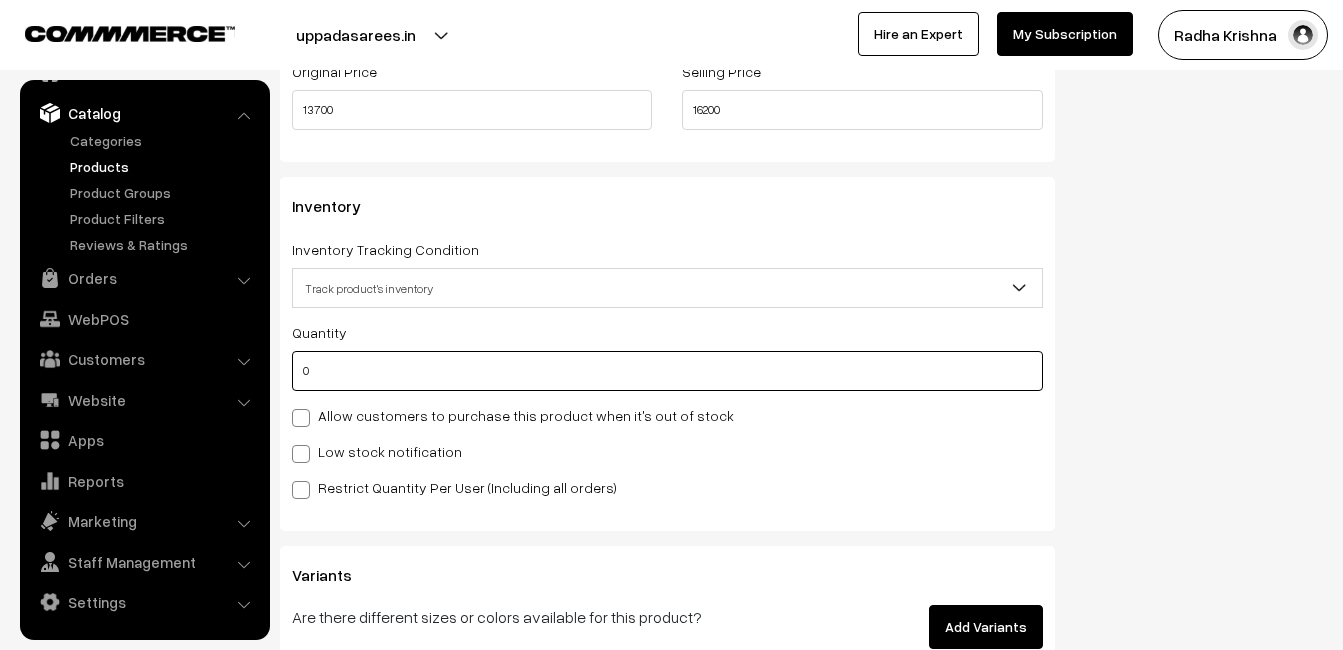 click on "0" at bounding box center (667, 371) 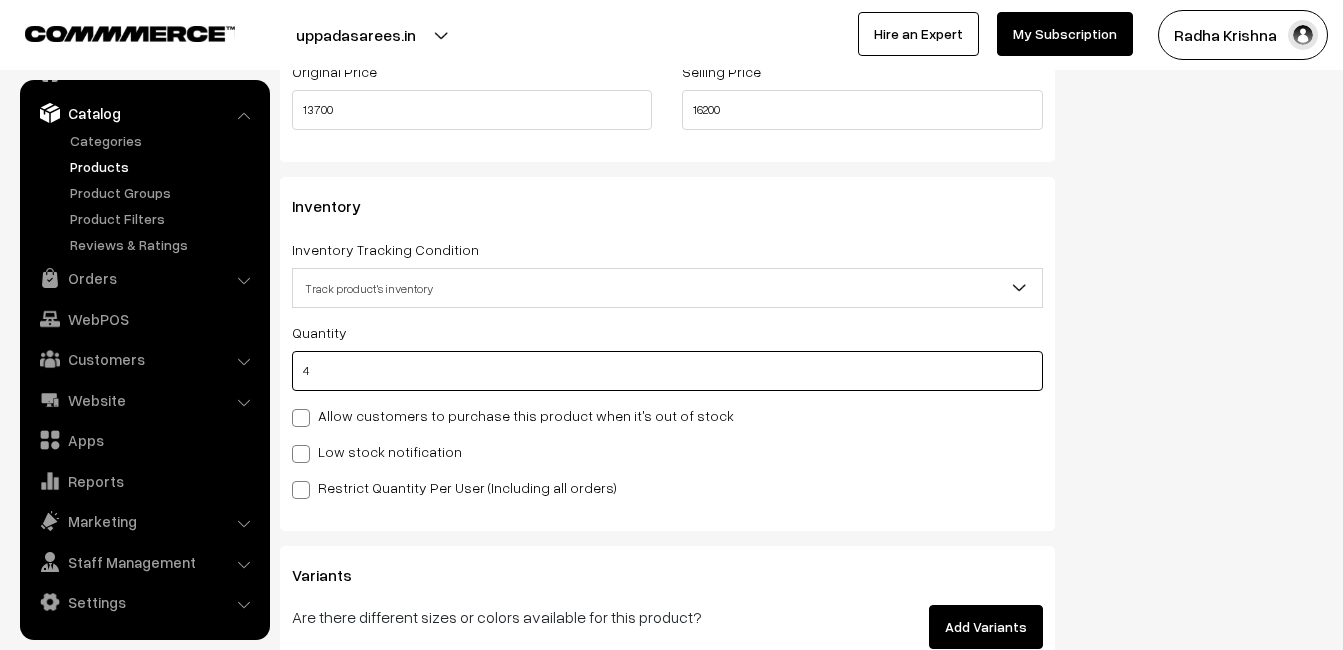 type on "4" 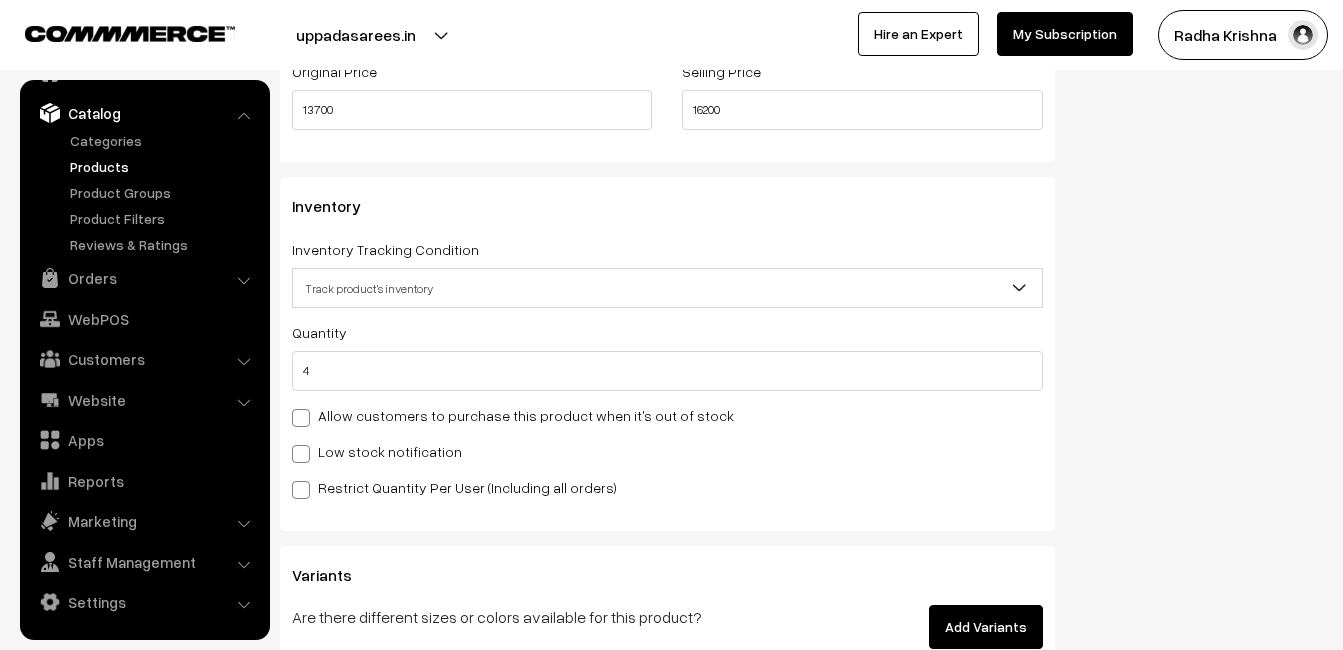 click on "Low stock notification" at bounding box center [377, 451] 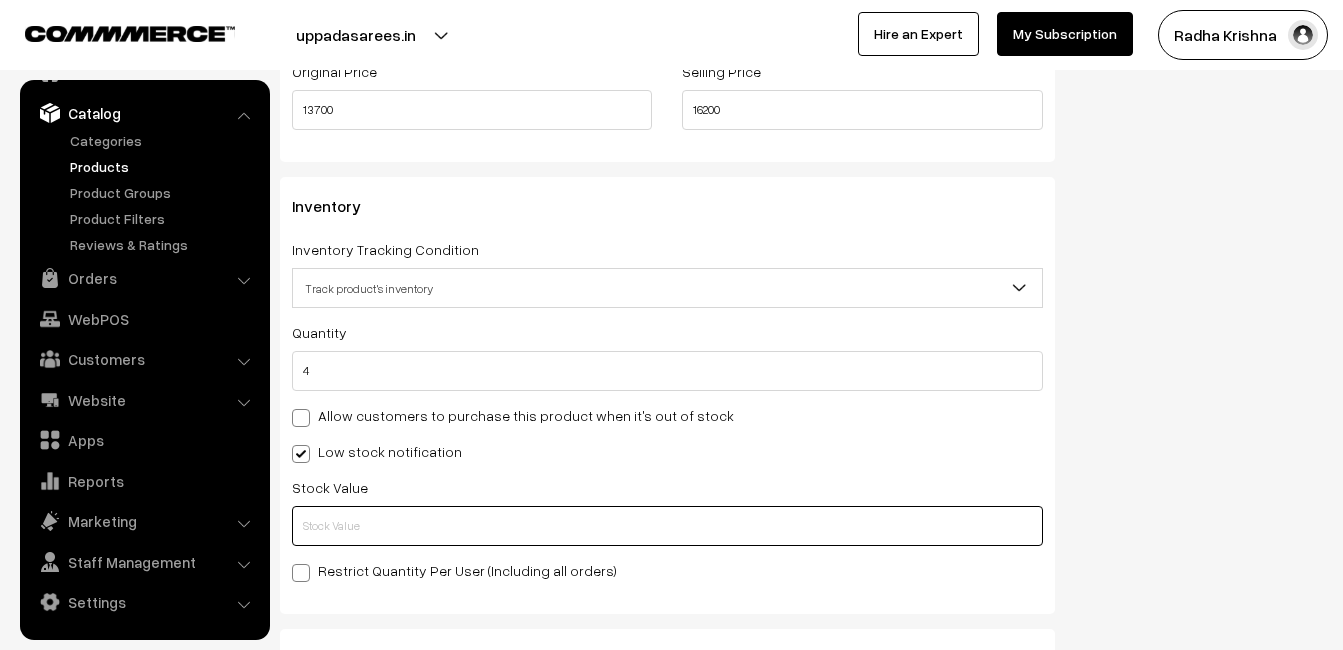click at bounding box center [667, 526] 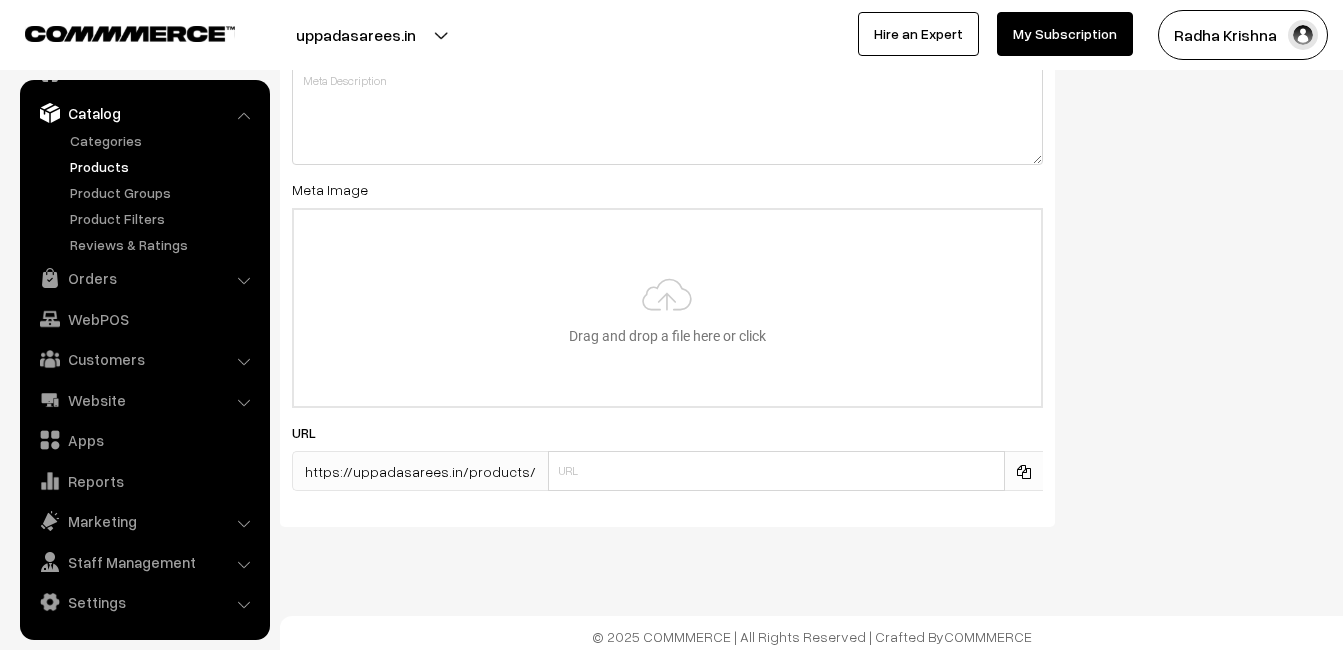 scroll, scrollTop: 2968, scrollLeft: 0, axis: vertical 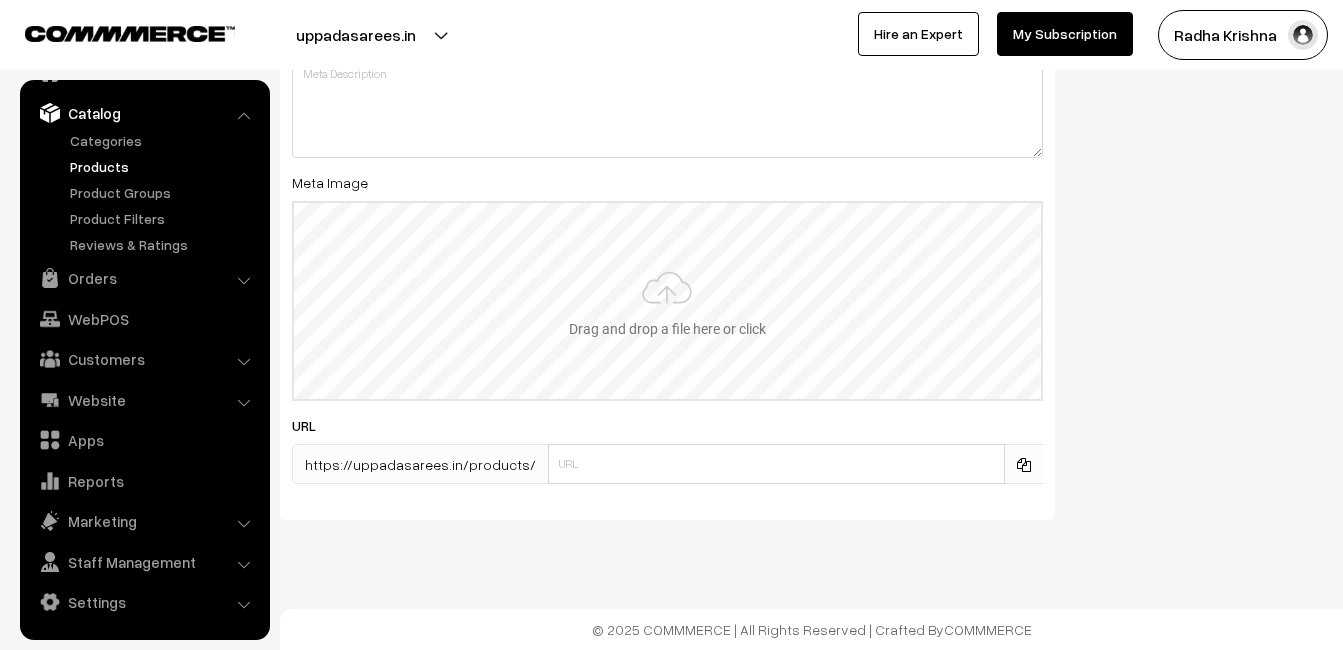 type on "2" 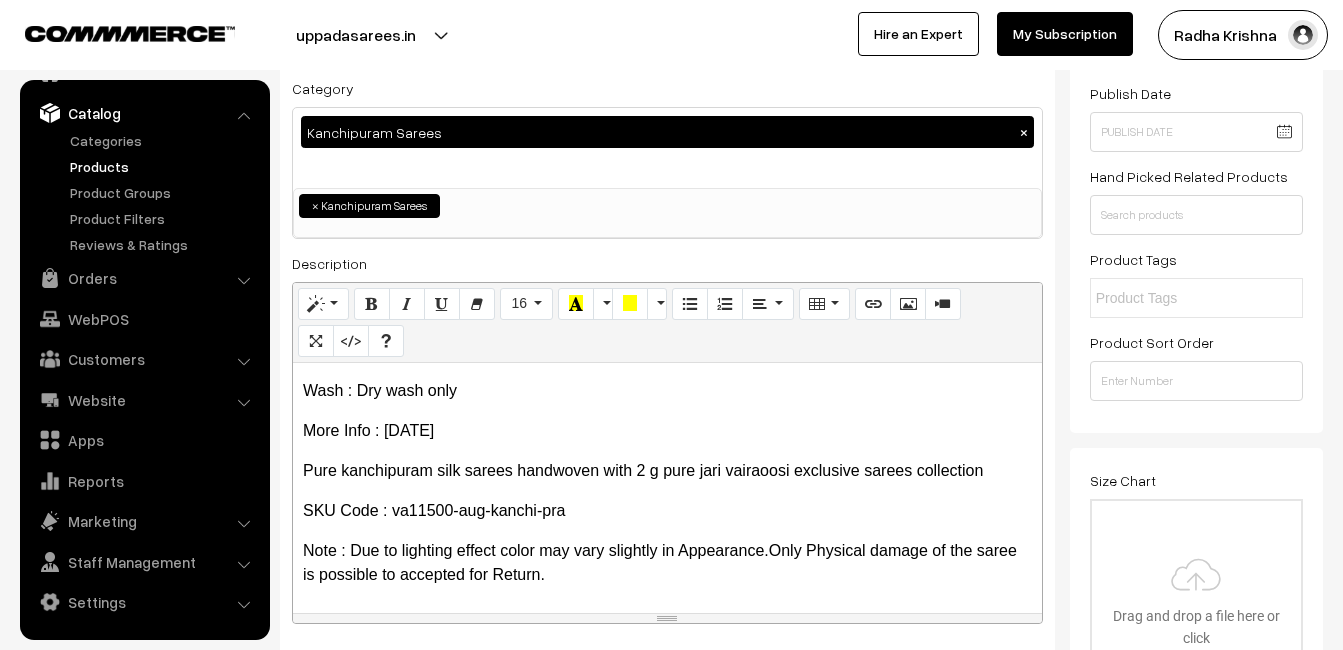 scroll, scrollTop: 0, scrollLeft: 0, axis: both 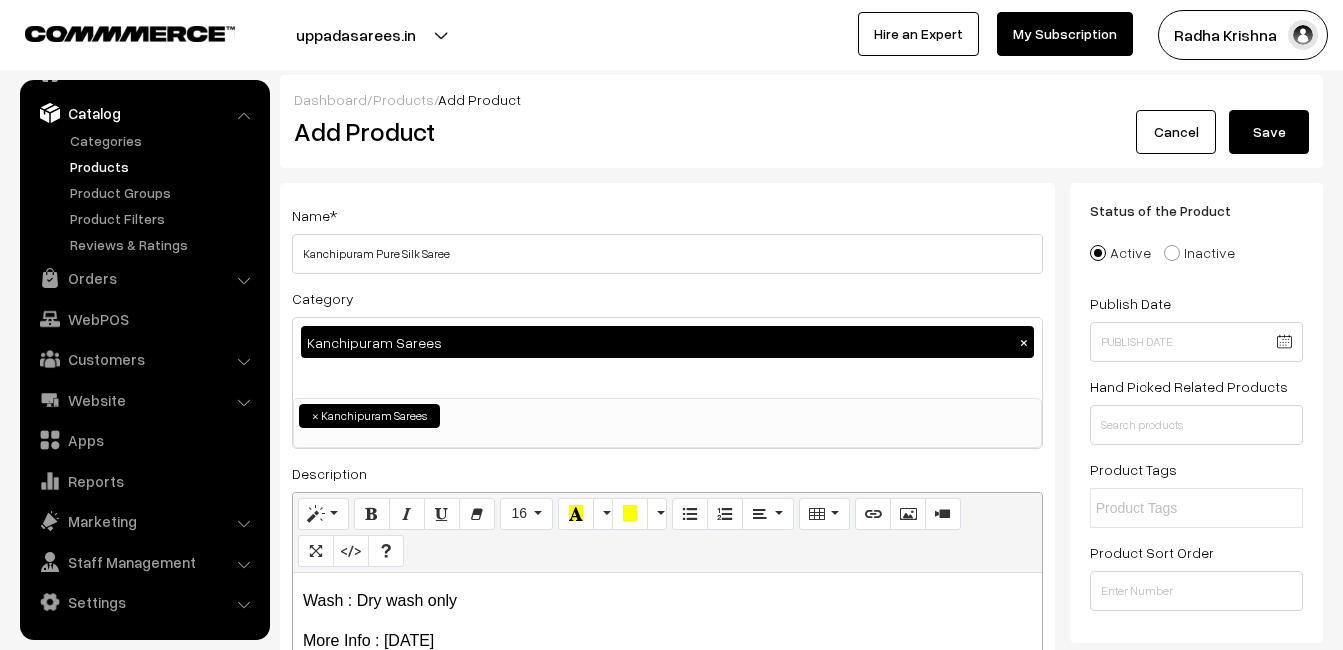 click on "Save" at bounding box center (1269, 132) 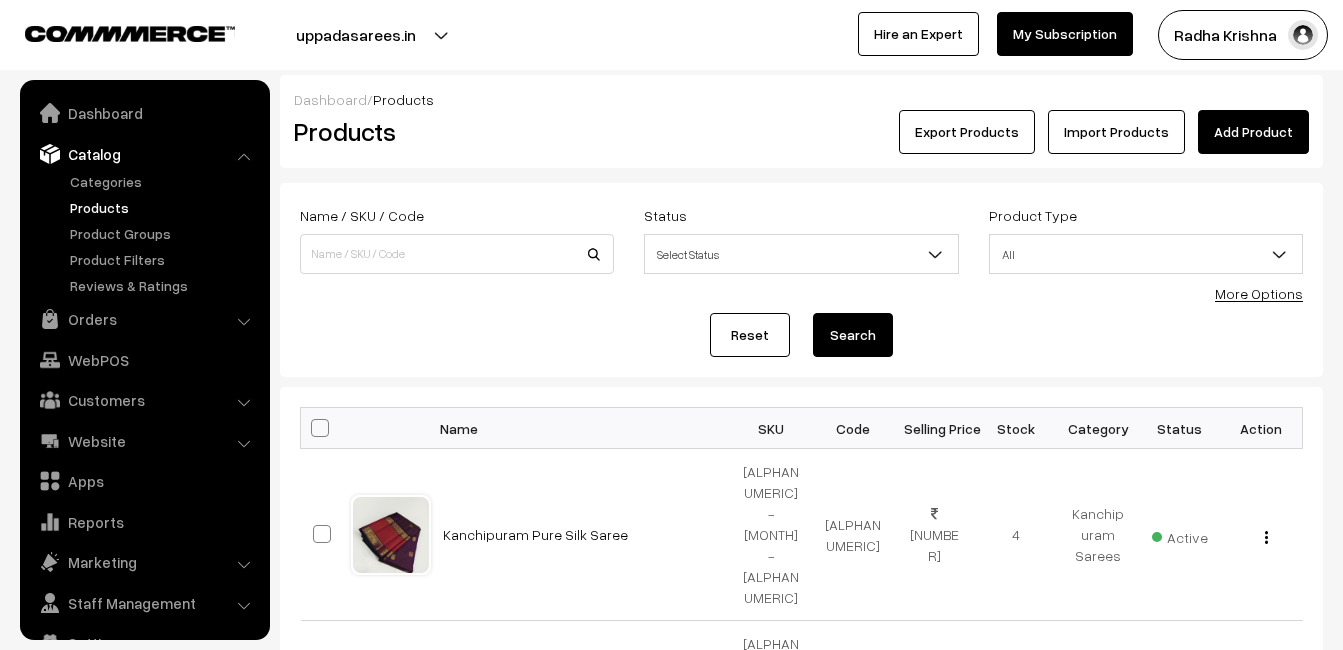 scroll, scrollTop: 0, scrollLeft: 0, axis: both 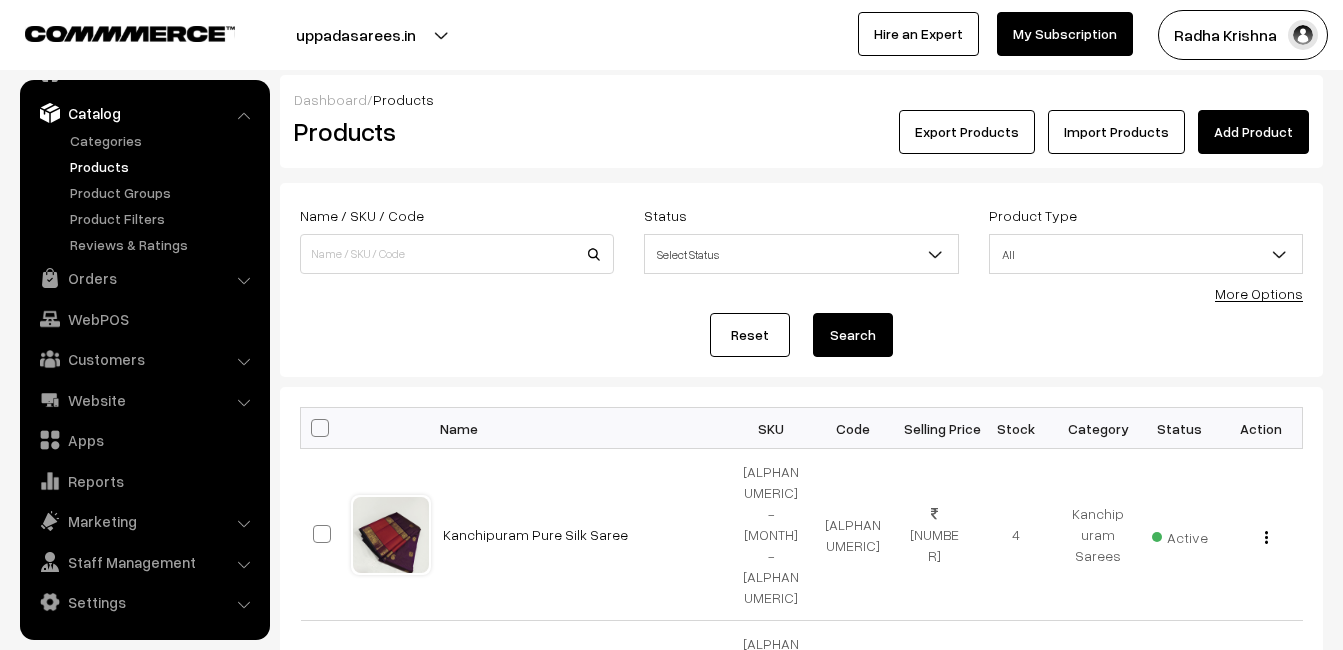 click on "Add Product" at bounding box center [1253, 132] 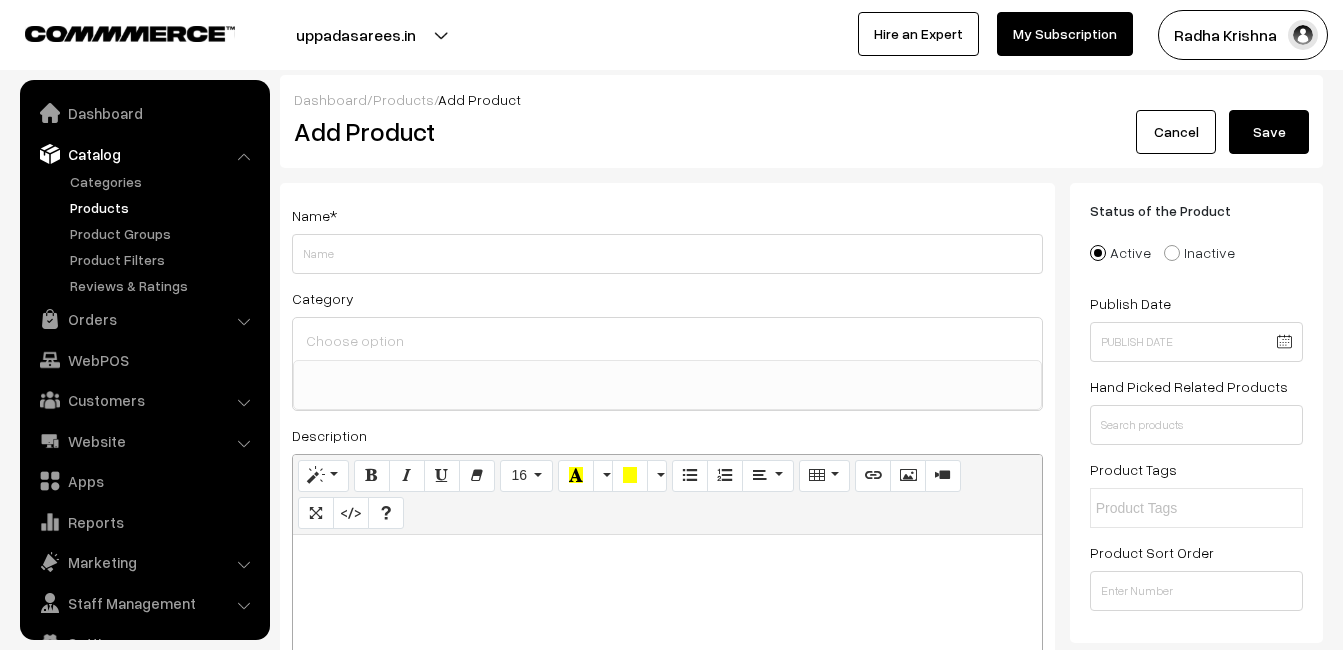 select 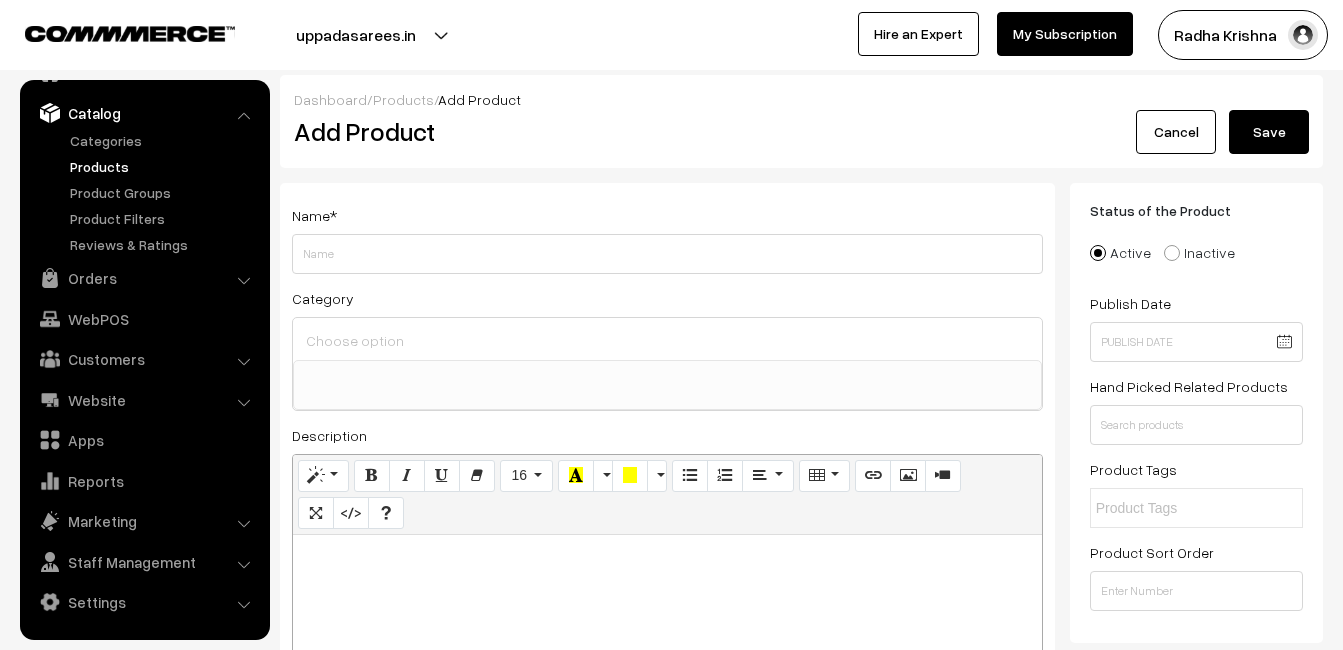 click at bounding box center (667, 557) 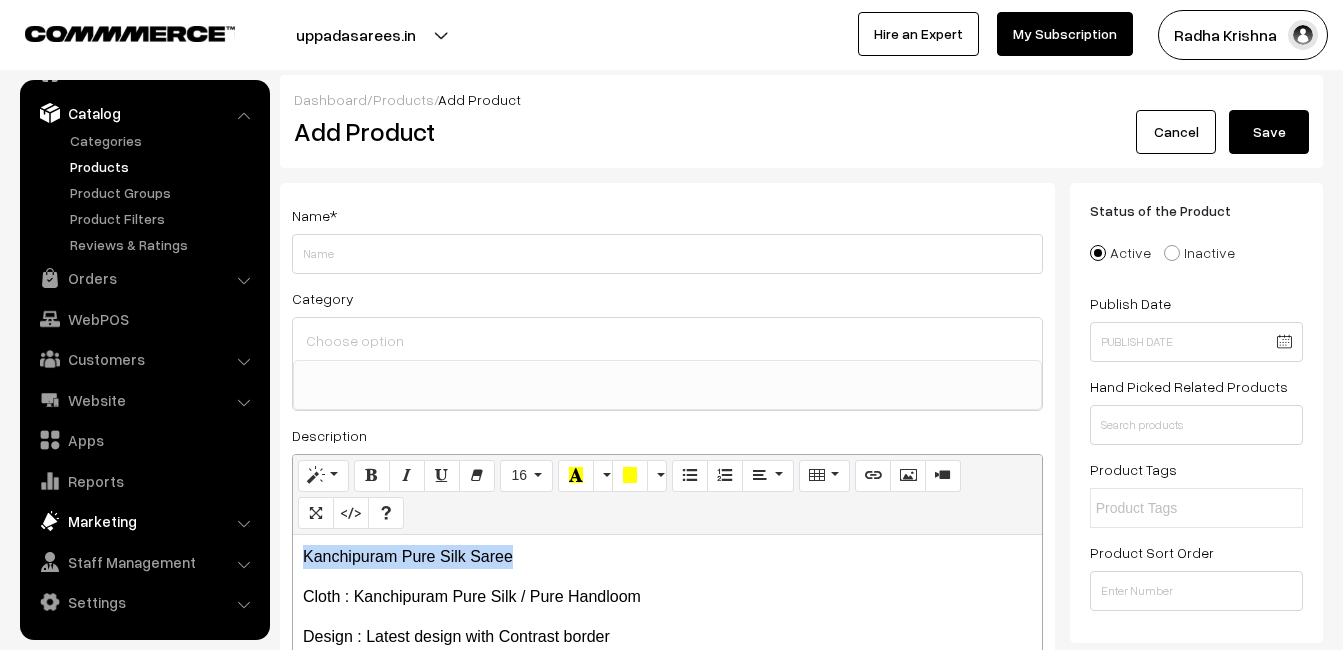drag, startPoint x: 540, startPoint y: 538, endPoint x: 220, endPoint y: 534, distance: 320.025 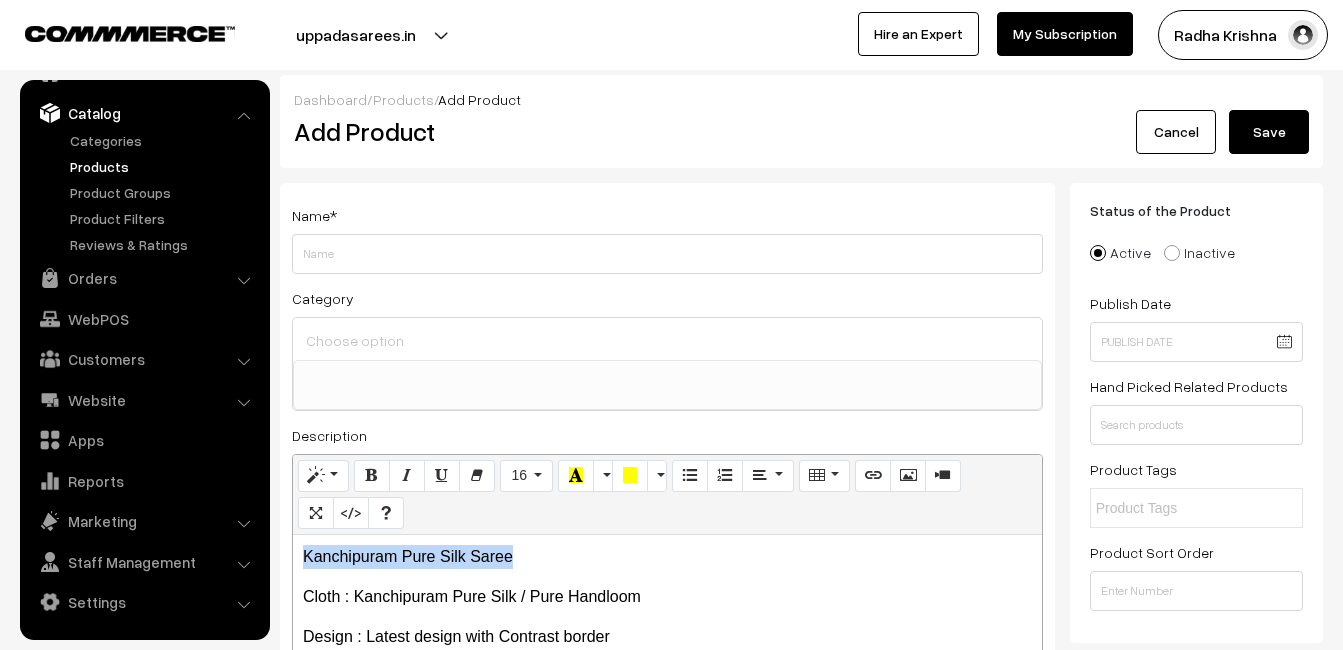 copy on "Kanchipuram Pure Silk Saree" 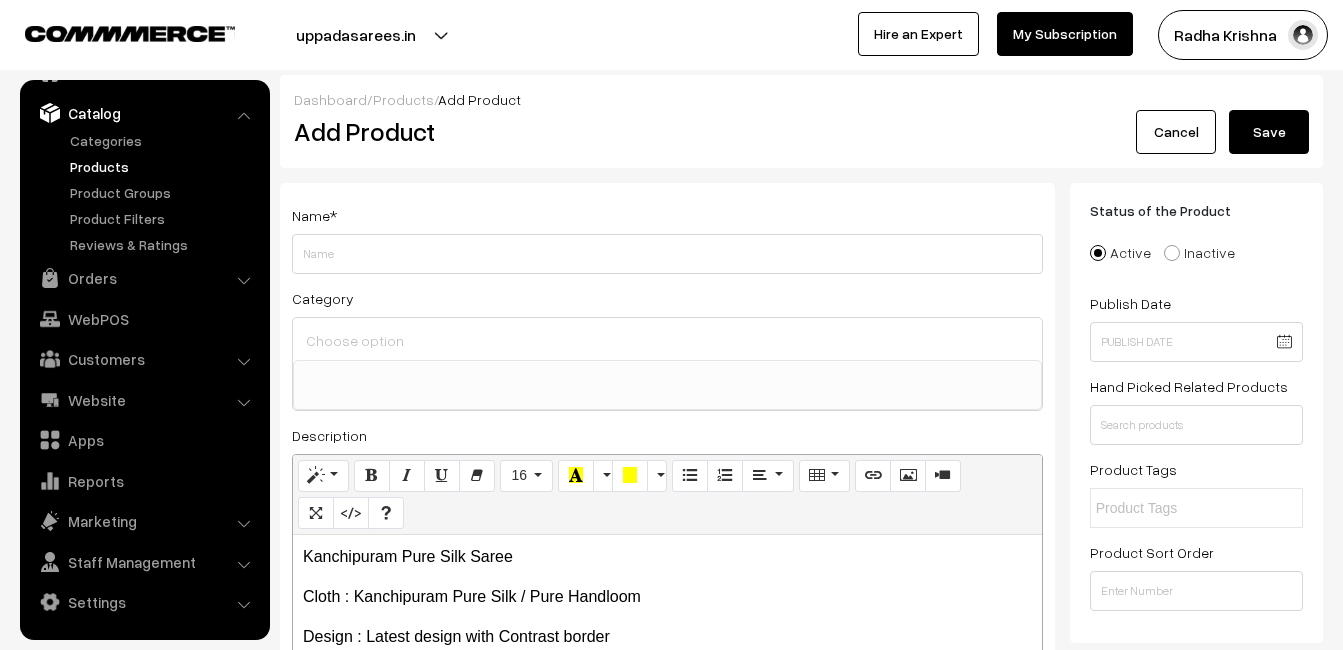 click on "[NAME]  *" at bounding box center [667, 238] 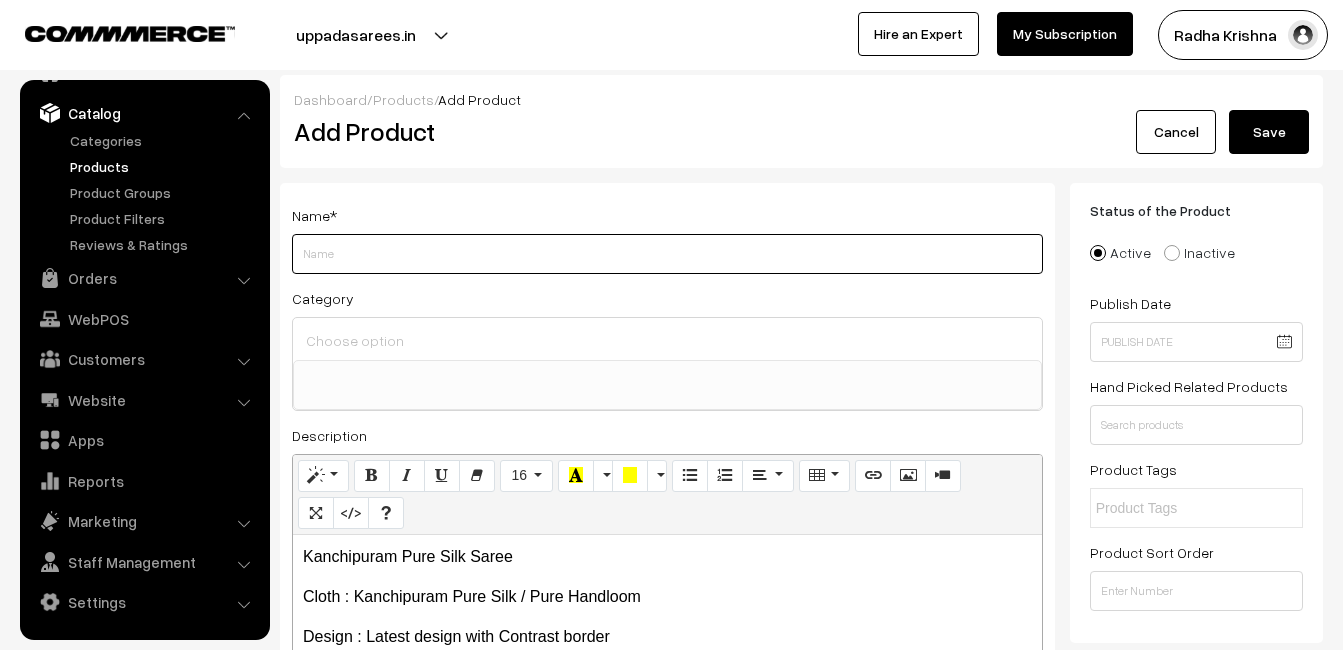 click on "Weight" at bounding box center [667, 254] 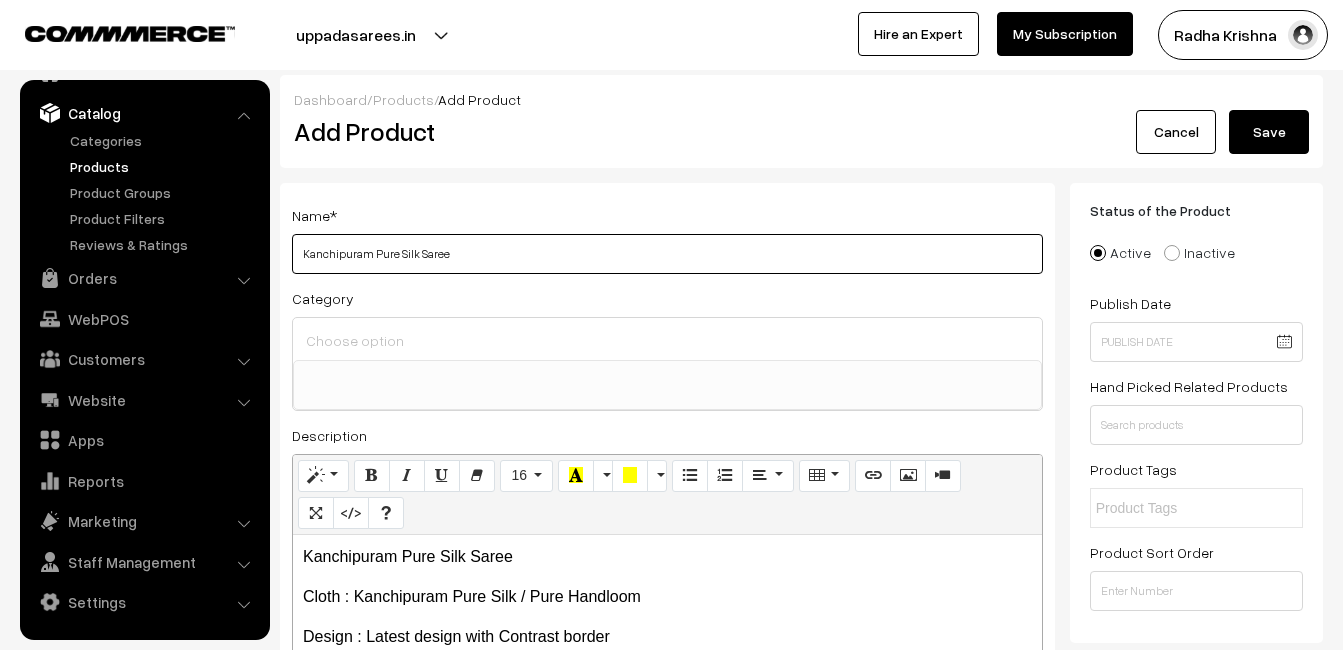 type on "Kanchipuram Pure Silk Saree" 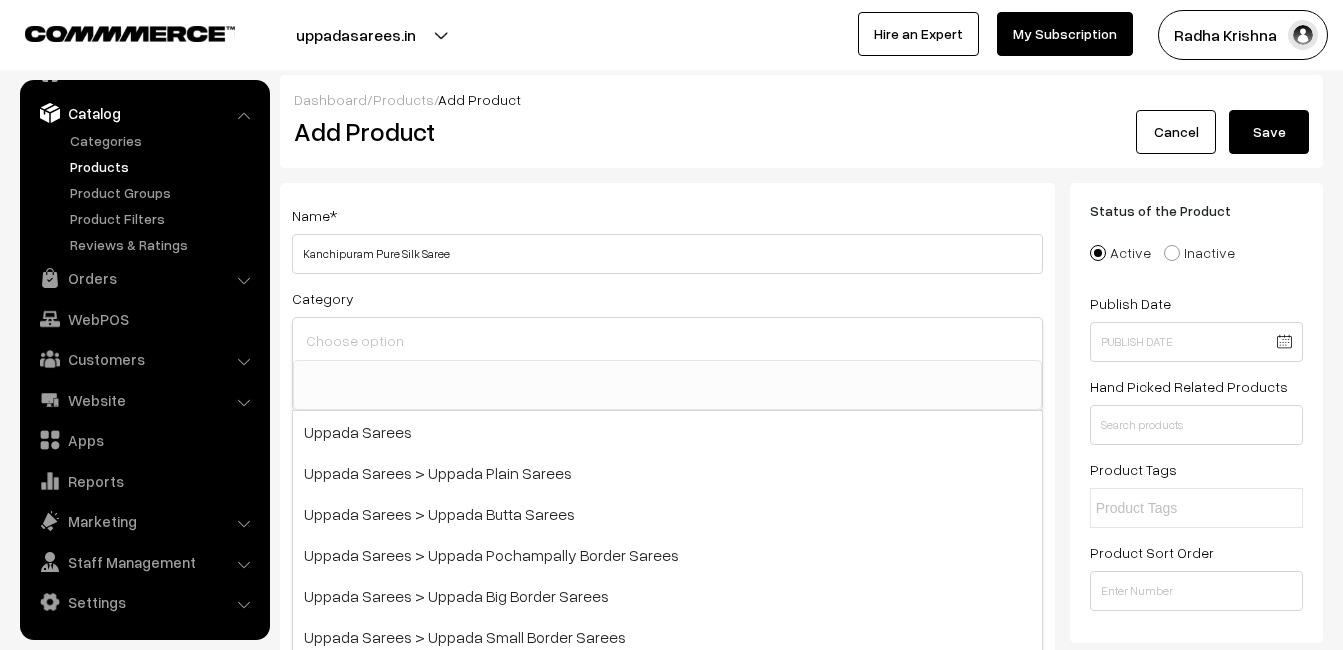 click at bounding box center (667, 340) 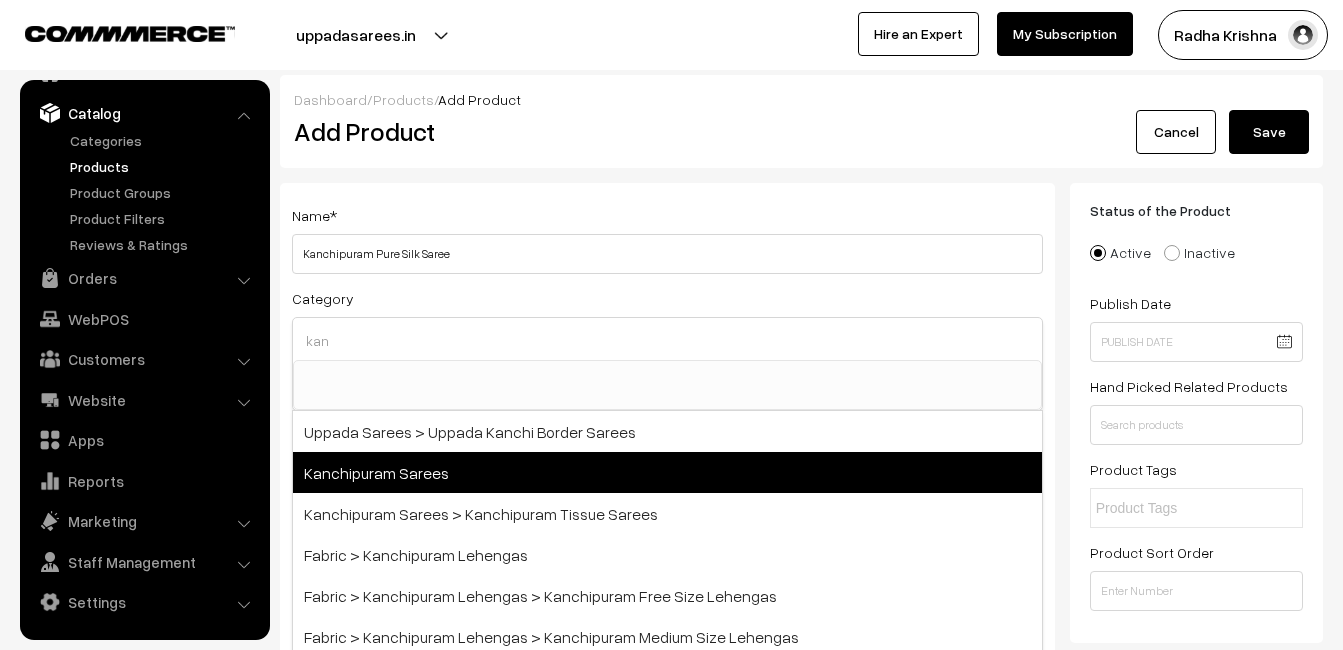 type on "kan" 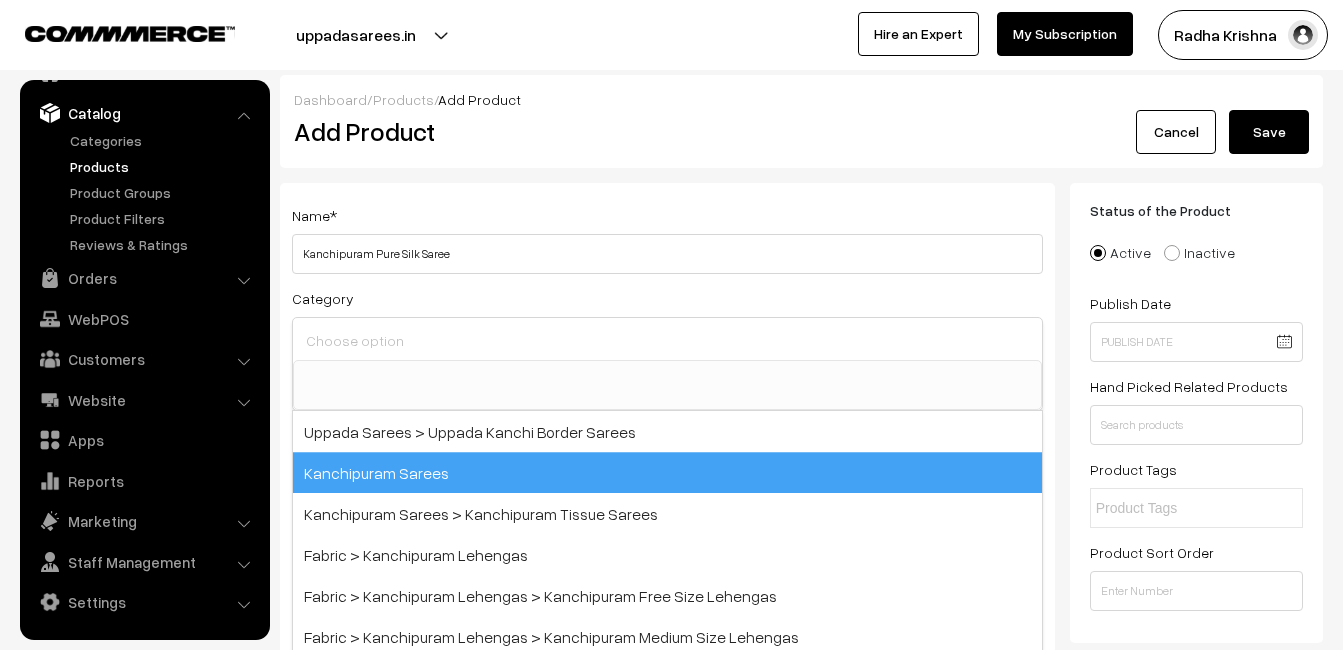 scroll, scrollTop: 340, scrollLeft: 0, axis: vertical 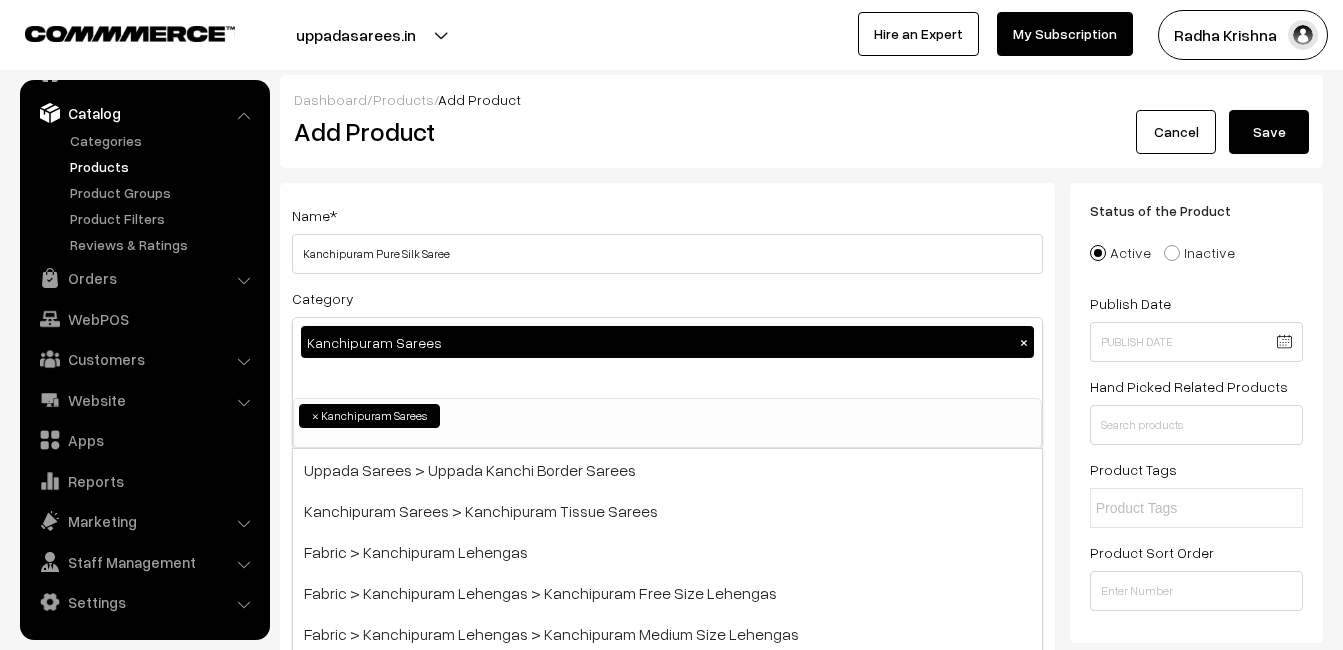 click on "Name  *
Kanchipuram Pure Silk Saree" at bounding box center [667, 238] 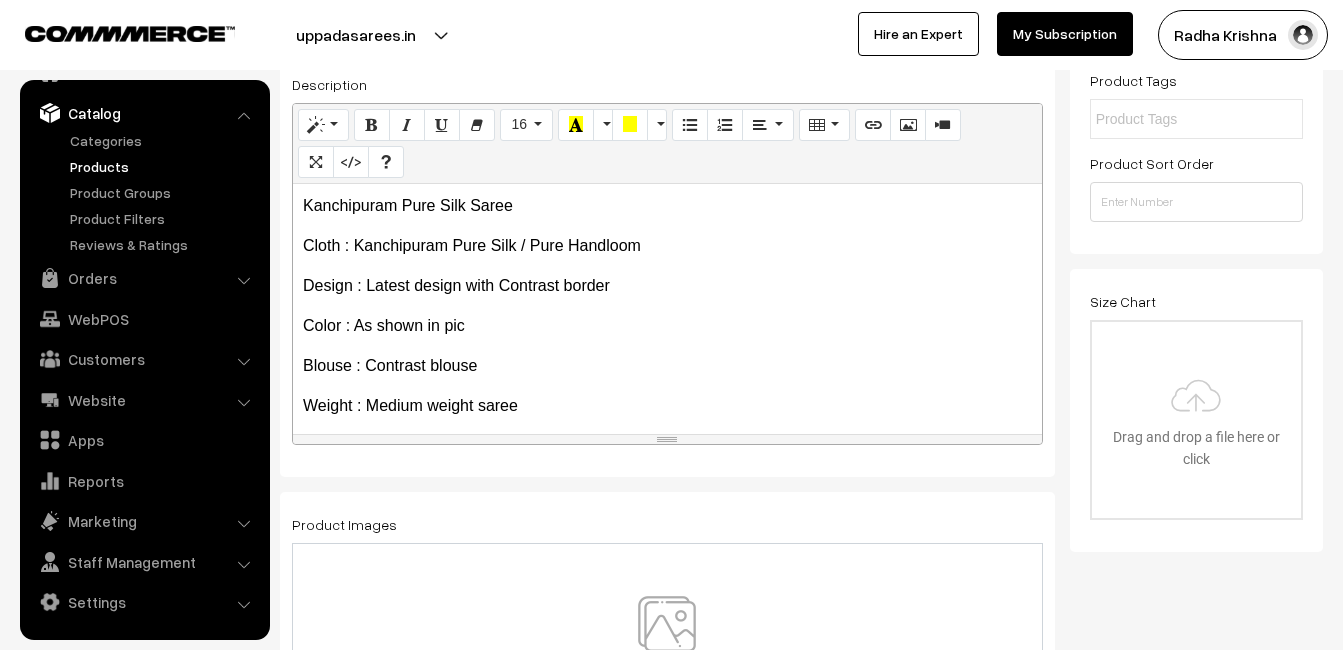 scroll, scrollTop: 400, scrollLeft: 0, axis: vertical 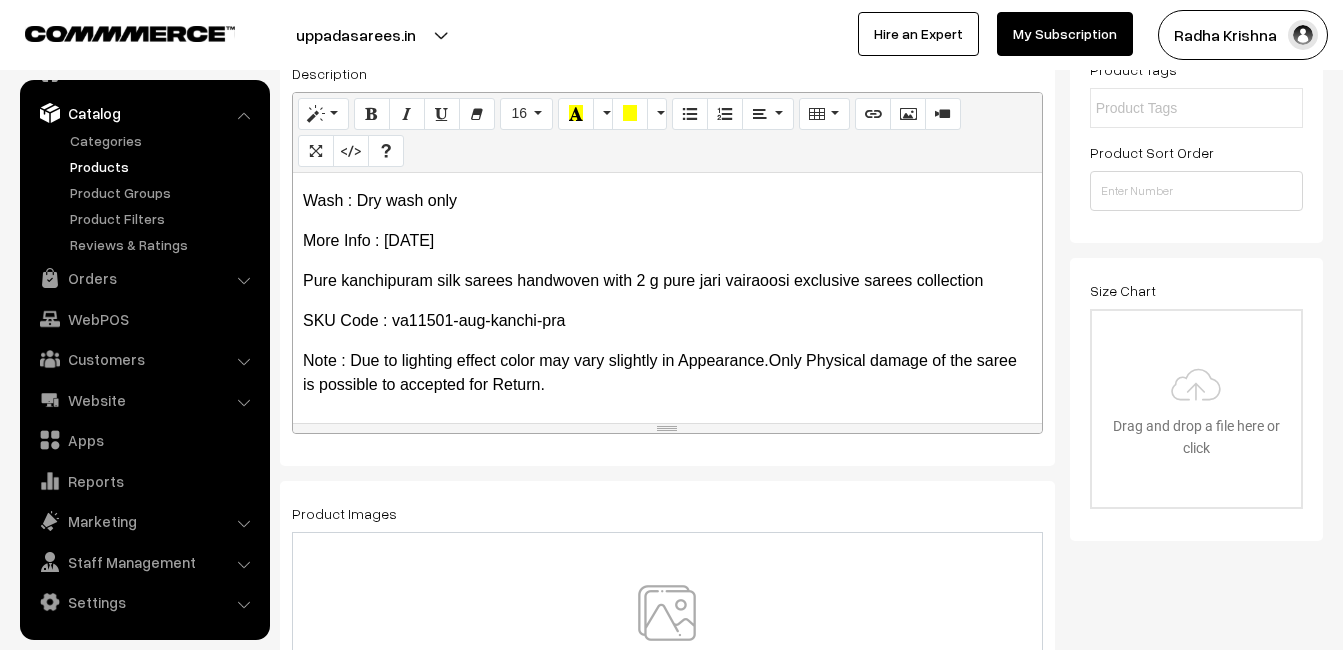 click at bounding box center (667, 643) 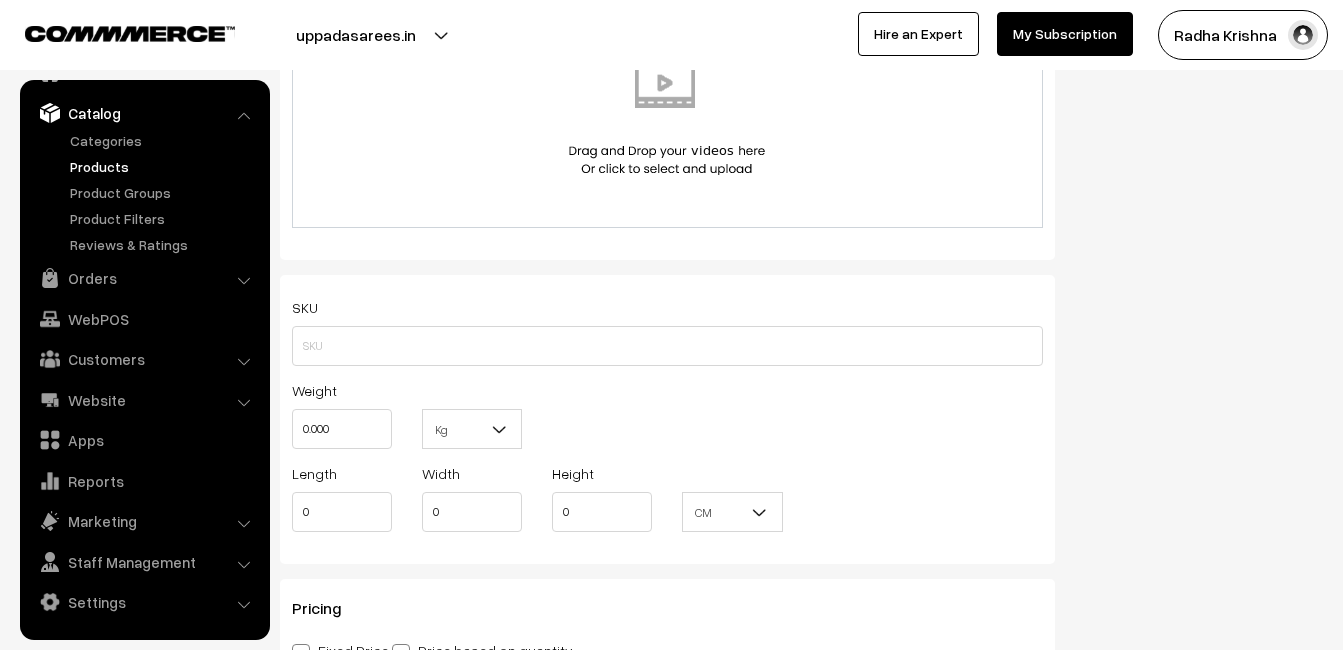 scroll, scrollTop: 1200, scrollLeft: 0, axis: vertical 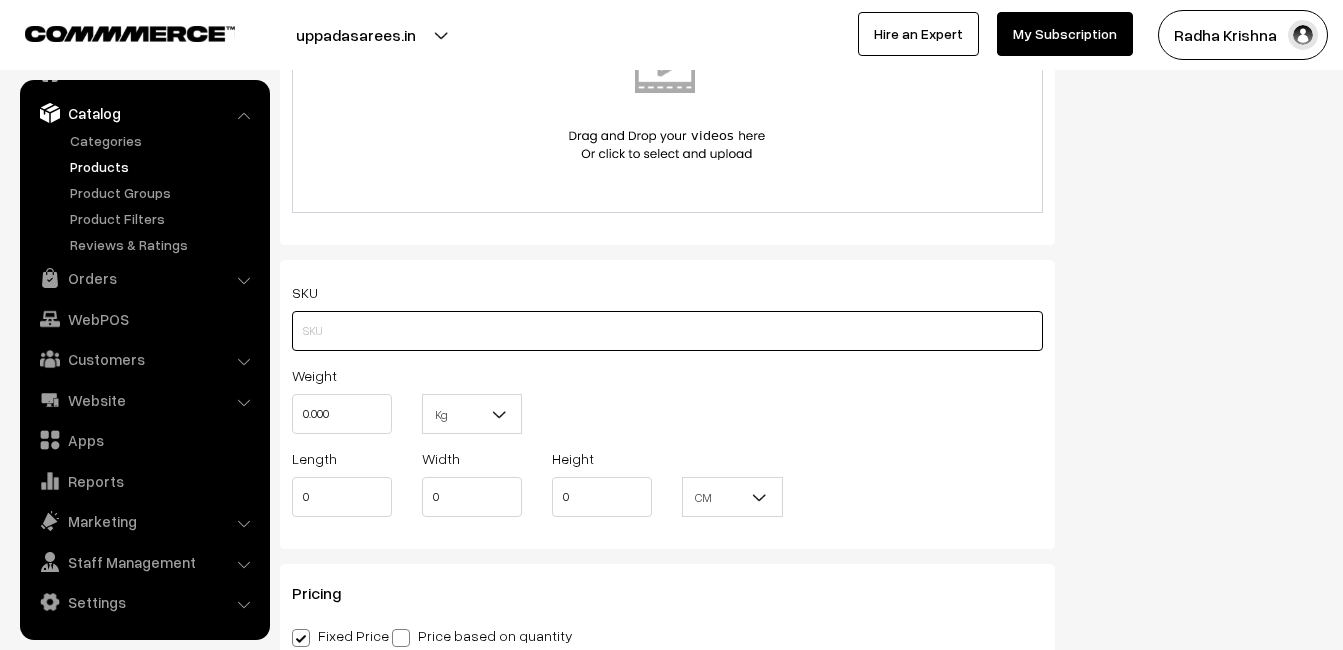 click at bounding box center [667, 331] 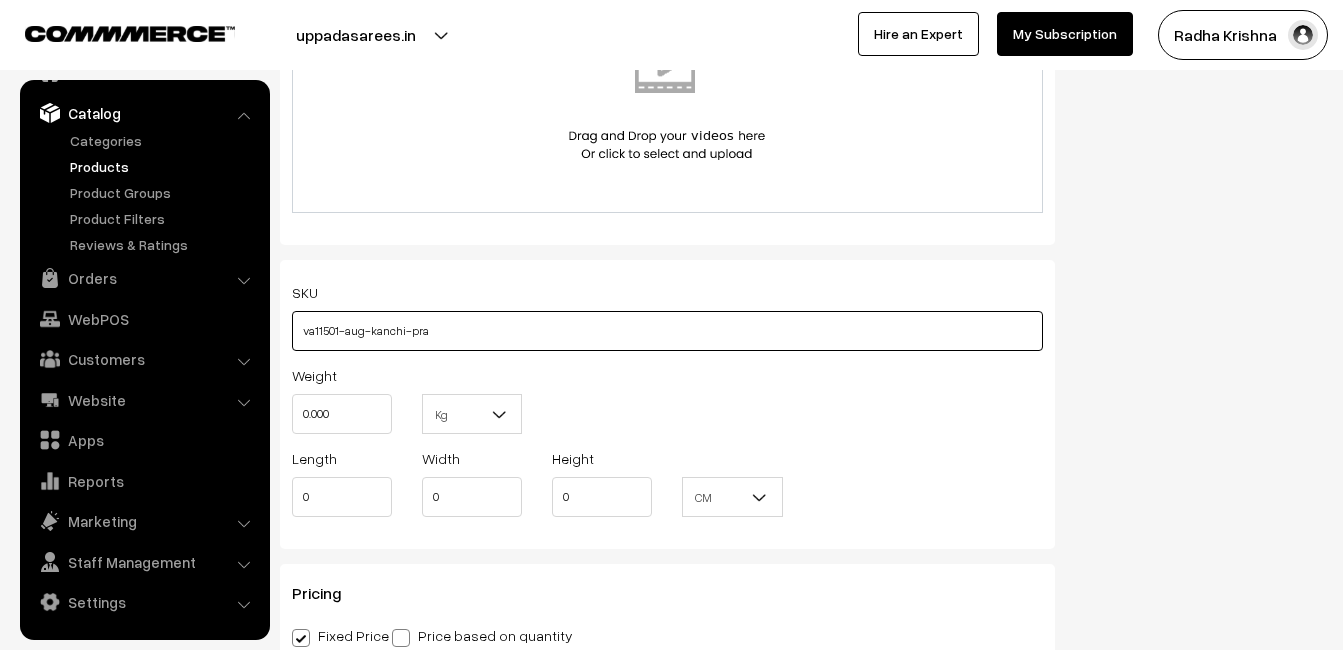 type on "va11501-aug-kanchi-pra" 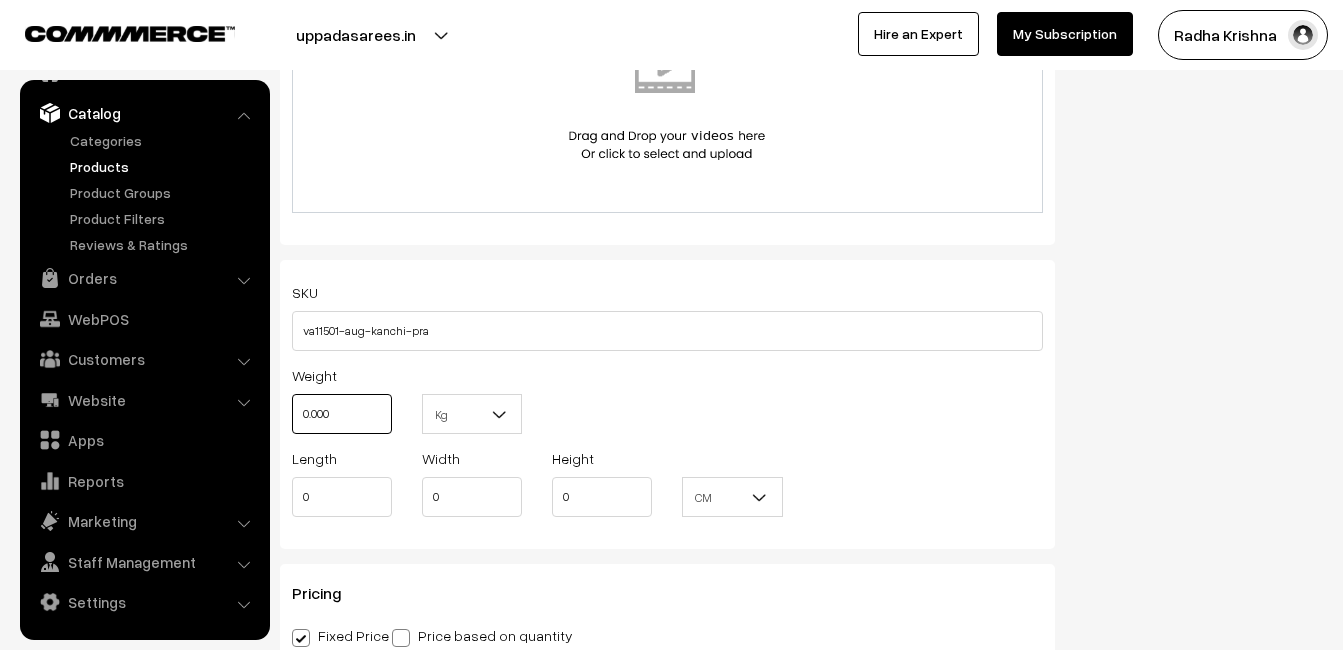 click on "0.000" at bounding box center (342, 414) 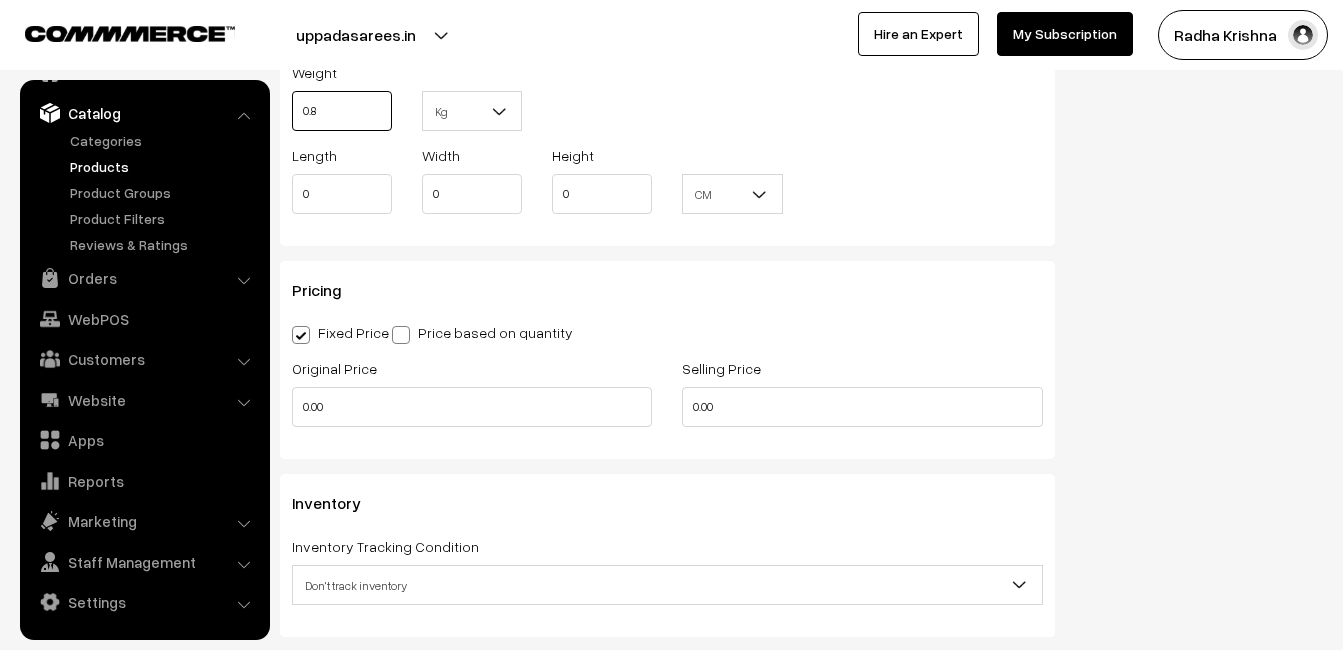 scroll, scrollTop: 1600, scrollLeft: 0, axis: vertical 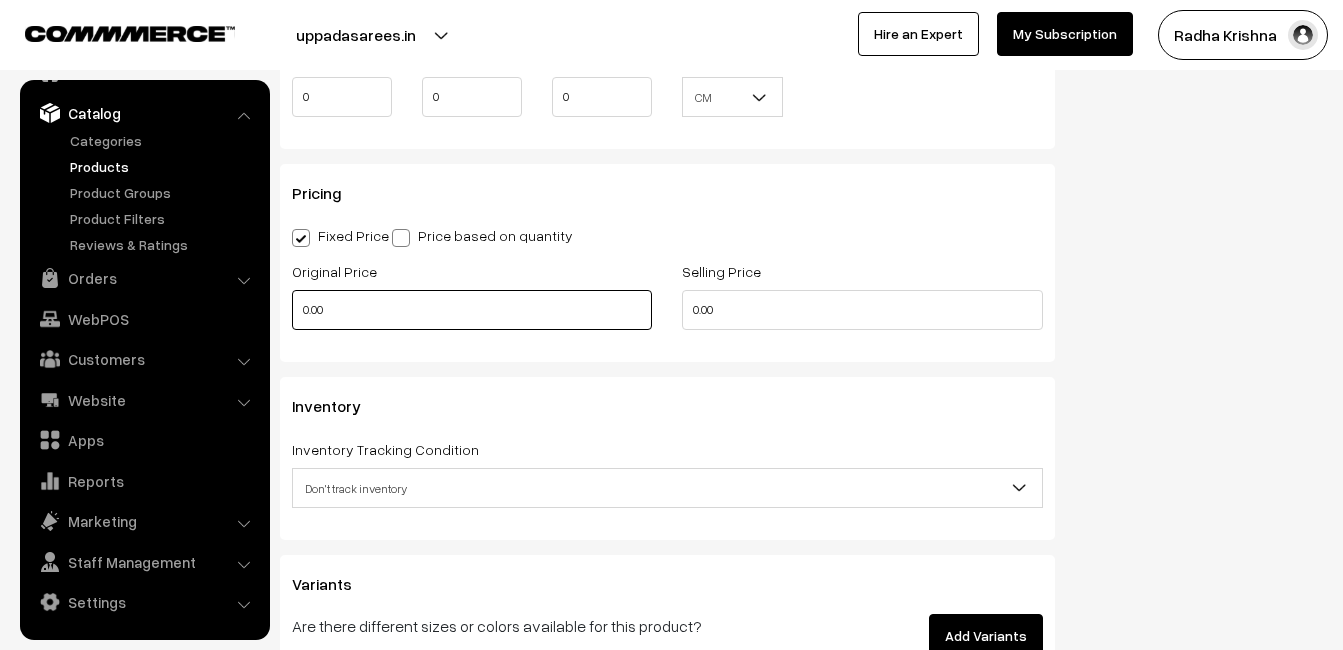 type on "0.80" 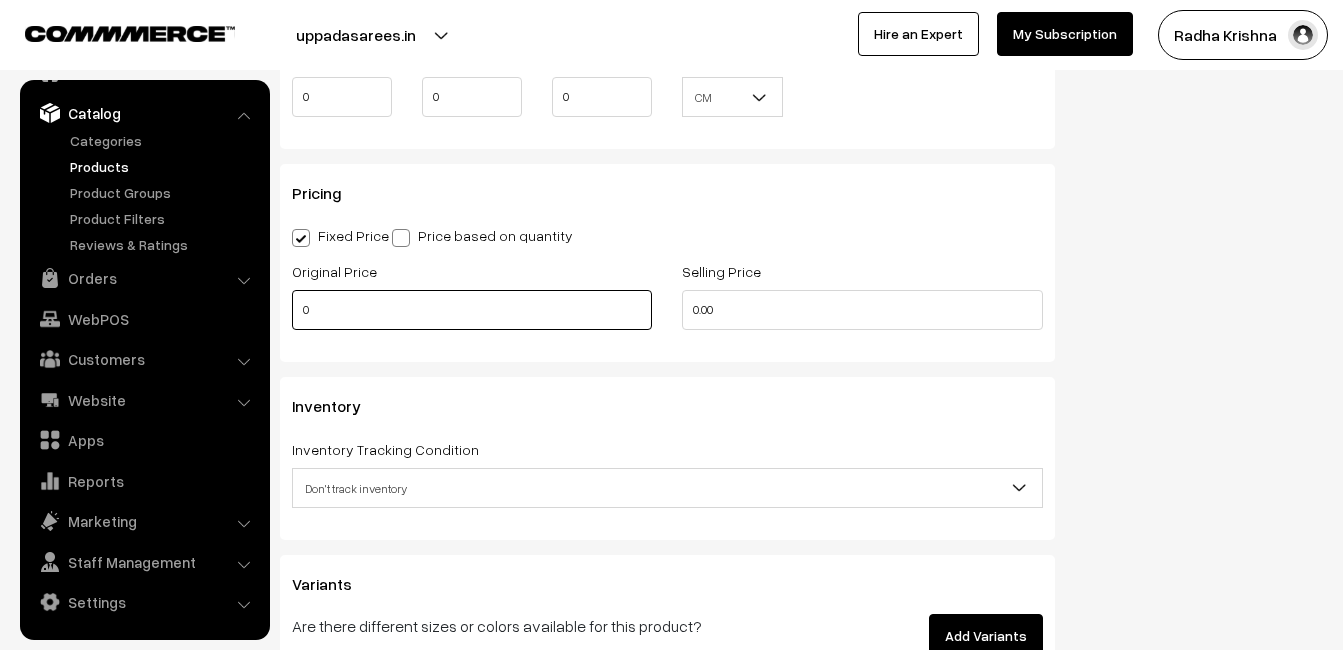 click on "0" at bounding box center (472, 310) 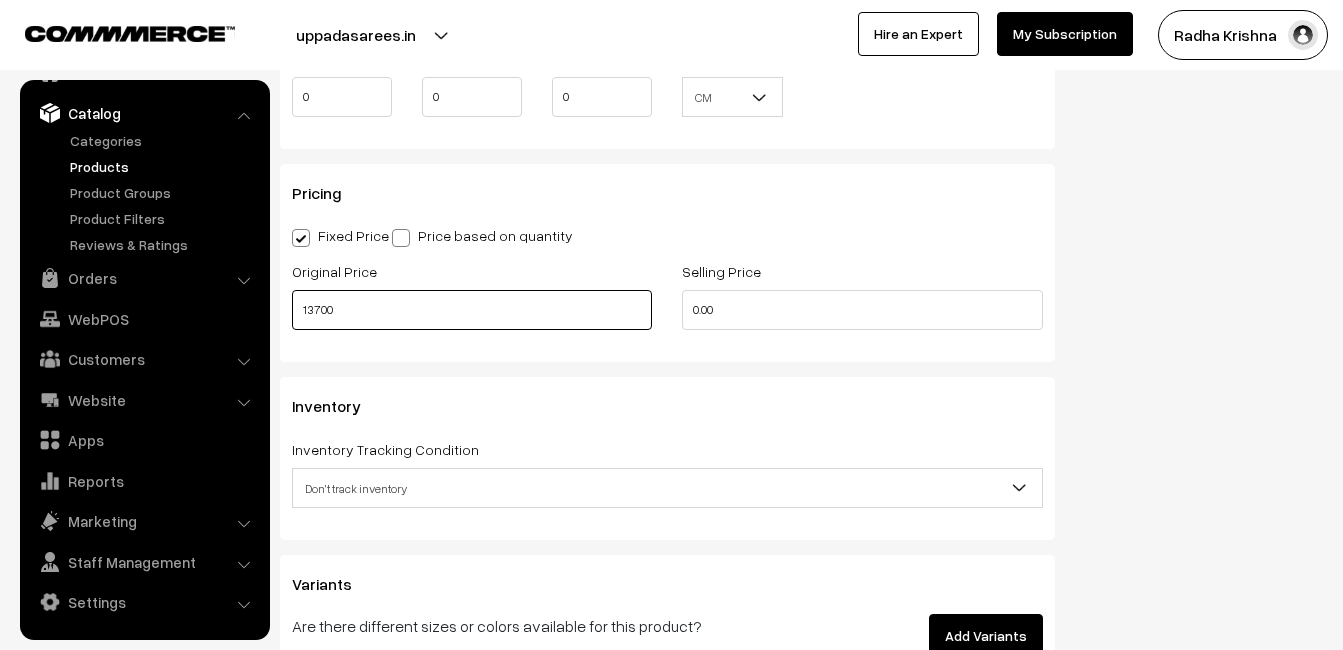 type on "13700" 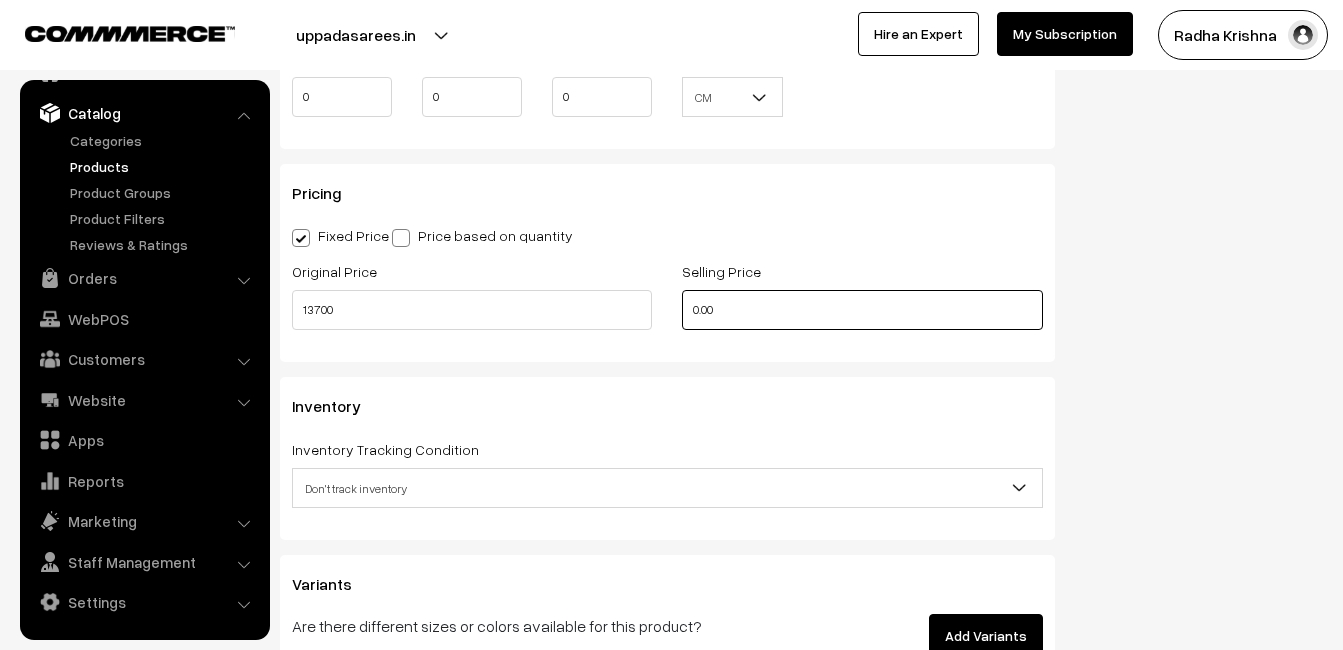 click on "0.00" at bounding box center (862, 310) 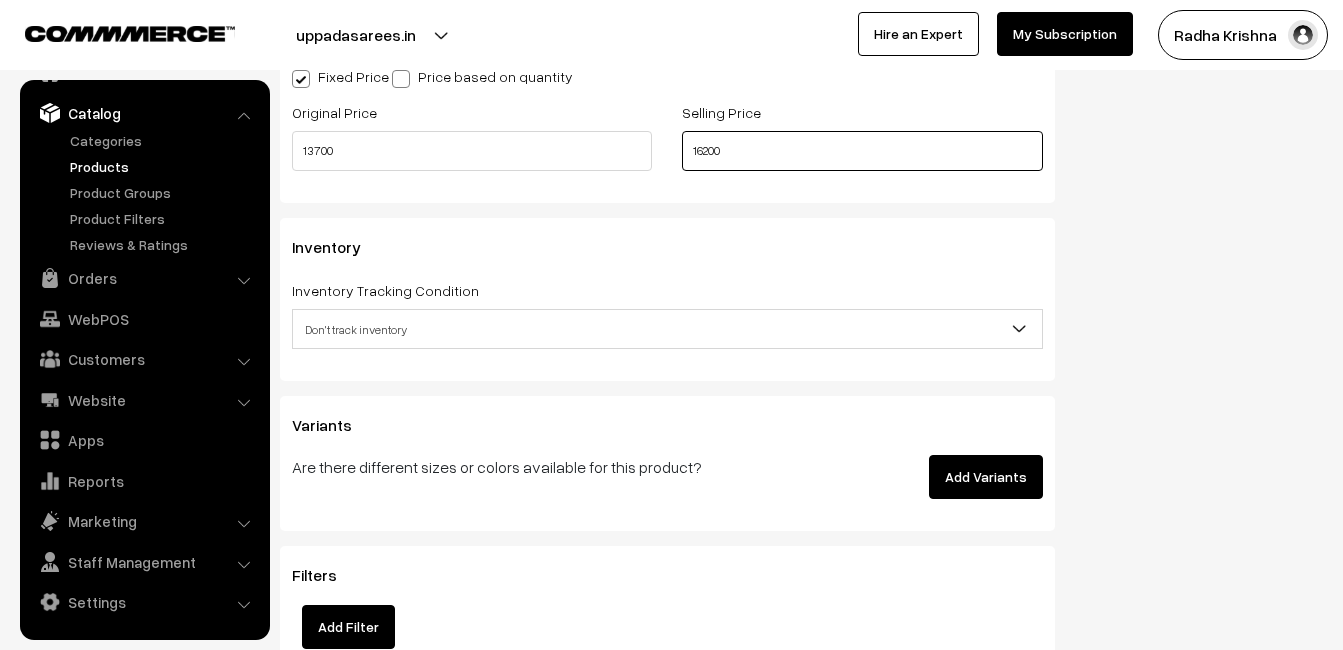 scroll, scrollTop: 1800, scrollLeft: 0, axis: vertical 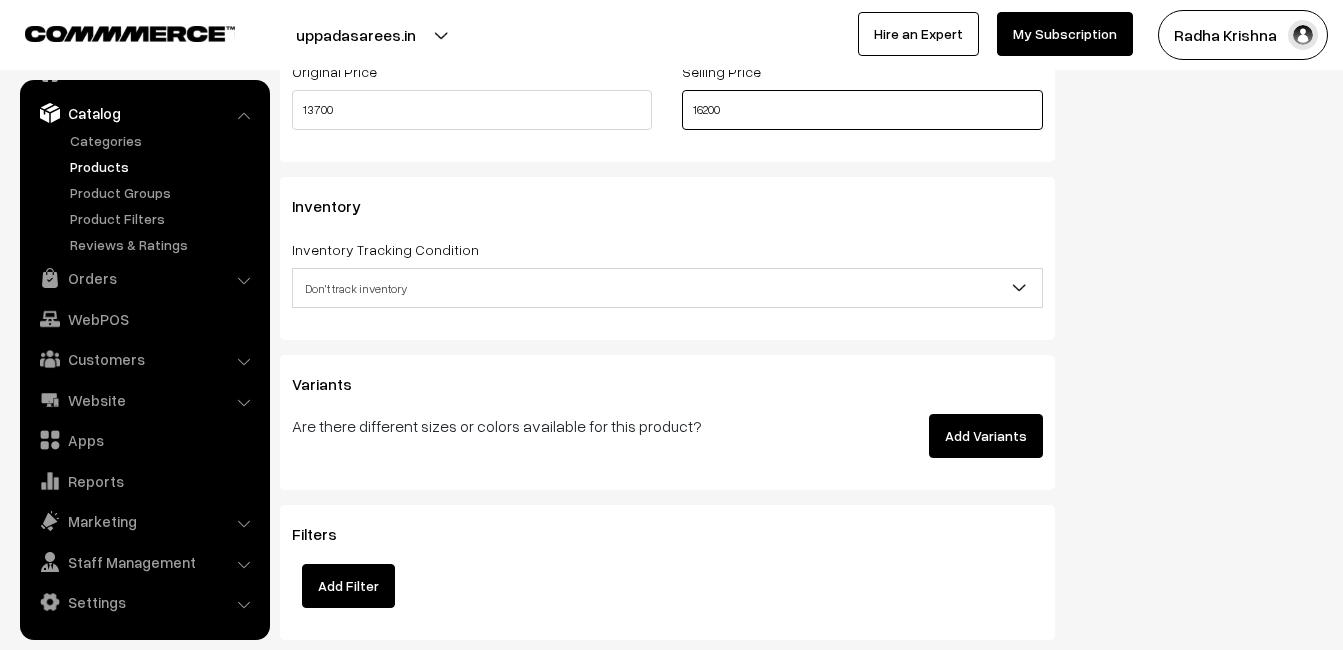 type on "16200" 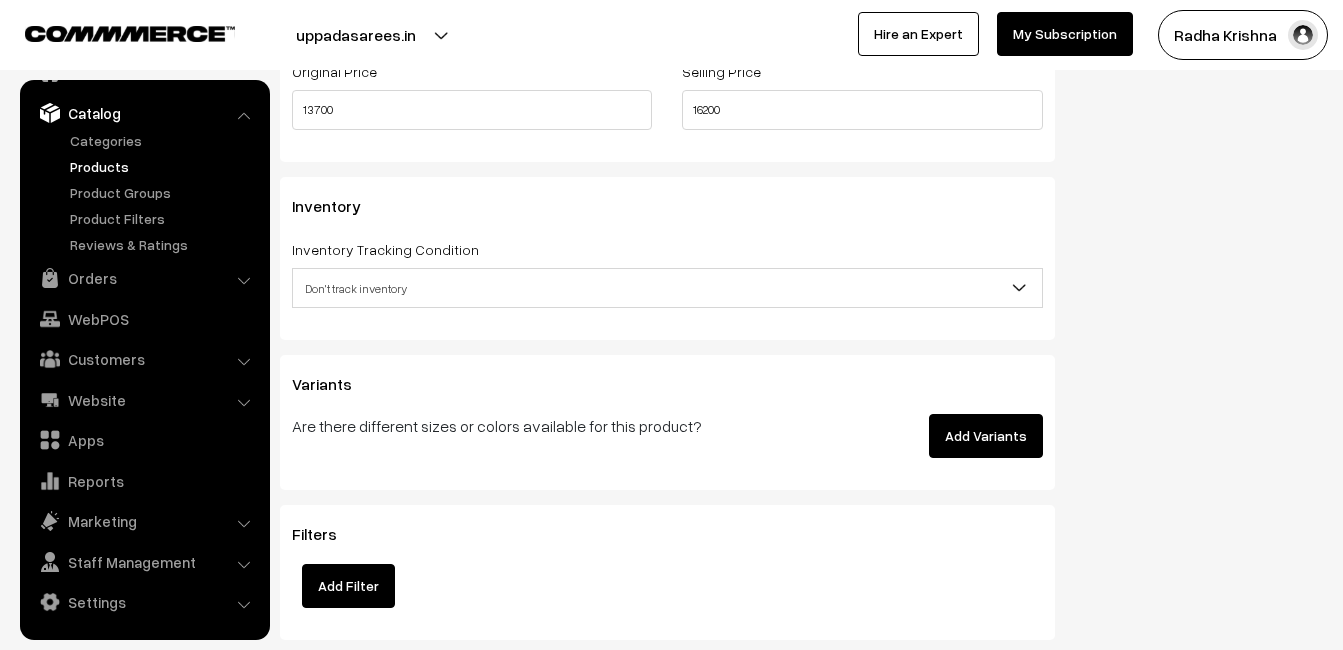 click on "Don't track inventory" at bounding box center (667, 288) 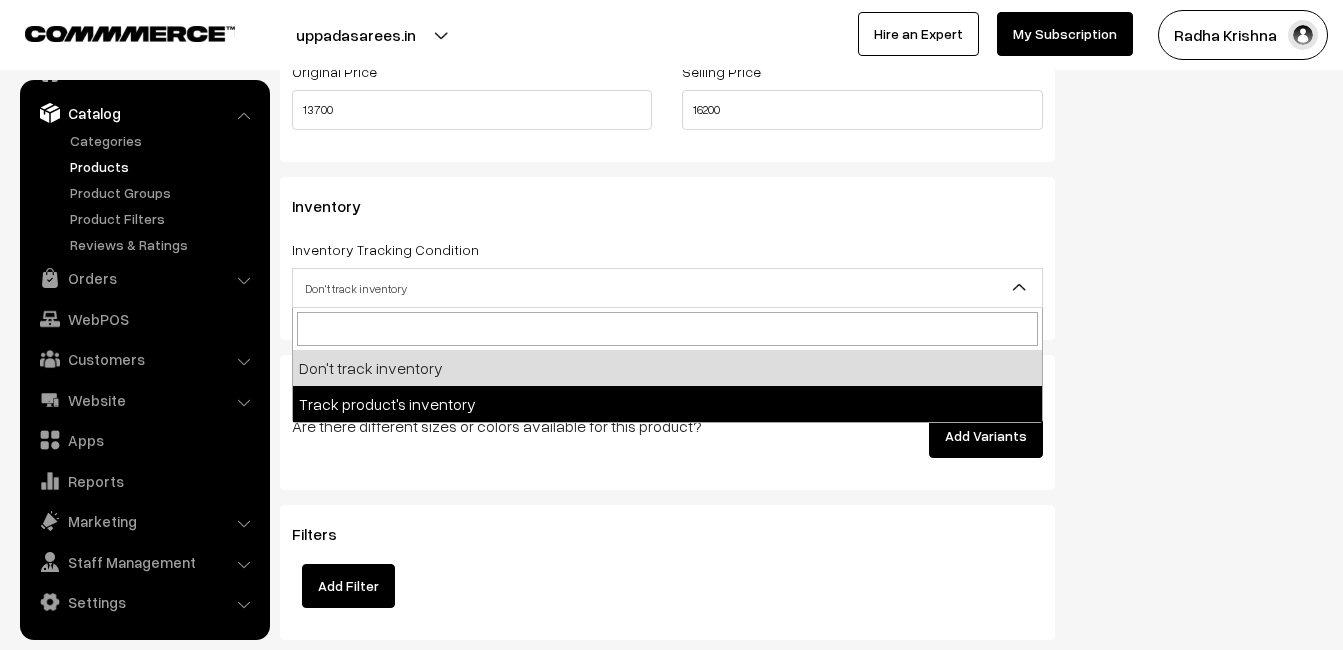 select on "2" 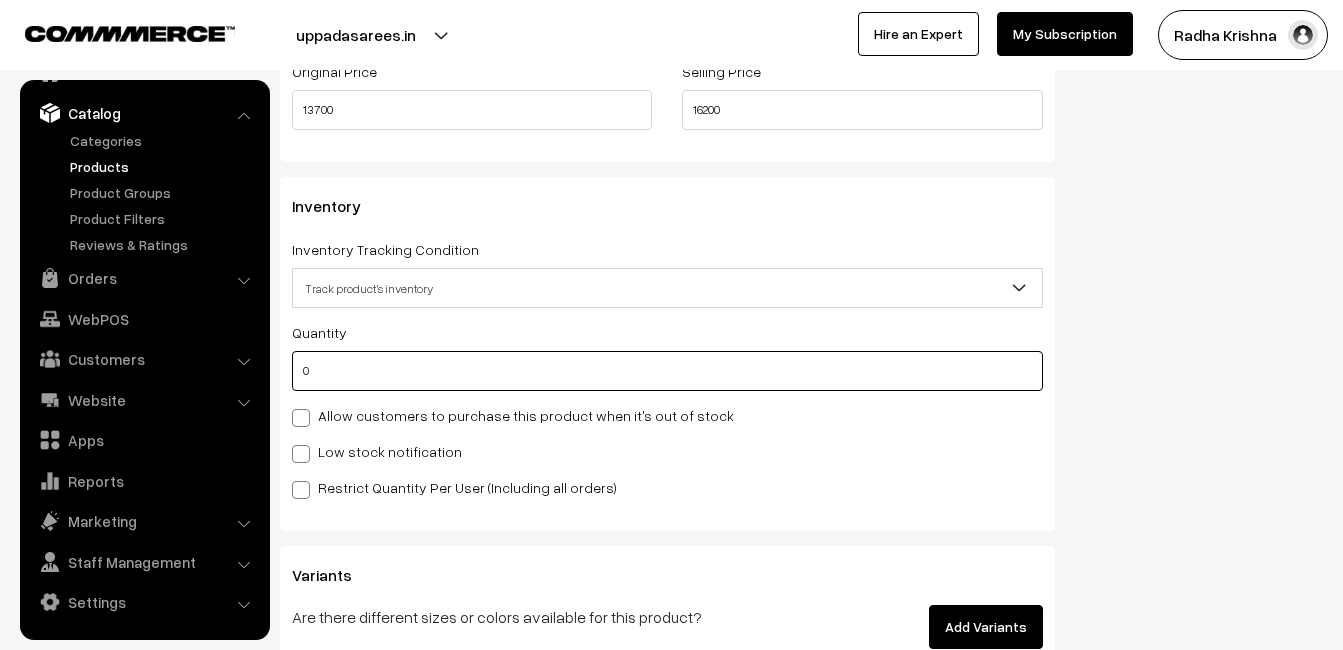 click on "0" at bounding box center [667, 371] 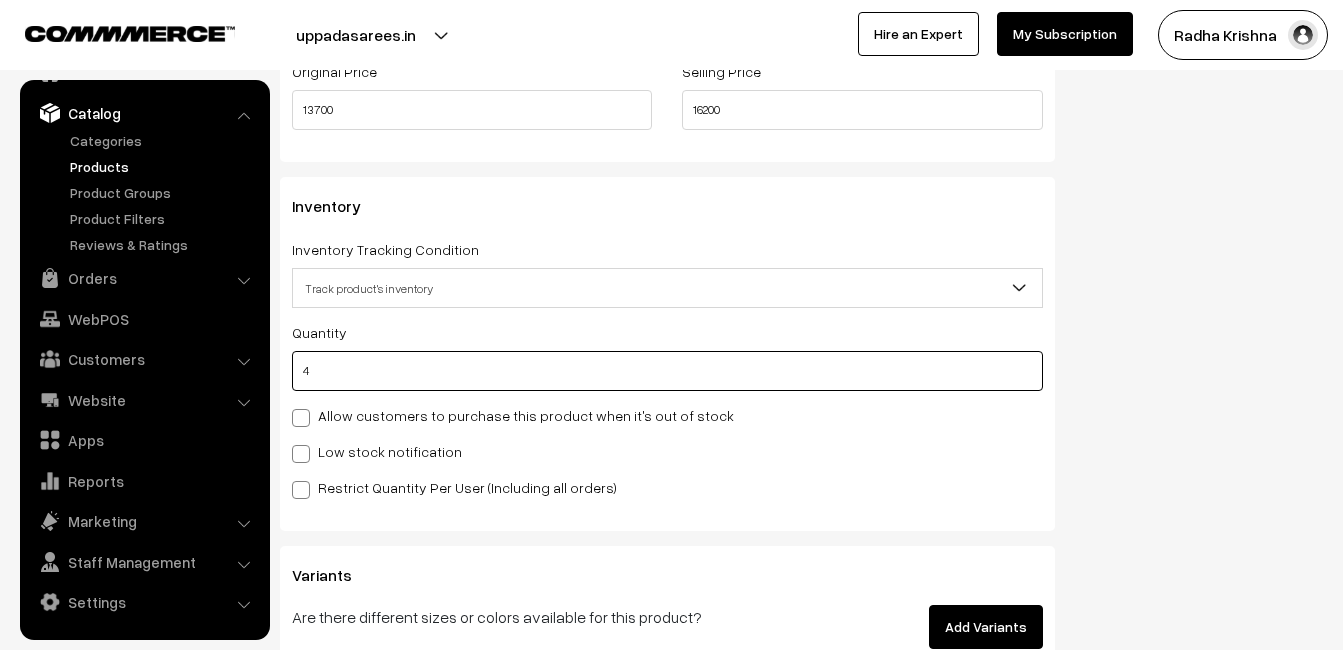 type on "4" 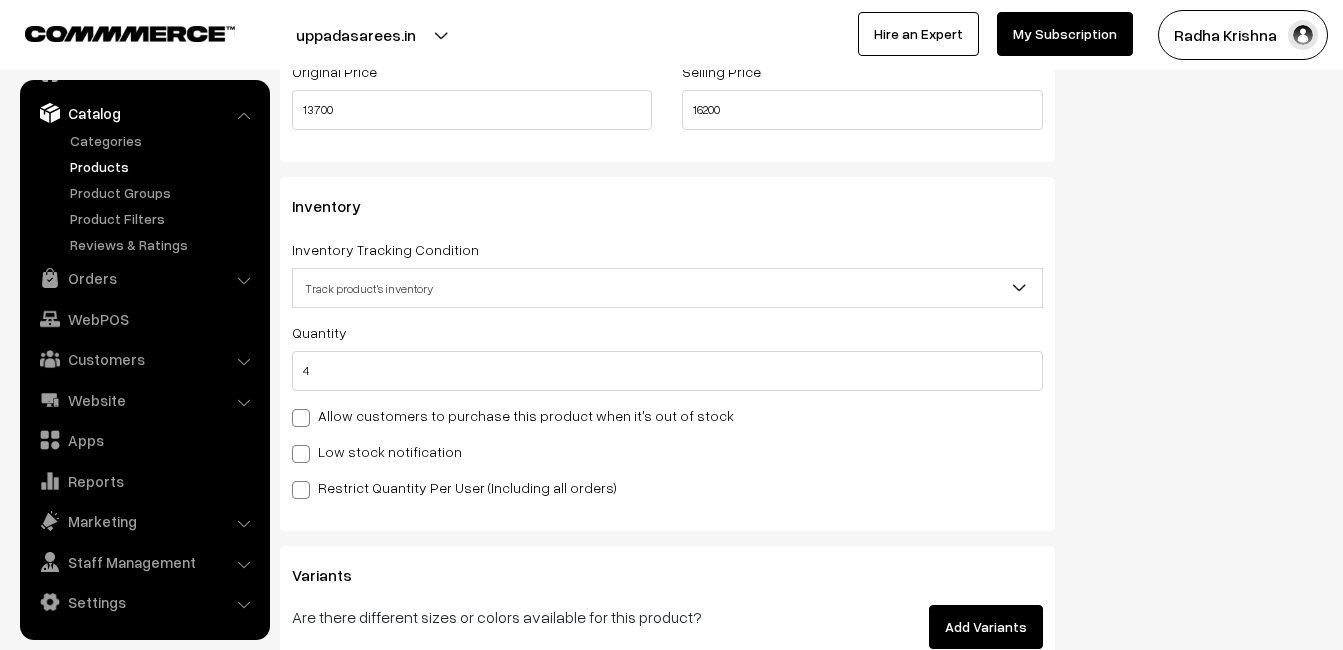 click on "Low stock notification" at bounding box center (377, 451) 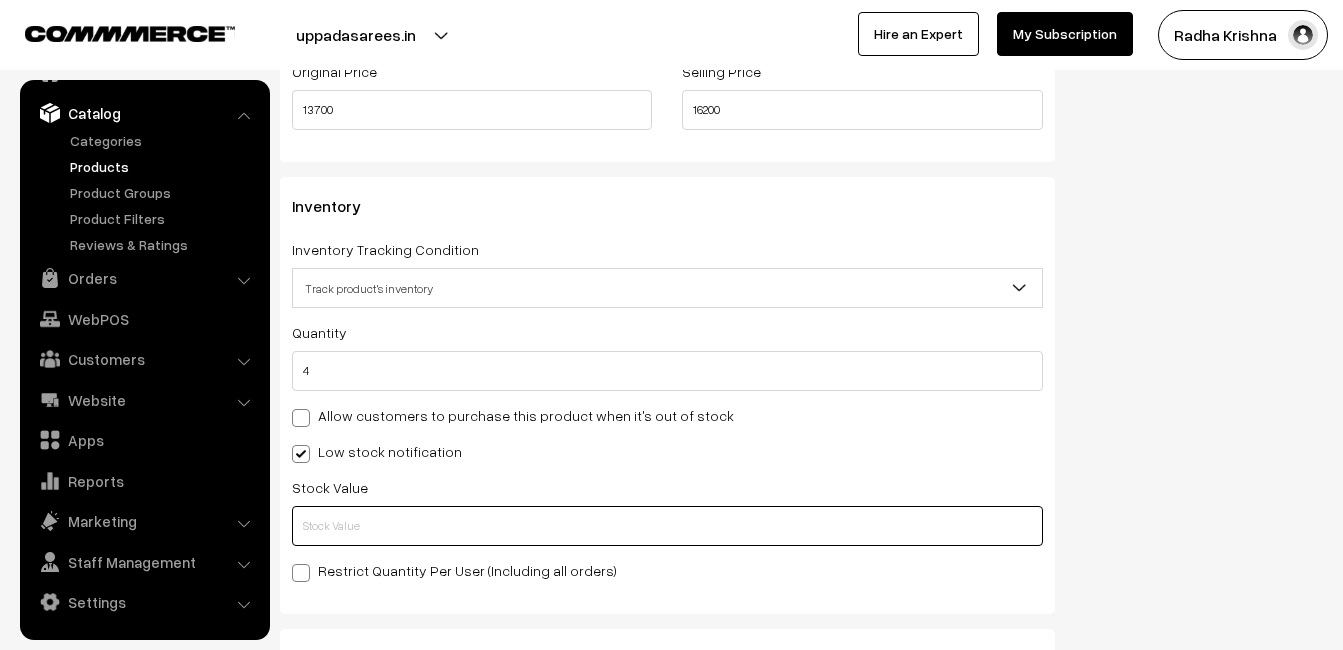 click at bounding box center (667, 526) 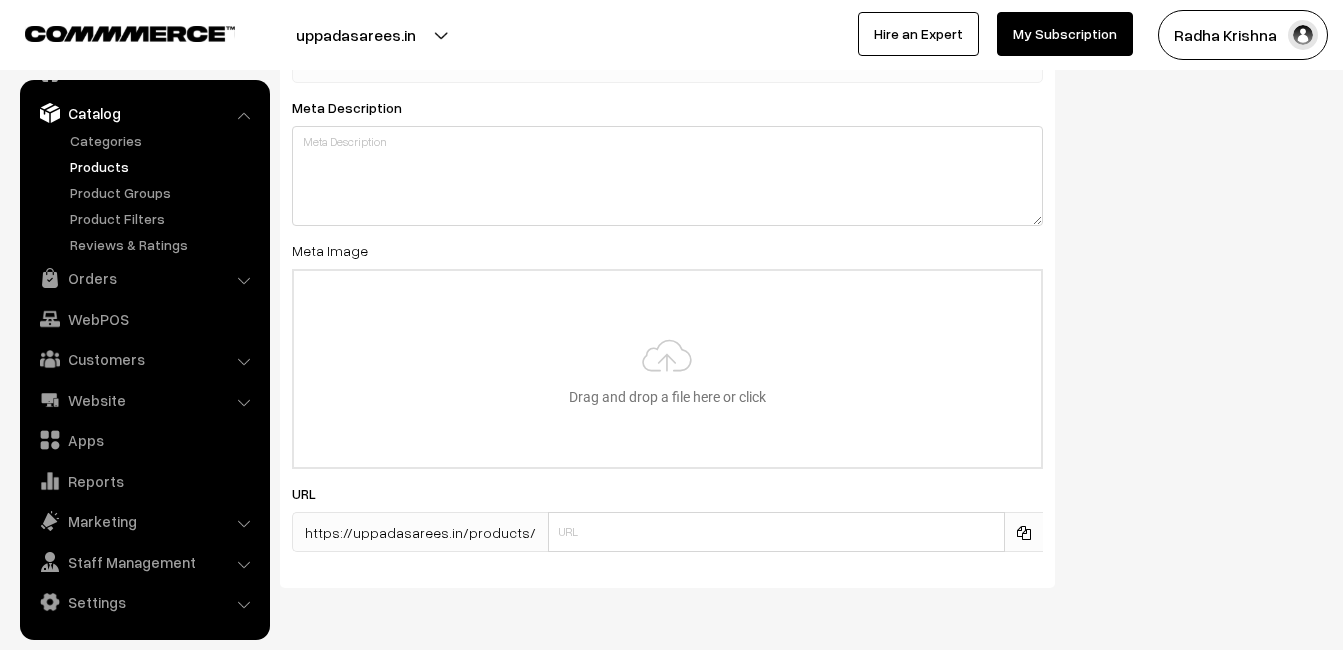 scroll, scrollTop: 2968, scrollLeft: 0, axis: vertical 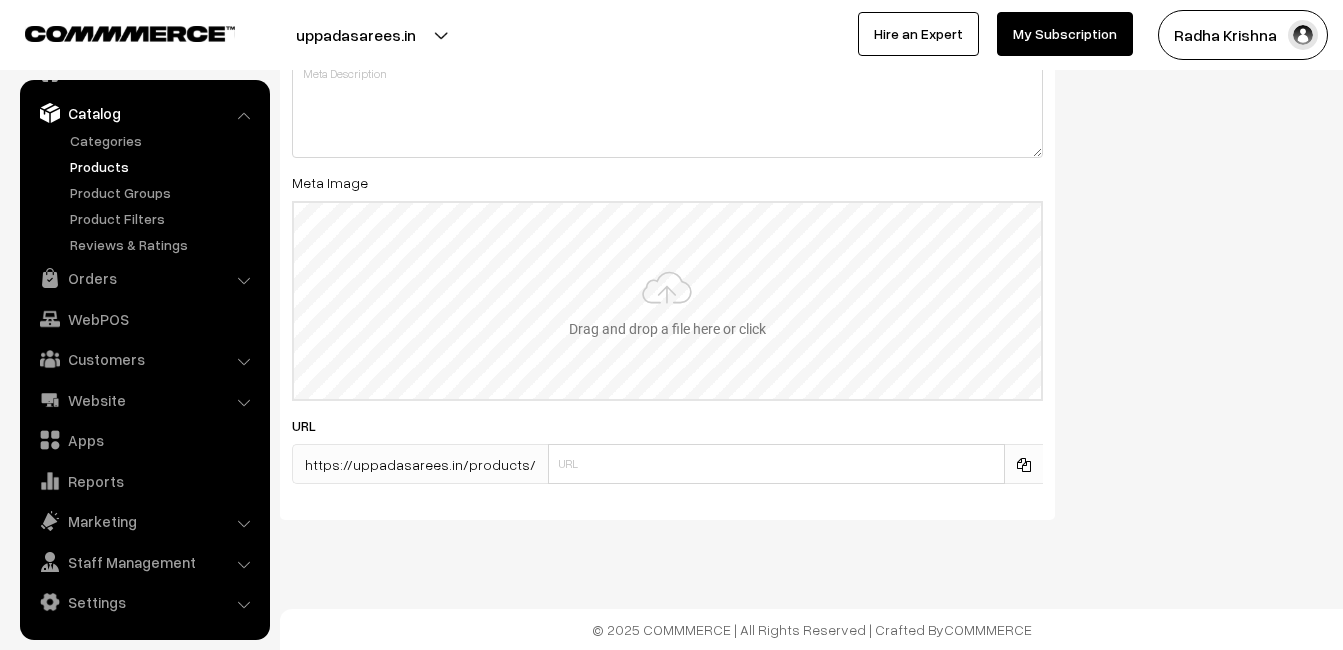 type on "2" 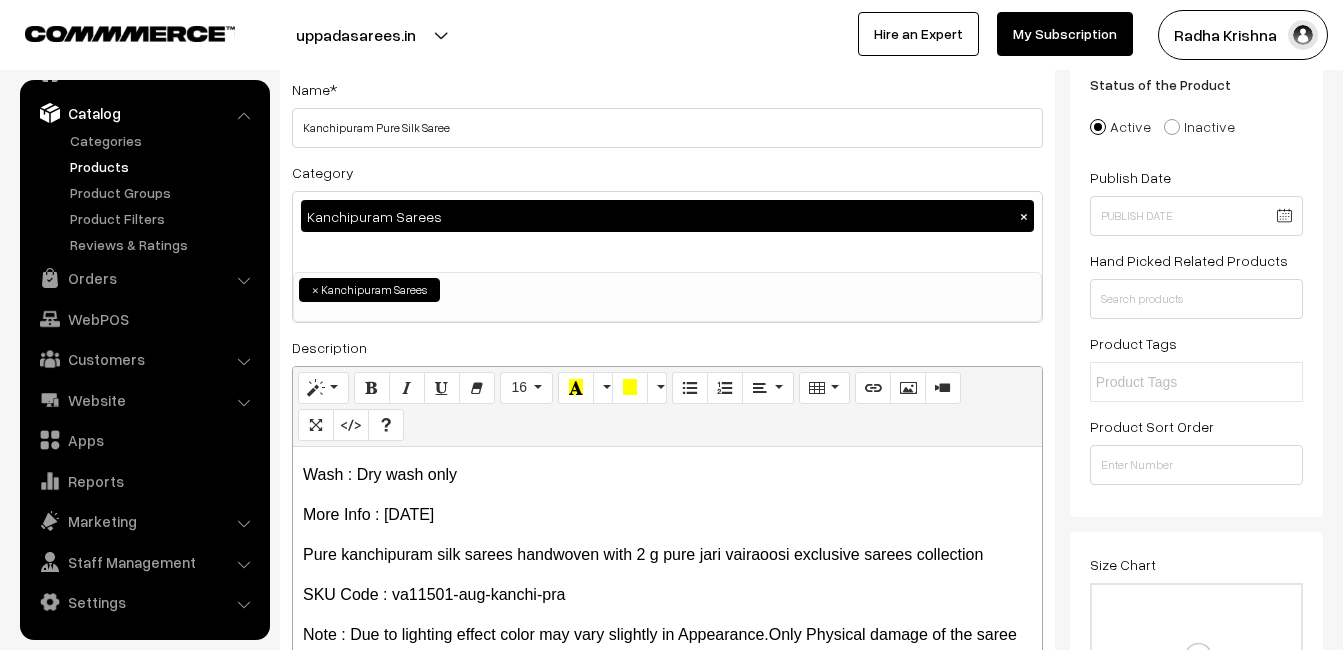 scroll, scrollTop: 0, scrollLeft: 0, axis: both 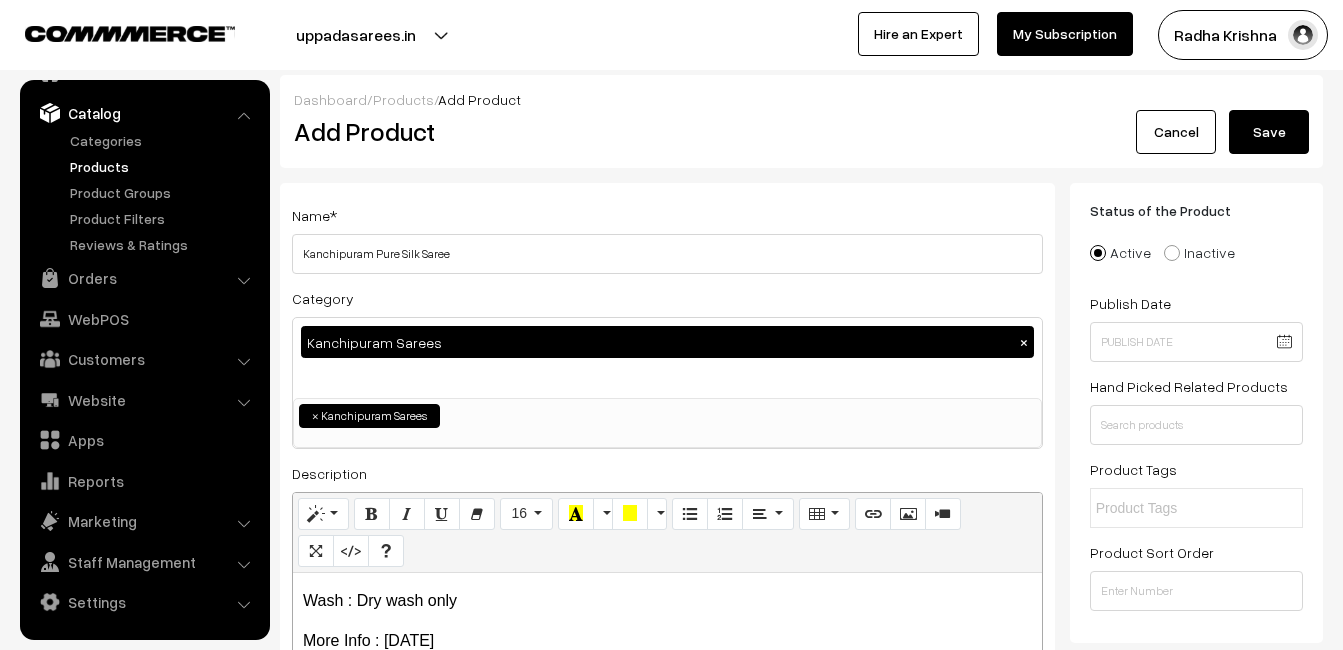 click on "Save" at bounding box center [1269, 132] 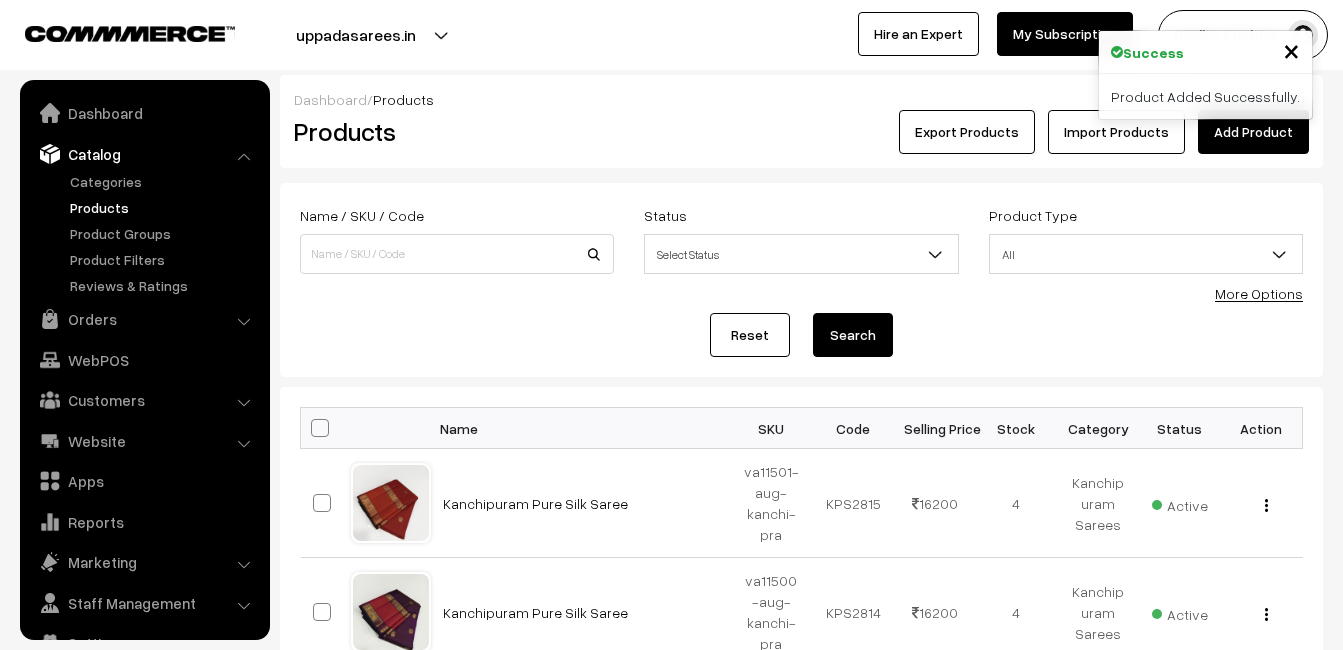 scroll, scrollTop: 0, scrollLeft: 0, axis: both 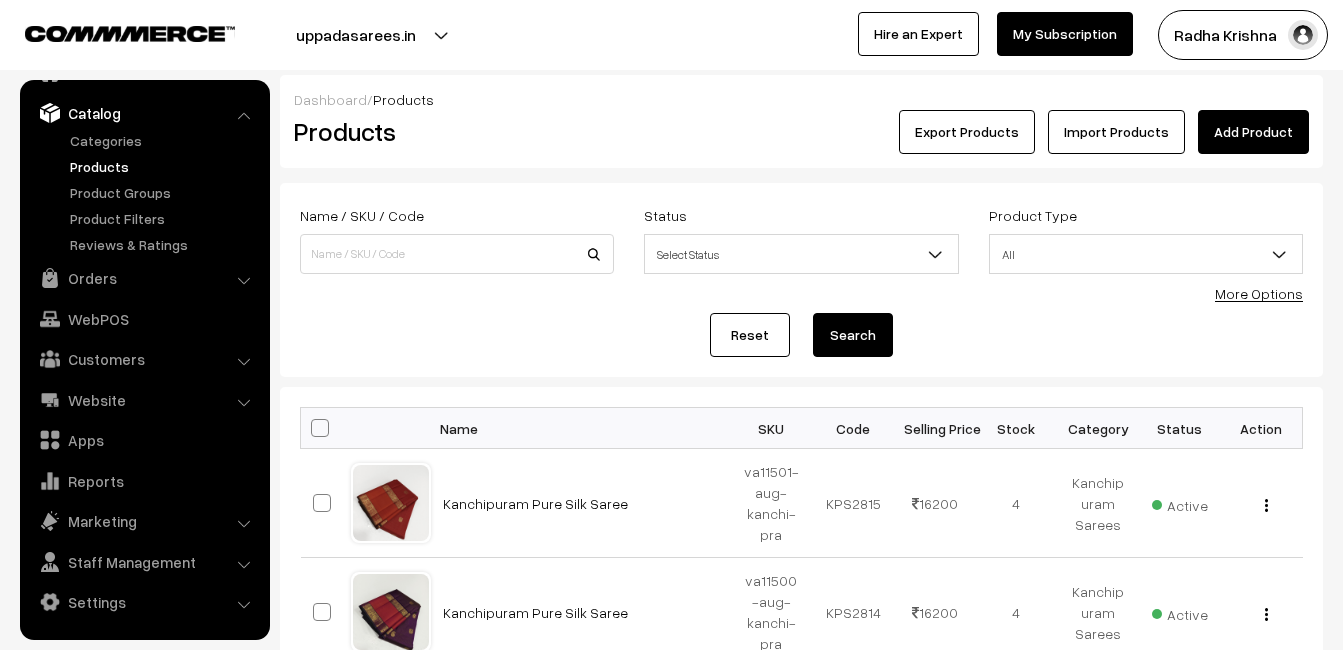 click on "Products" at bounding box center [453, 131] 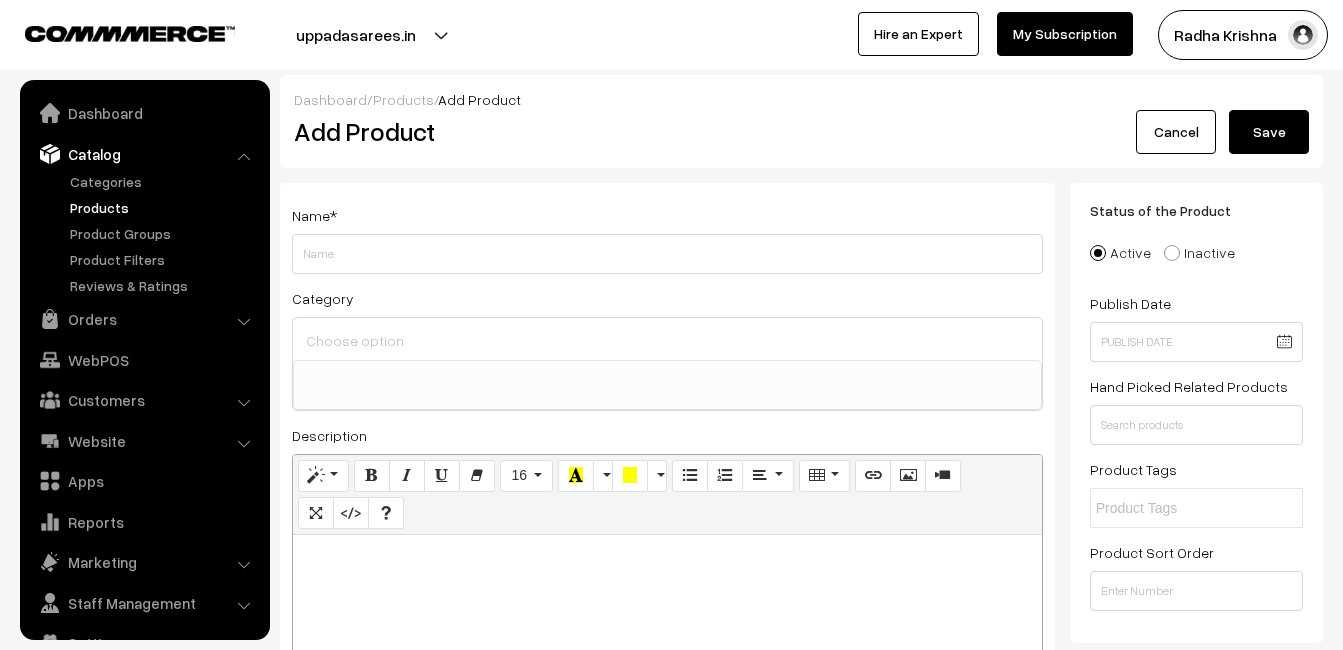 select 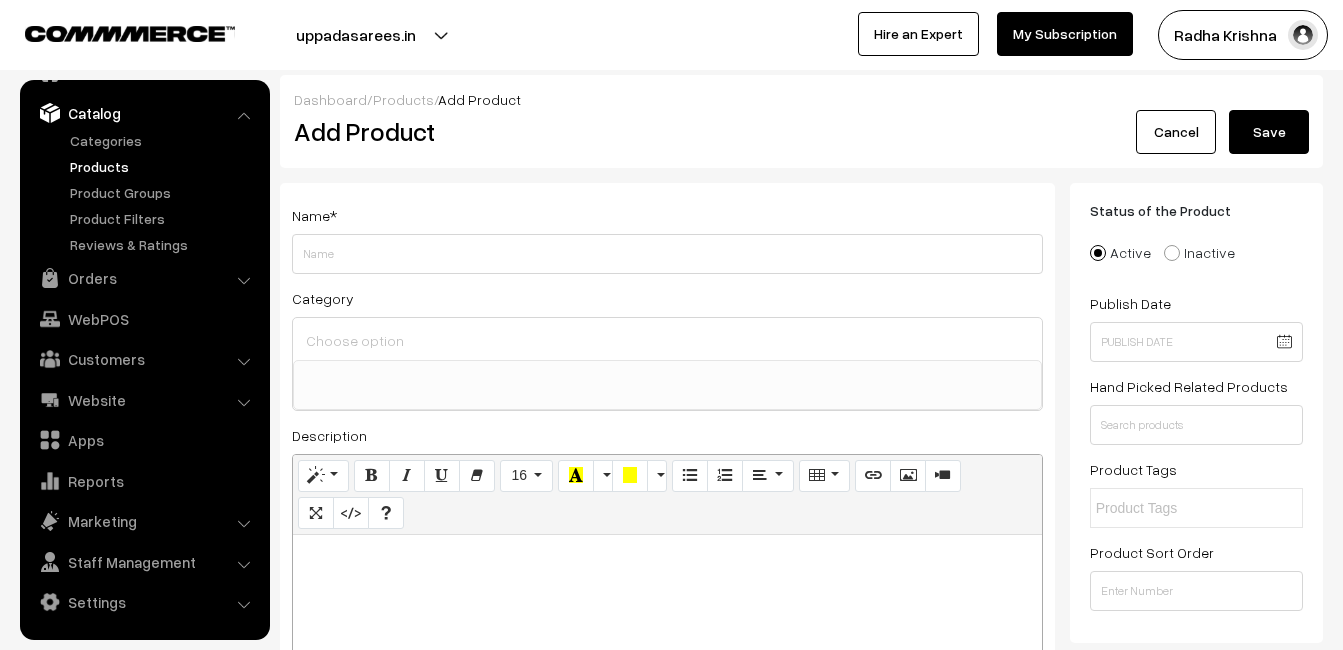 click at bounding box center [667, 557] 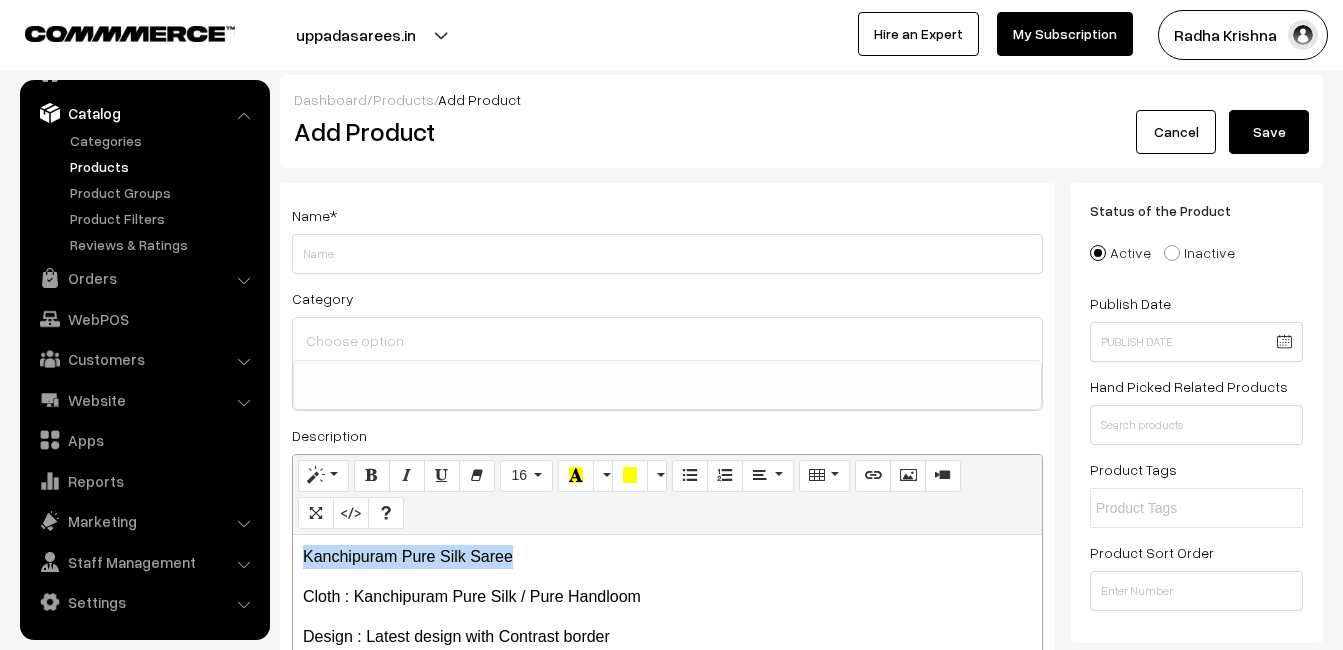 drag, startPoint x: 517, startPoint y: 549, endPoint x: 214, endPoint y: 546, distance: 303.01486 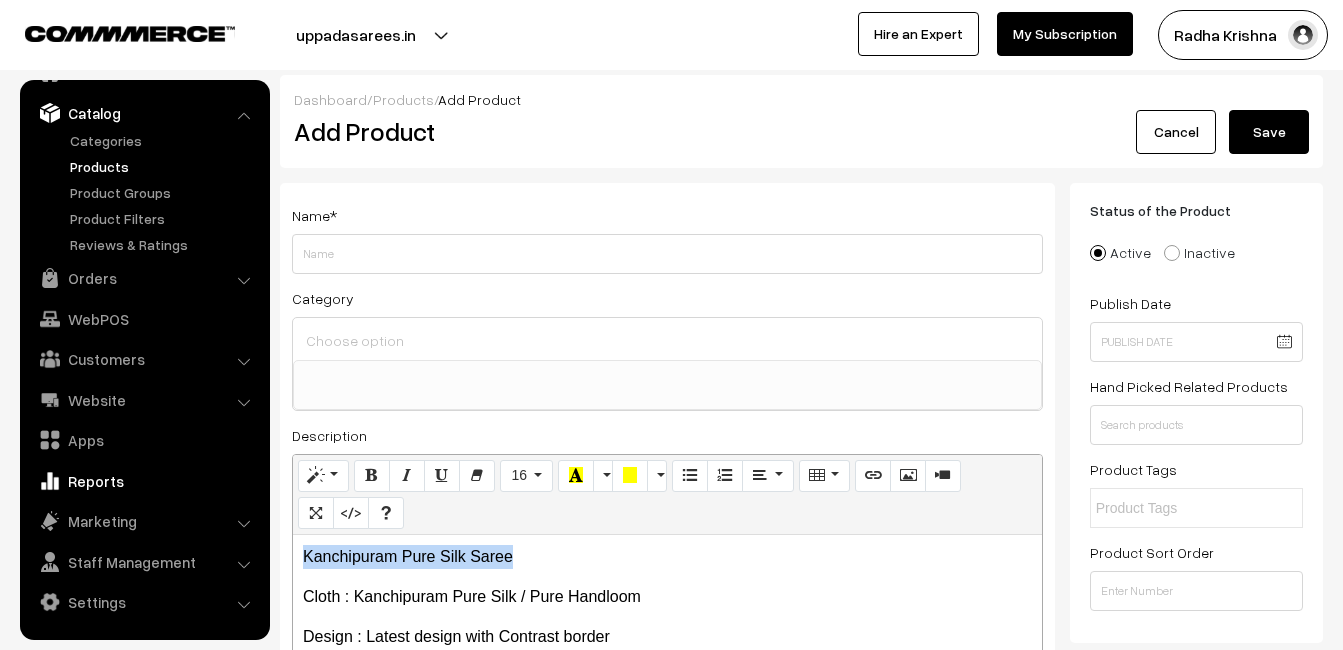 copy on "Kanchipuram Pure Silk Saree" 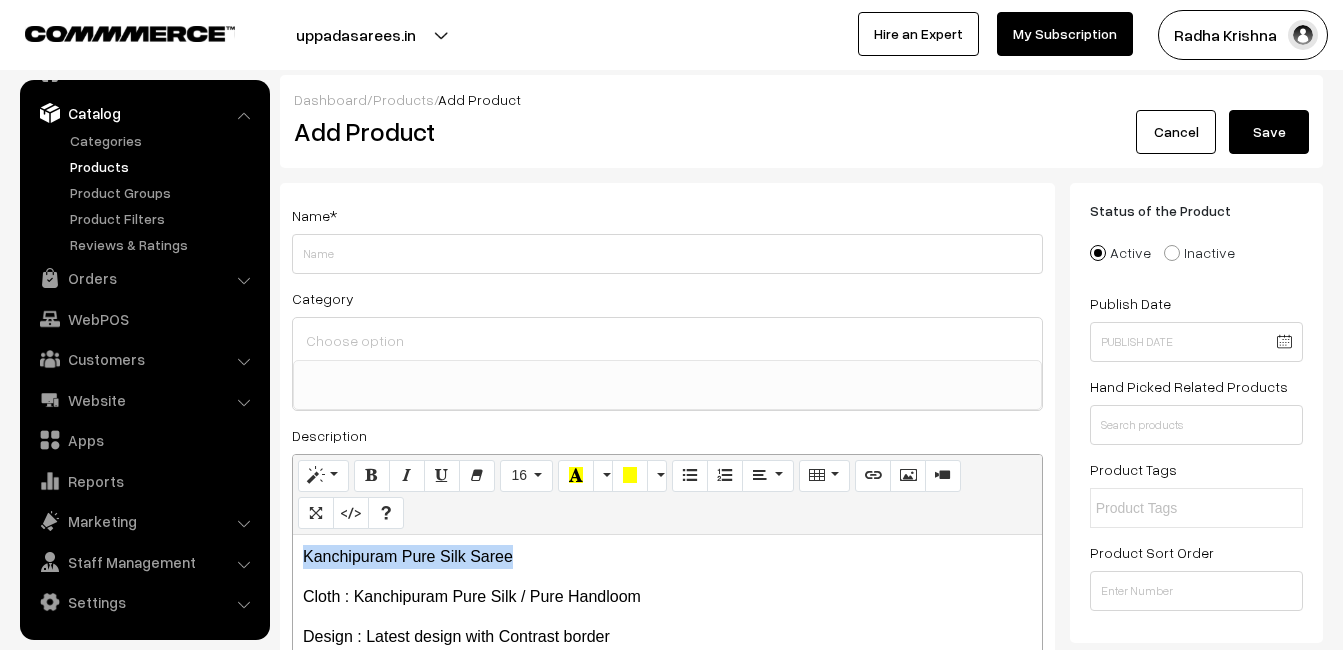 copy on "Kanchipuram Pure Silk Saree" 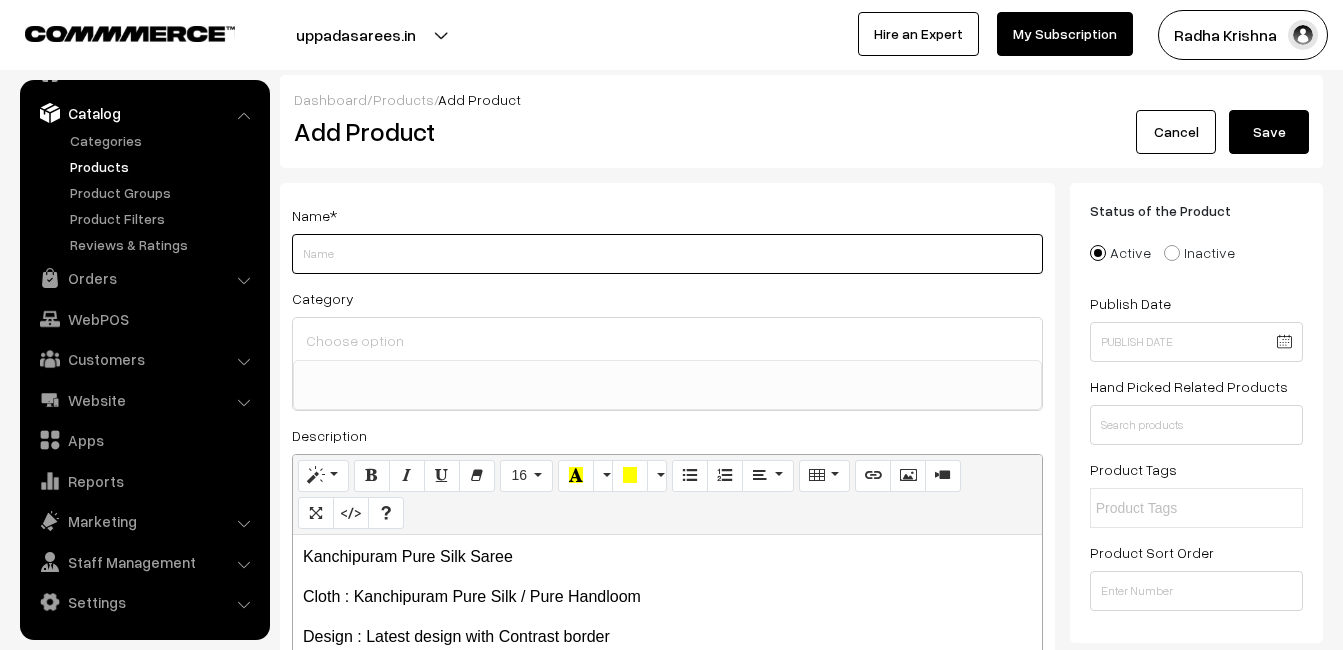 click on "Weight" at bounding box center (667, 254) 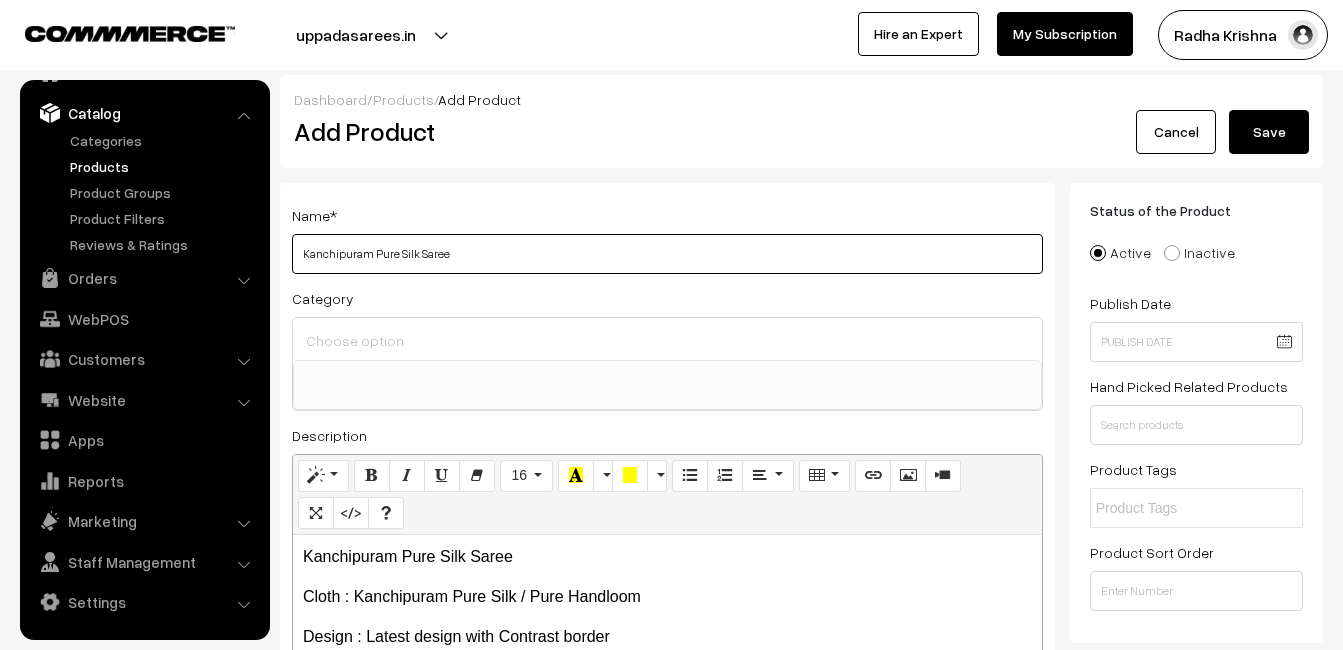 type on "Kanchipuram Pure Silk Saree" 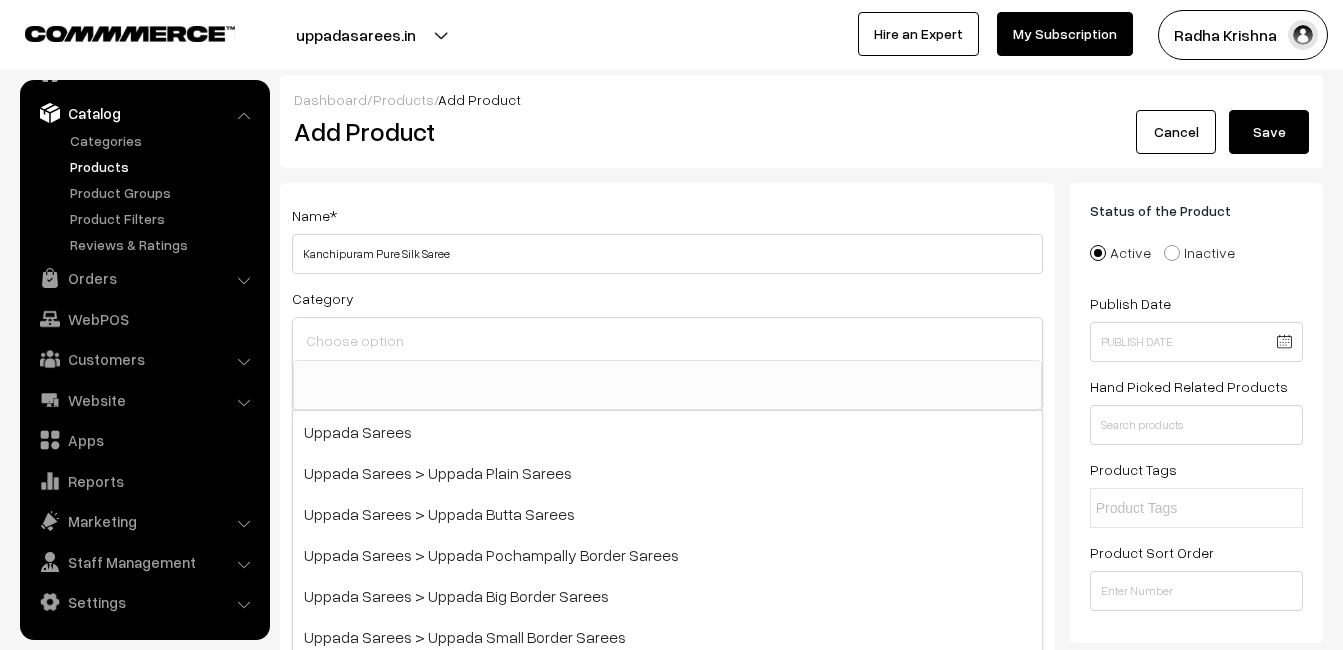 click at bounding box center [667, 340] 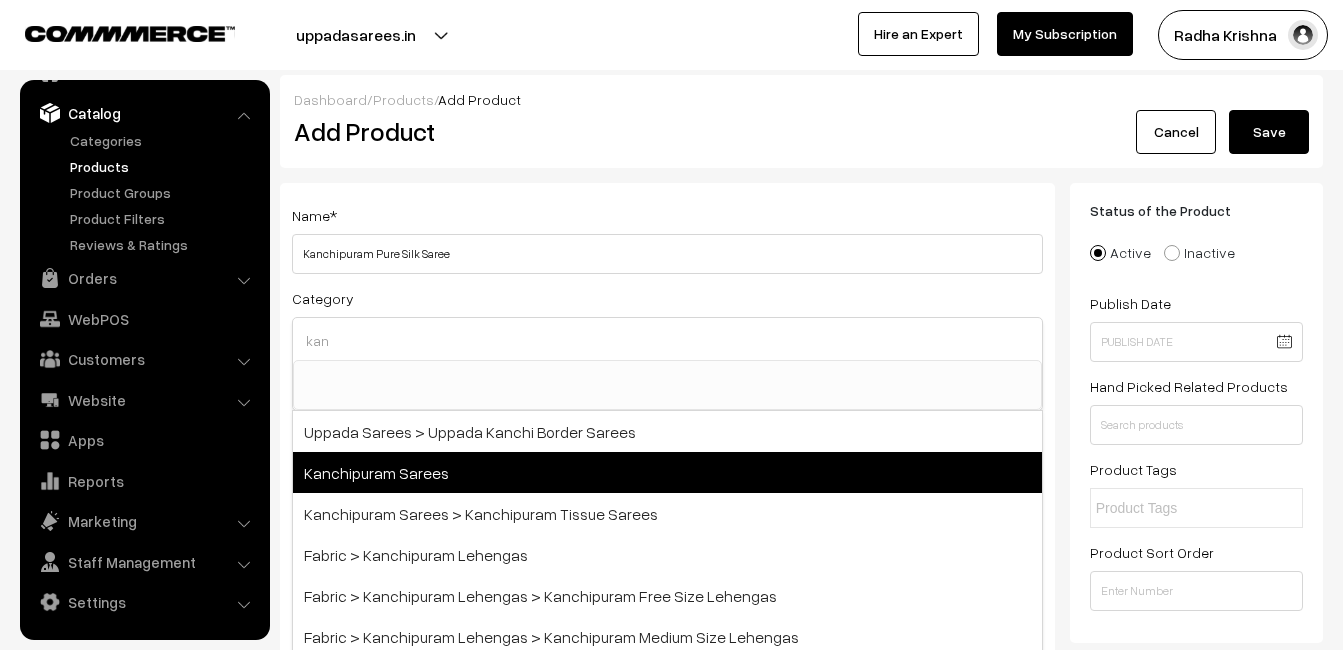 type on "kan" 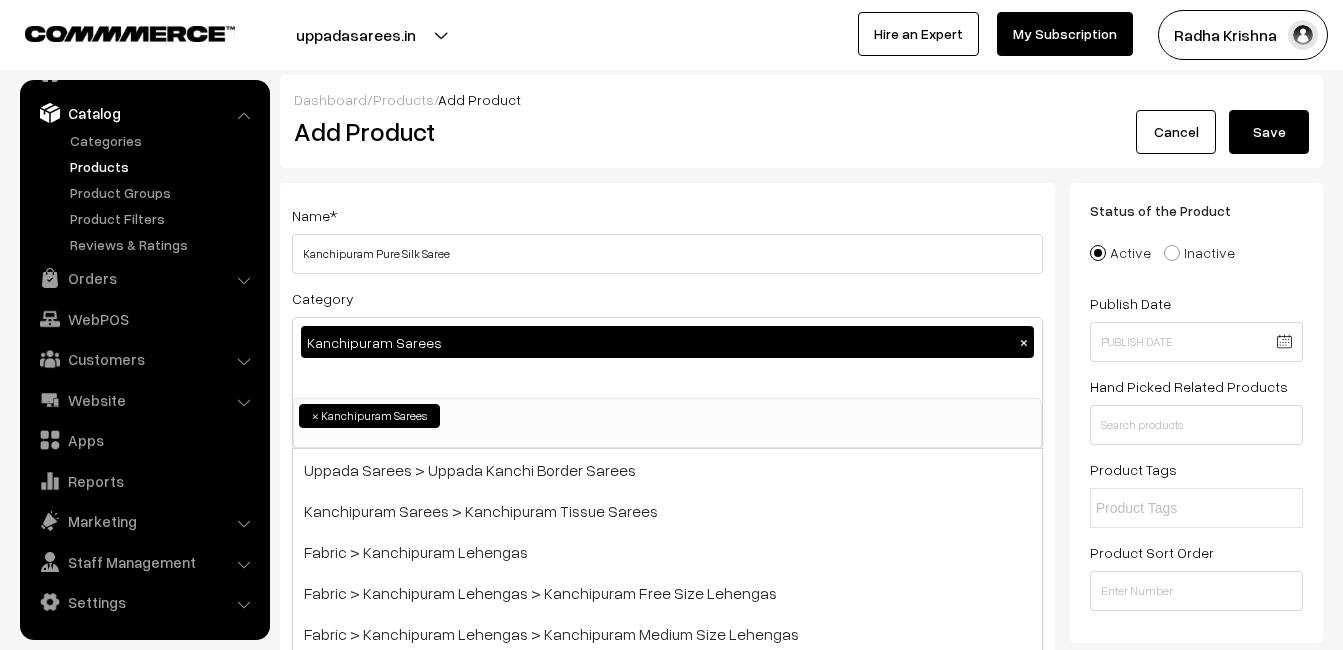 scroll, scrollTop: 340, scrollLeft: 0, axis: vertical 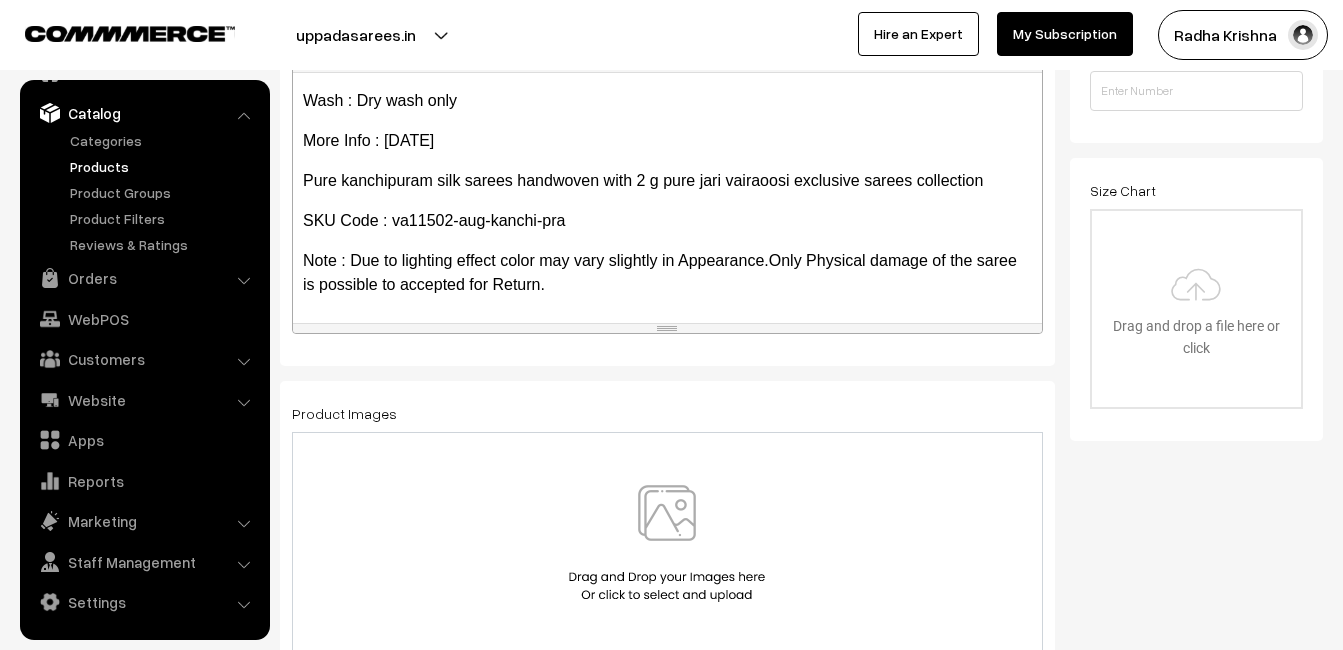 click at bounding box center (667, 543) 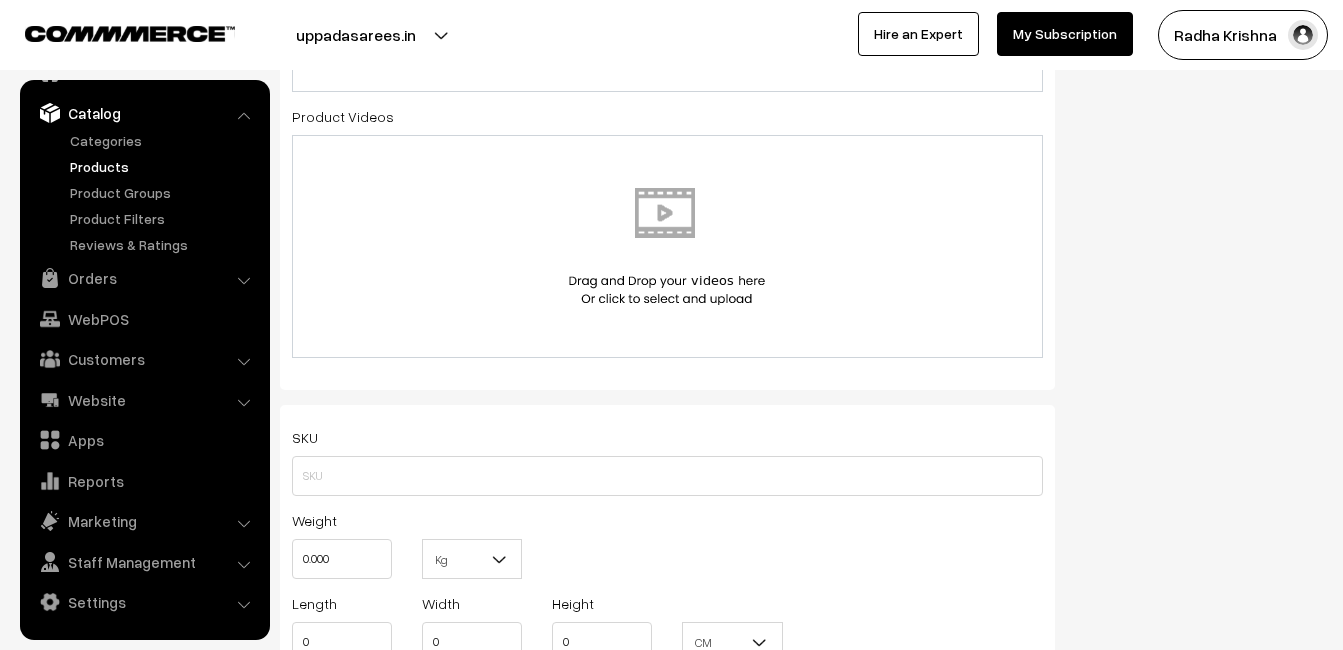 scroll, scrollTop: 1100, scrollLeft: 0, axis: vertical 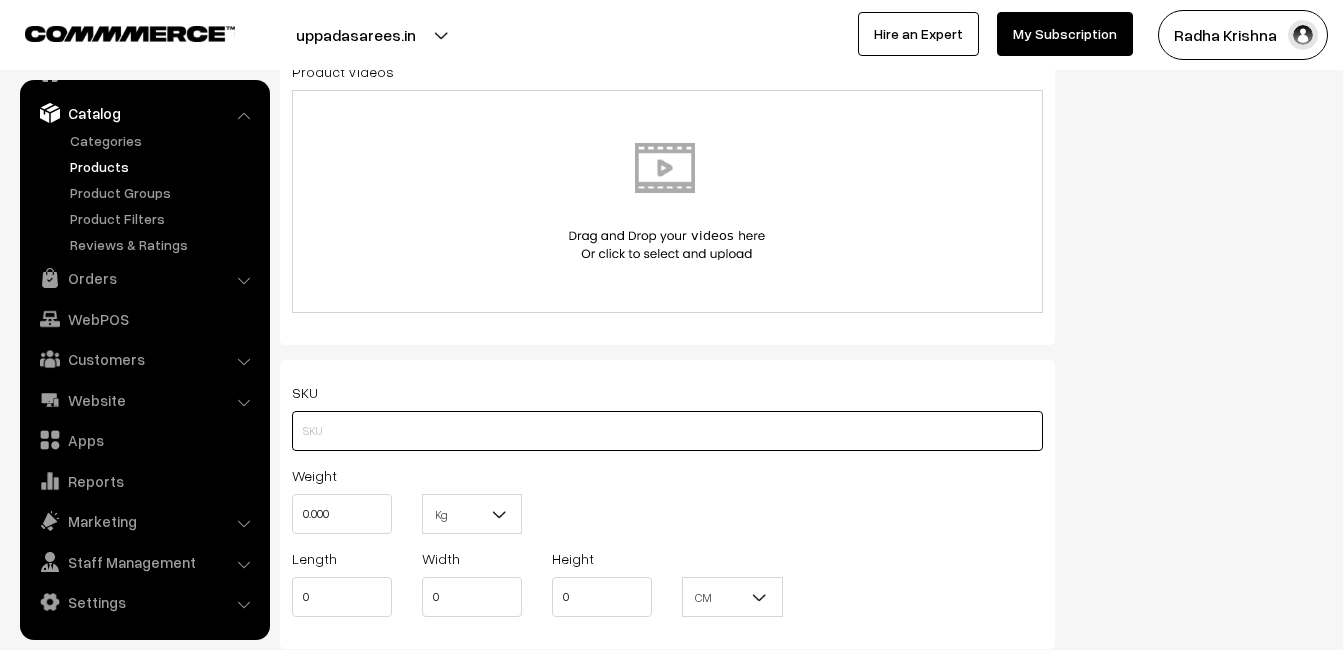click at bounding box center (667, 431) 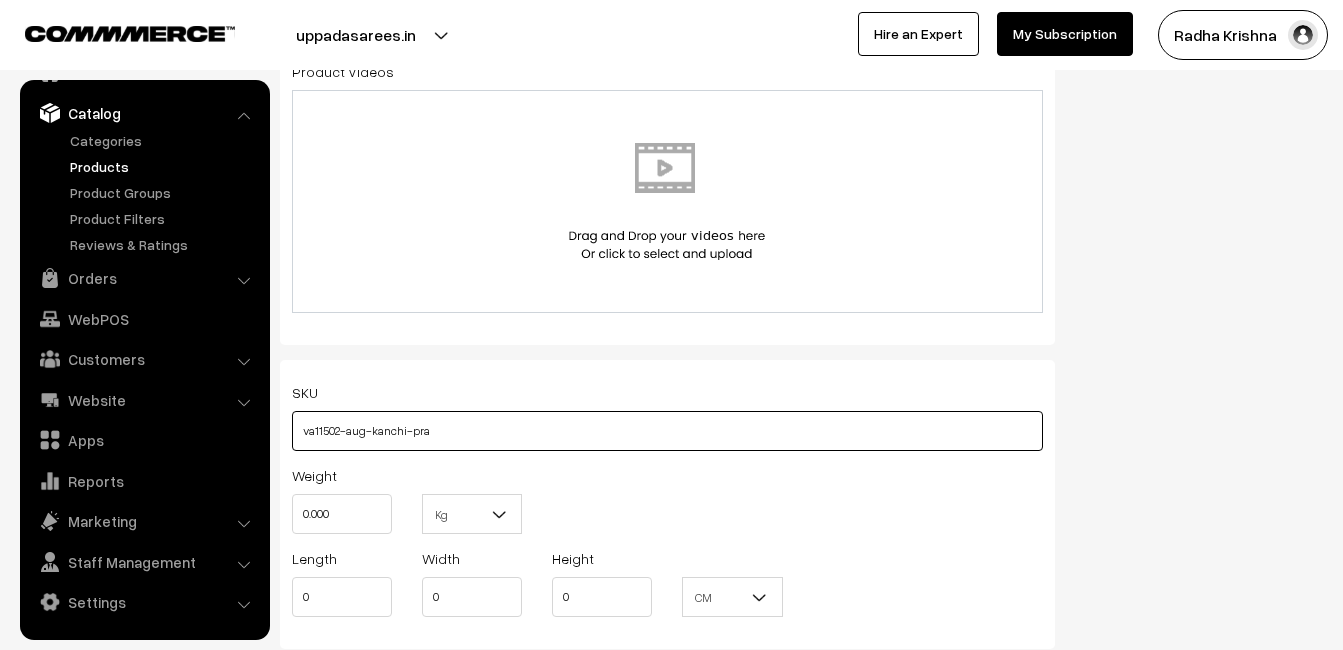 type on "va11502-aug-kanchi-pra" 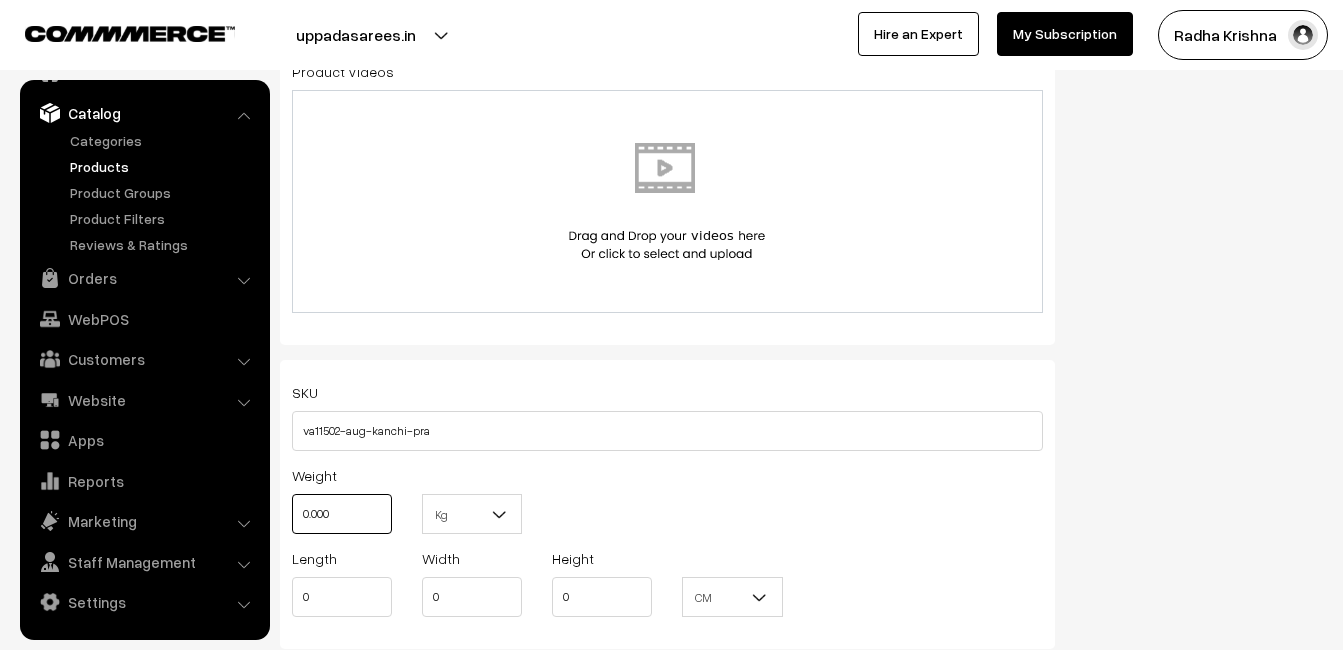 click on "0.000" at bounding box center [342, 514] 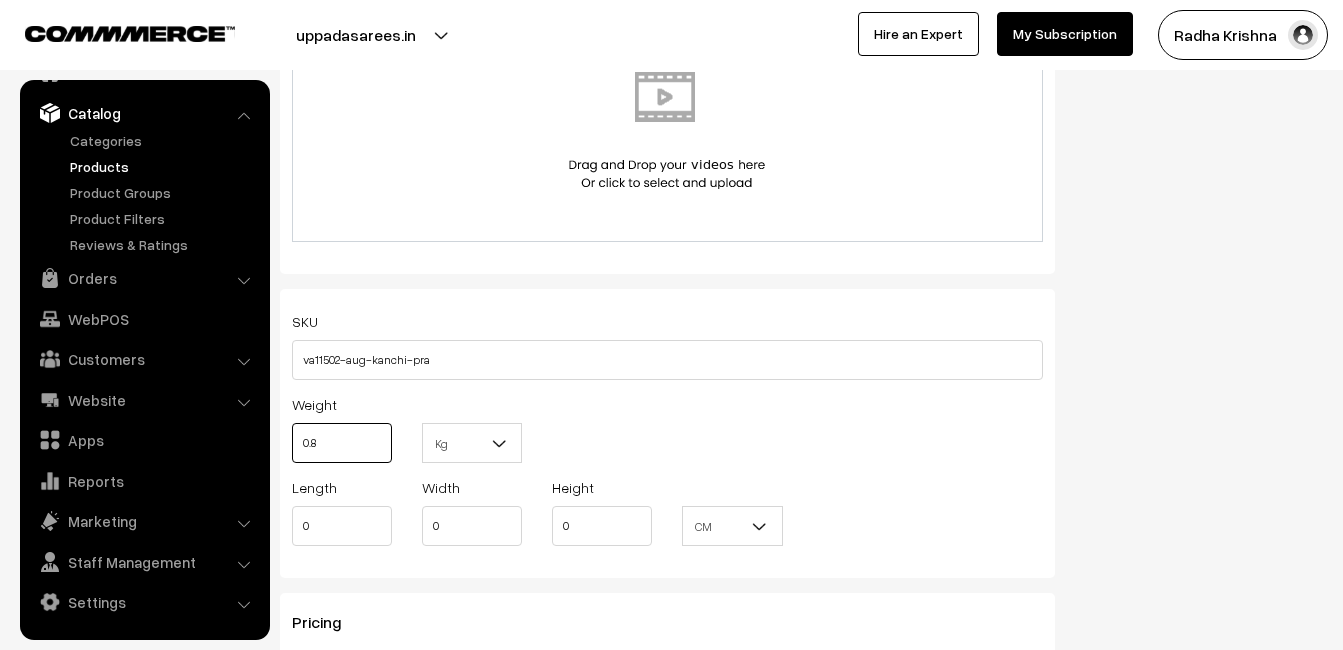 scroll, scrollTop: 1400, scrollLeft: 0, axis: vertical 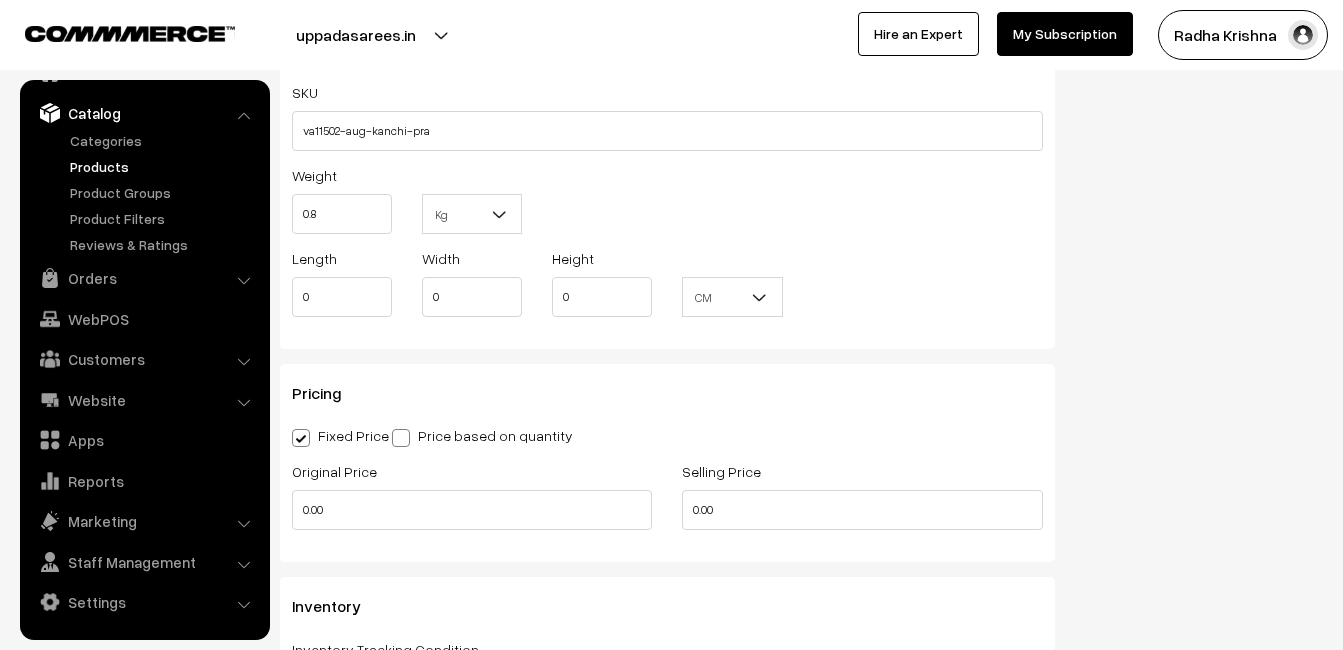 type on "0.80" 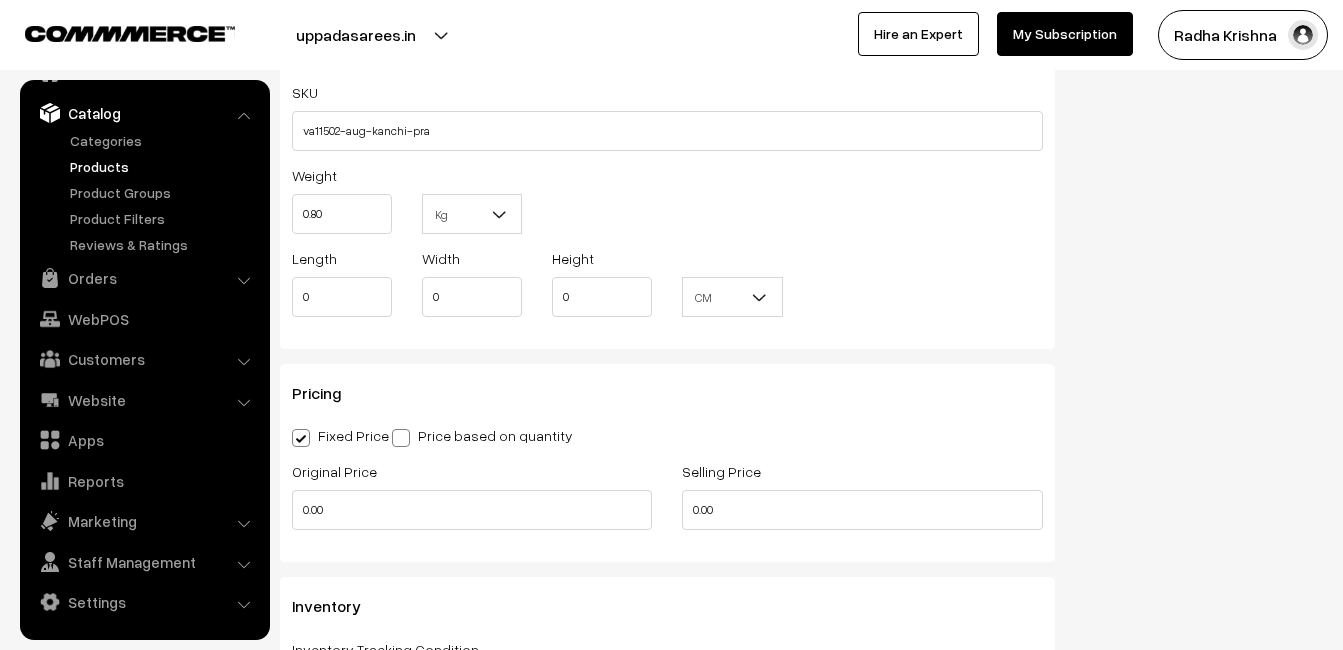 click on "Original Price
0.00" at bounding box center (472, 500) 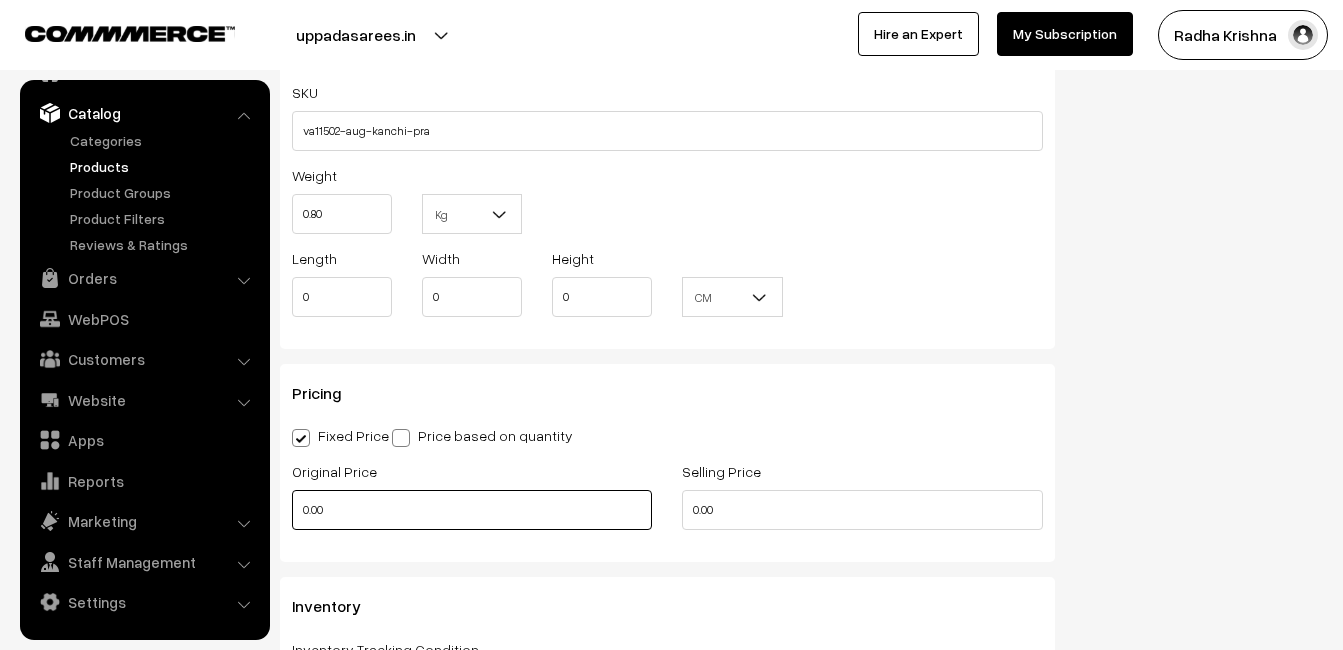 click on "0.00" at bounding box center (472, 510) 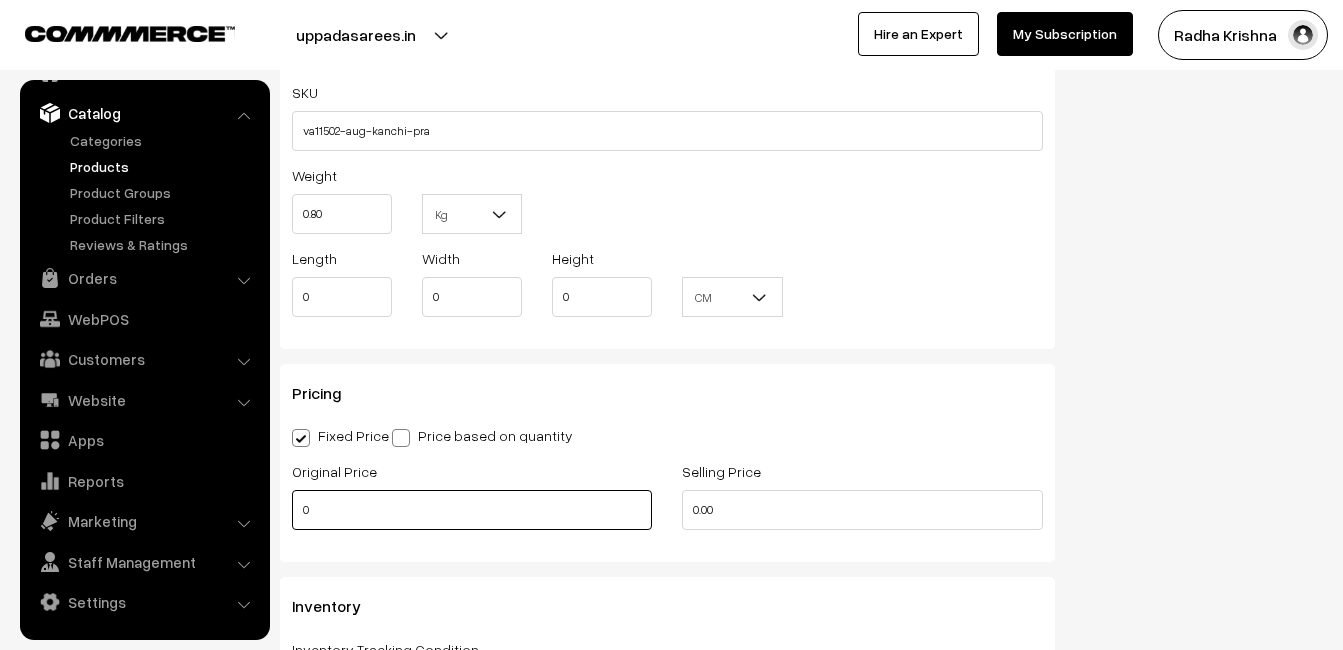 click on "0" at bounding box center (472, 510) 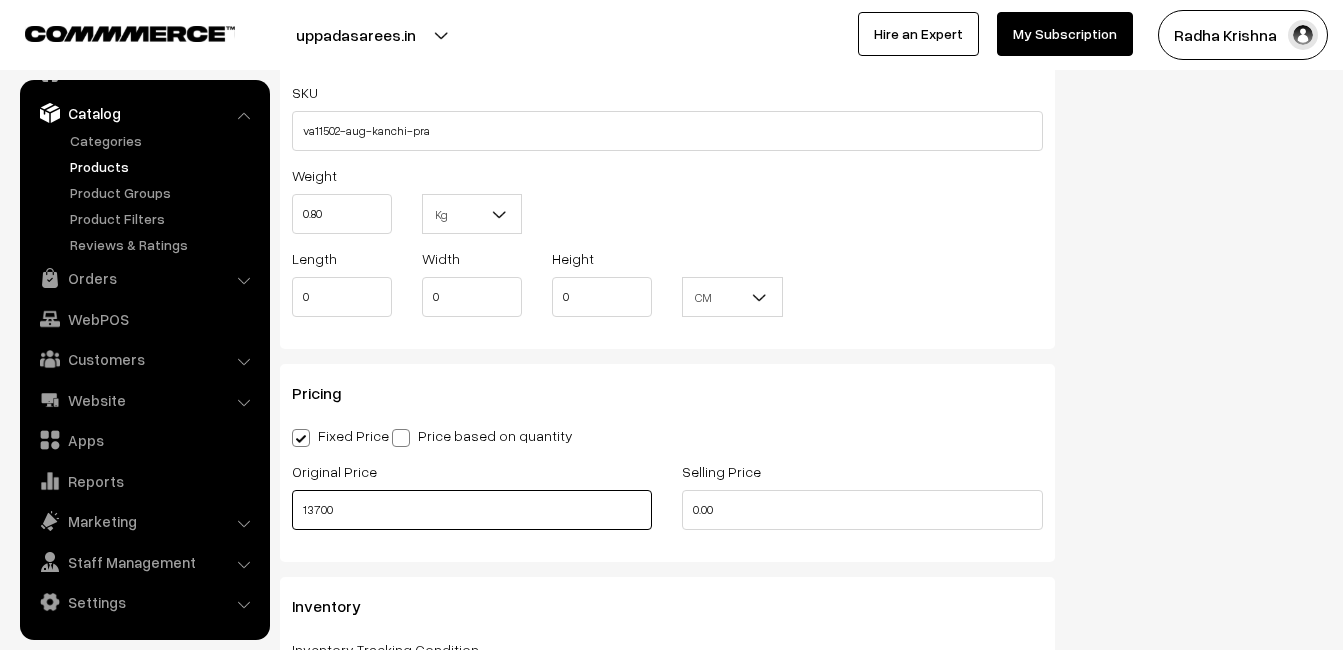 type on "13700" 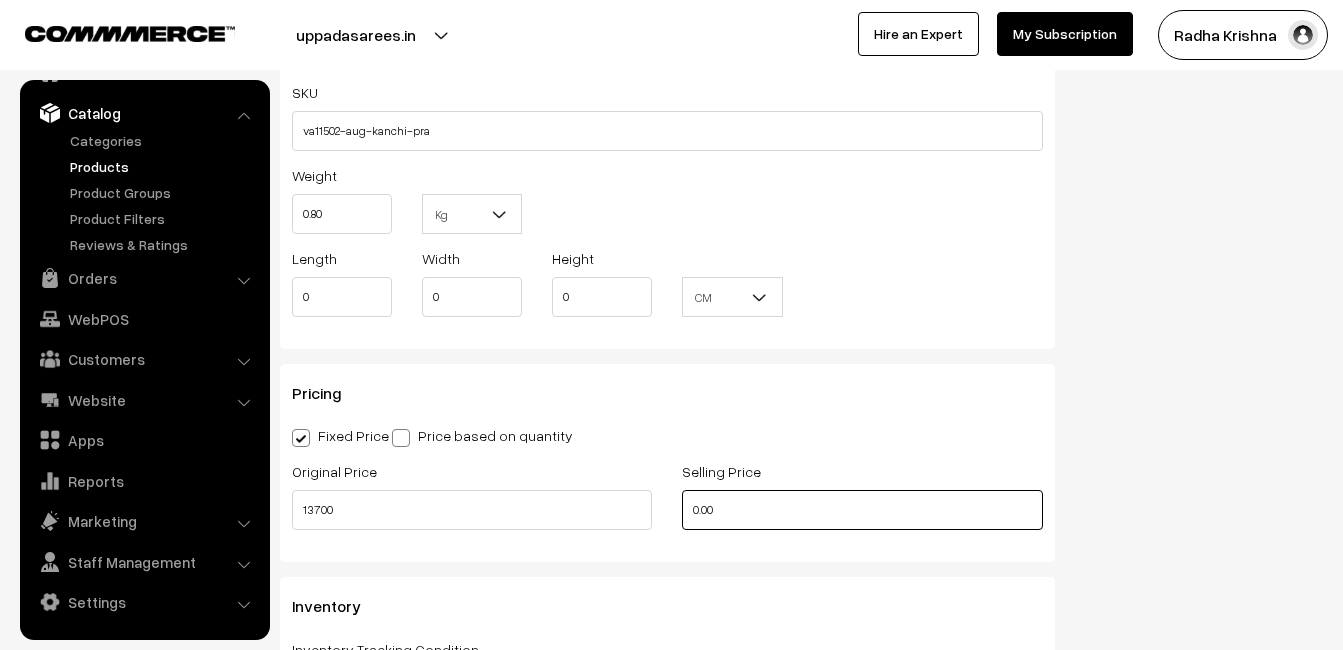 click on "0.00" at bounding box center (862, 510) 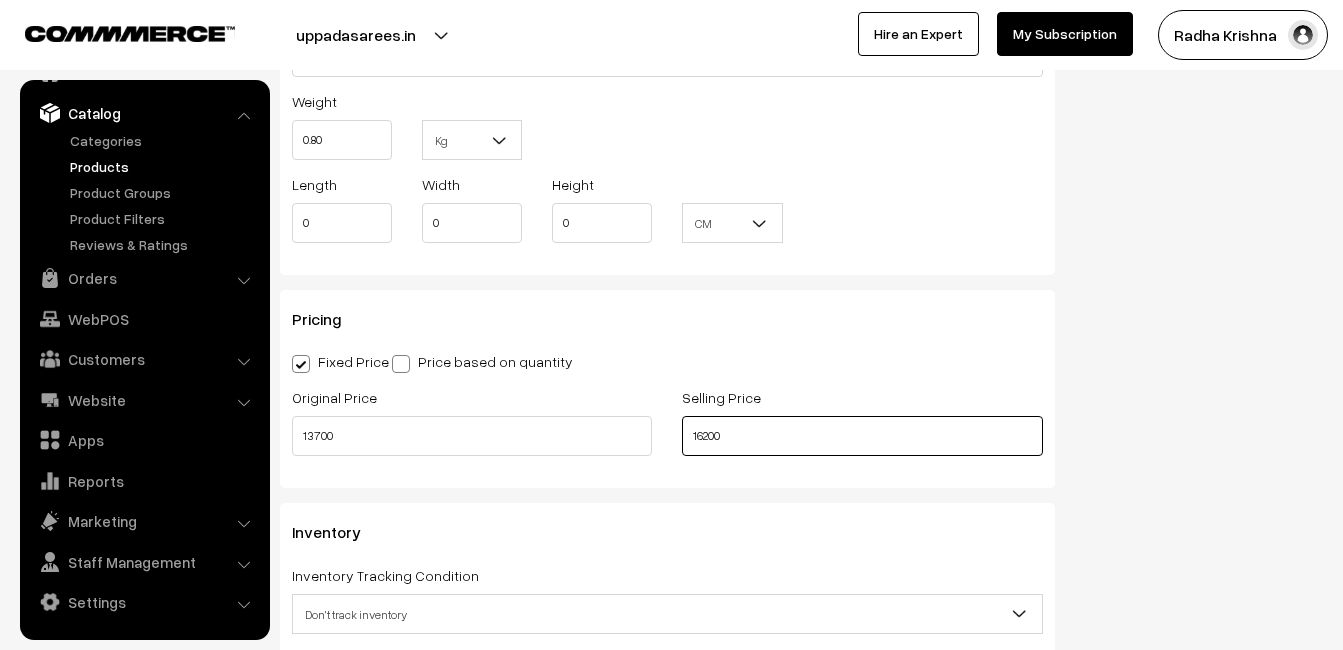 scroll, scrollTop: 1600, scrollLeft: 0, axis: vertical 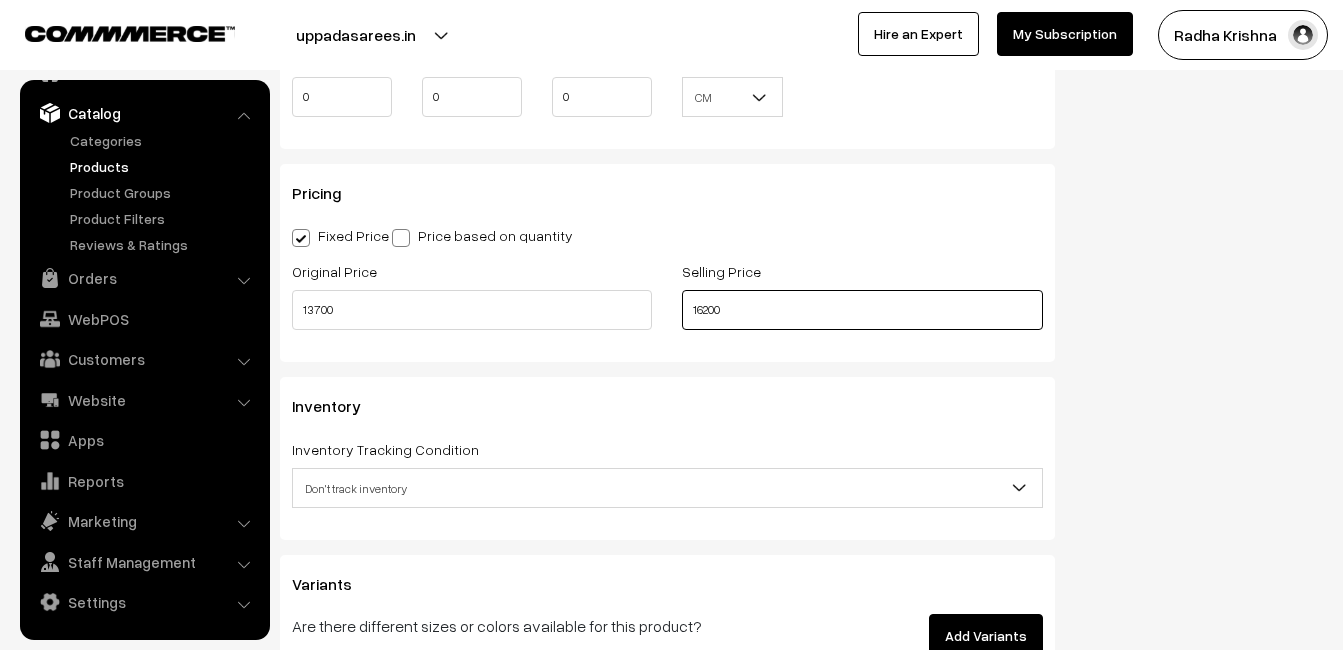 type on "16200" 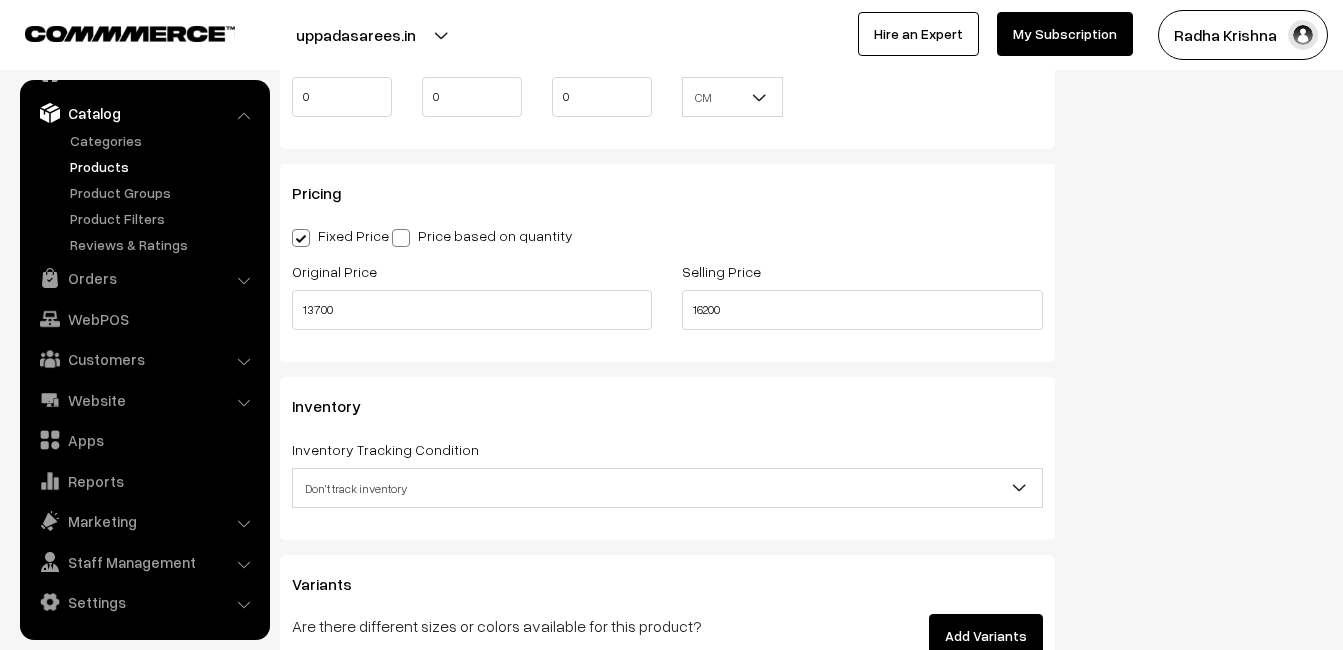 click on "Don't track inventory" at bounding box center [667, 488] 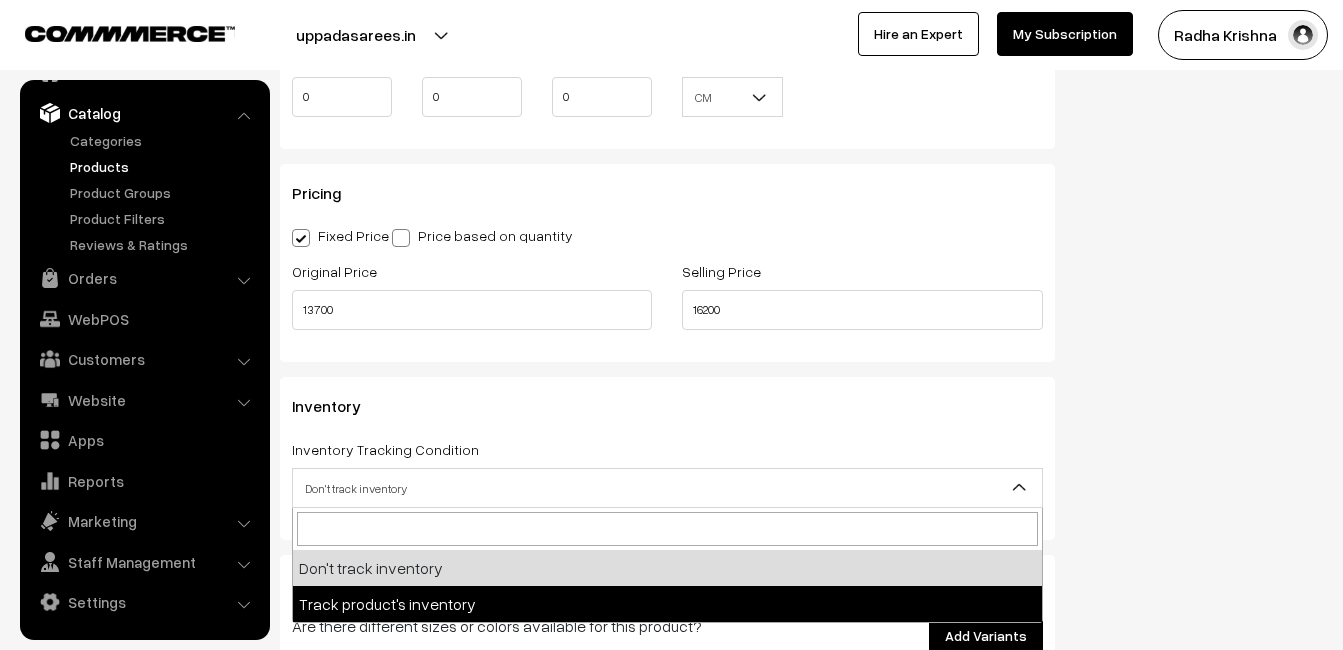 select on "2" 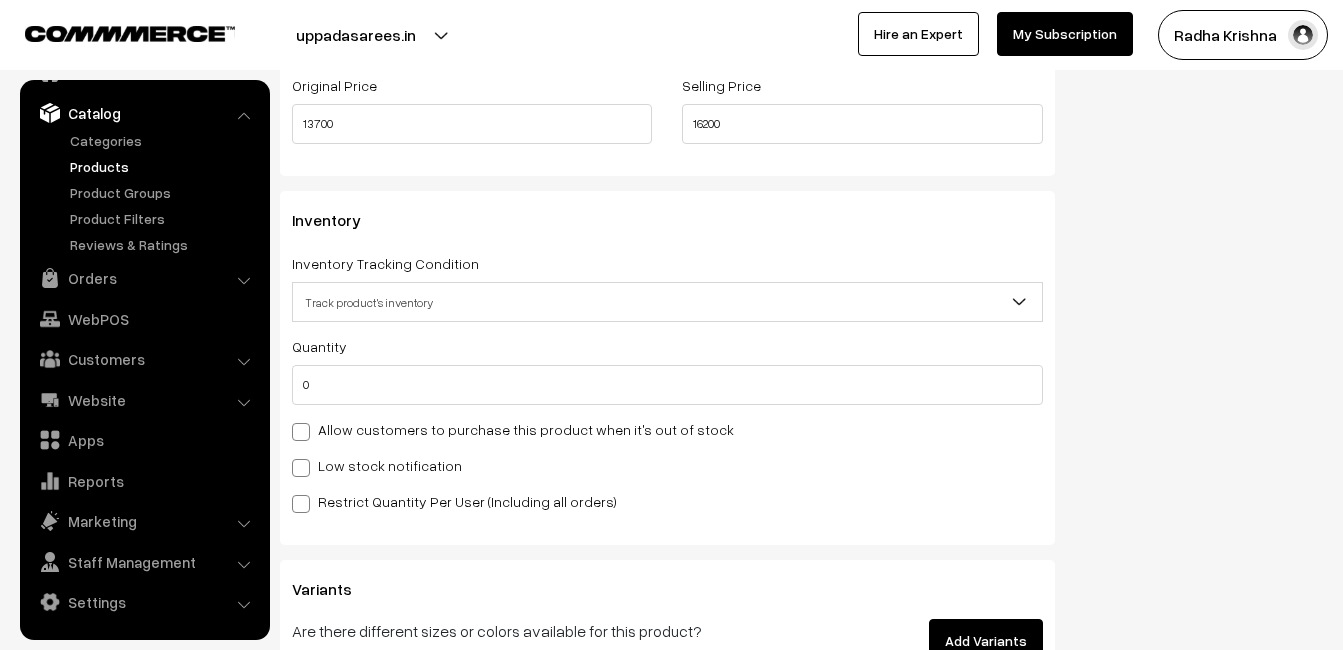scroll, scrollTop: 1800, scrollLeft: 0, axis: vertical 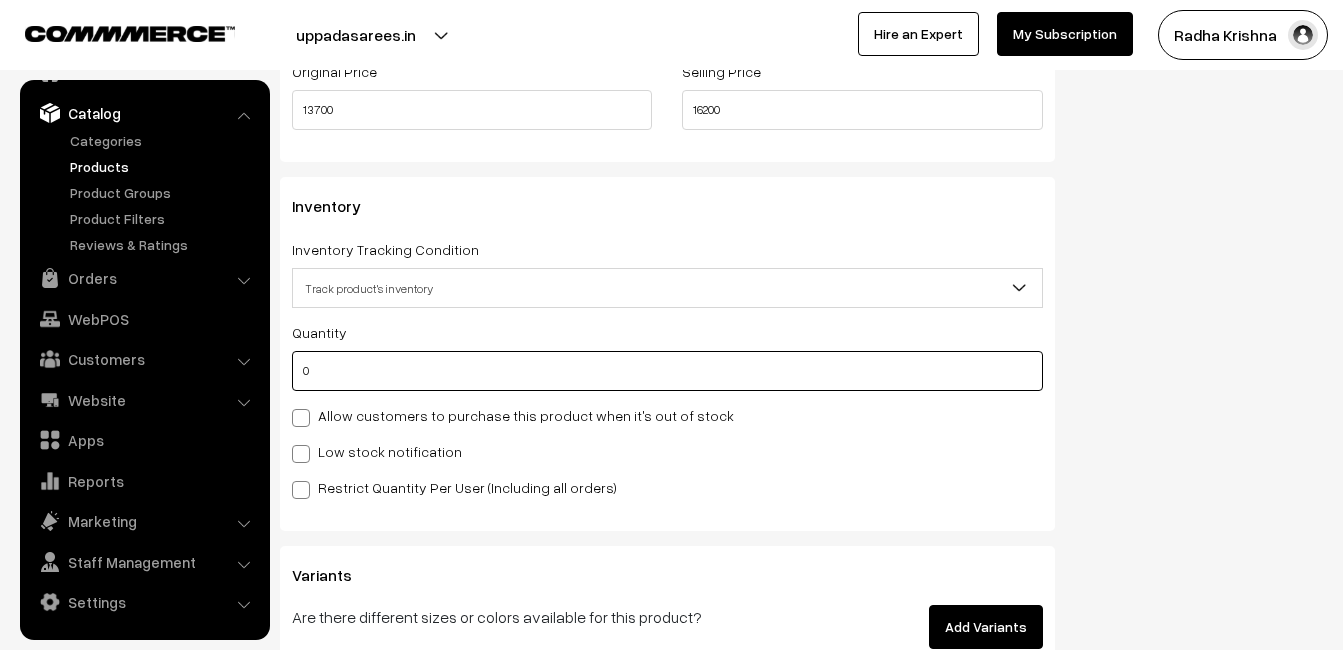click on "0" at bounding box center (667, 371) 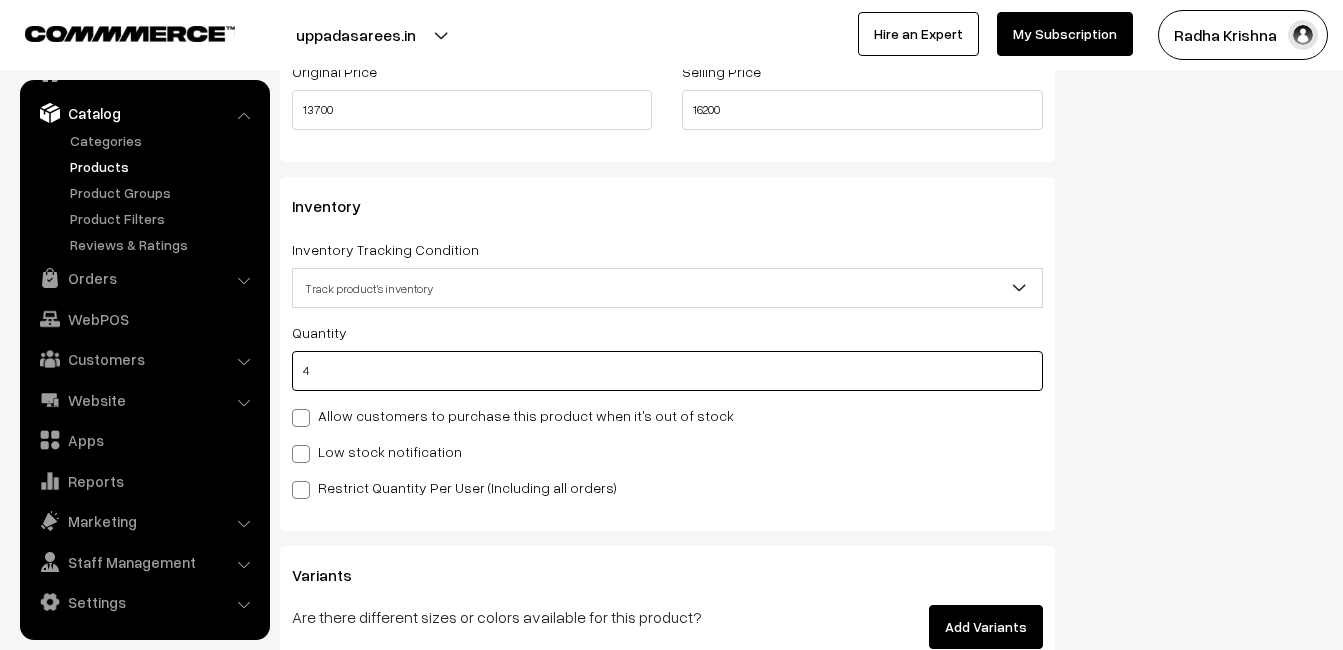 type on "4" 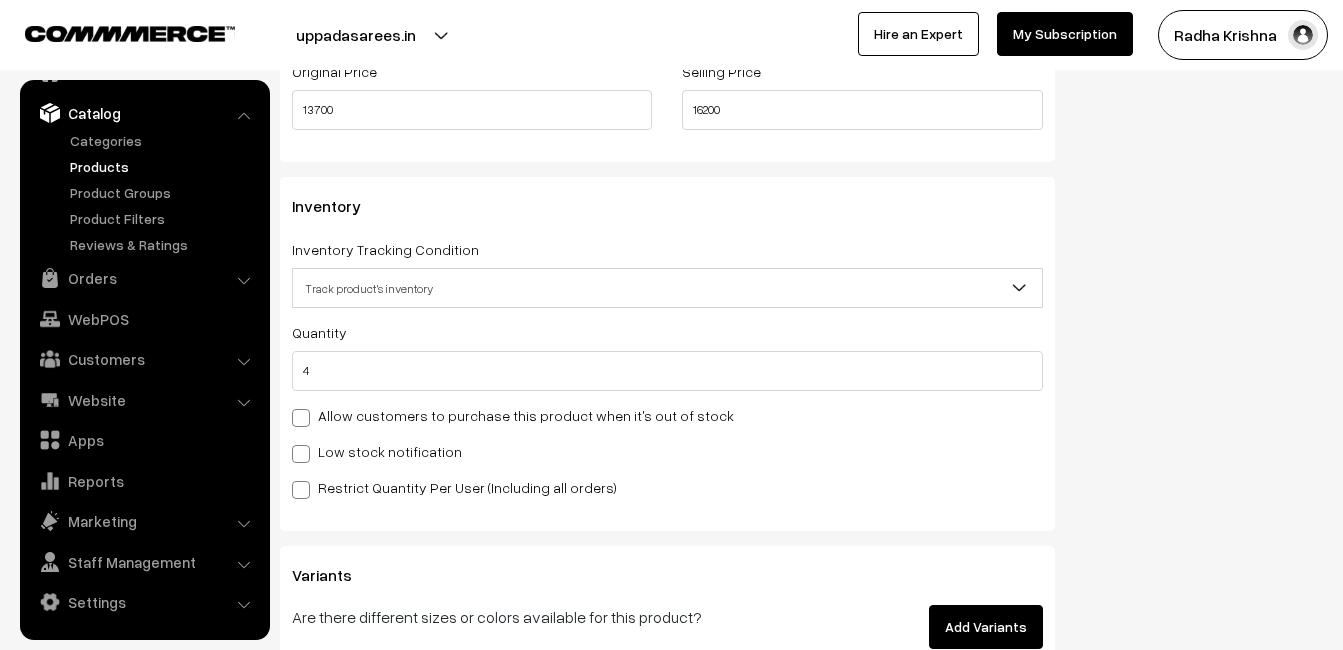 click on "Low stock notification" at bounding box center [377, 451] 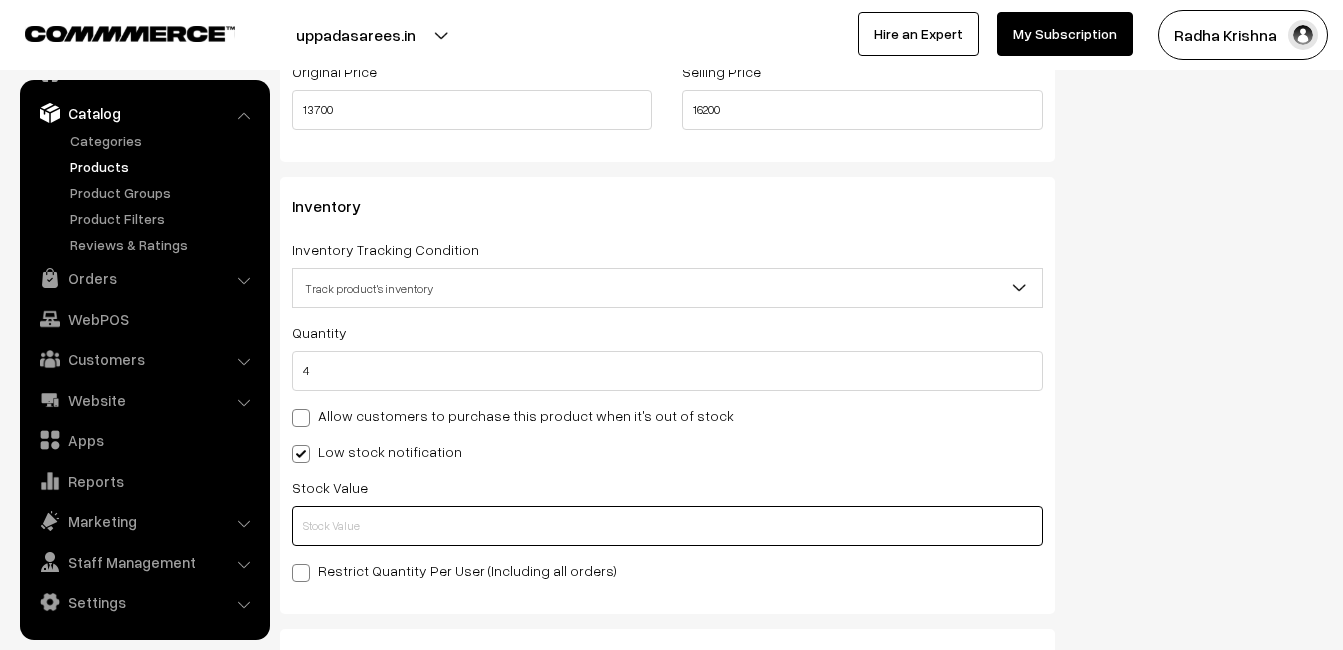 click at bounding box center [667, 526] 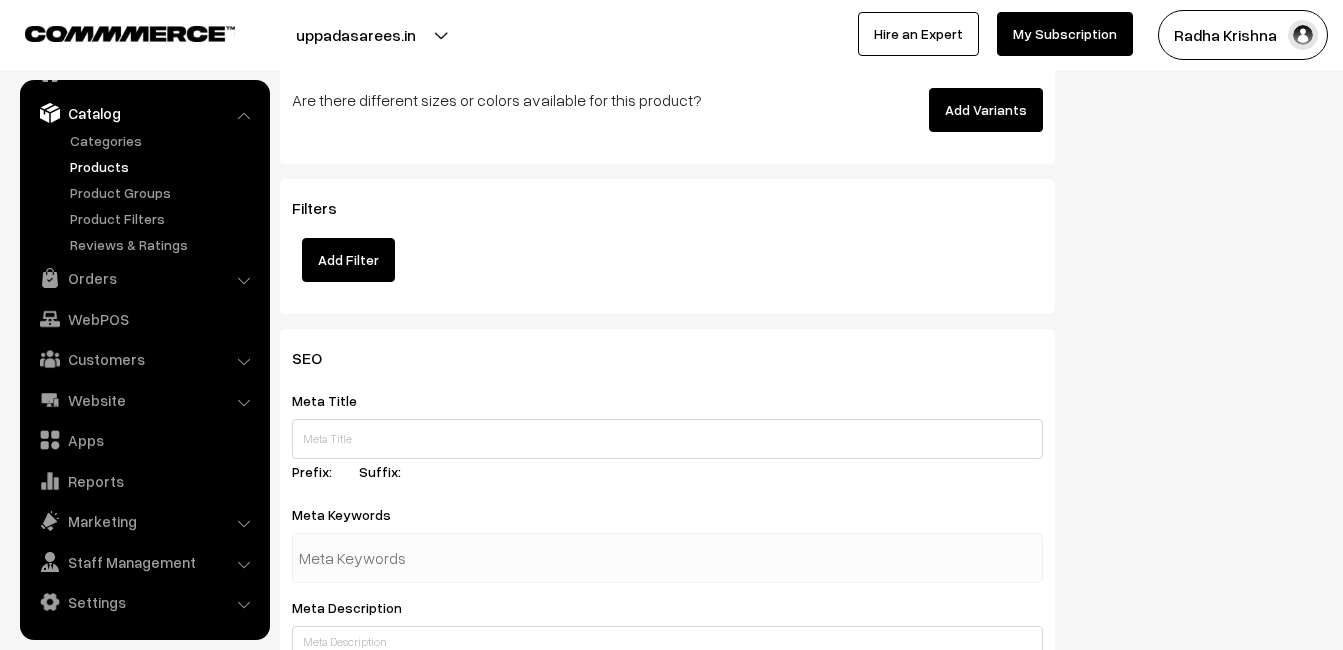 scroll, scrollTop: 2968, scrollLeft: 0, axis: vertical 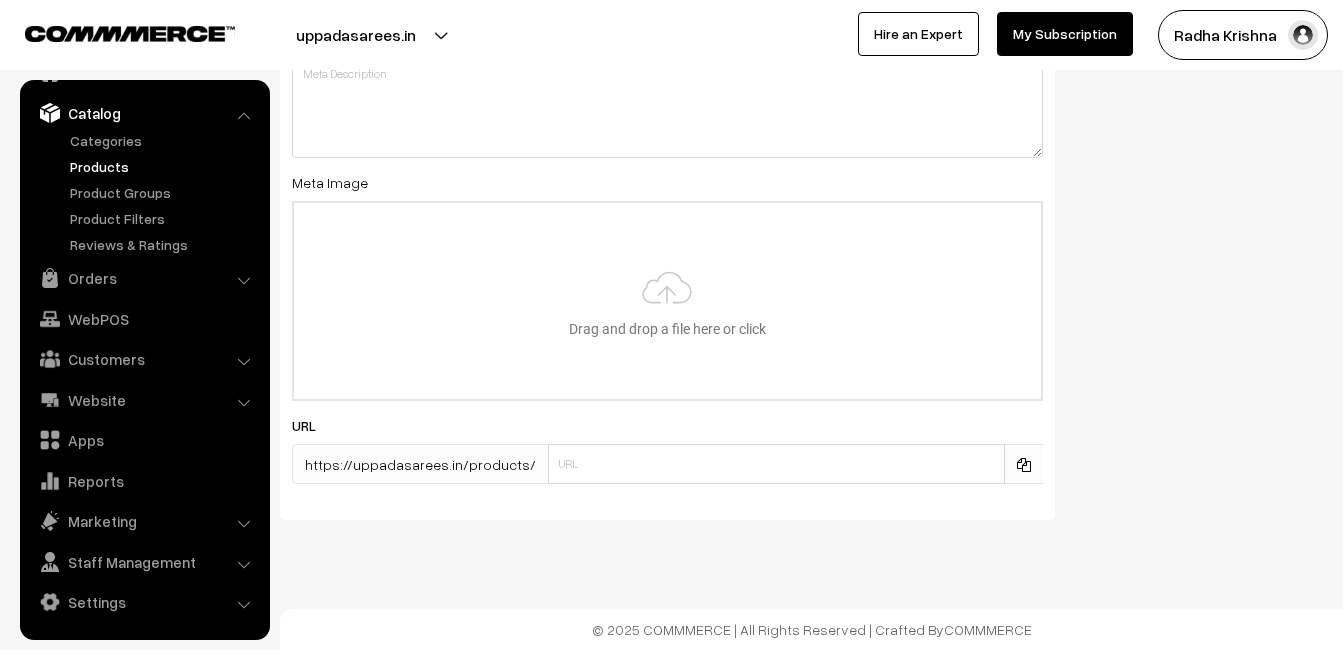 type on "2" 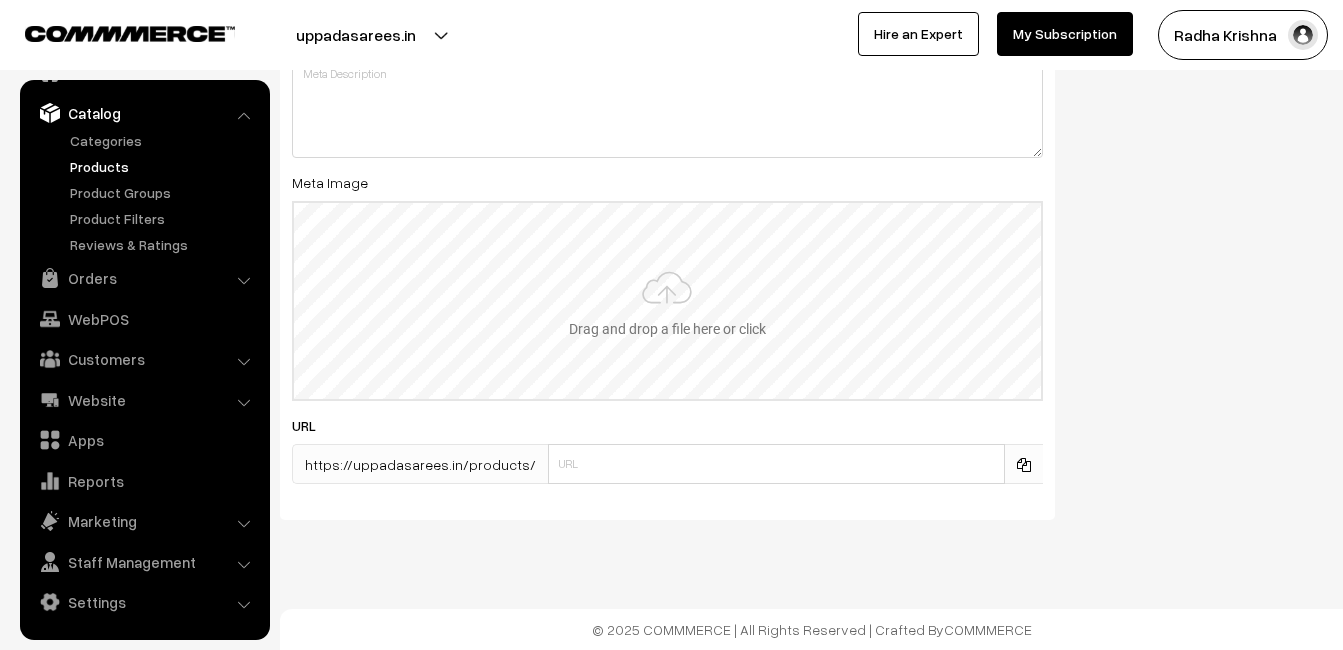 click at bounding box center [667, 301] 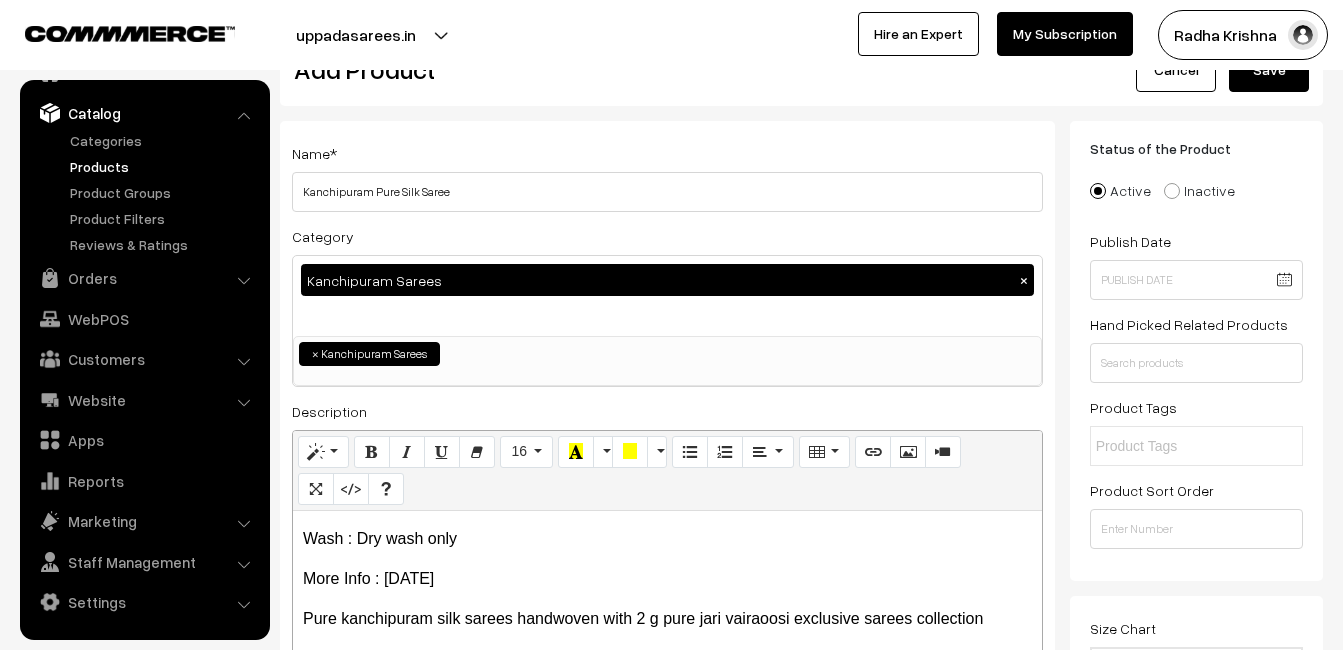 scroll, scrollTop: 0, scrollLeft: 0, axis: both 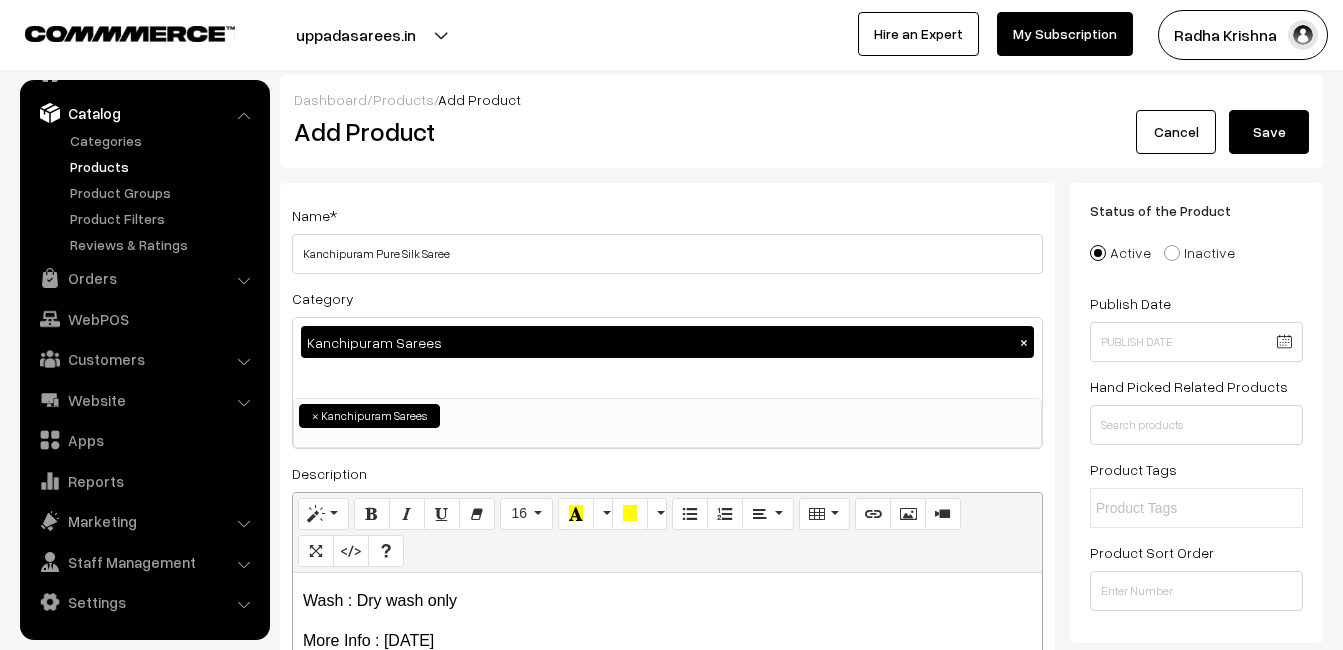 click on "Save" at bounding box center (1269, 132) 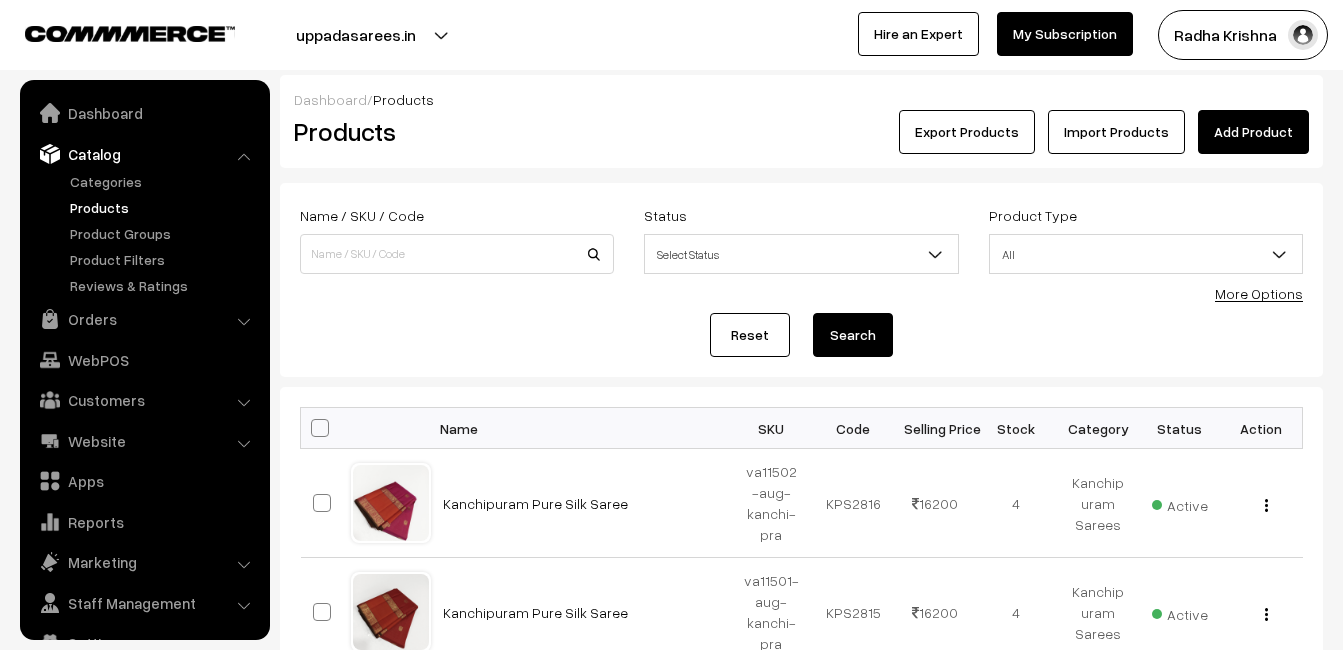 scroll, scrollTop: 0, scrollLeft: 0, axis: both 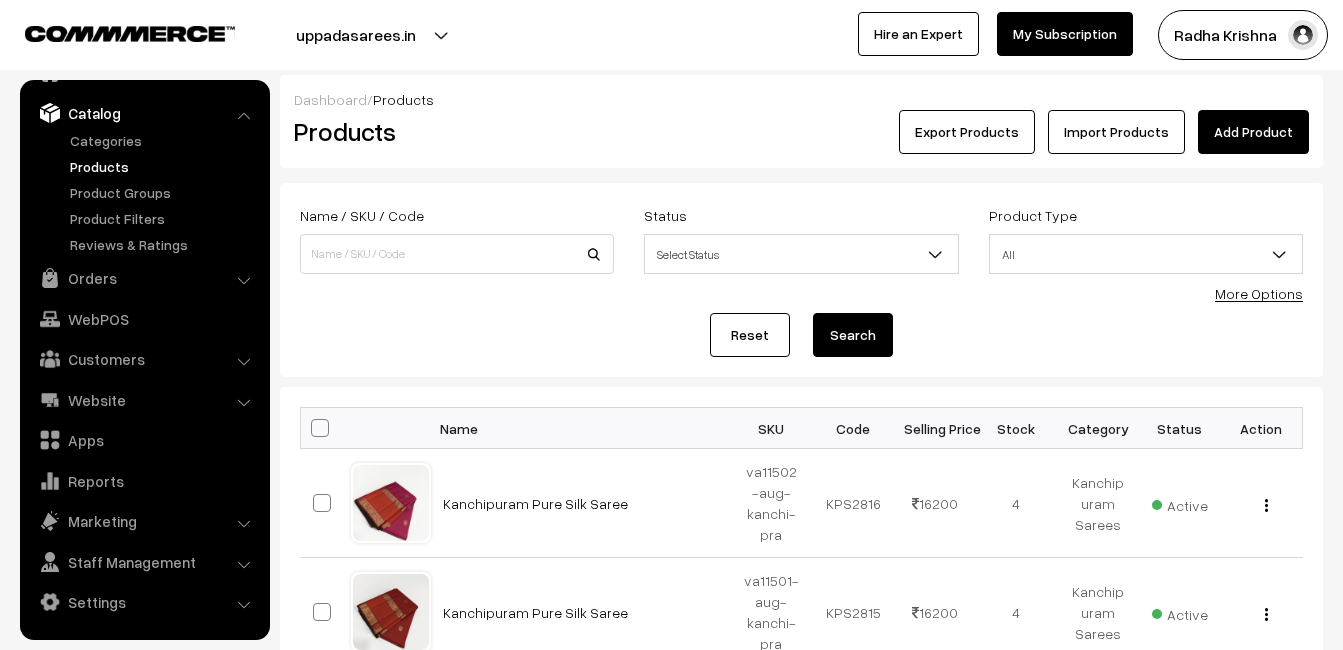 drag, startPoint x: 570, startPoint y: 154, endPoint x: 586, endPoint y: 142, distance: 20 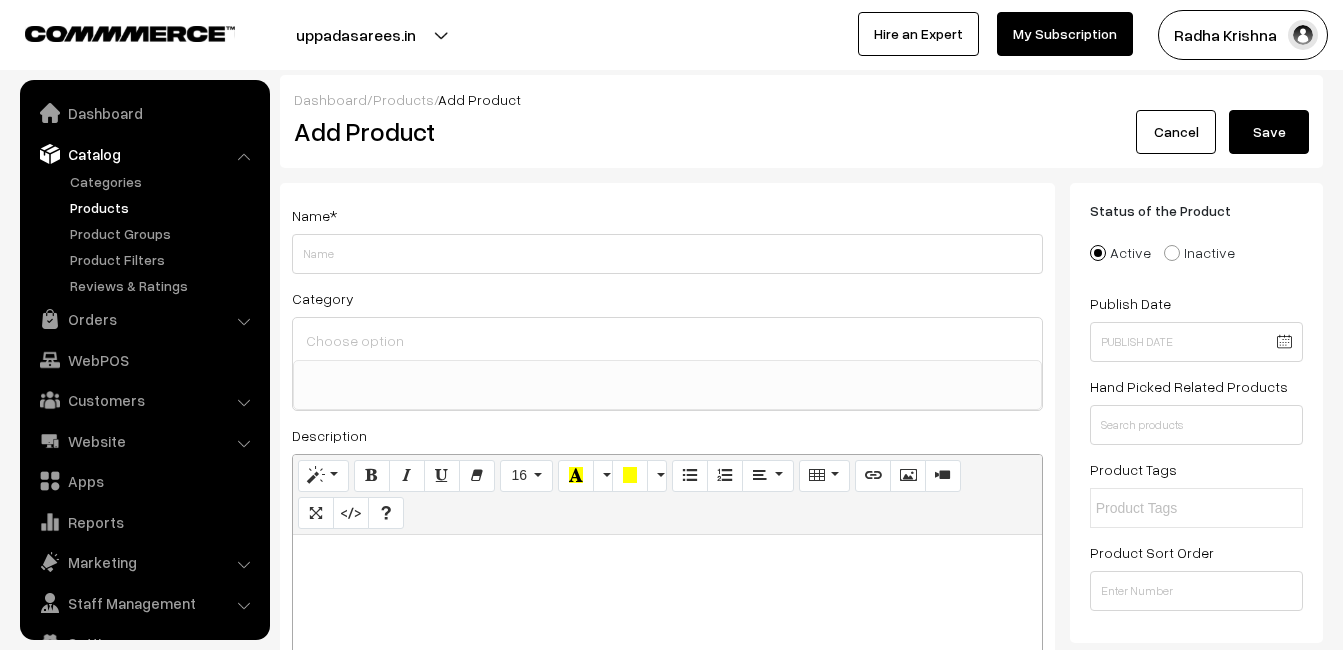 select 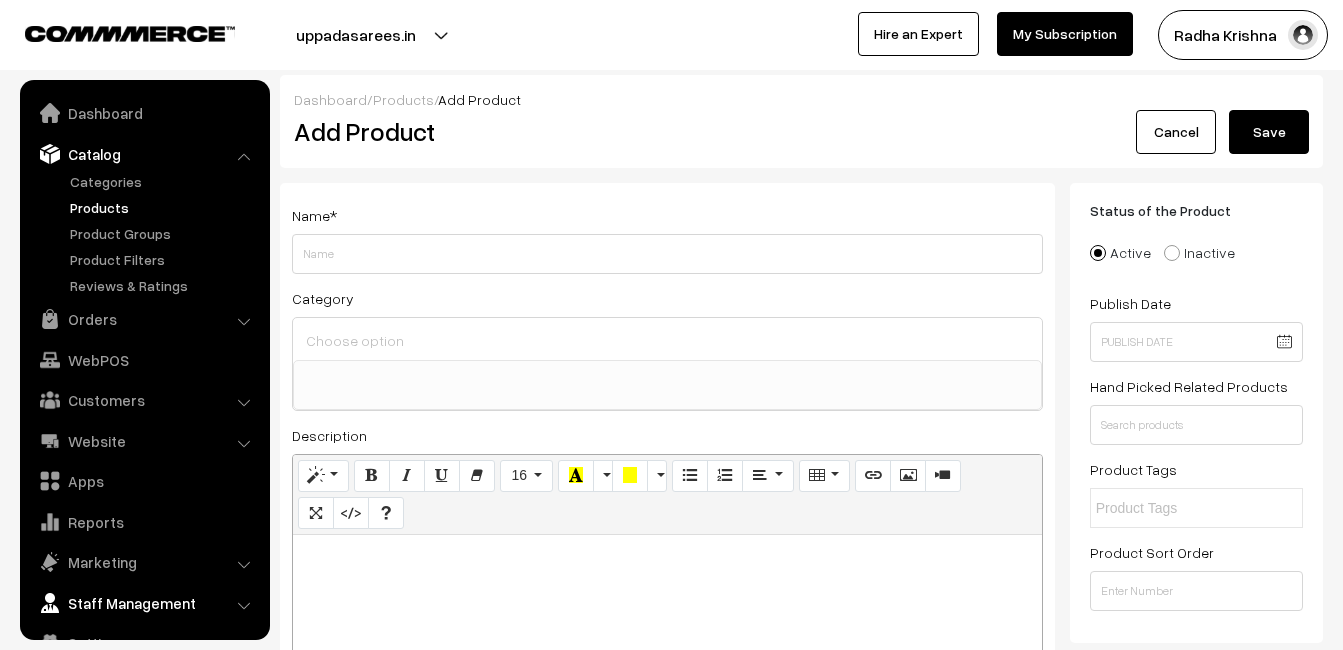 scroll, scrollTop: 0, scrollLeft: 0, axis: both 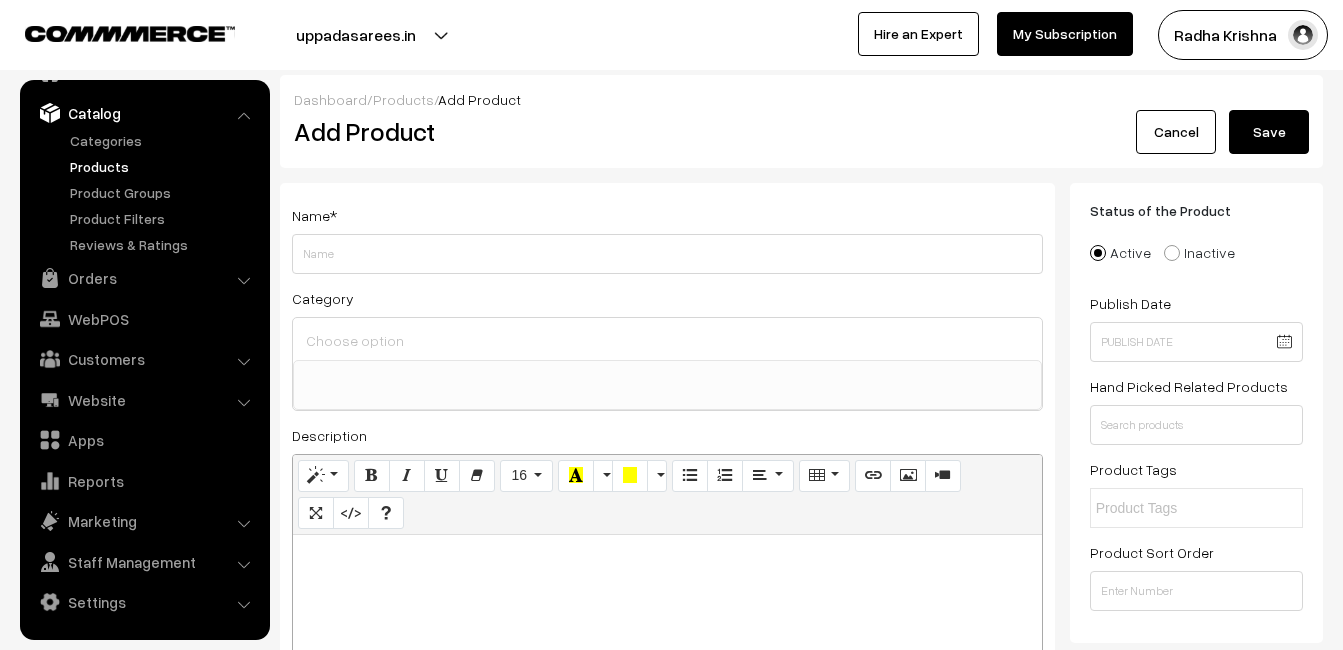 click at bounding box center (667, 660) 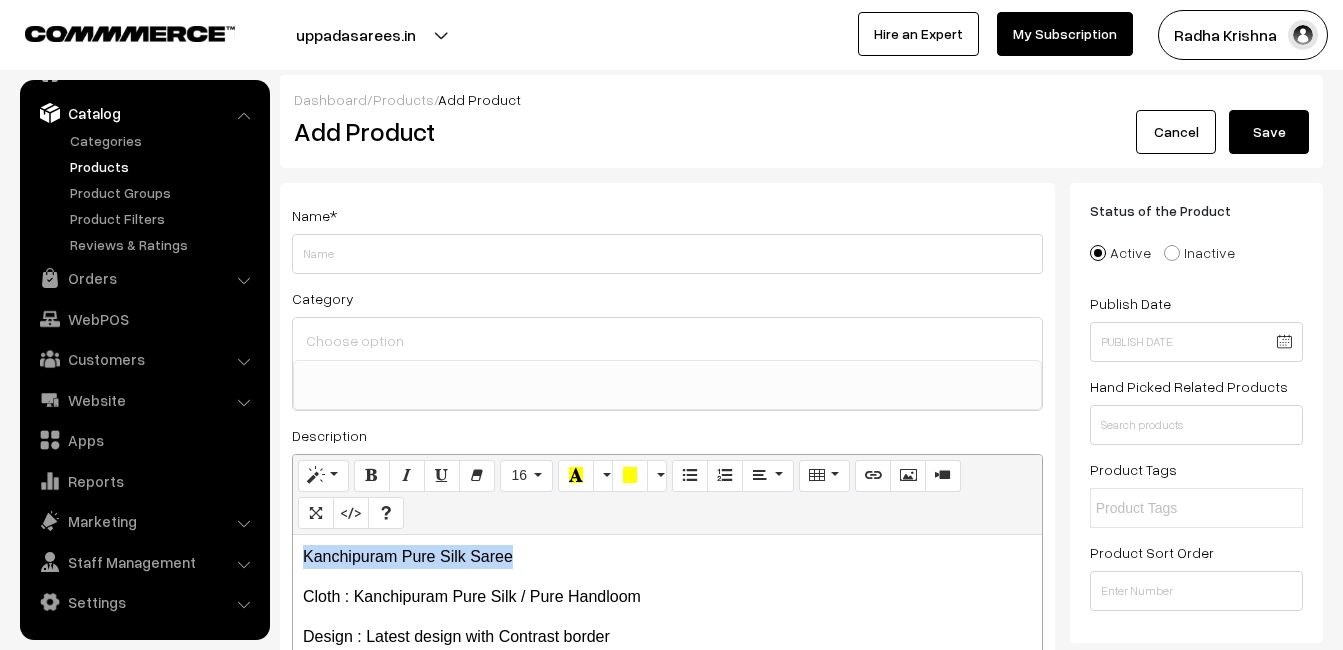 drag, startPoint x: 534, startPoint y: 559, endPoint x: 294, endPoint y: 558, distance: 240.00209 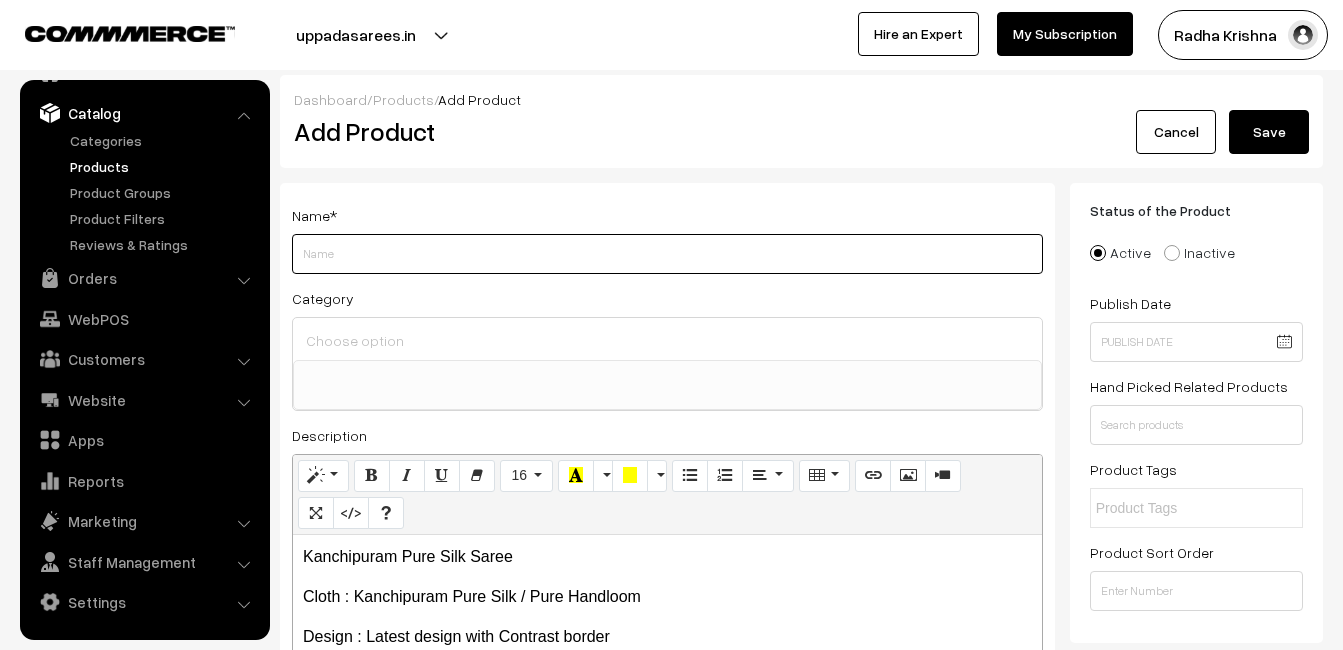 click on "Weight" at bounding box center [667, 254] 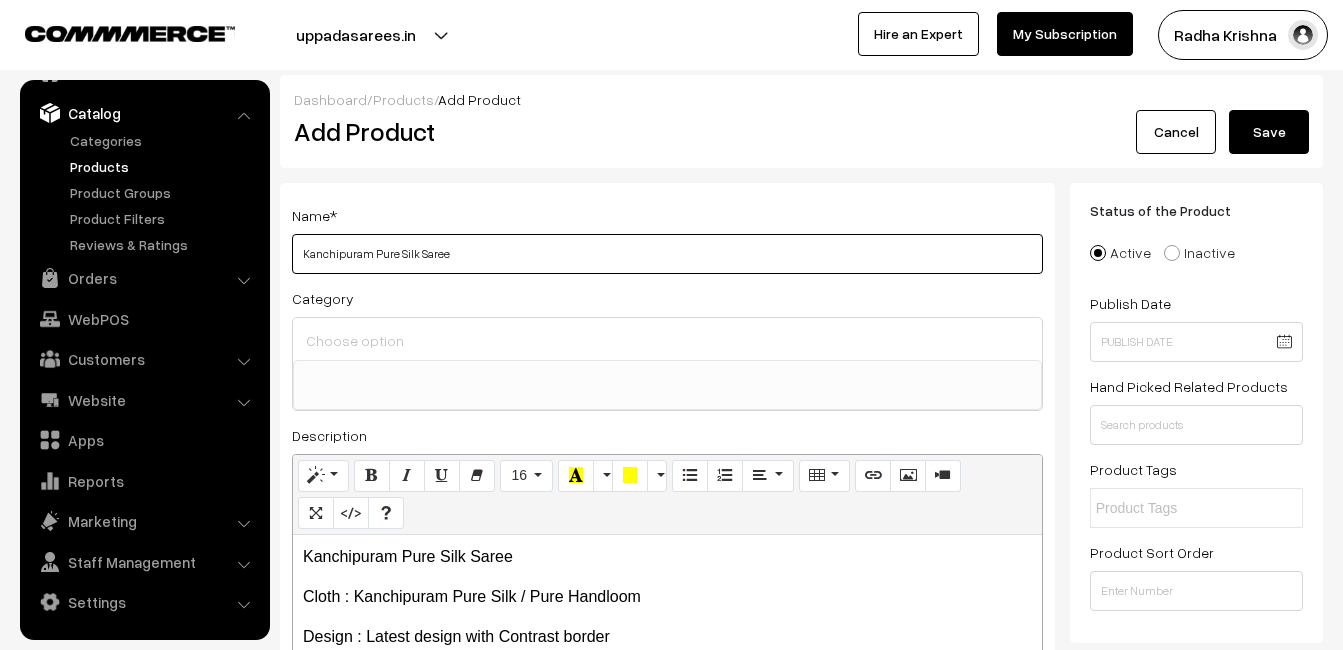 type on "Kanchipuram Pure Silk Saree" 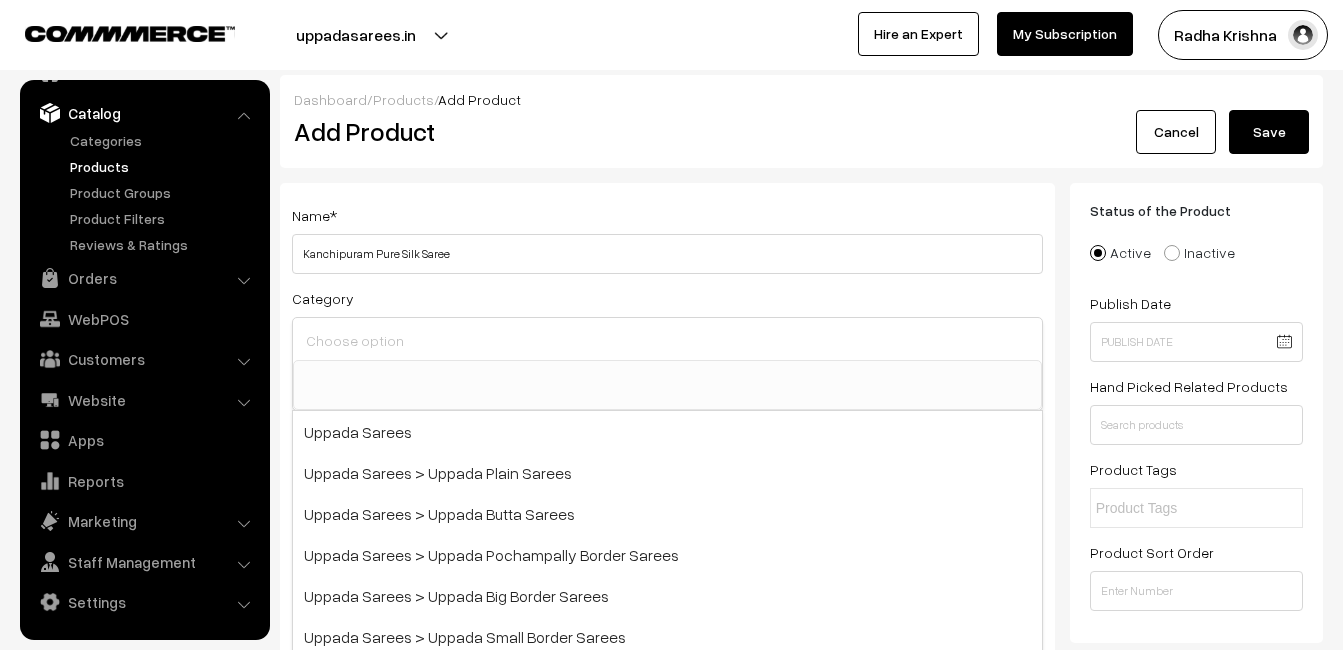 click at bounding box center [667, 340] 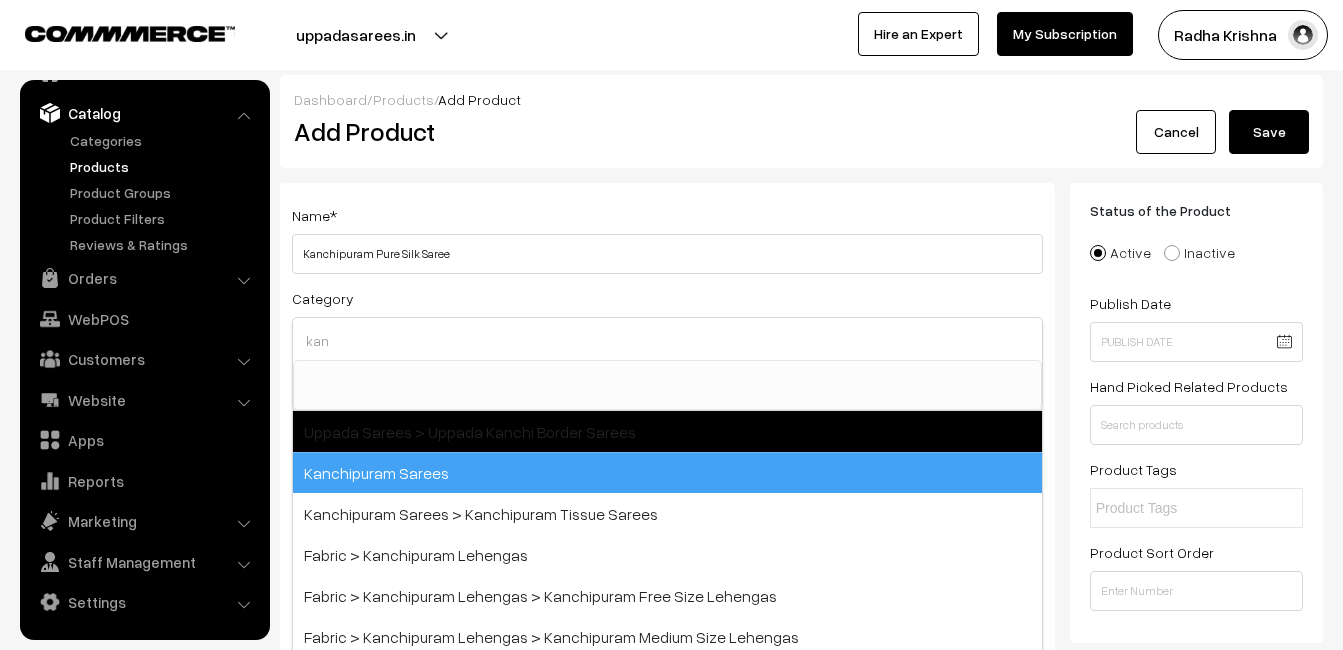 type on "kan" 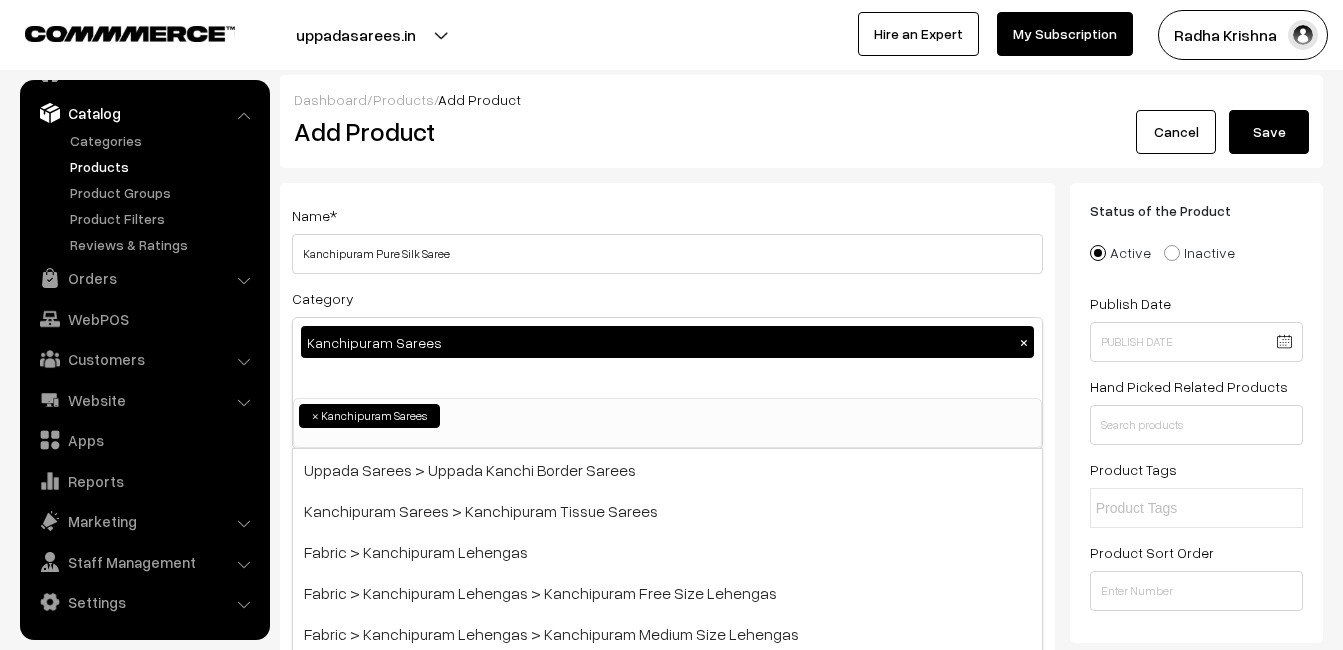 scroll, scrollTop: 340, scrollLeft: 0, axis: vertical 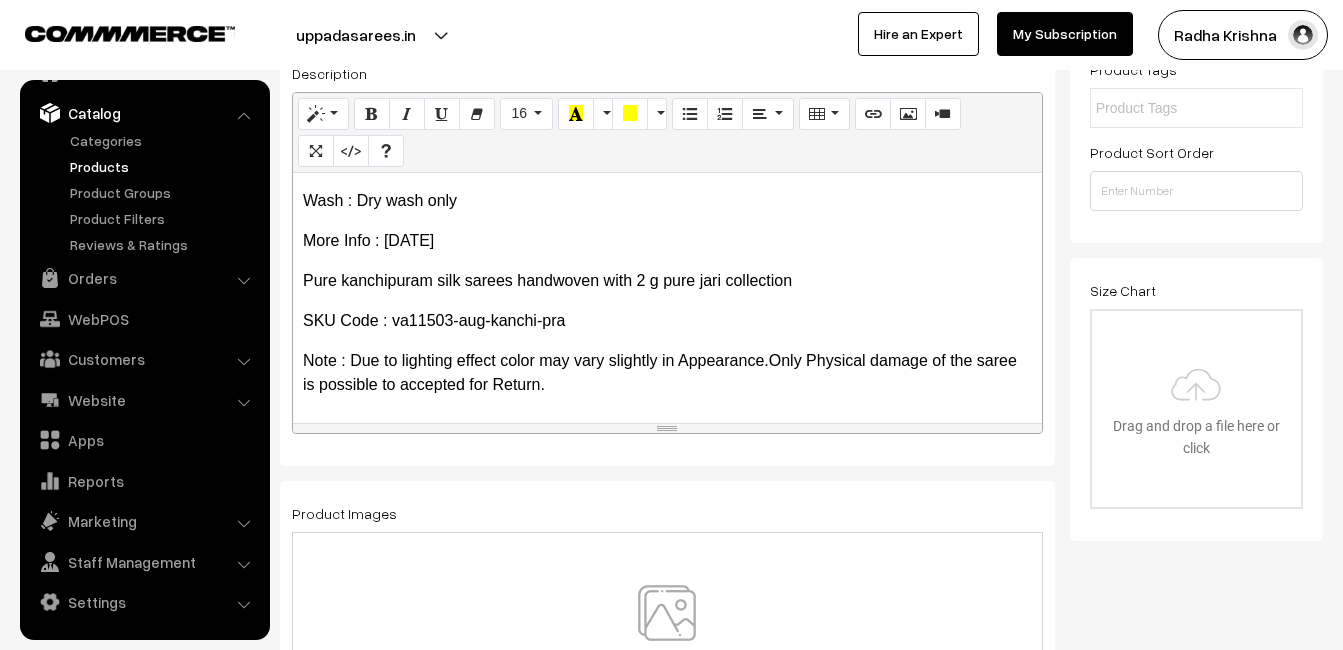 click at bounding box center [667, 643] 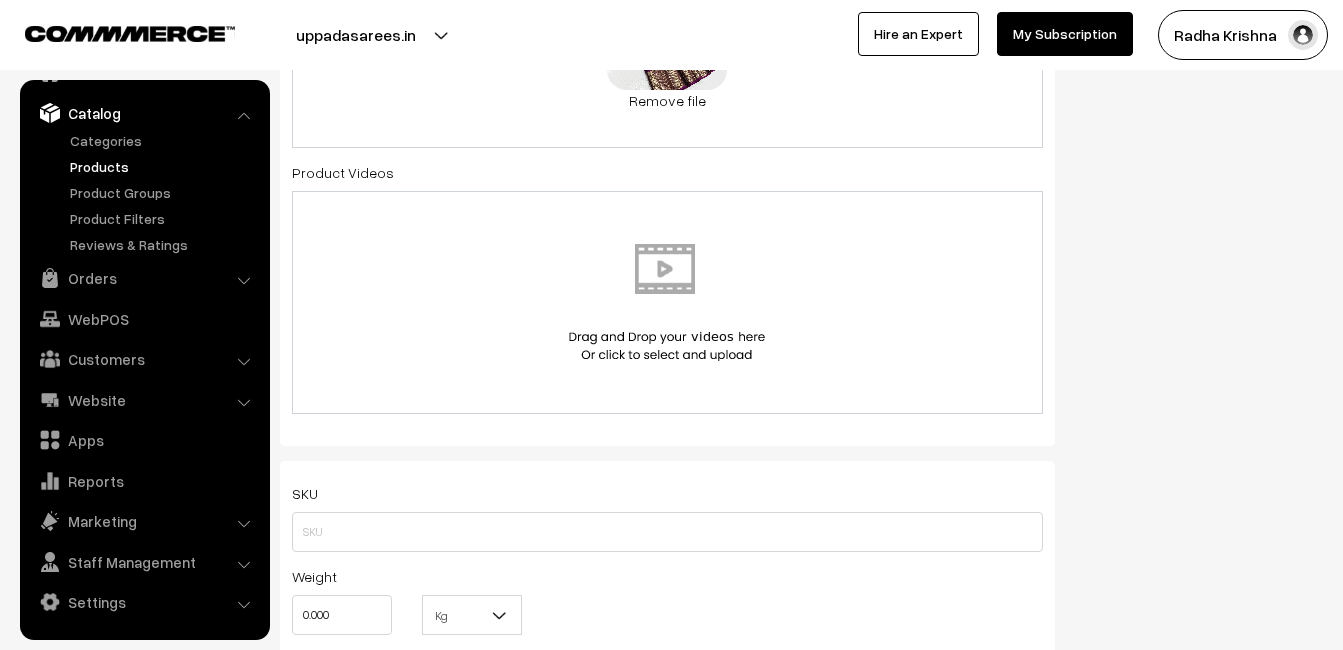 scroll, scrollTop: 1000, scrollLeft: 0, axis: vertical 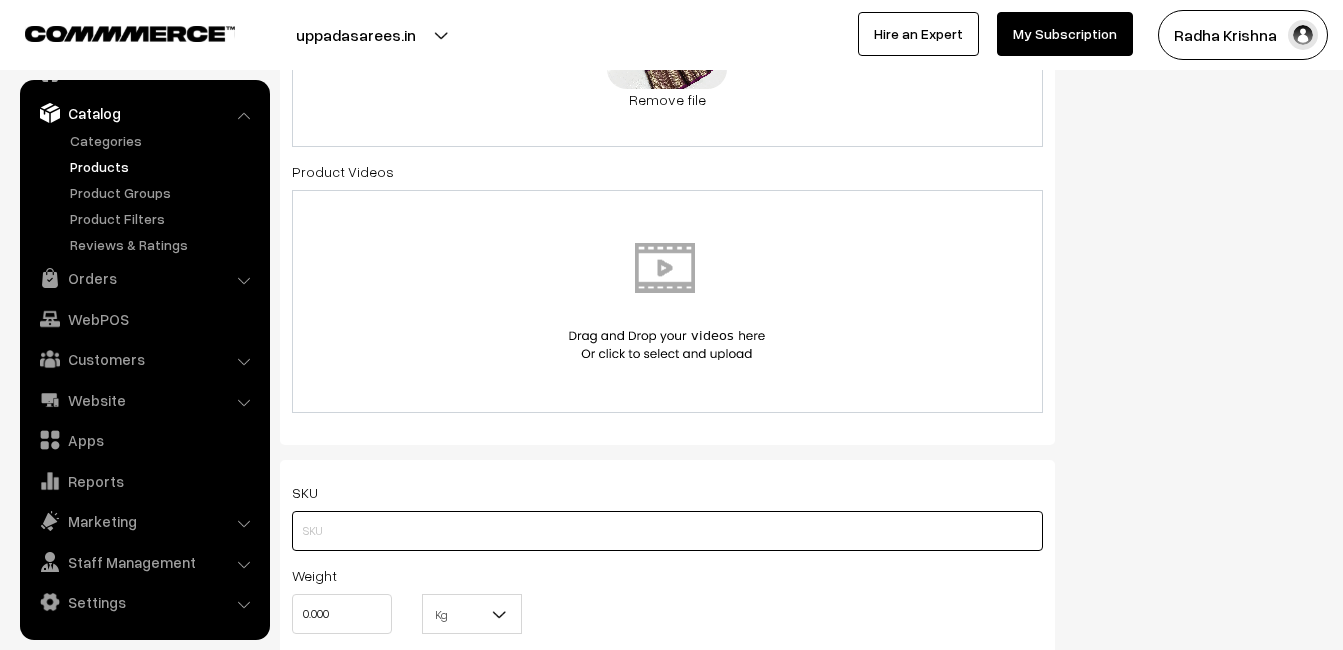 click at bounding box center [667, 531] 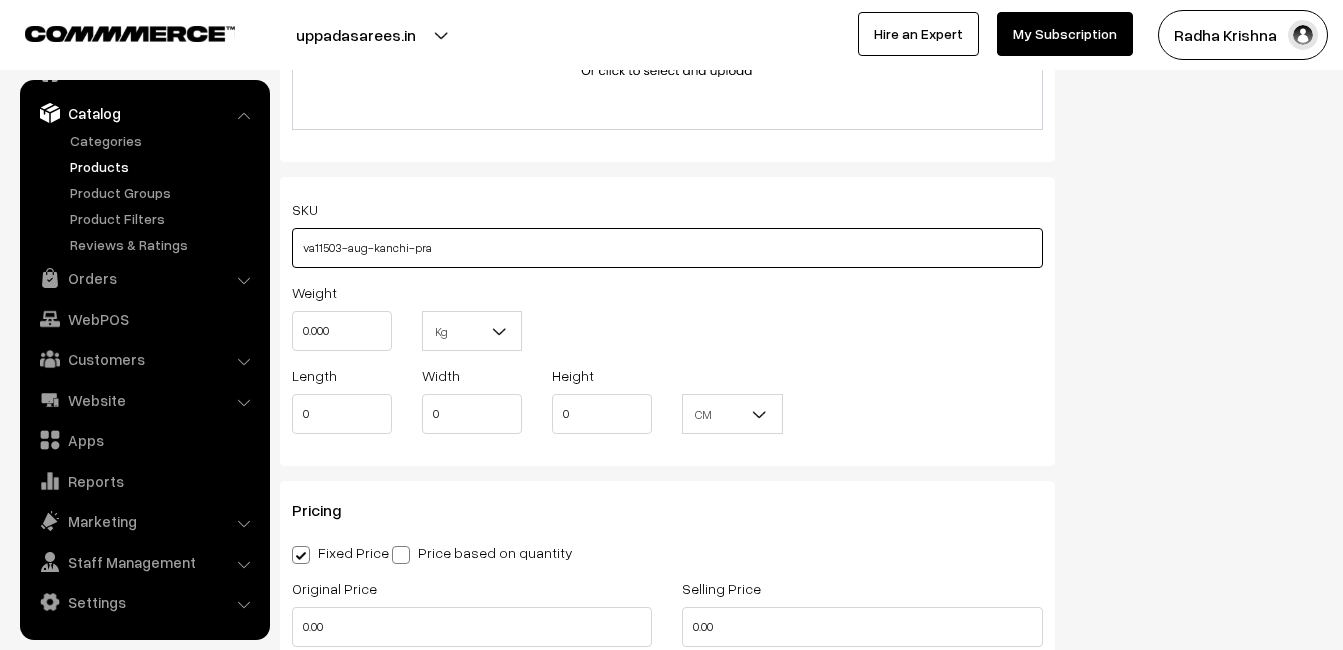 scroll, scrollTop: 1300, scrollLeft: 0, axis: vertical 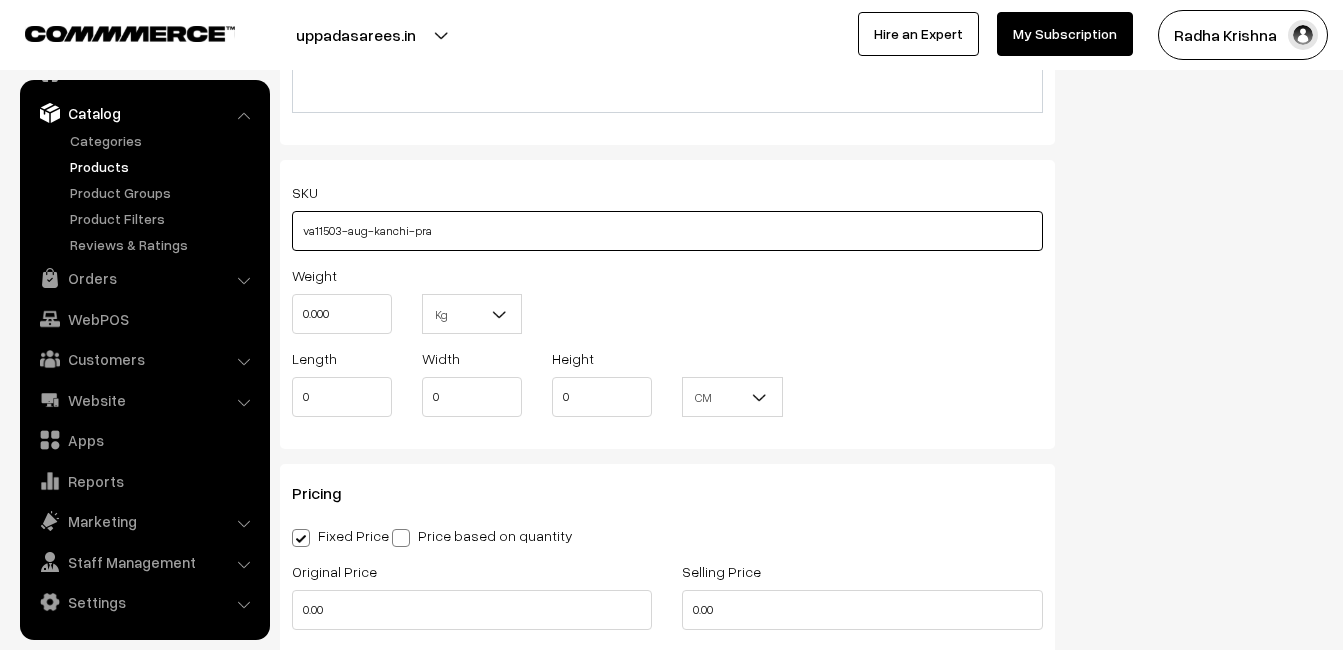 type on "va11503-aug-kanchi-pra" 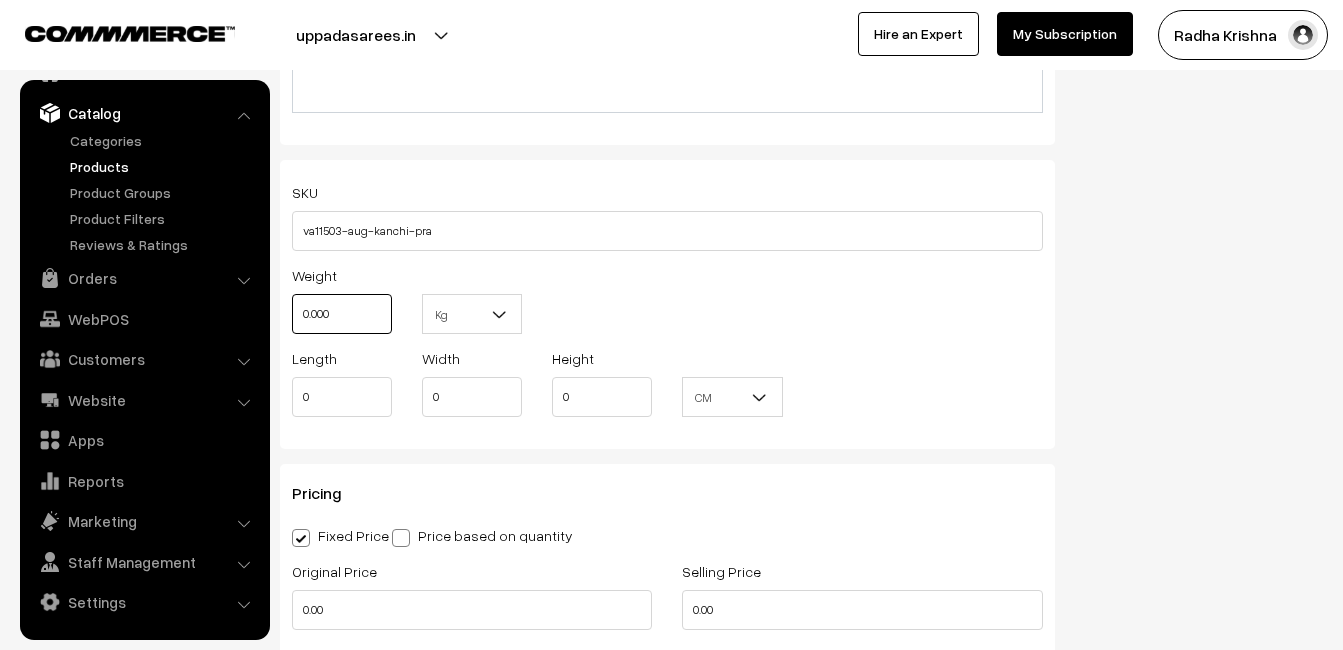 click on "0.000" at bounding box center (342, 314) 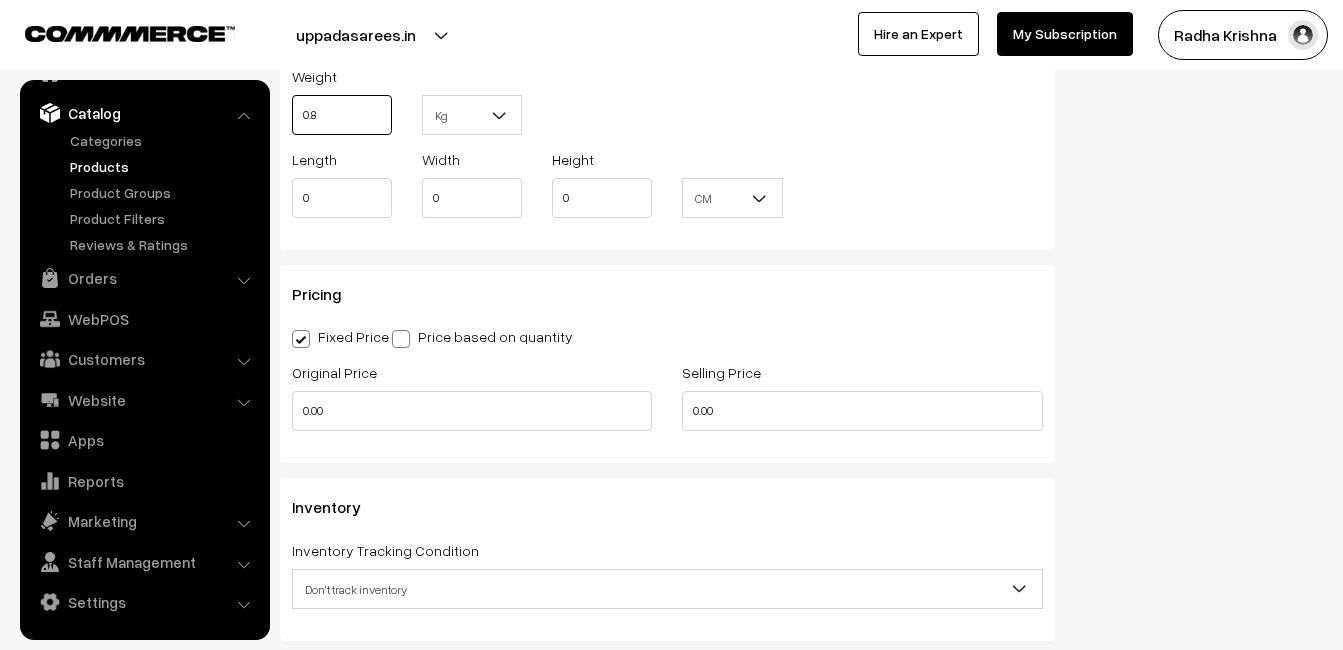 scroll, scrollTop: 1500, scrollLeft: 0, axis: vertical 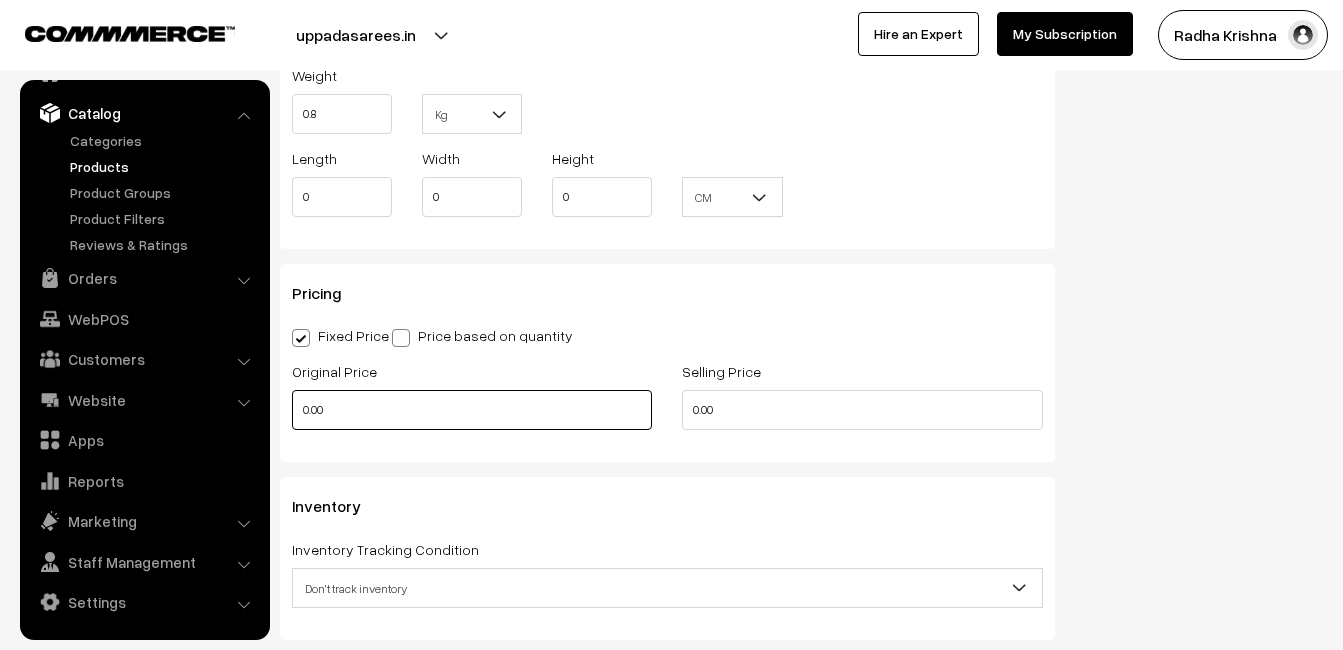 type on "0.80" 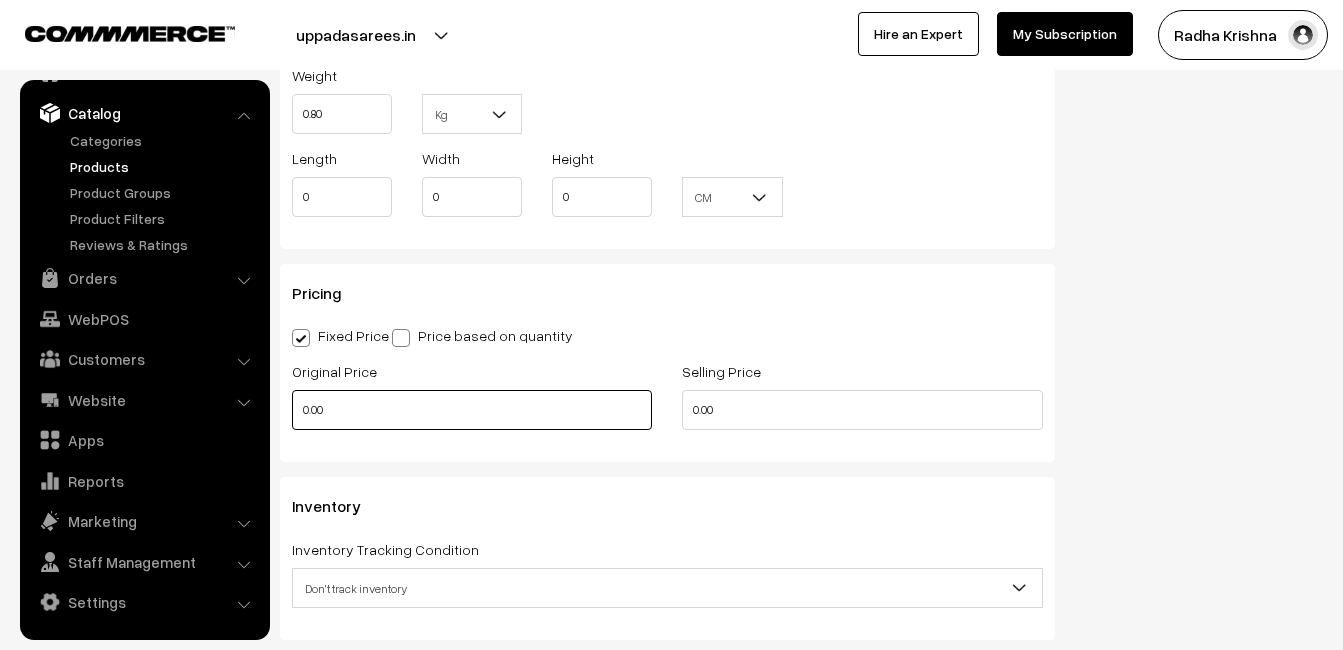 click on "0.00" at bounding box center [472, 410] 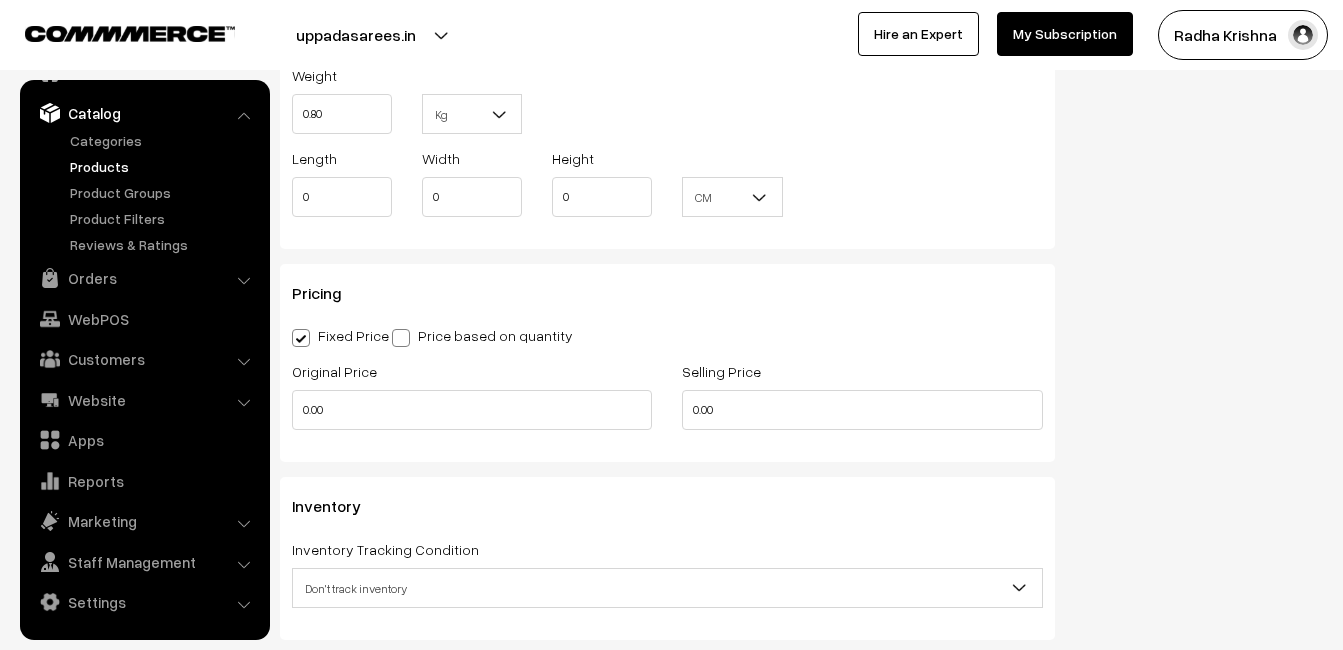 type on "0" 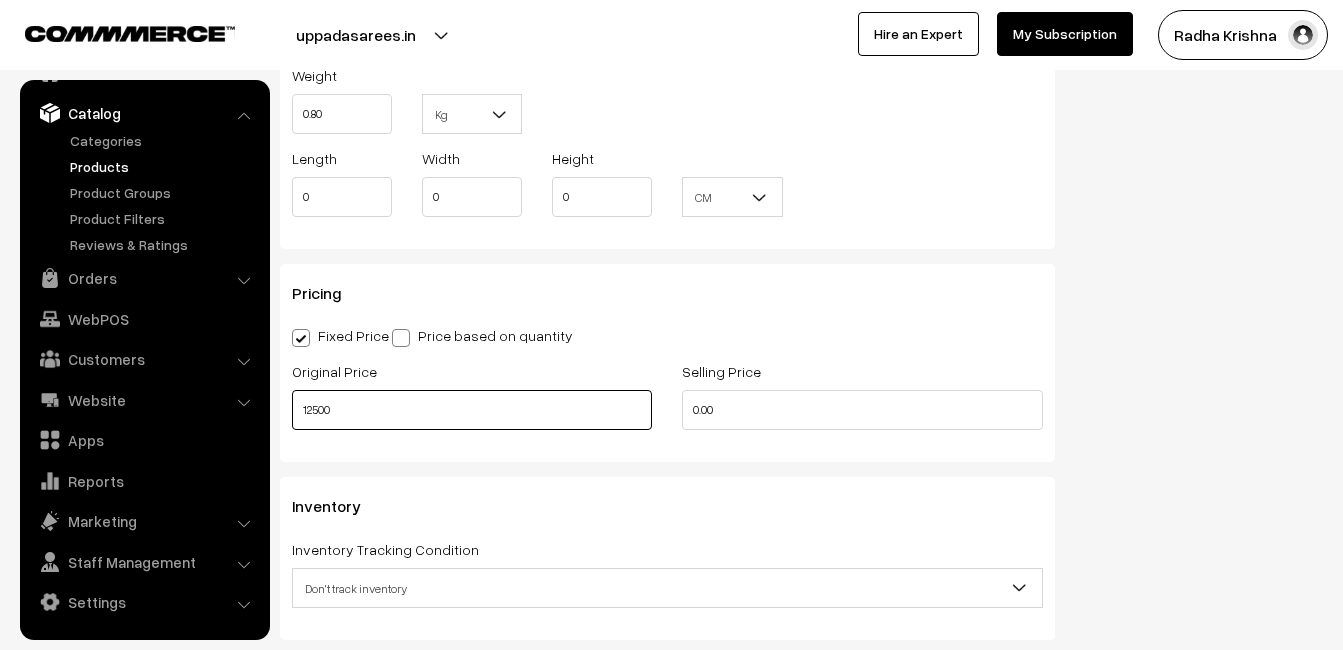 type on "12500" 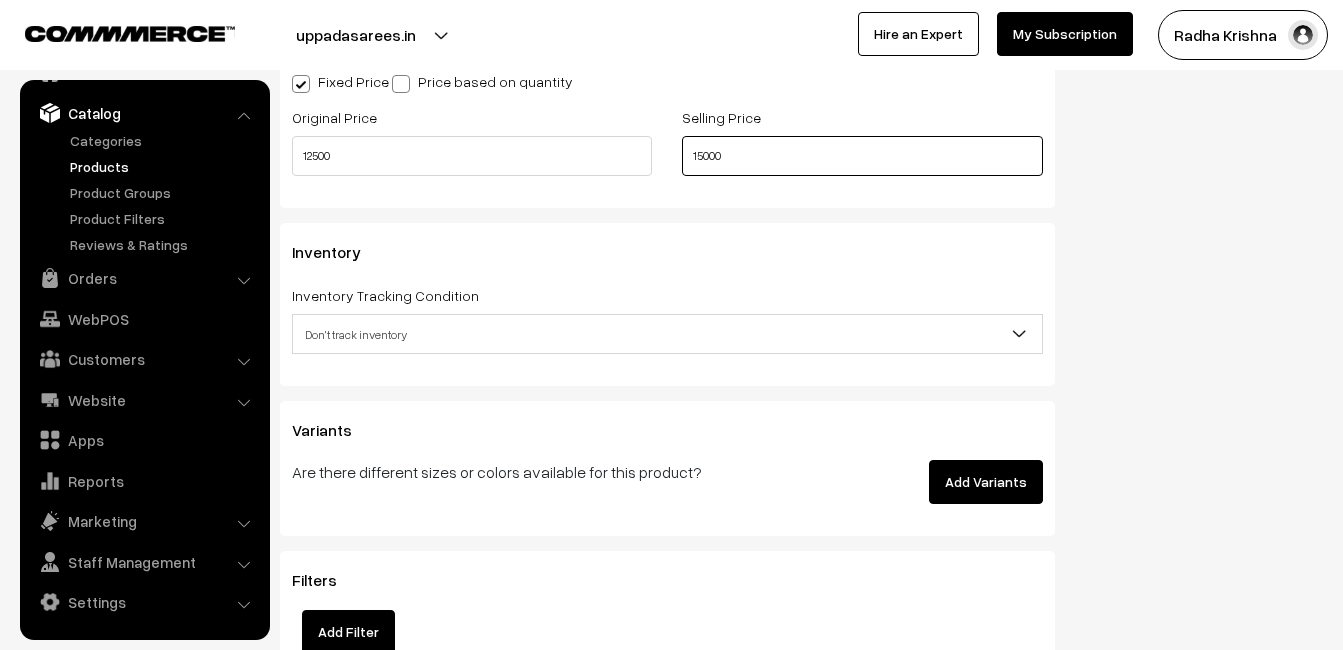 scroll, scrollTop: 1800, scrollLeft: 0, axis: vertical 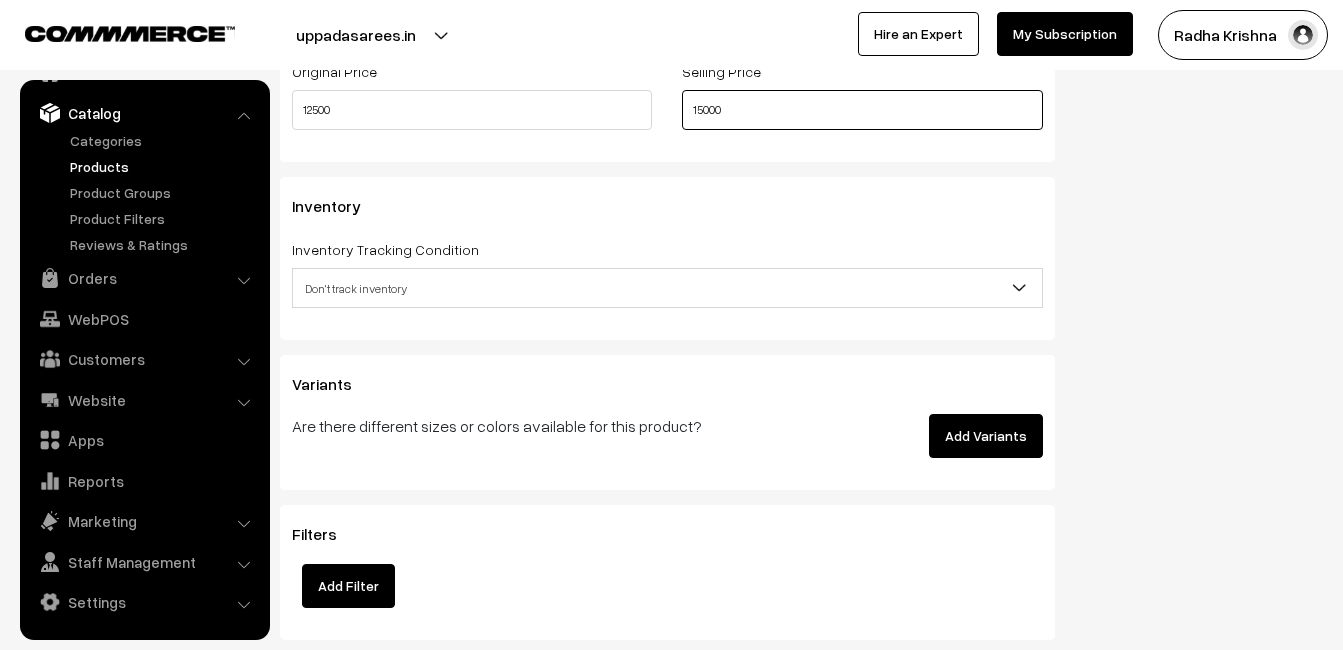 type on "15000" 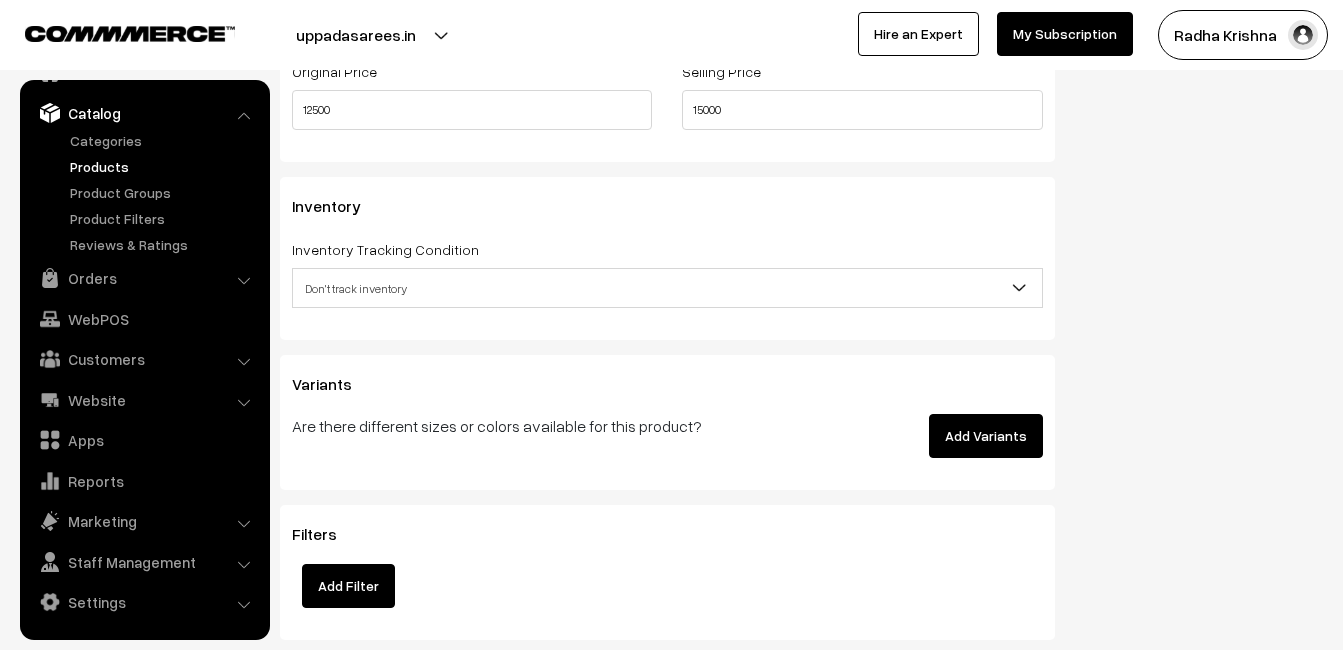 click on "Don't track inventory" at bounding box center [667, 288] 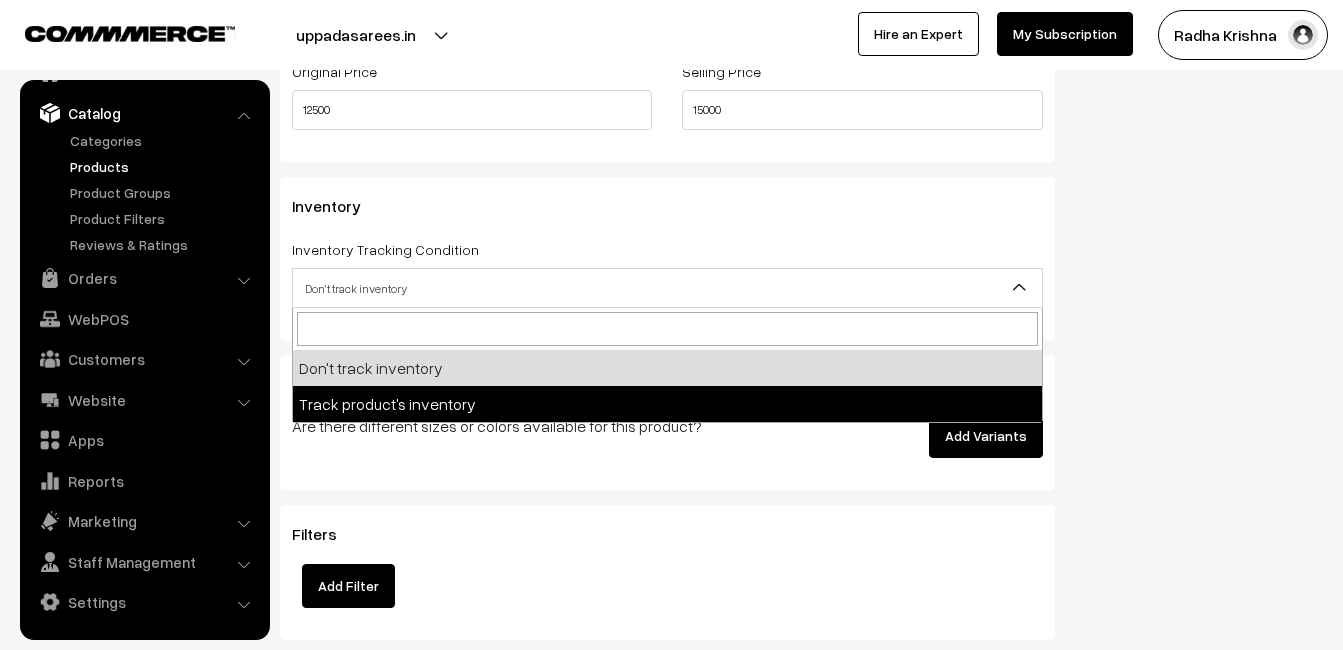 select on "2" 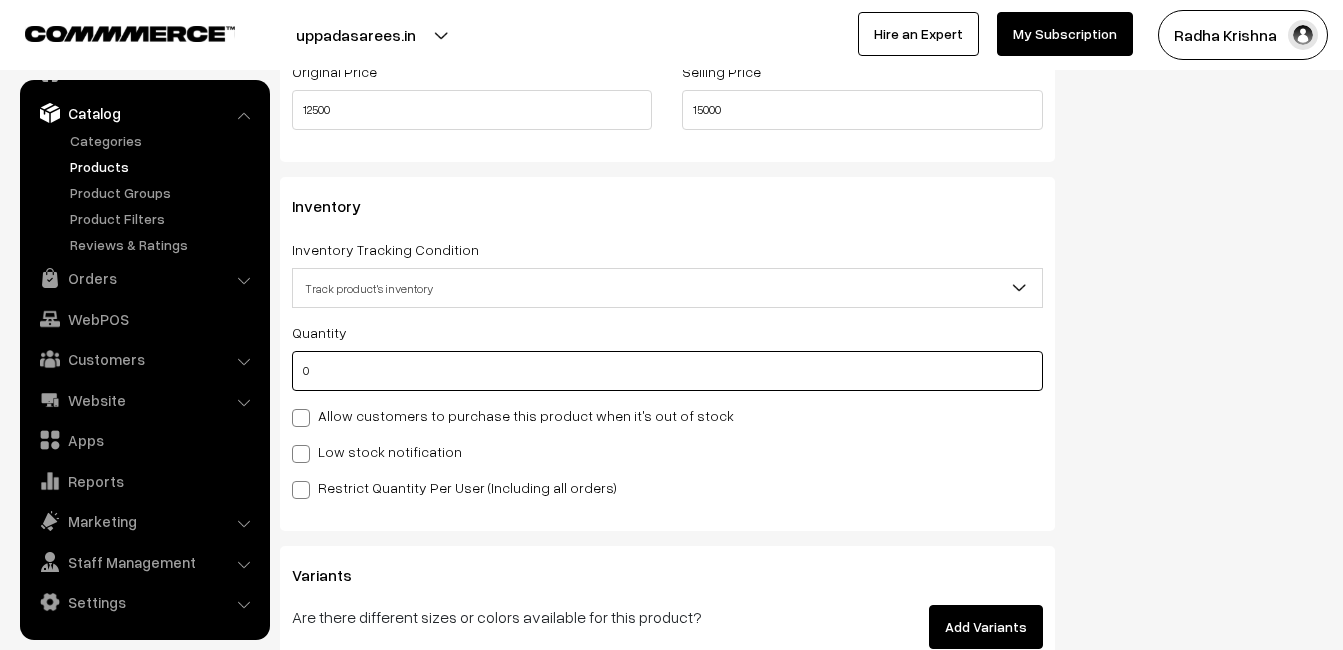 click on "0" at bounding box center (667, 371) 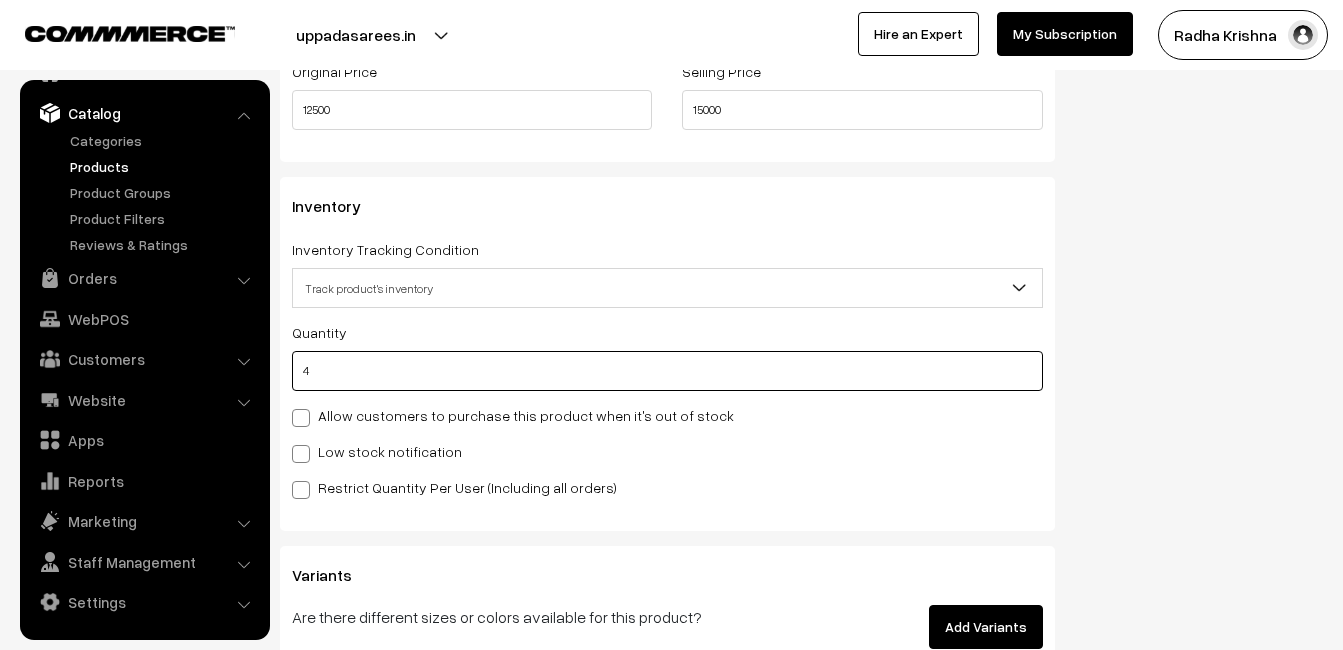 type on "4" 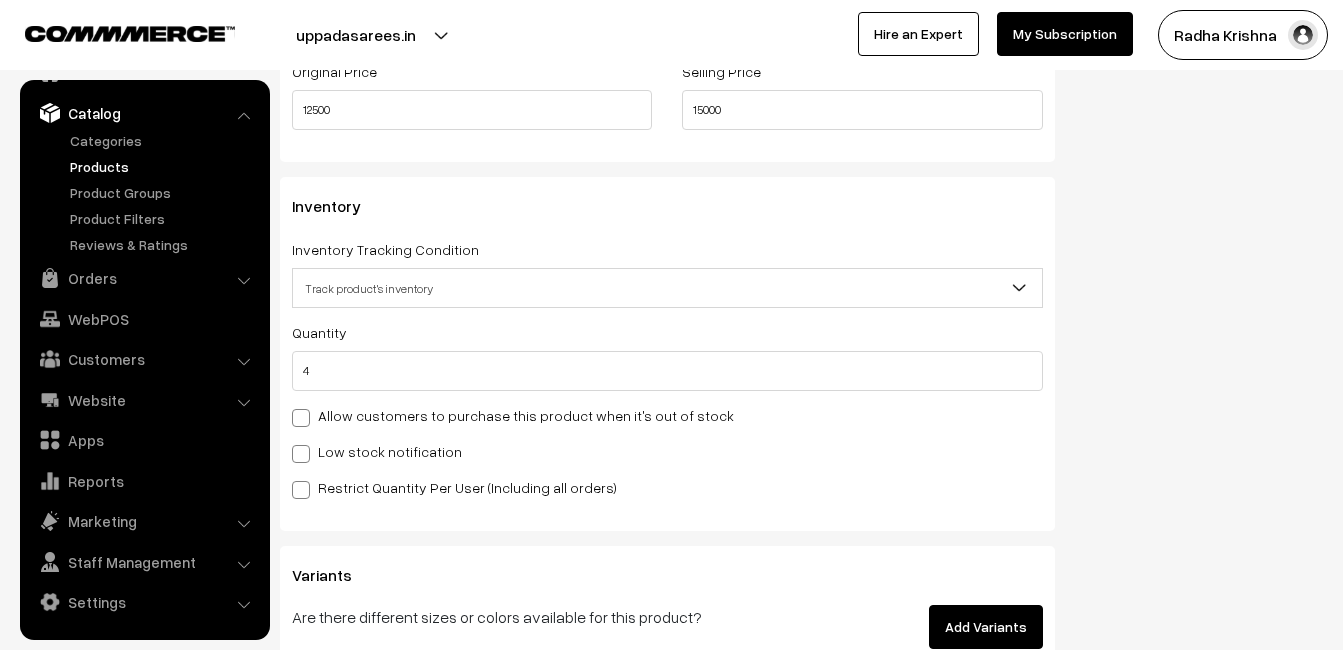 click on "Quantity
4
Allow customers to purchase this product when it's out of stock
Low stock notification
Stock Value" at bounding box center [667, 409] 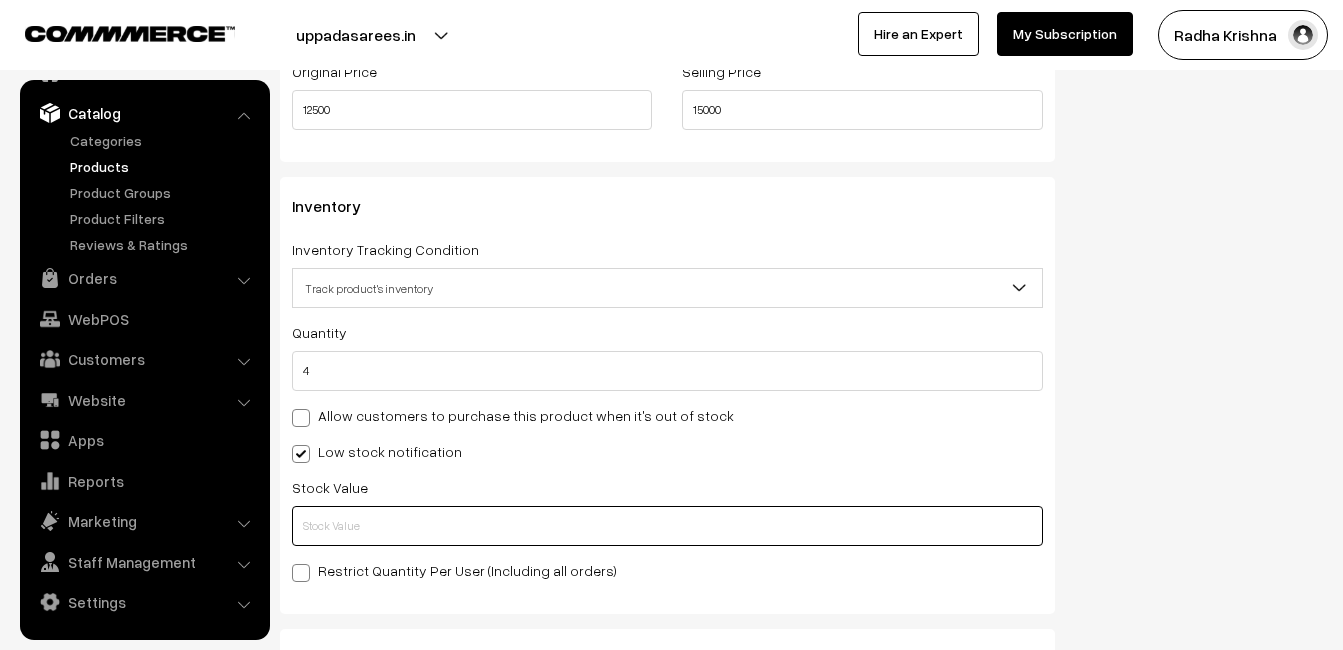 click at bounding box center (667, 526) 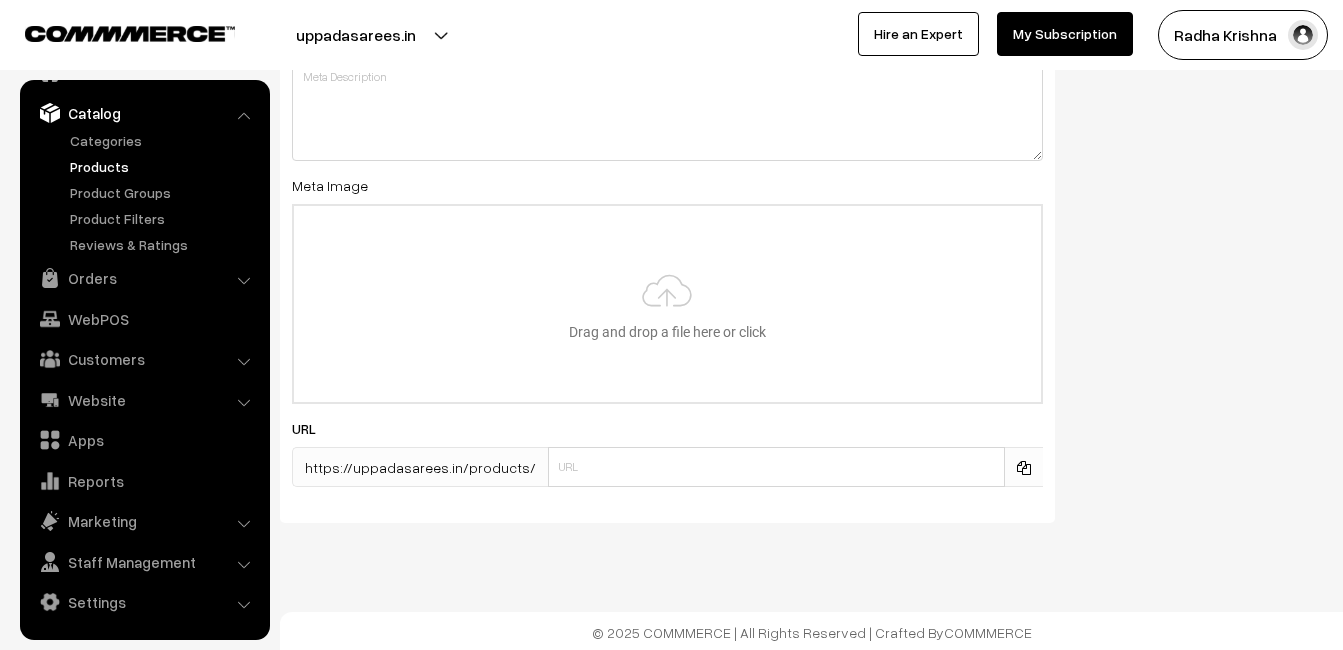 scroll, scrollTop: 2968, scrollLeft: 0, axis: vertical 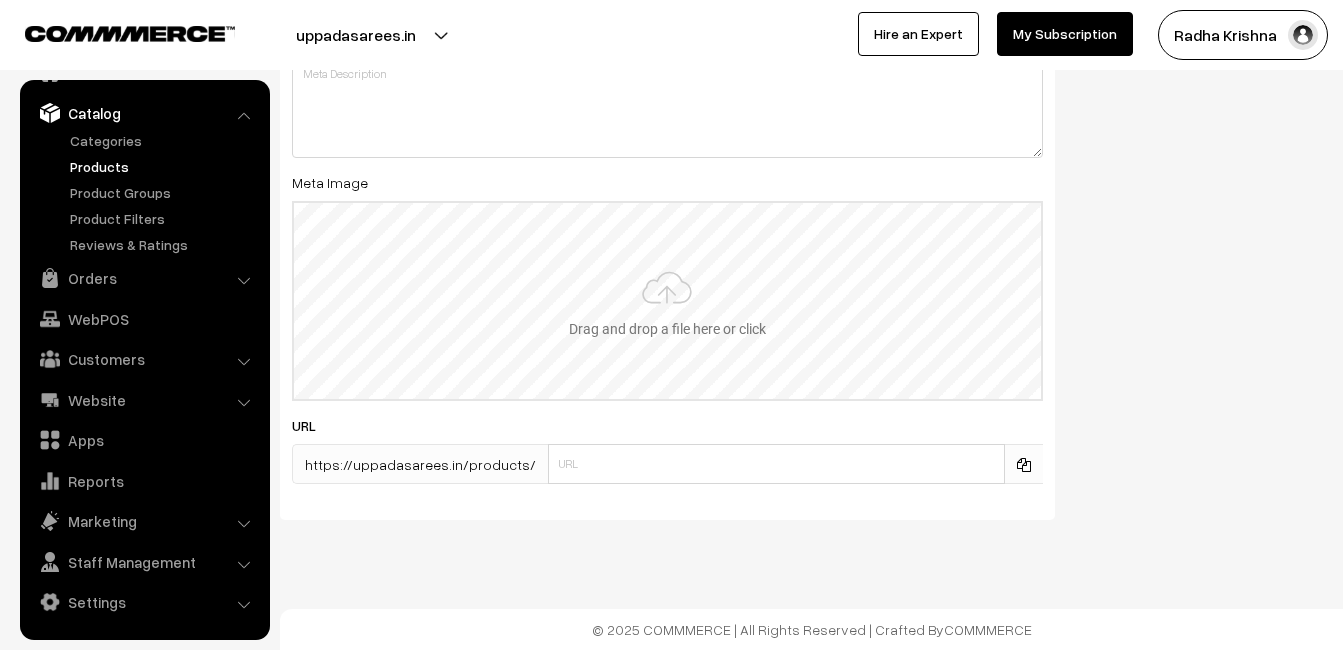 type on "2" 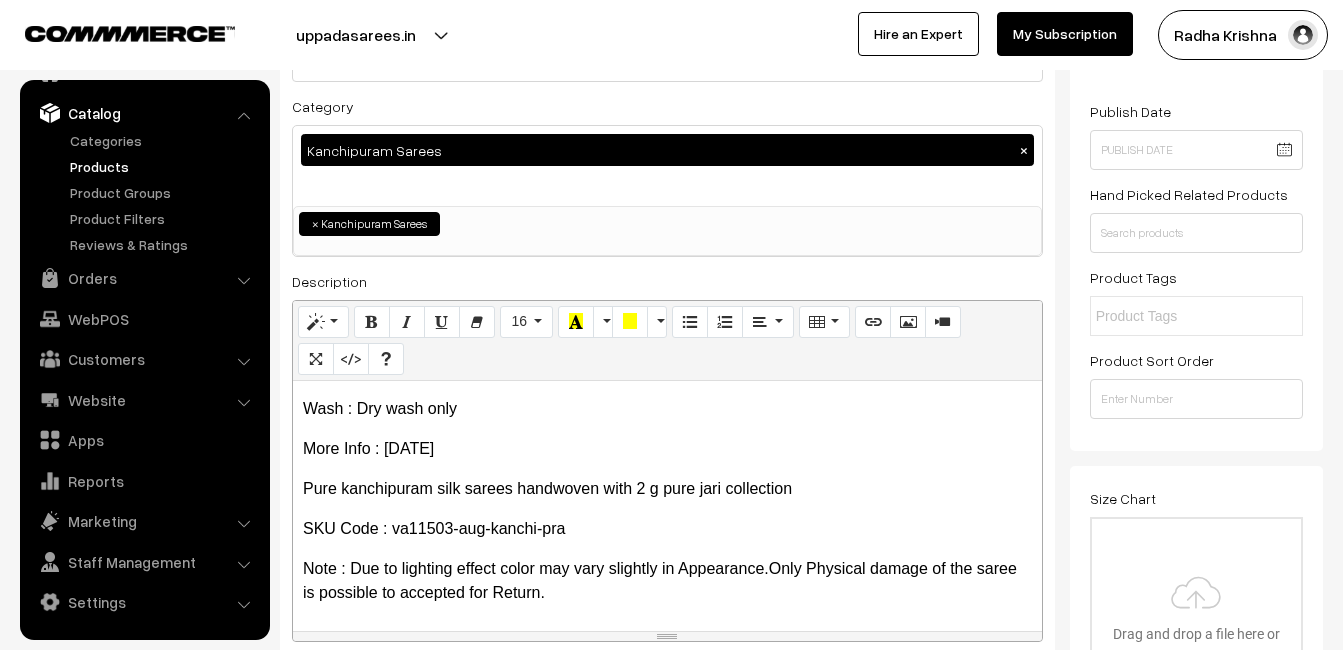 scroll, scrollTop: 0, scrollLeft: 0, axis: both 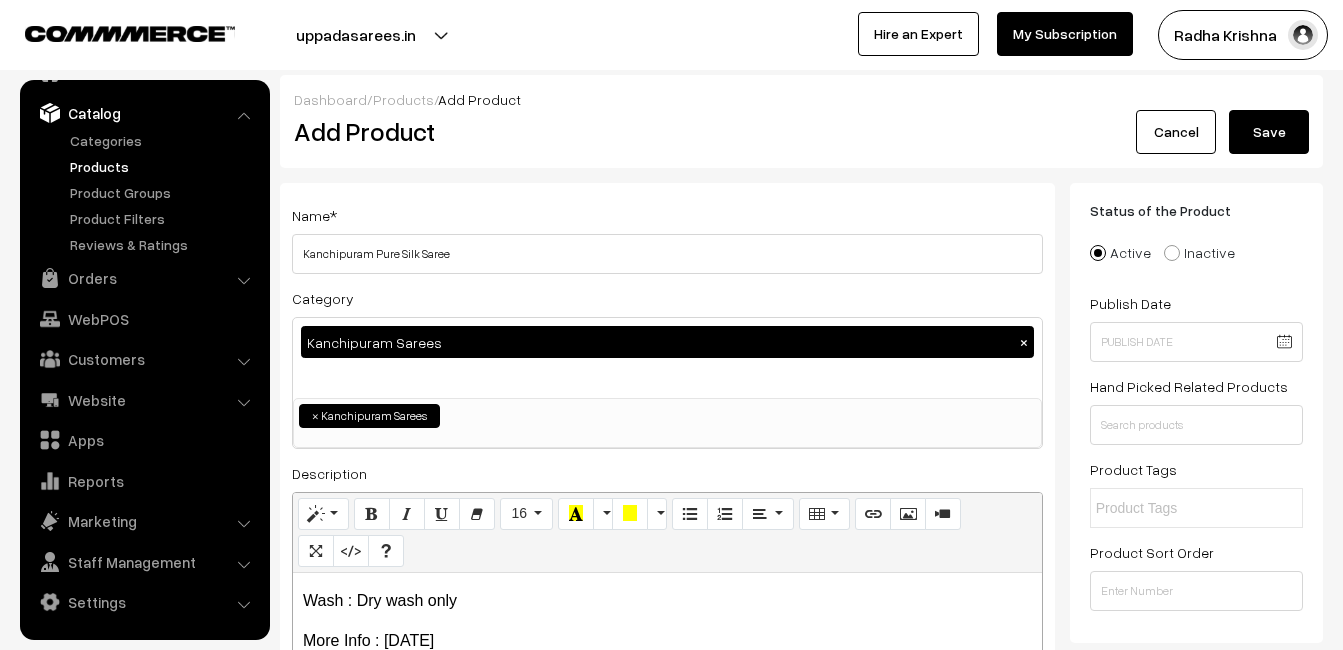 click on "Save" at bounding box center (1269, 132) 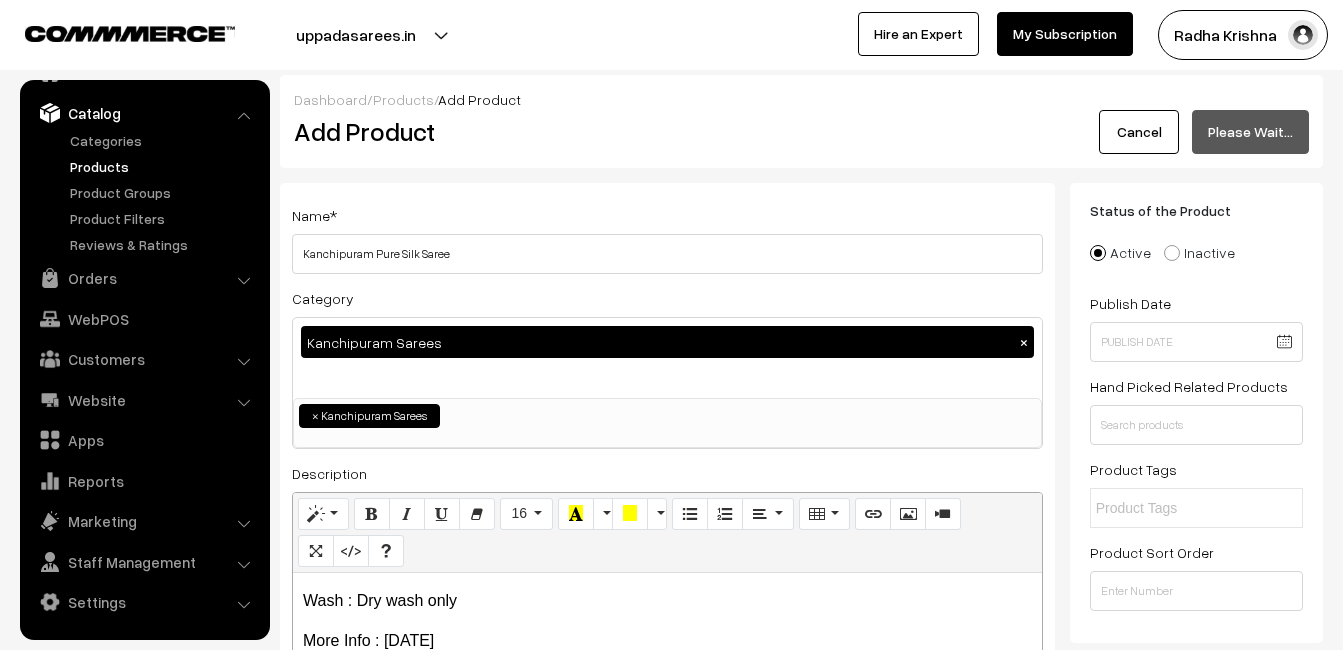 click on "Dashboard  /  Products  /  Add Product
Add Product
Cancel
Please Wait…" at bounding box center [801, 121] 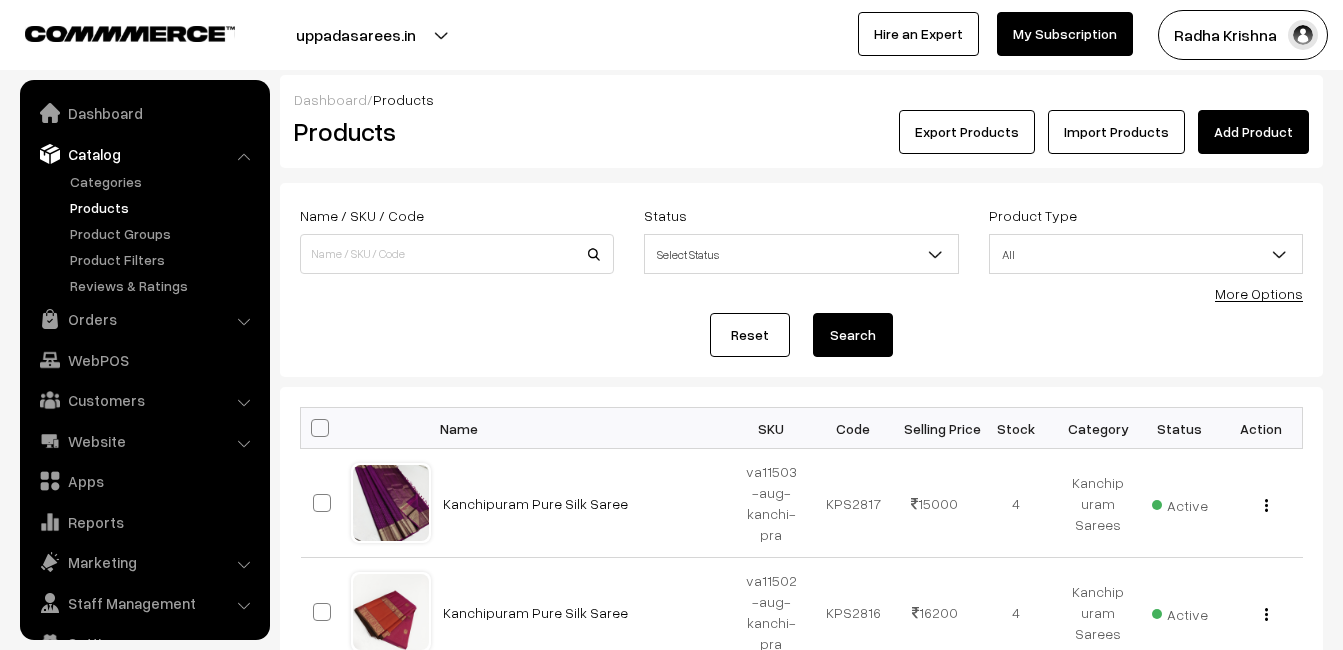 scroll, scrollTop: 0, scrollLeft: 0, axis: both 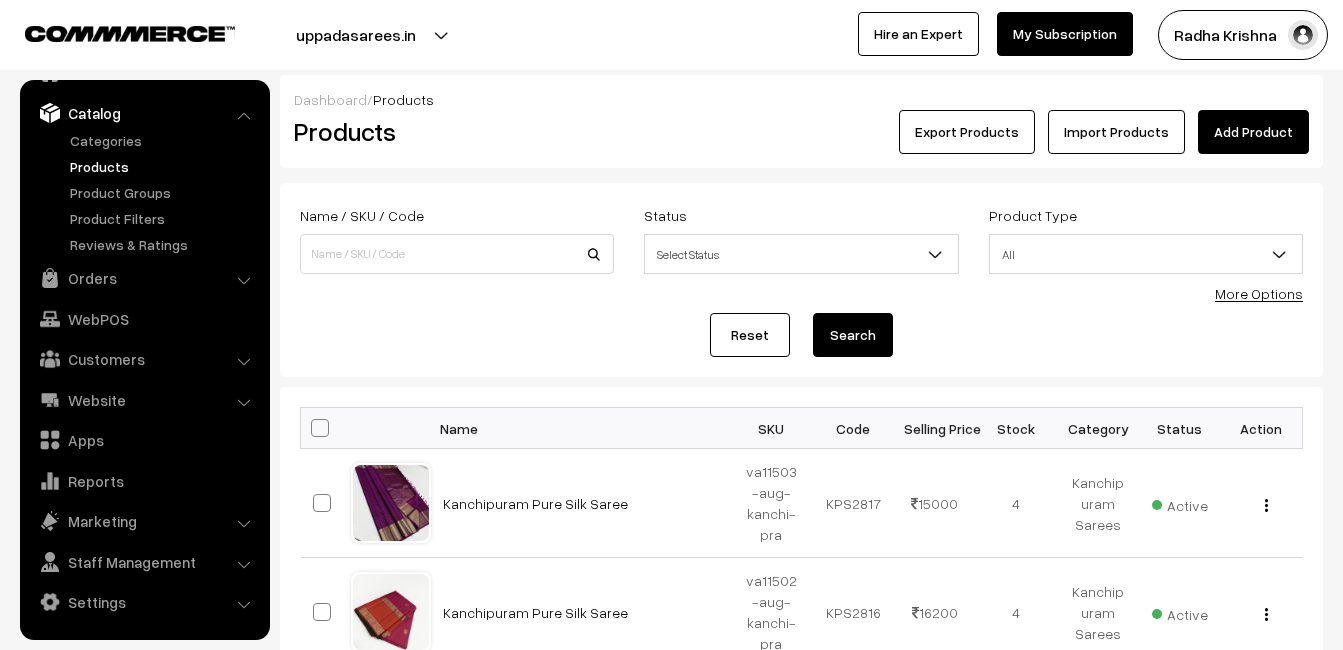 click on "Add Product" at bounding box center [1253, 132] 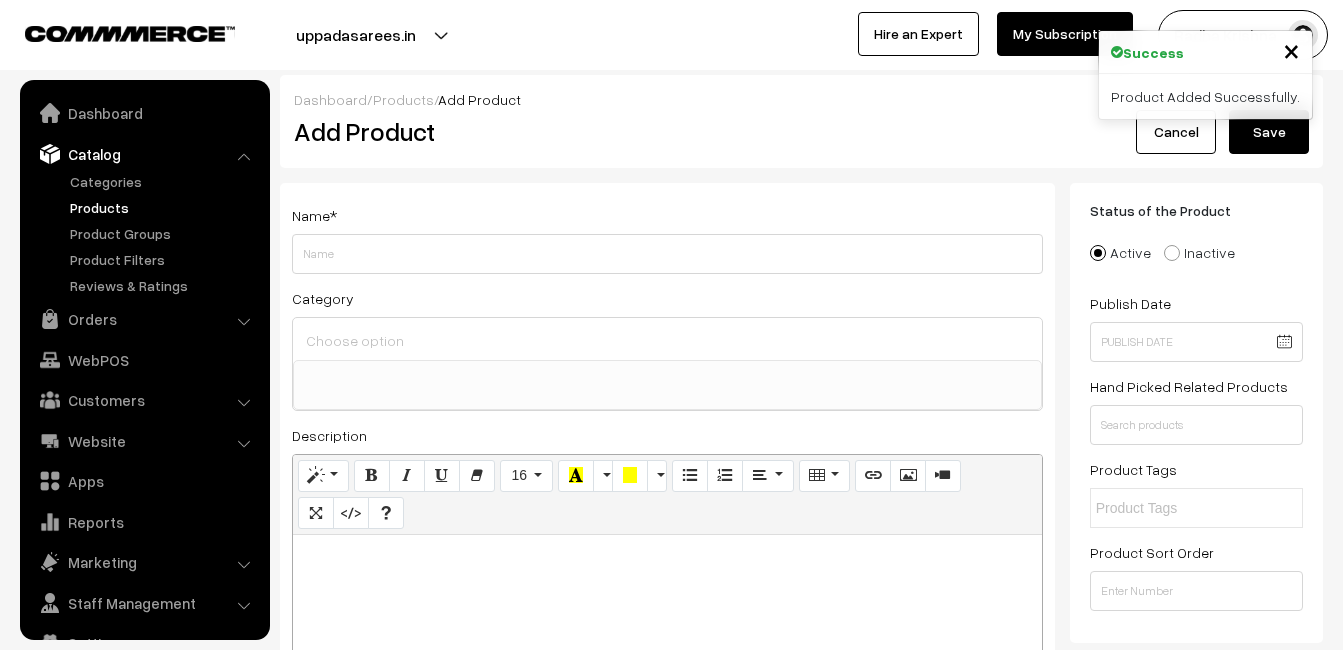select 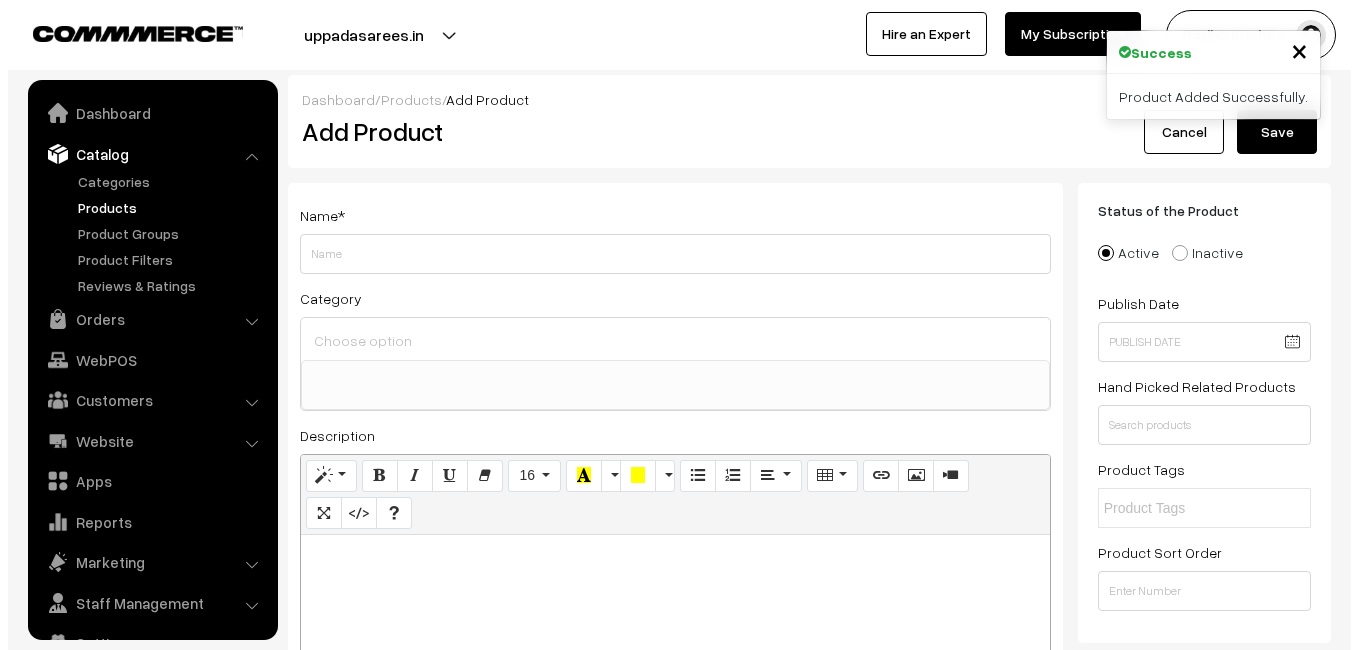 scroll, scrollTop: 41, scrollLeft: 0, axis: vertical 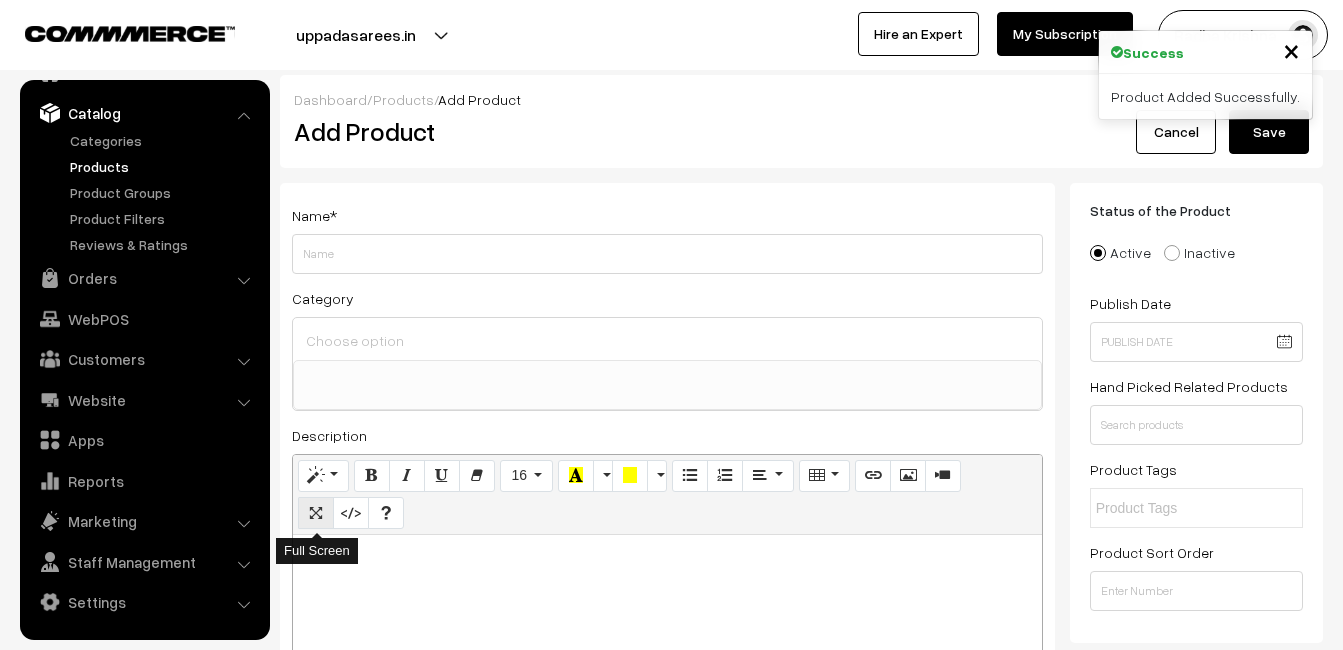 click at bounding box center (316, 513) 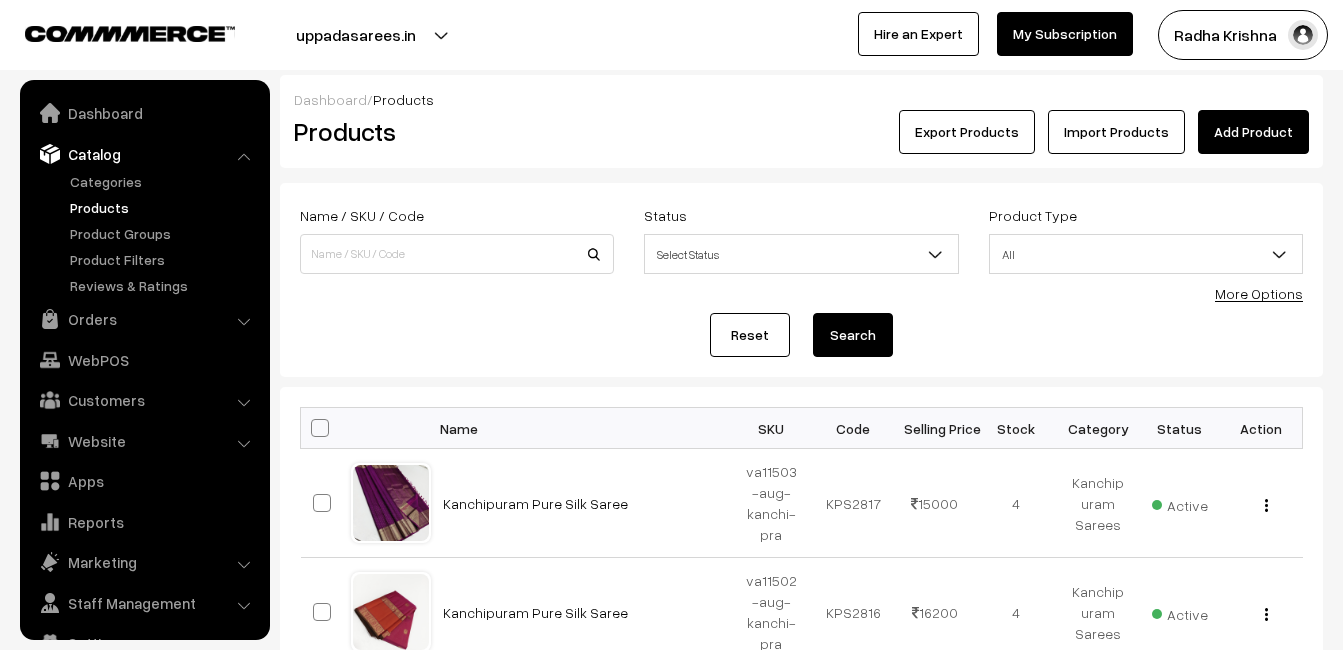 scroll, scrollTop: 0, scrollLeft: 0, axis: both 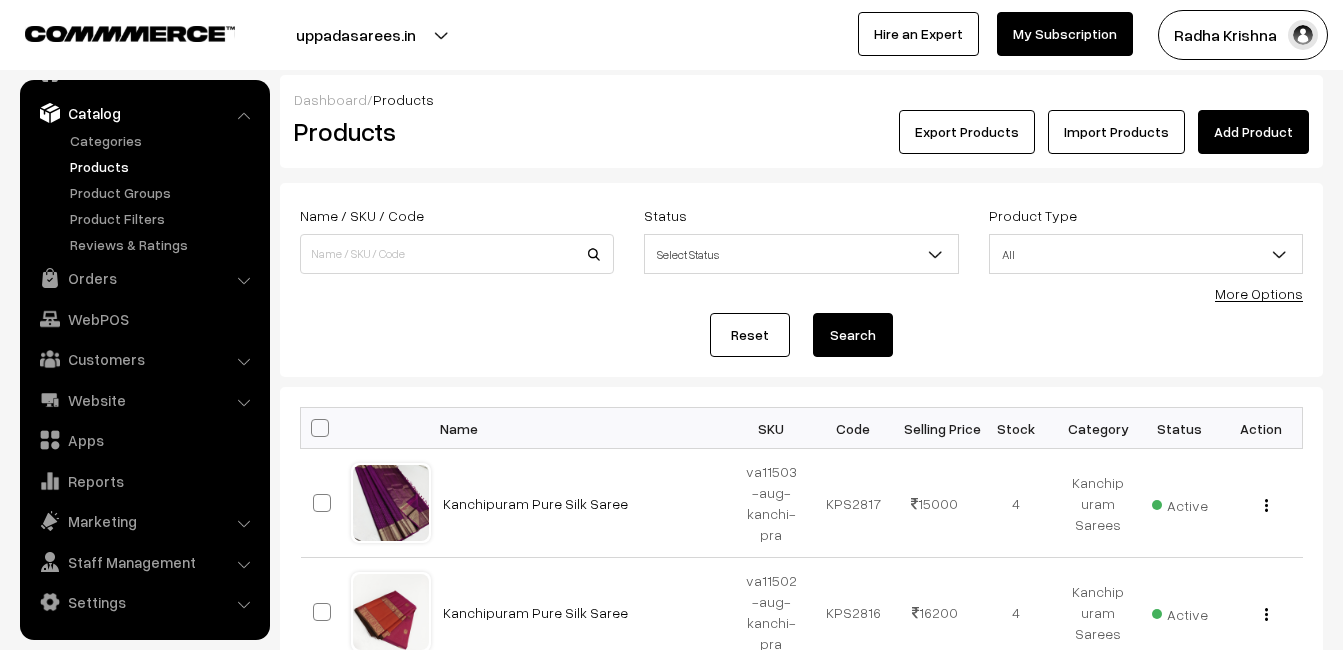 click on "Add Product" at bounding box center [1253, 132] 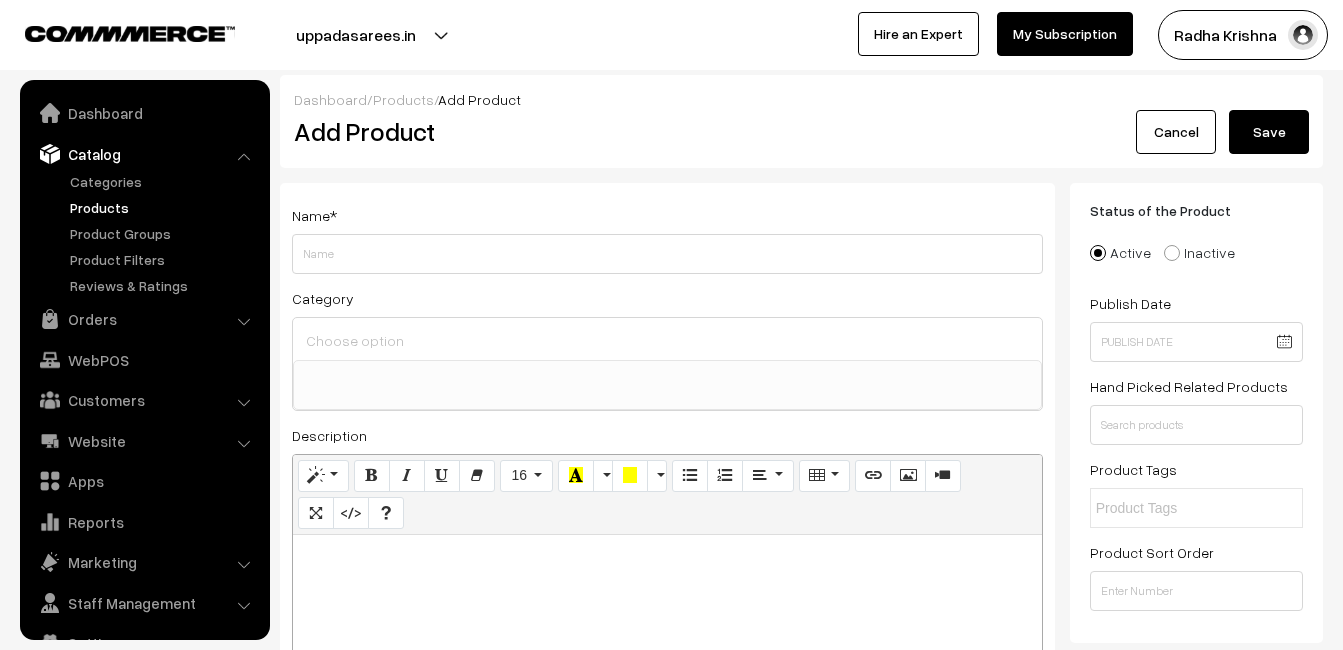 select 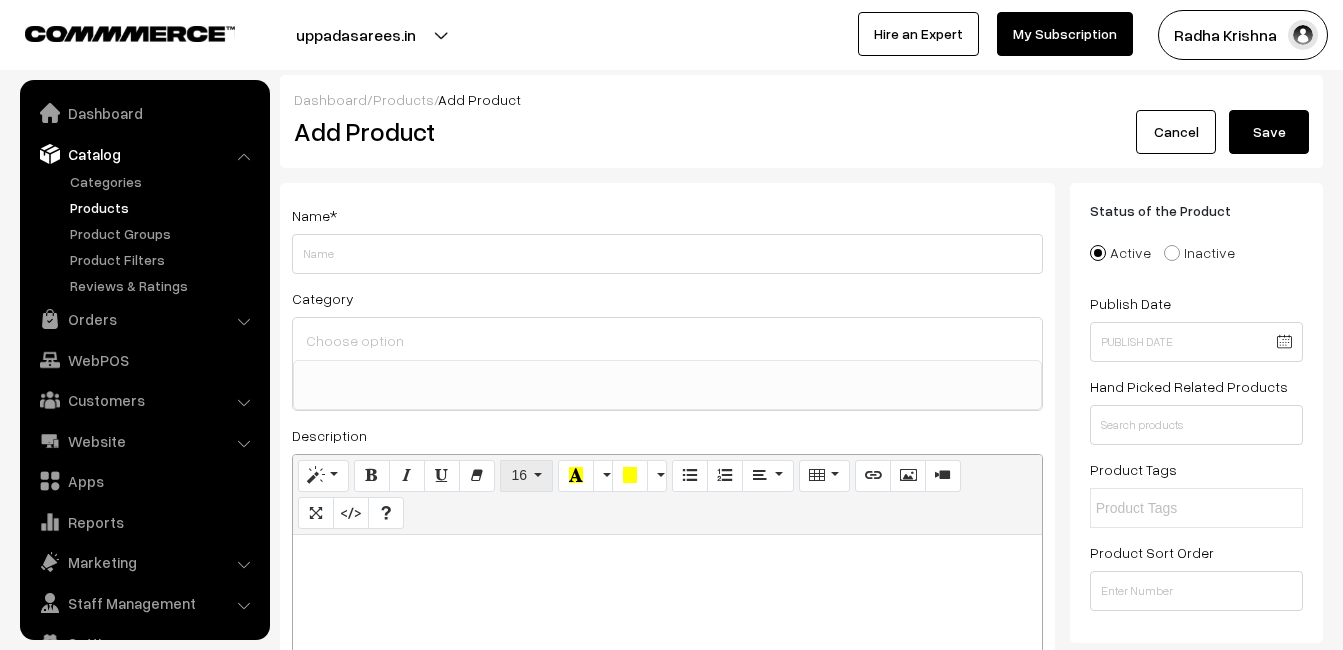 scroll, scrollTop: 0, scrollLeft: 0, axis: both 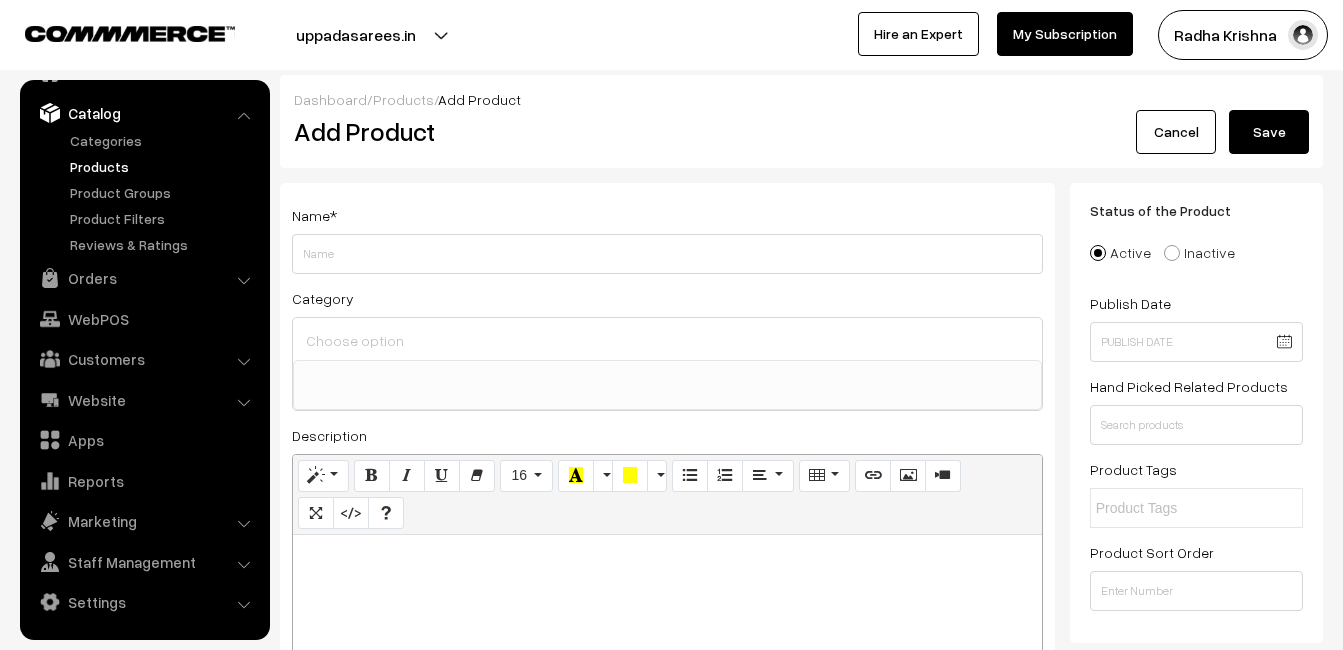 click at bounding box center [667, 660] 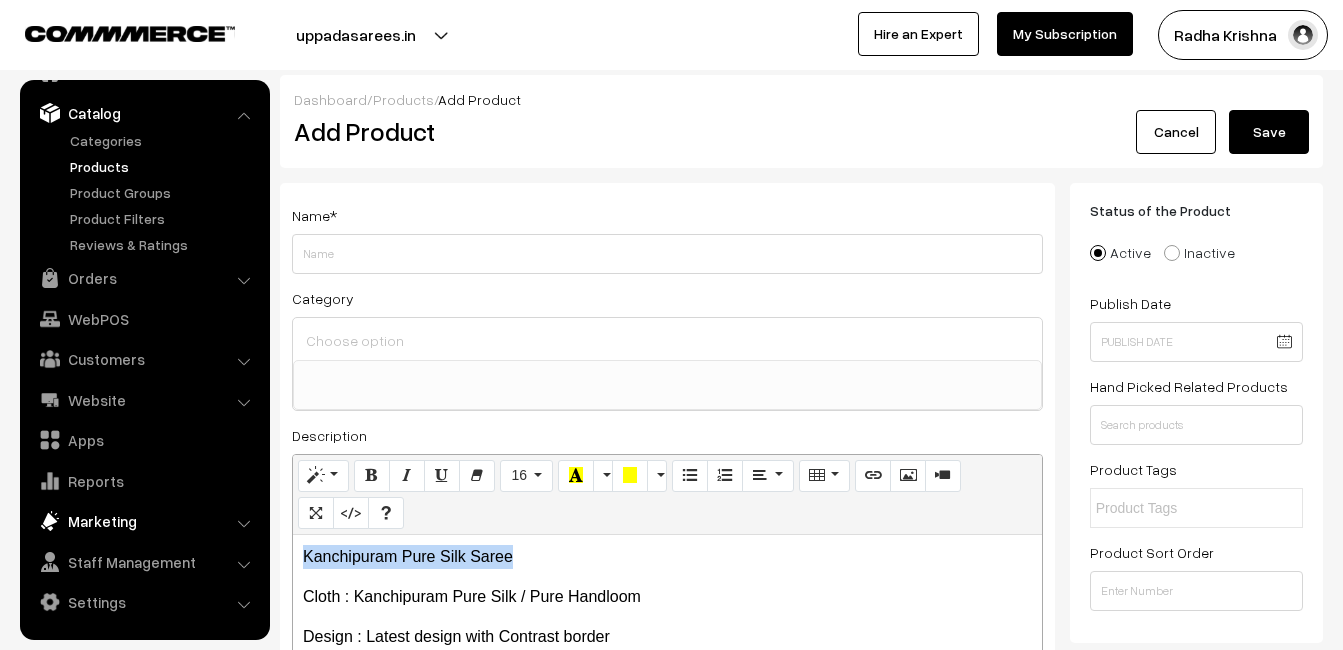 drag, startPoint x: 524, startPoint y: 561, endPoint x: 231, endPoint y: 531, distance: 294.53183 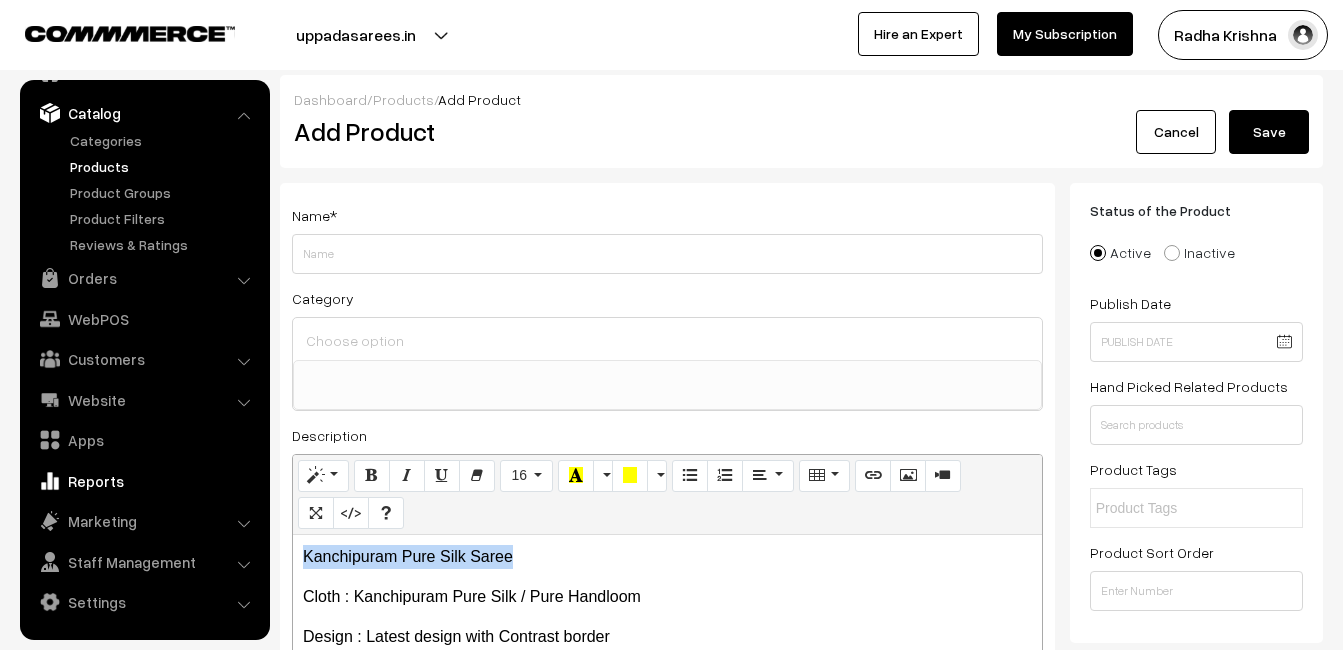 copy on "Kanchipuram Pure Silk Saree" 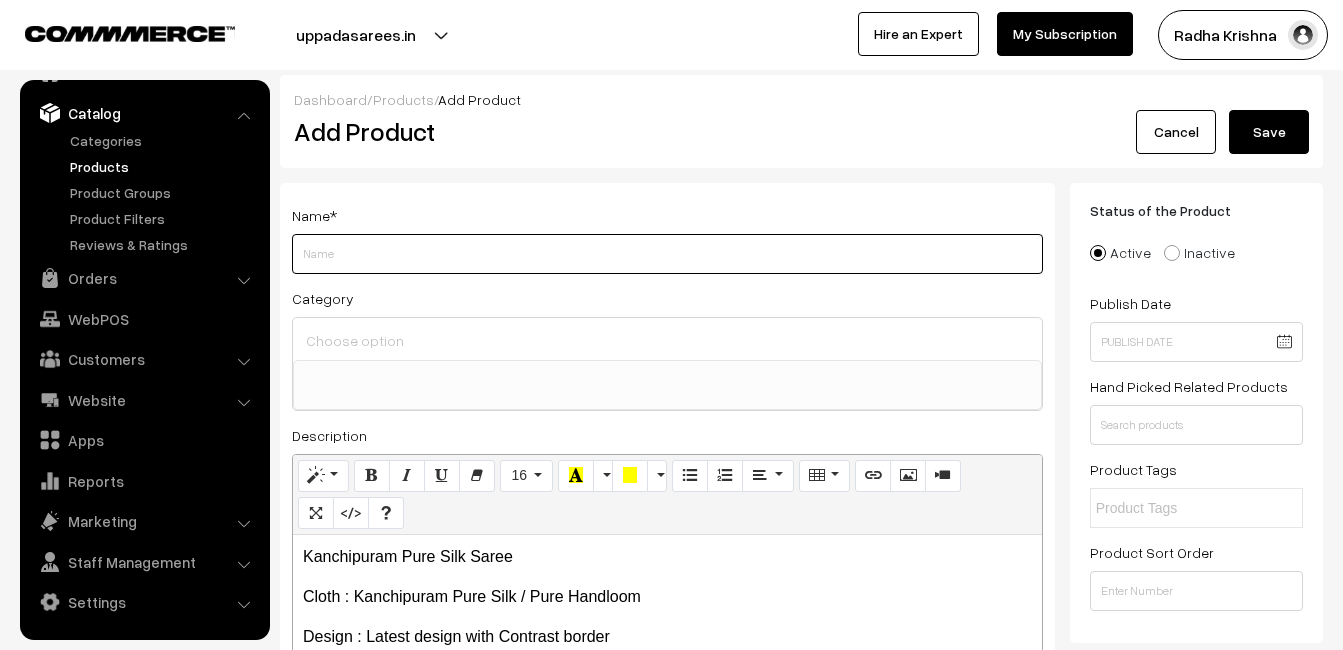 click on "Weight" at bounding box center [667, 254] 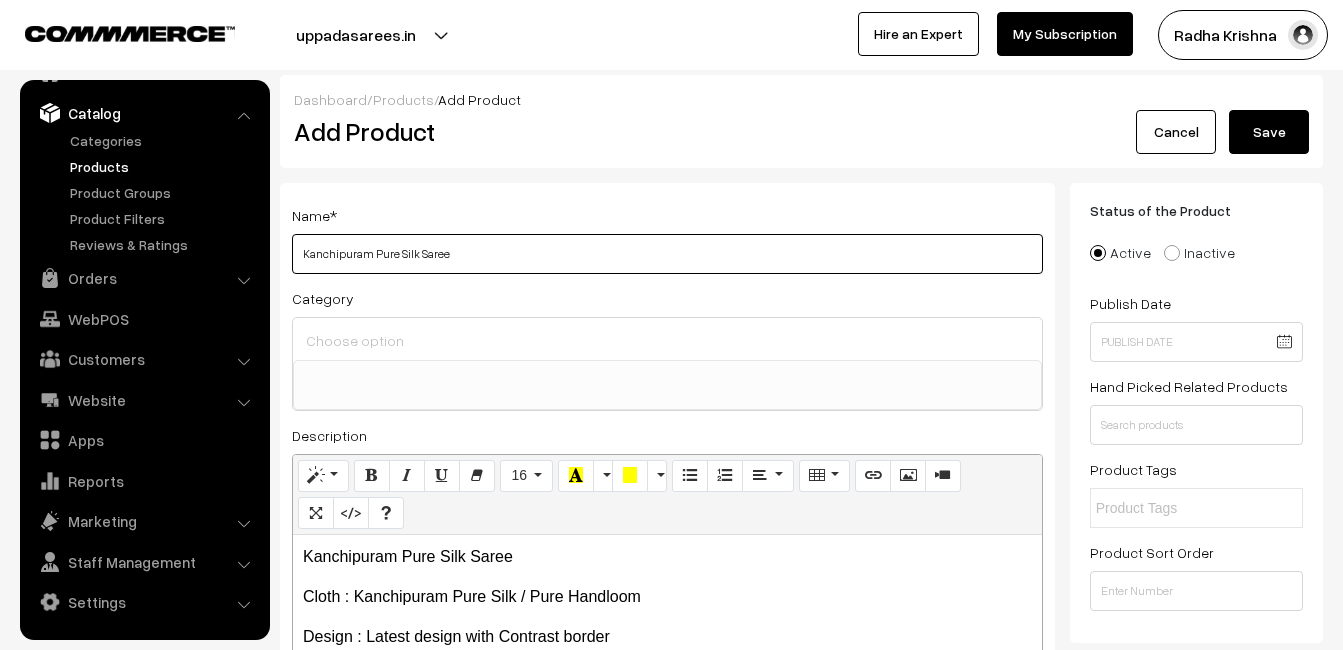 type on "Kanchipuram Pure Silk Saree" 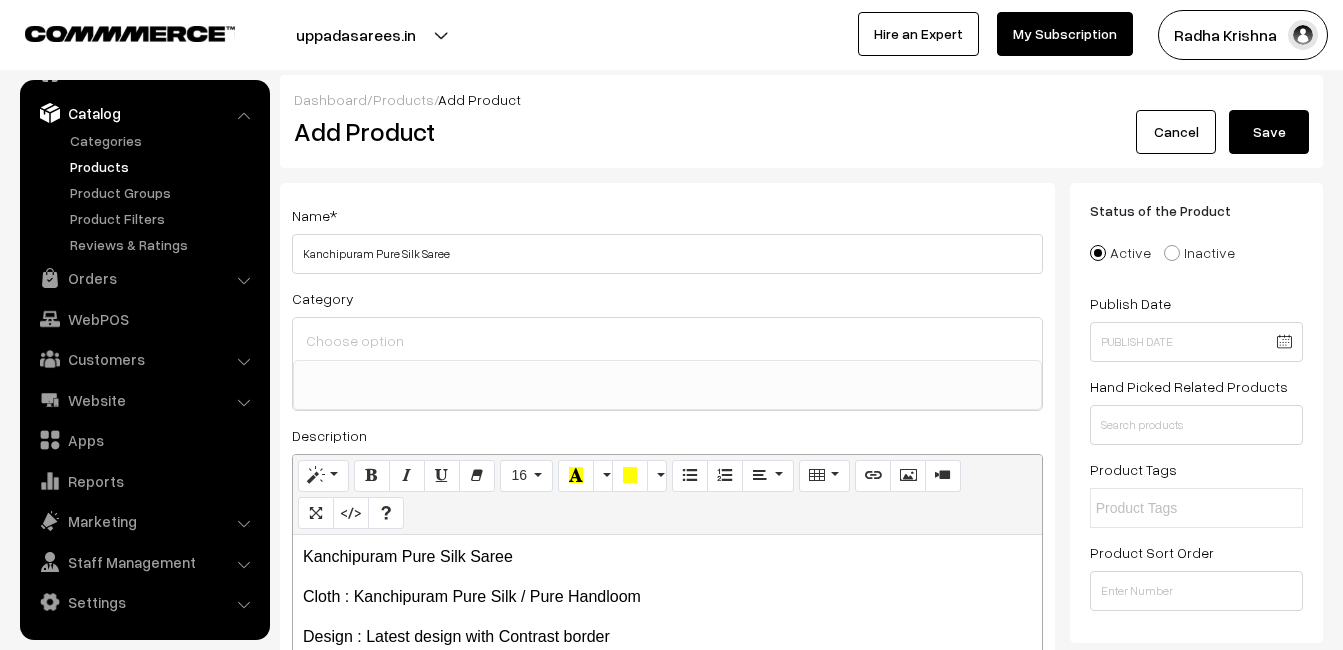 click at bounding box center (667, 339) 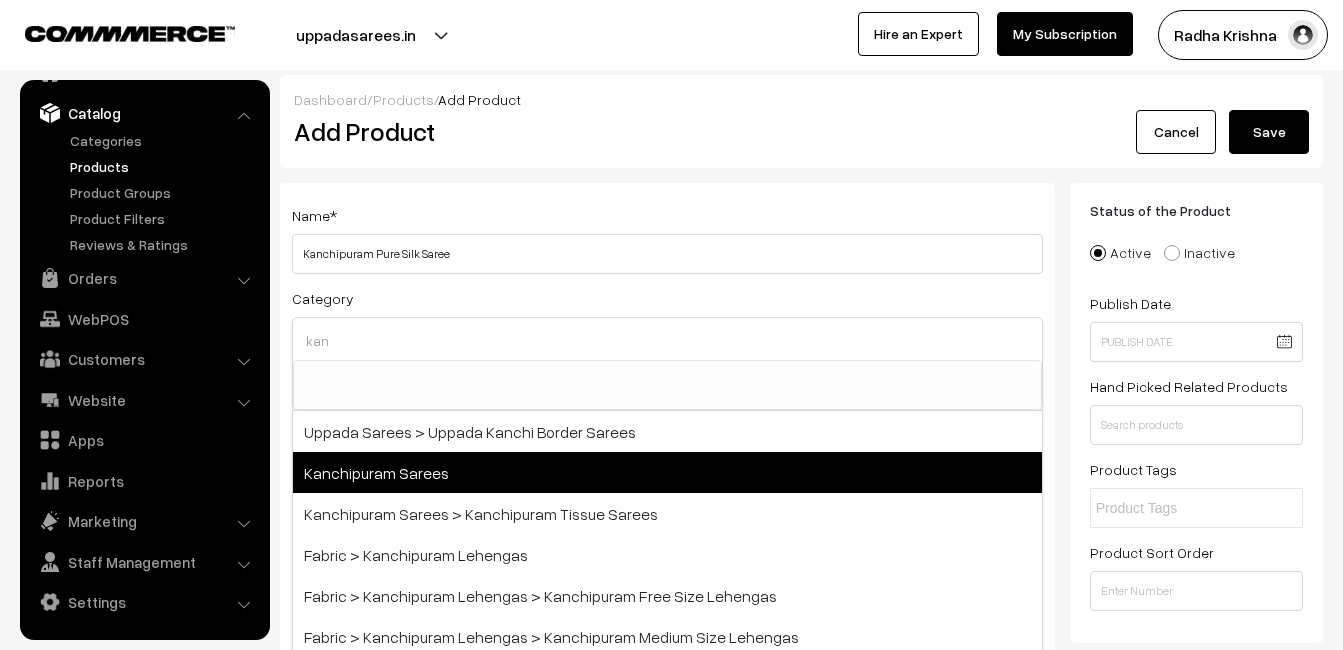 type on "kan" 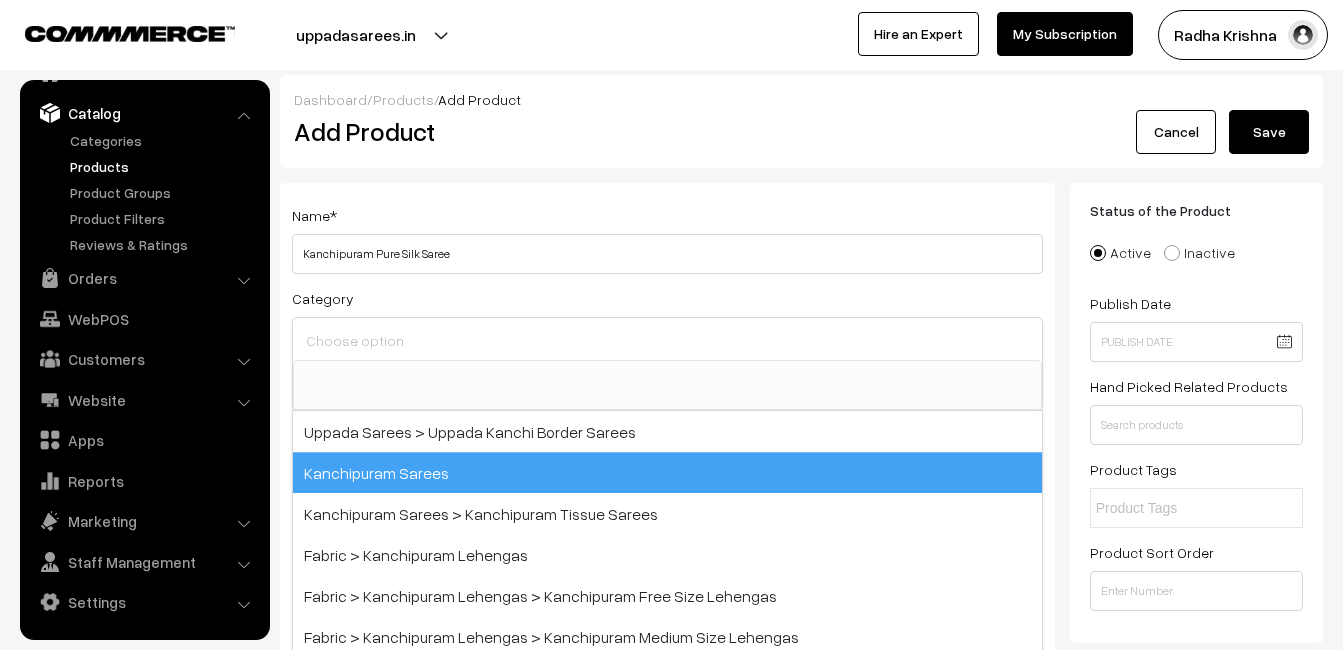 scroll, scrollTop: 340, scrollLeft: 0, axis: vertical 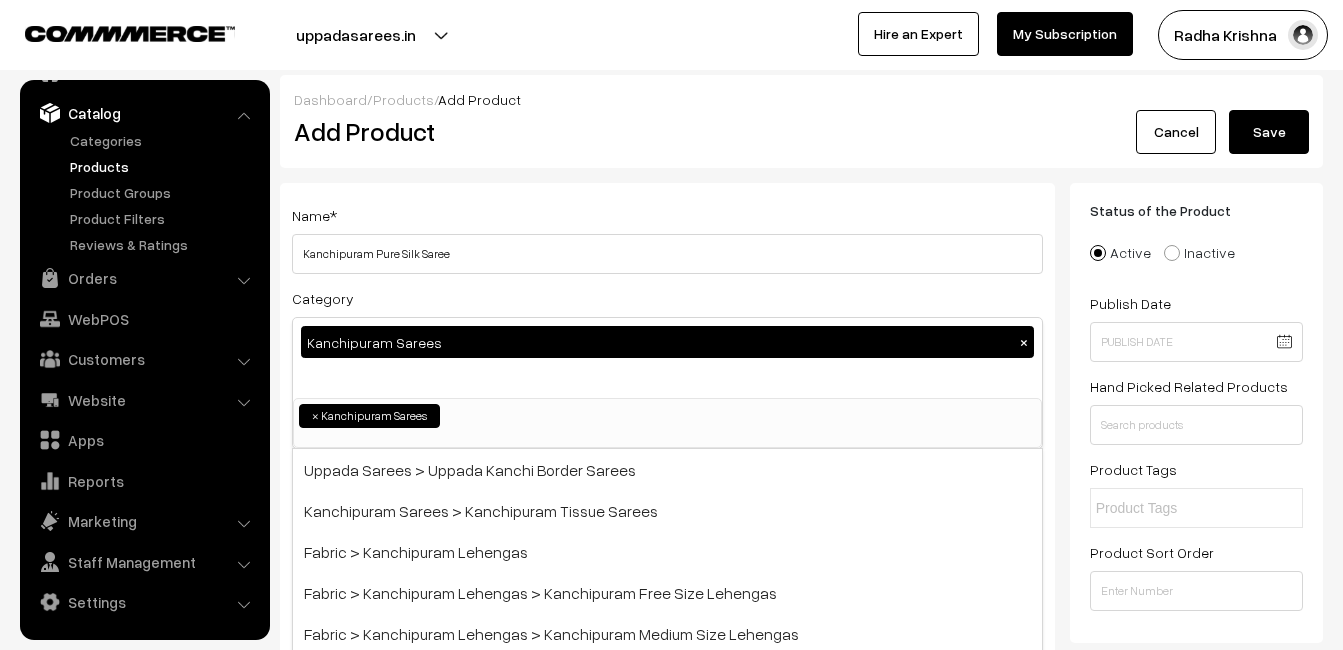 click on "Name  *
Kanchipuram Pure Silk Saree
Category
Kanchipuram Sarees ×
Uppada Sarees
Uppada Sarees > Uppada Plain Sarees
Uppada Sarees > Uppada Butta Sarees
Uppada Sarees > Uppada Pochampally Border Sarees
Uppada Sarees > Uppada Big Border Sarees
Uppada Sarees > Uppada Small Border Sarees
Uppada Sarees > Uppada Jamdani Sarees Ikkat Sarees ×" at bounding box center [667, 524] 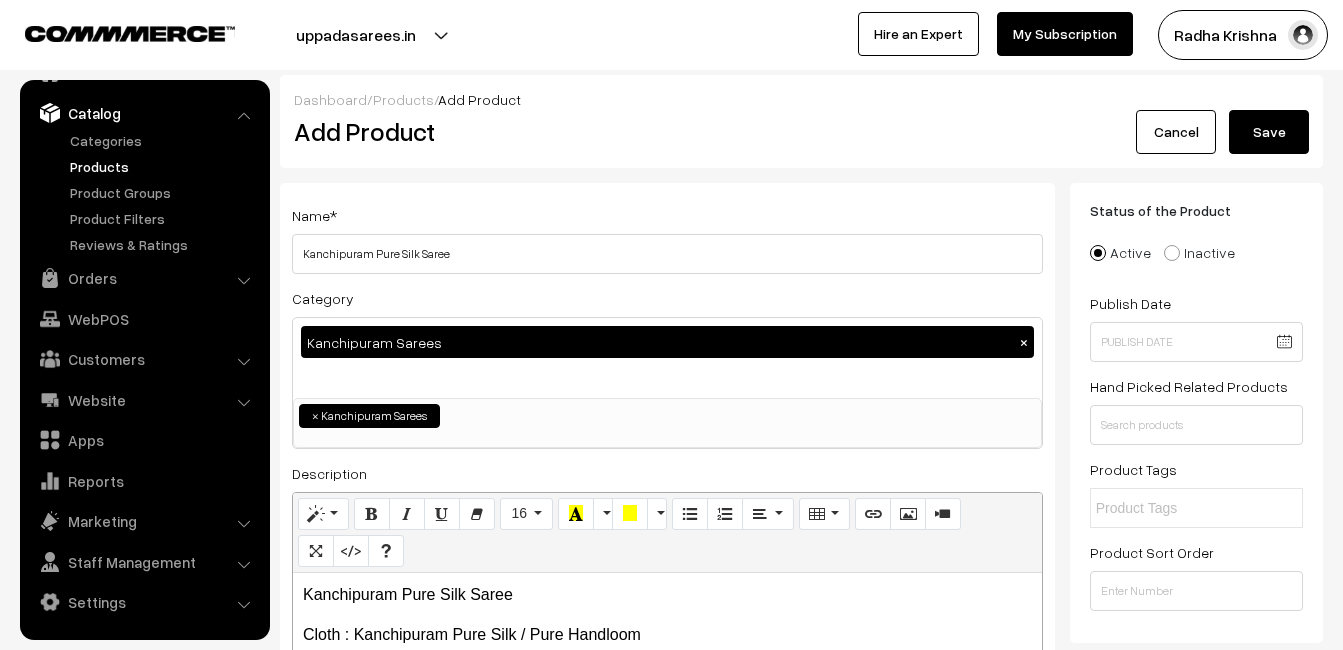 scroll, scrollTop: 300, scrollLeft: 0, axis: vertical 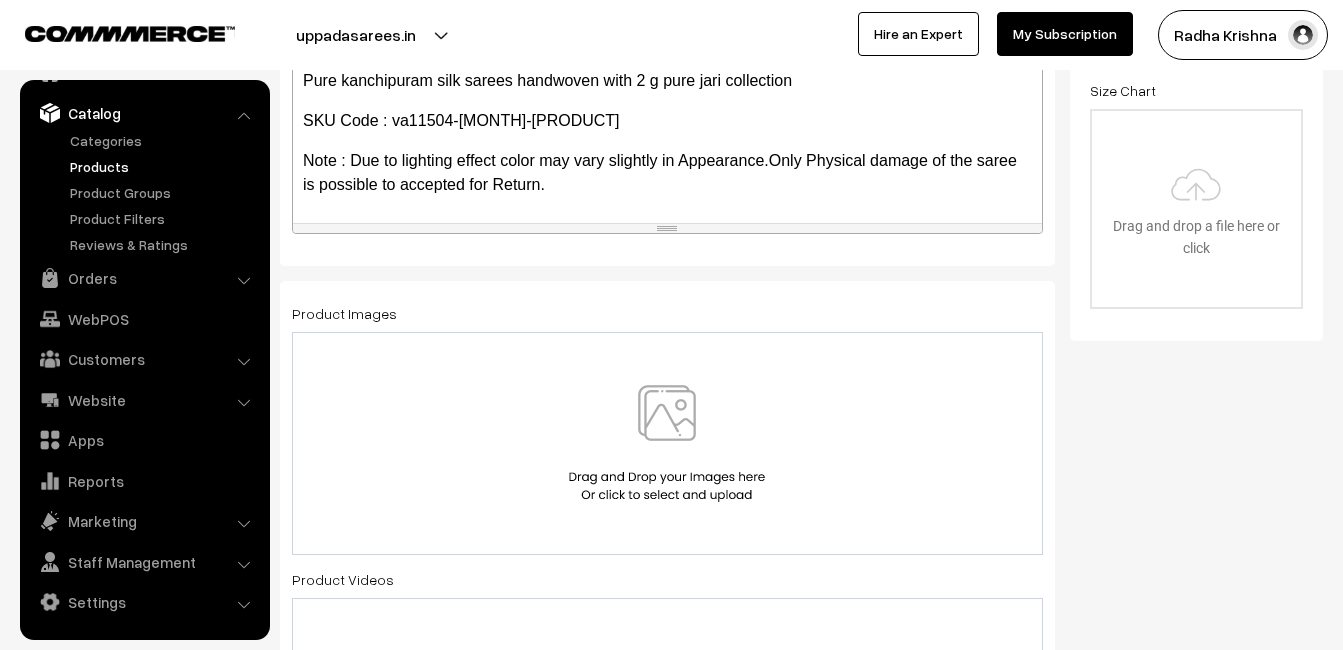 click at bounding box center (667, 443) 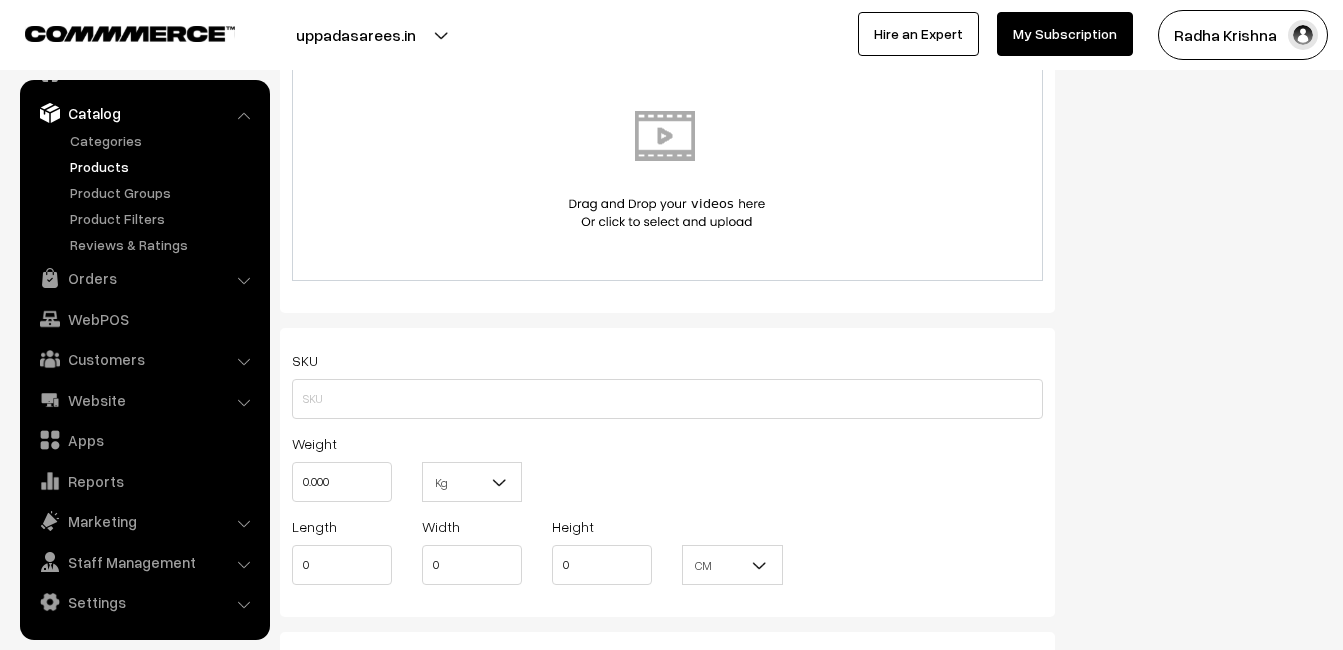 scroll, scrollTop: 1200, scrollLeft: 0, axis: vertical 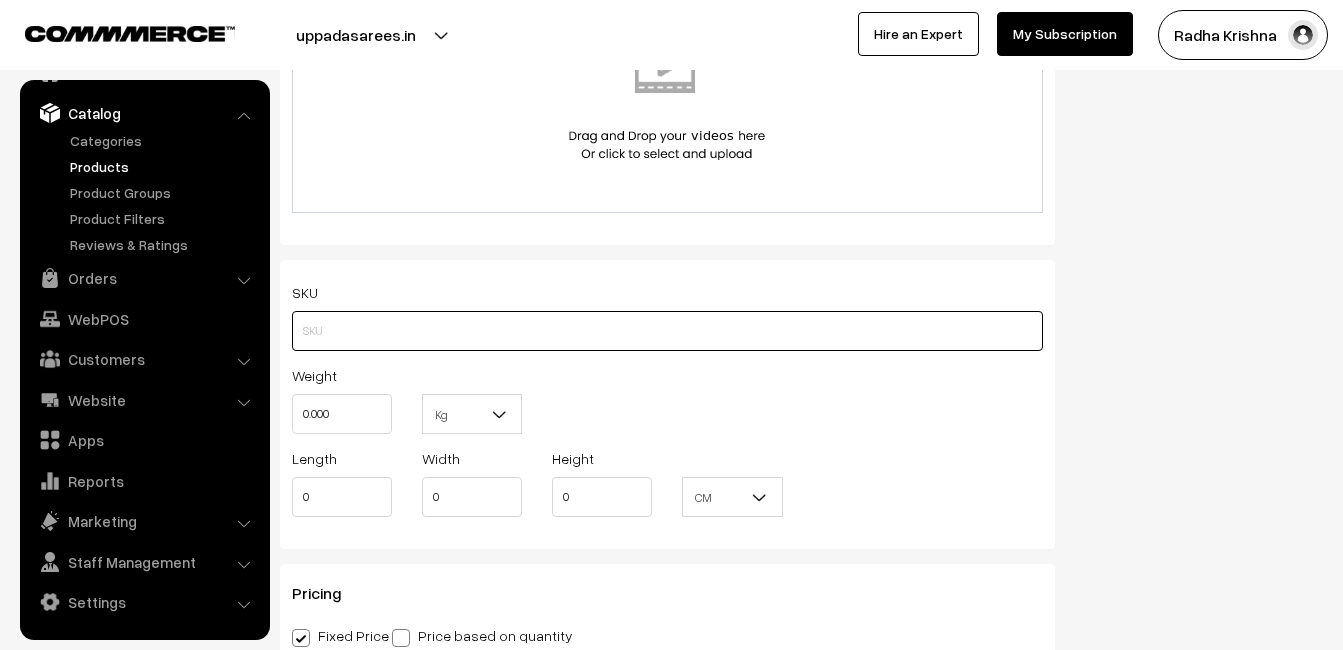 click at bounding box center [667, 331] 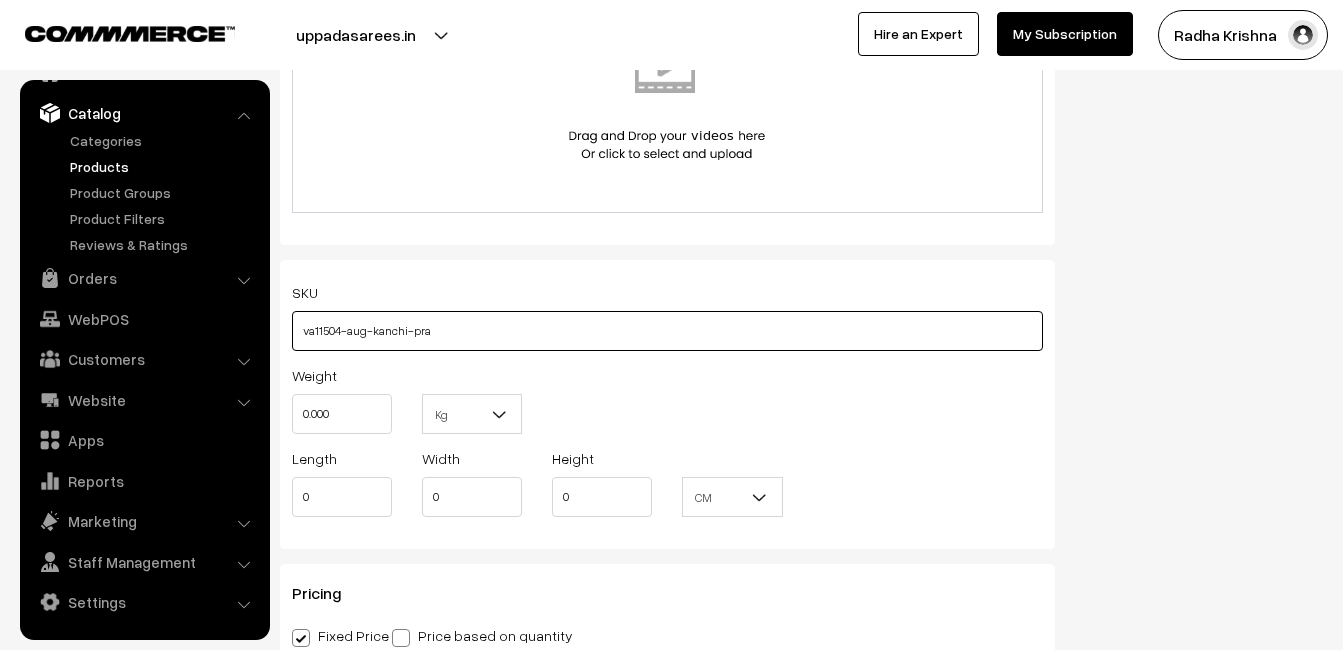 type on "va11504-aug-kanchi-pra" 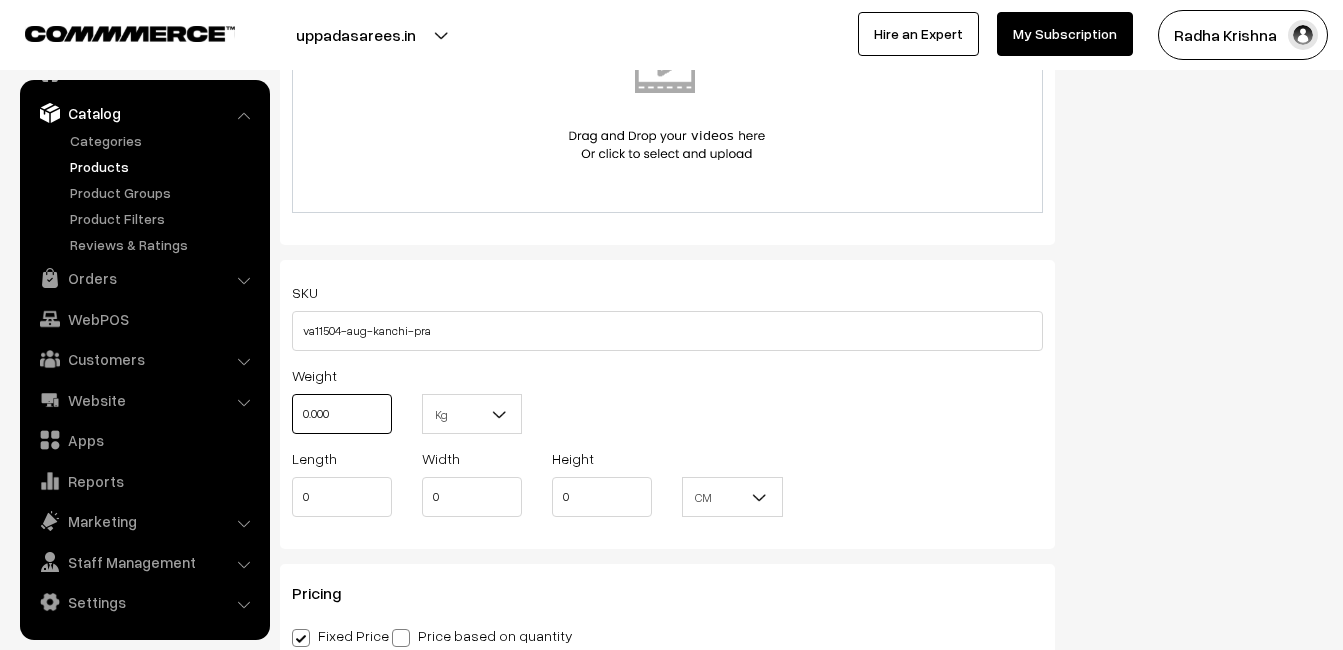 click on "0.000" at bounding box center [342, 414] 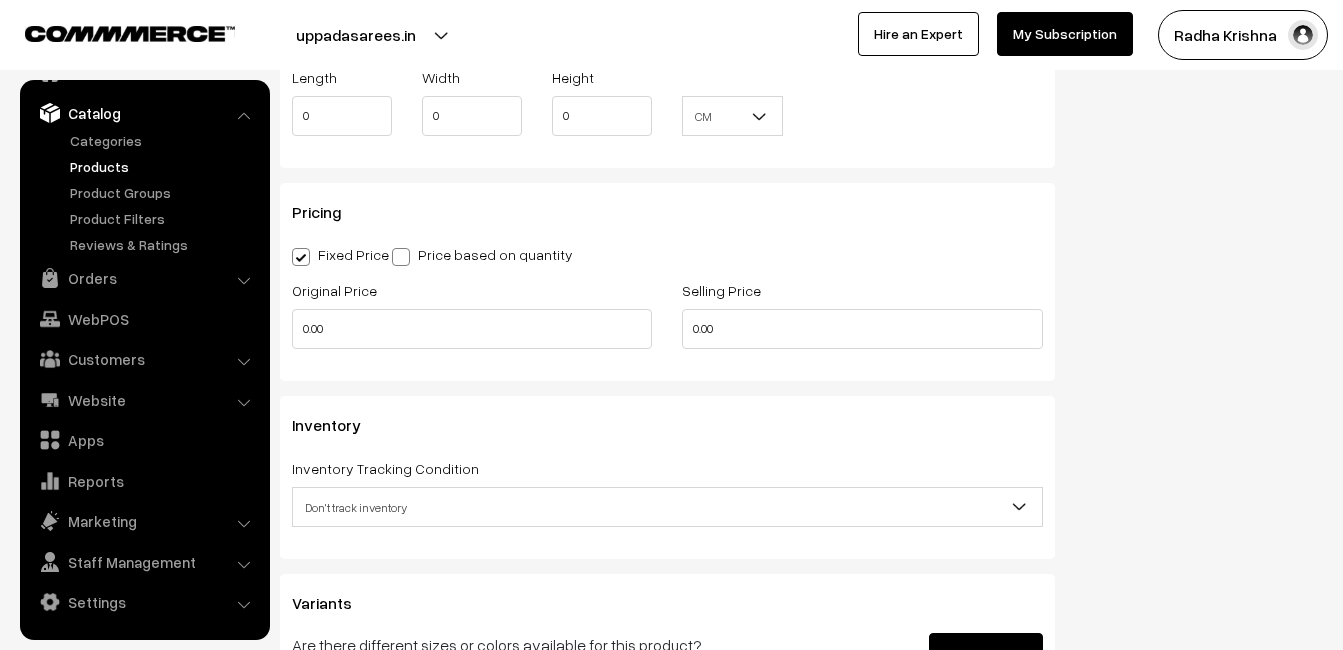 scroll, scrollTop: 1600, scrollLeft: 0, axis: vertical 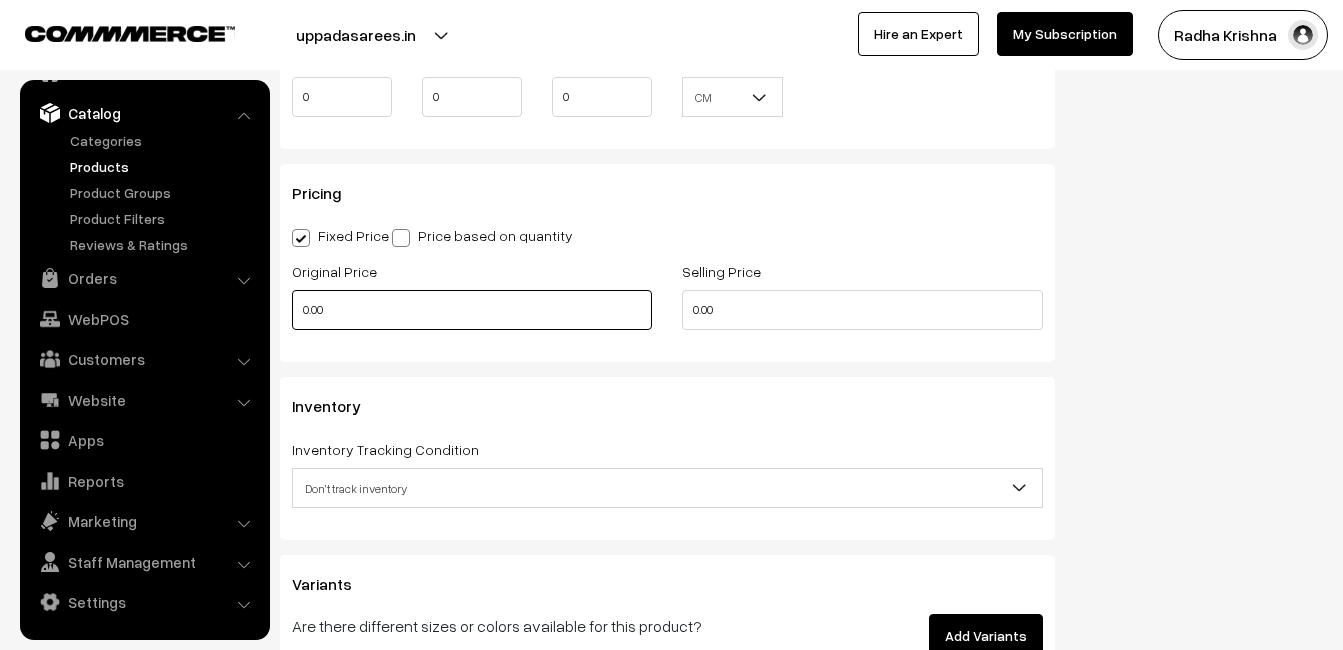 type on "0.80" 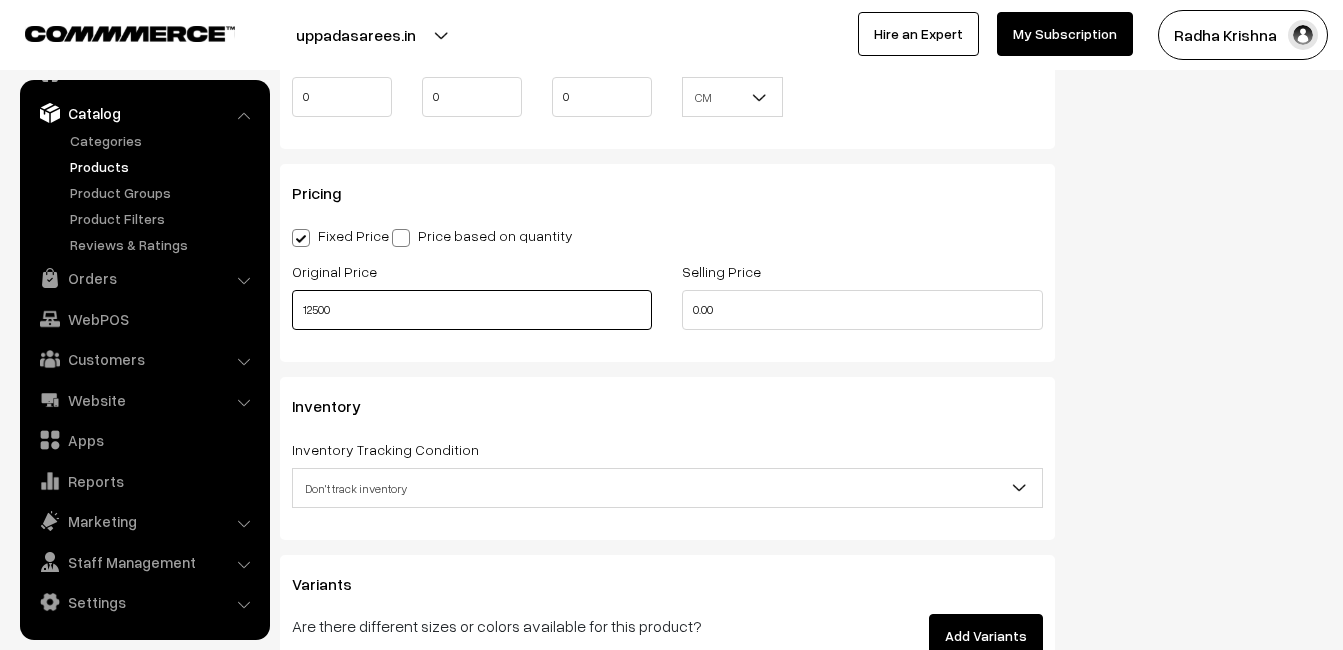 type on "12500" 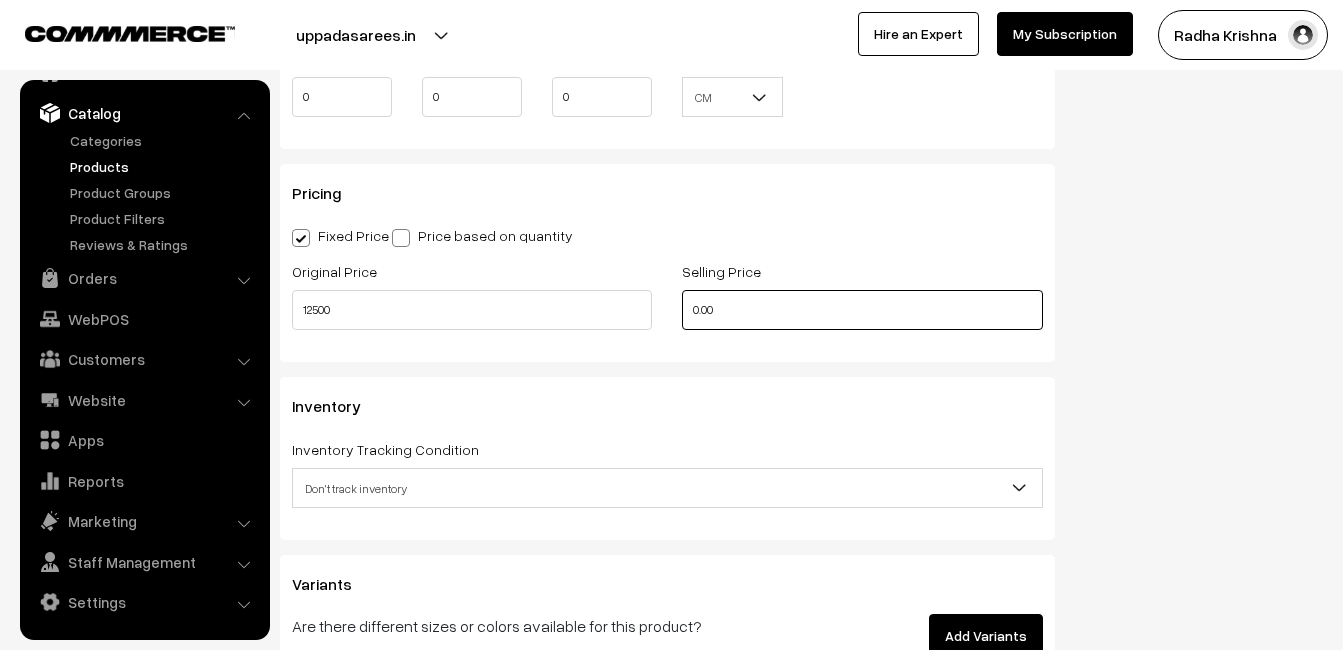 click on "0.00" at bounding box center (862, 310) 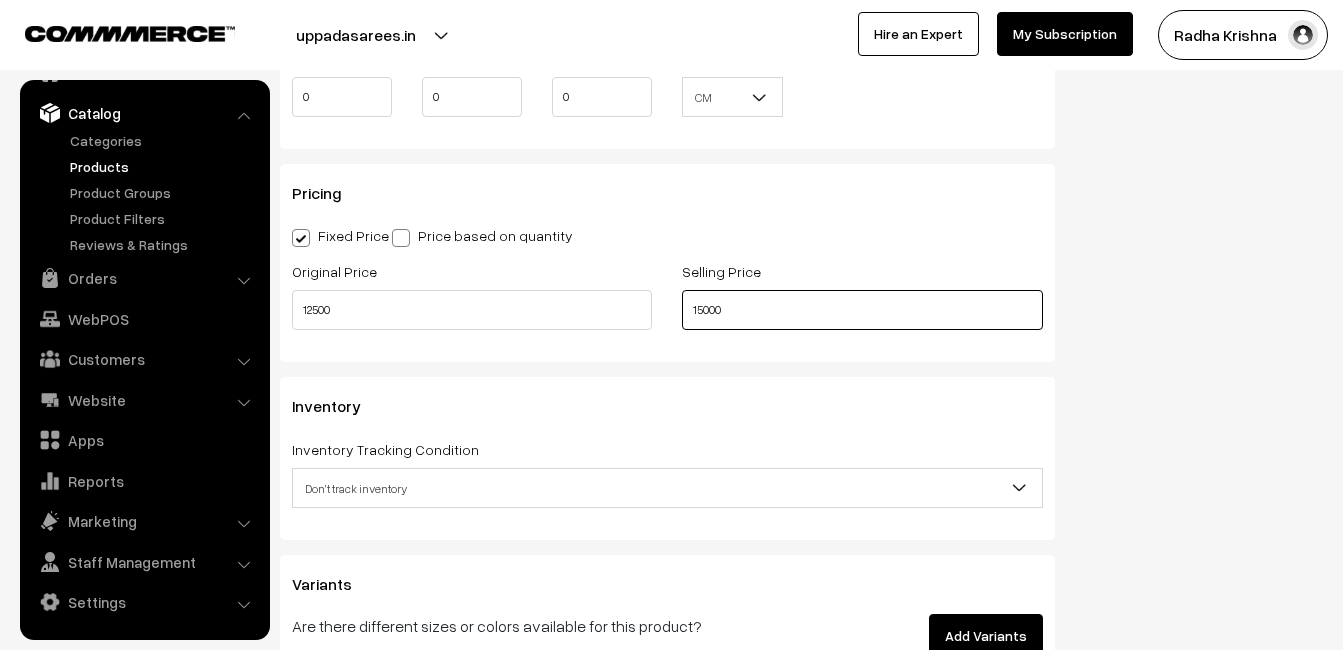 type on "15000" 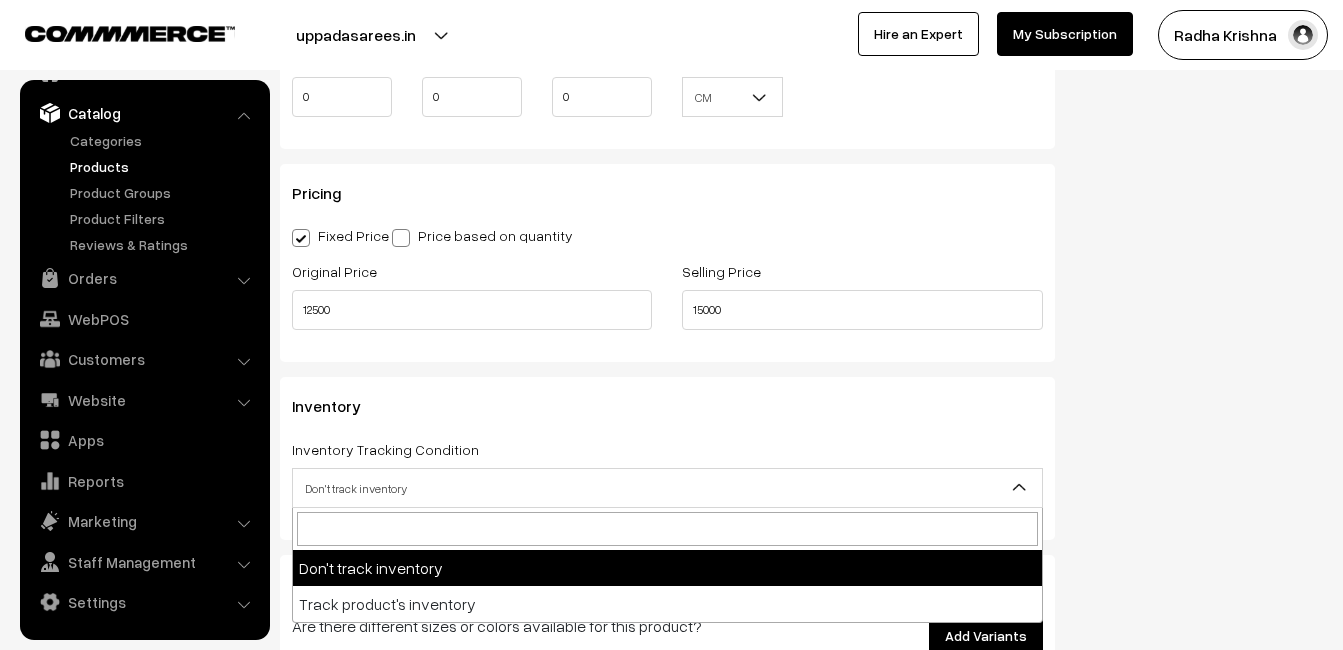click on "Don't track inventory" at bounding box center (667, 488) 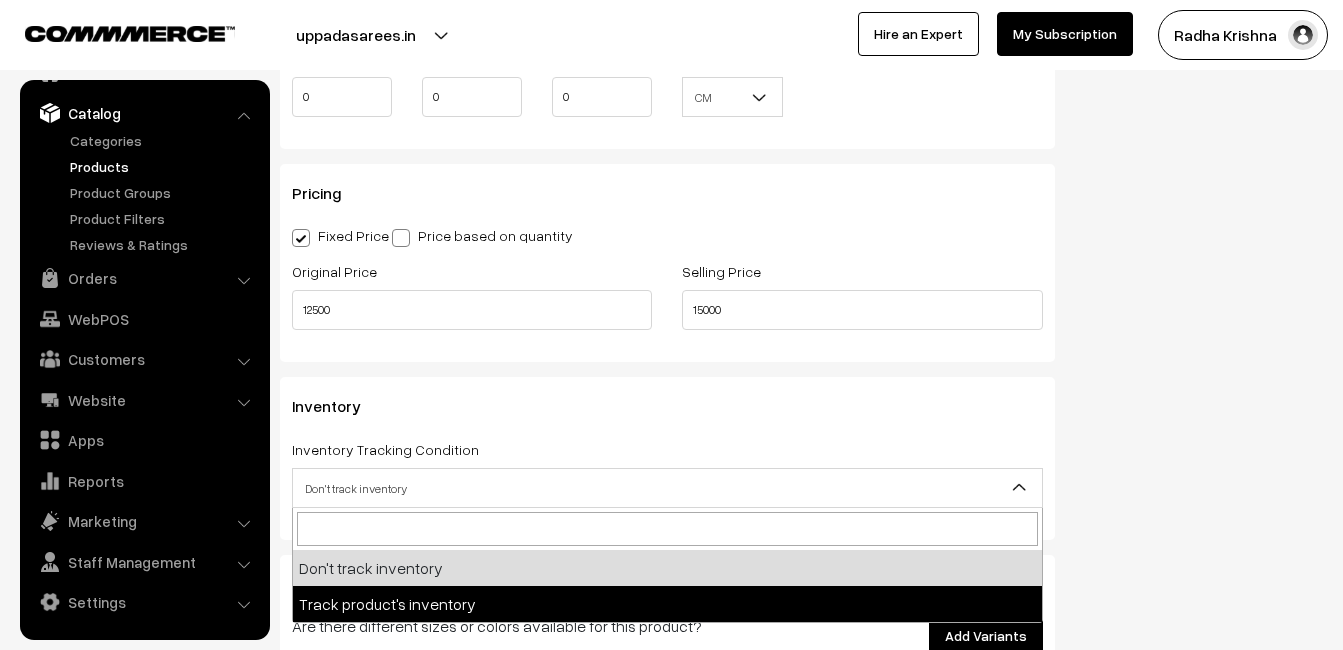select on "2" 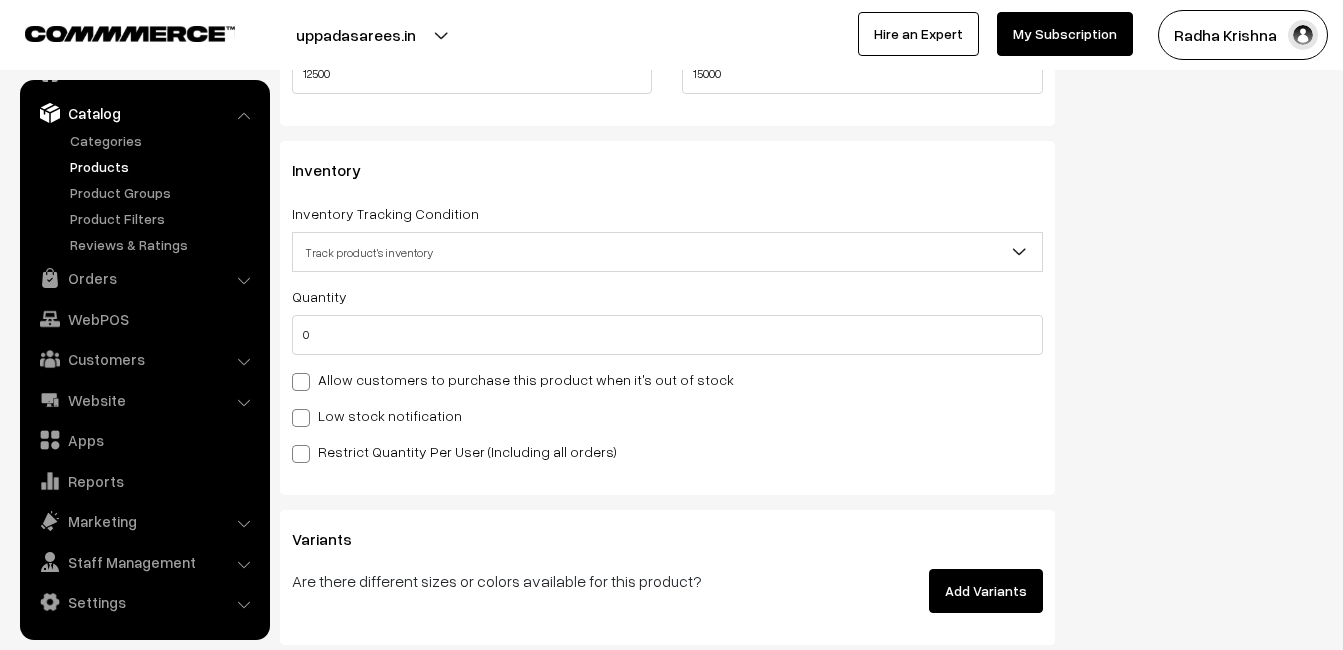 scroll, scrollTop: 1900, scrollLeft: 0, axis: vertical 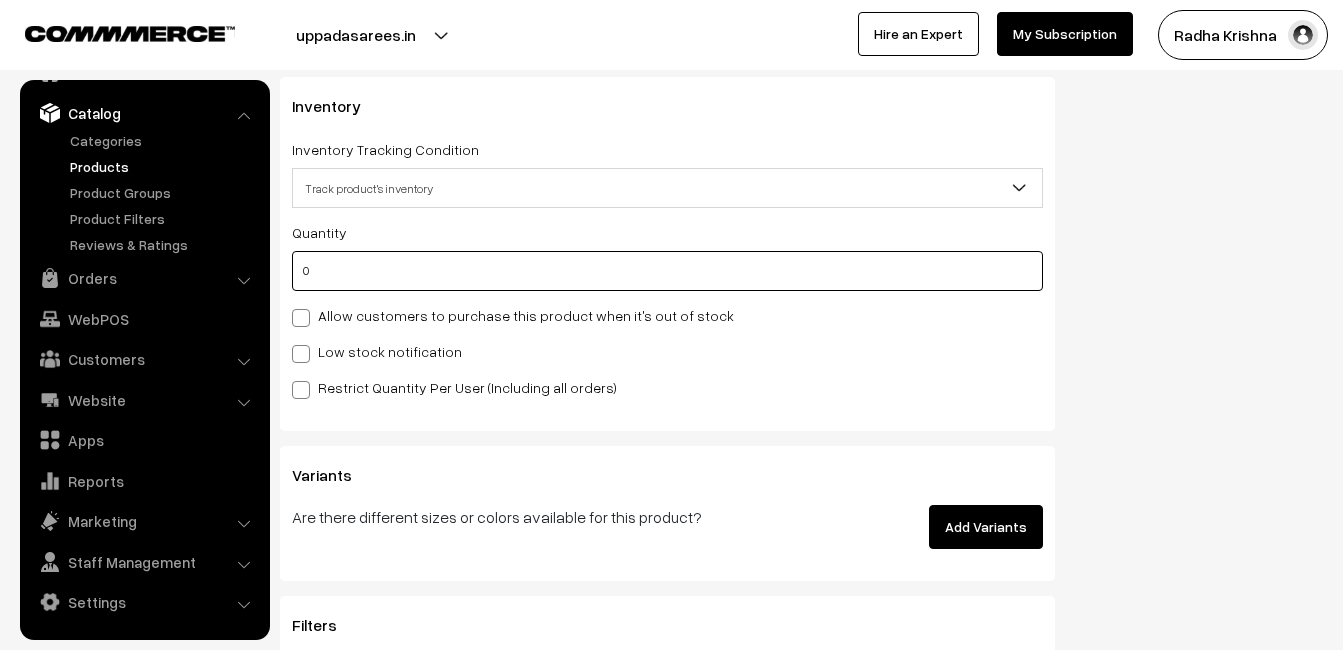 click on "0" at bounding box center [667, 271] 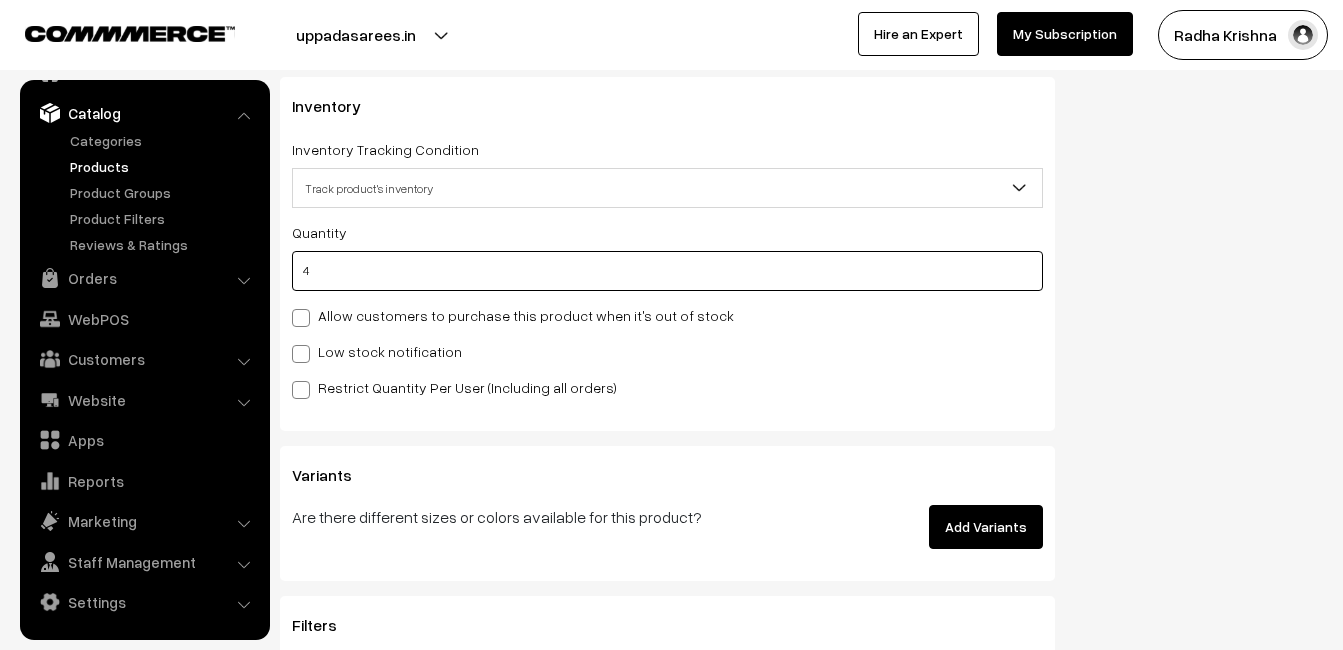 type on "4" 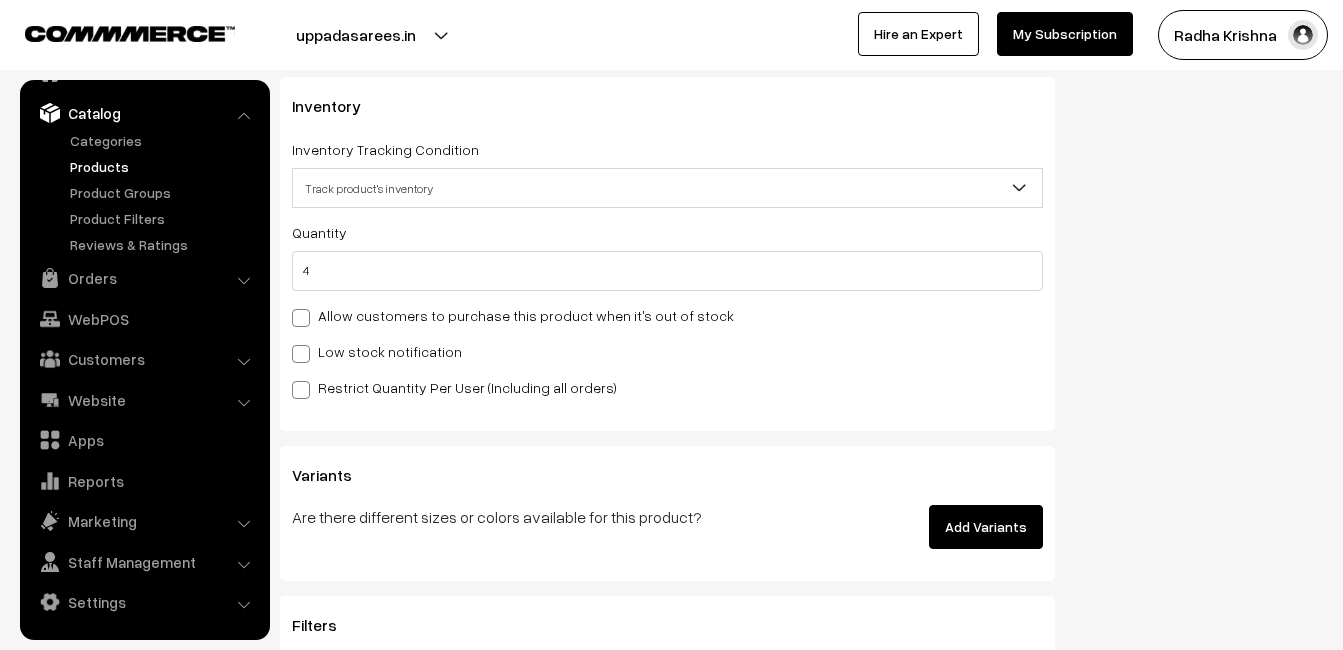 click on "Low stock notification" at bounding box center [377, 351] 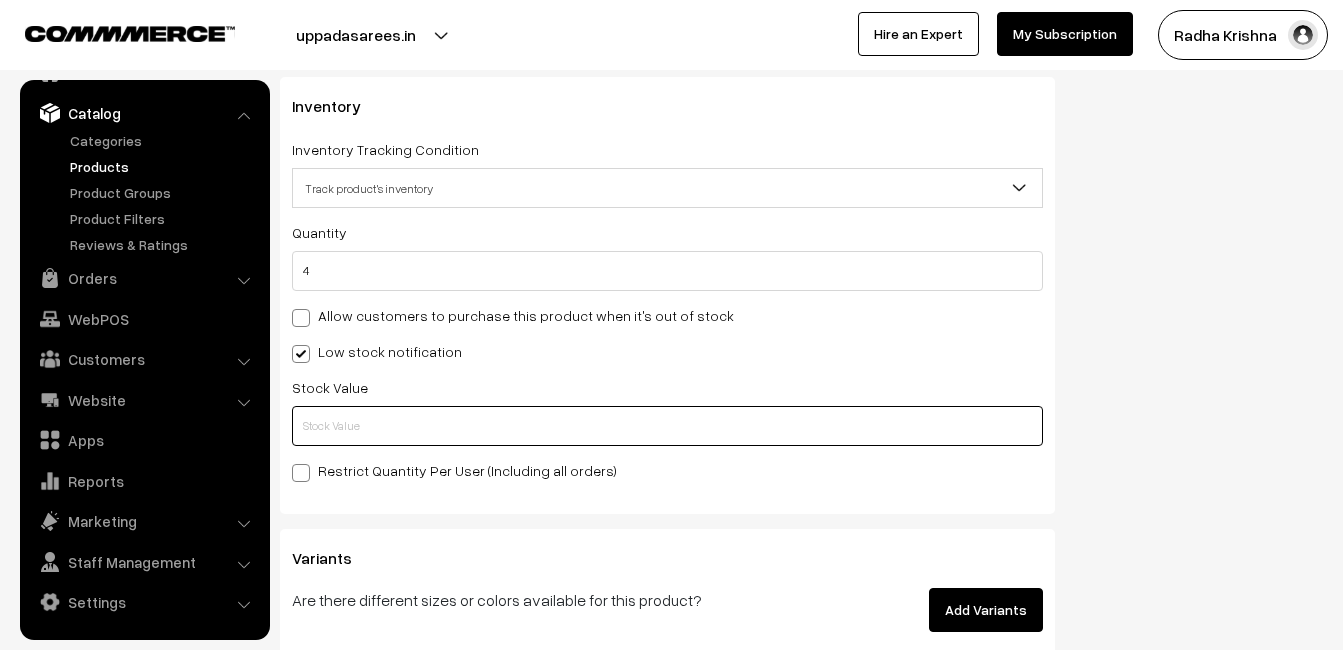 click at bounding box center (667, 426) 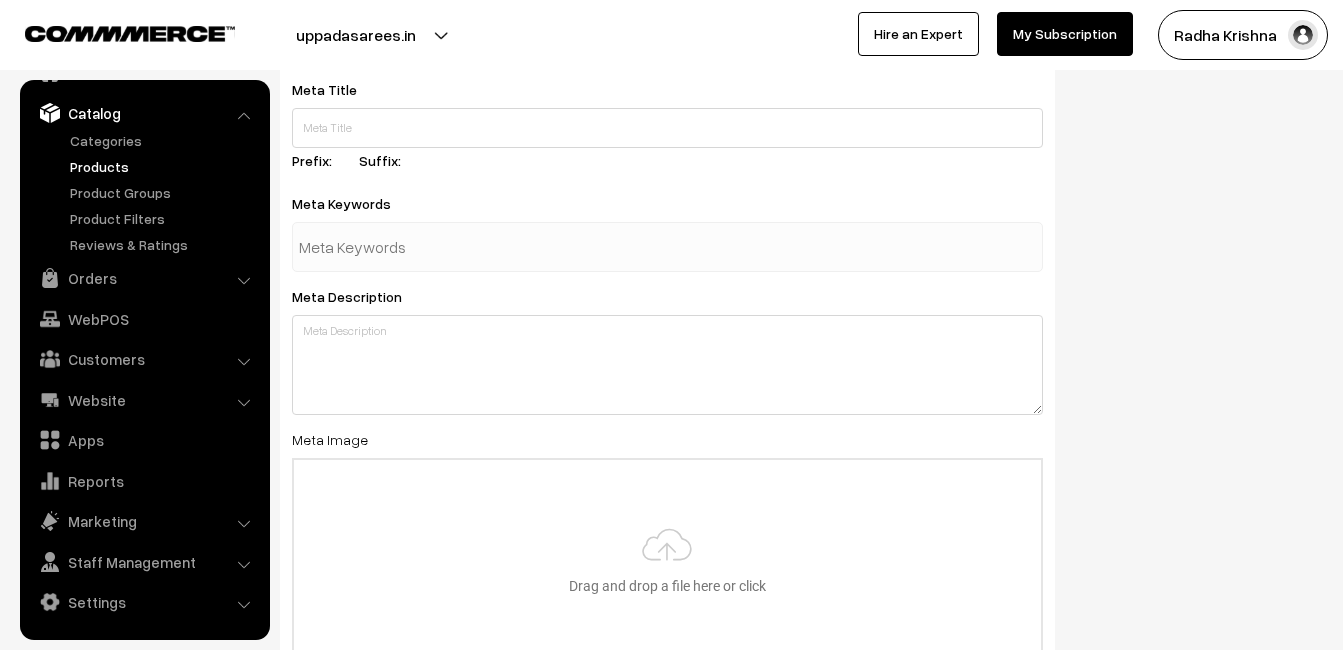 scroll, scrollTop: 2968, scrollLeft: 0, axis: vertical 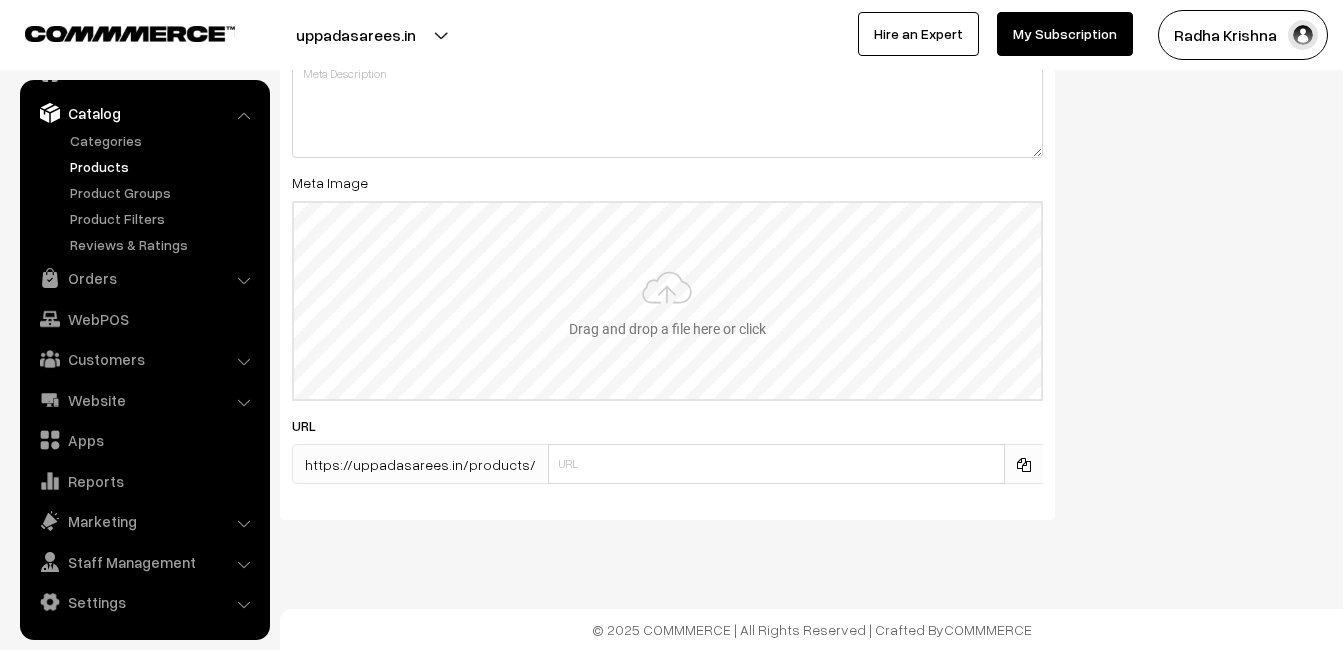 type on "2" 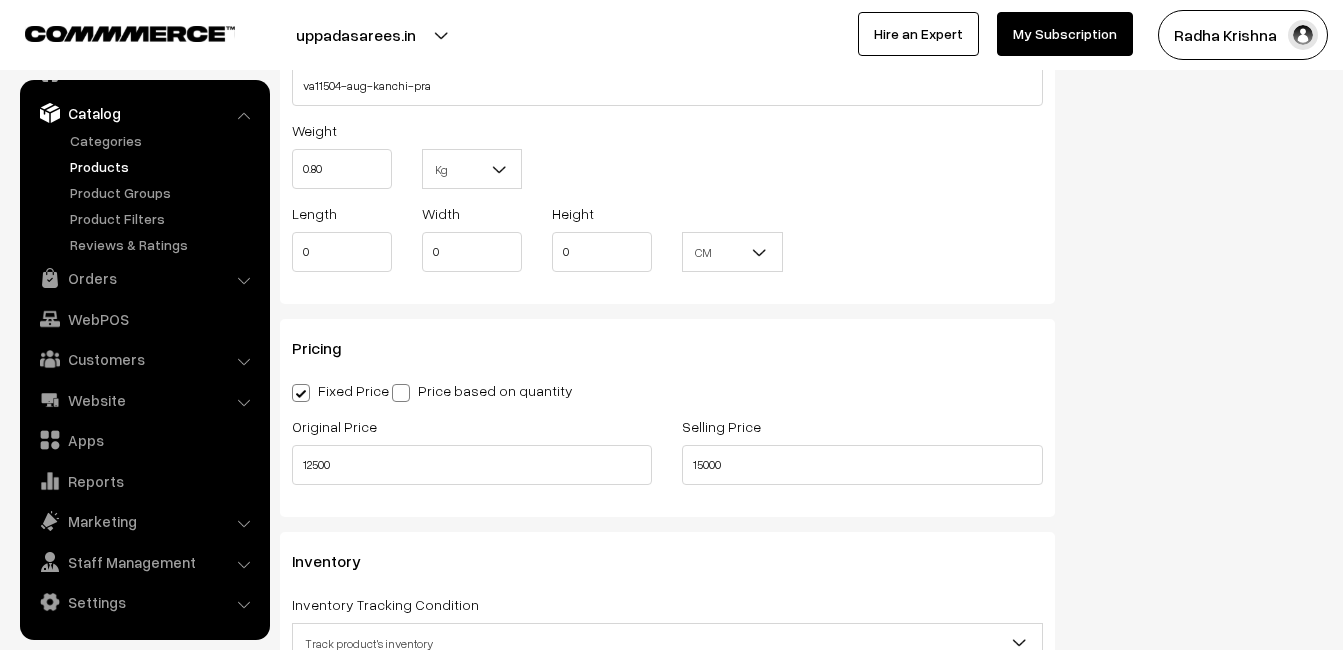 scroll, scrollTop: 0, scrollLeft: 0, axis: both 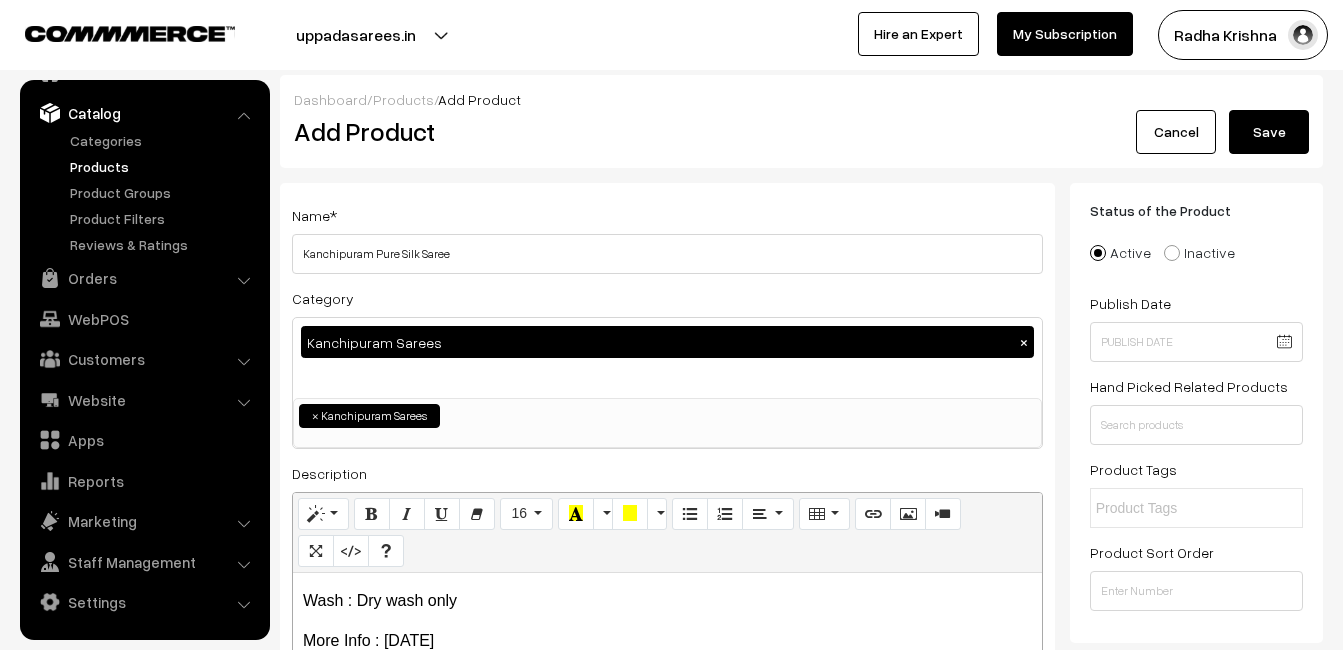 click on "Save" at bounding box center (1269, 132) 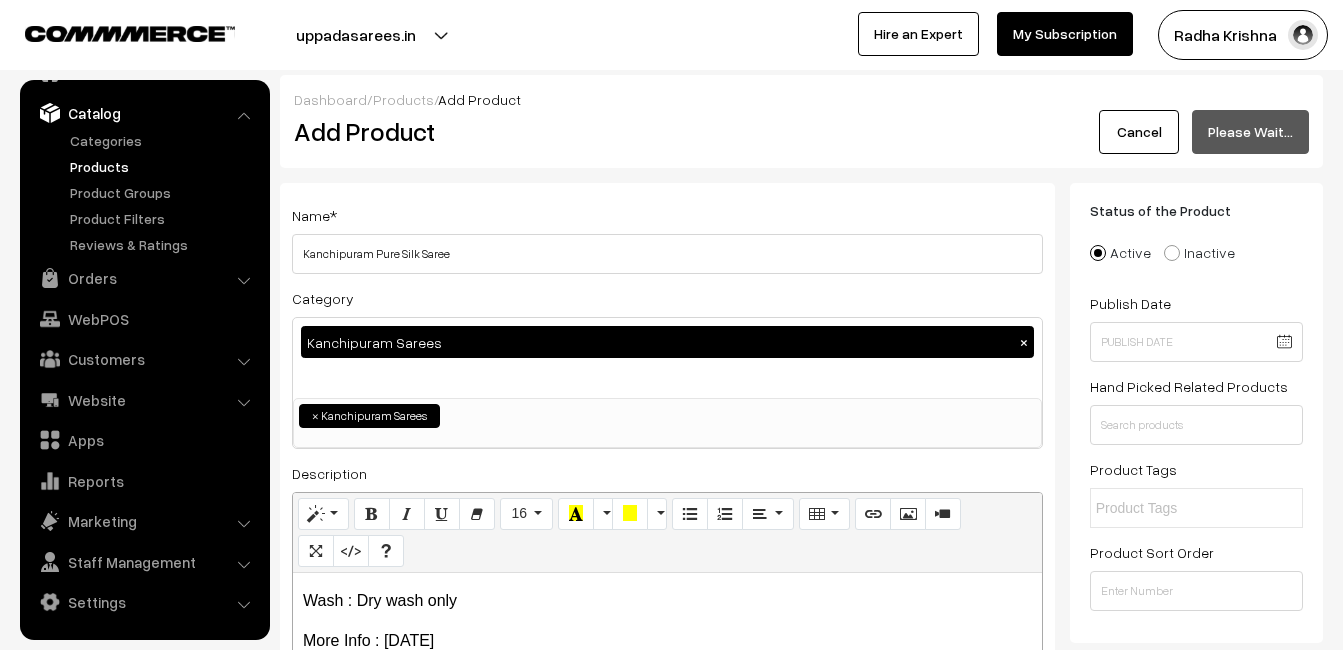 click on "Add Product" at bounding box center [671, 132] 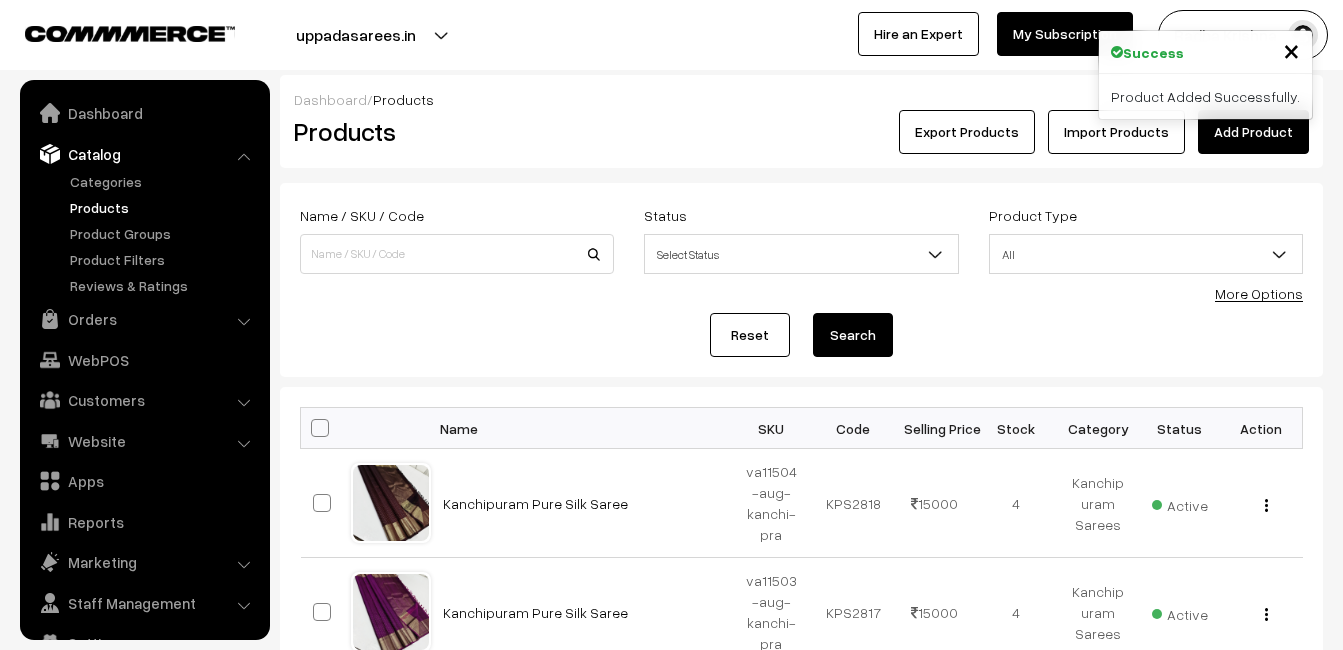 scroll, scrollTop: 0, scrollLeft: 0, axis: both 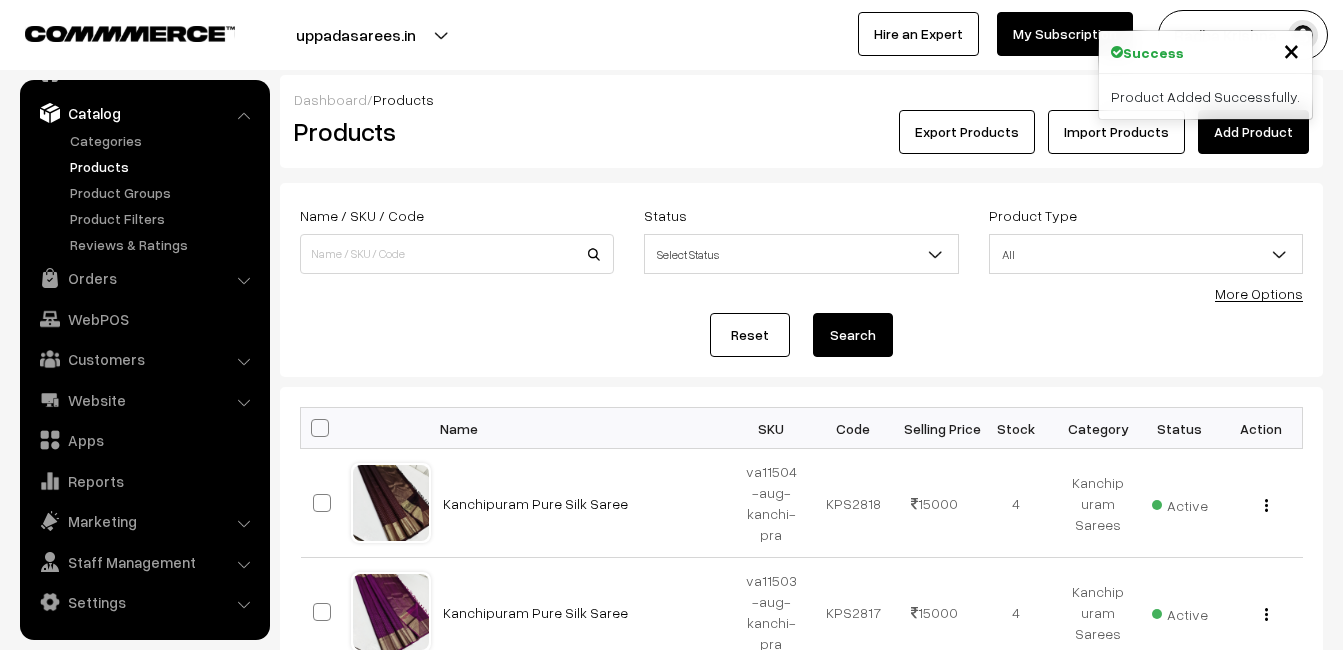 drag, startPoint x: 0, startPoint y: 0, endPoint x: 1255, endPoint y: 121, distance: 1260.8196 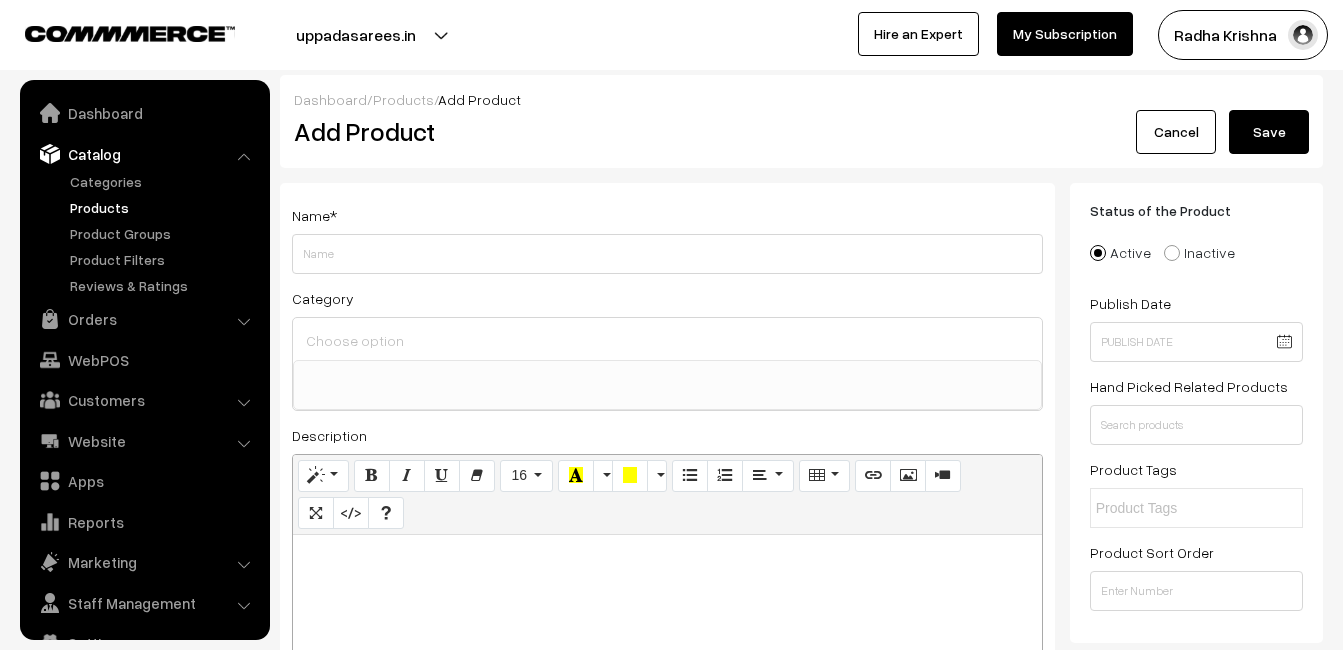 select 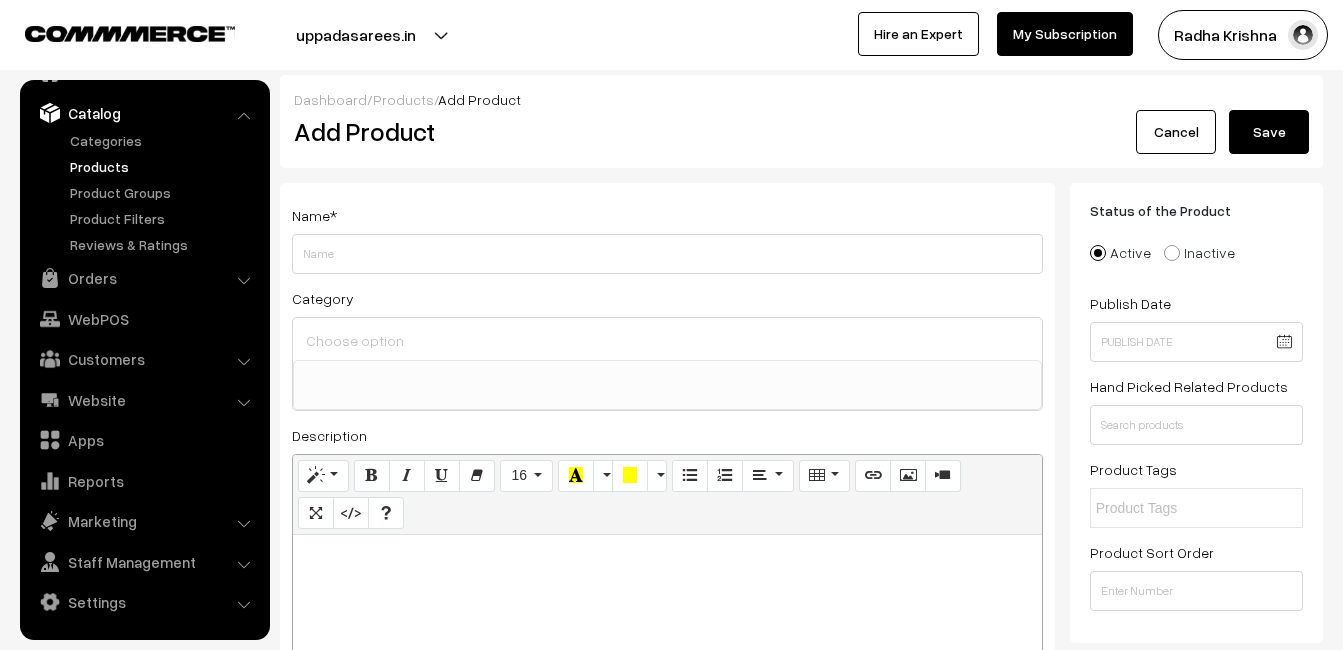 click at bounding box center (667, 660) 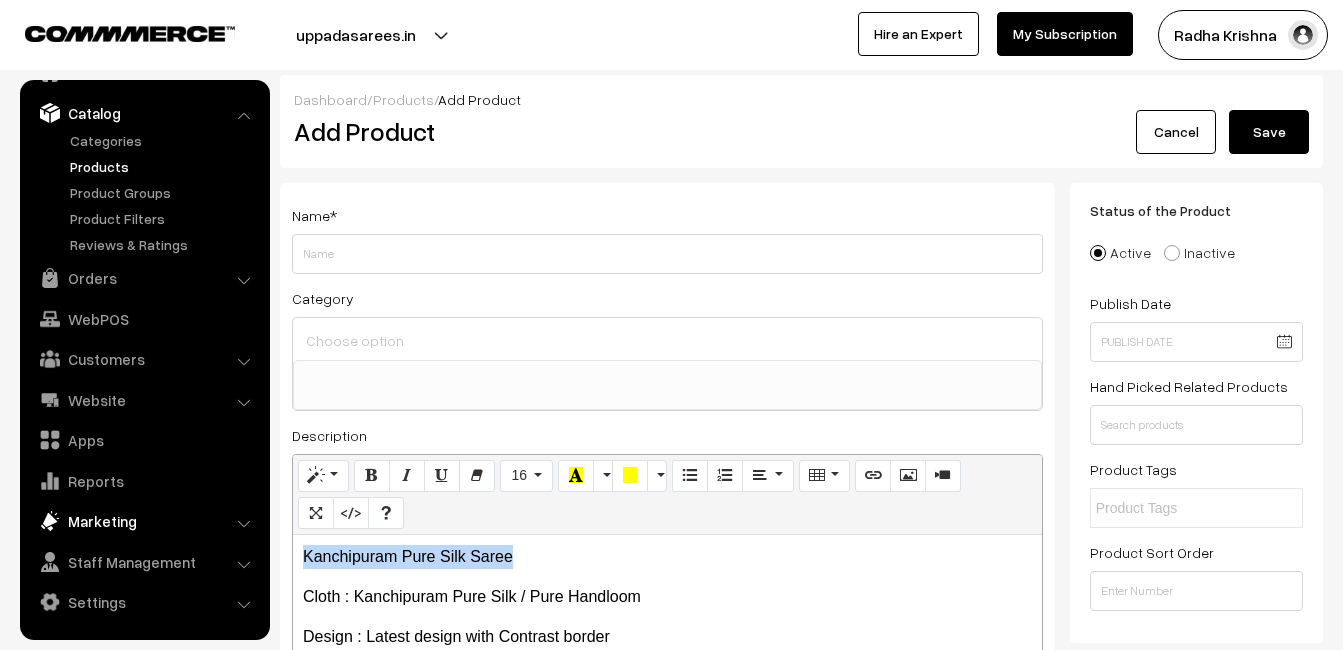 drag, startPoint x: 533, startPoint y: 551, endPoint x: 232, endPoint y: 533, distance: 301.53772 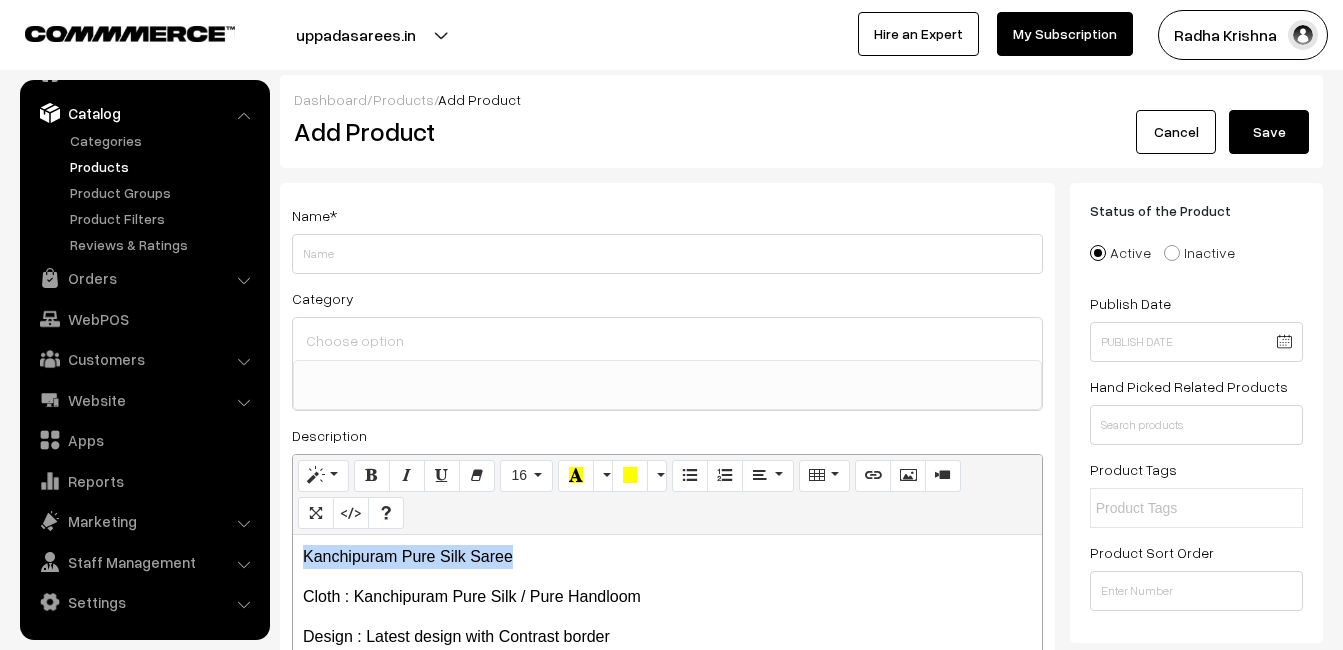 copy on "Kanchipuram Pure Silk Saree" 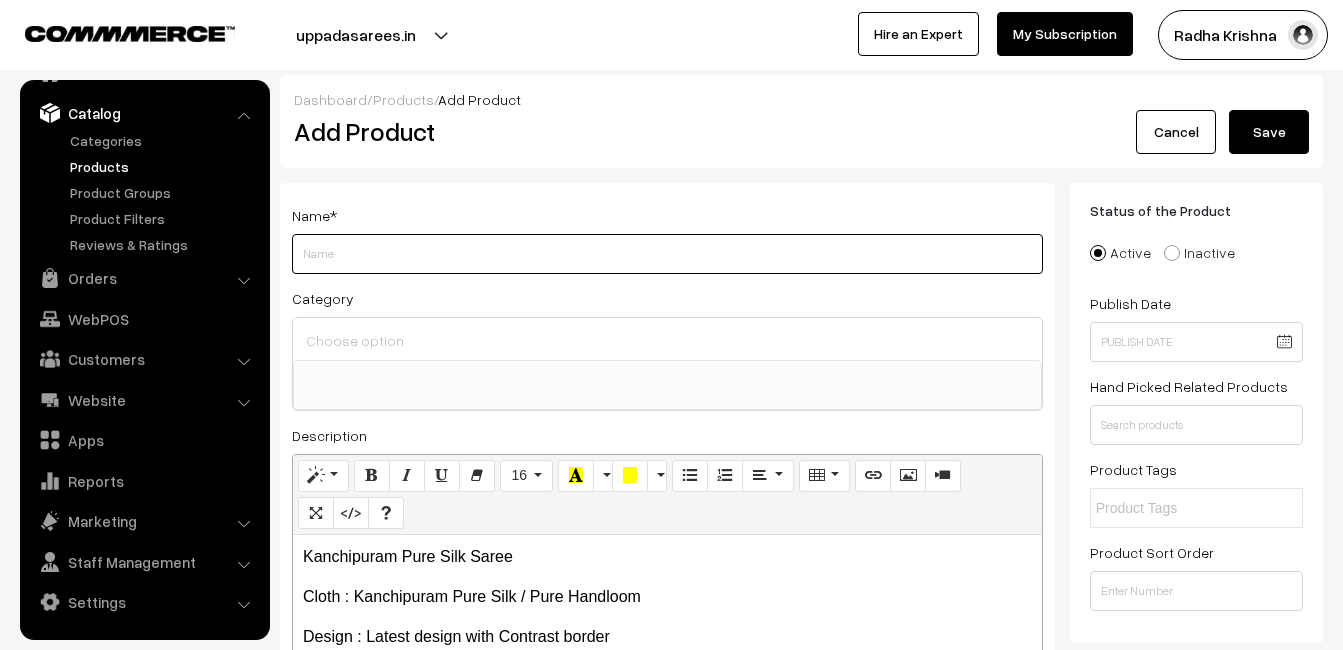 click on "Weight" at bounding box center [667, 254] 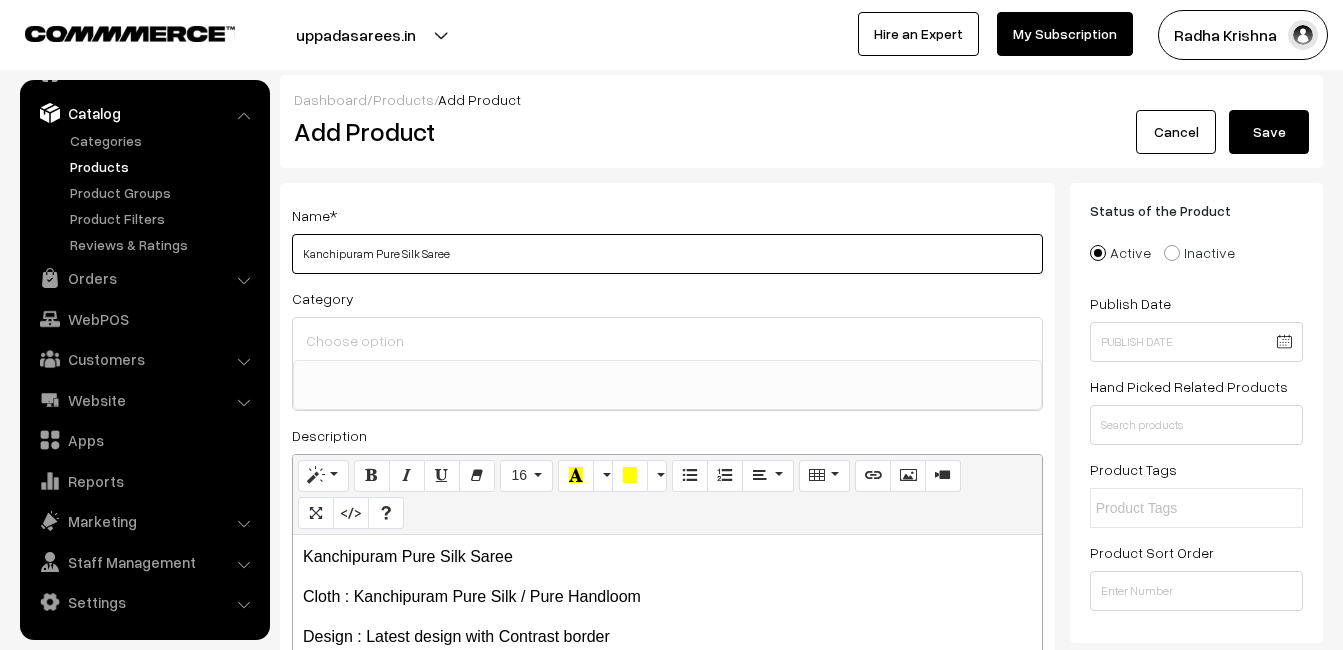 type on "Kanchipuram Pure Silk Saree" 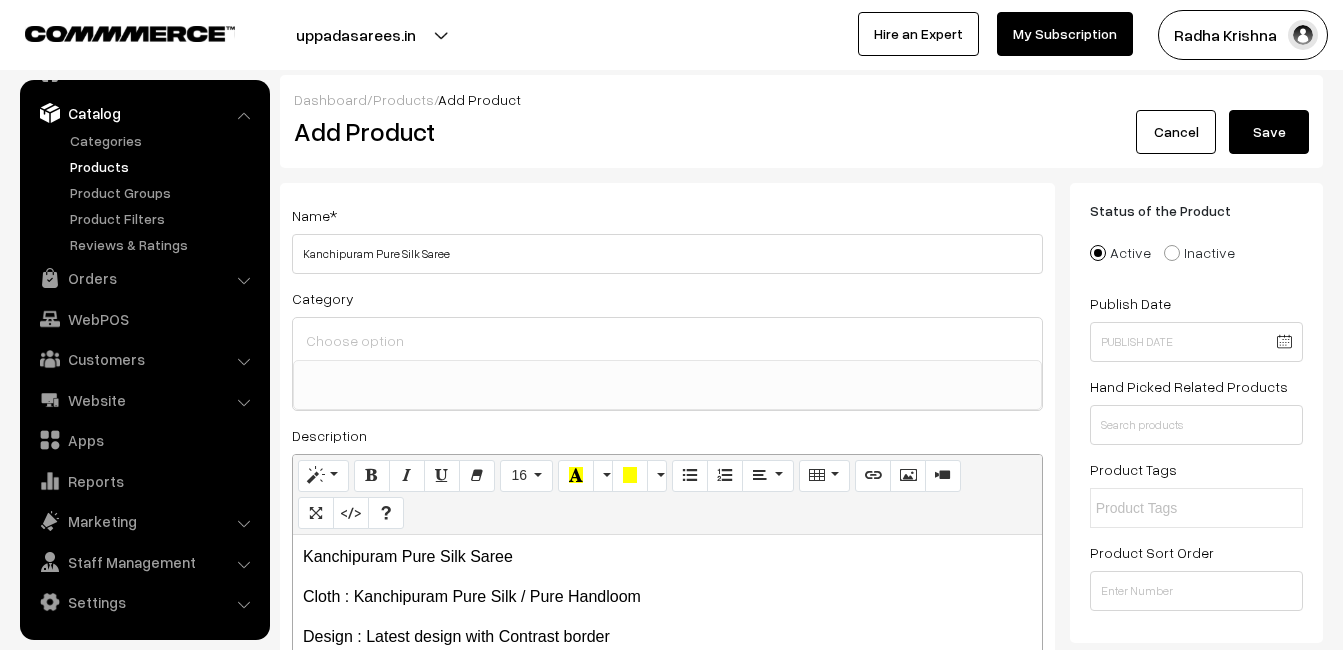 click at bounding box center [667, 339] 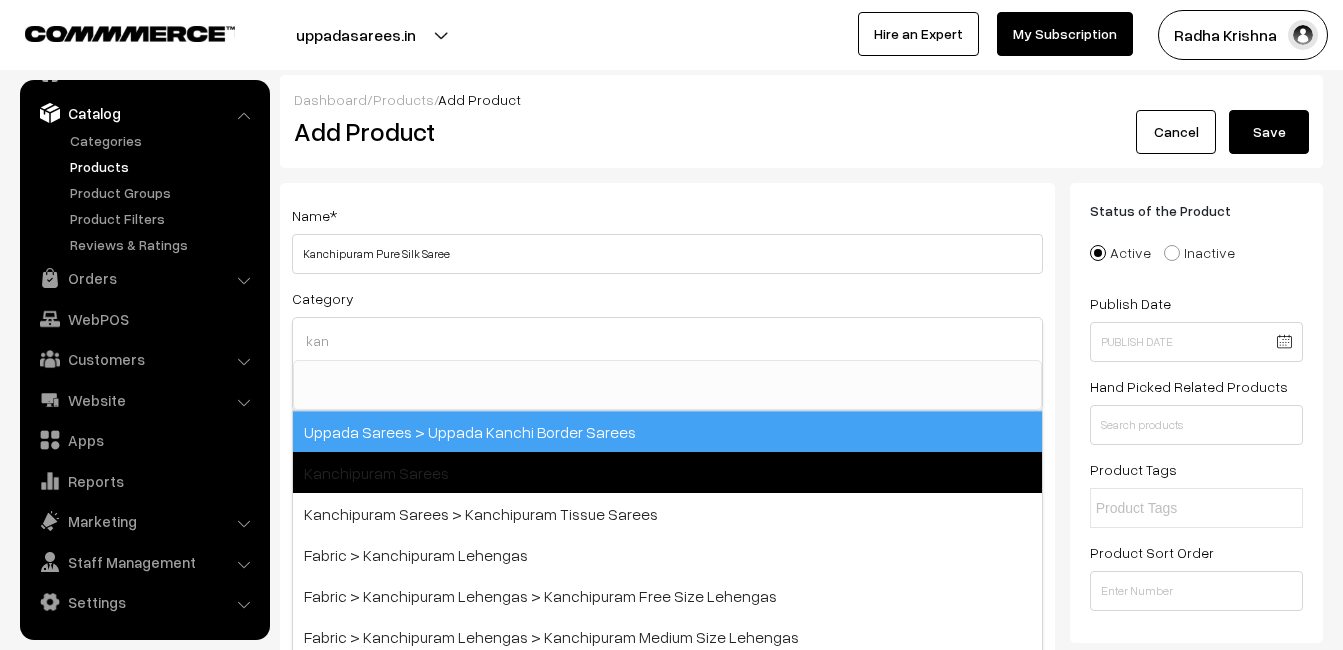 type on "kan" 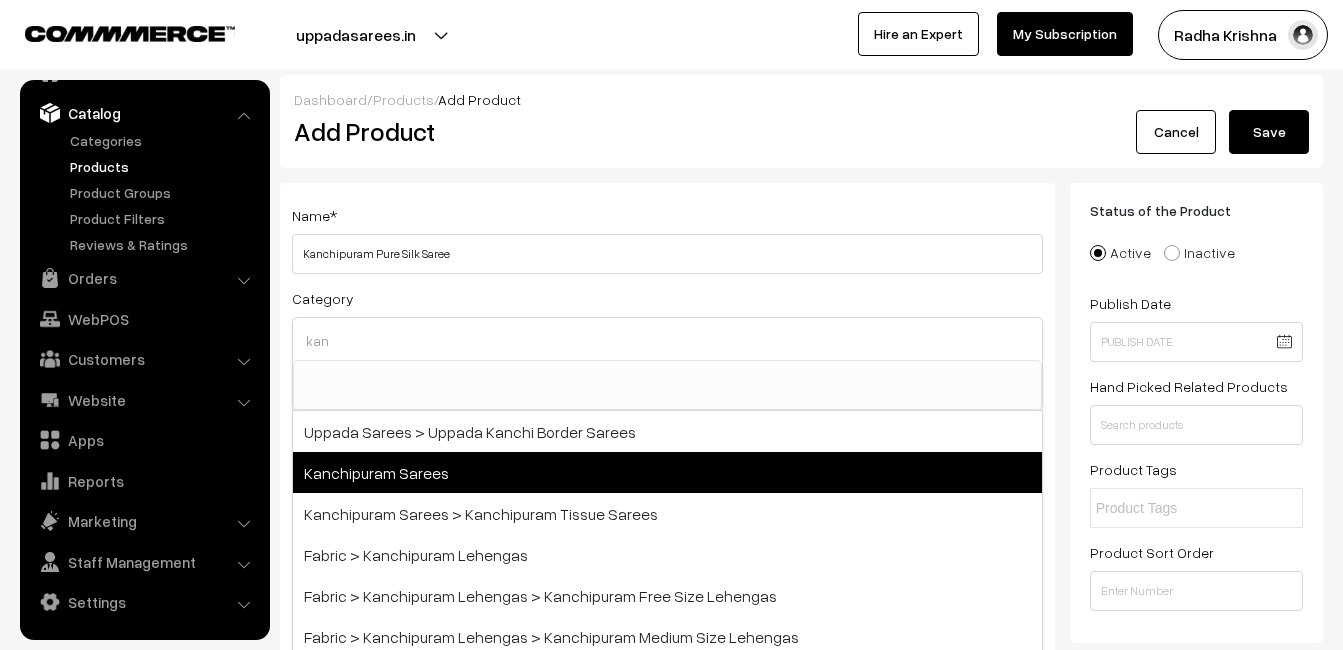 click on "Kanchipuram Sarees" at bounding box center (667, 472) 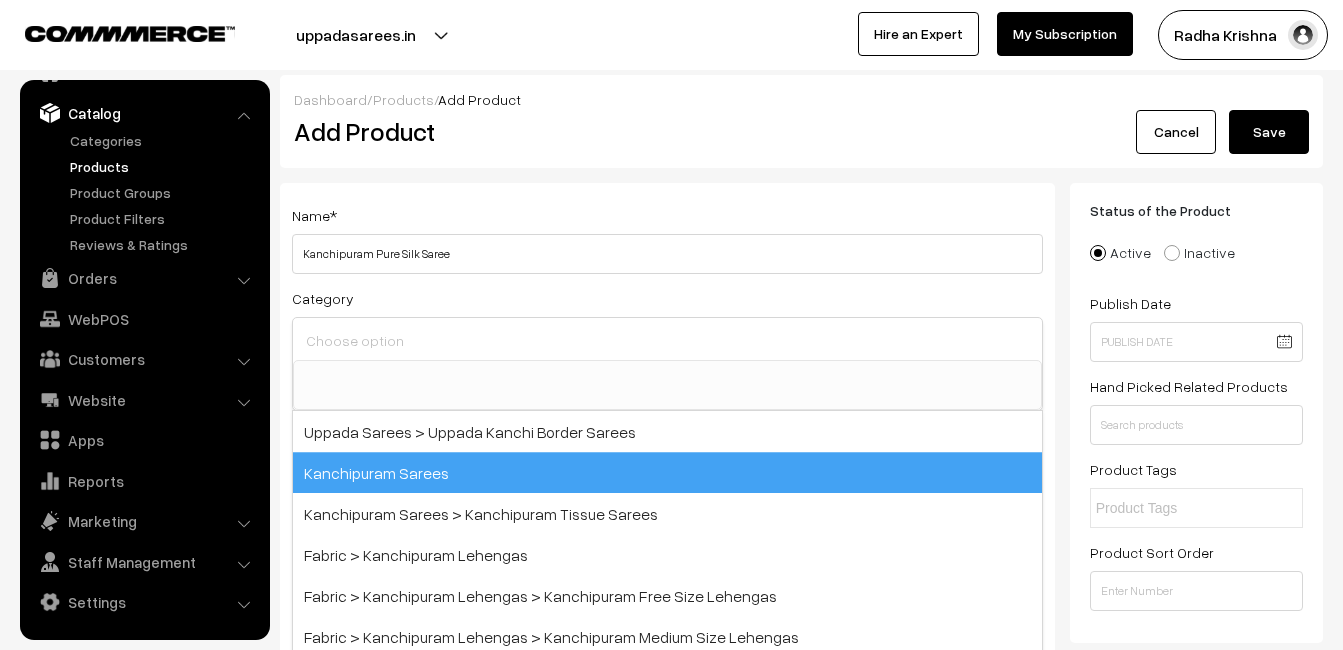 scroll, scrollTop: 340, scrollLeft: 0, axis: vertical 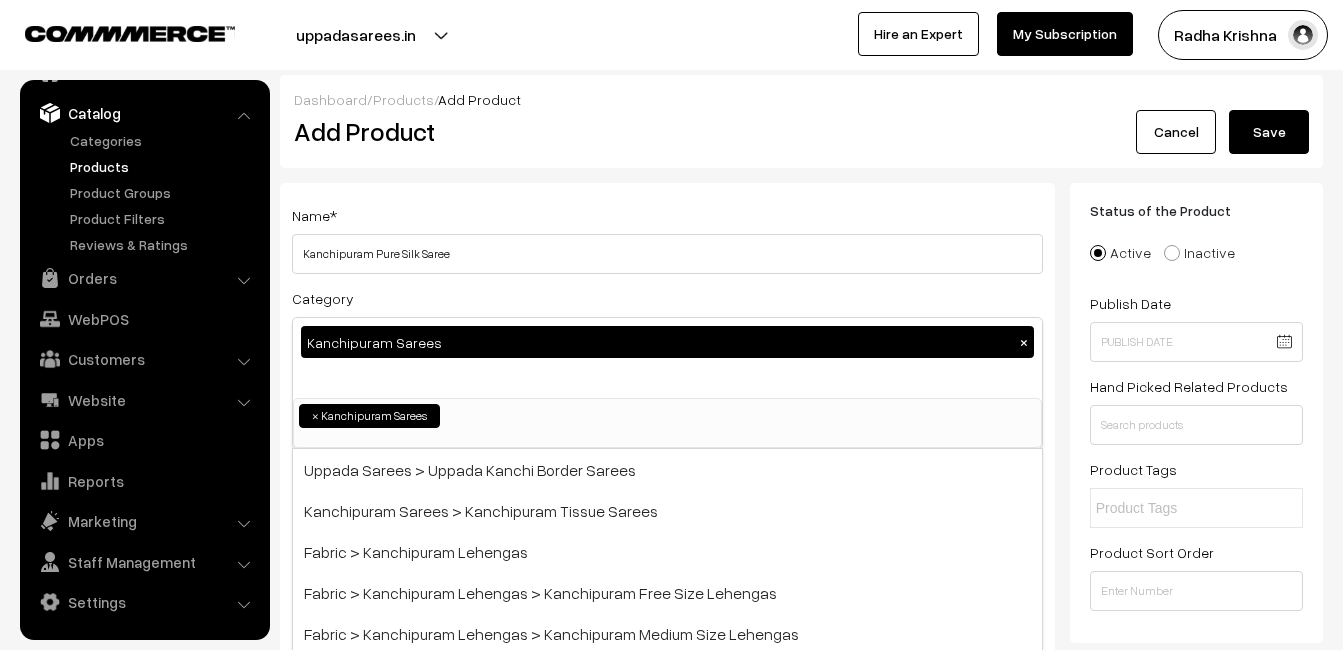 click on "Name  *
Kanchipuram Pure Silk Saree" at bounding box center [667, 238] 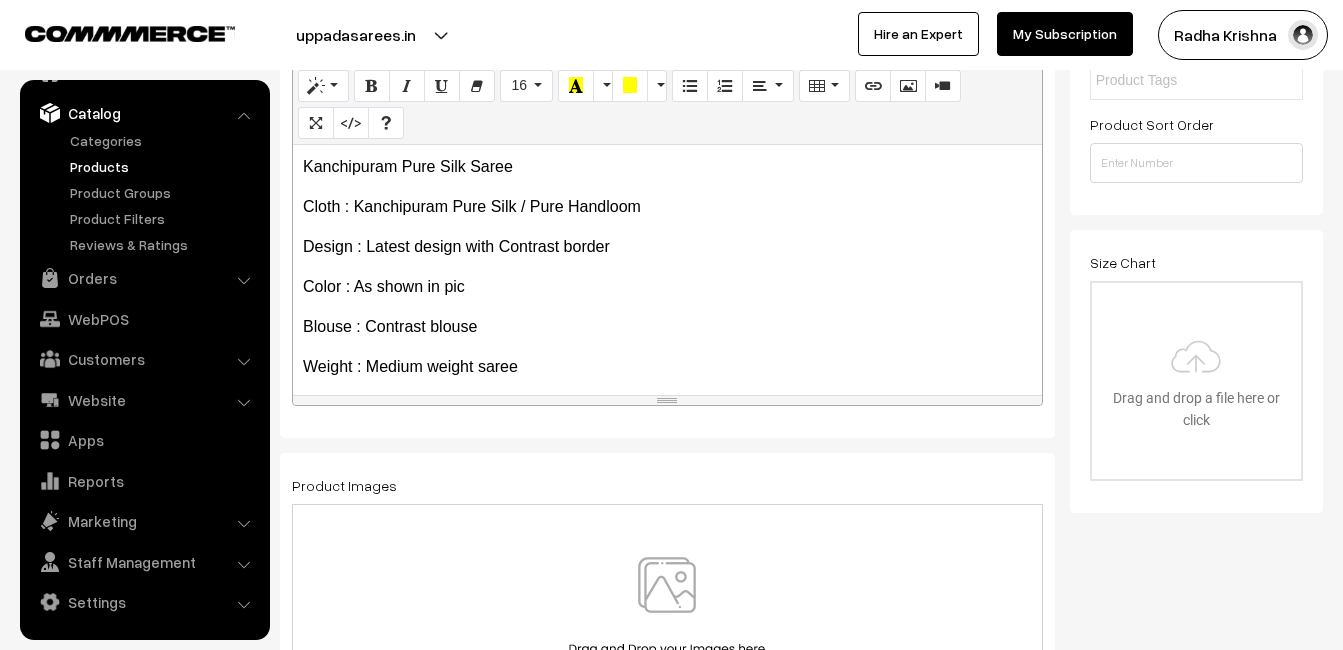scroll, scrollTop: 500, scrollLeft: 0, axis: vertical 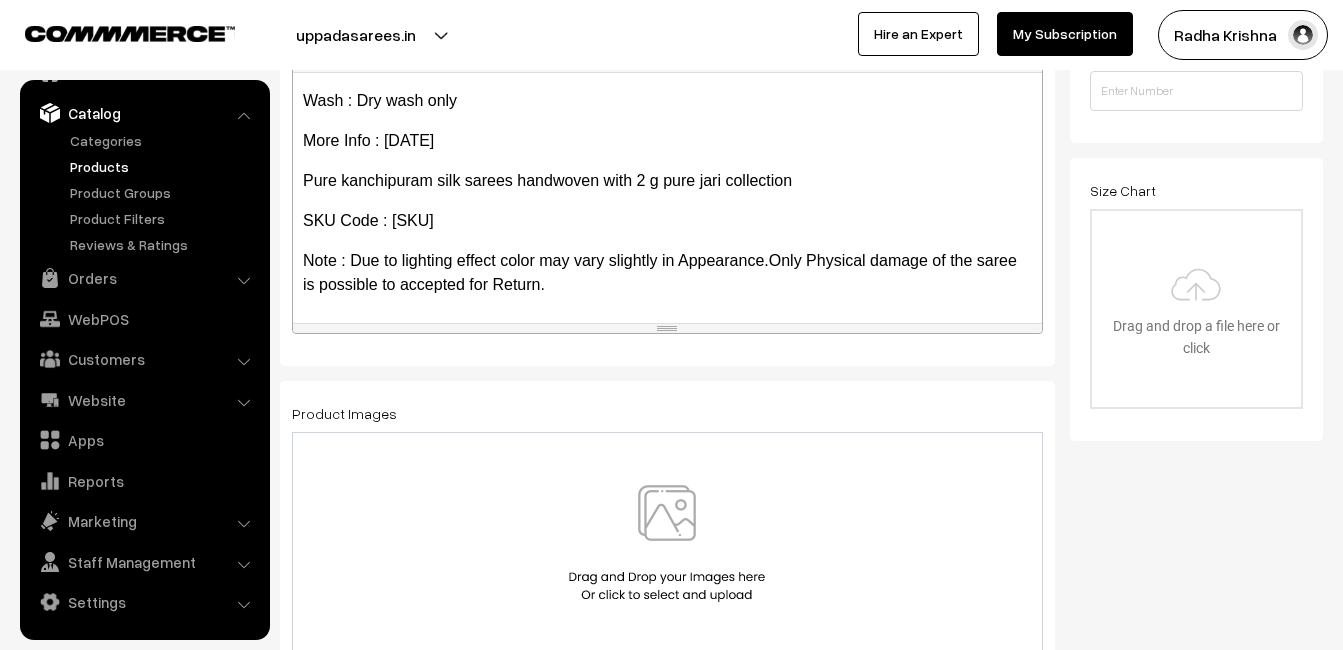 click at bounding box center [667, 543] 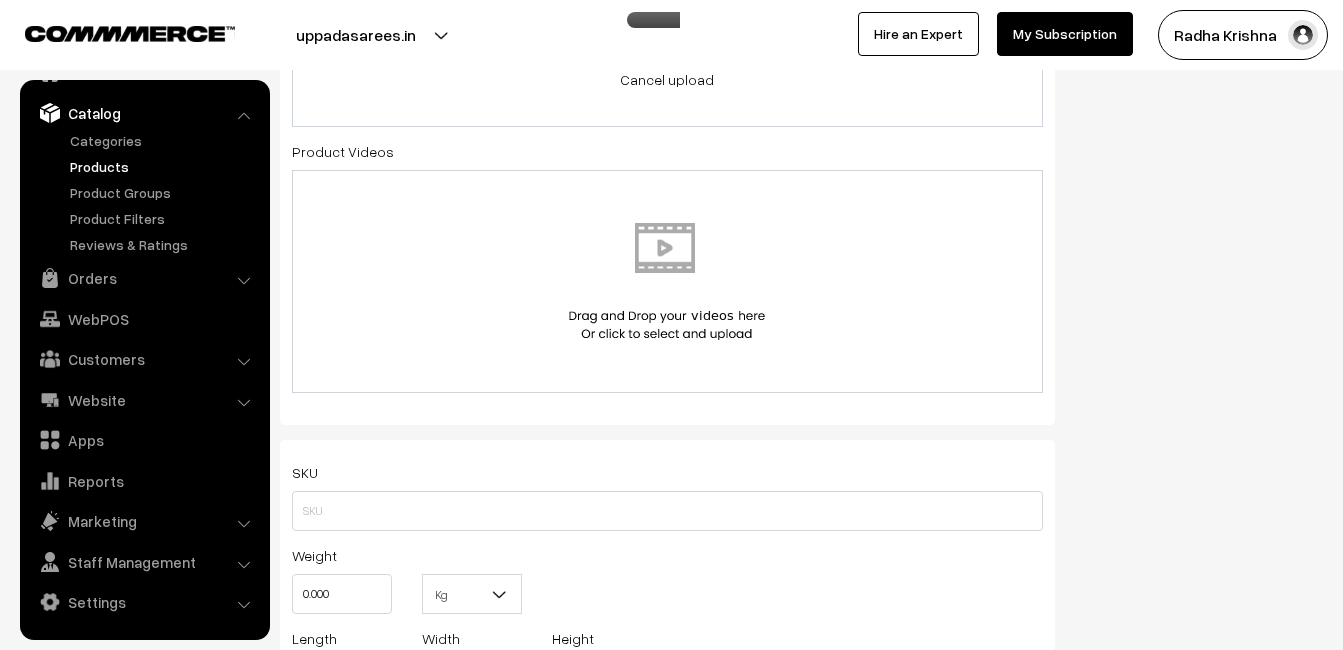 scroll, scrollTop: 1100, scrollLeft: 0, axis: vertical 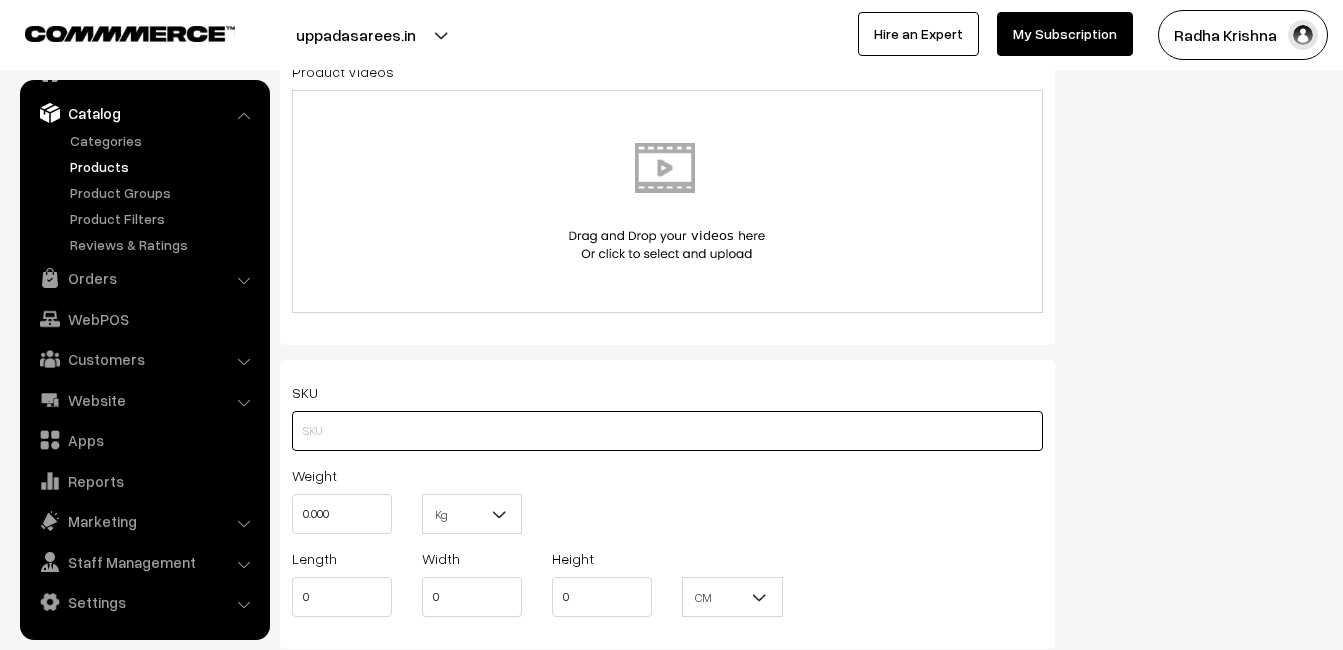 click at bounding box center [667, 431] 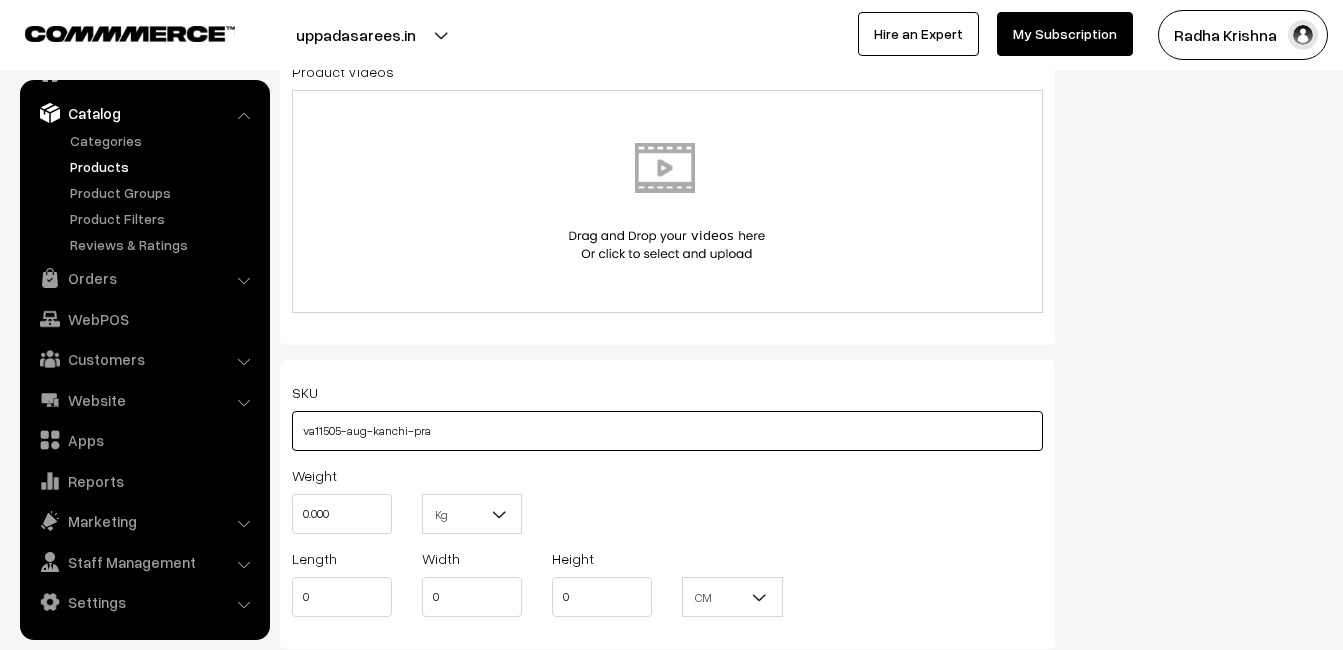 type on "va11505-aug-kanchi-pra" 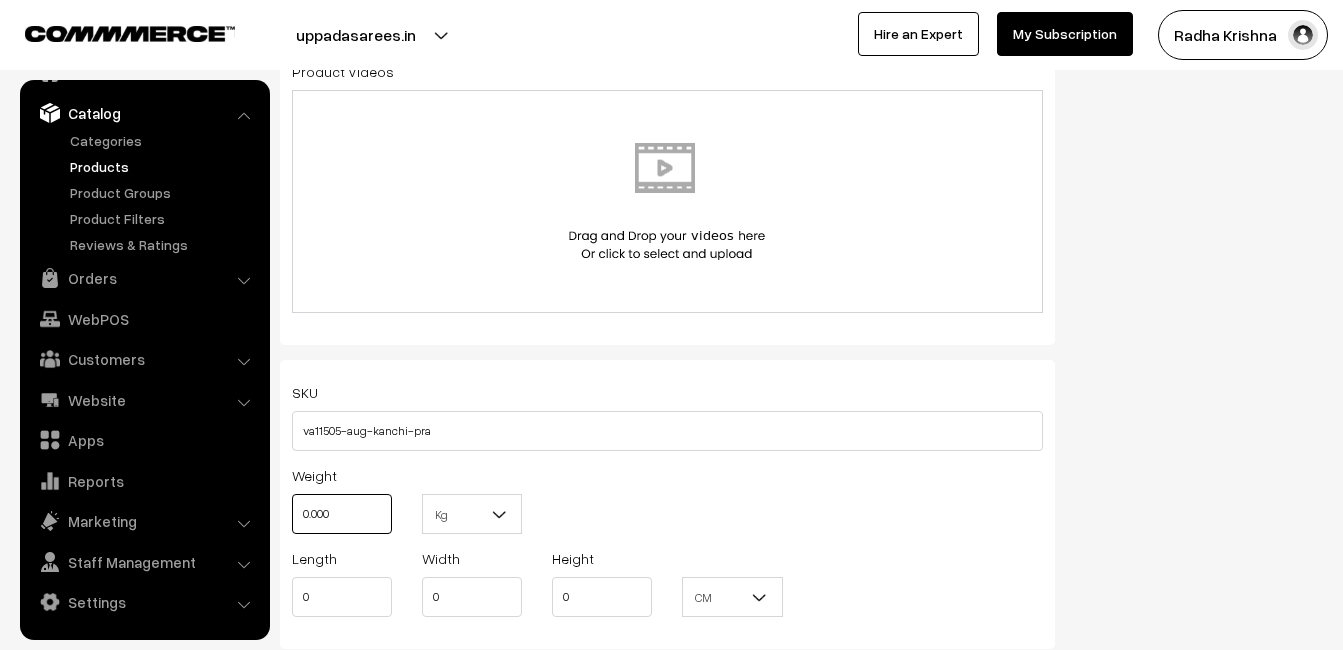 click on "0.000" at bounding box center [342, 514] 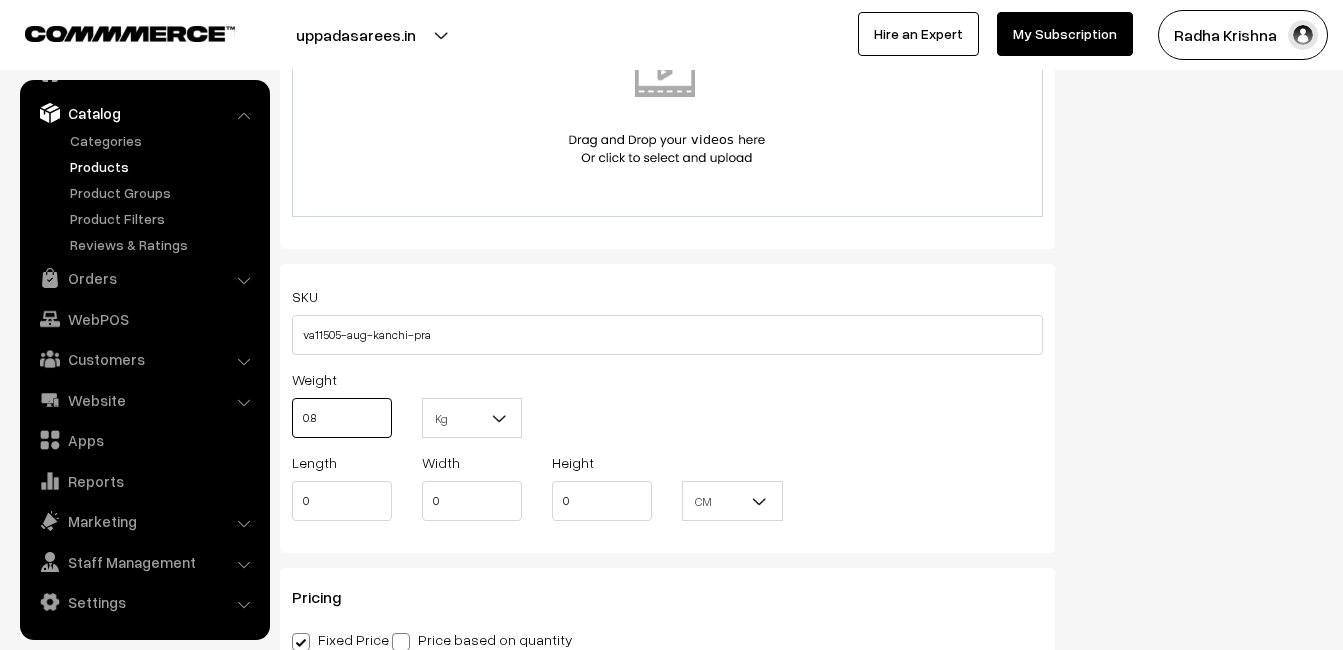 scroll, scrollTop: 1500, scrollLeft: 0, axis: vertical 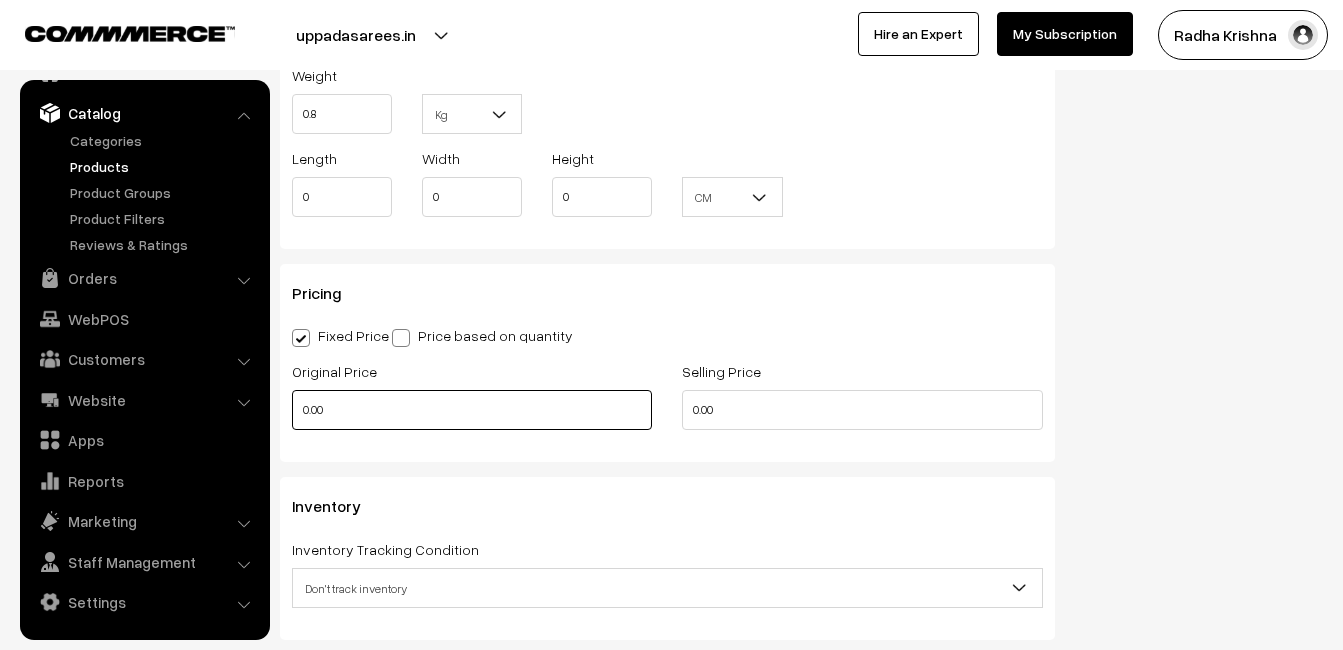 type on "0.80" 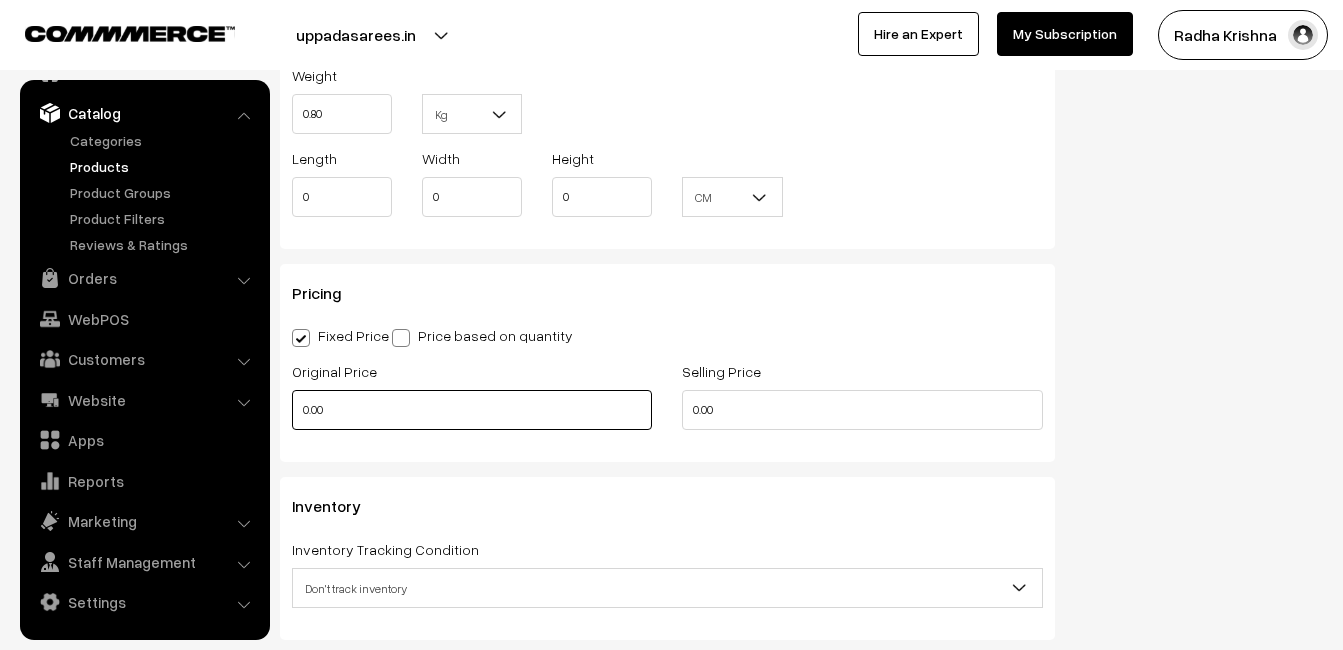 click on "0.00" at bounding box center (472, 410) 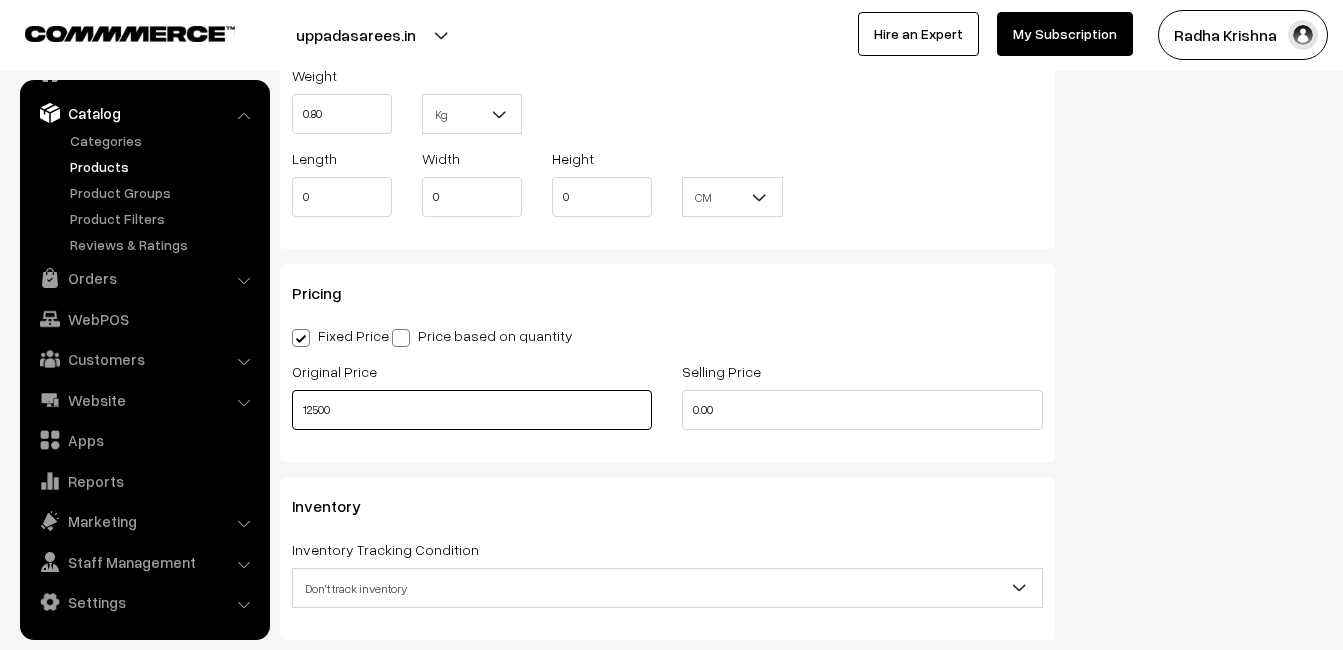 type on "12500" 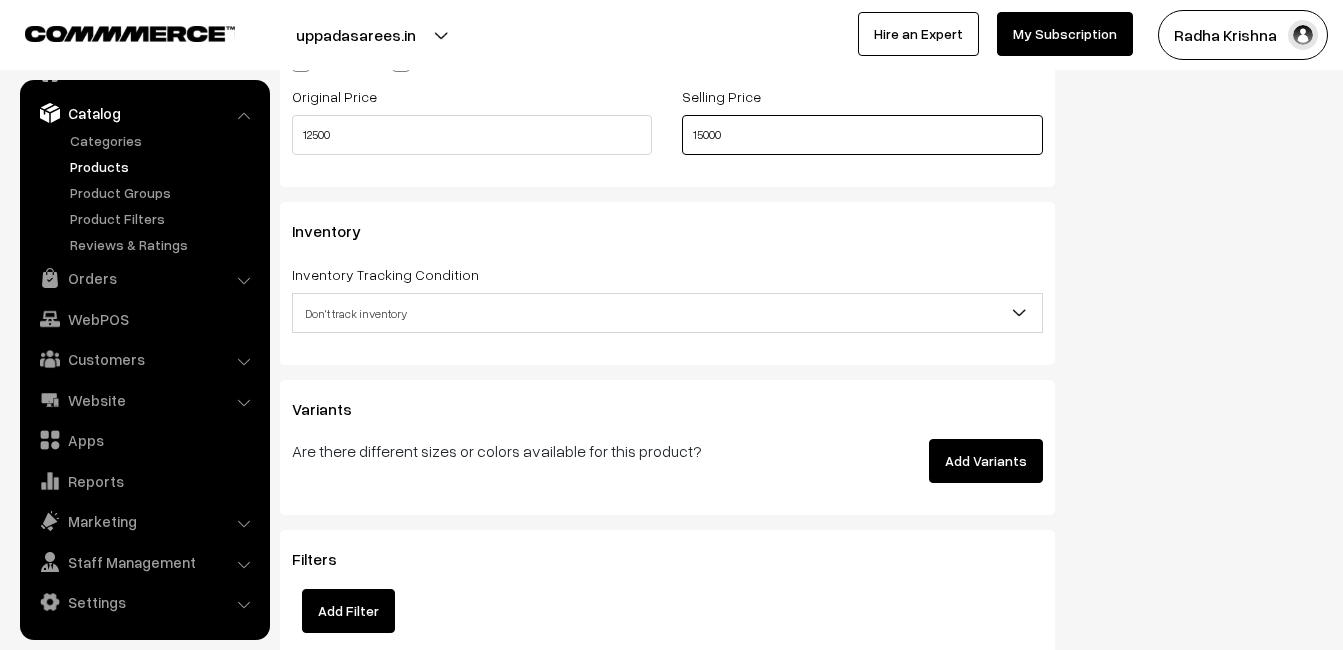 scroll, scrollTop: 1800, scrollLeft: 0, axis: vertical 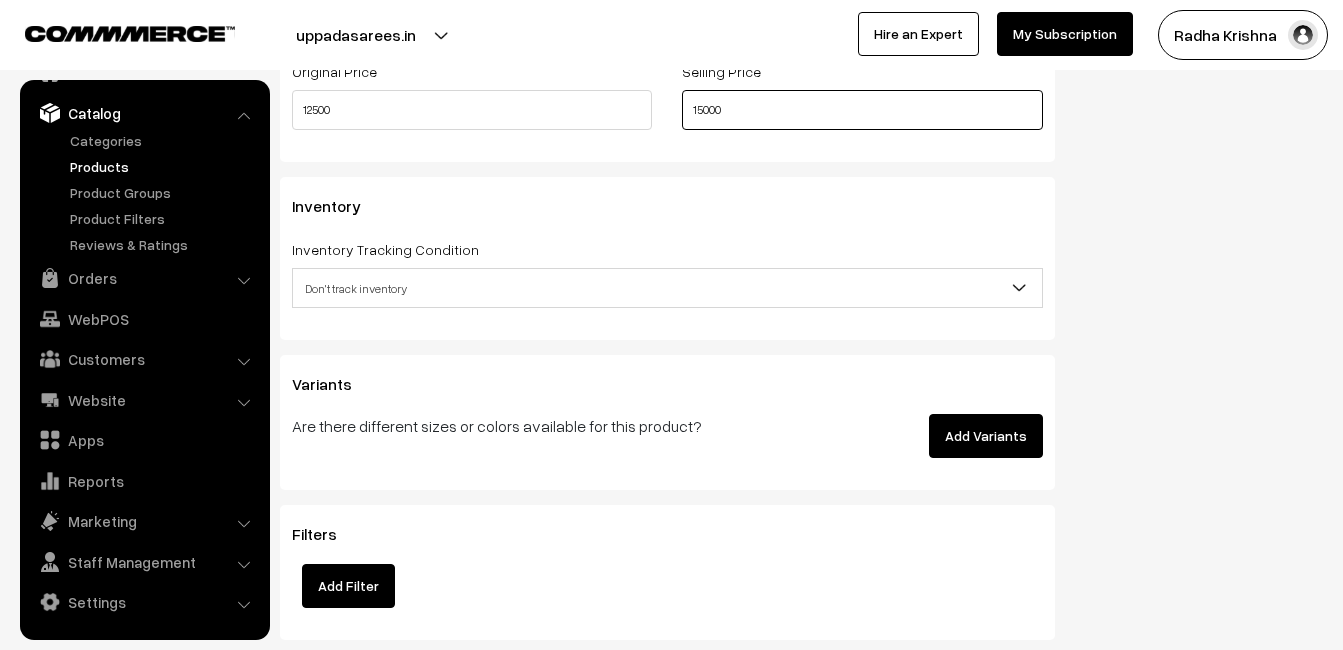 type on "15000" 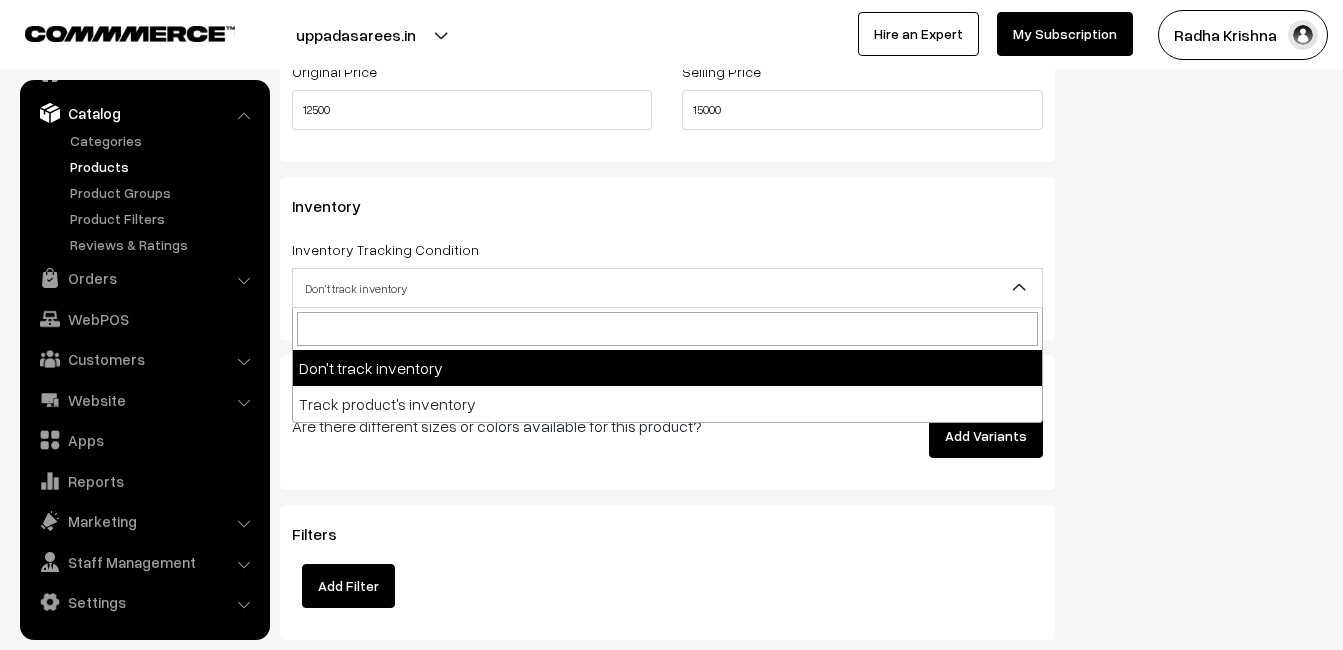 click on "Don't track inventory" at bounding box center (667, 288) 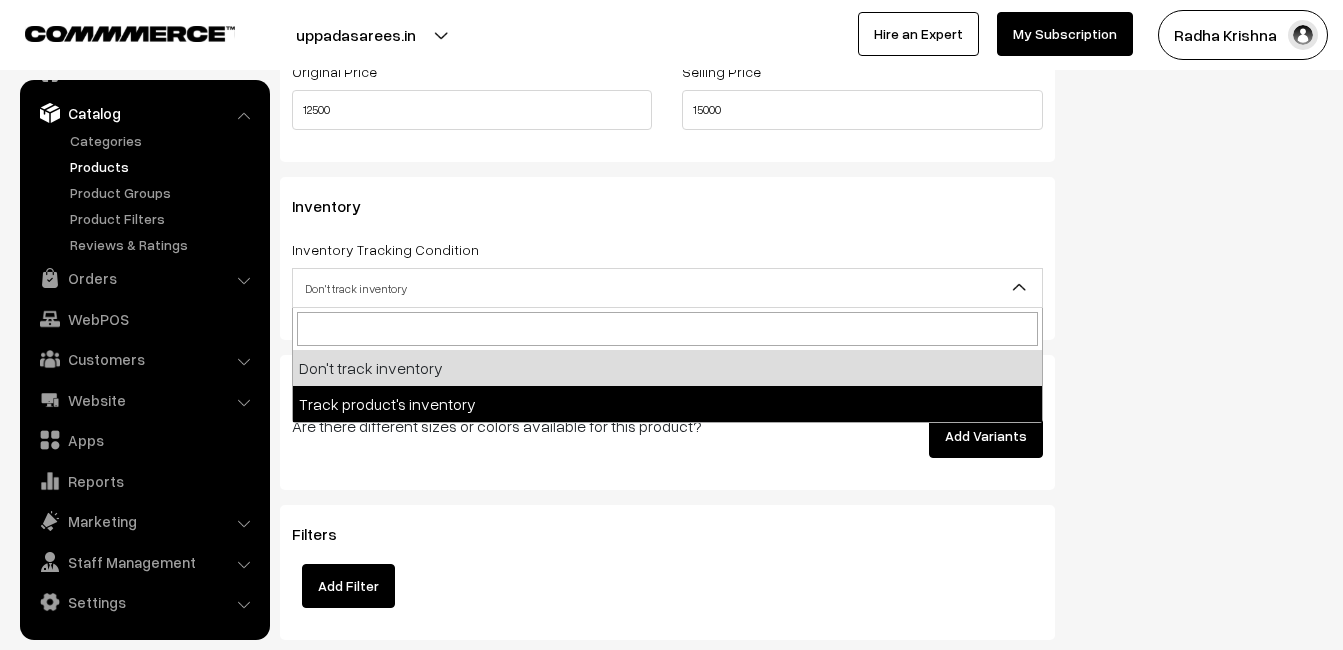 select on "2" 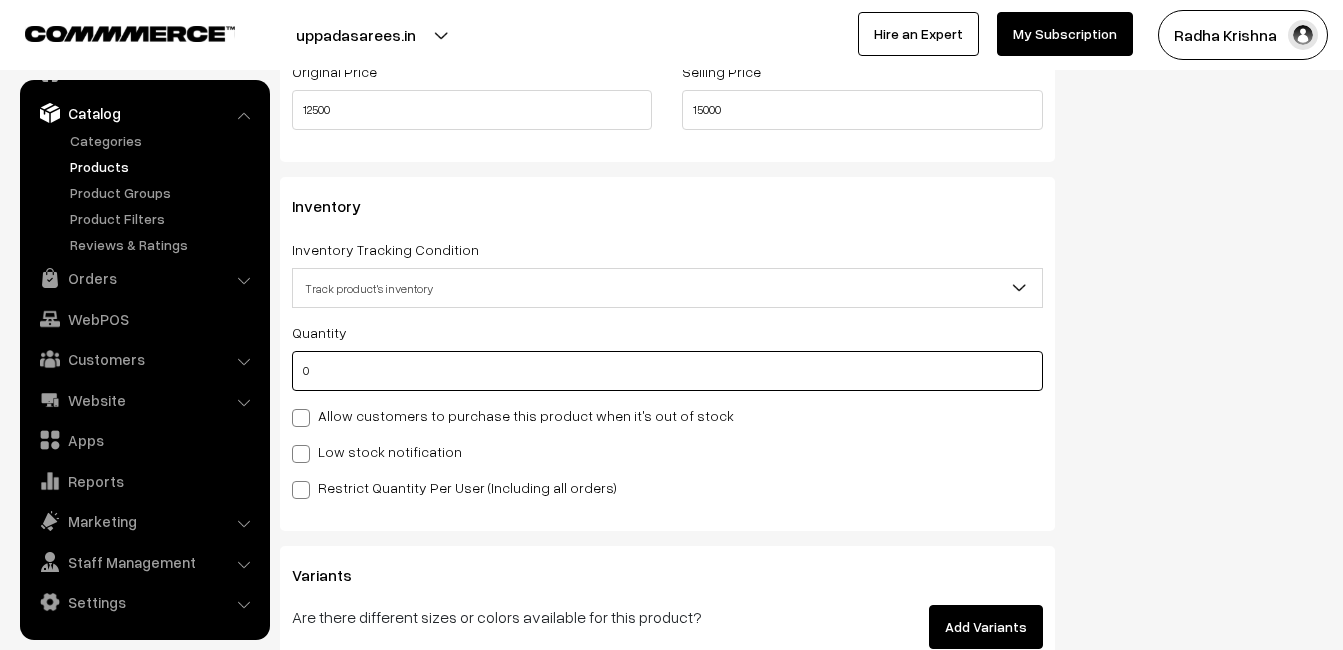 click on "0" at bounding box center (667, 371) 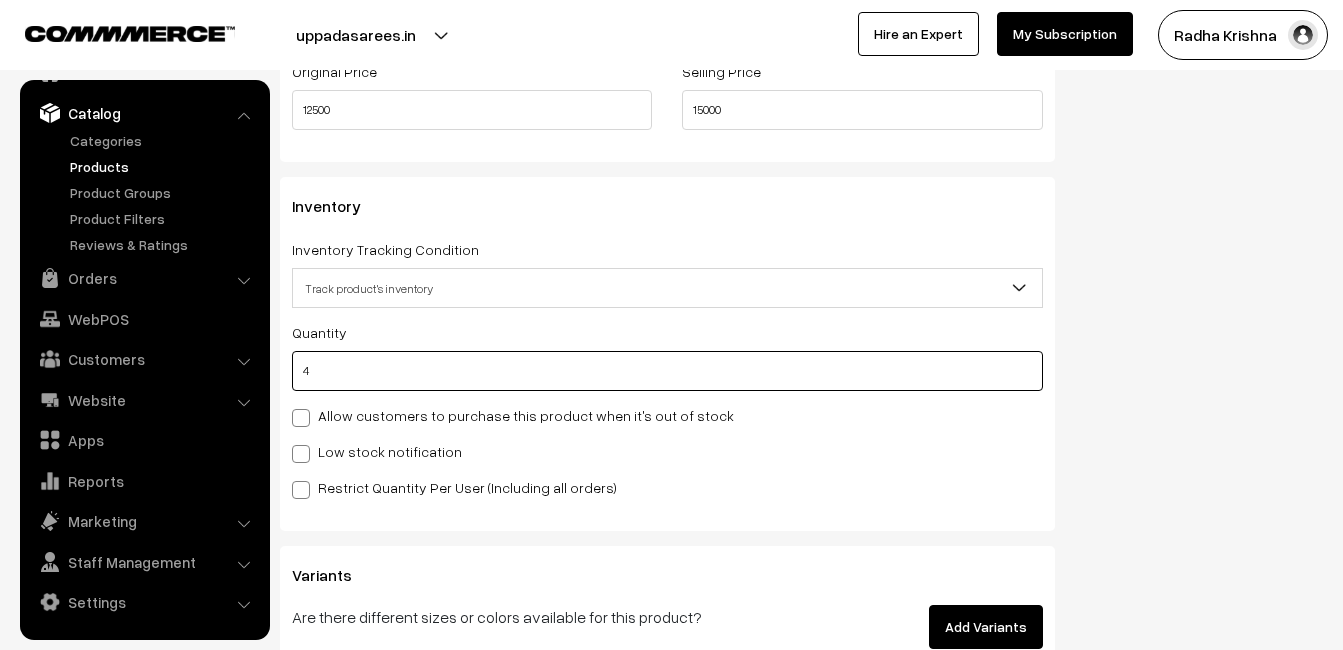 type on "4" 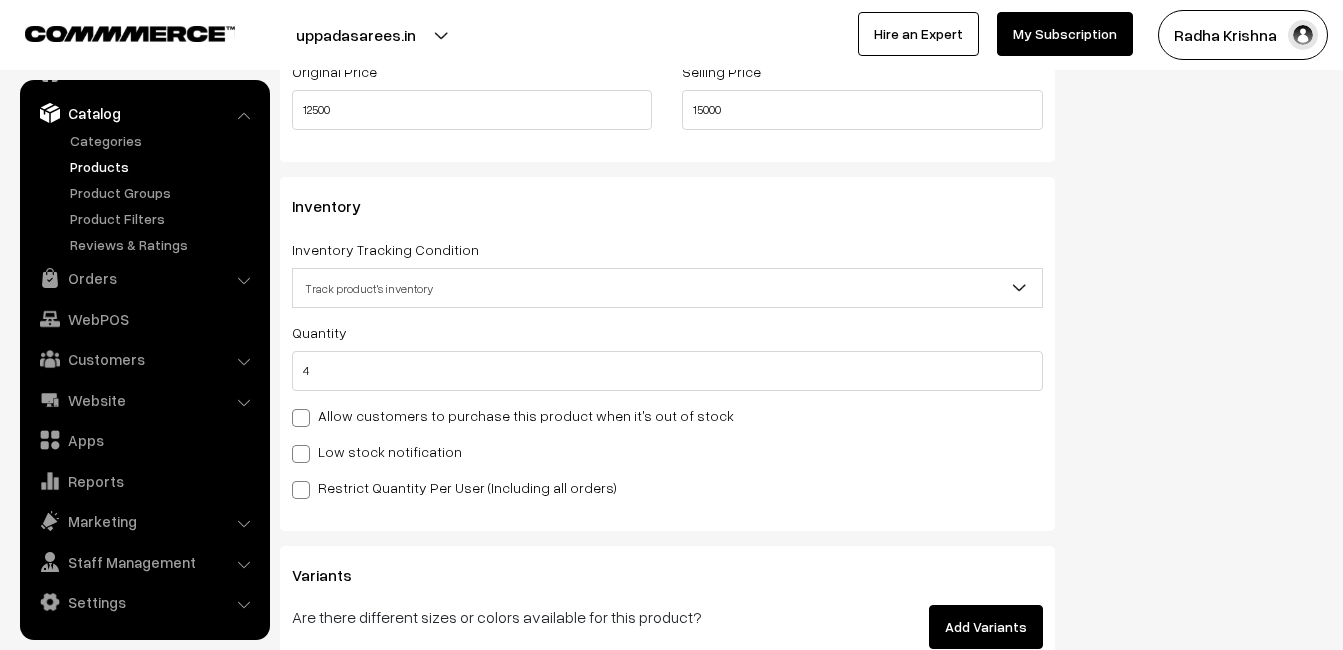 click on "Low stock notification" at bounding box center (377, 451) 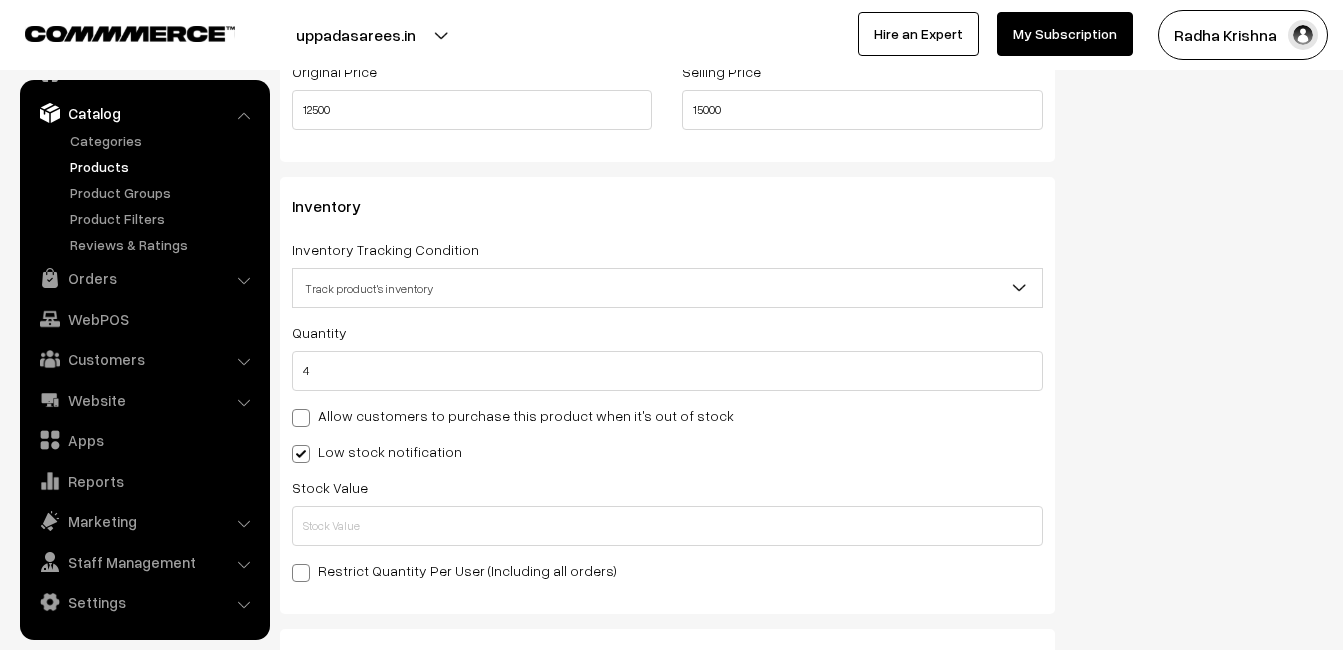 click on "Quantity
4
Allow customers to purchase this product when it's out of stock
Low stock notification
Stock Value" at bounding box center [667, 451] 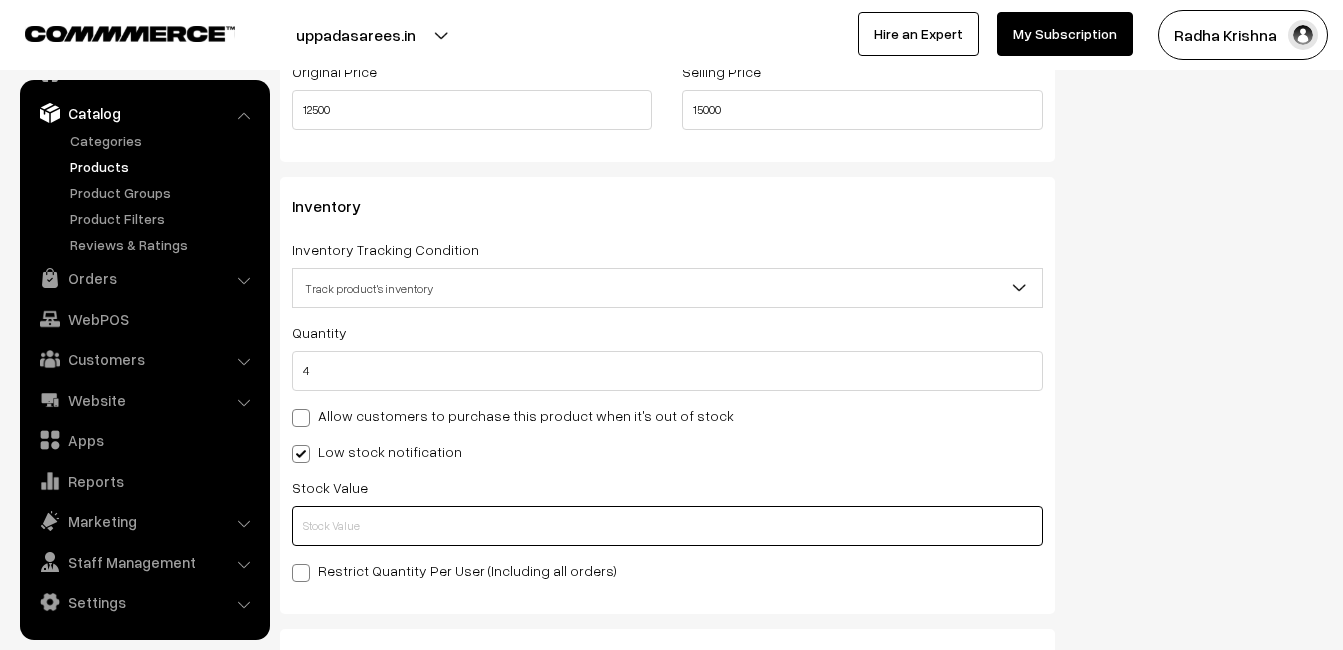 click at bounding box center (667, 526) 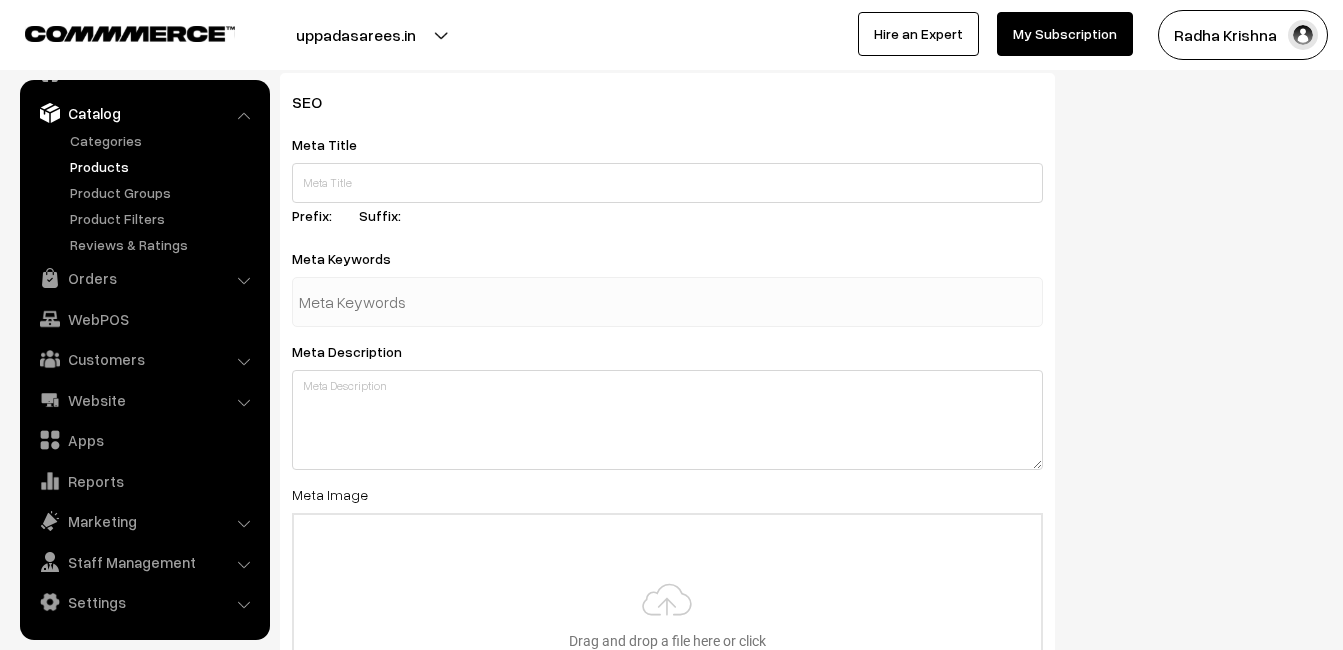 scroll, scrollTop: 2968, scrollLeft: 0, axis: vertical 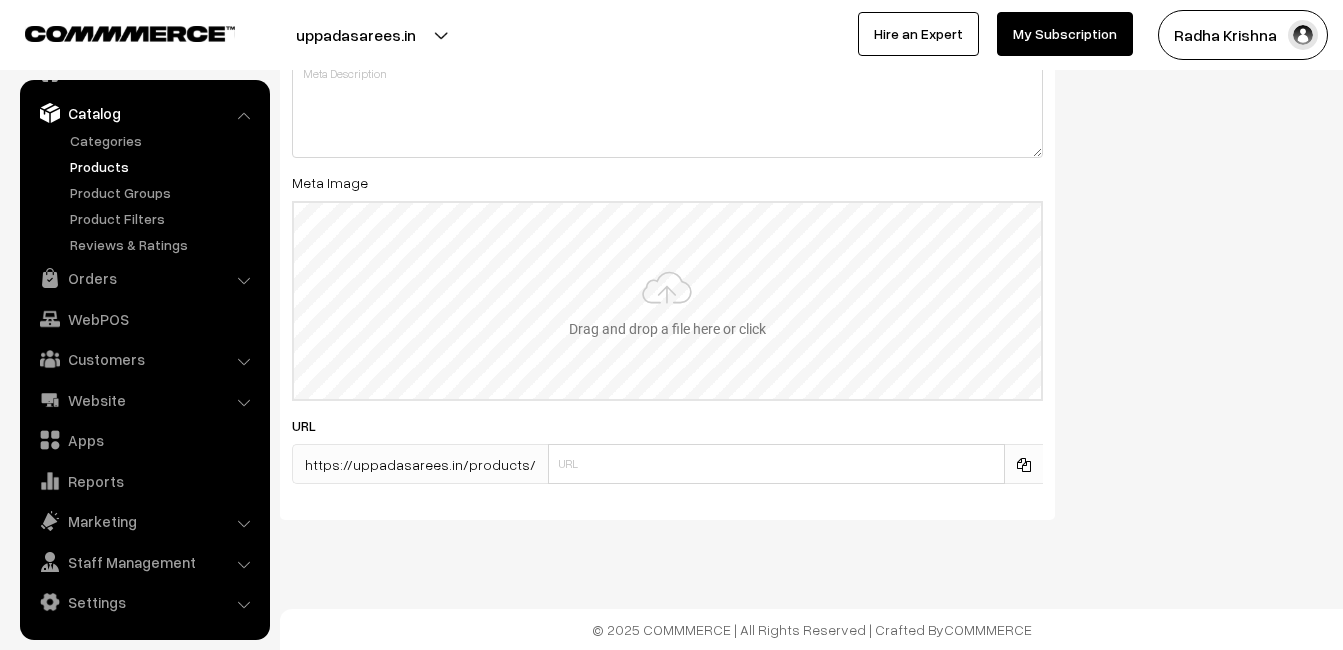 type on "2" 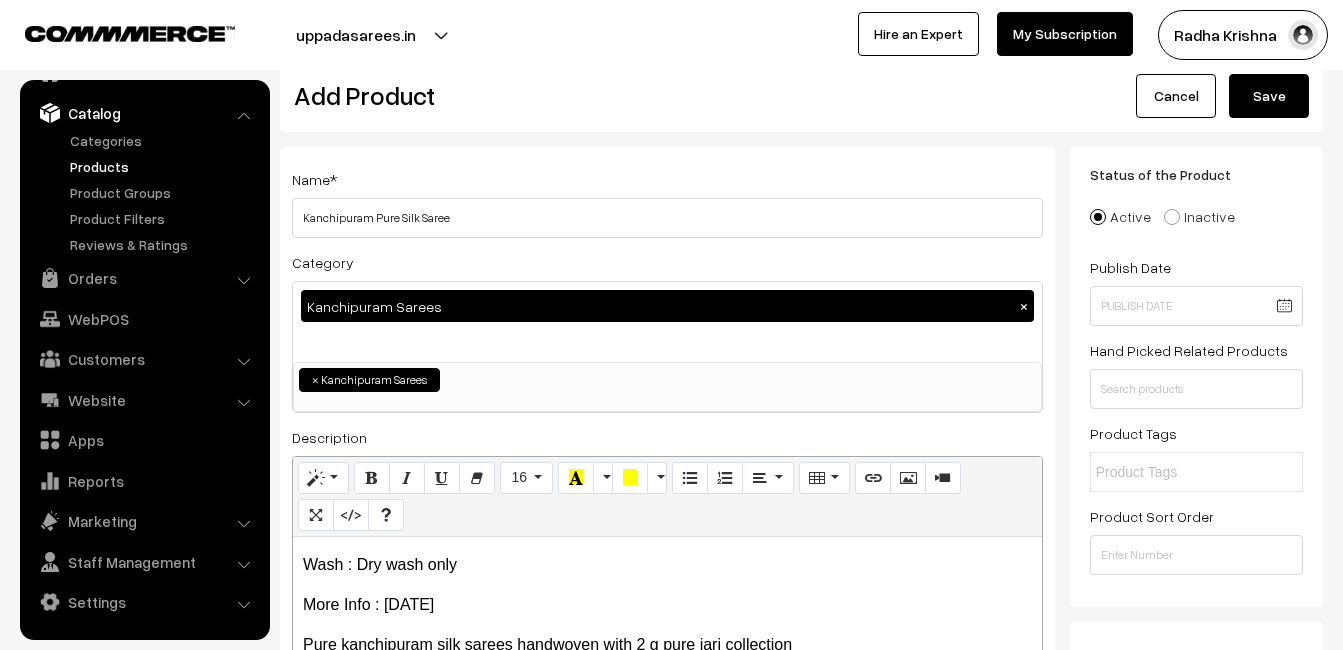 scroll, scrollTop: 12, scrollLeft: 0, axis: vertical 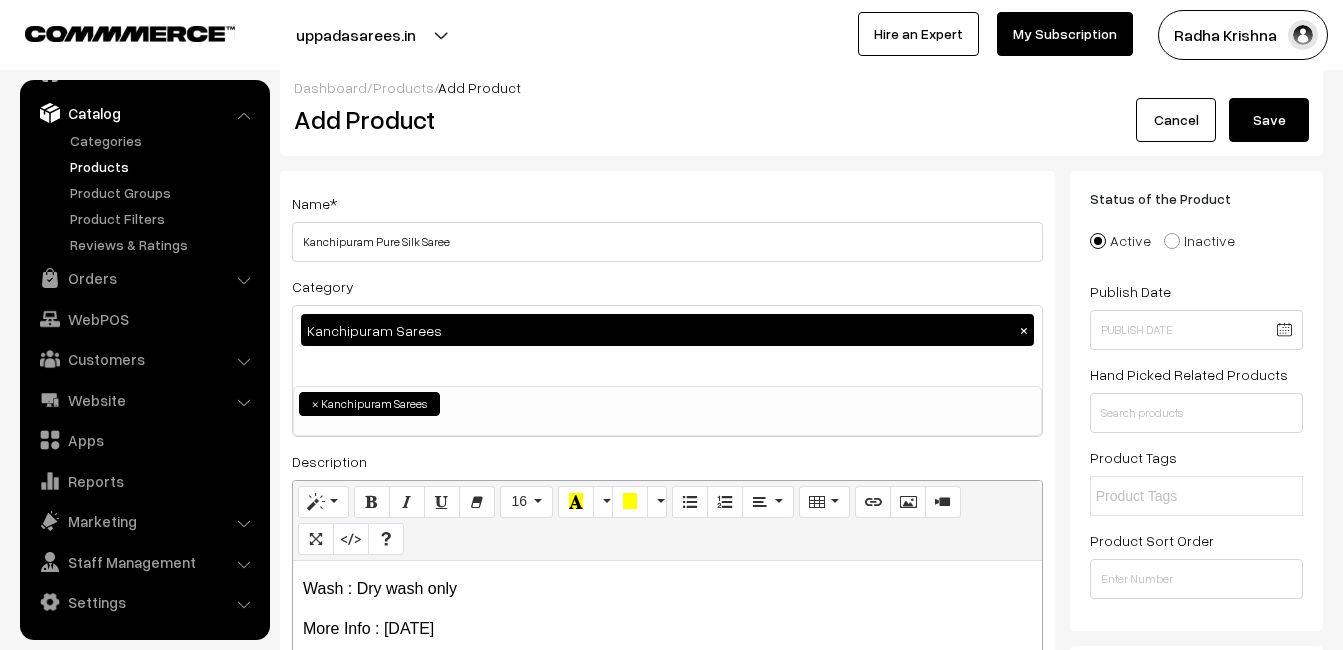 click on "Save" at bounding box center (1269, 120) 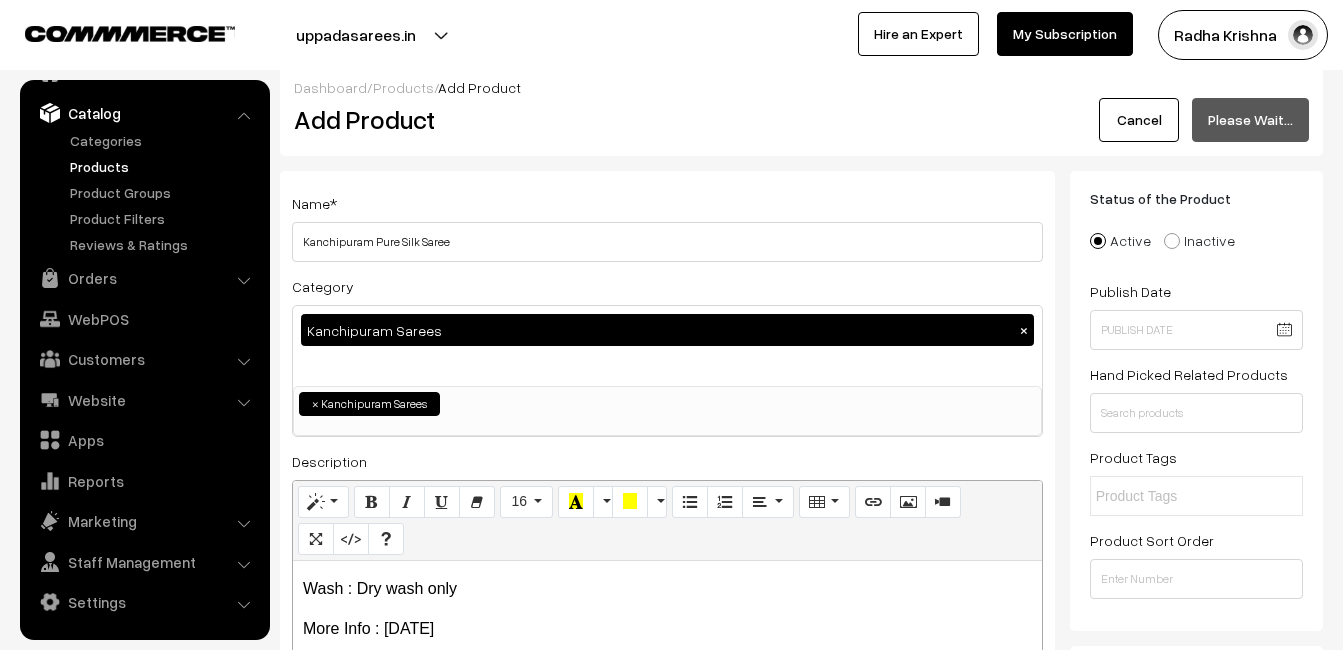 click on "Dashboard  /  Products  /  Add Product" at bounding box center [801, 87] 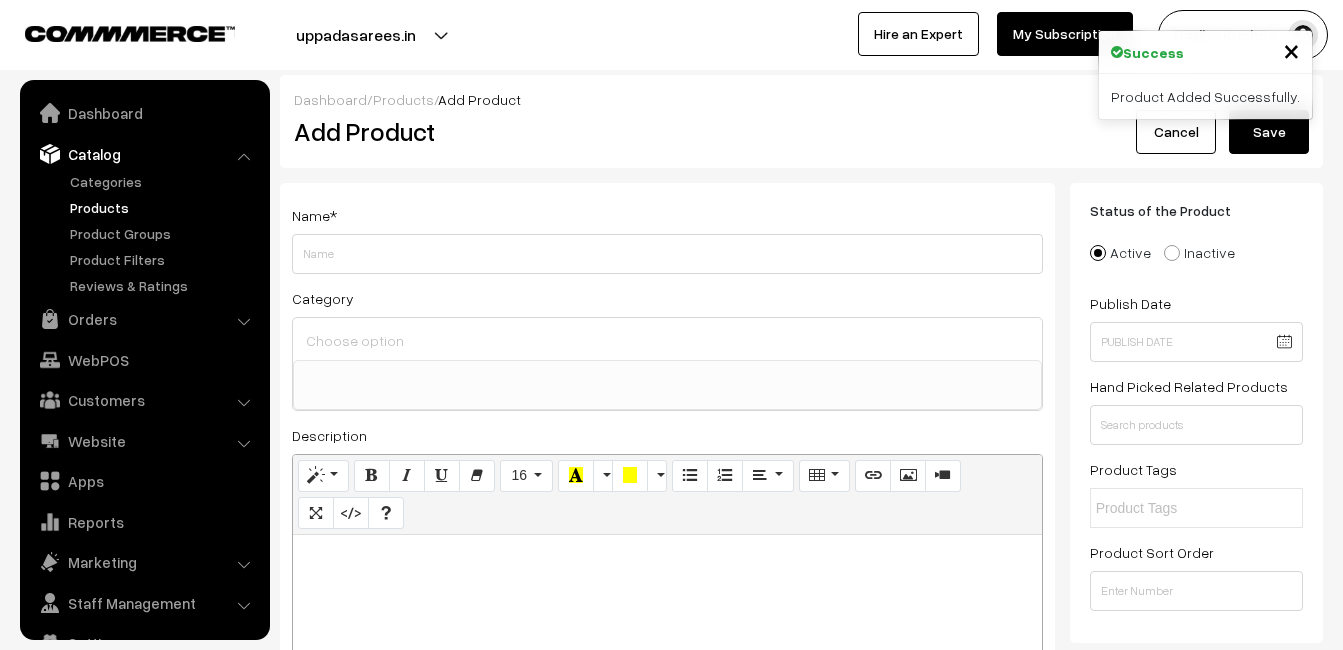 select 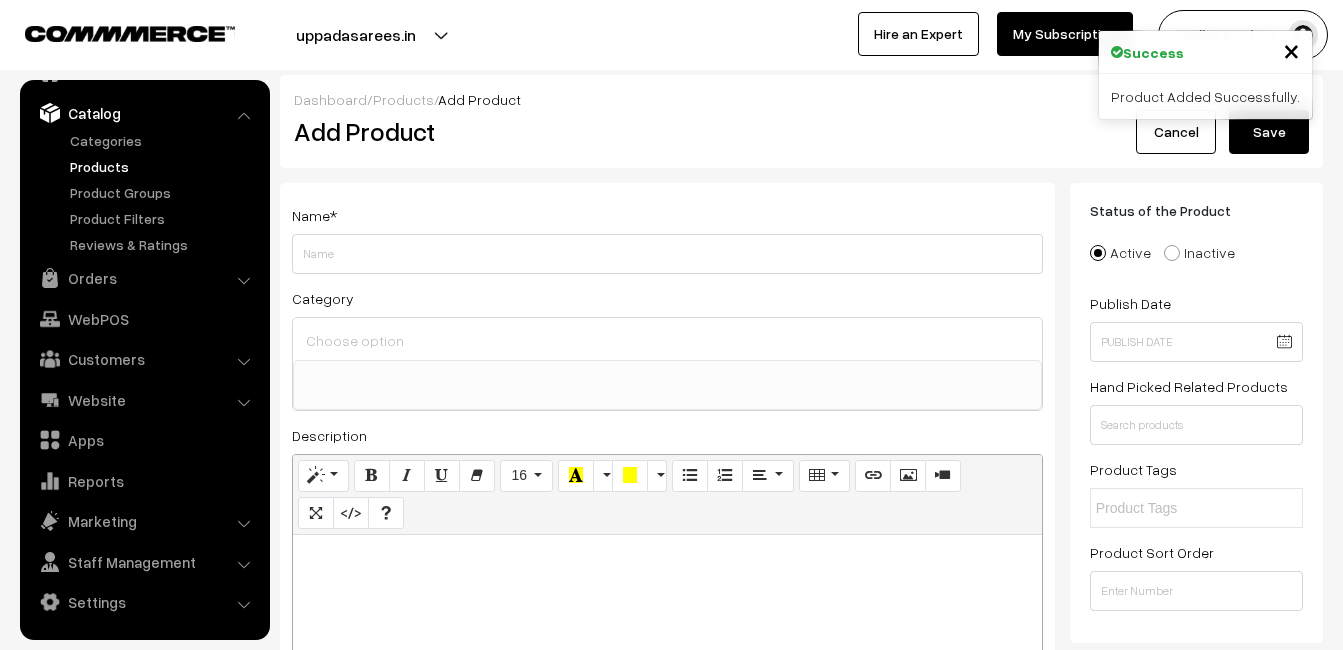 paste 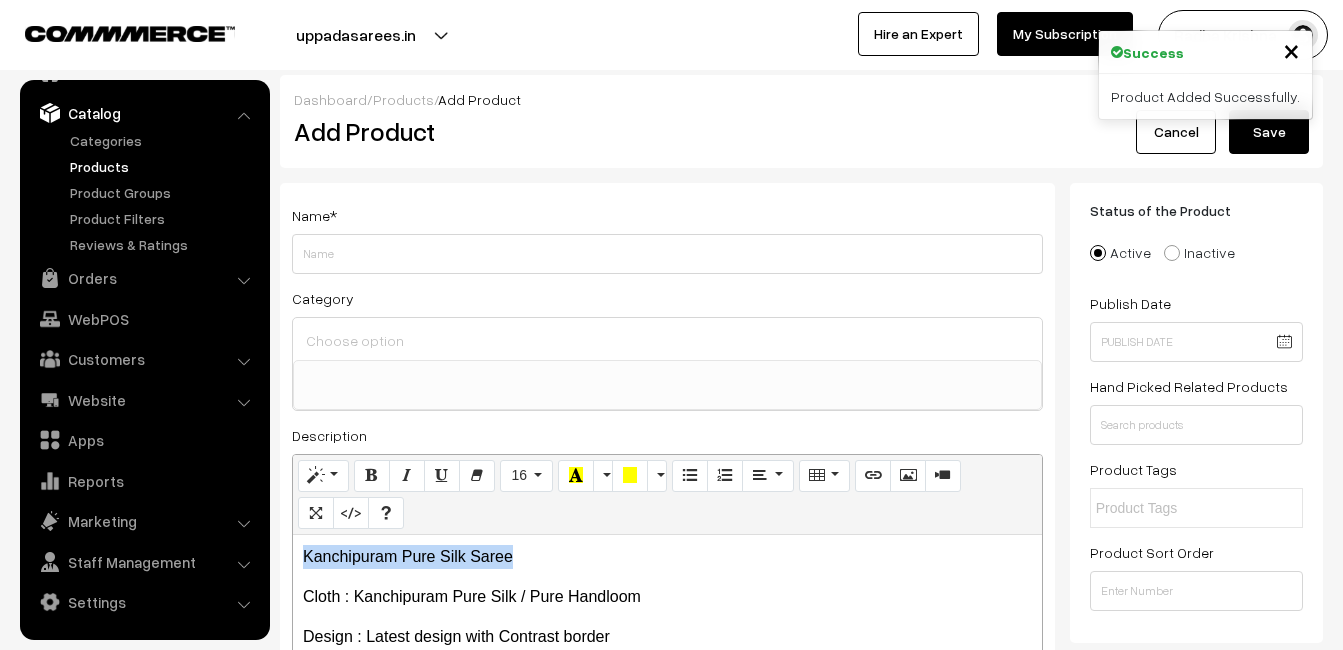 drag, startPoint x: 526, startPoint y: 553, endPoint x: 267, endPoint y: 556, distance: 259.01736 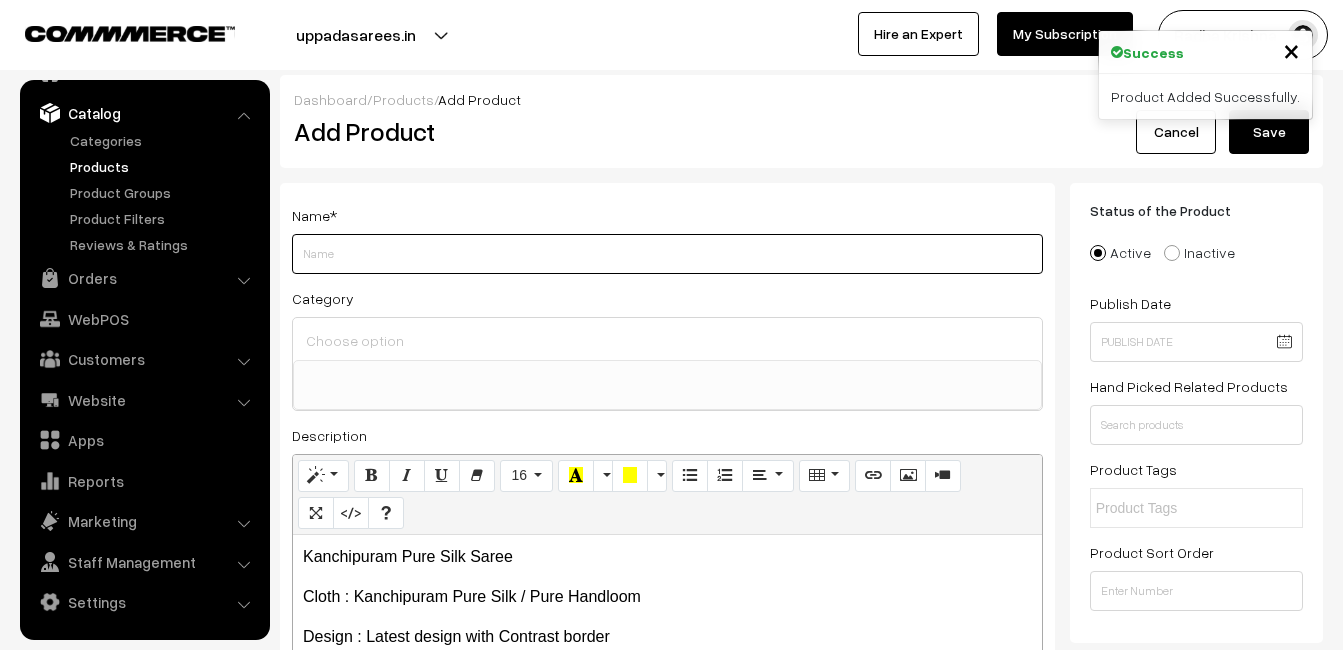 click on "Weight" at bounding box center [667, 254] 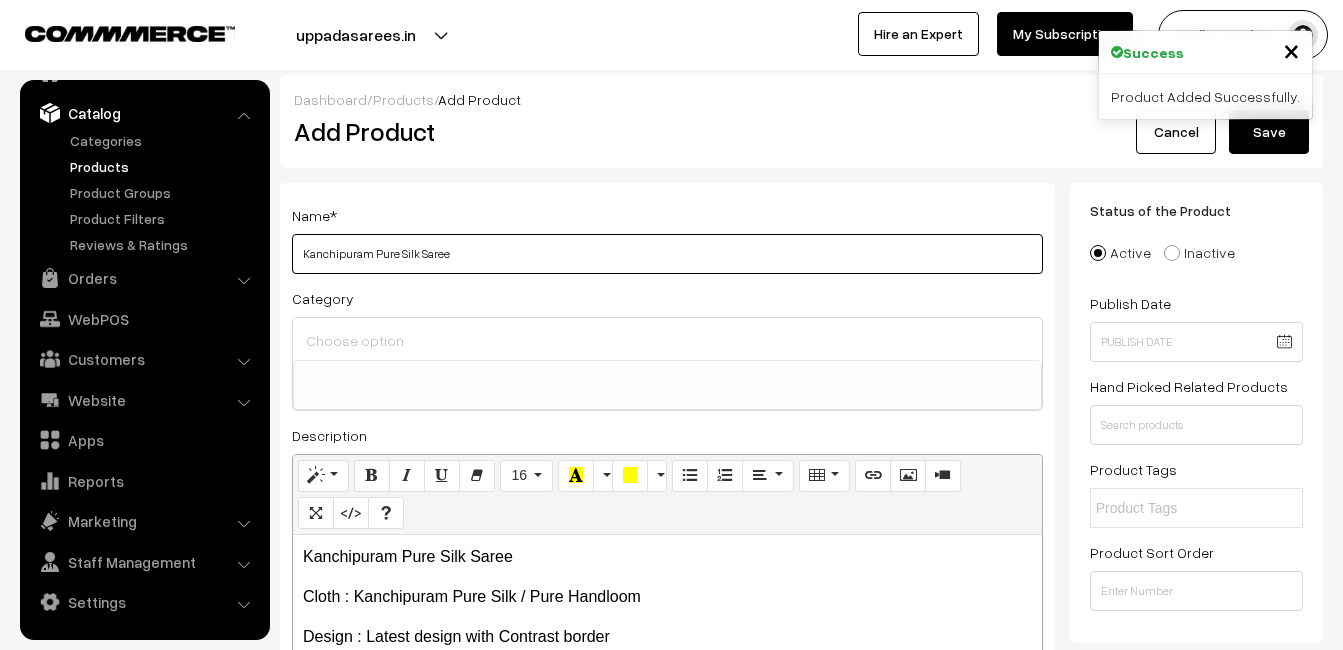 type on "Kanchipuram Pure Silk Saree" 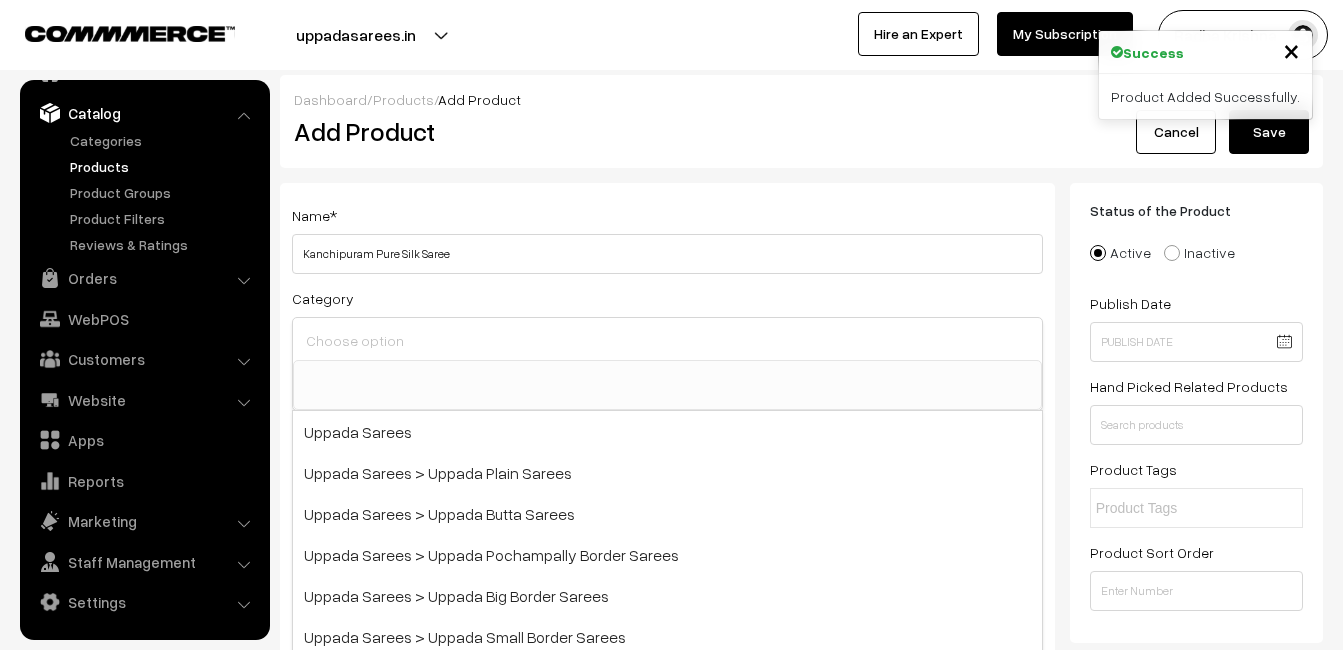 click at bounding box center [667, 340] 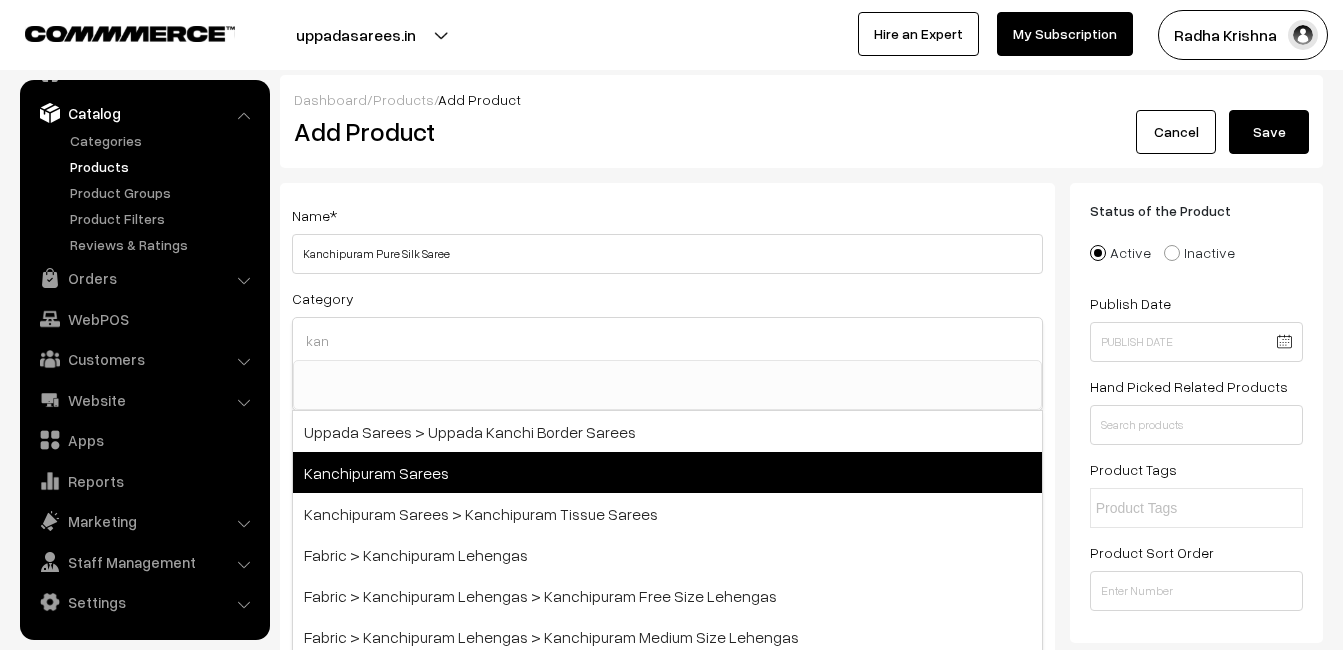 type on "kan" 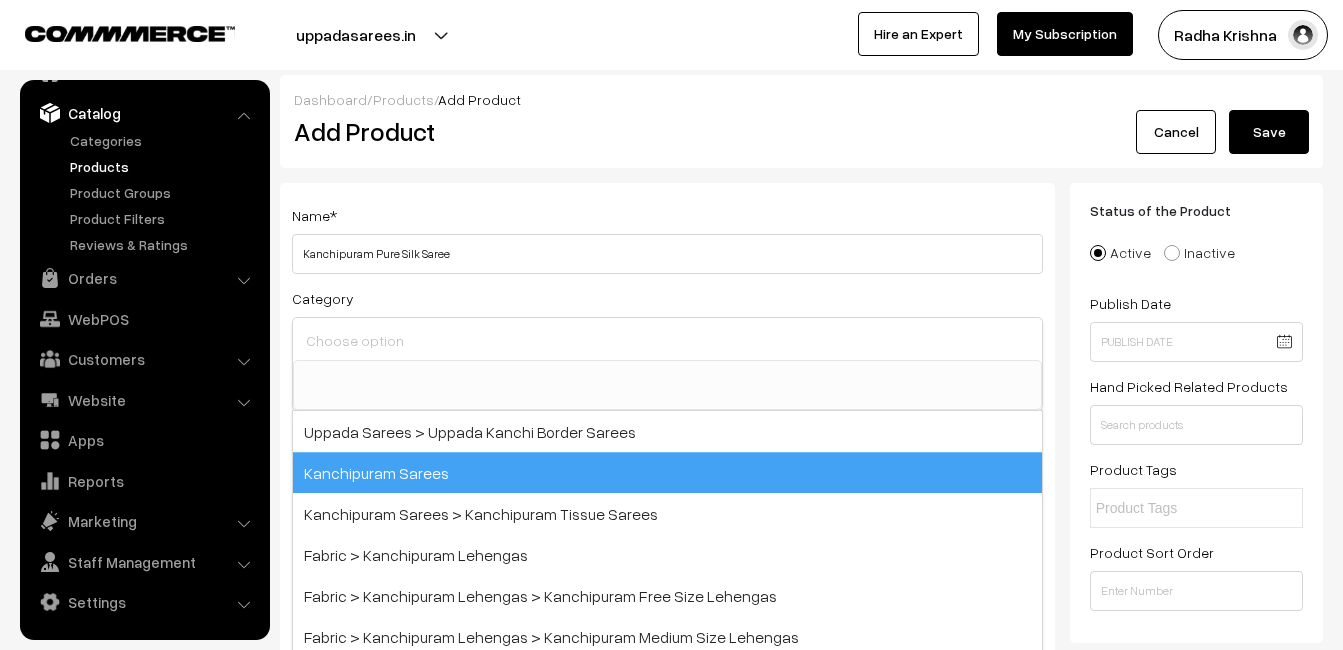 scroll, scrollTop: 340, scrollLeft: 0, axis: vertical 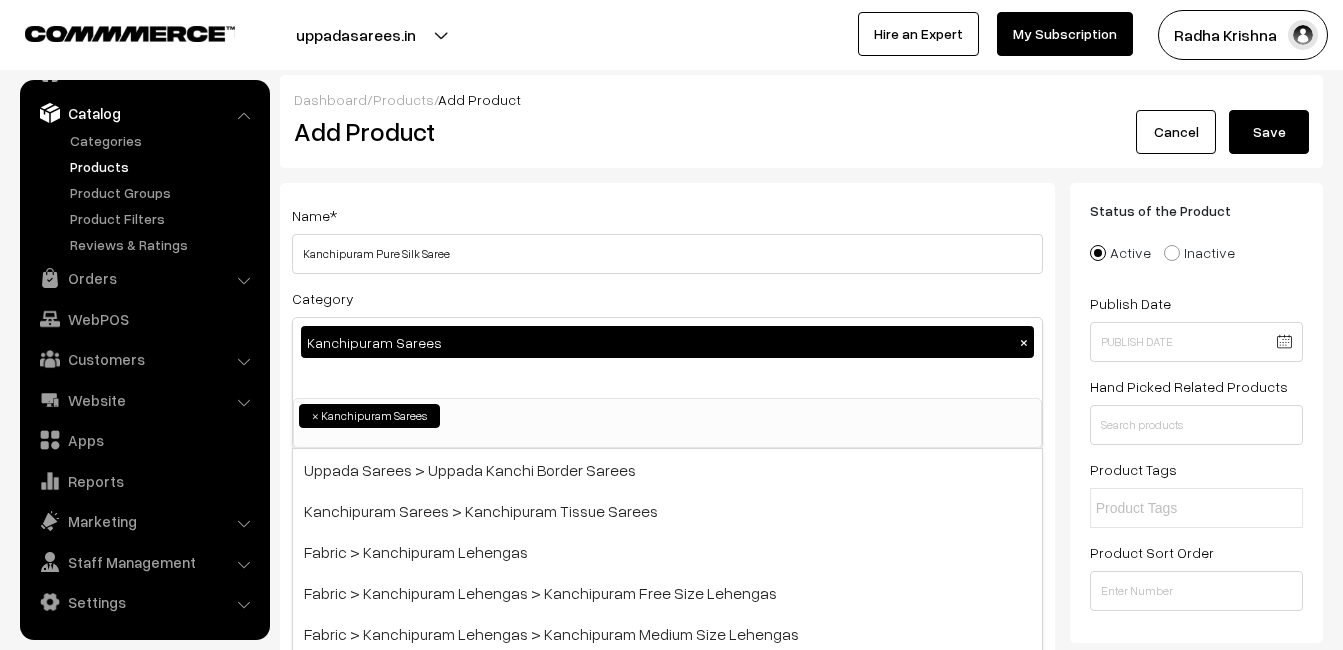 click on "Dashboard  /  Products  /  Add Product
Add Product
Cancel
Save" at bounding box center [801, 121] 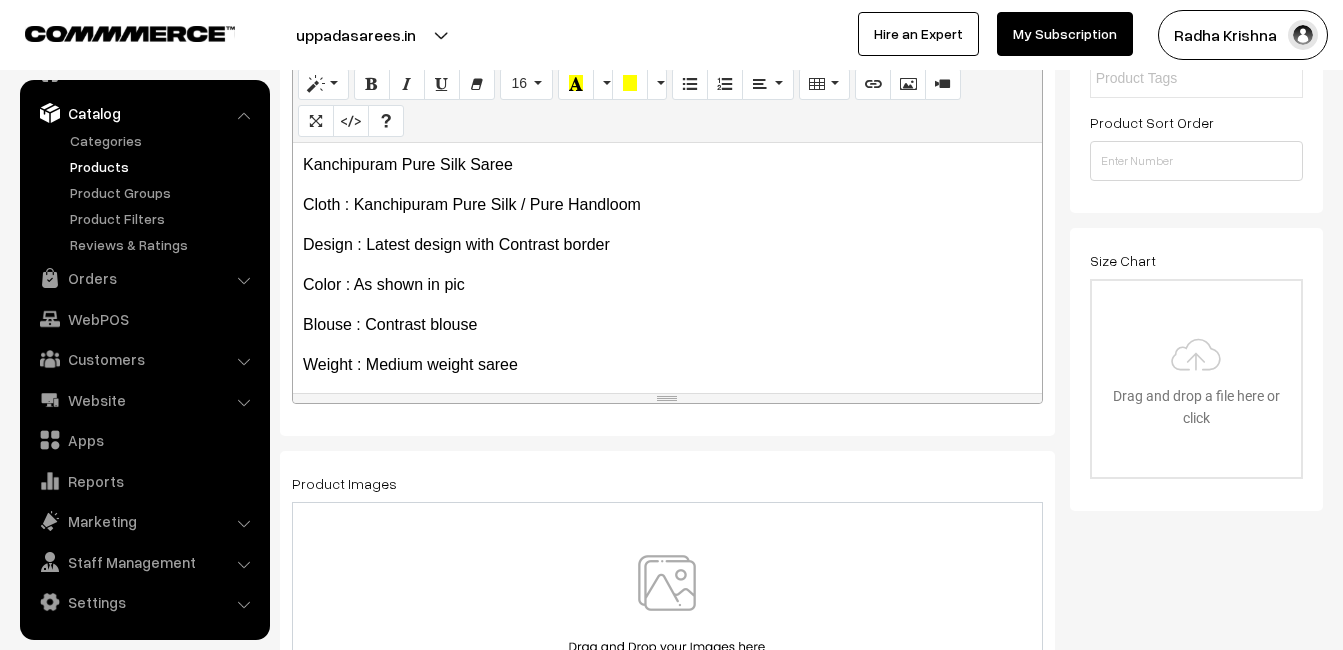 scroll, scrollTop: 500, scrollLeft: 0, axis: vertical 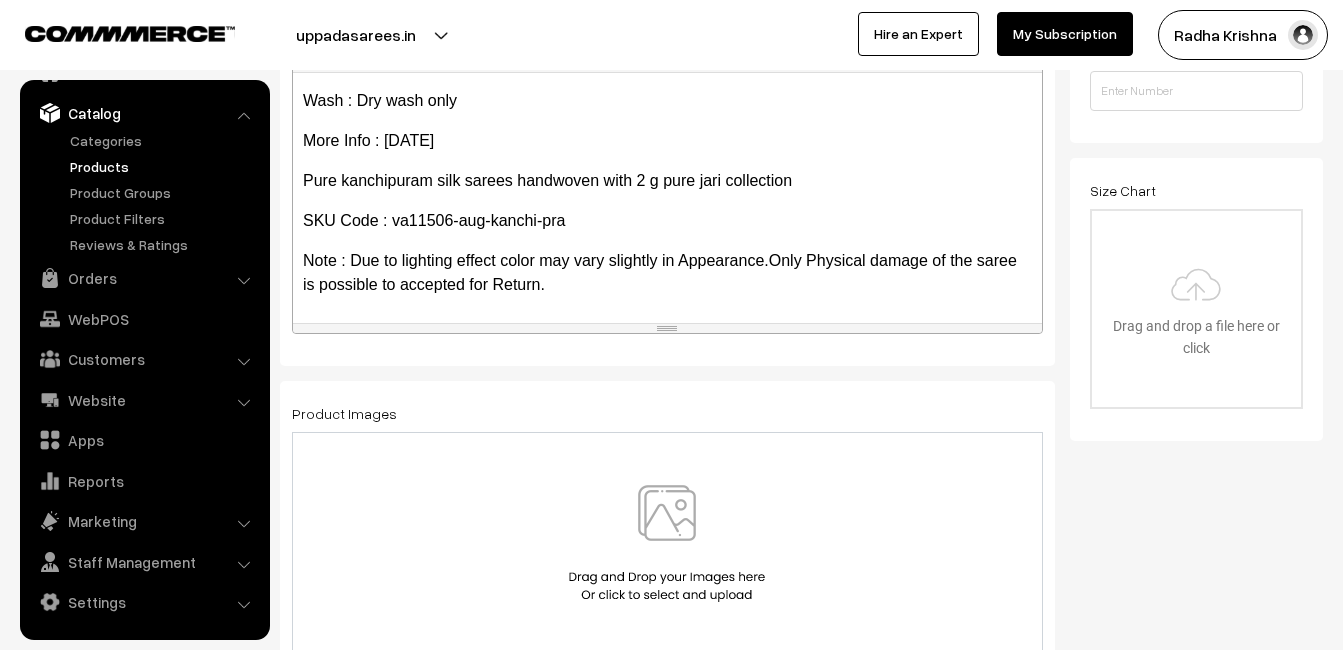 click at bounding box center (667, 543) 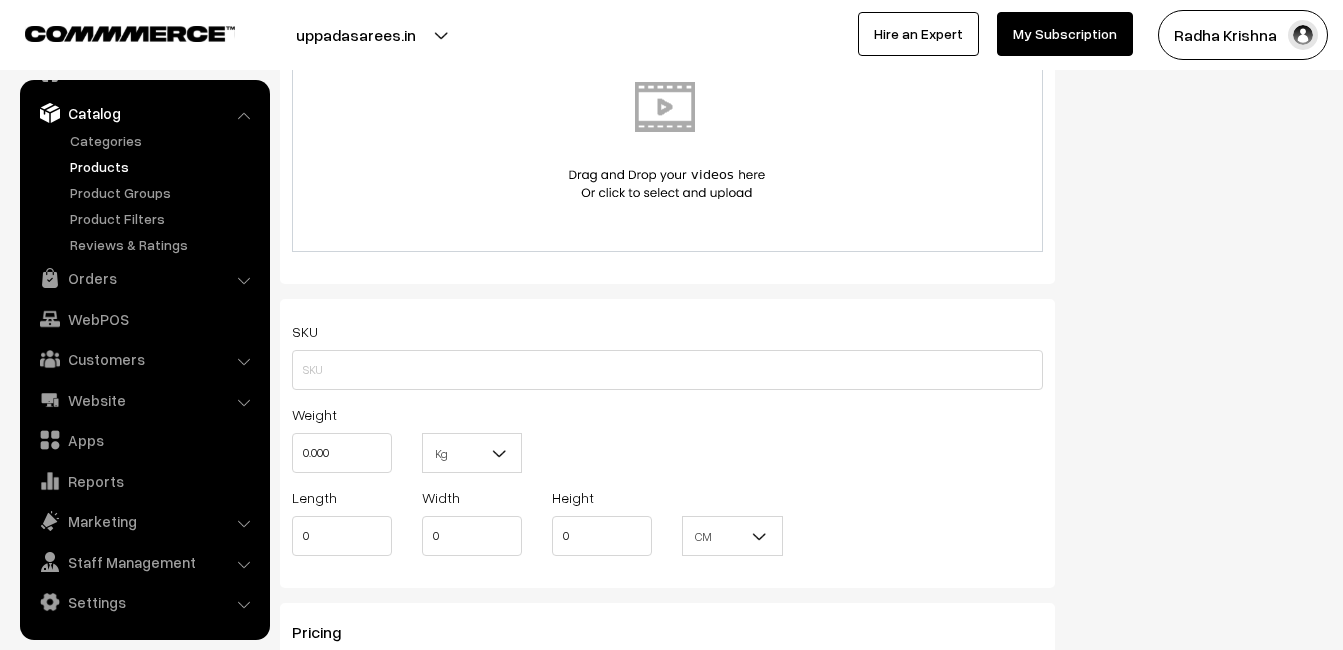 scroll, scrollTop: 1200, scrollLeft: 0, axis: vertical 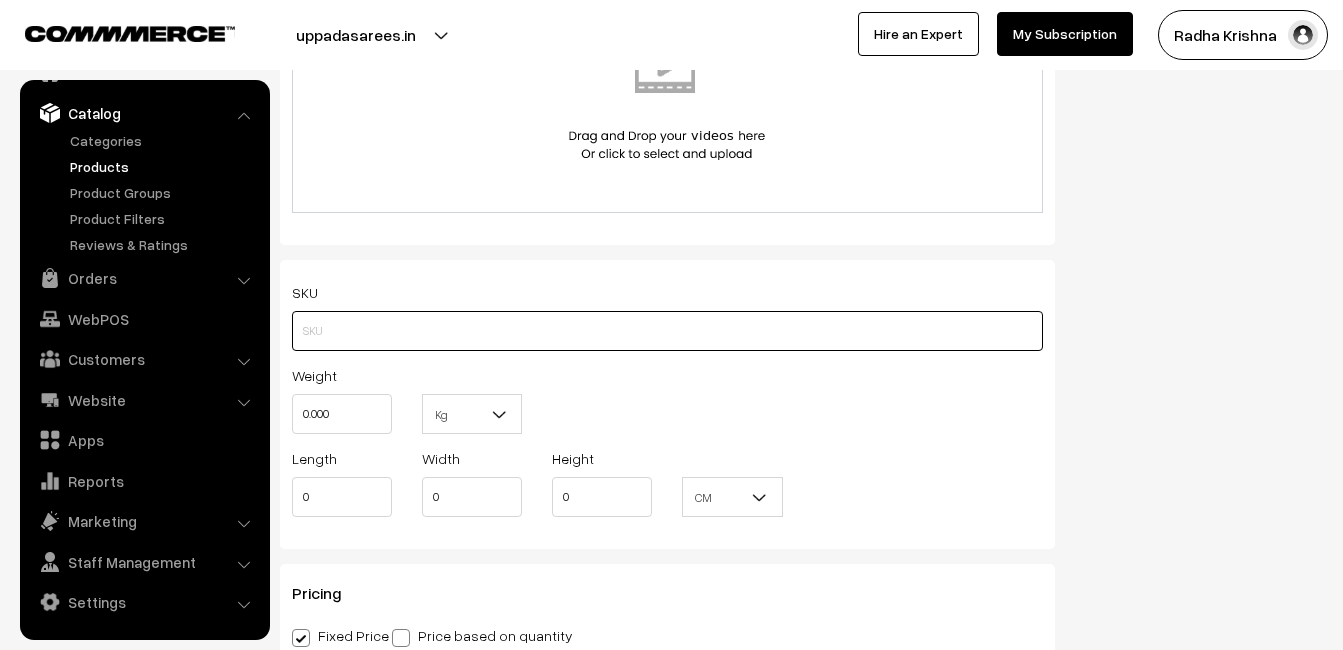 click at bounding box center [667, 331] 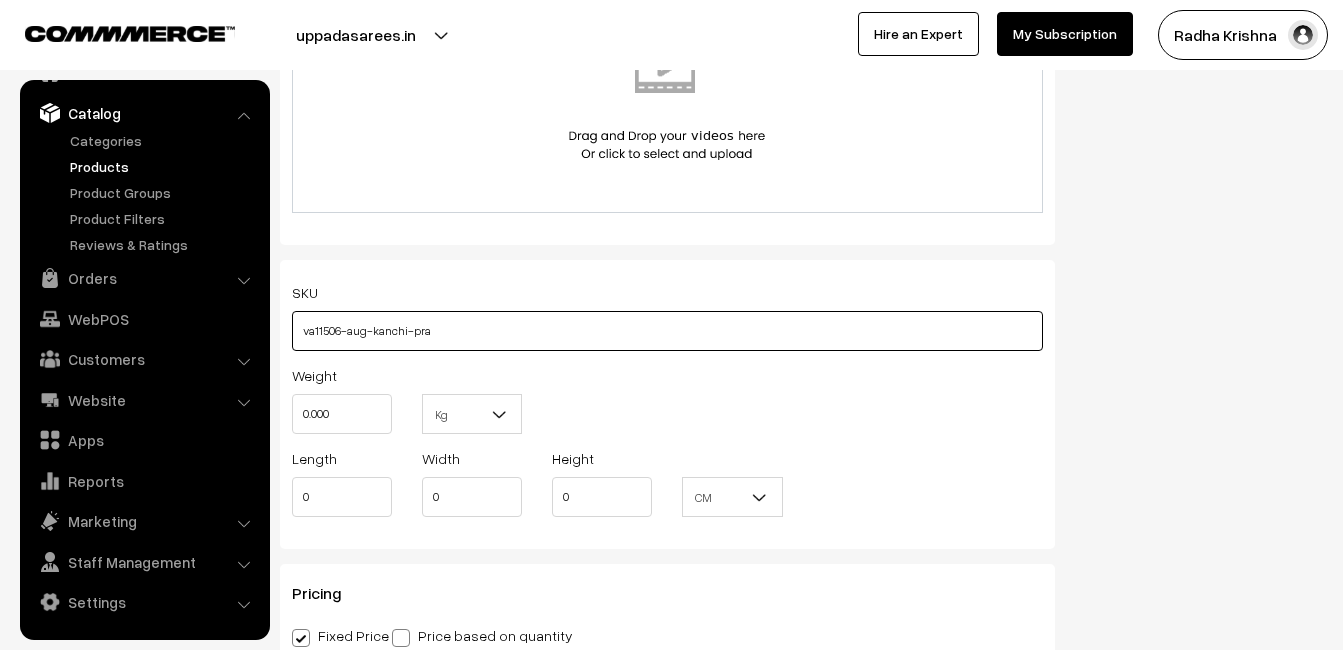 type on "va11506-aug-kanchi-pra" 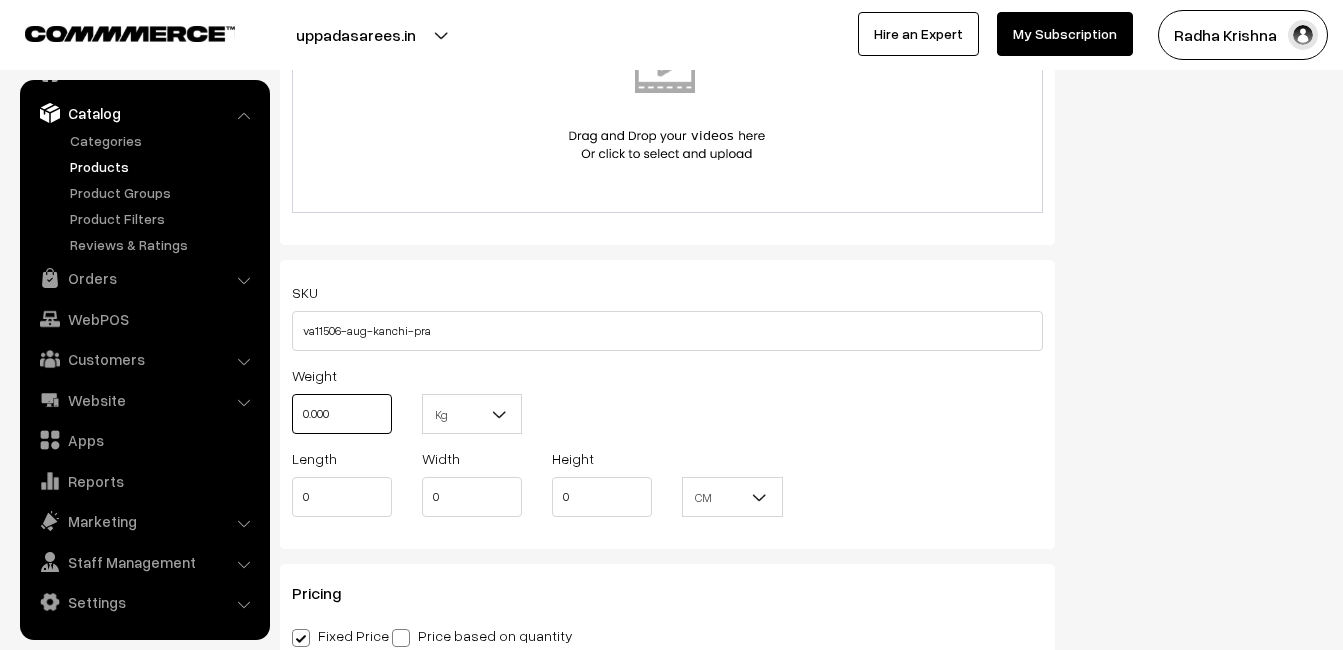 click on "0.000" at bounding box center (342, 414) 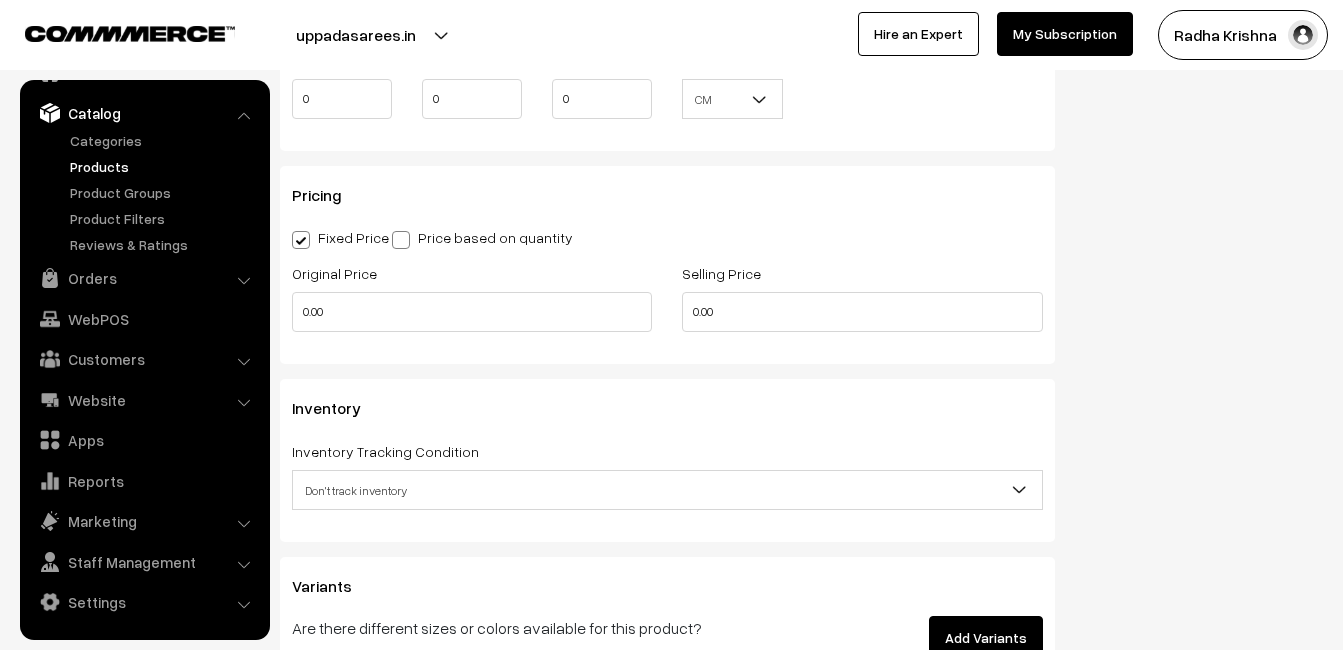 scroll, scrollTop: 1600, scrollLeft: 0, axis: vertical 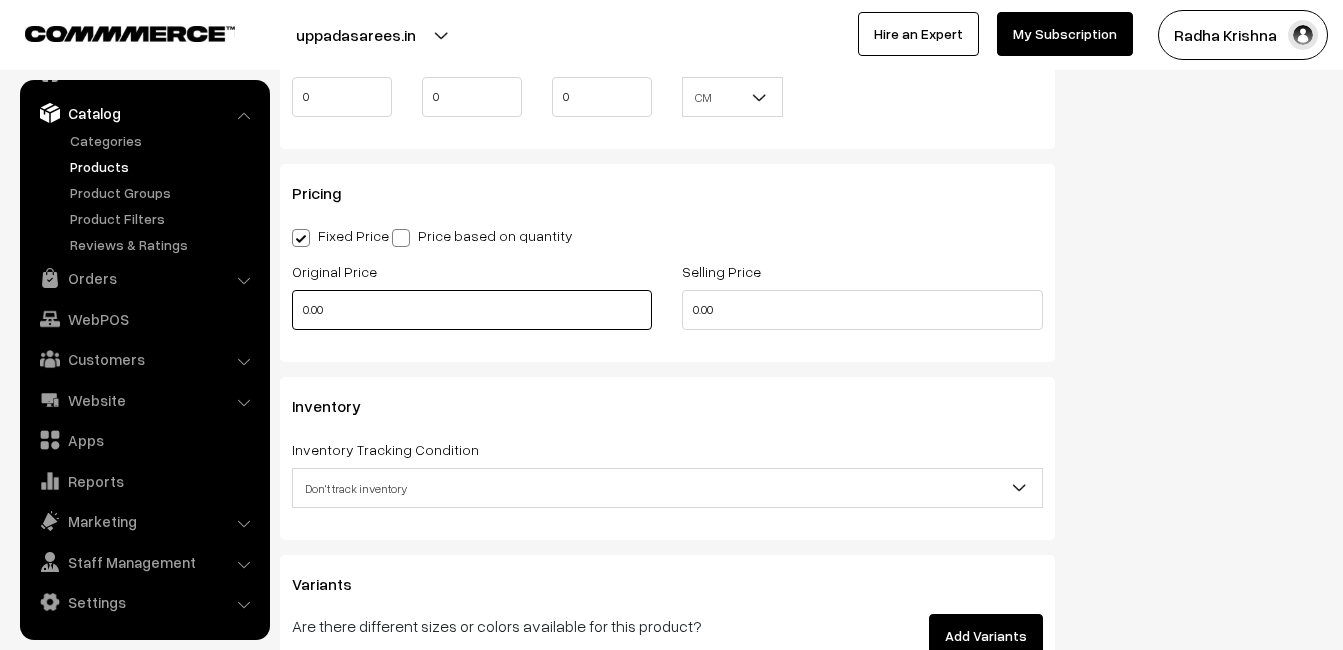 type on "0.80" 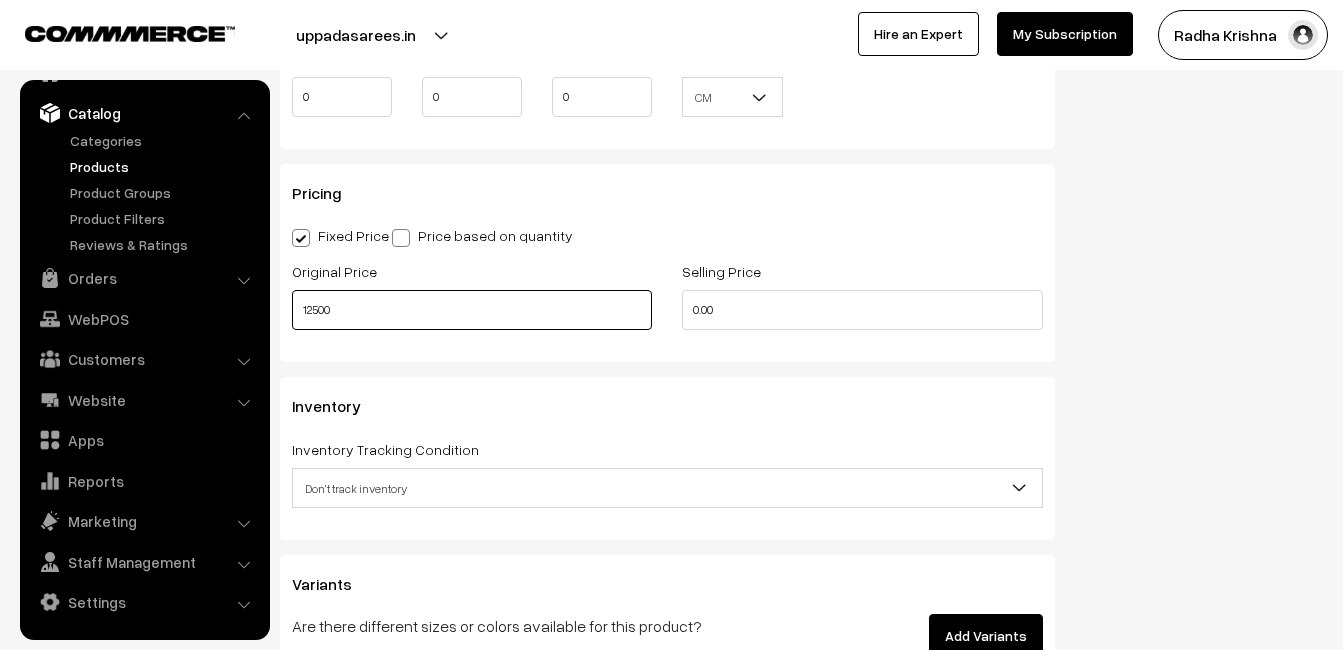 type on "12500" 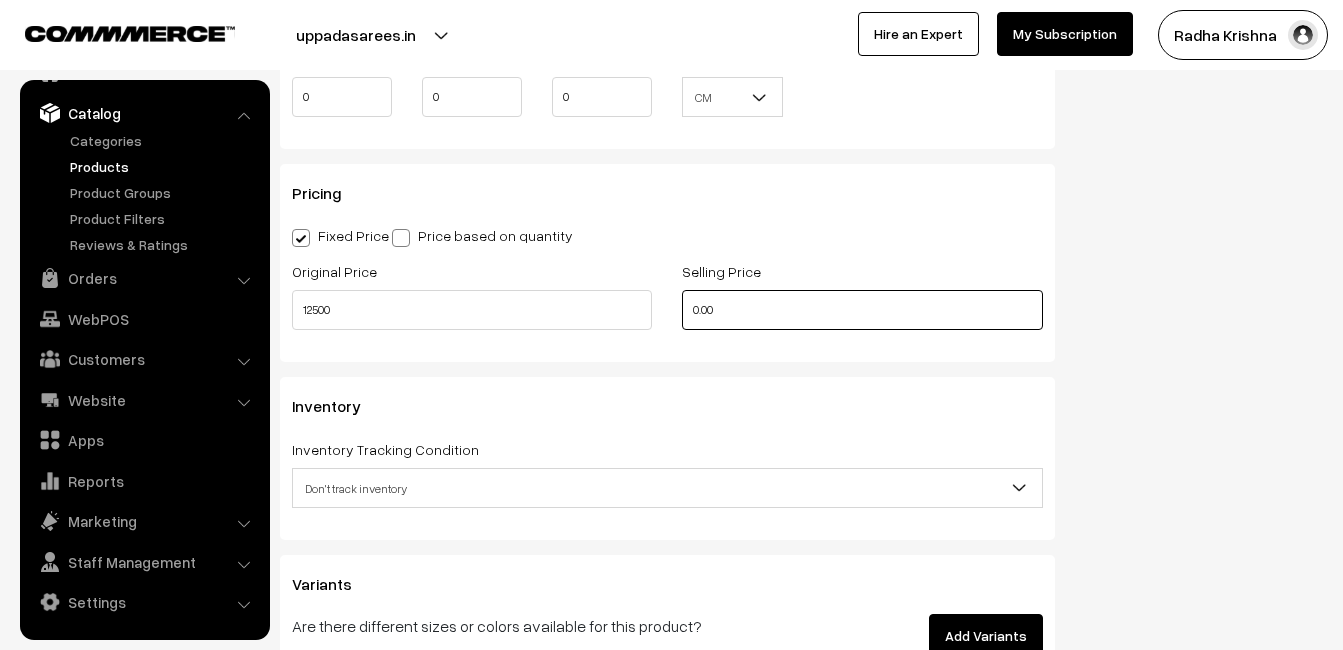 click on "0.00" at bounding box center [862, 310] 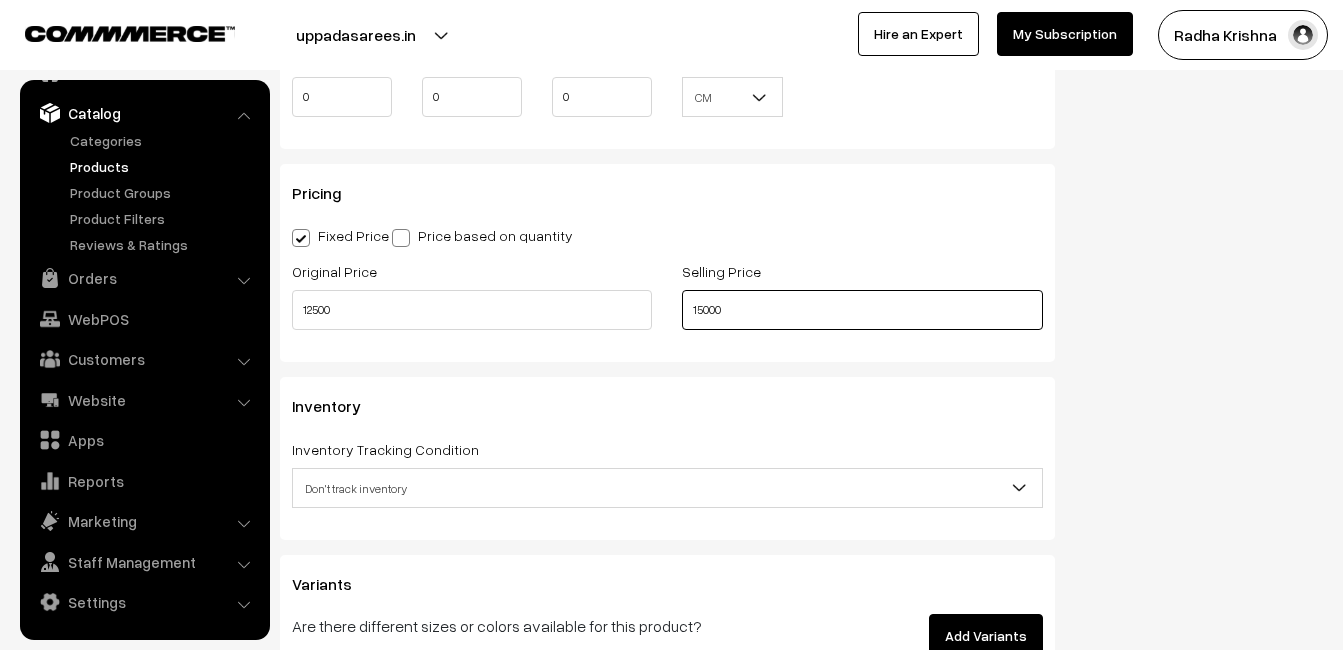 type on "15000" 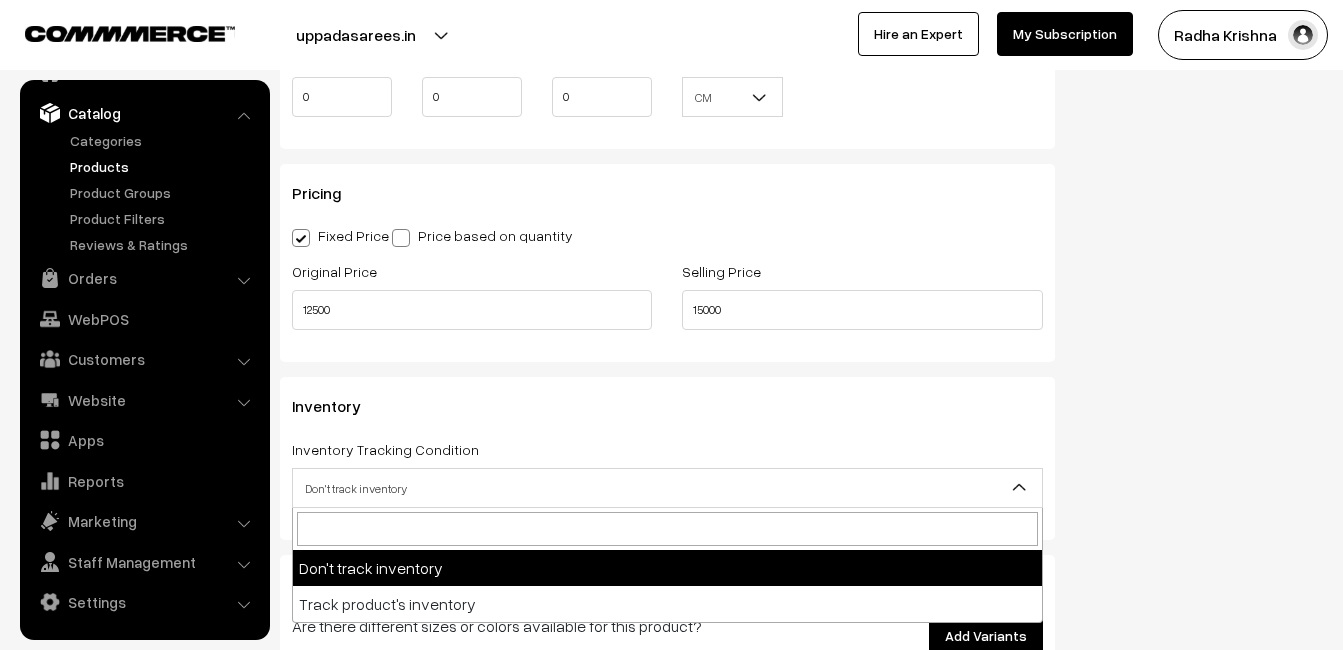 click on "Don't track inventory" at bounding box center [667, 488] 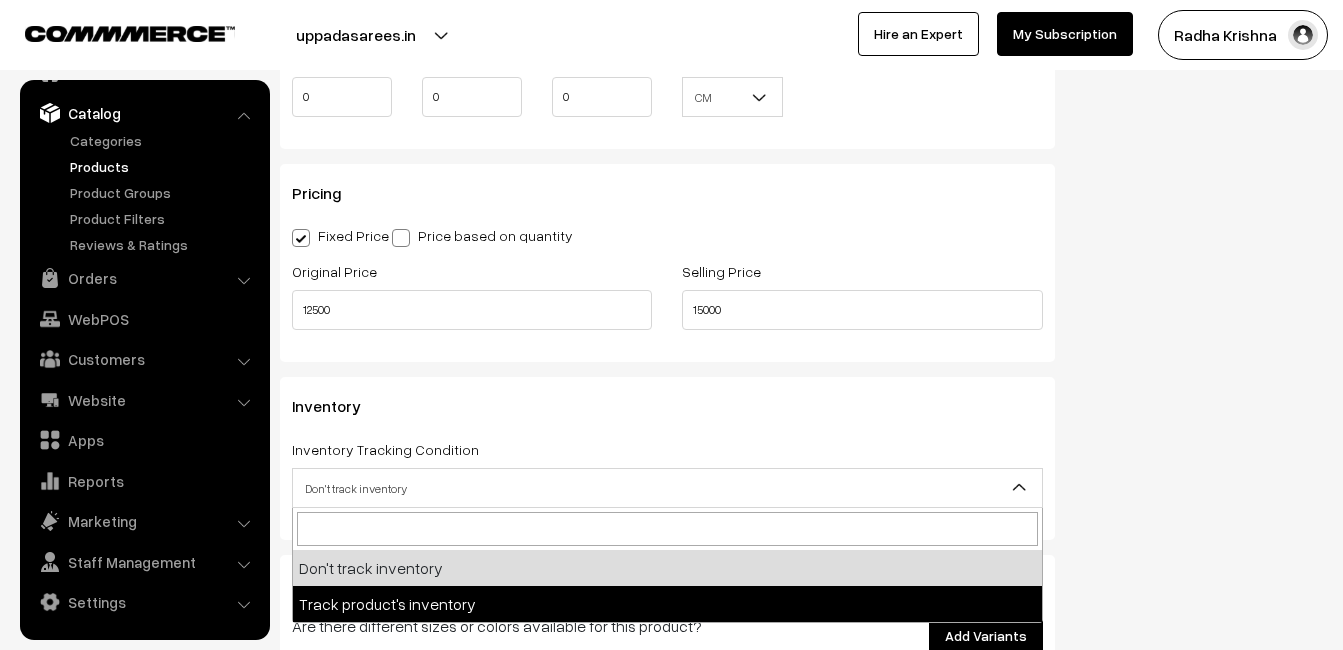 select on "2" 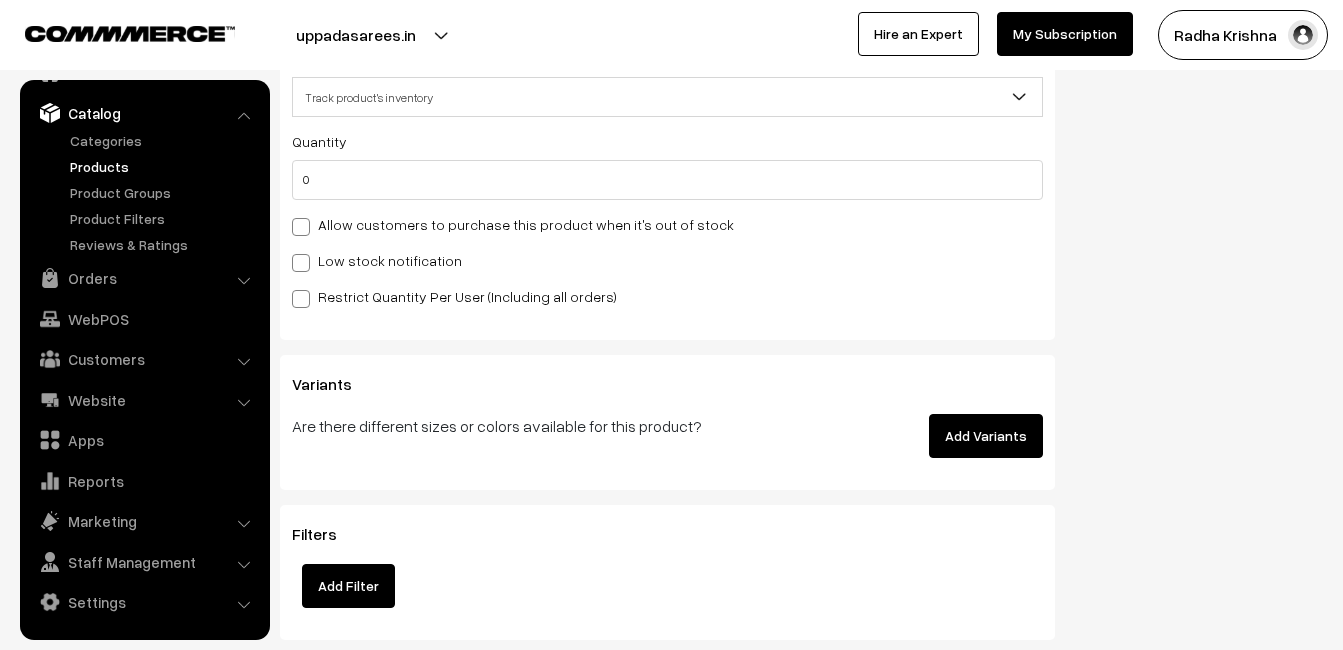 scroll, scrollTop: 2000, scrollLeft: 0, axis: vertical 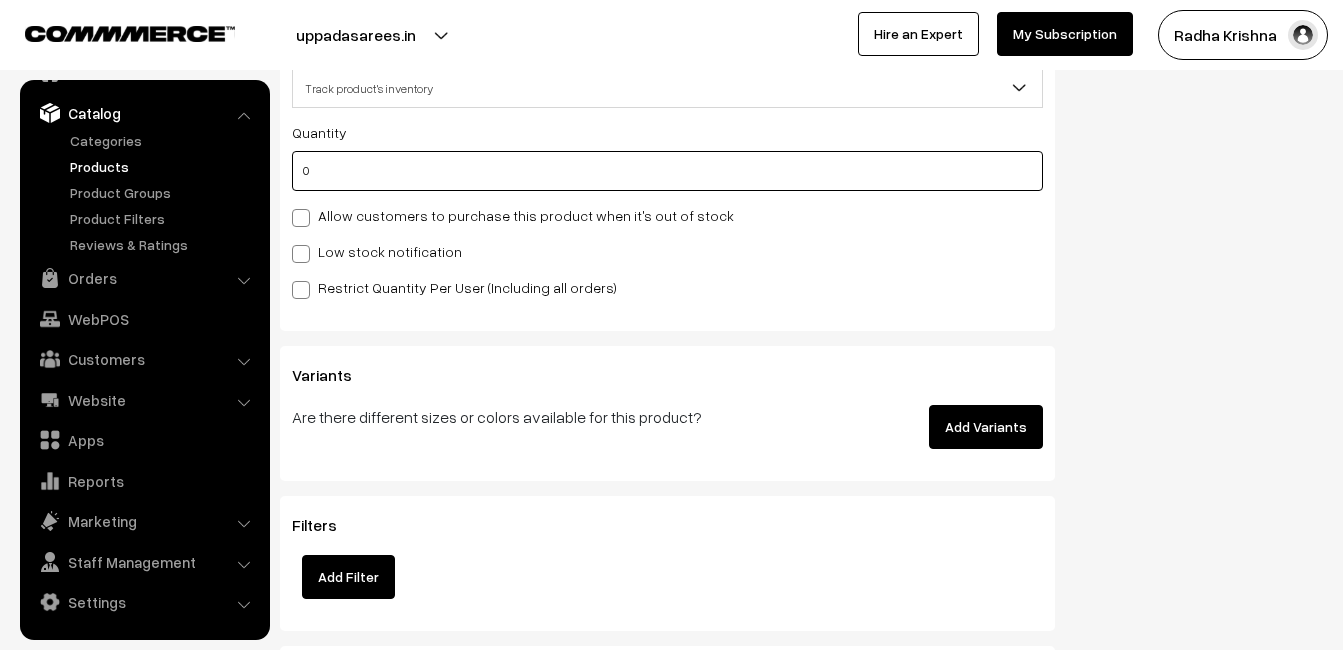 click on "0" at bounding box center (667, 171) 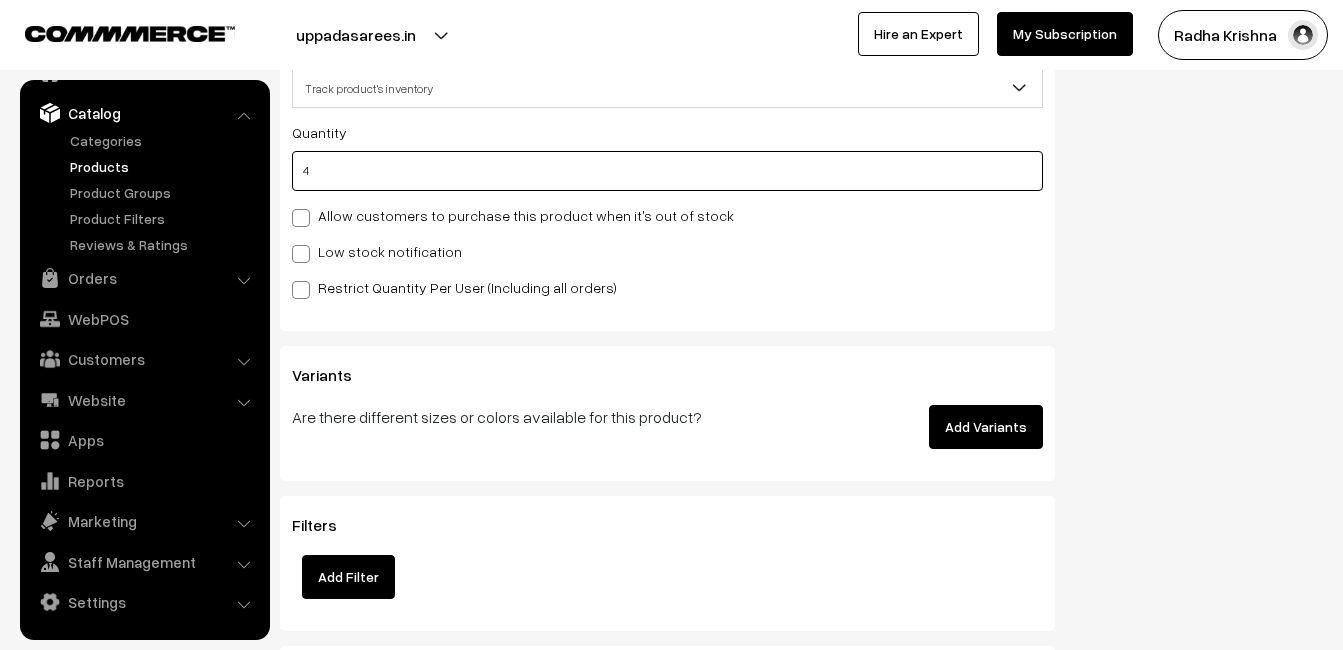 type on "4" 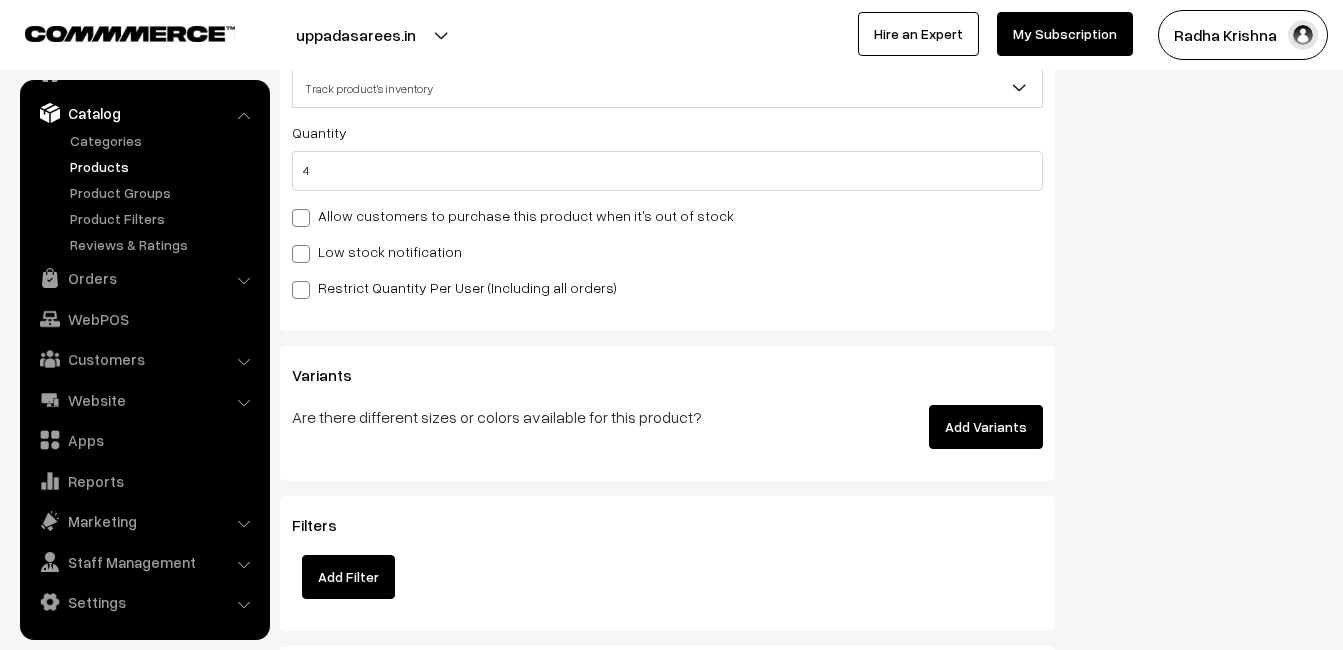 click on "Low stock notification" at bounding box center (377, 251) 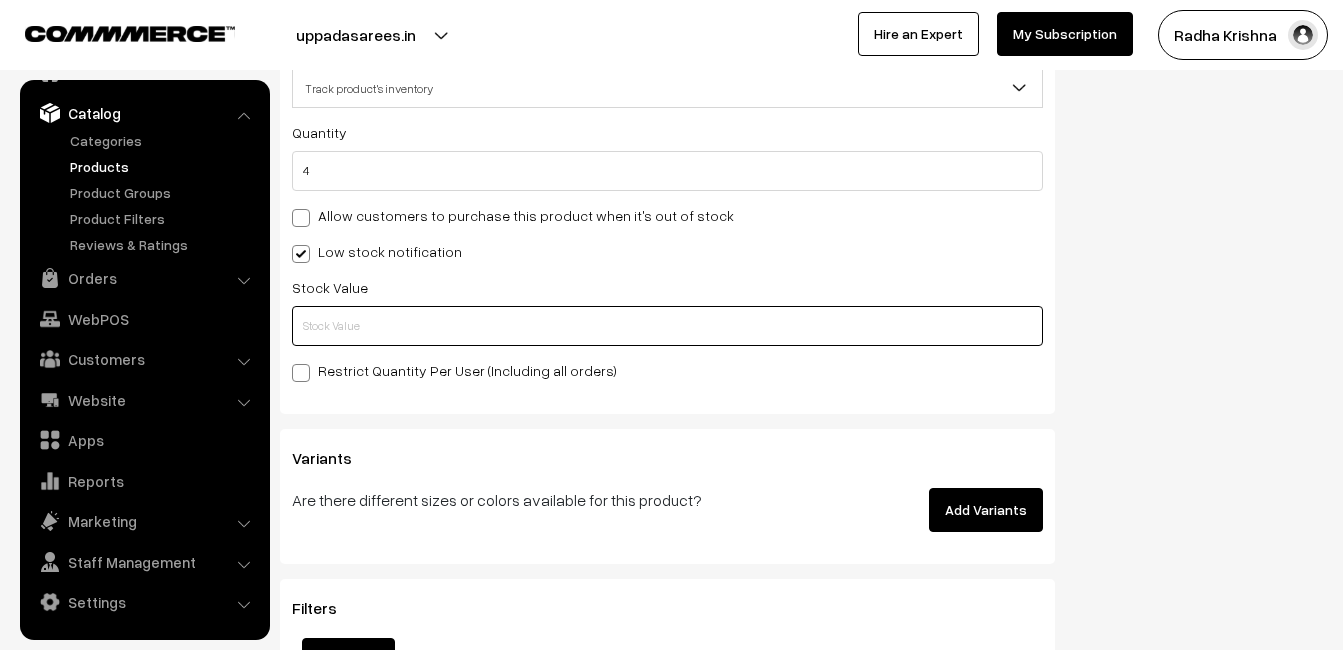click at bounding box center [667, 326] 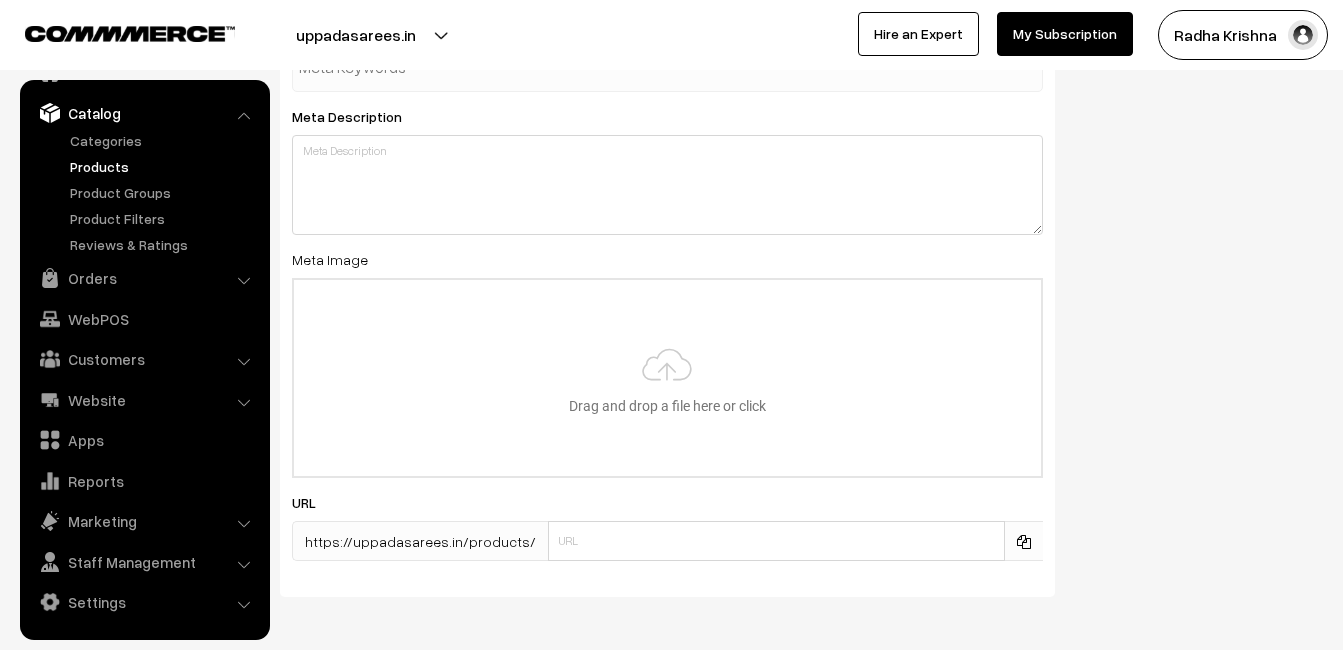 scroll, scrollTop: 2968, scrollLeft: 0, axis: vertical 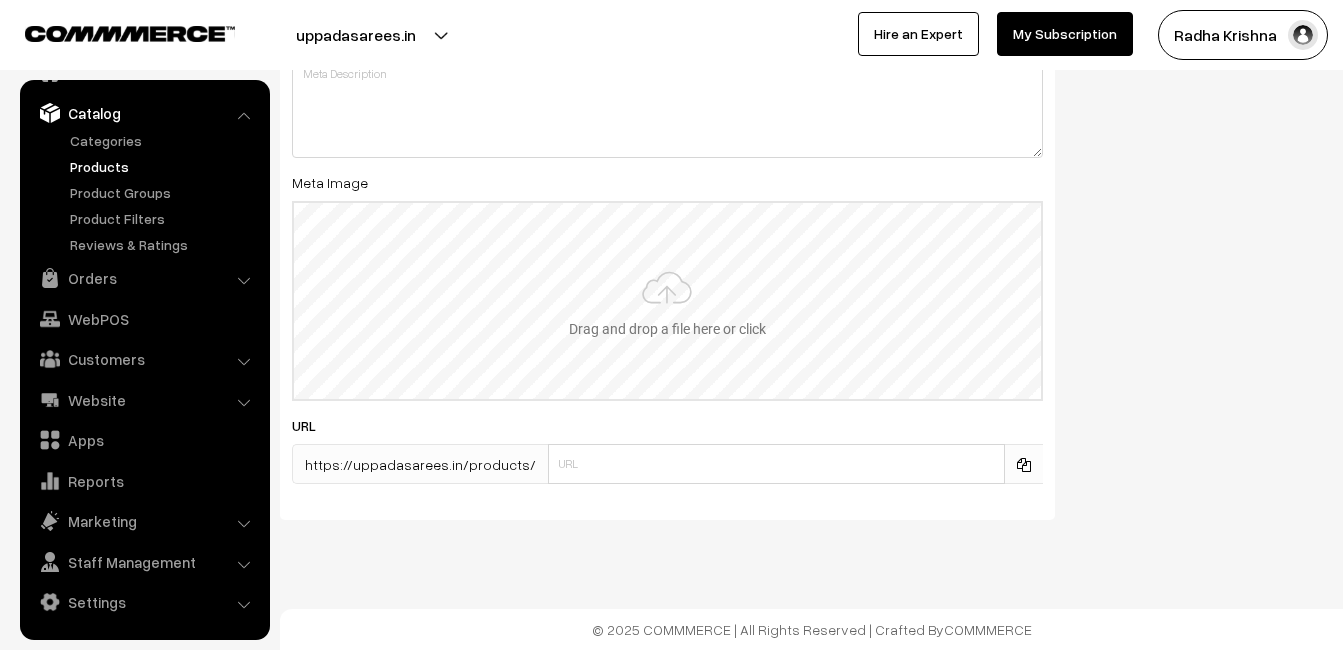 type on "2" 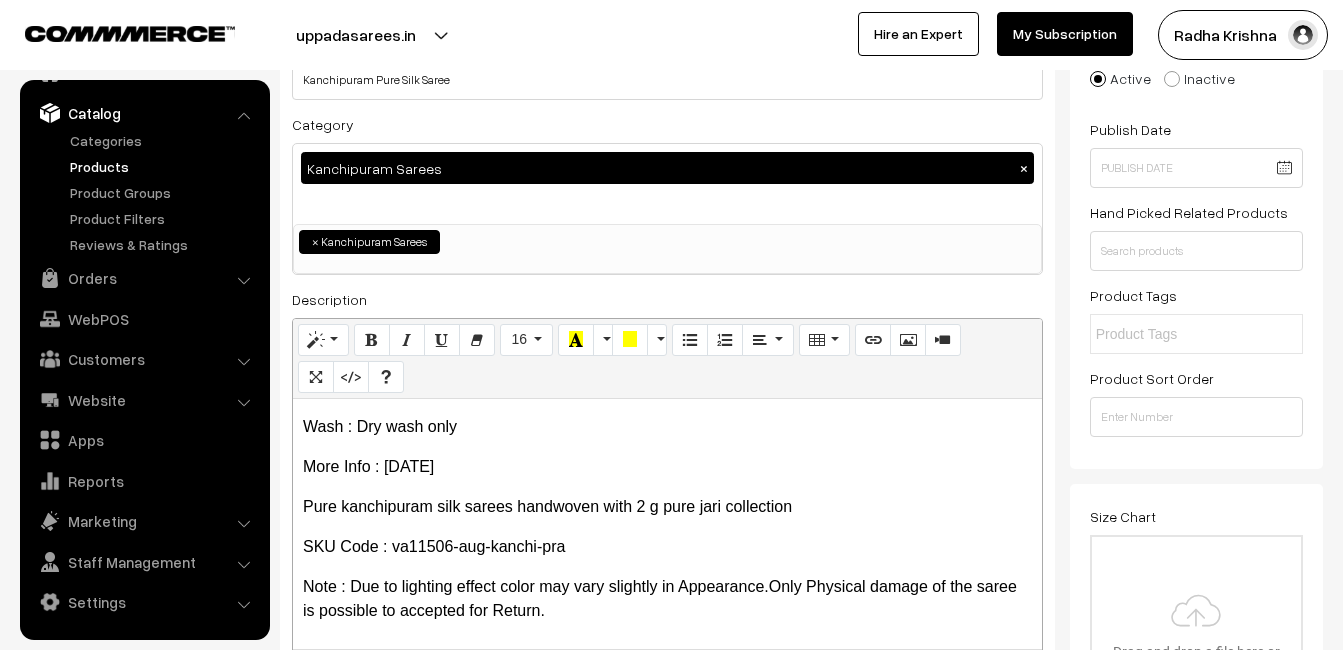 scroll, scrollTop: 0, scrollLeft: 0, axis: both 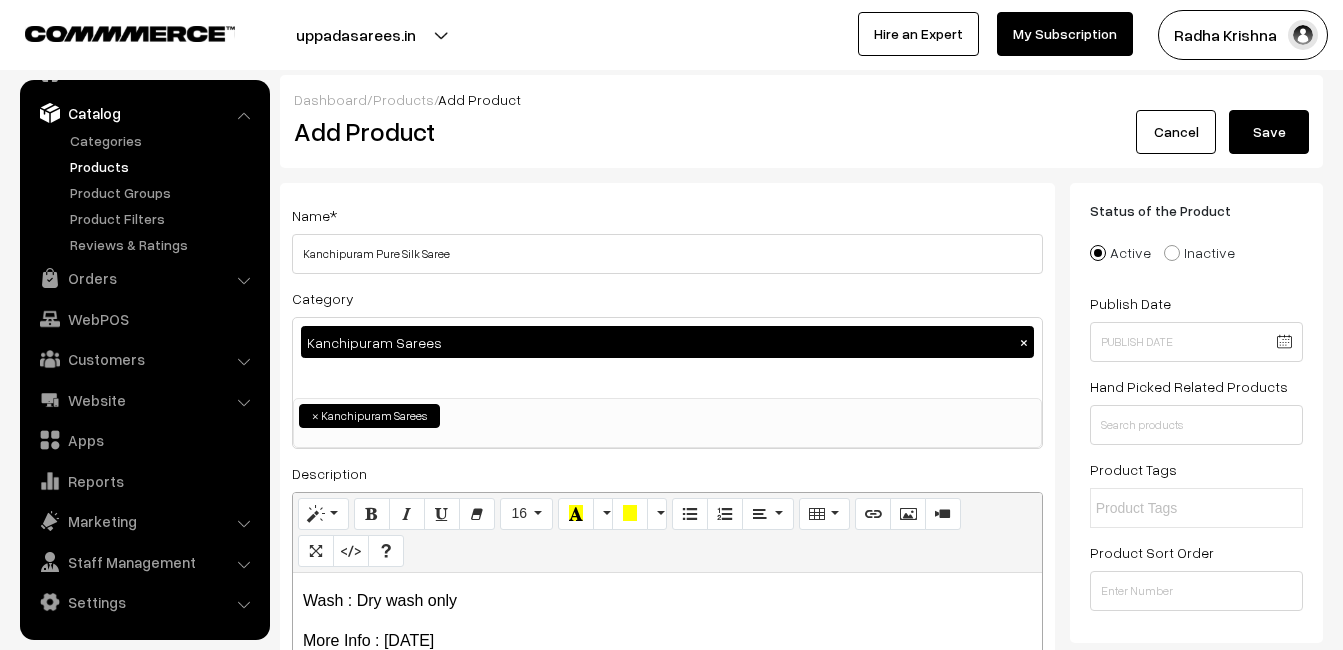 click on "Save" at bounding box center (1269, 132) 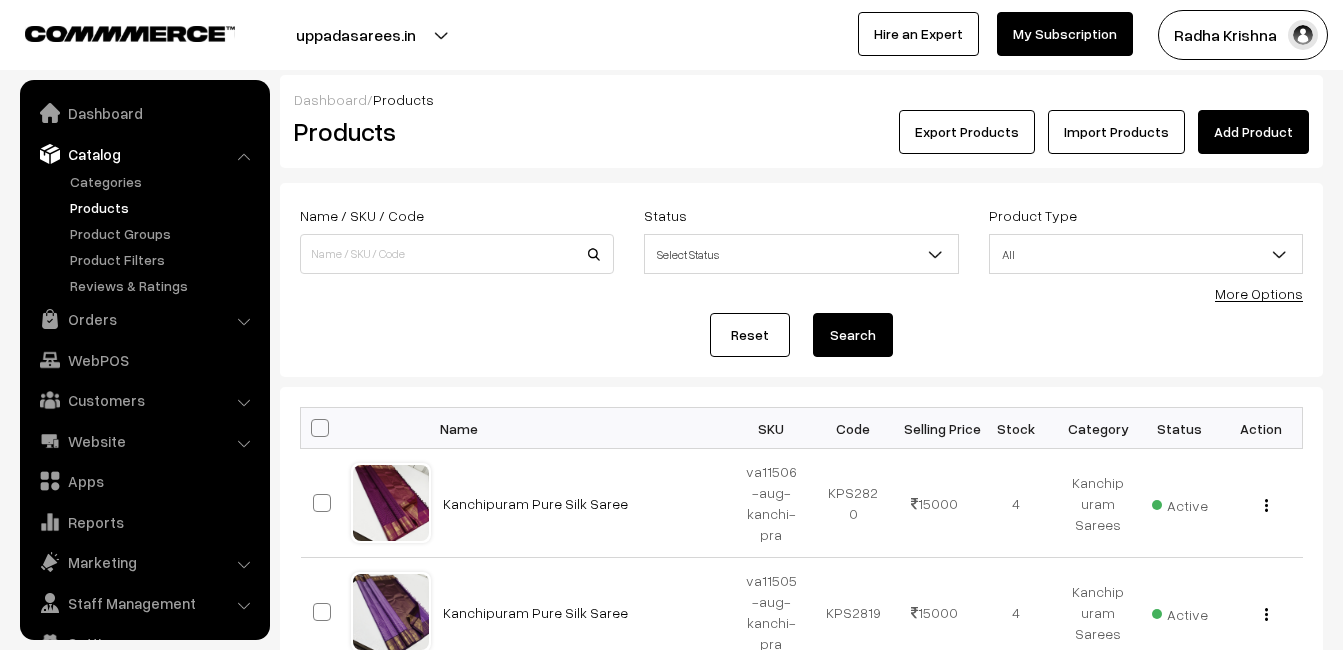 scroll, scrollTop: 0, scrollLeft: 0, axis: both 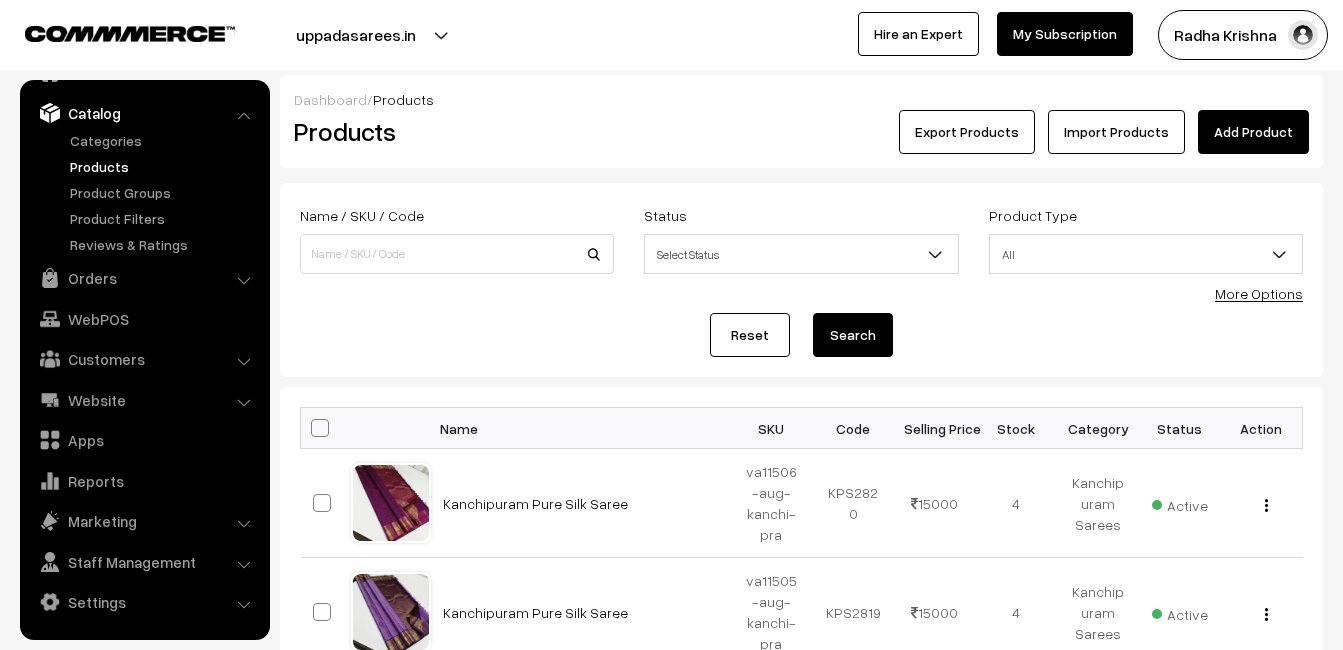 click on "Products" at bounding box center [453, 131] 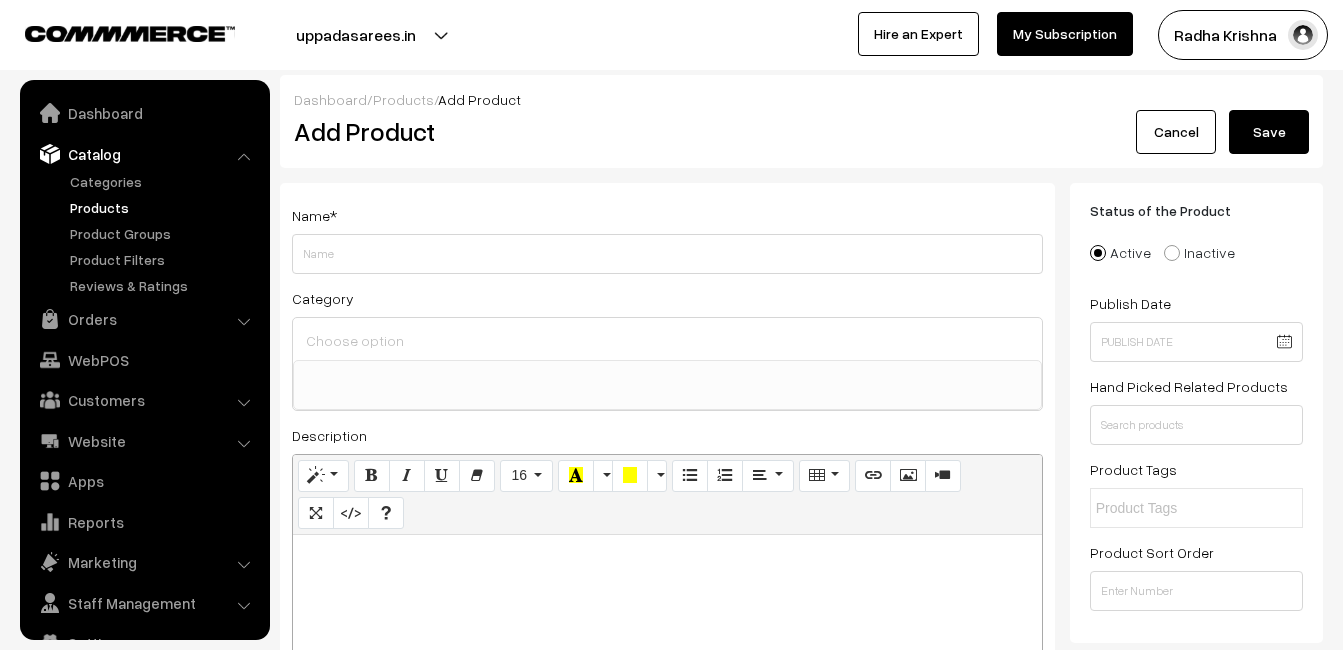 select 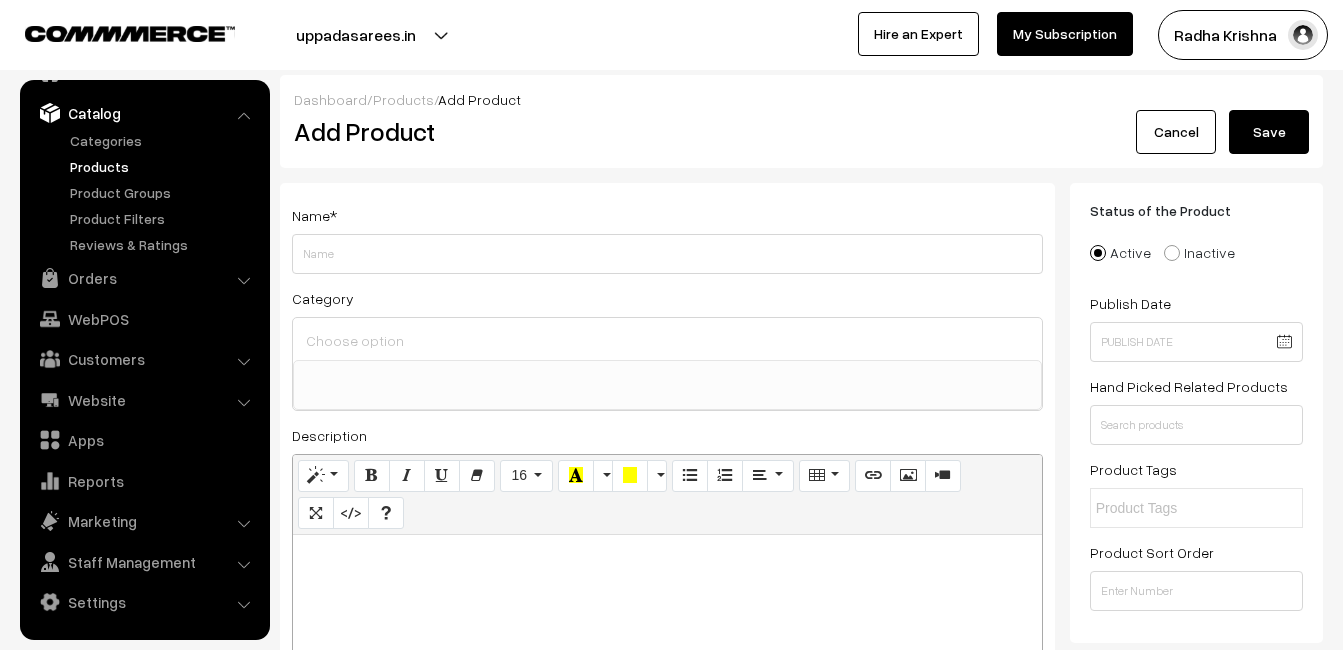 click at bounding box center [667, 557] 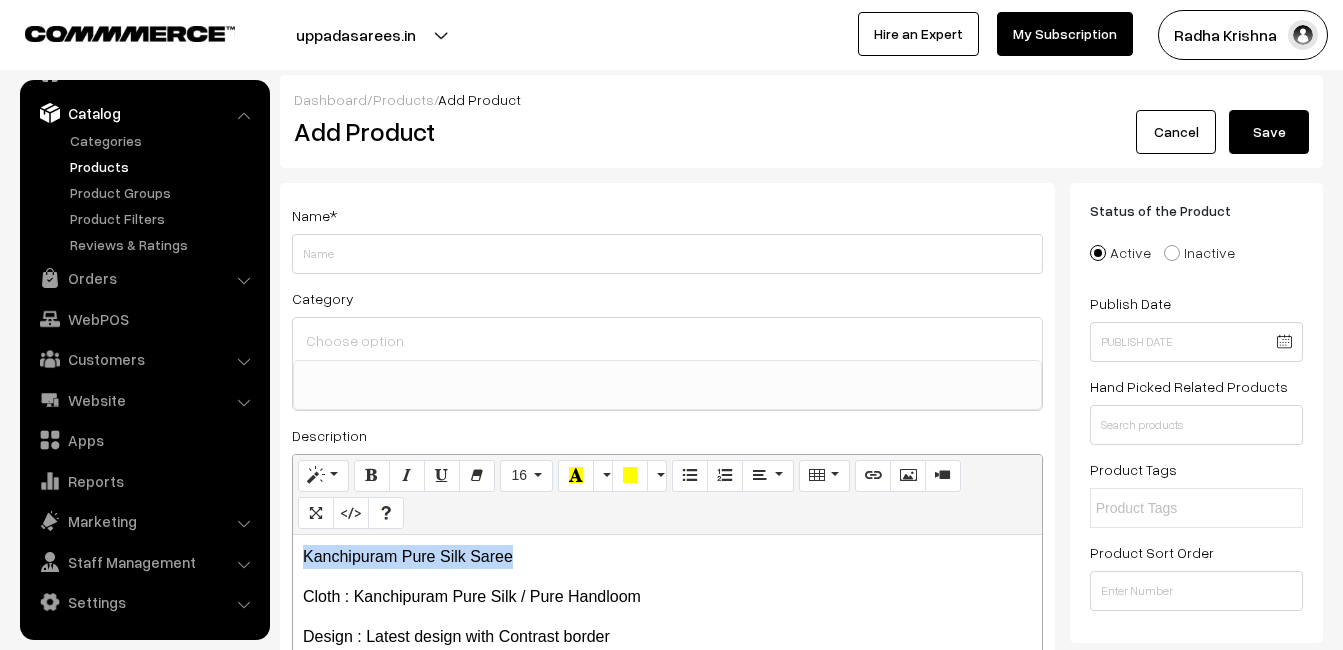 drag, startPoint x: 518, startPoint y: 556, endPoint x: 273, endPoint y: 544, distance: 245.2937 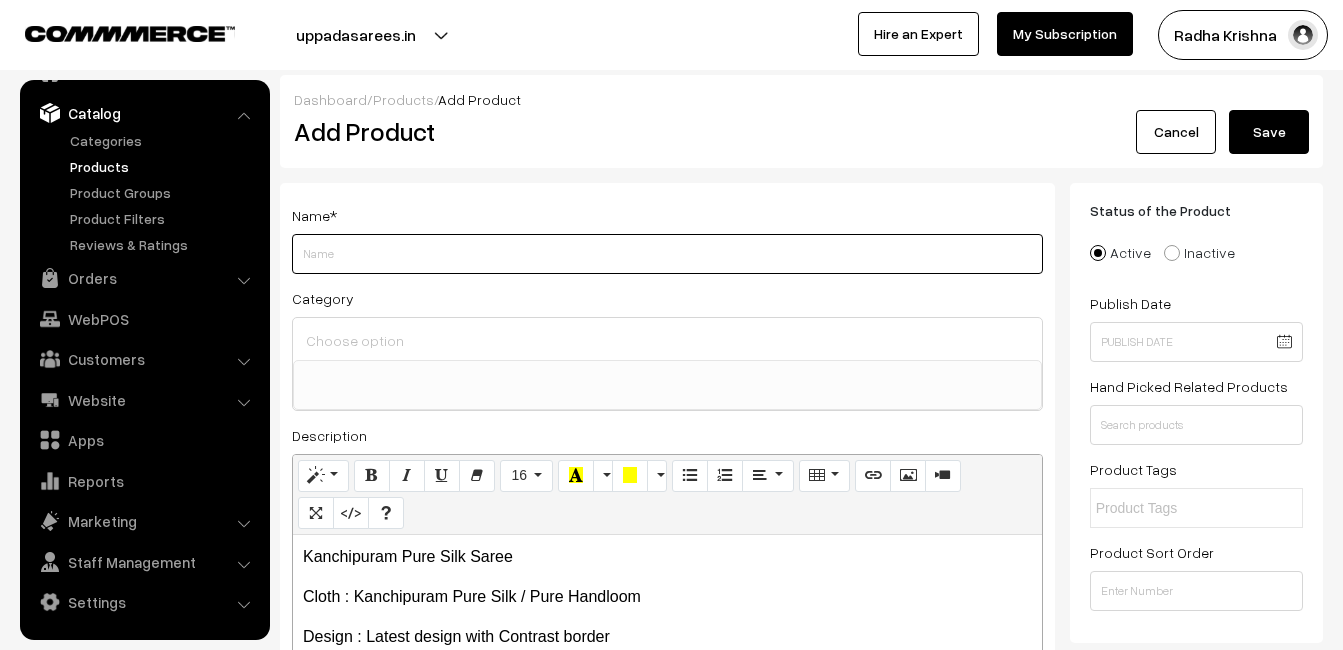 click on "Weight" at bounding box center [667, 254] 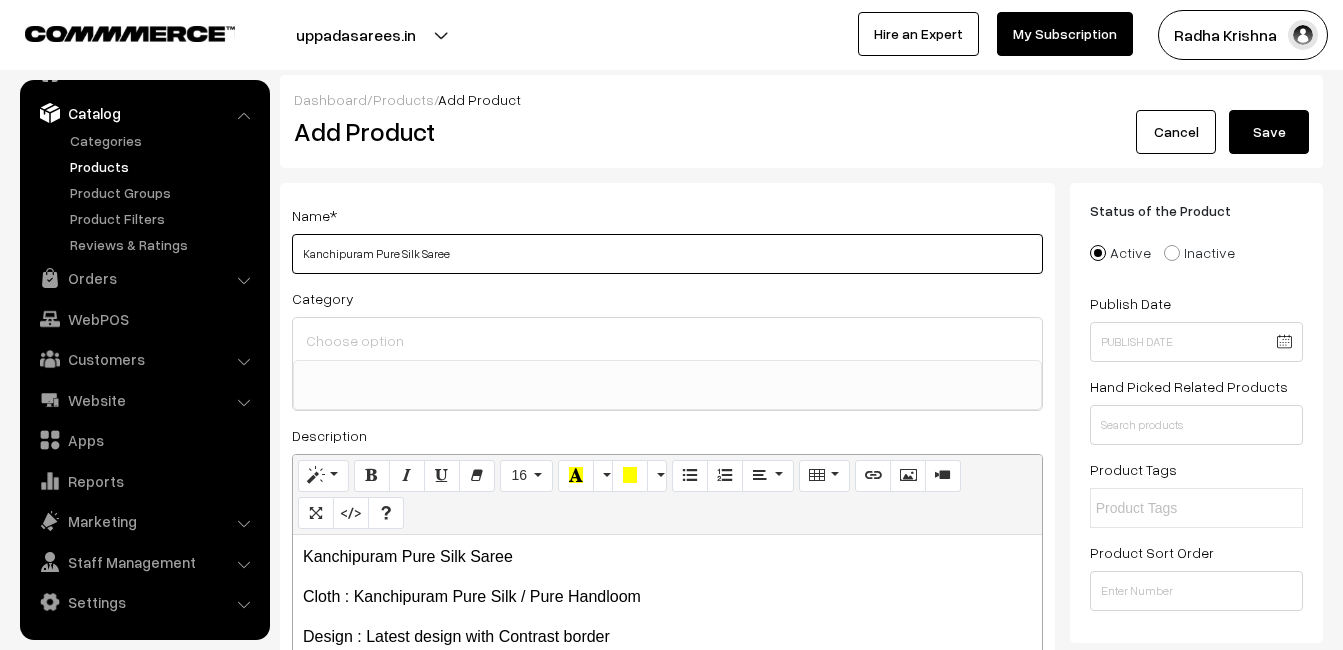 type on "Kanchipuram Pure Silk Saree" 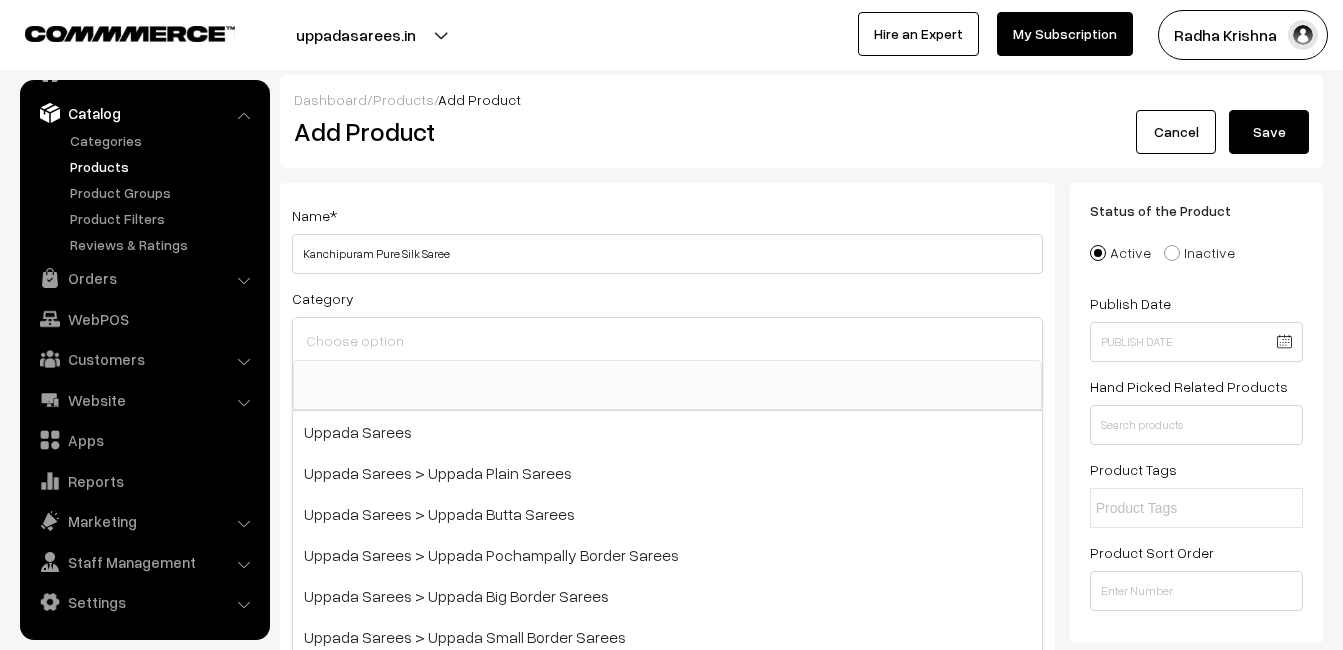 click at bounding box center [667, 340] 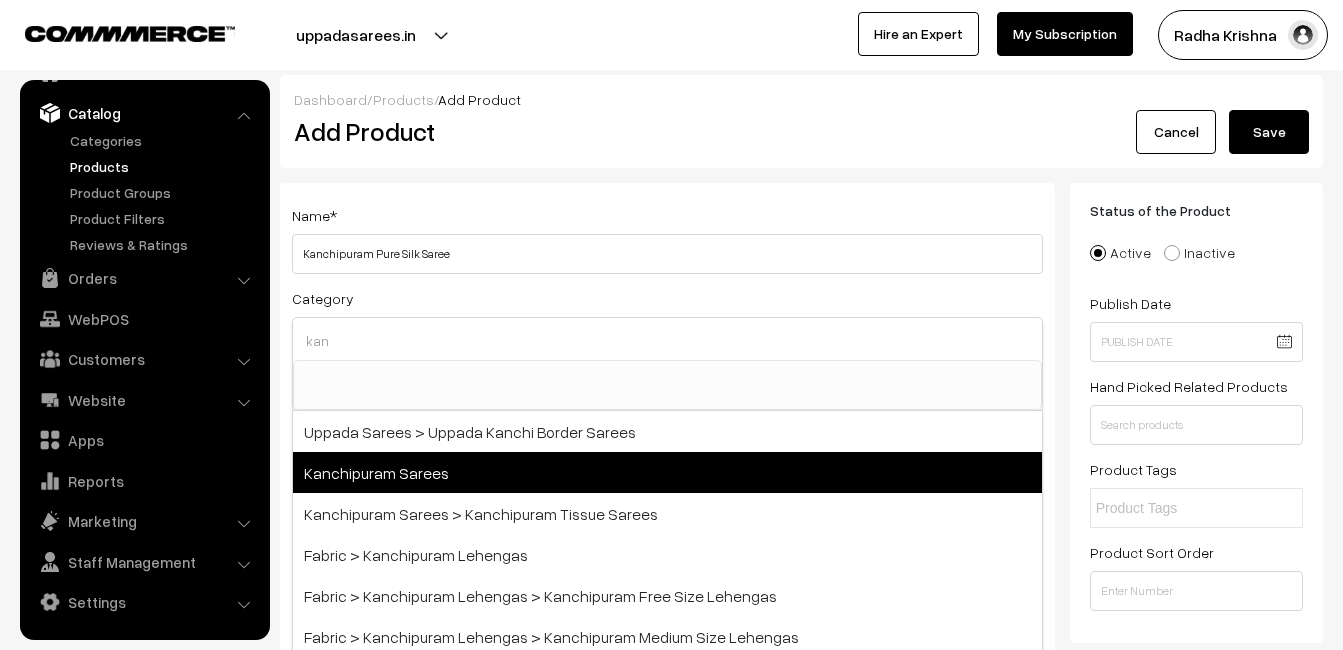 type on "kan" 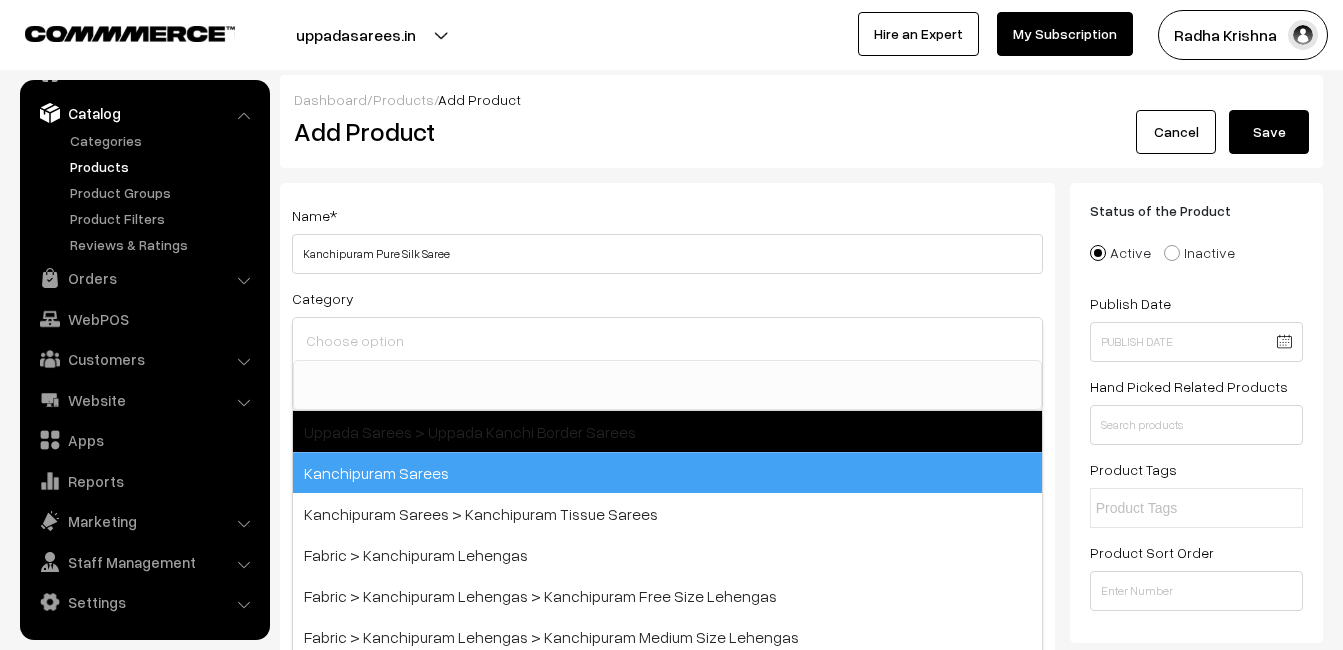 scroll, scrollTop: 340, scrollLeft: 0, axis: vertical 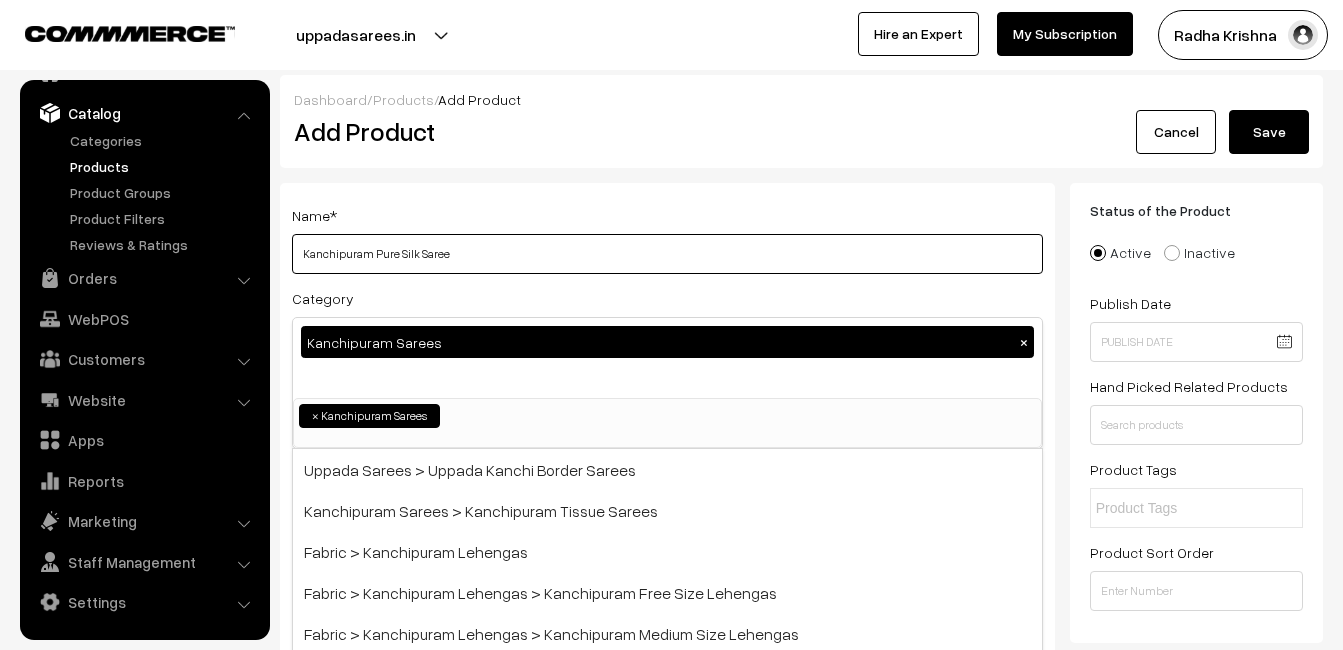 click on "Kanchipuram Pure Silk Saree" at bounding box center (667, 254) 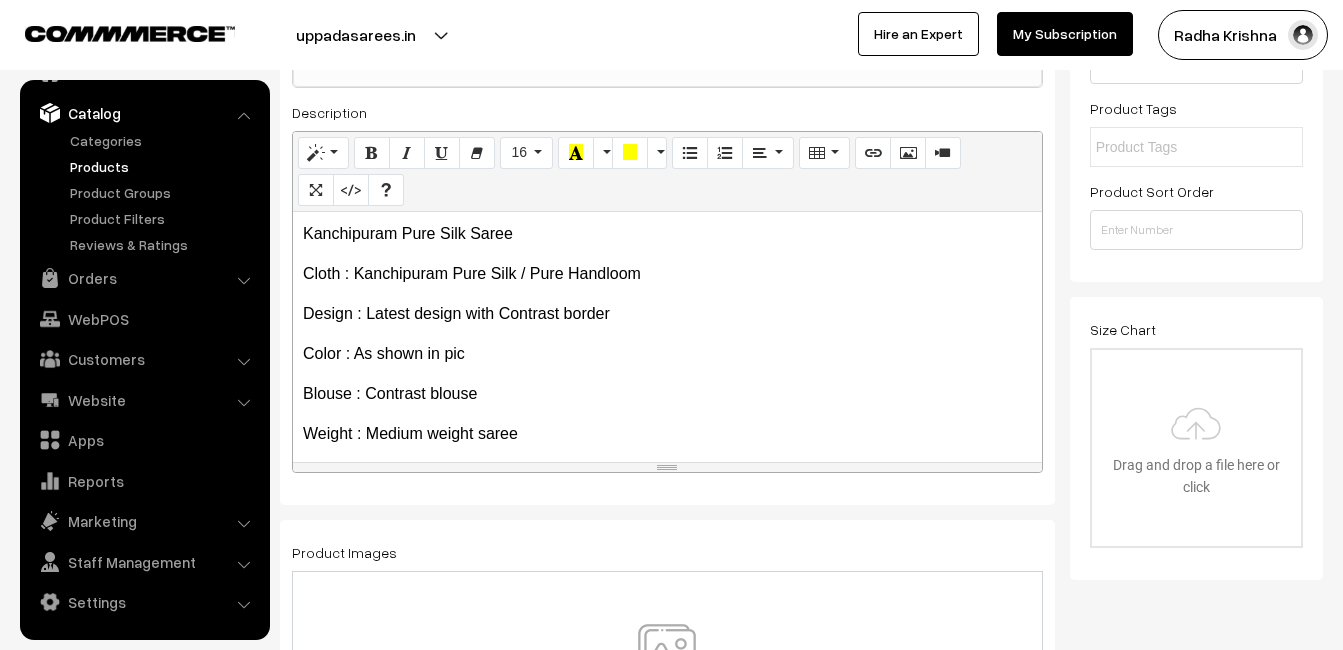 scroll, scrollTop: 400, scrollLeft: 0, axis: vertical 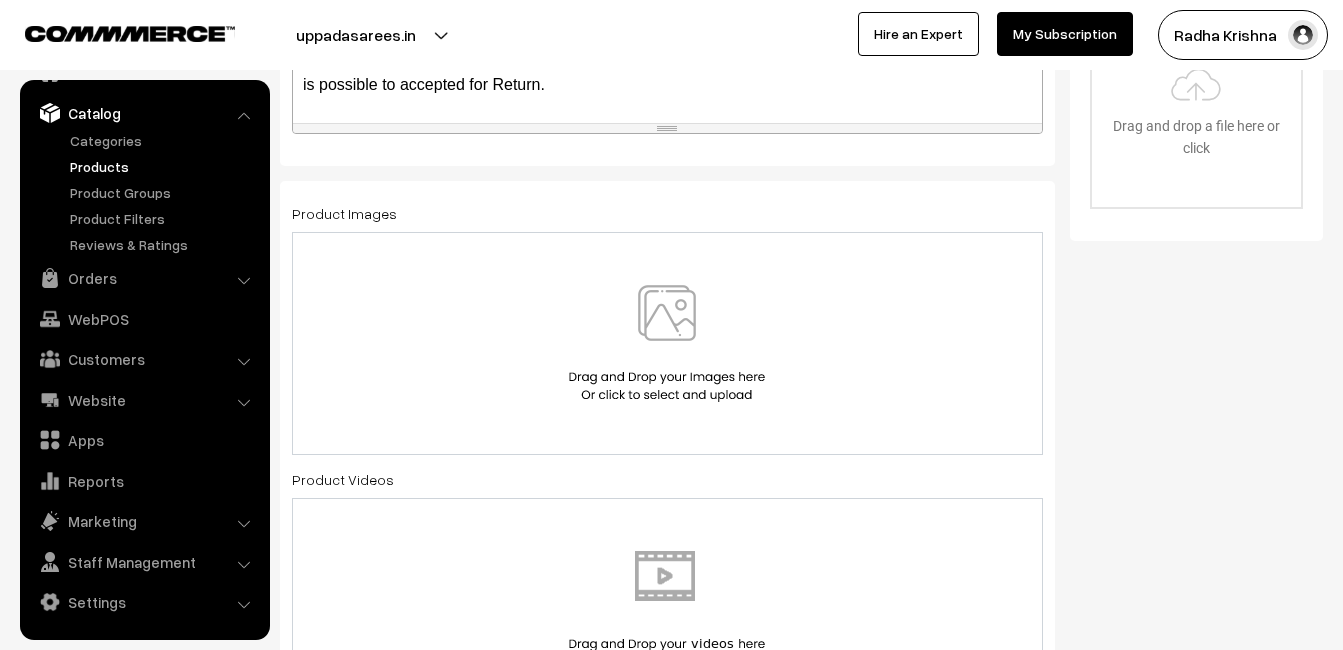 click at bounding box center [667, 343] 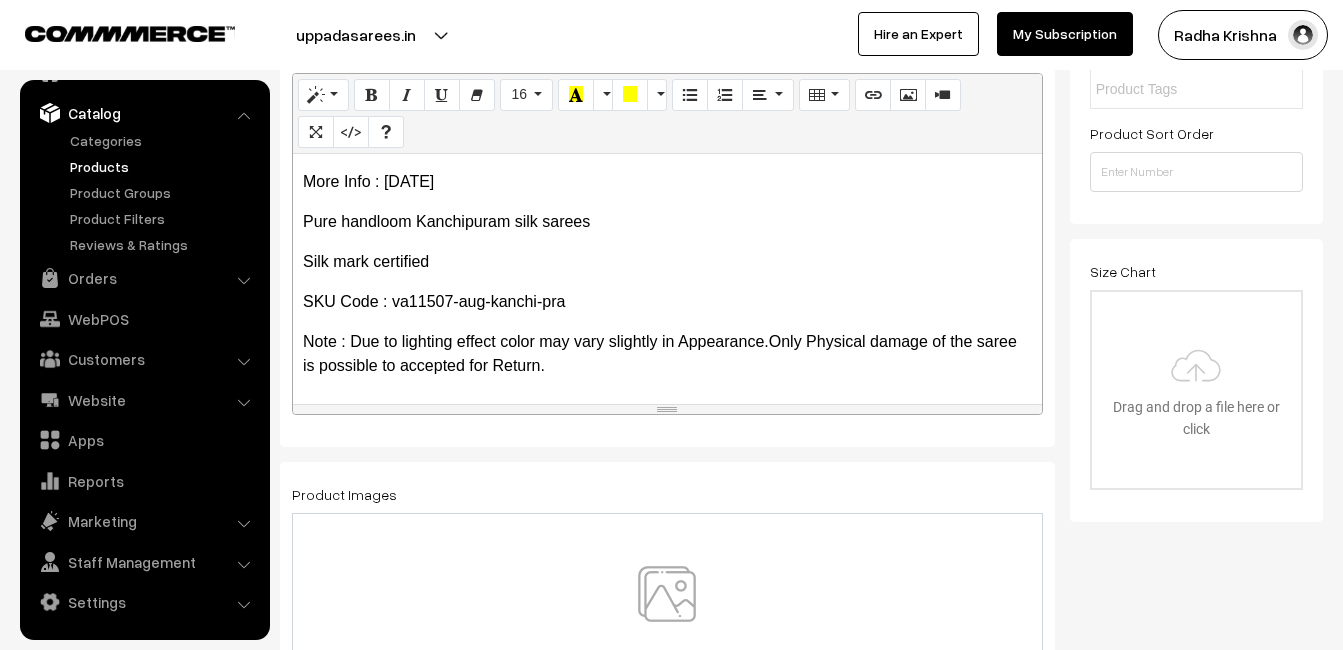 scroll, scrollTop: 400, scrollLeft: 0, axis: vertical 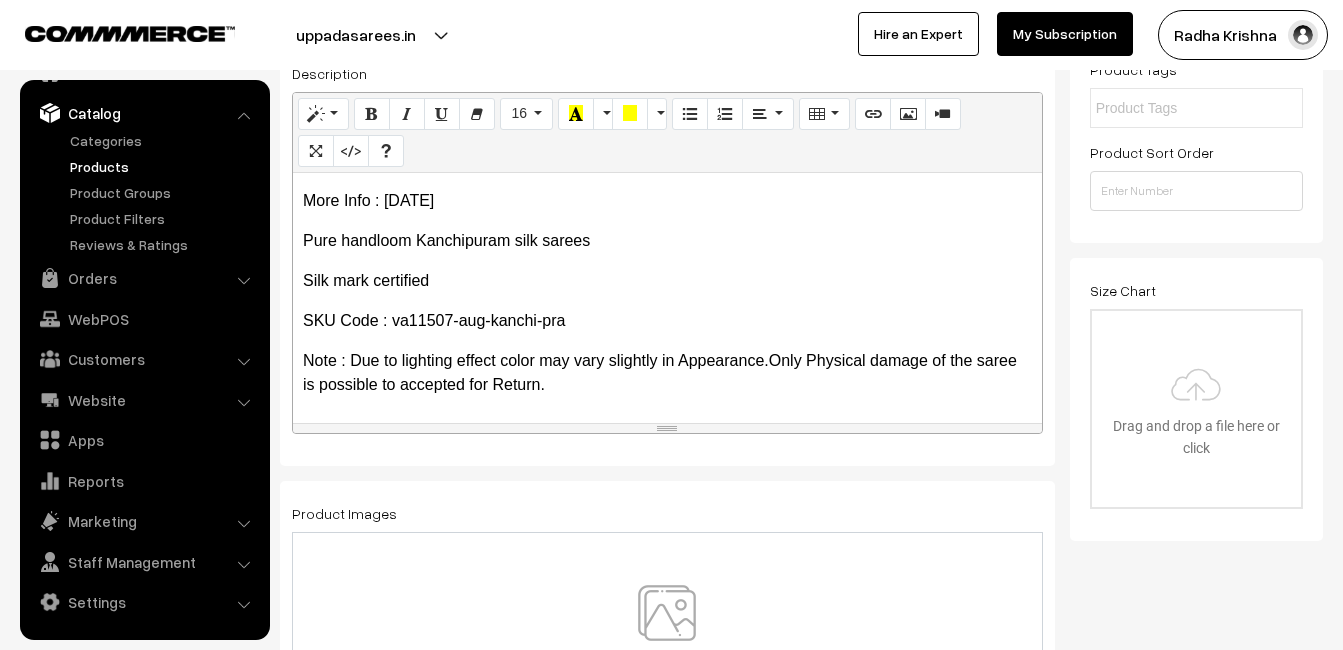 click on "Products" at bounding box center [164, 166] 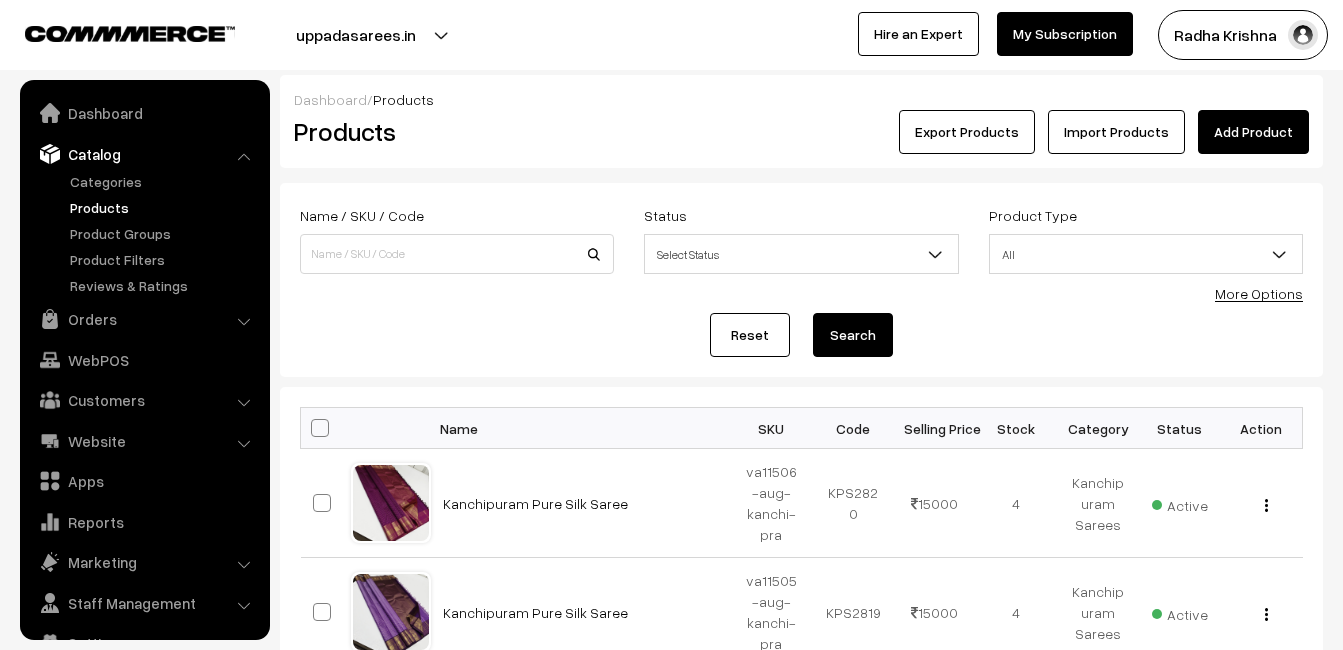 scroll, scrollTop: 0, scrollLeft: 0, axis: both 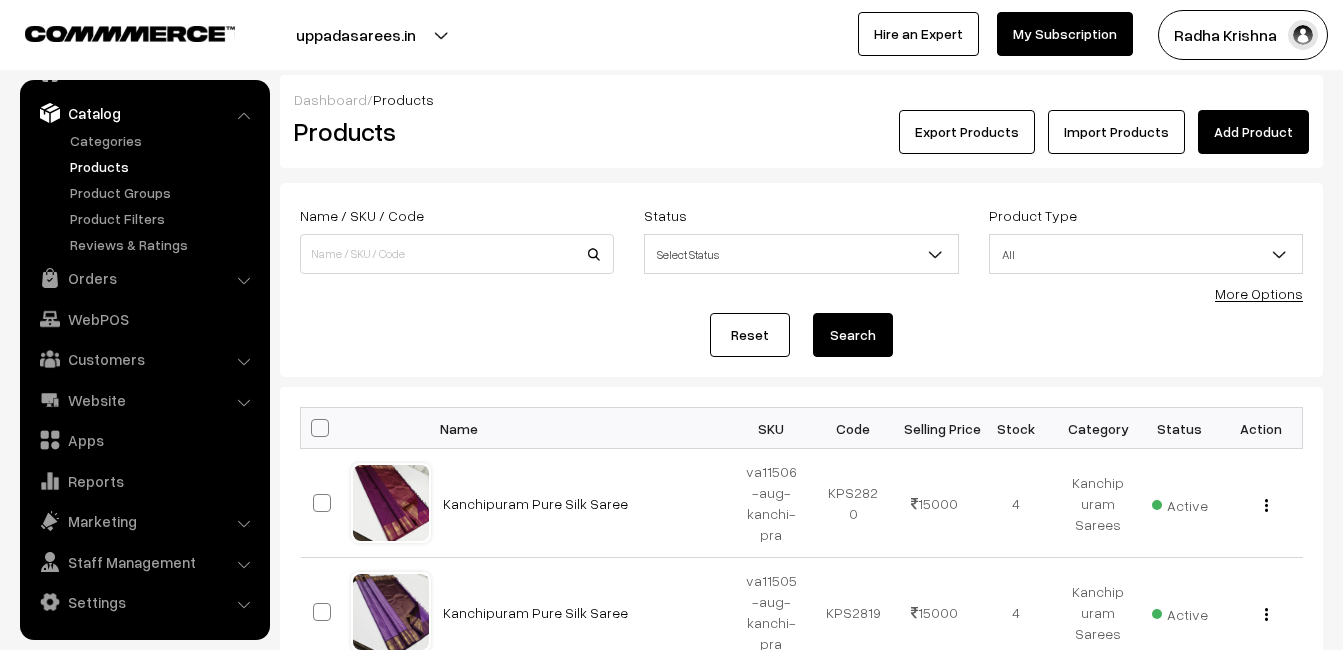 click on "Products" at bounding box center [453, 131] 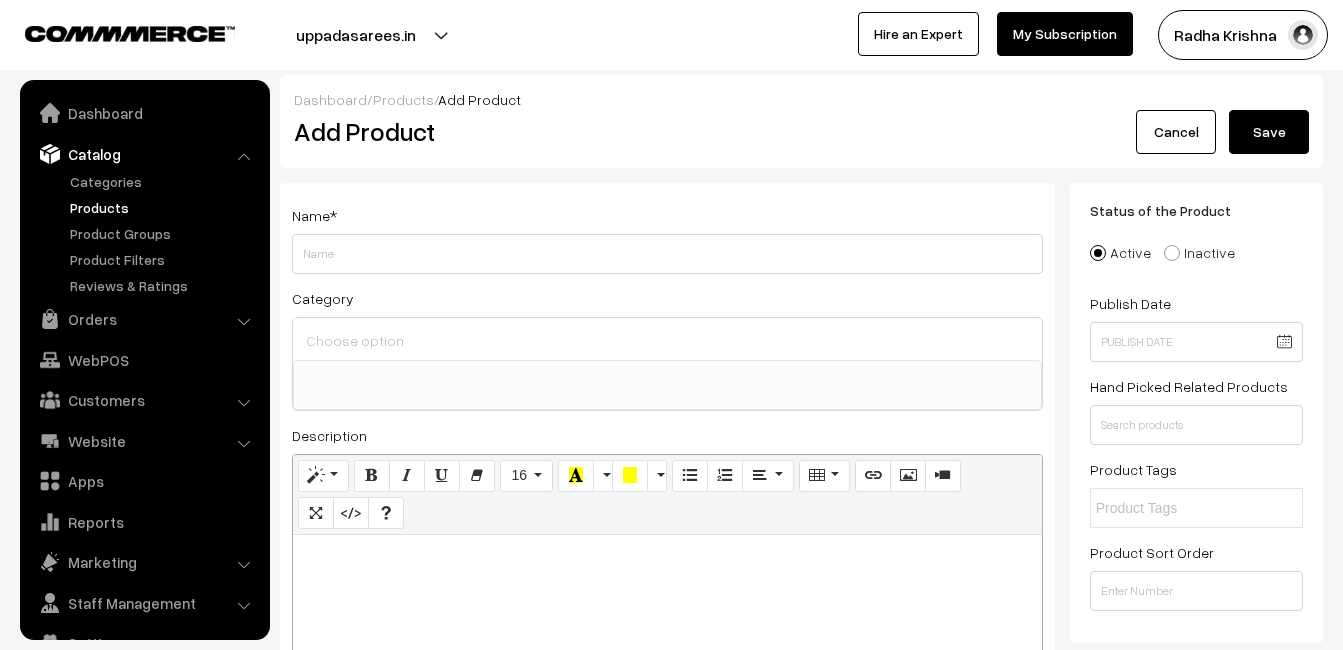 select 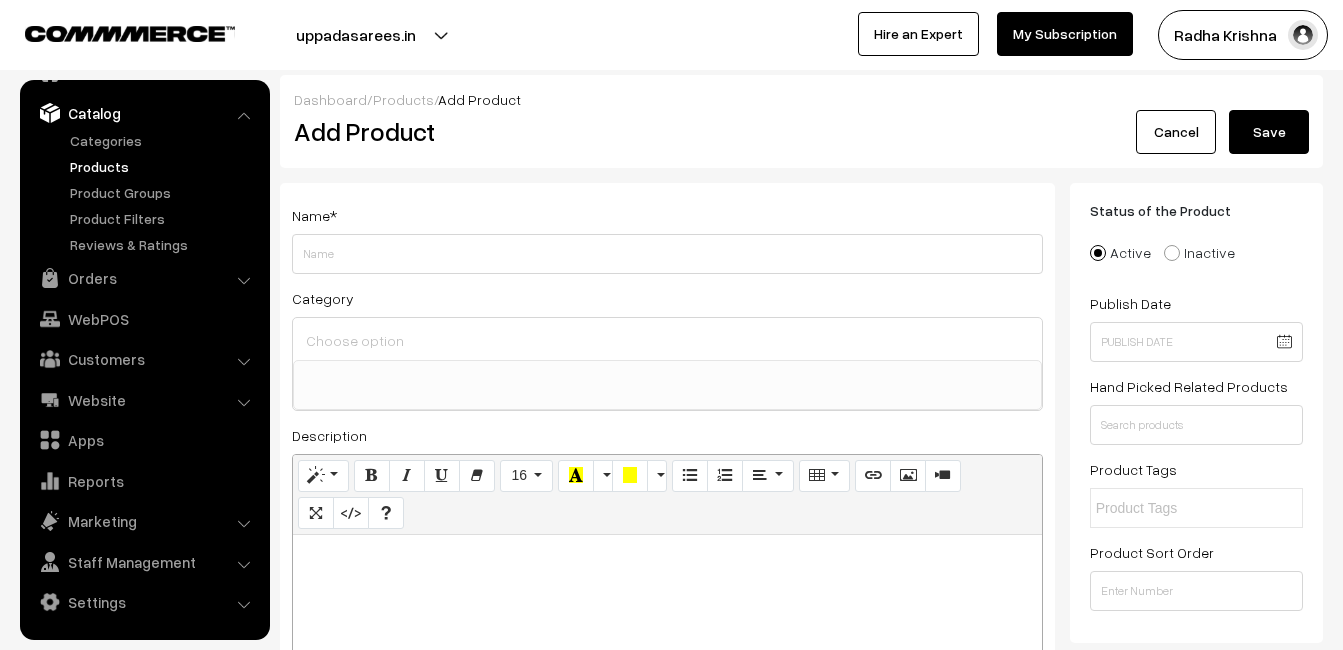 type 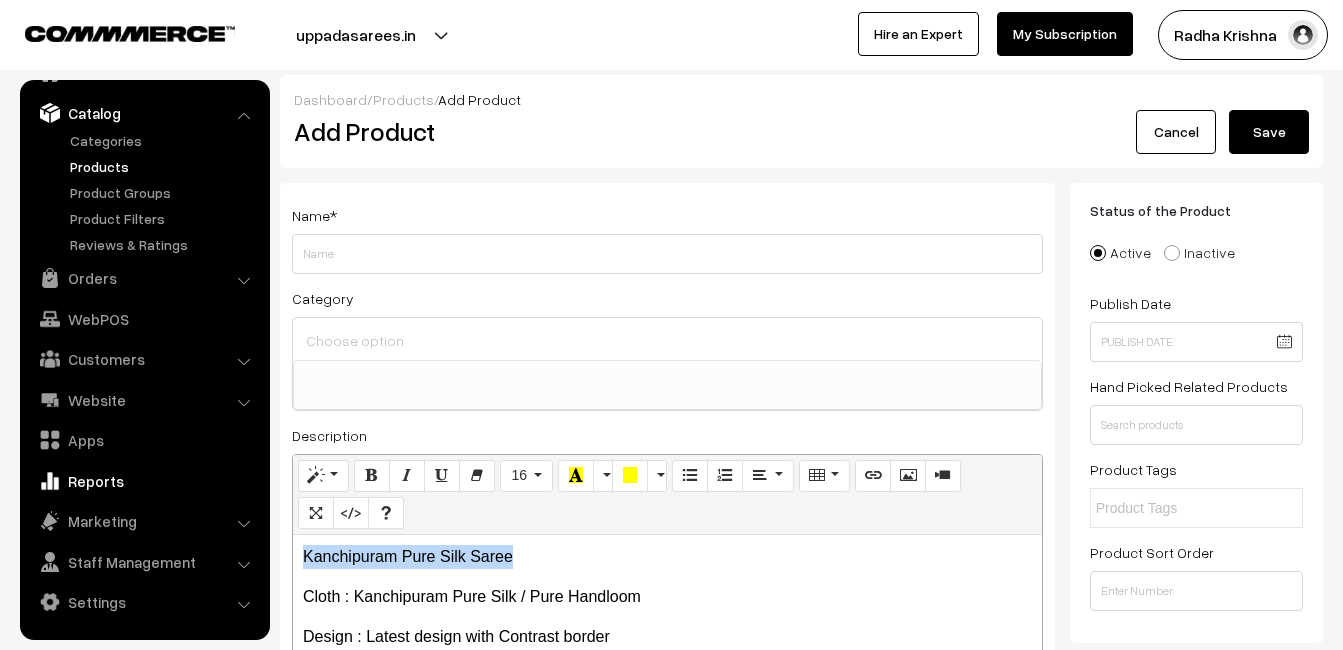 drag, startPoint x: 582, startPoint y: 551, endPoint x: 108, endPoint y: 479, distance: 479.43716 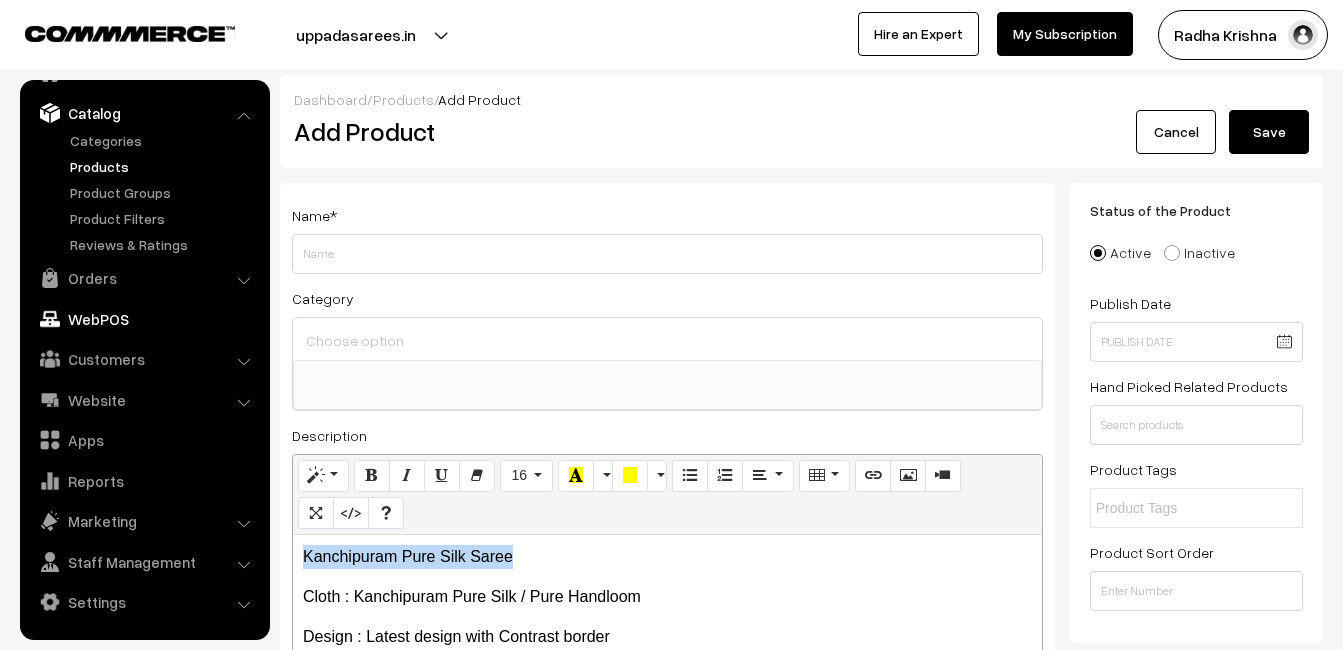 copy on "Kanchipuram Pure Silk Saree" 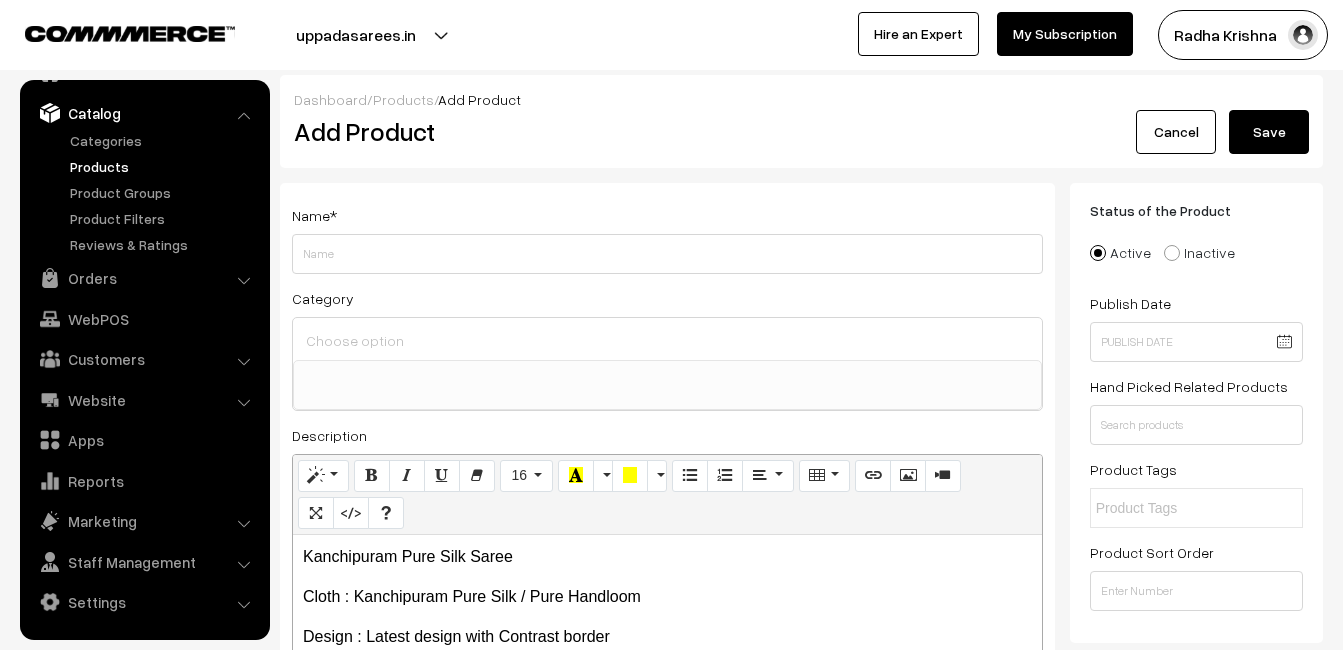 click on "*" at bounding box center (333, 215) 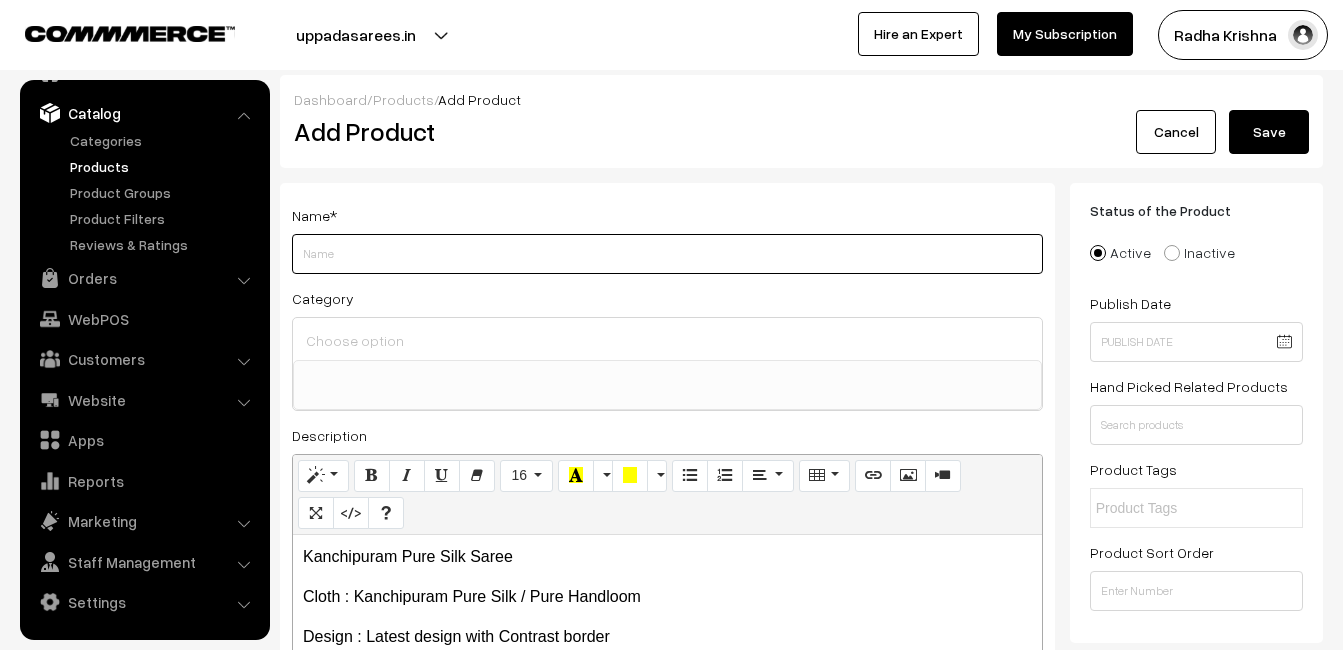 click on "Weight" at bounding box center [667, 254] 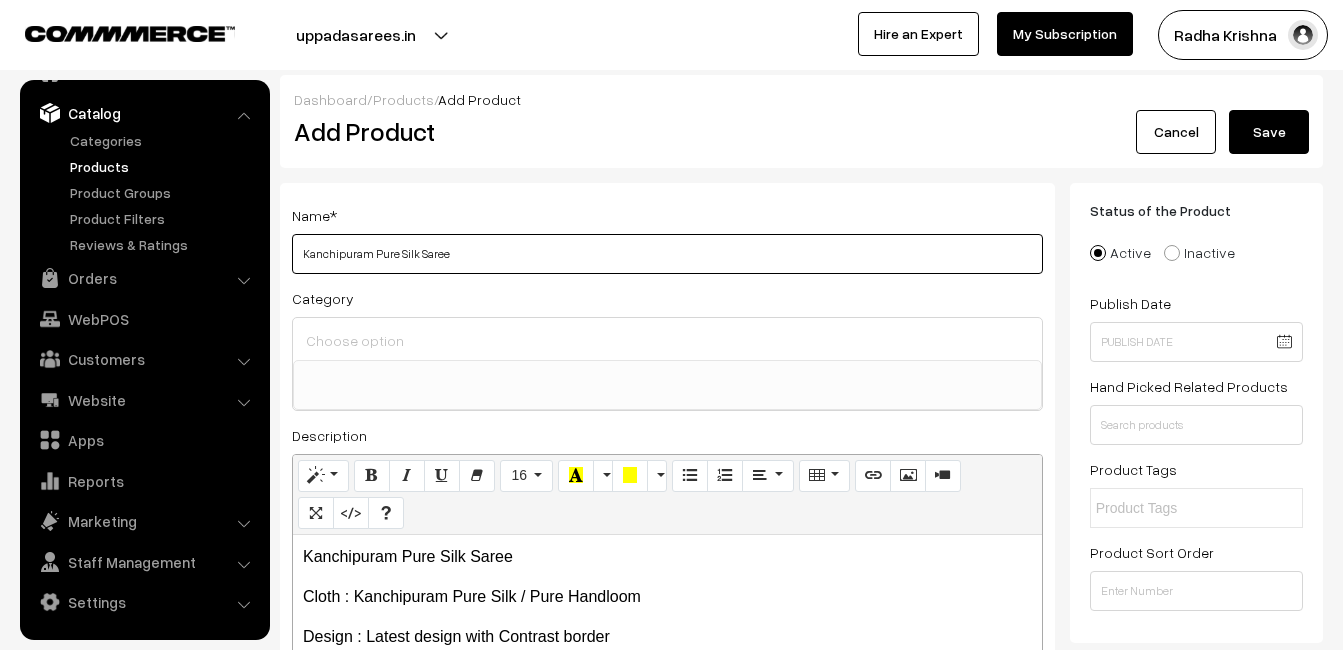 type on "Kanchipuram Pure Silk Saree" 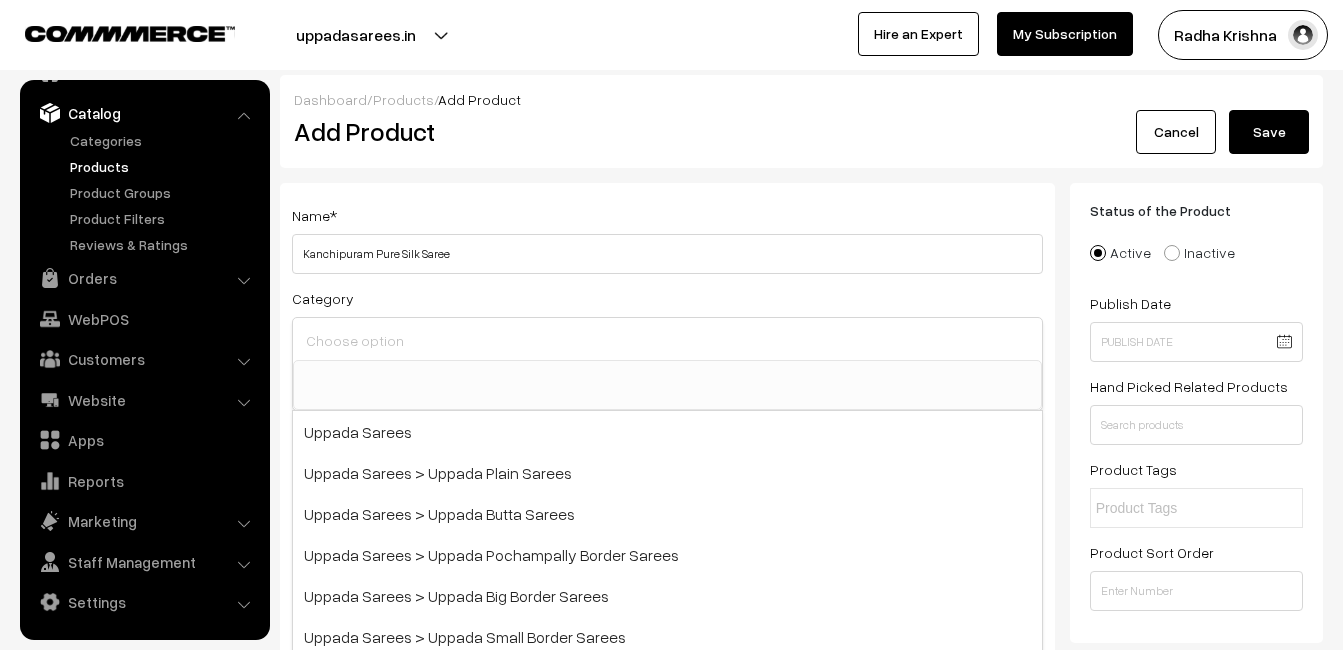 click at bounding box center (667, 340) 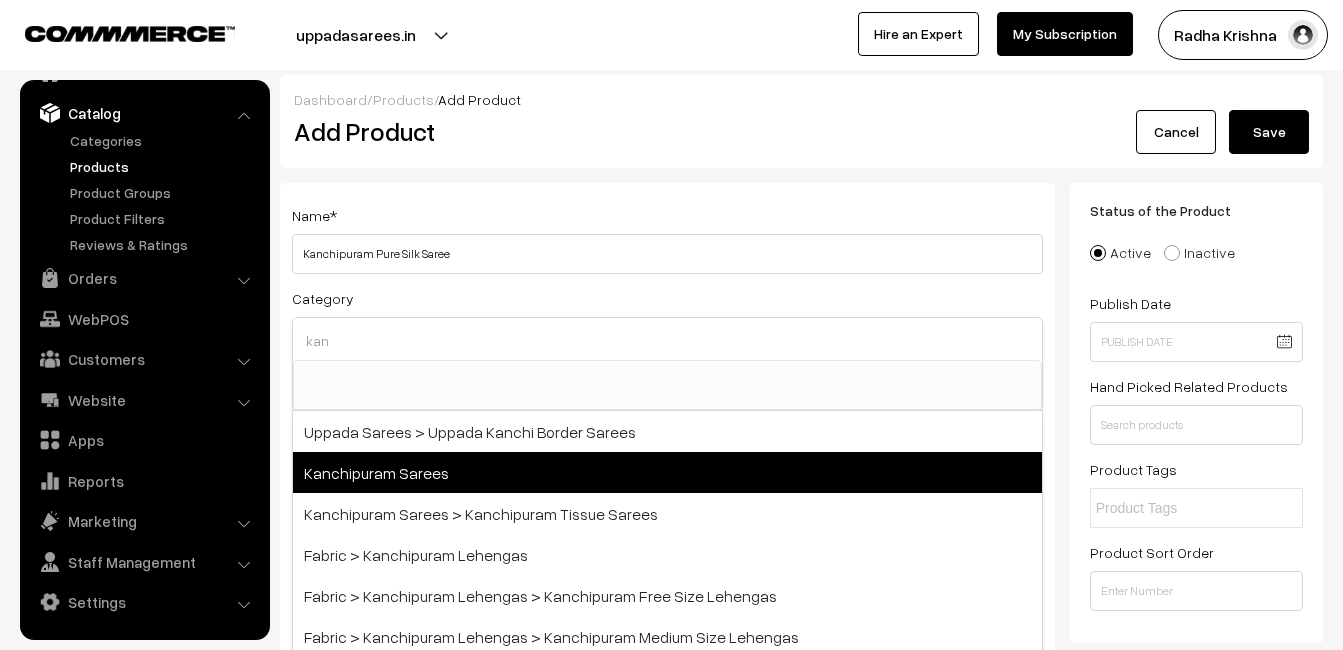 type on "kan" 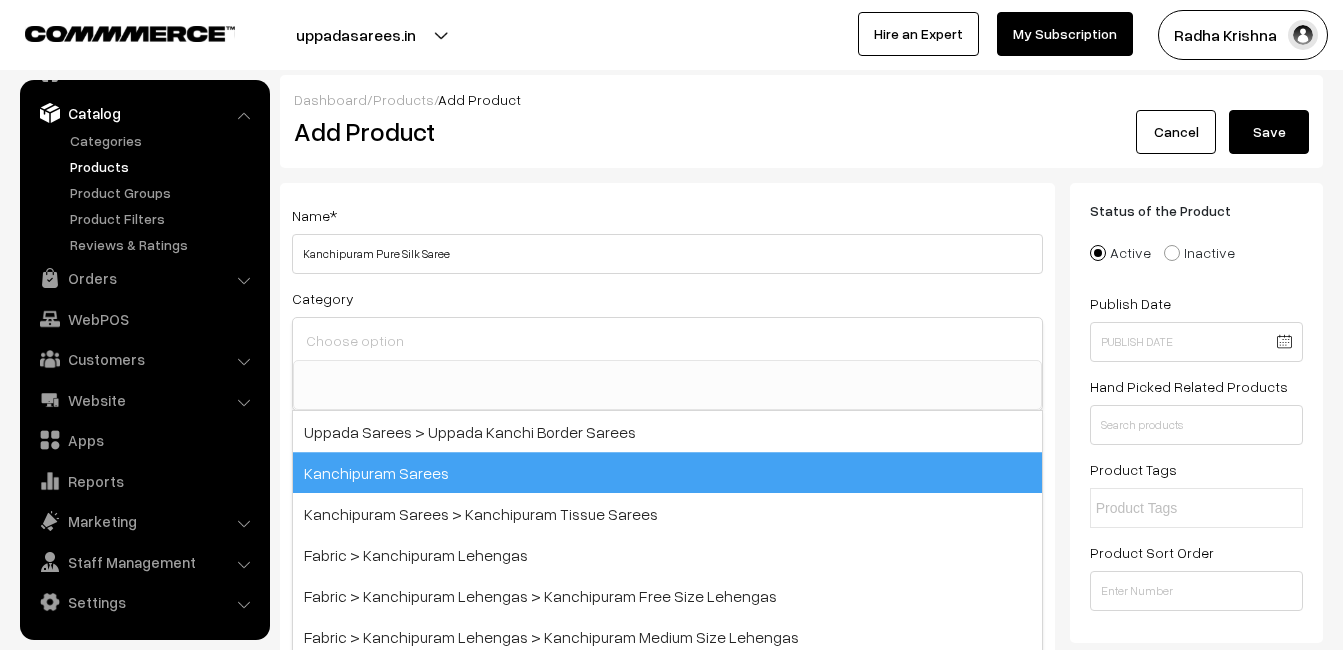 scroll, scrollTop: 340, scrollLeft: 0, axis: vertical 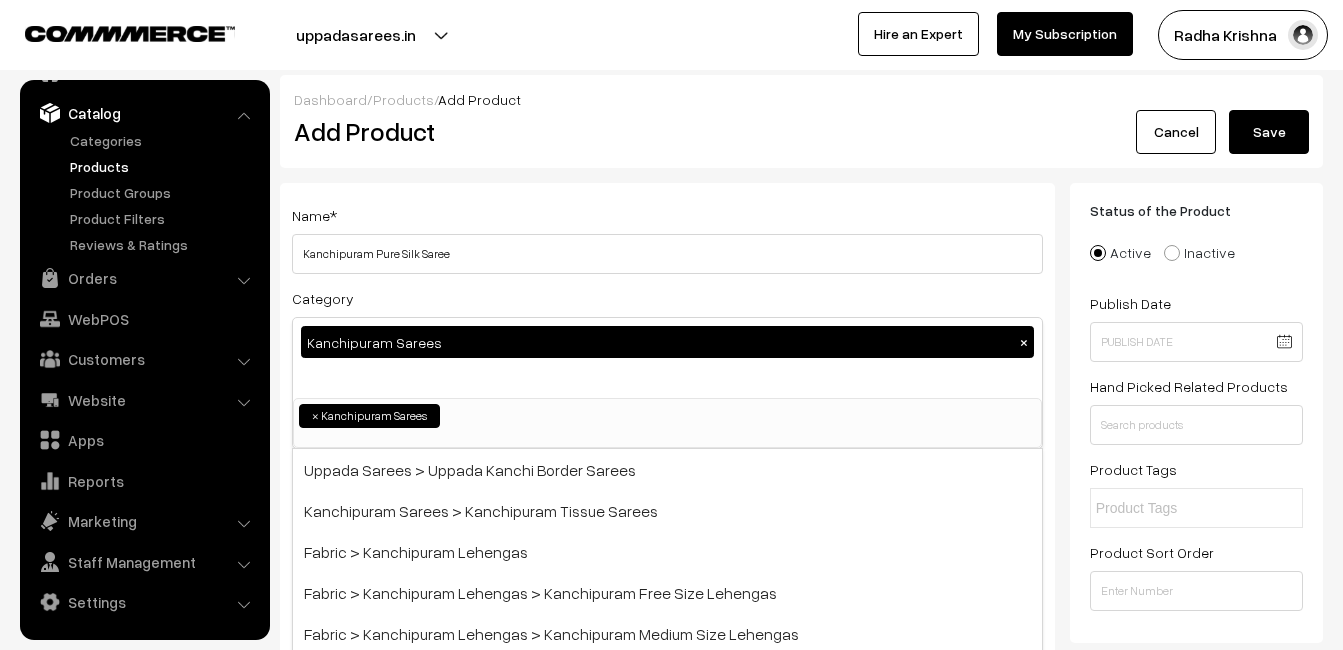 click on "Name  *
Kanchipuram Pure Silk Saree" at bounding box center (667, 238) 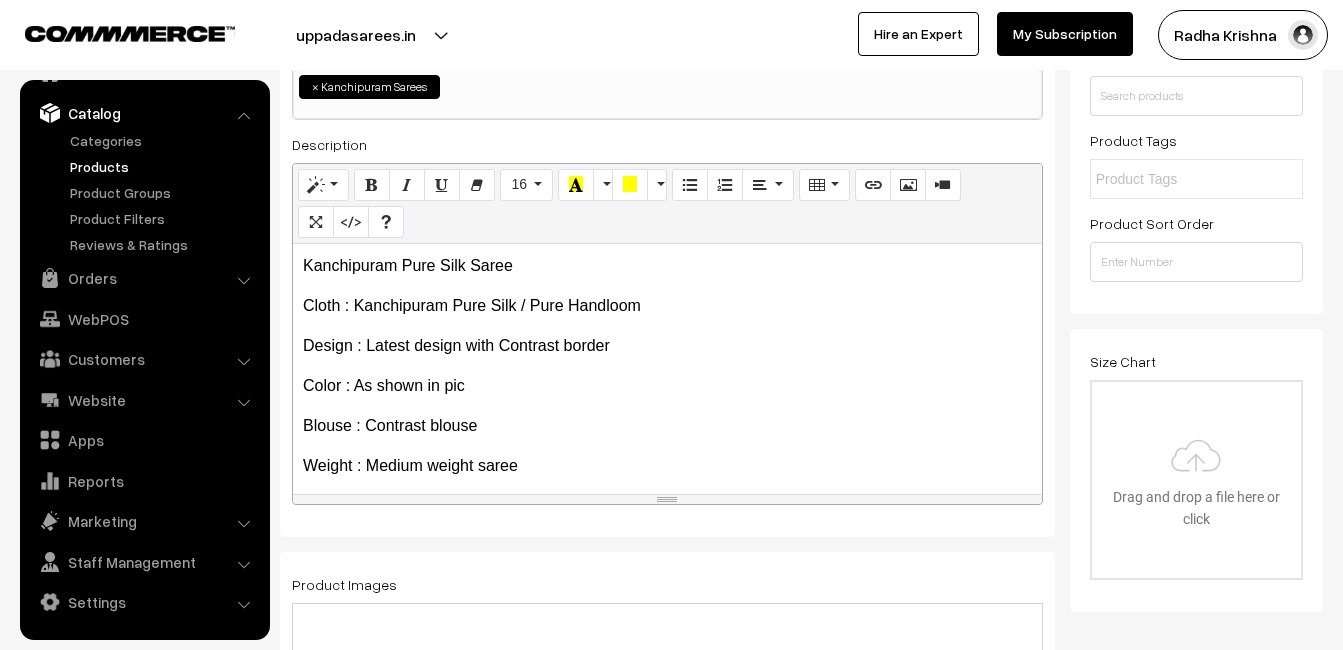 scroll, scrollTop: 400, scrollLeft: 0, axis: vertical 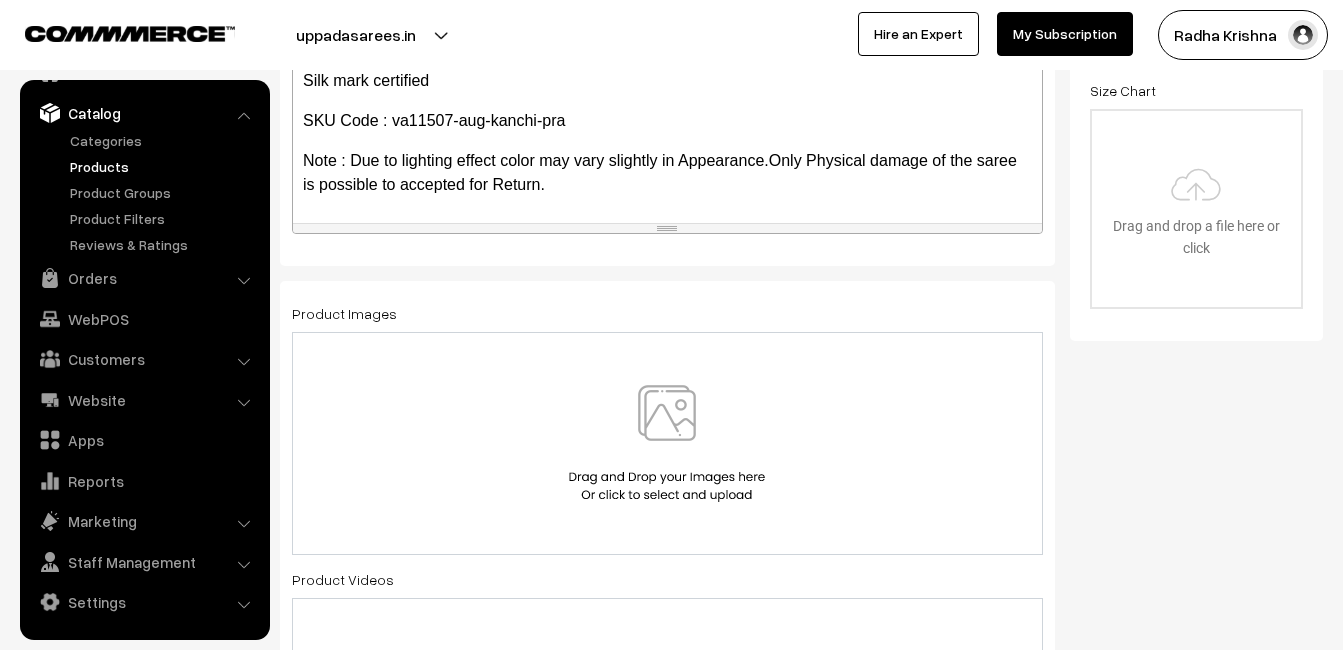 click at bounding box center [667, 443] 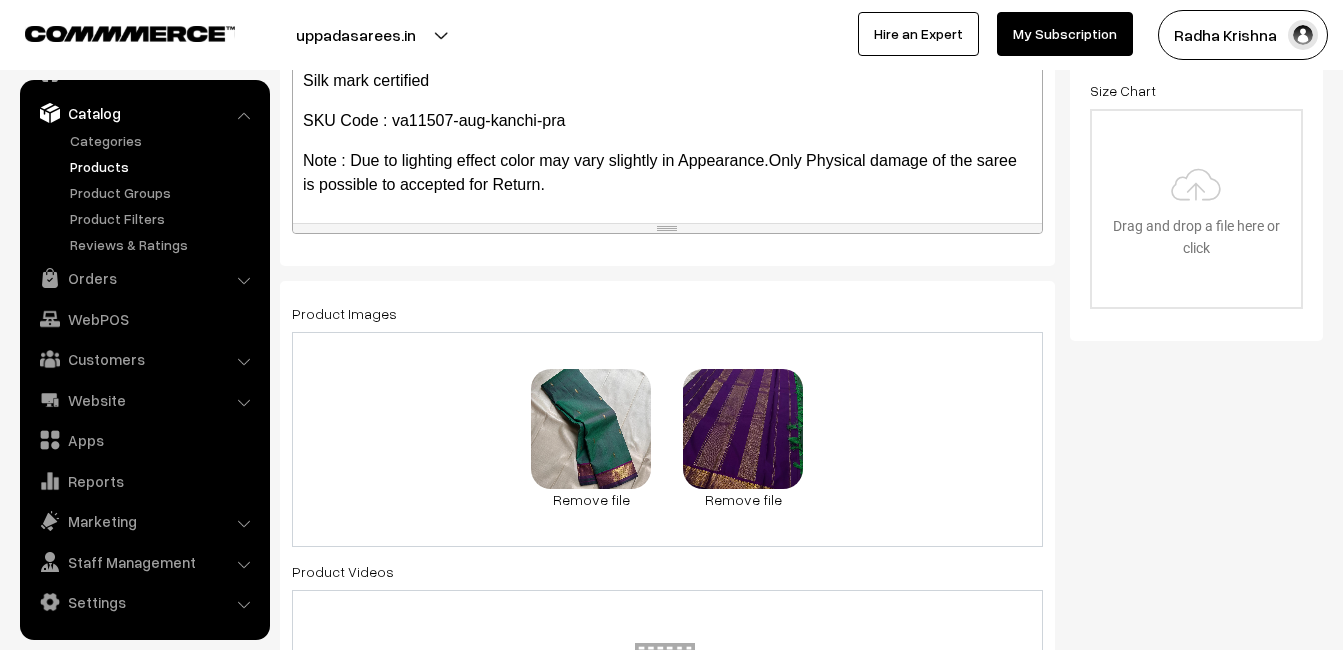 click on "Name  *
Kanchipuram Pure Silk Saree
Category
Kanchipuram Sarees ×
Uppada Sarees
Uppada Sarees > Uppada Plain Sarees
Uppada Sarees > Uppada Butta Sarees
Uppada Sarees > Uppada Pochampally Border Sarees
Uppada Sarees > Uppada Big Border Sarees
Uppada Sarees > Uppada Small Border Sarees
Uppada Sarees > Uppada Jamdani Sarees Ikkat Sarees ×" at bounding box center [667, -76] 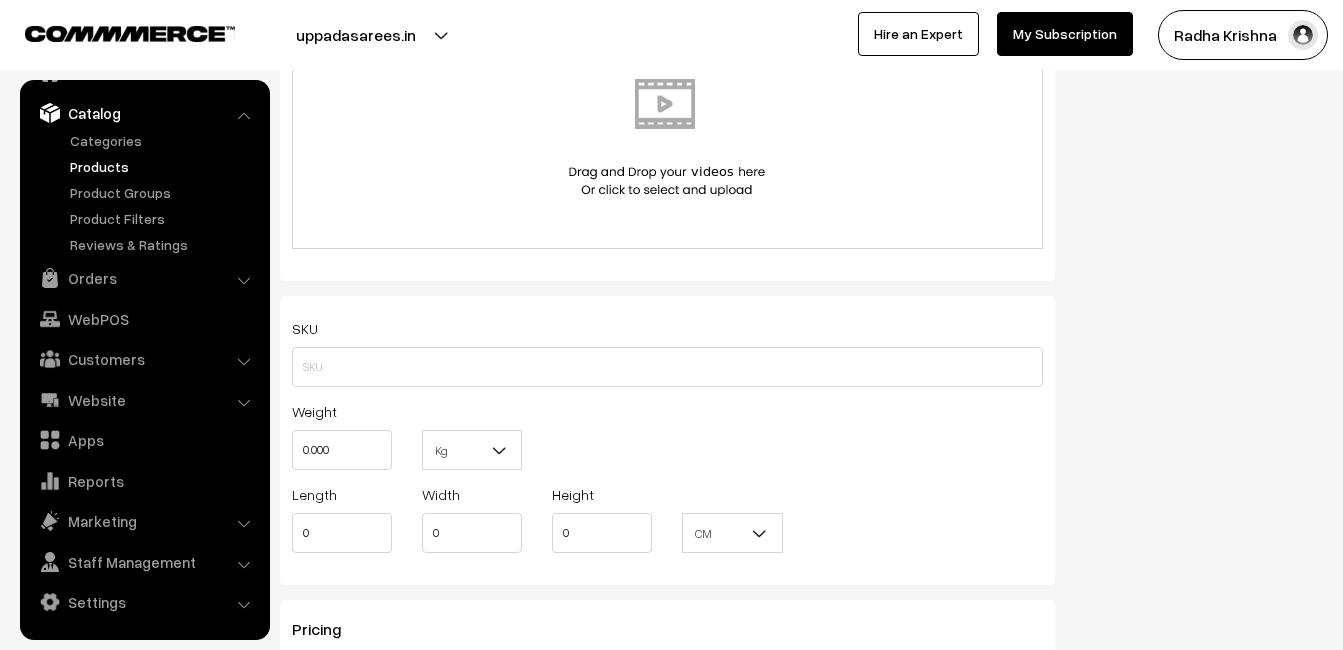 scroll, scrollTop: 1200, scrollLeft: 0, axis: vertical 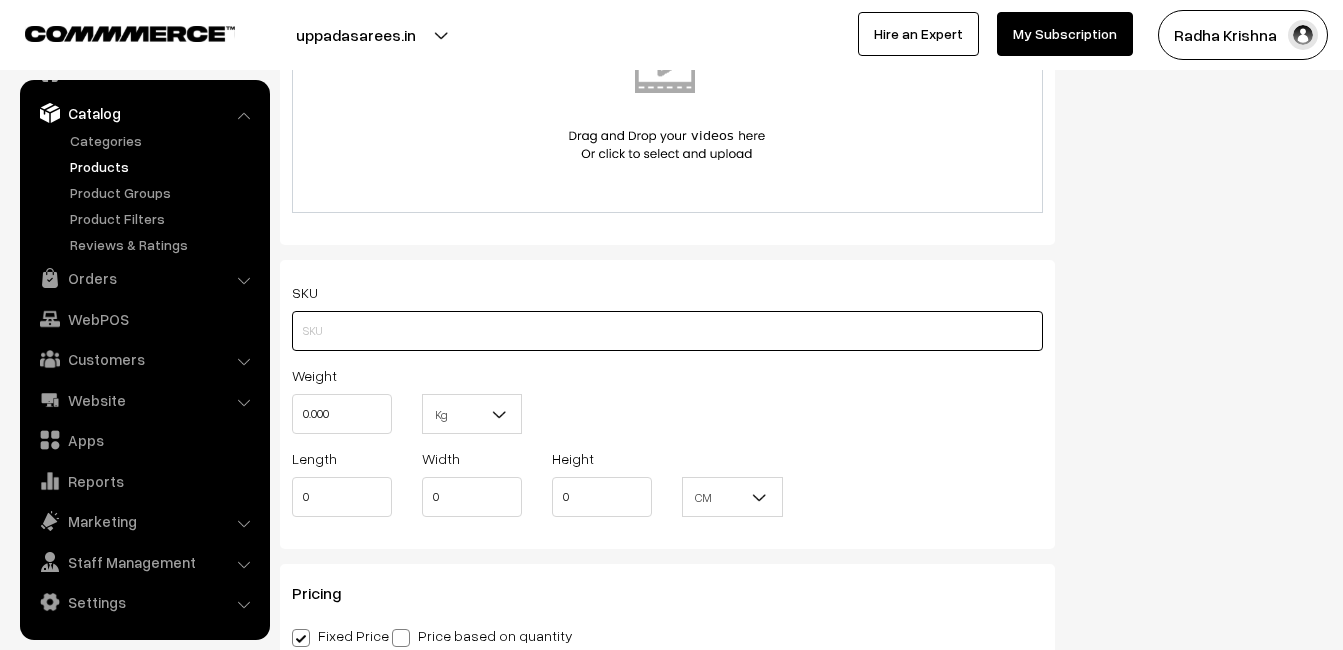 click at bounding box center (667, 331) 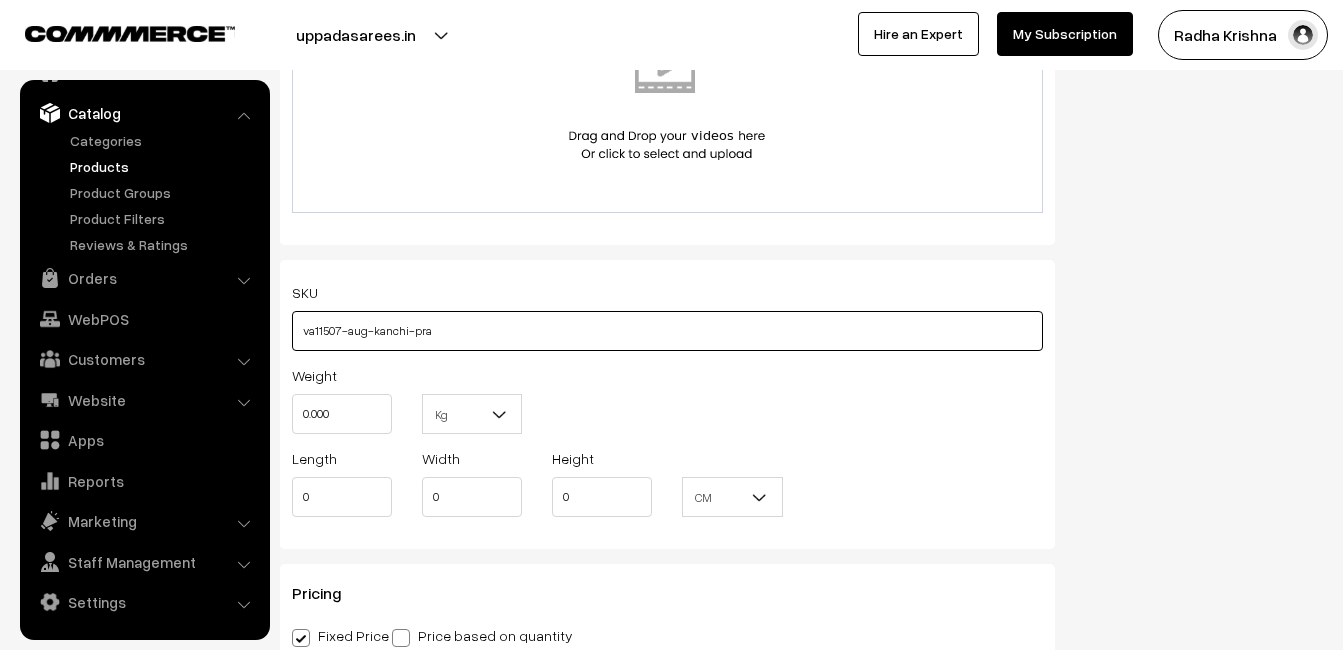 type on "va11507-aug-kanchi-pra" 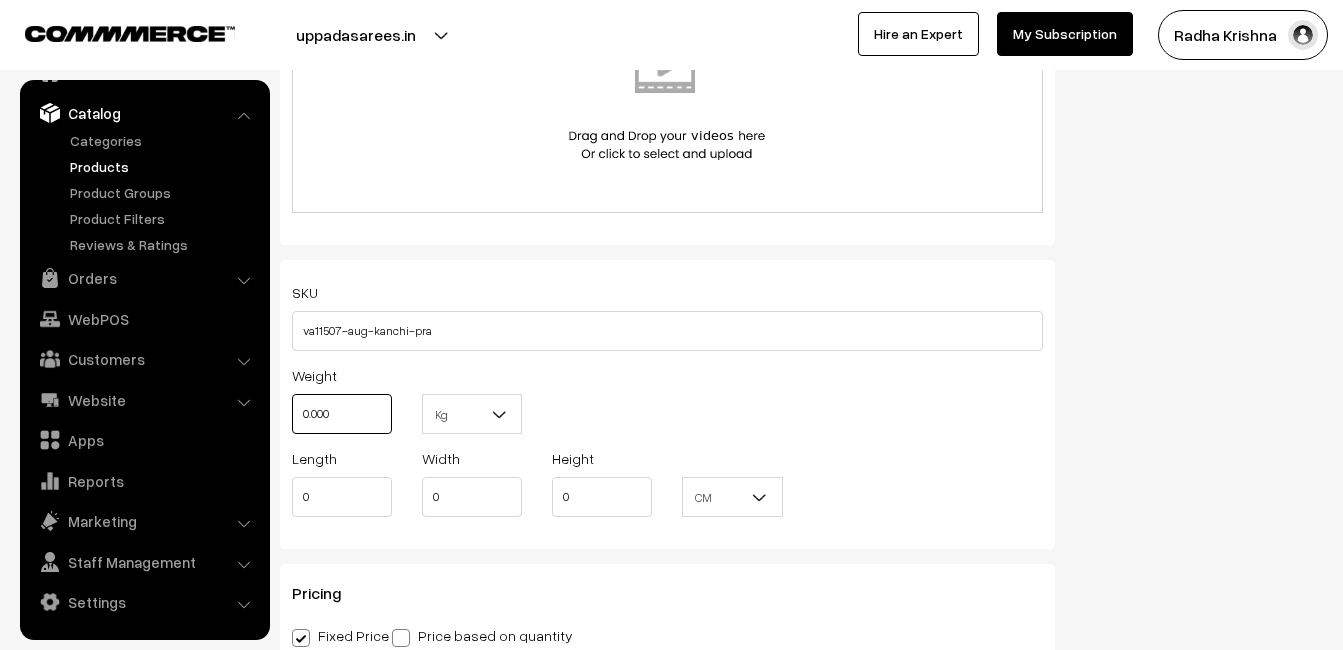 click on "0.000" at bounding box center [342, 414] 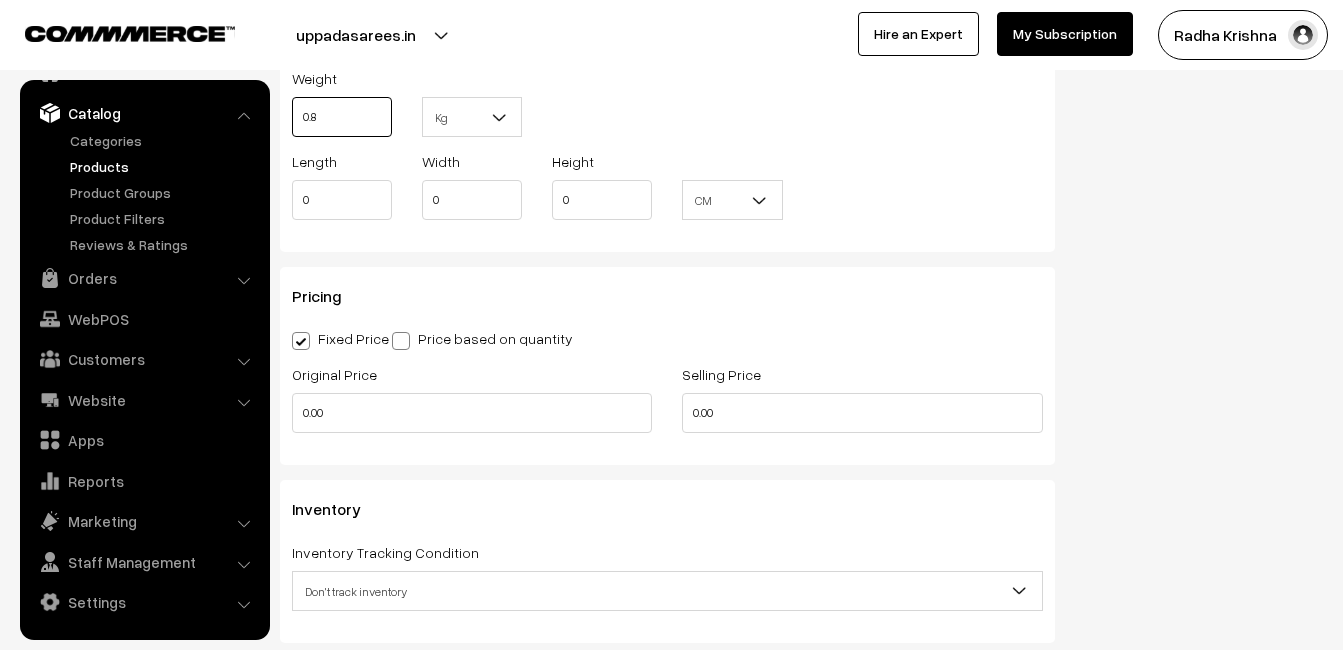 scroll, scrollTop: 1500, scrollLeft: 0, axis: vertical 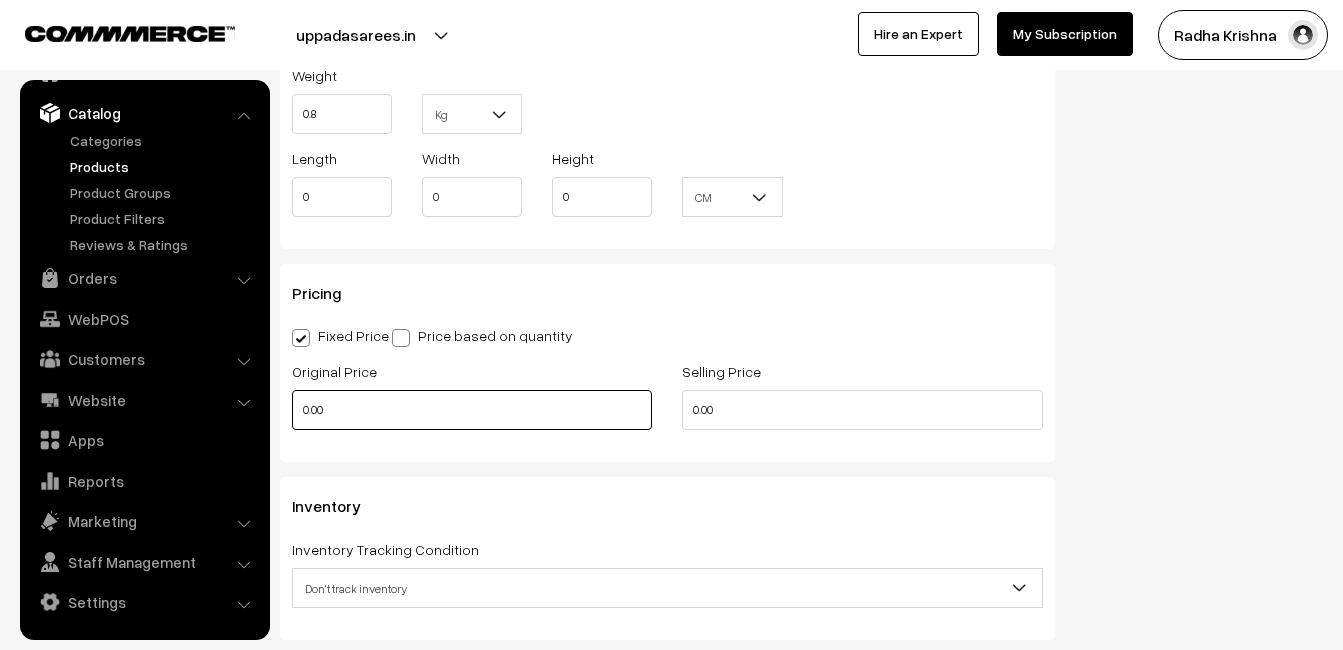type on "0.80" 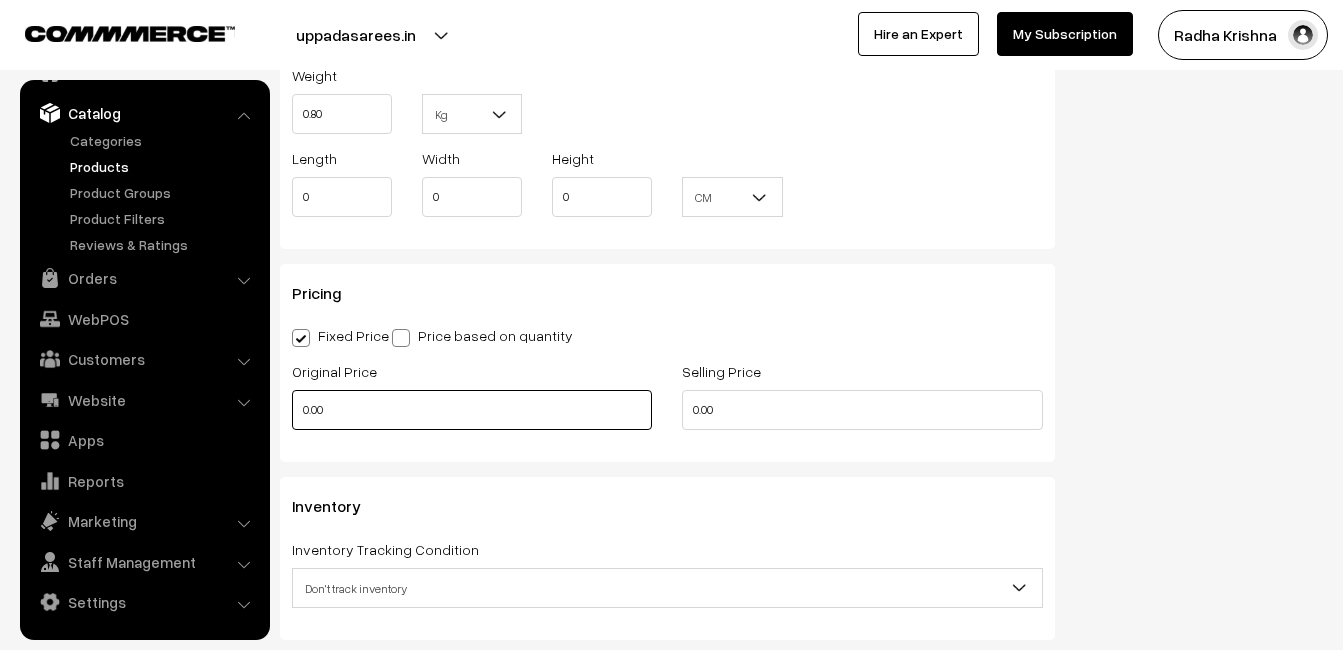 click on "0.00" at bounding box center [472, 410] 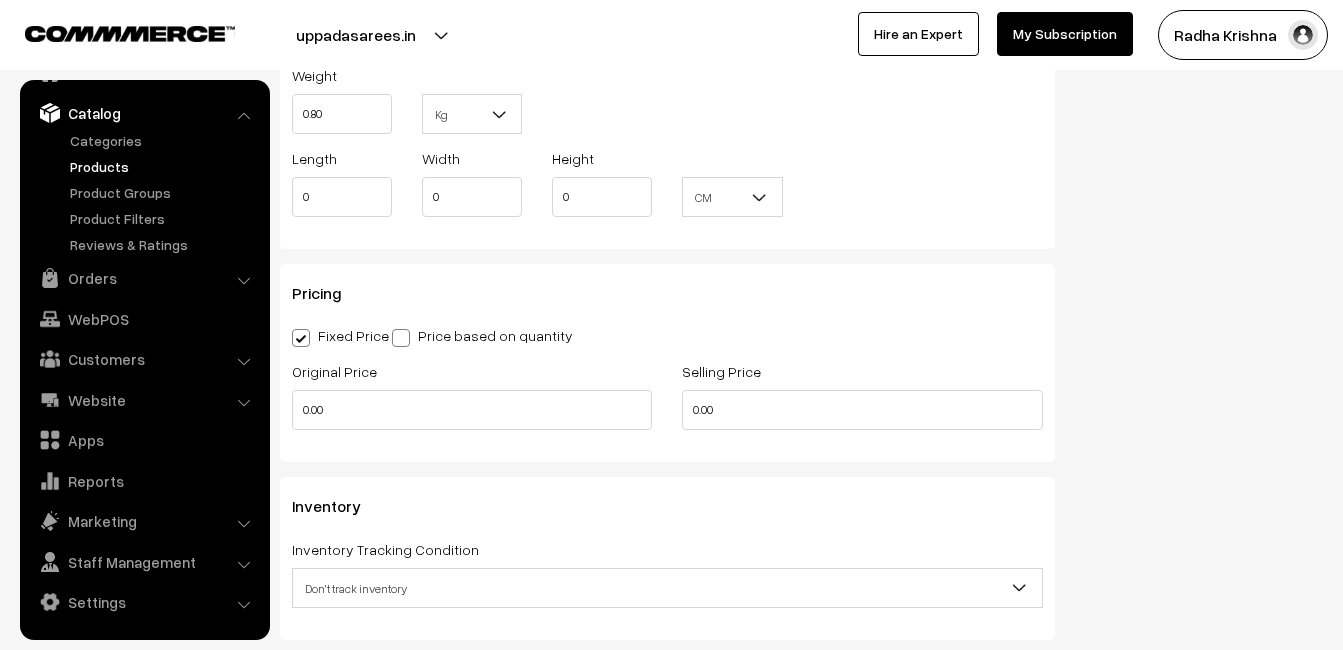 type on "0" 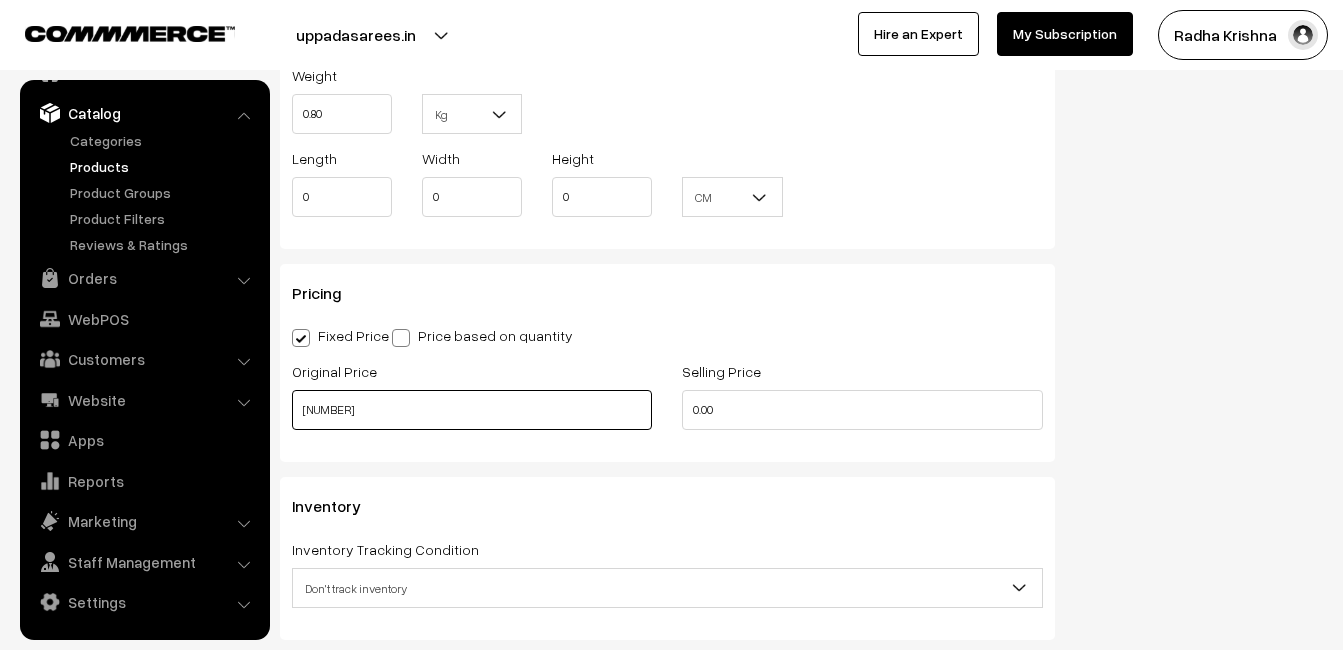 type on "11800" 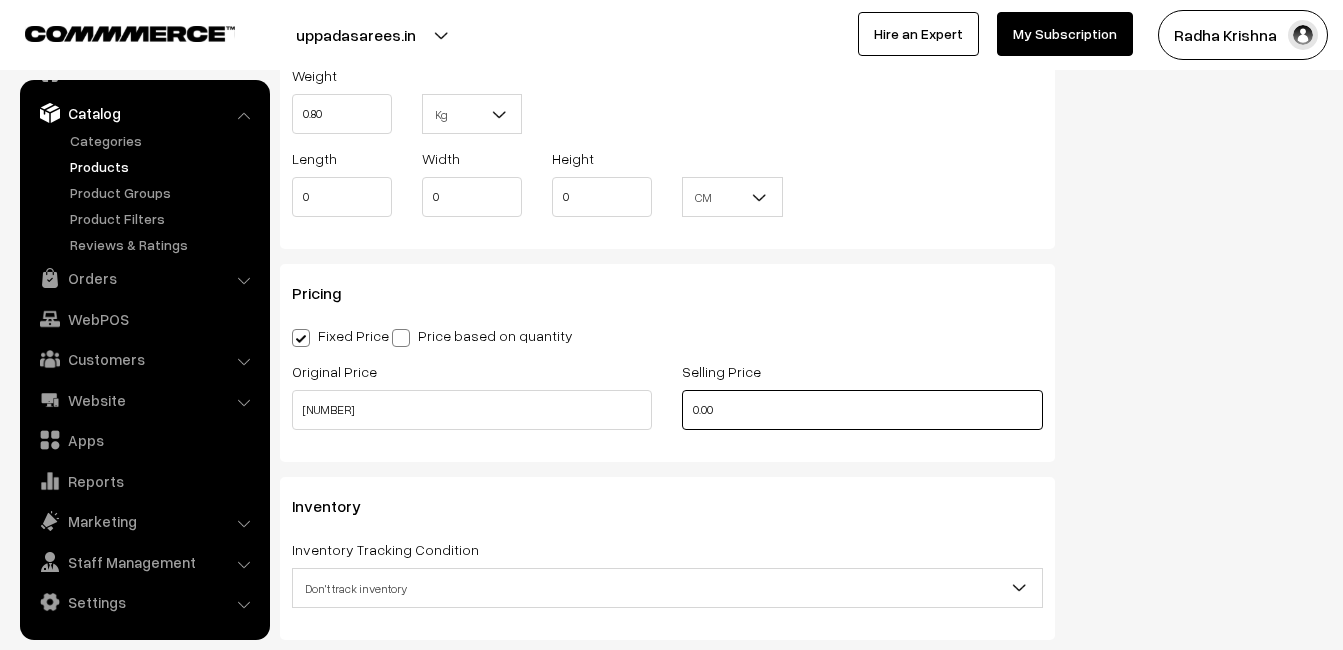 click on "0.00" at bounding box center (862, 410) 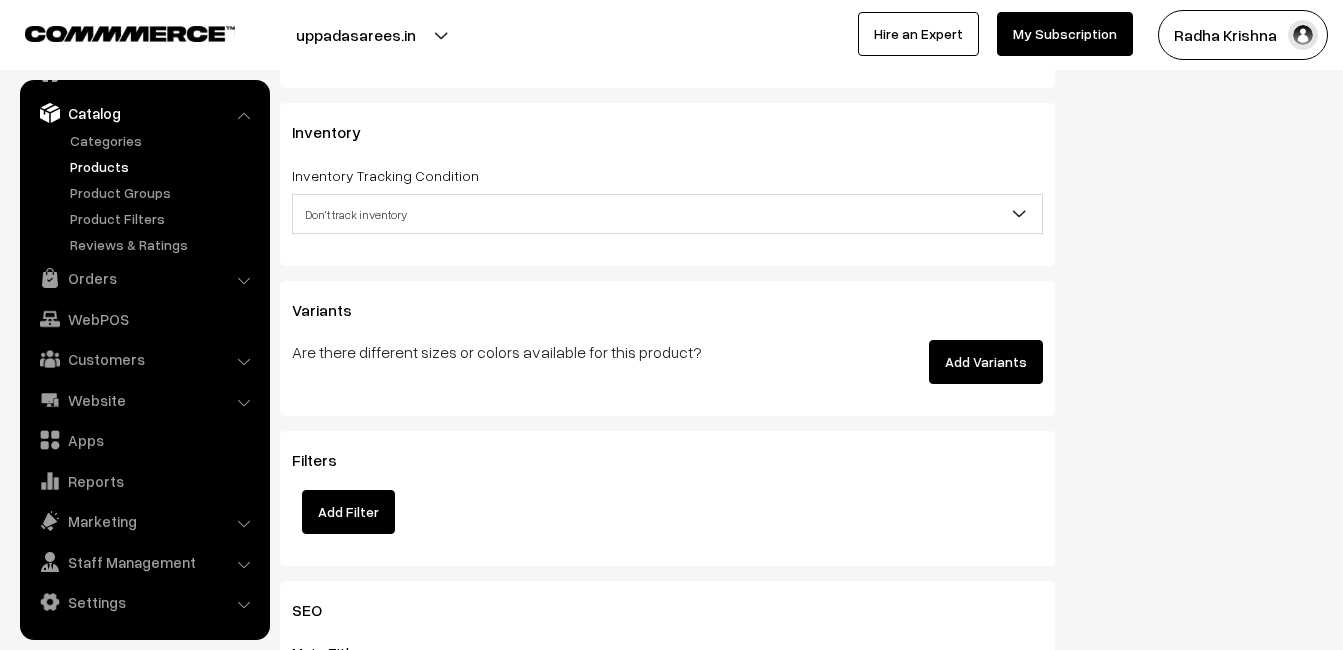 scroll, scrollTop: 1900, scrollLeft: 0, axis: vertical 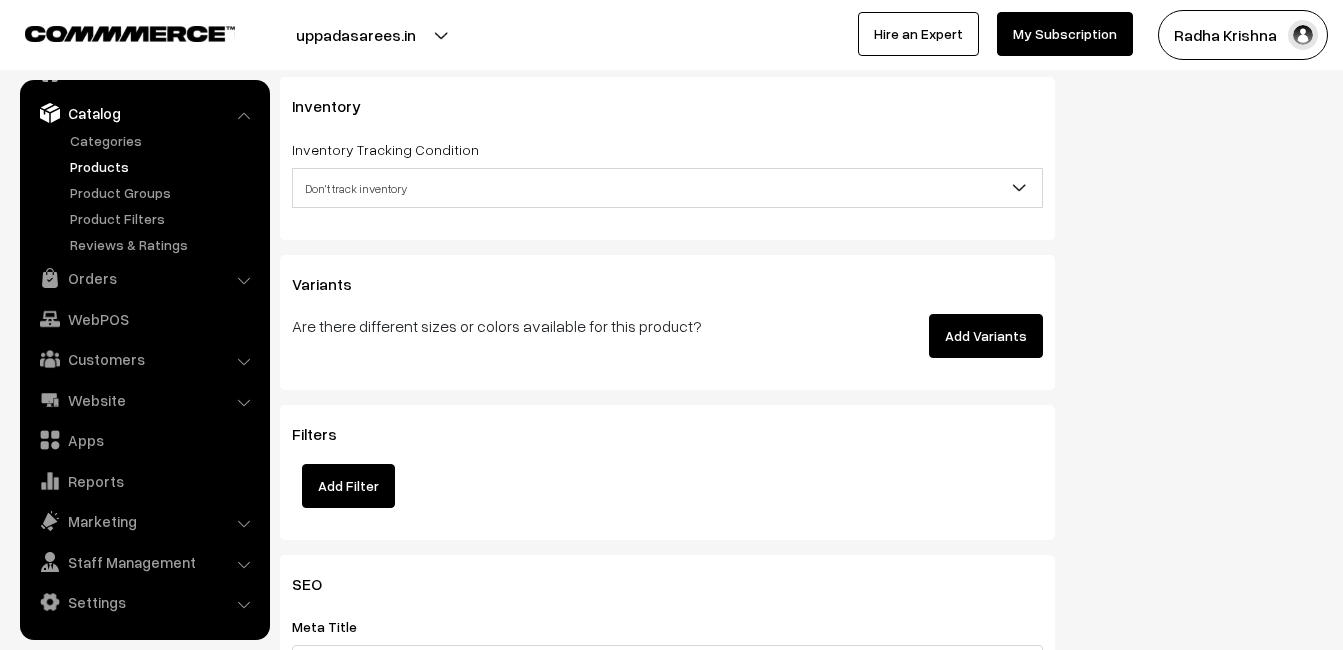 type on "14300" 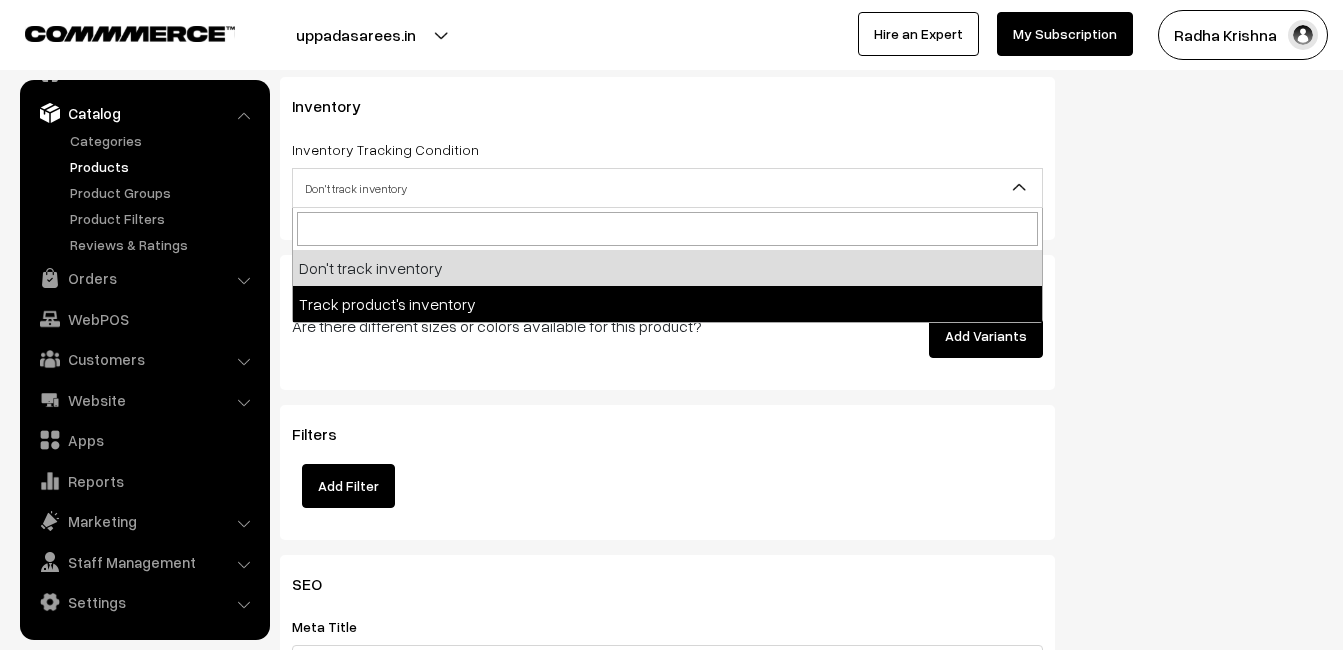 select on "2" 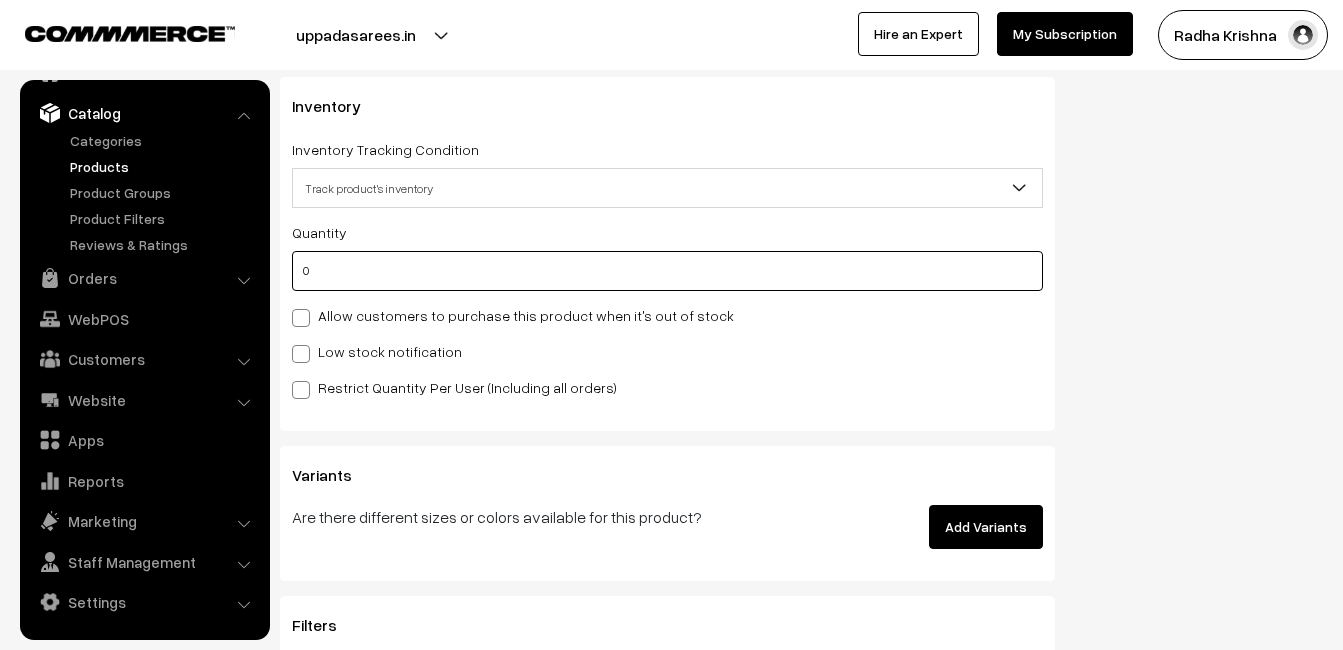 click on "0" at bounding box center [667, 271] 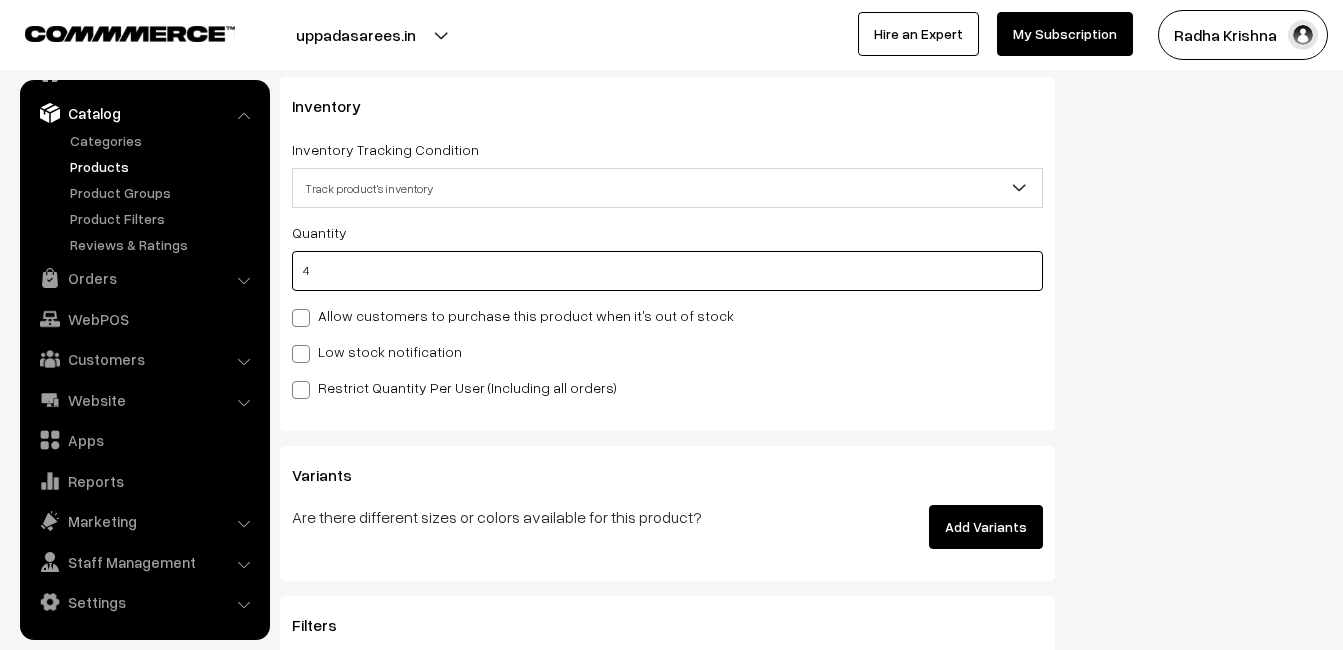 type on "4" 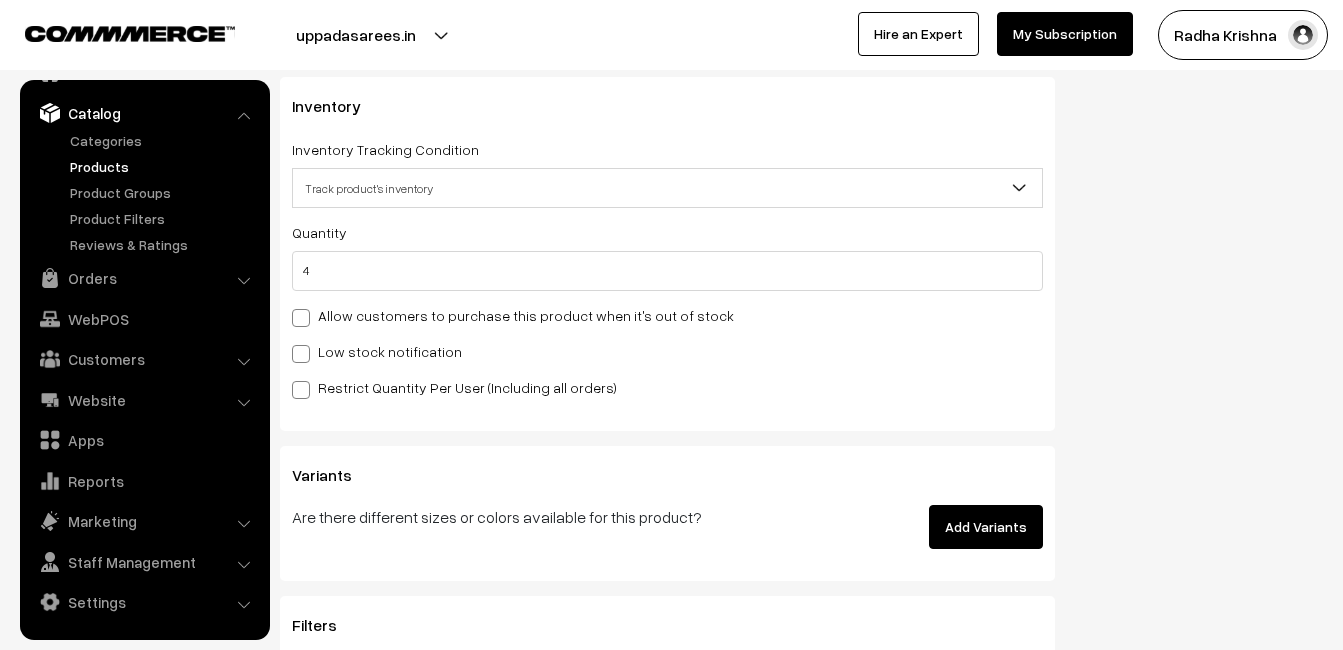 click on "Low stock notification" at bounding box center (377, 351) 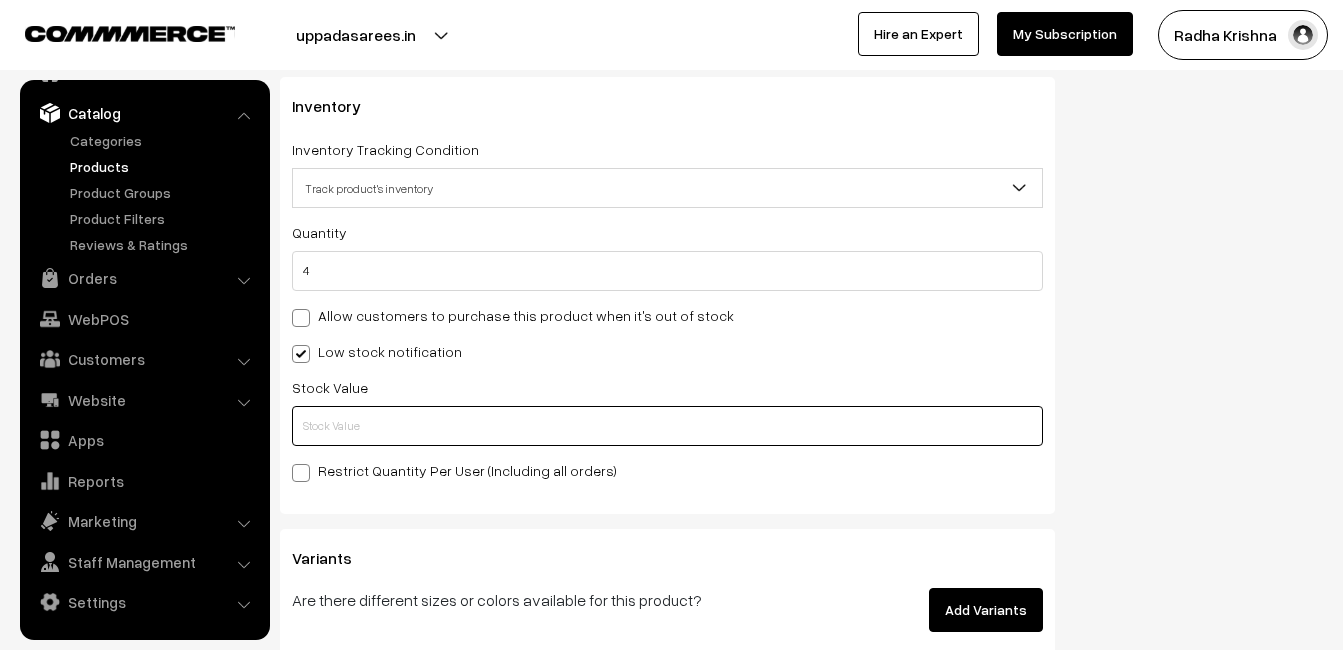 click at bounding box center [667, 426] 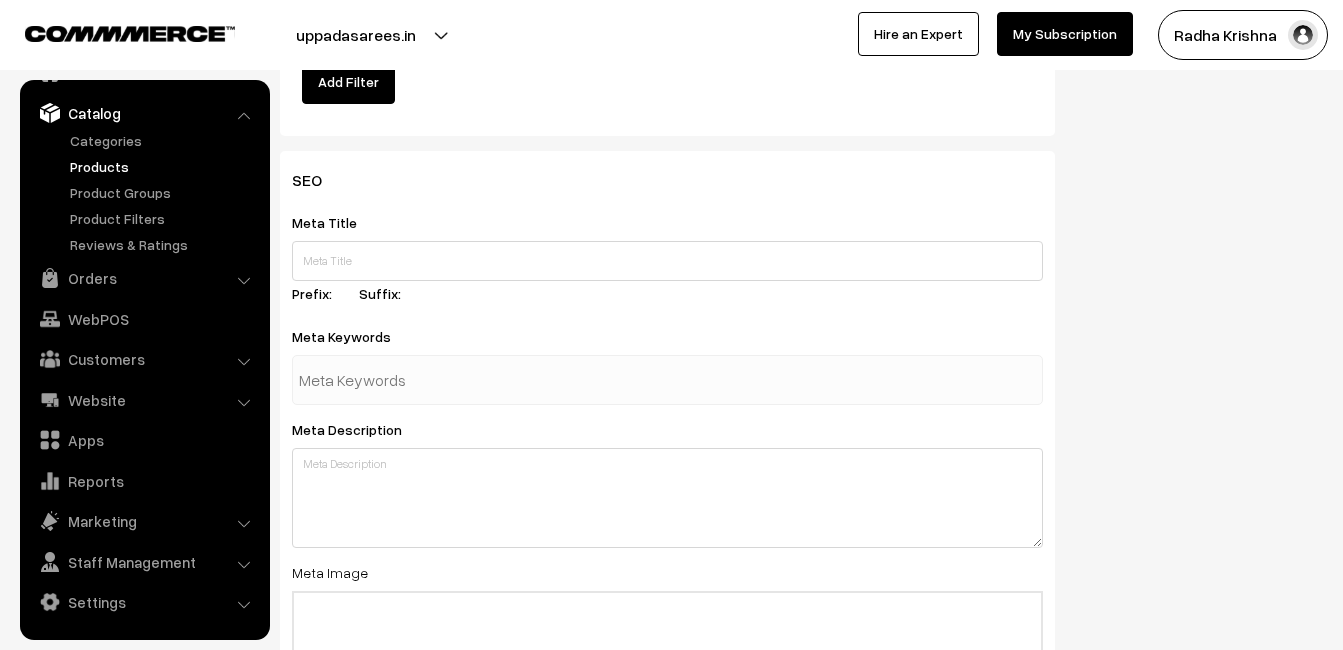 scroll, scrollTop: 2968, scrollLeft: 0, axis: vertical 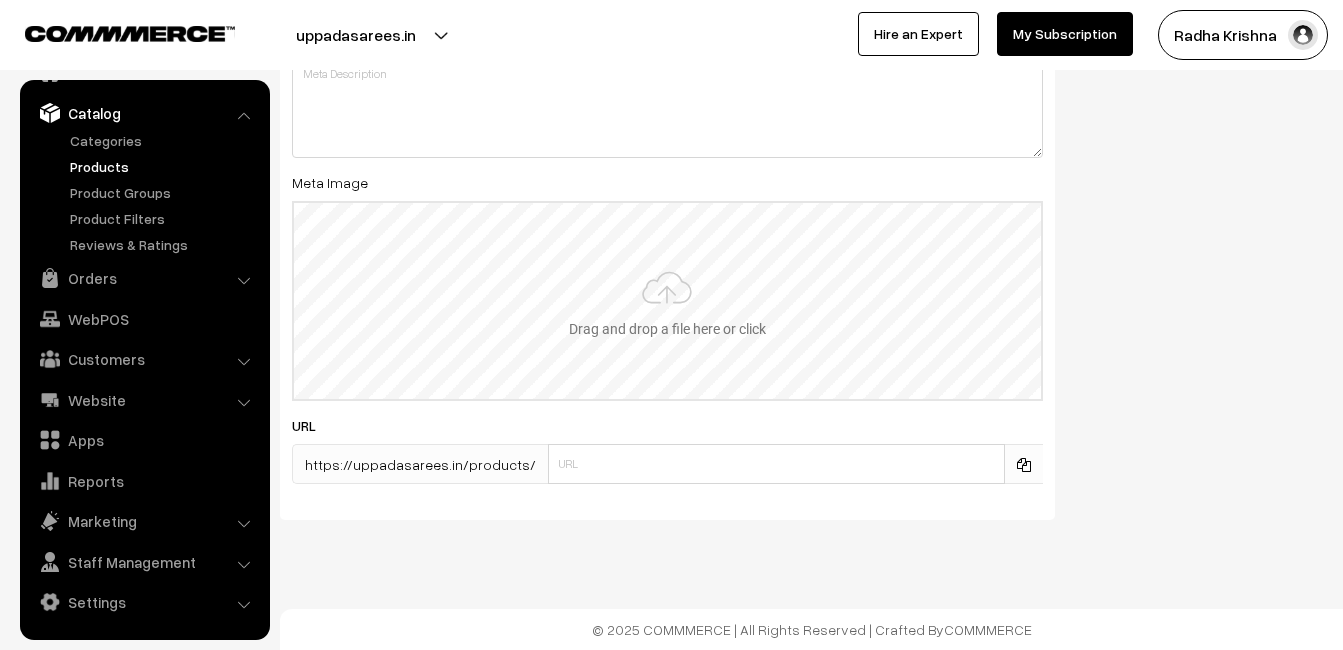 type on "2" 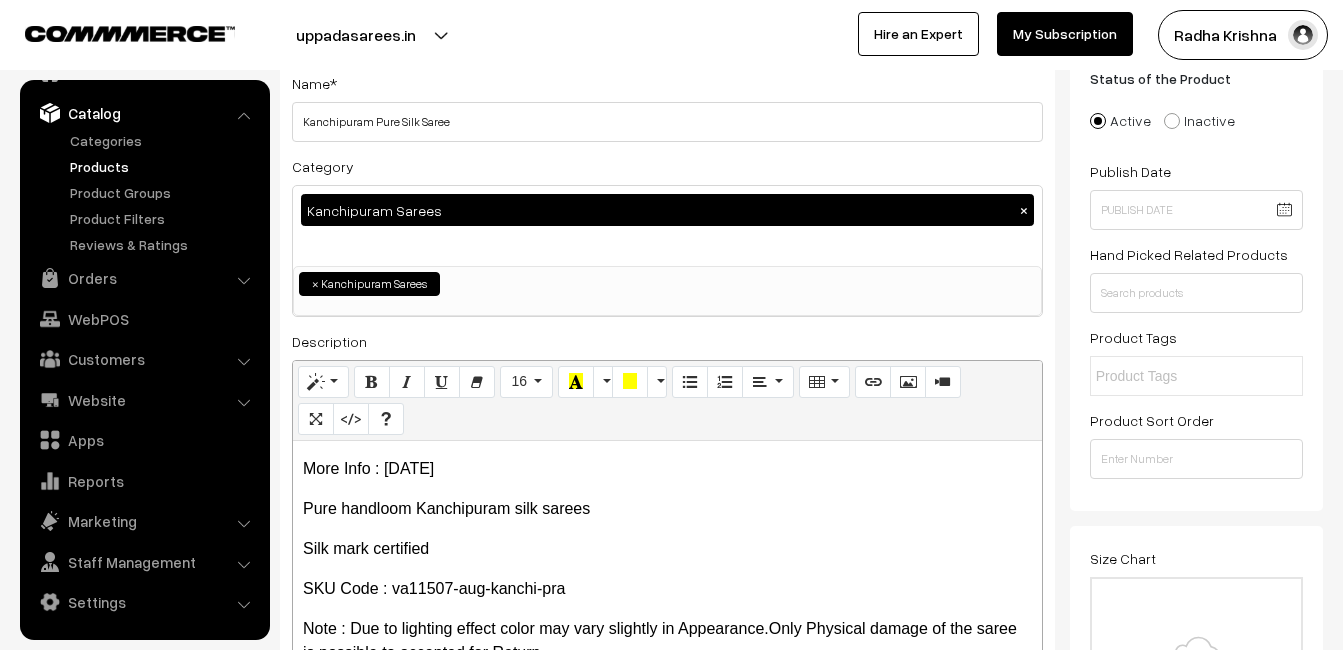 scroll, scrollTop: 0, scrollLeft: 0, axis: both 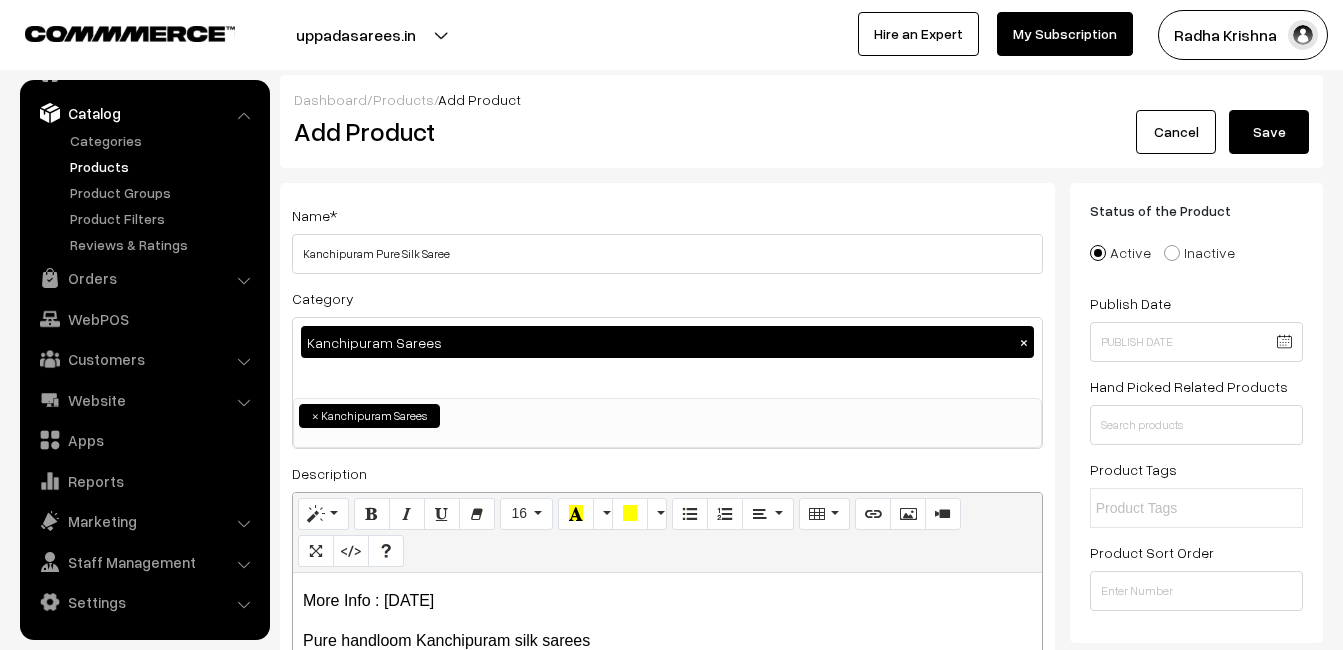 click on "Save" at bounding box center (1269, 132) 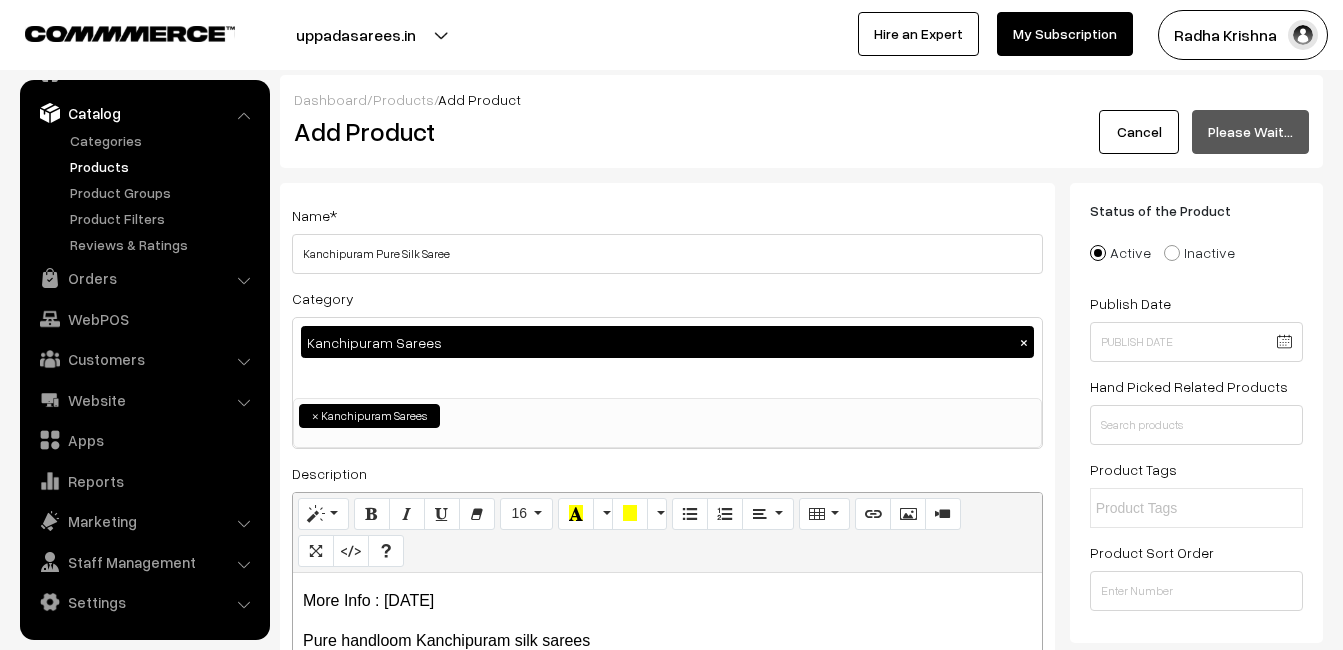 click on "Dashboard  /  Products  /  Add Product
Add Product
Cancel
Please Wait…" at bounding box center [801, 121] 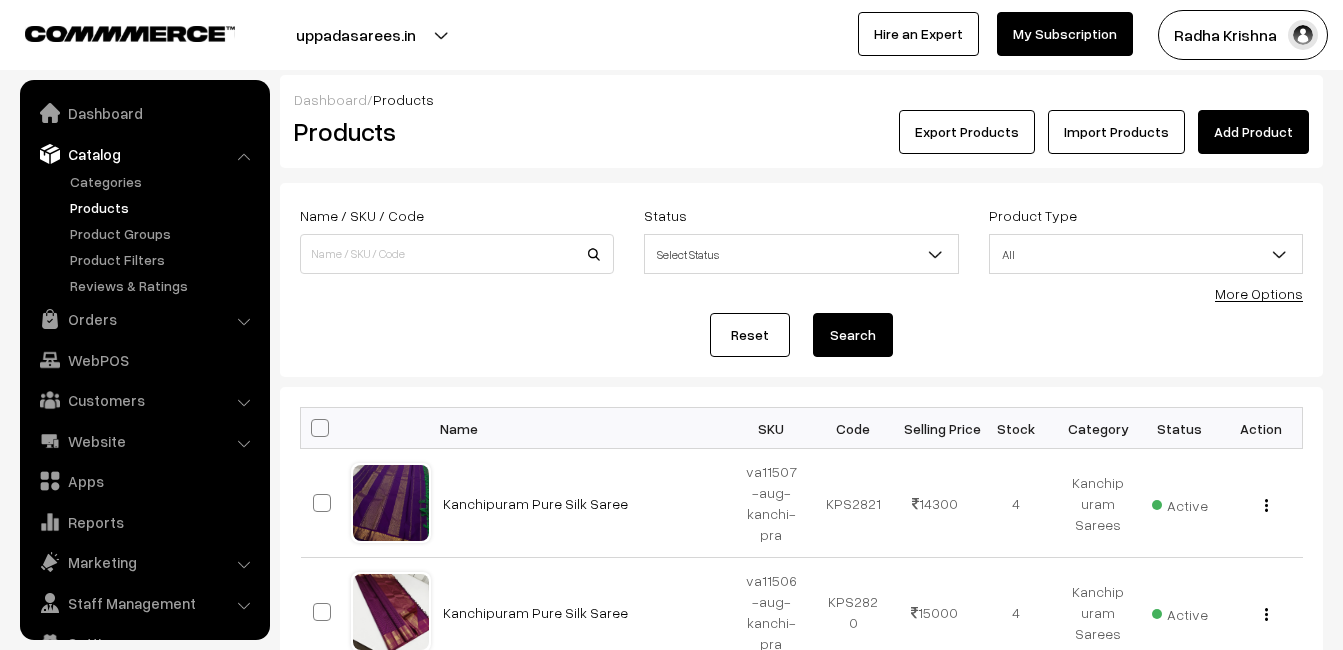 scroll, scrollTop: 0, scrollLeft: 0, axis: both 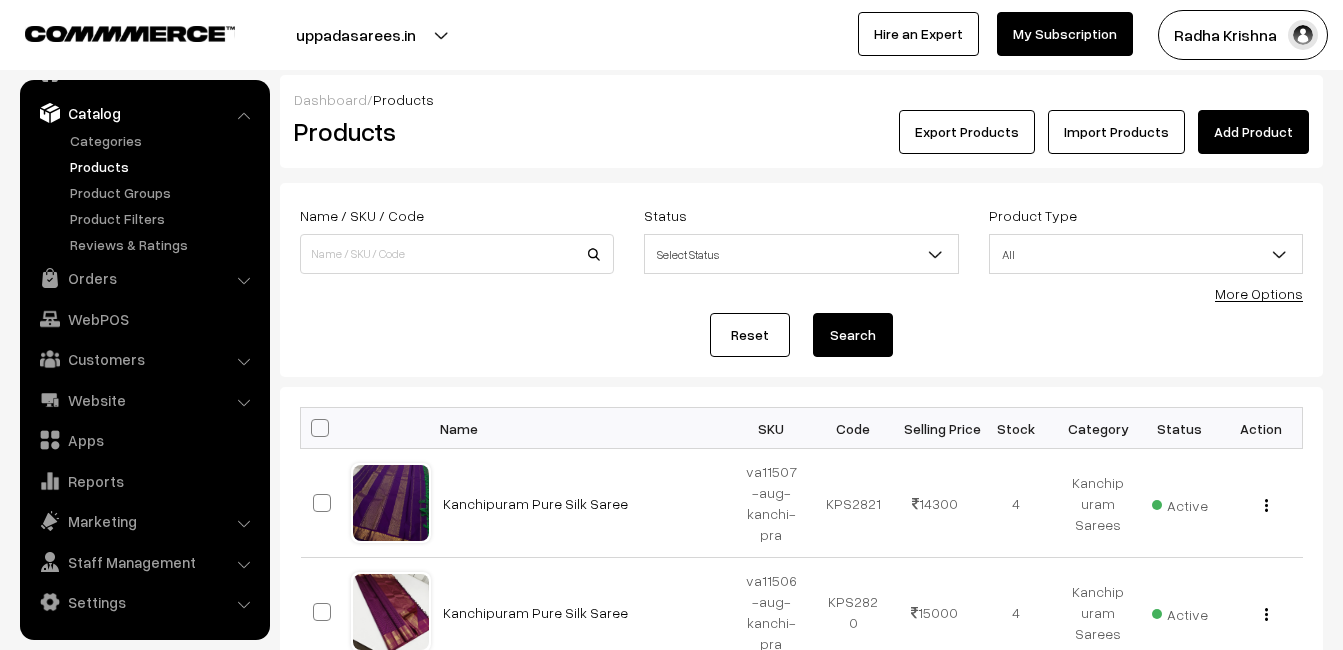 click on "Add Product" at bounding box center [1253, 132] 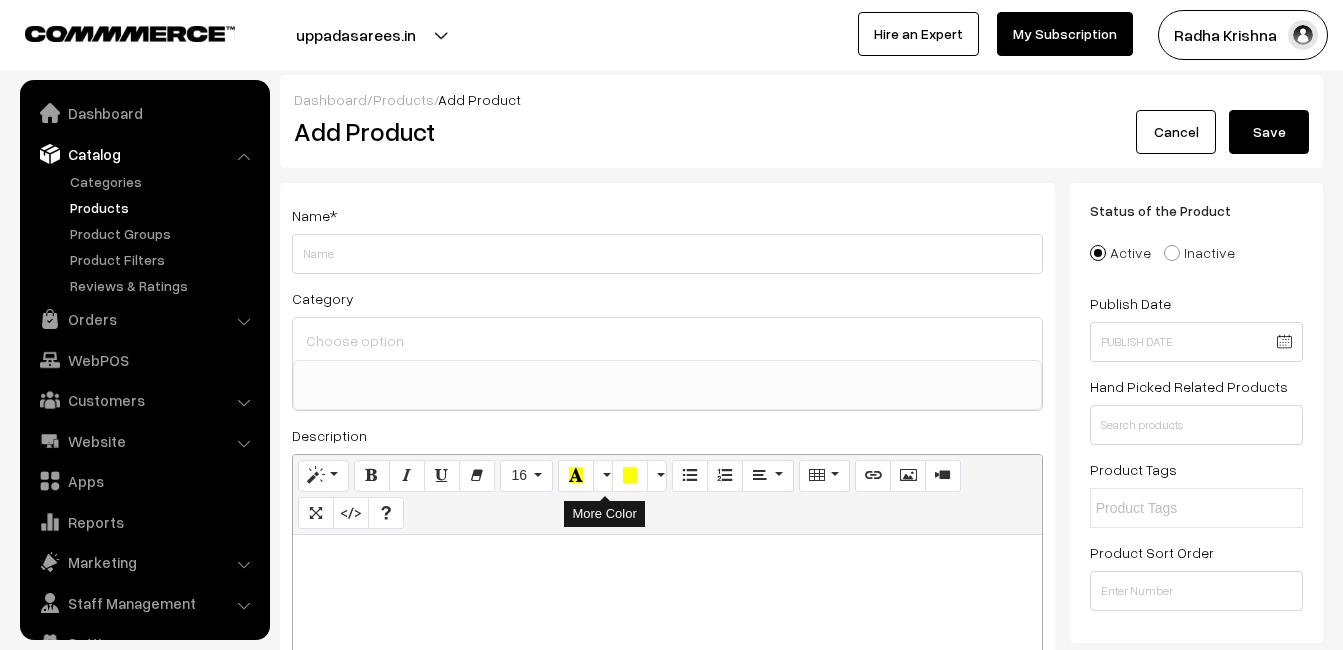 select 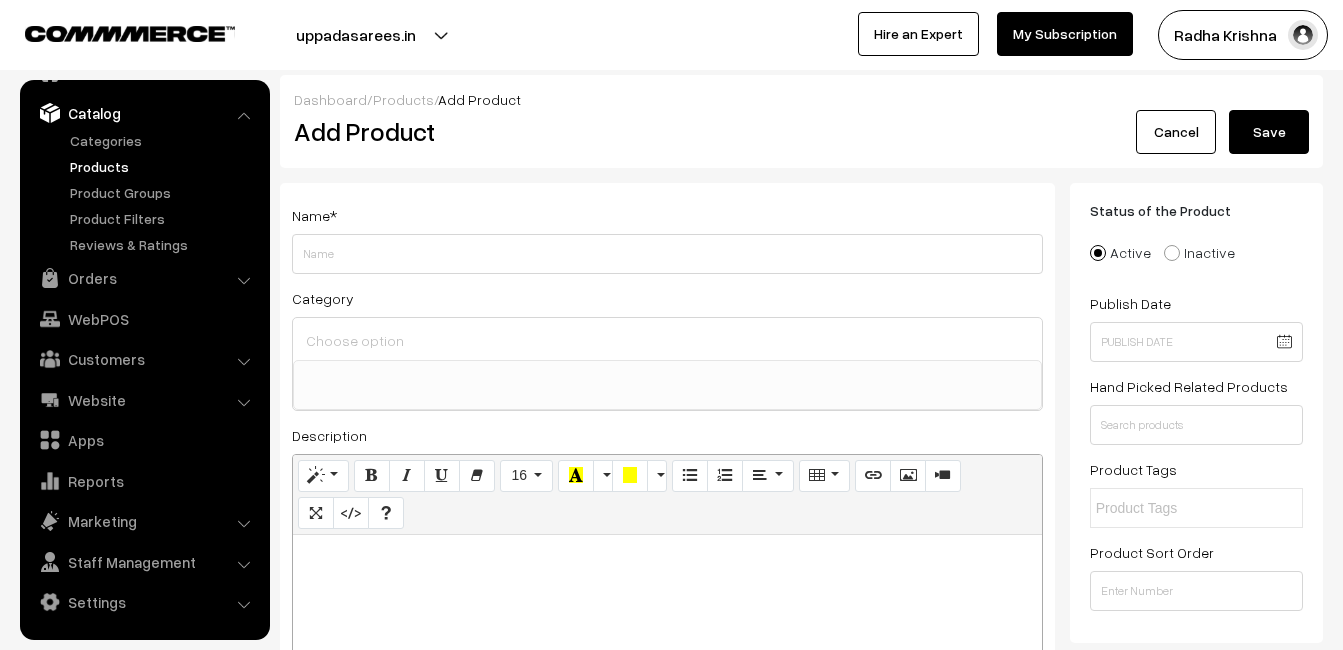click at bounding box center (667, 660) 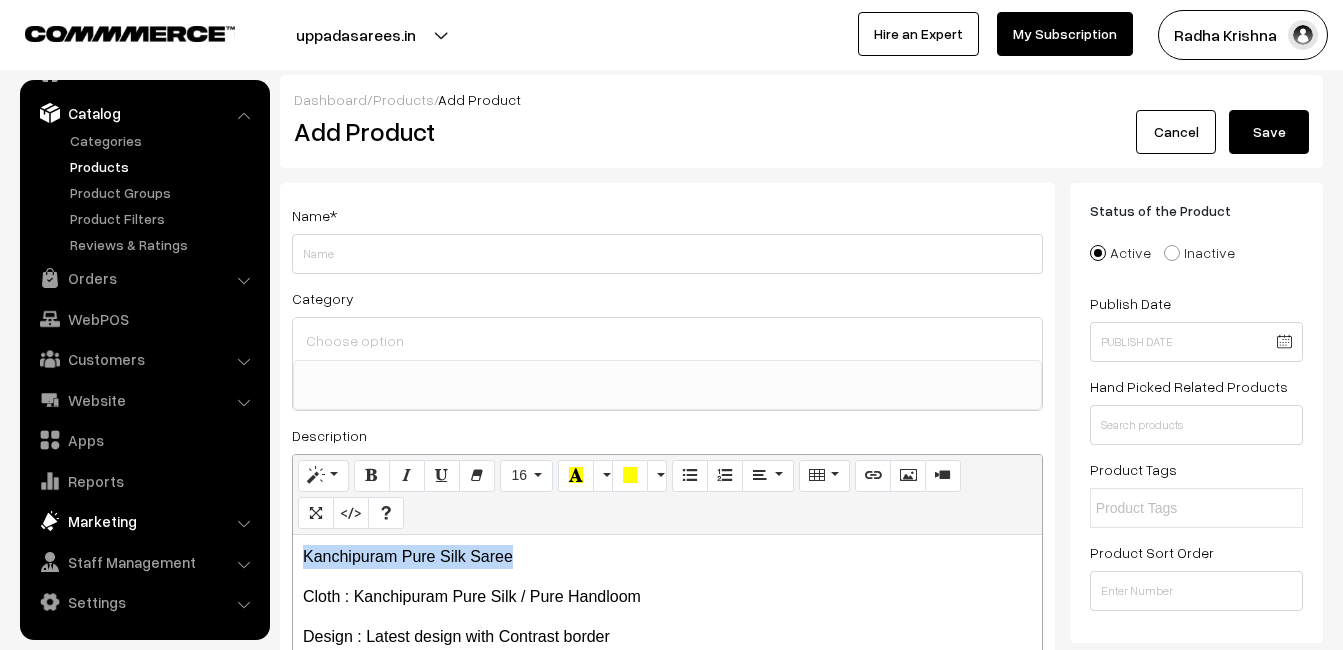 drag, startPoint x: 534, startPoint y: 558, endPoint x: 223, endPoint y: 525, distance: 312.7459 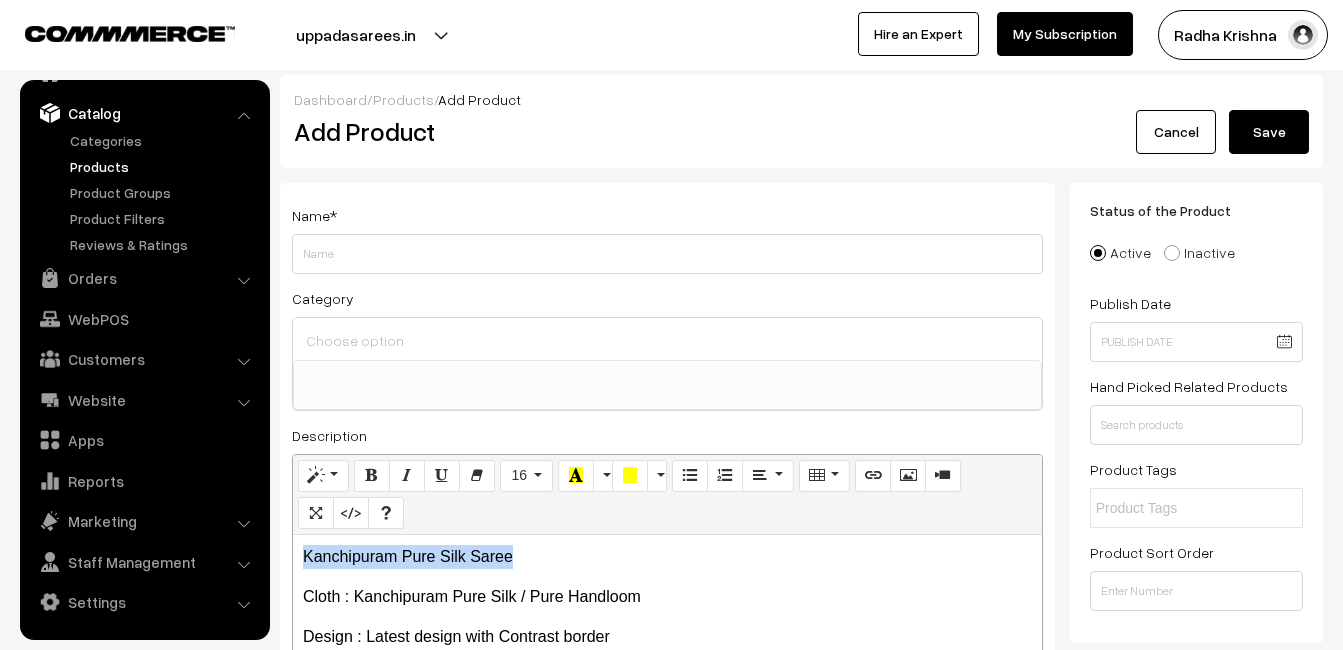copy on "Kanchipuram Pure Silk Saree" 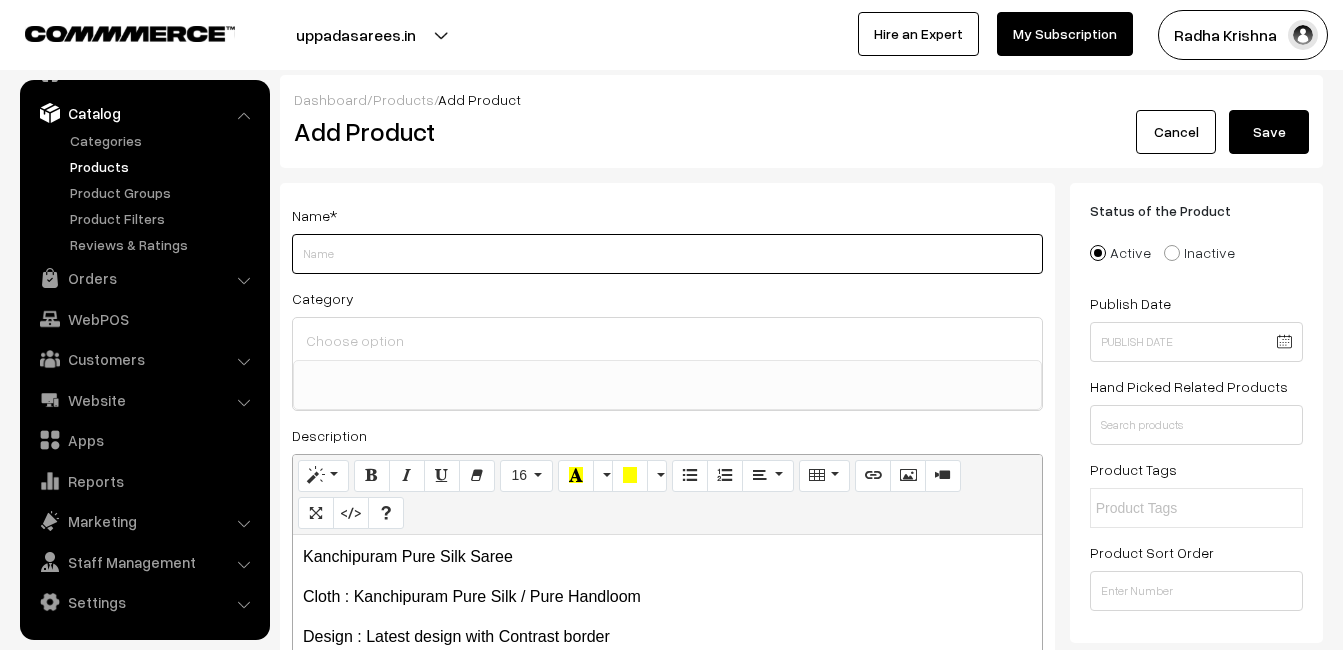 paste on "Kanchipuram Pure Silk Saree" 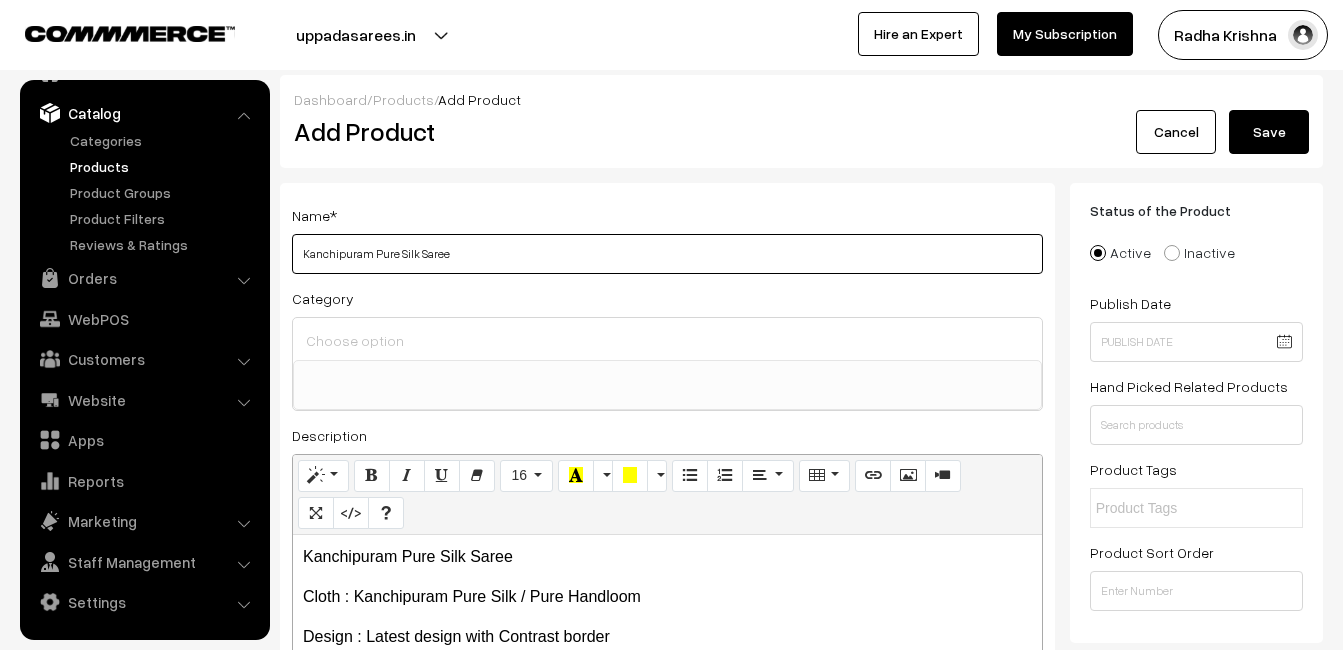 type on "Kanchipuram Pure Silk Saree" 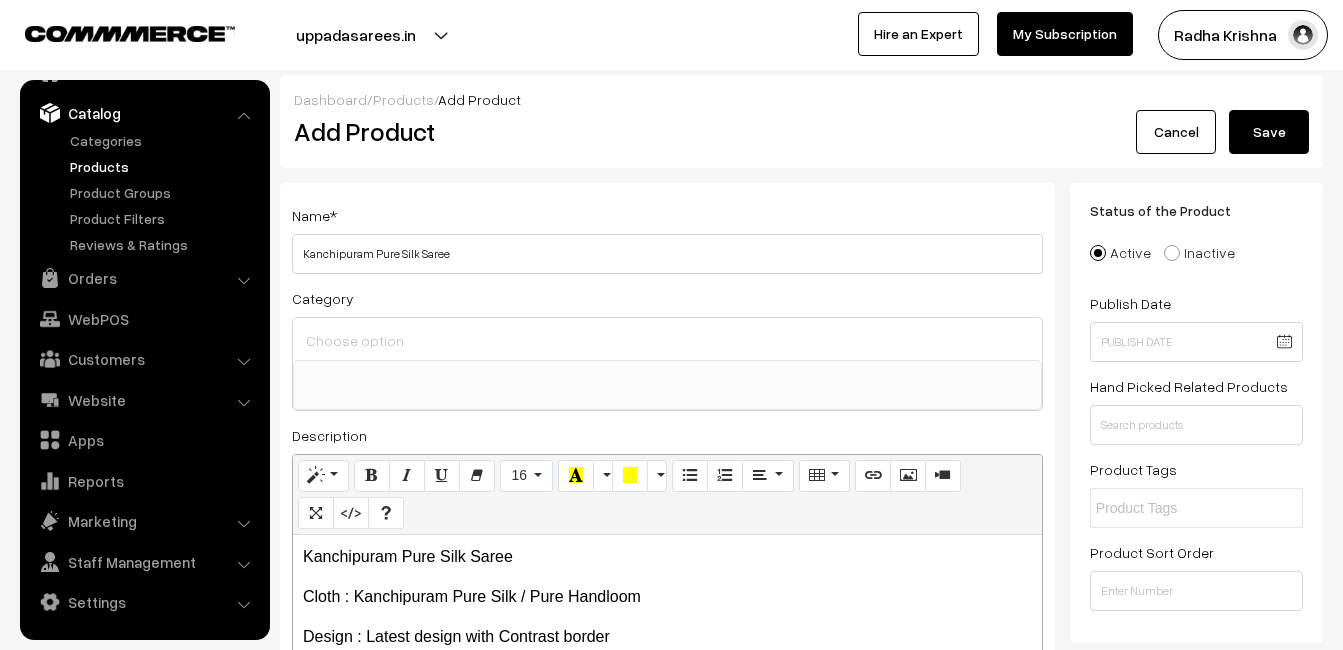 click at bounding box center [667, 340] 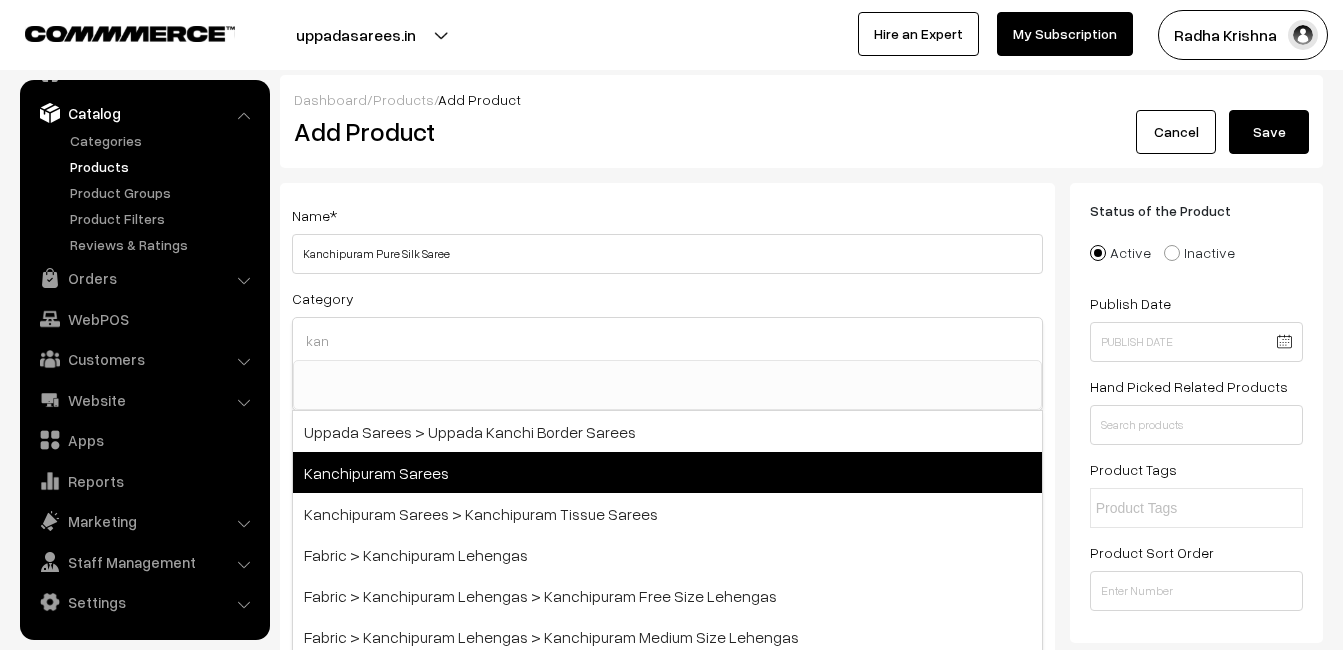 type on "kan" 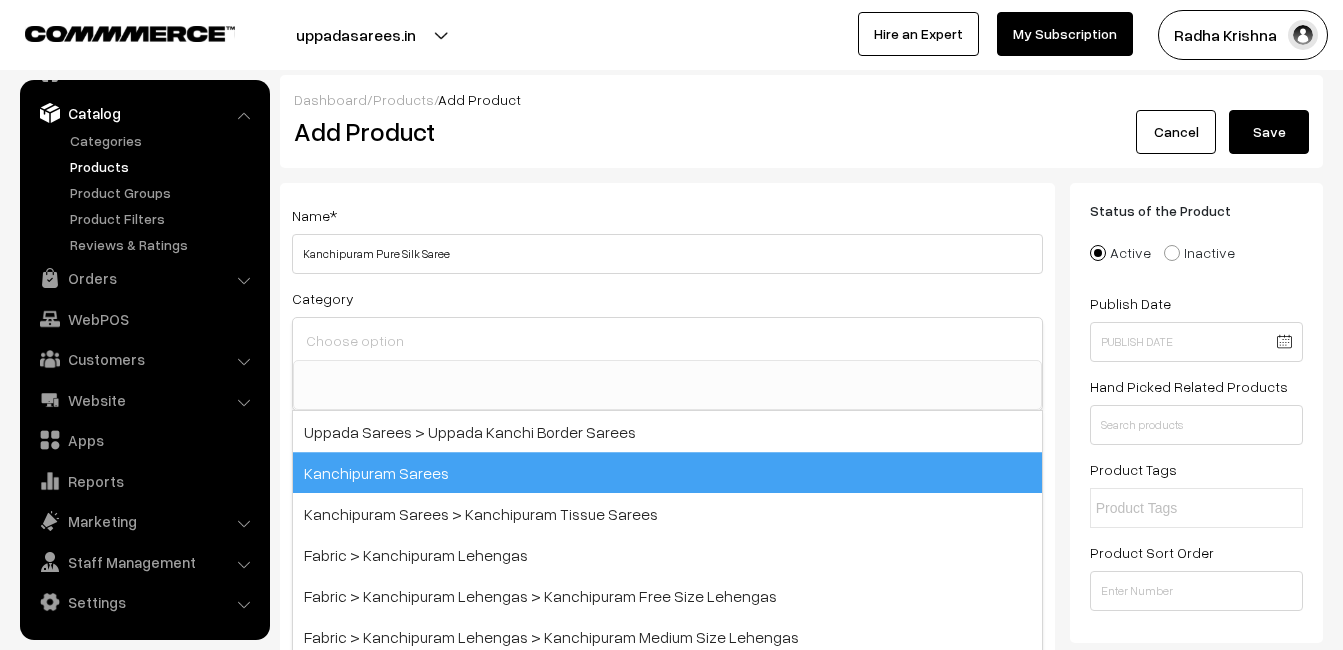 scroll, scrollTop: 340, scrollLeft: 0, axis: vertical 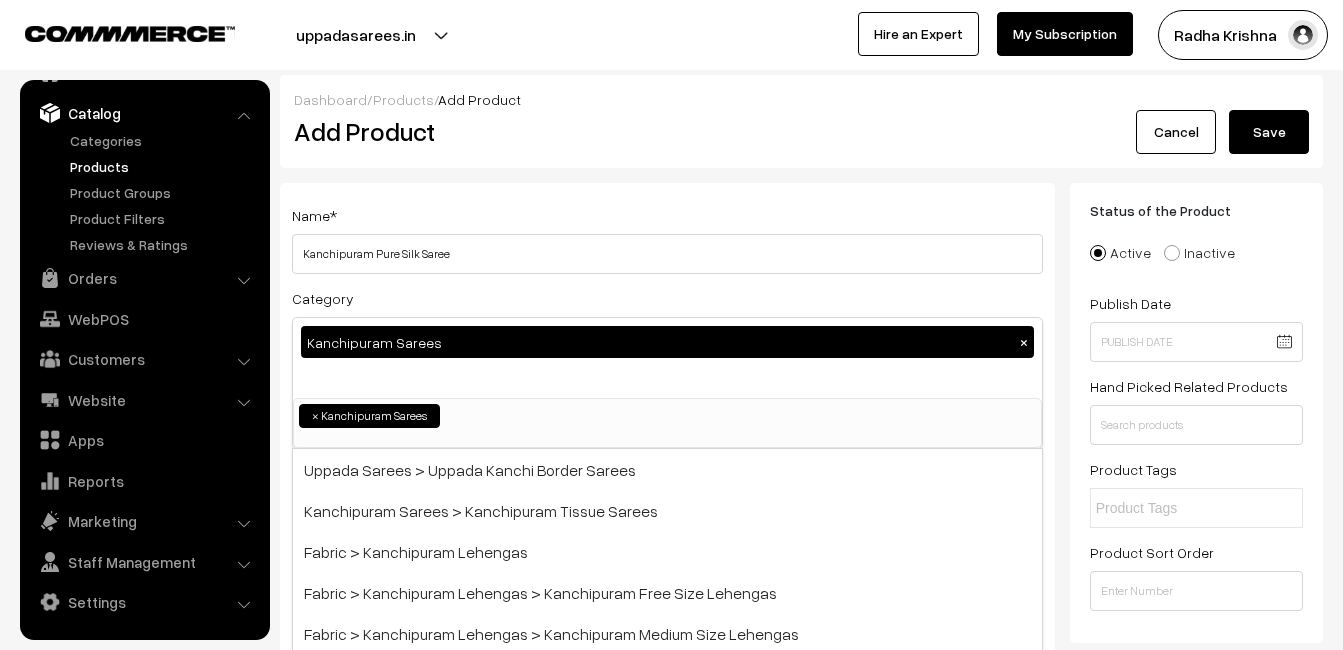 click on "Name  *
Kanchipuram Pure Silk Saree
Category
Kanchipuram Sarees ×
Uppada Sarees
Uppada Sarees > Uppada Plain Sarees
Uppada Sarees > Uppada Butta Sarees
Uppada Sarees > Uppada Pochampally Border Sarees
Uppada Sarees > Uppada Big Border Sarees
Uppada Sarees > Uppada Small Border Sarees
Uppada Sarees > Uppada Jamdani Sarees Ikkat Sarees ×" at bounding box center [667, 524] 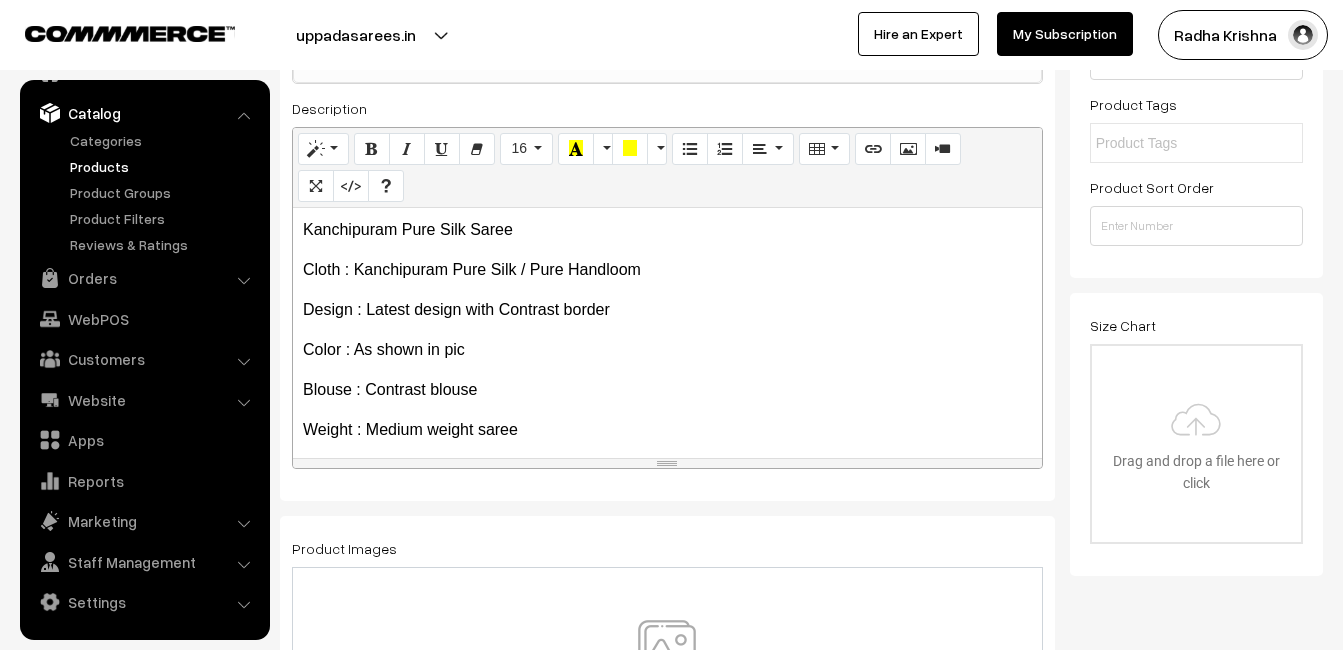 scroll, scrollTop: 400, scrollLeft: 0, axis: vertical 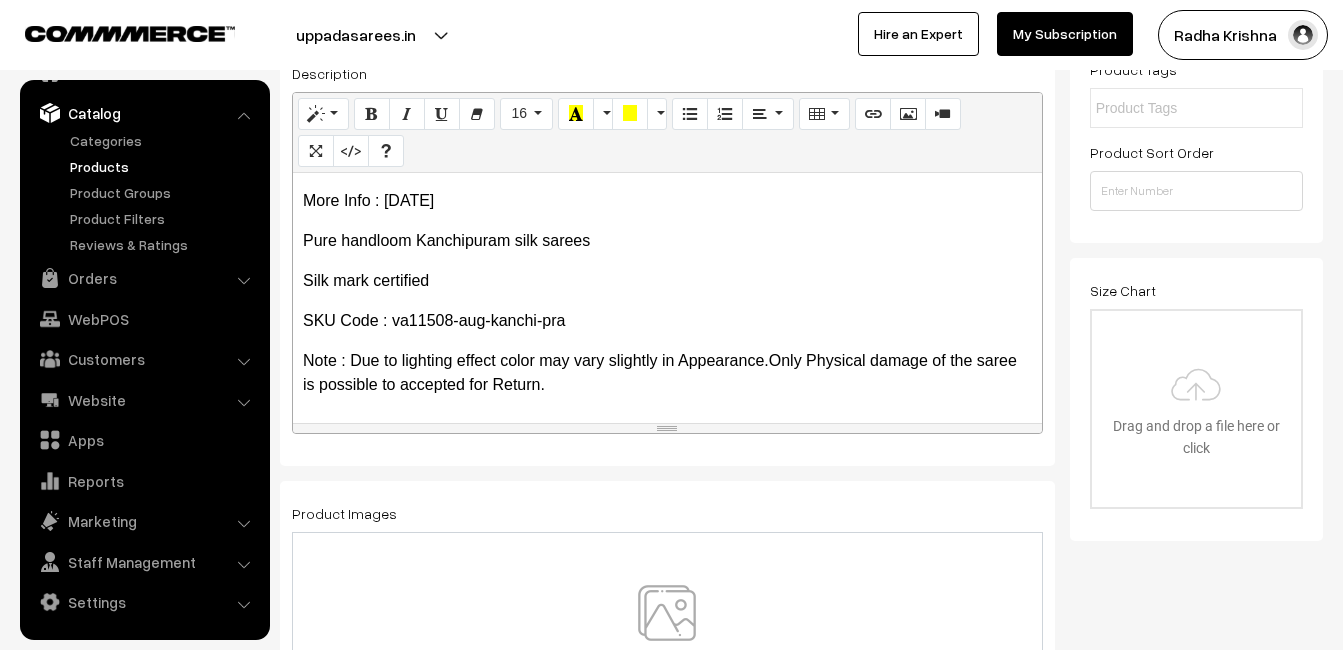 click at bounding box center (667, 643) 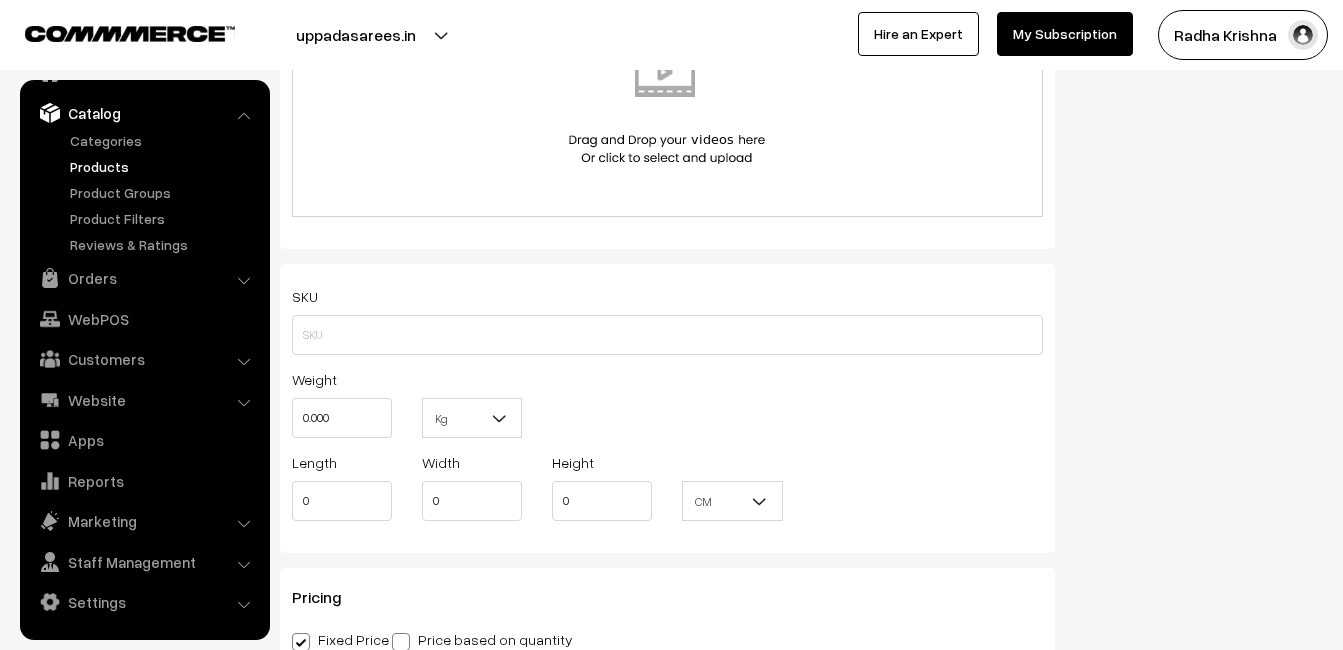 scroll, scrollTop: 1200, scrollLeft: 0, axis: vertical 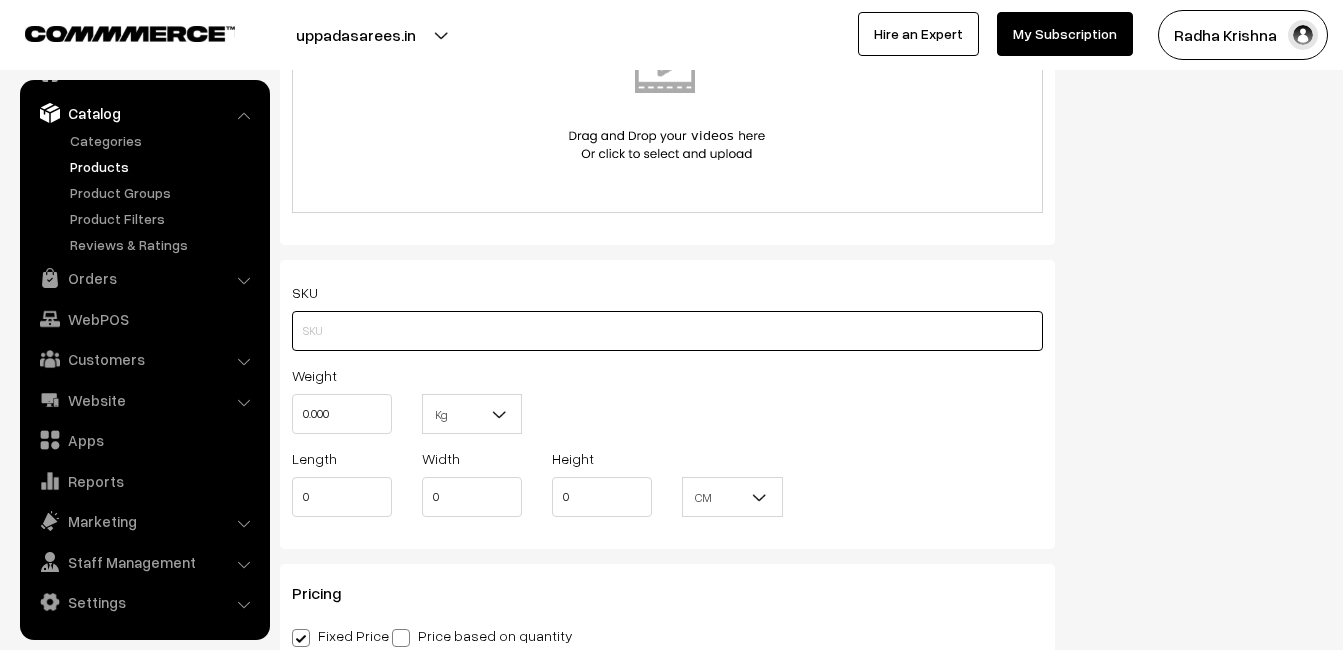 click at bounding box center [667, 331] 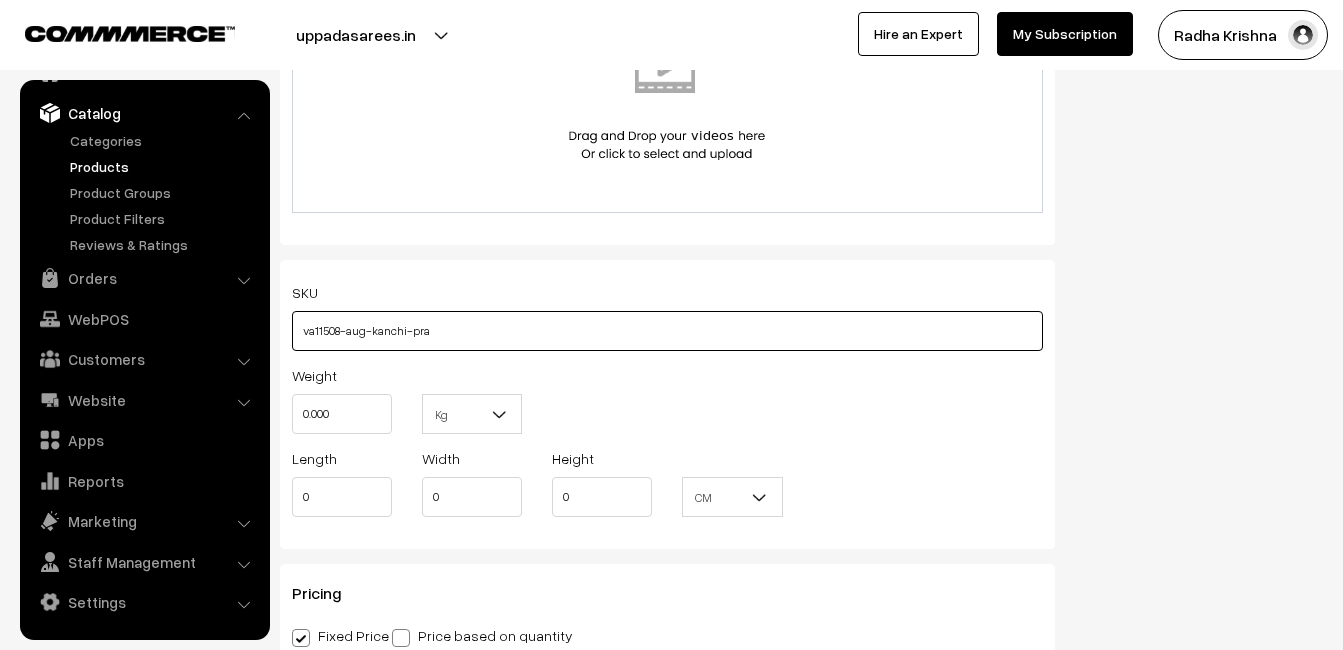 type on "va11508-aug-kanchi-pra" 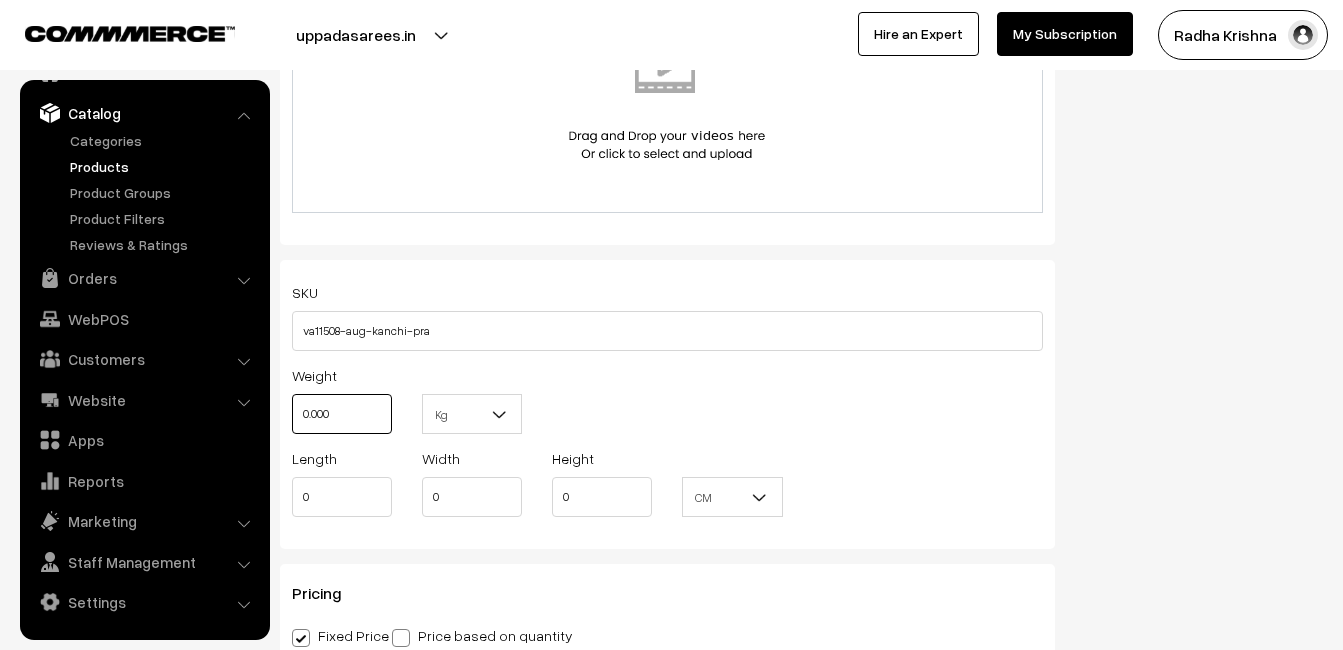 click on "0.000" at bounding box center [342, 414] 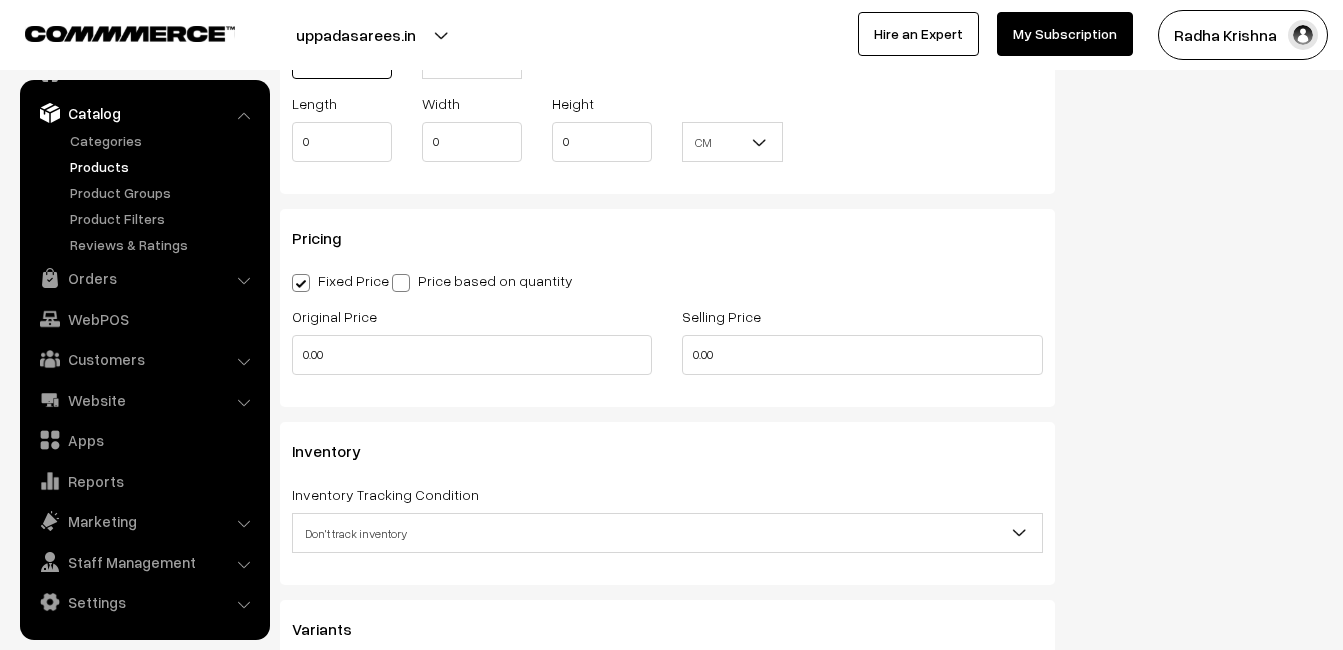 scroll, scrollTop: 1600, scrollLeft: 0, axis: vertical 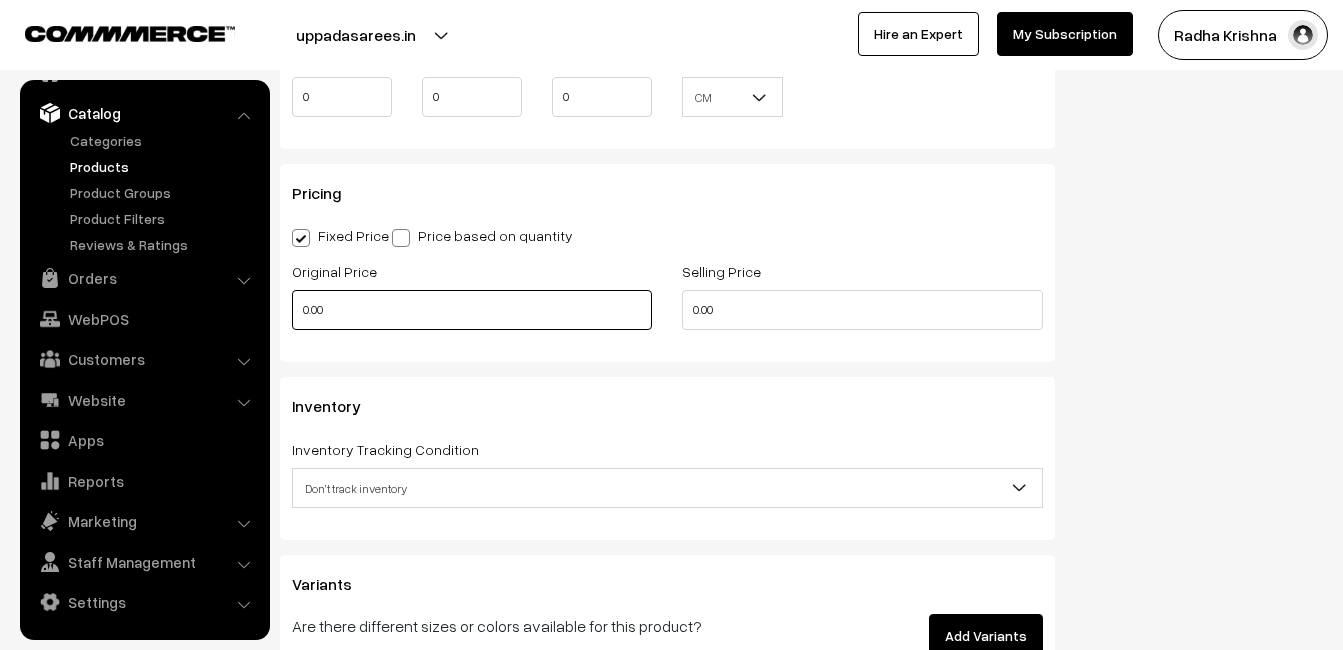 type on "0.80" 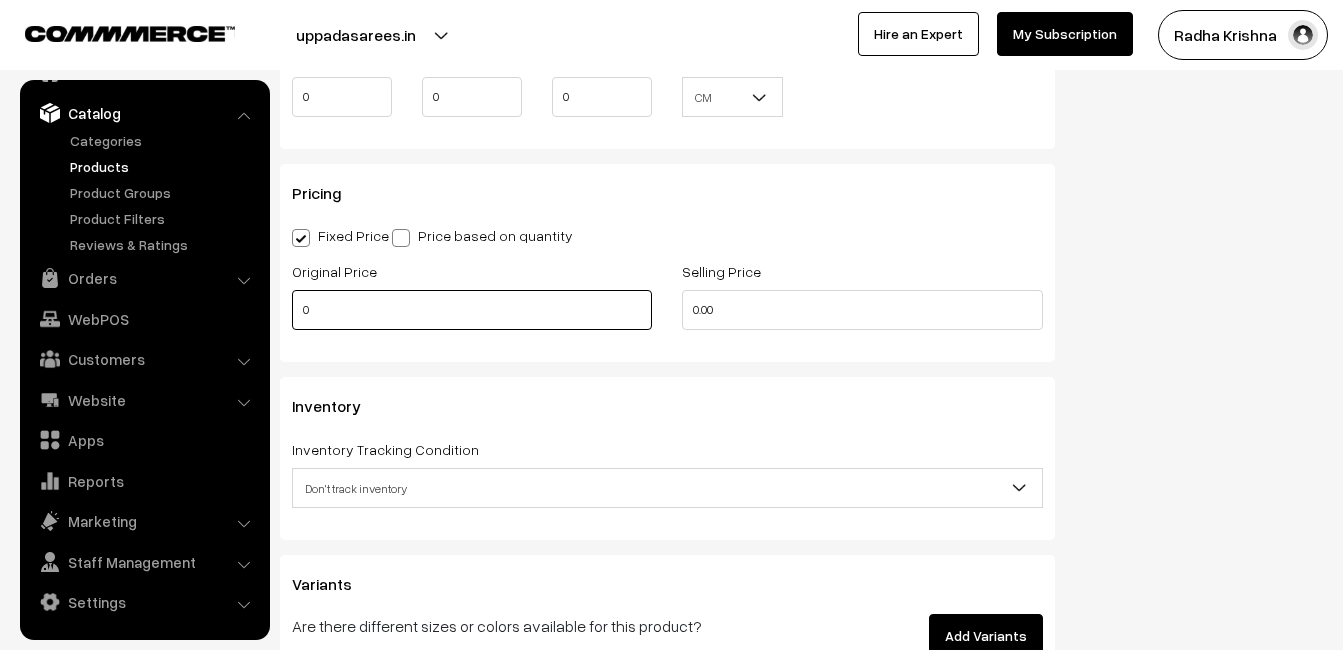 click on "0" at bounding box center (472, 310) 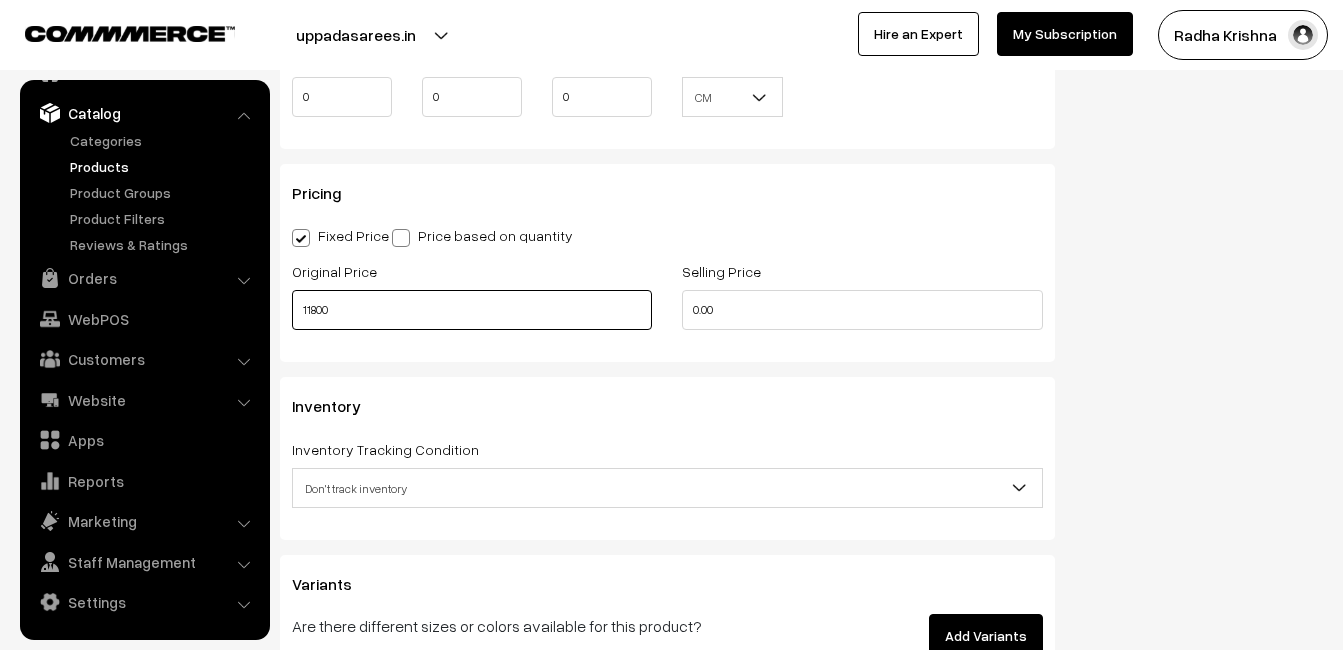 type on "11800" 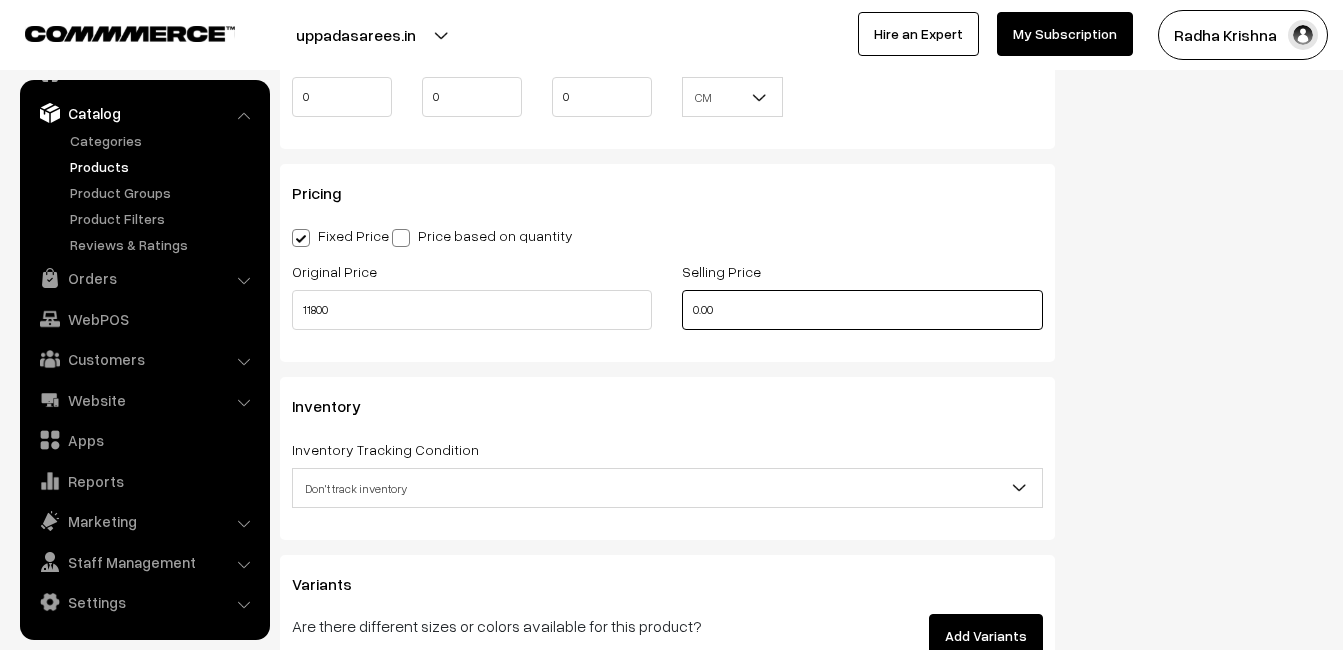 click on "0.00" at bounding box center (862, 310) 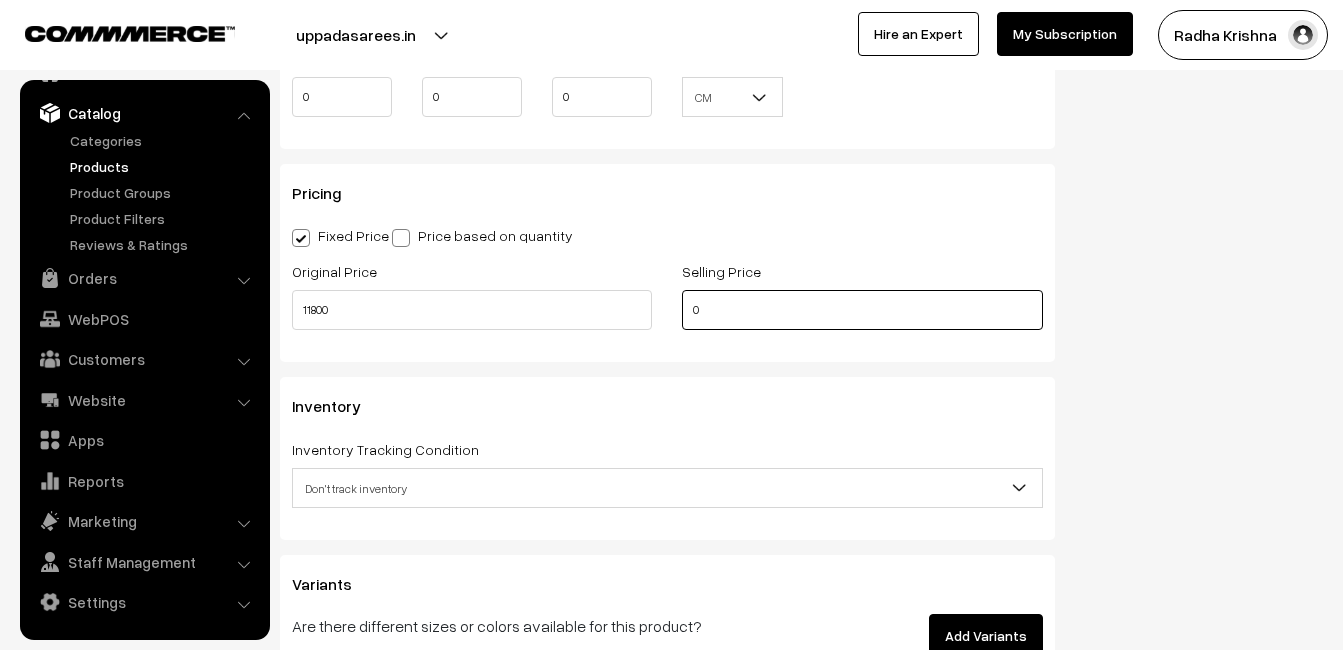 click on "0" at bounding box center (862, 310) 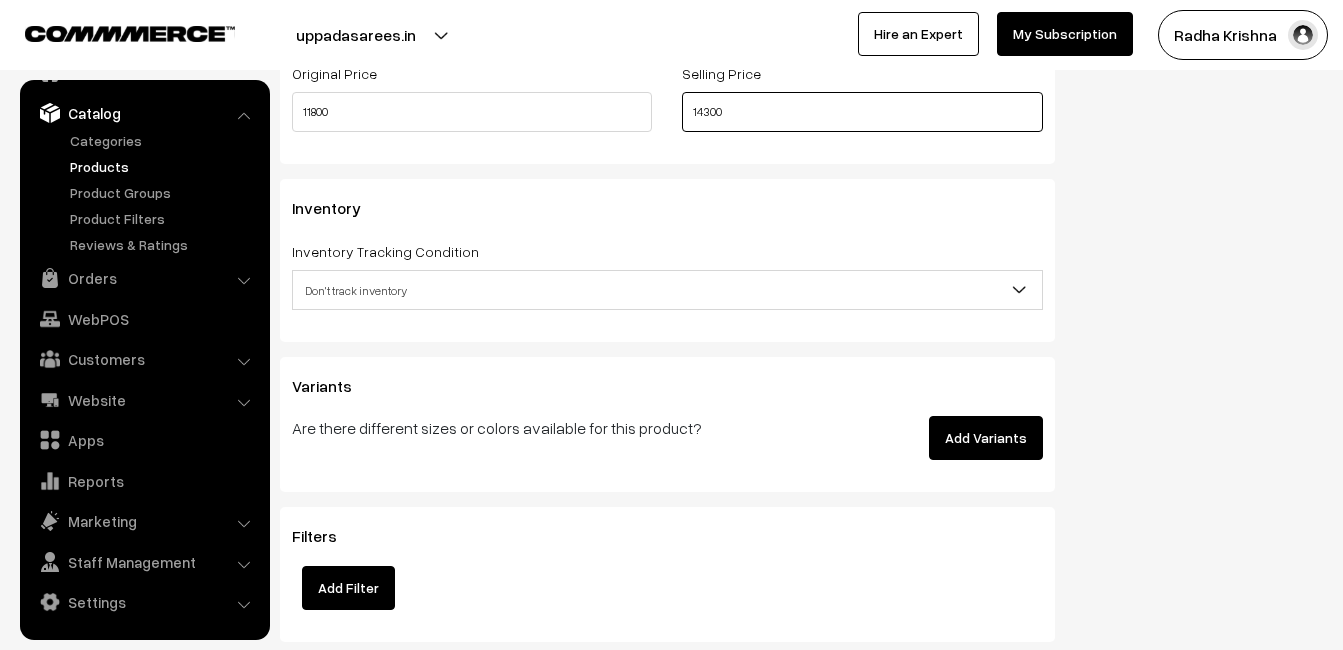 scroll, scrollTop: 1800, scrollLeft: 0, axis: vertical 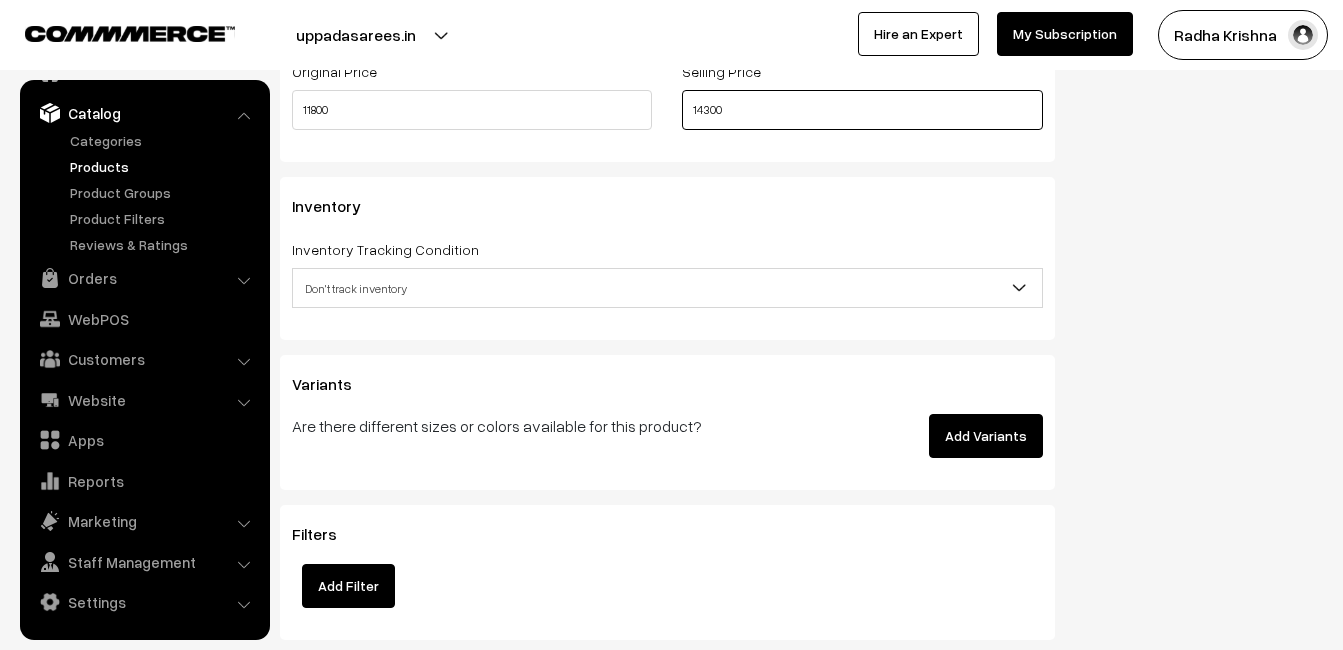 type on "14300" 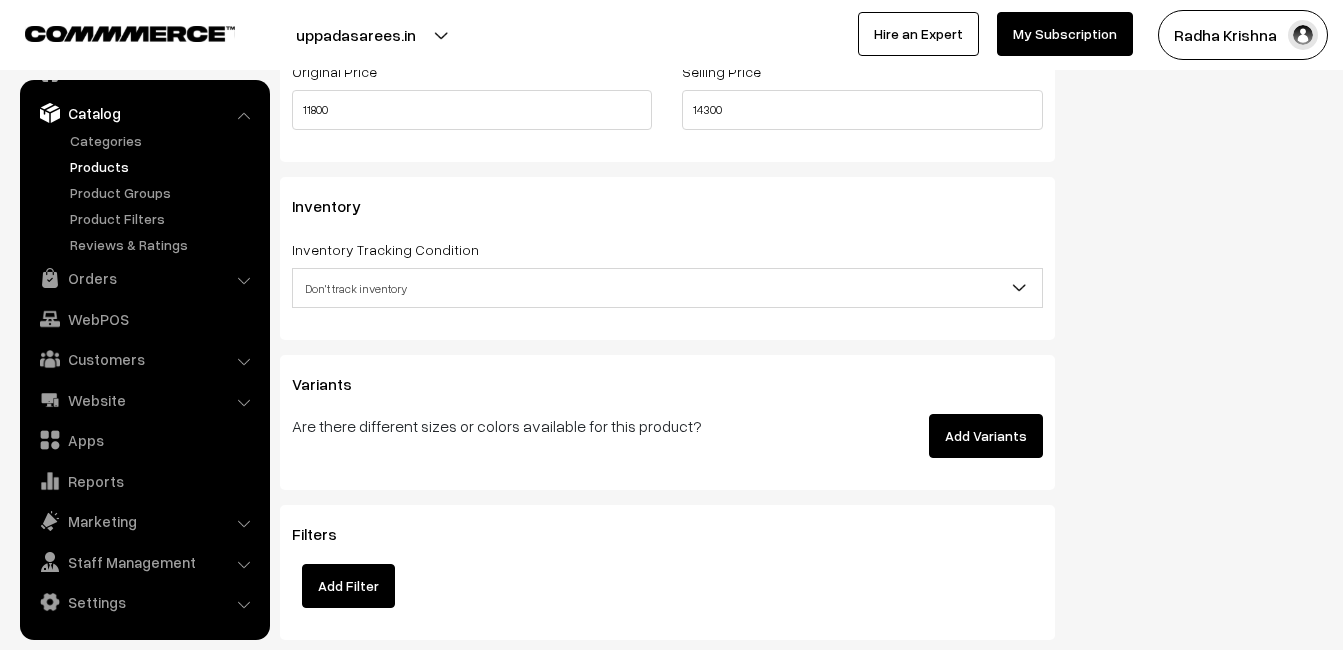 click on "Don't track inventory" at bounding box center [667, 288] 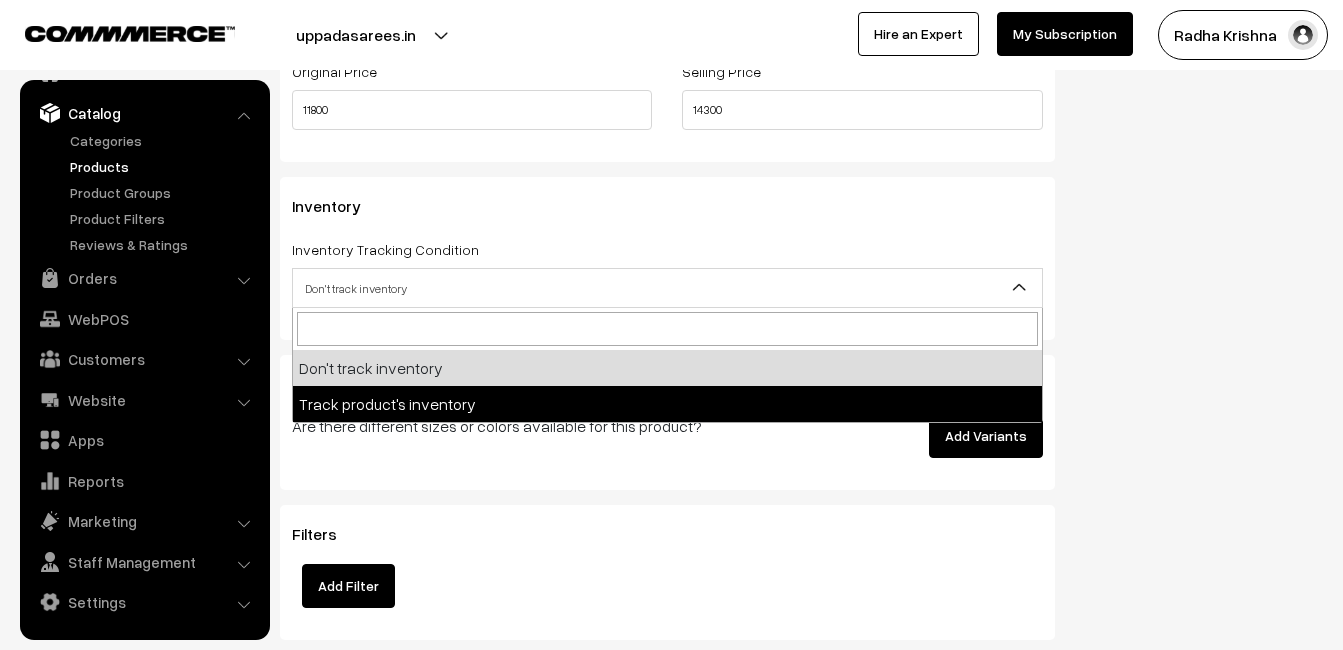 select on "2" 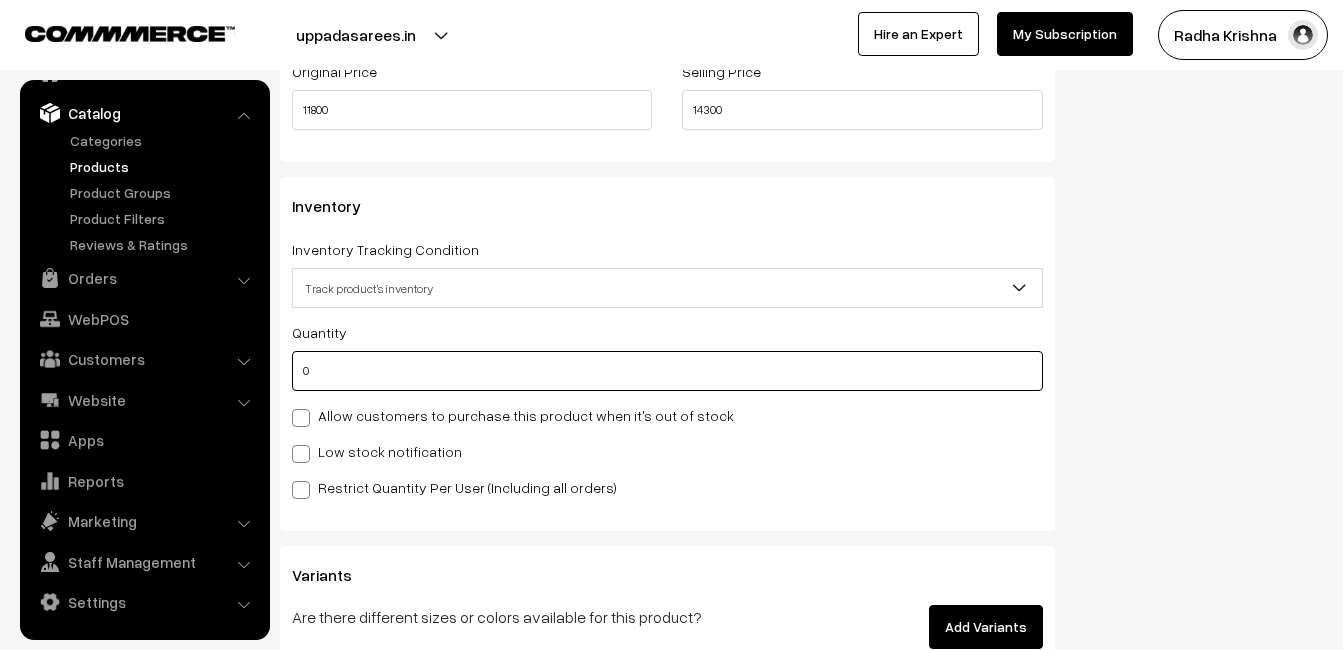 click on "0" at bounding box center [667, 371] 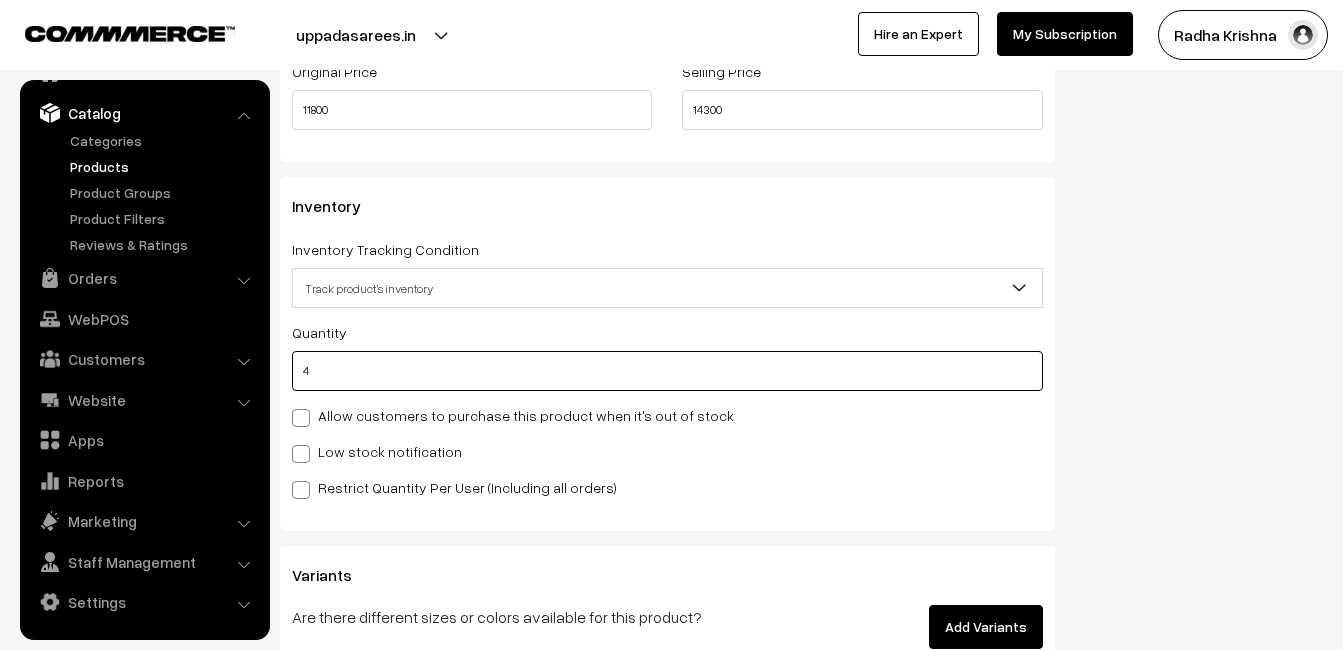 type on "4" 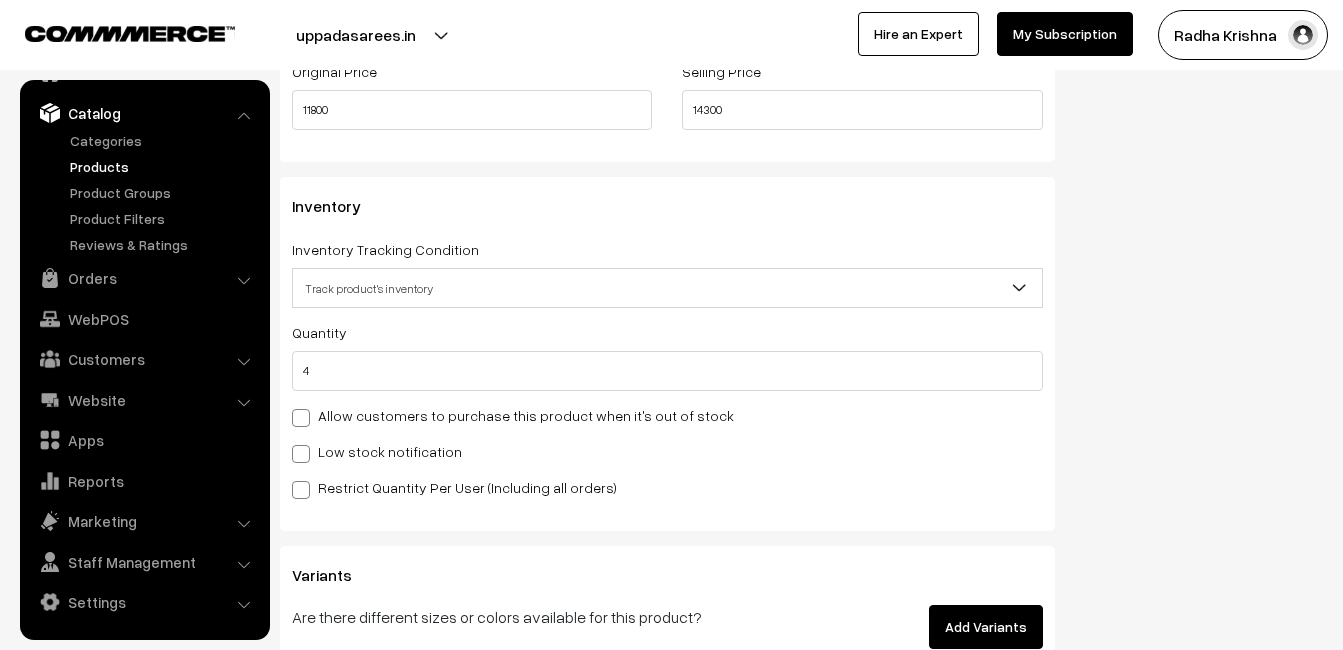 click on "Low stock notification" at bounding box center [667, 451] 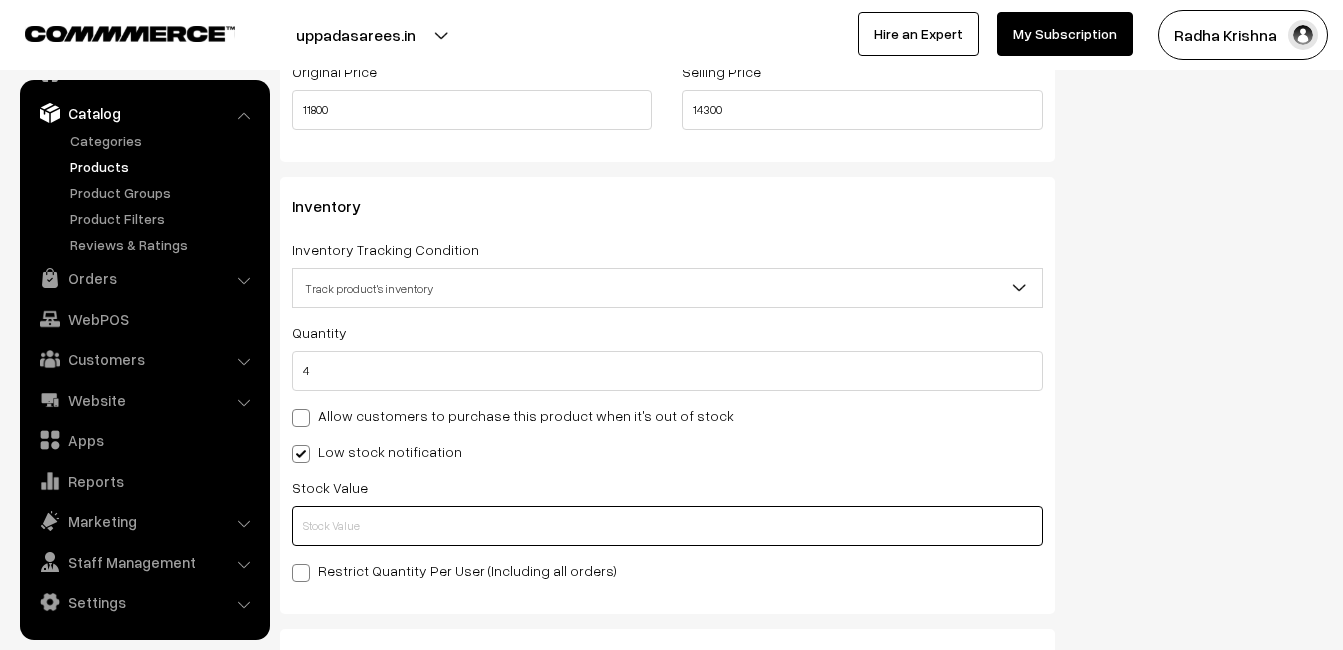 click at bounding box center [667, 526] 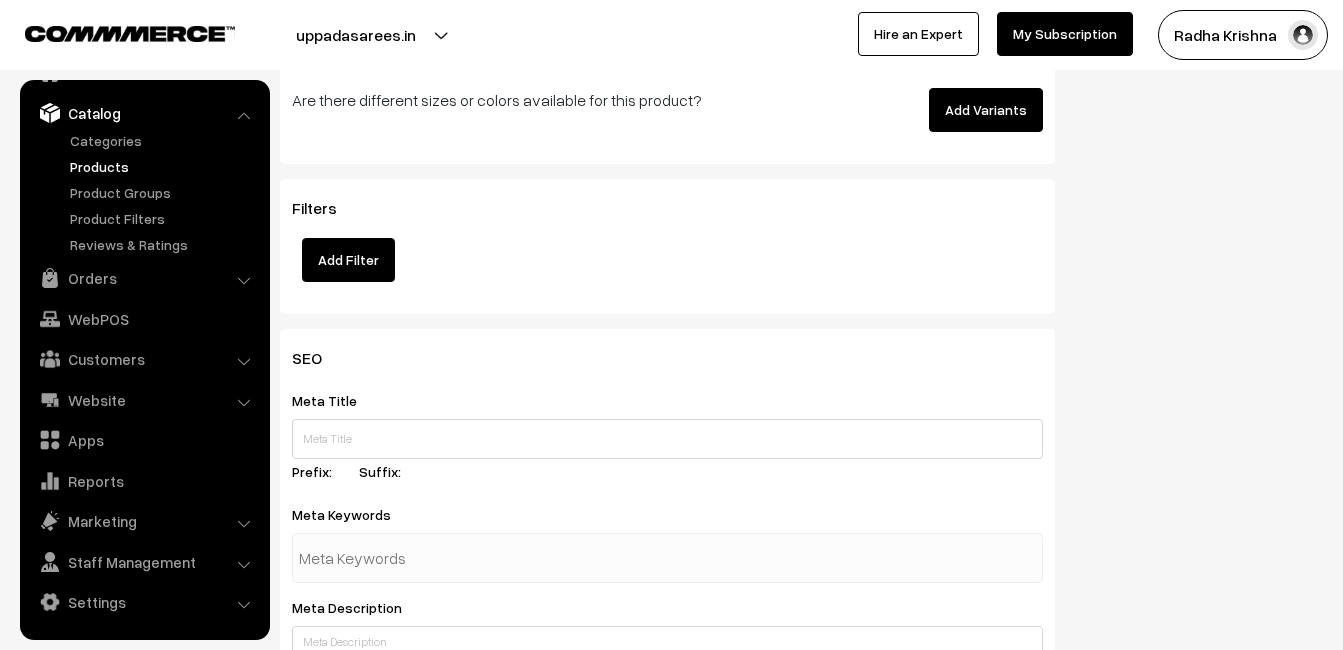 scroll, scrollTop: 2968, scrollLeft: 0, axis: vertical 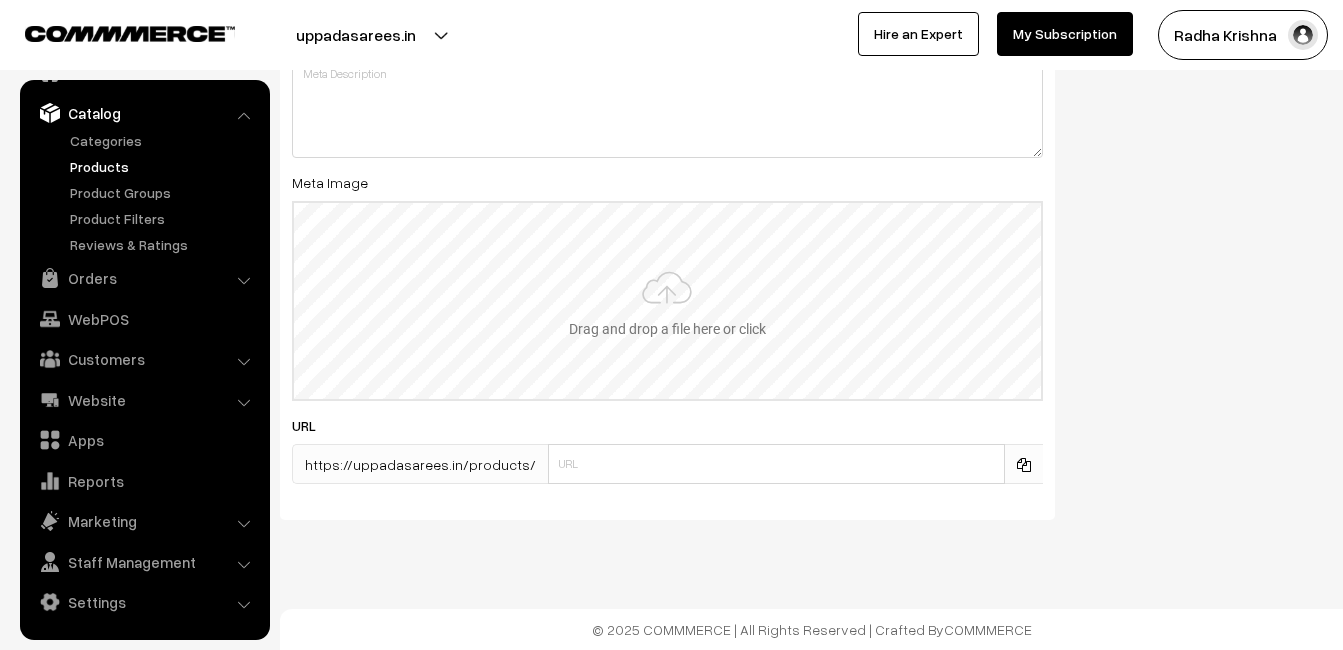 type on "2" 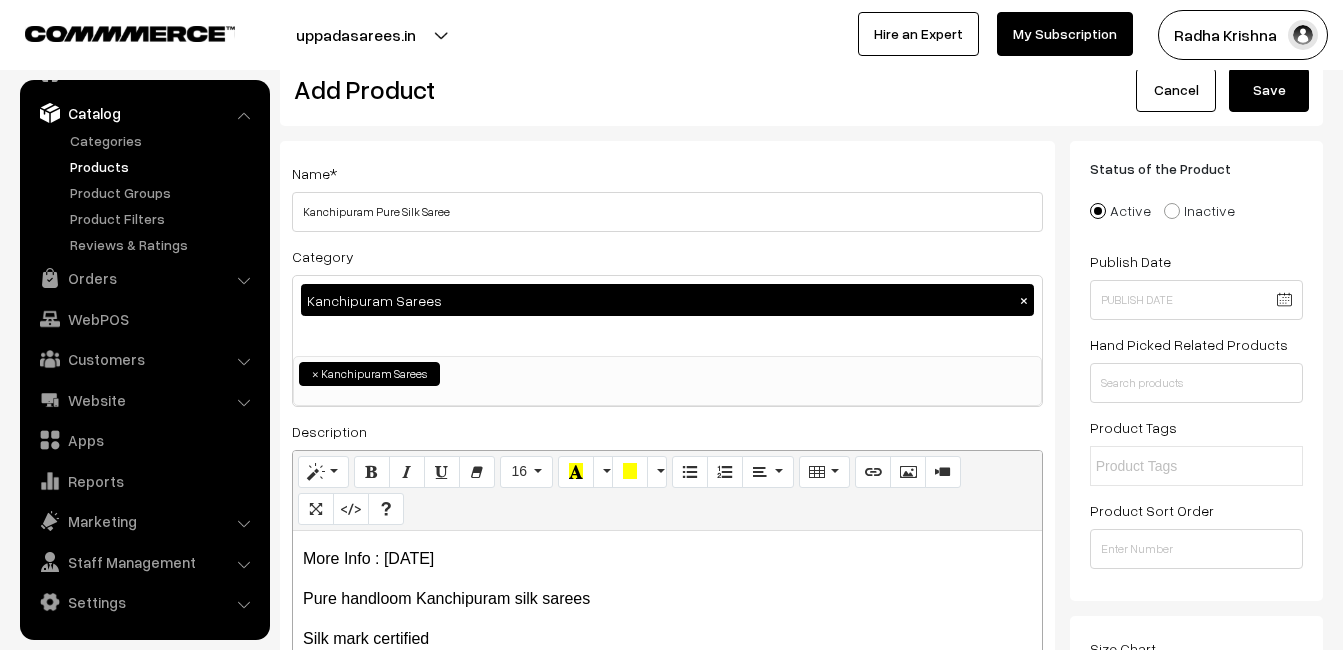 scroll, scrollTop: 0, scrollLeft: 0, axis: both 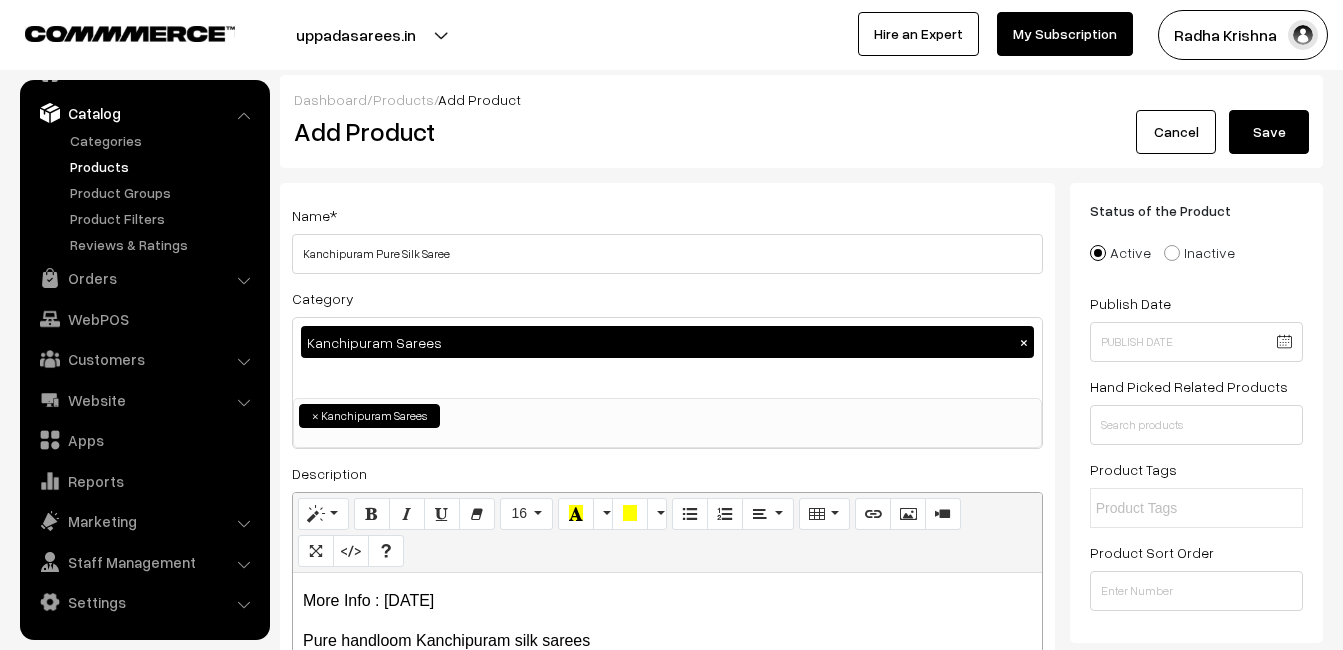 click on "Save" at bounding box center [1269, 132] 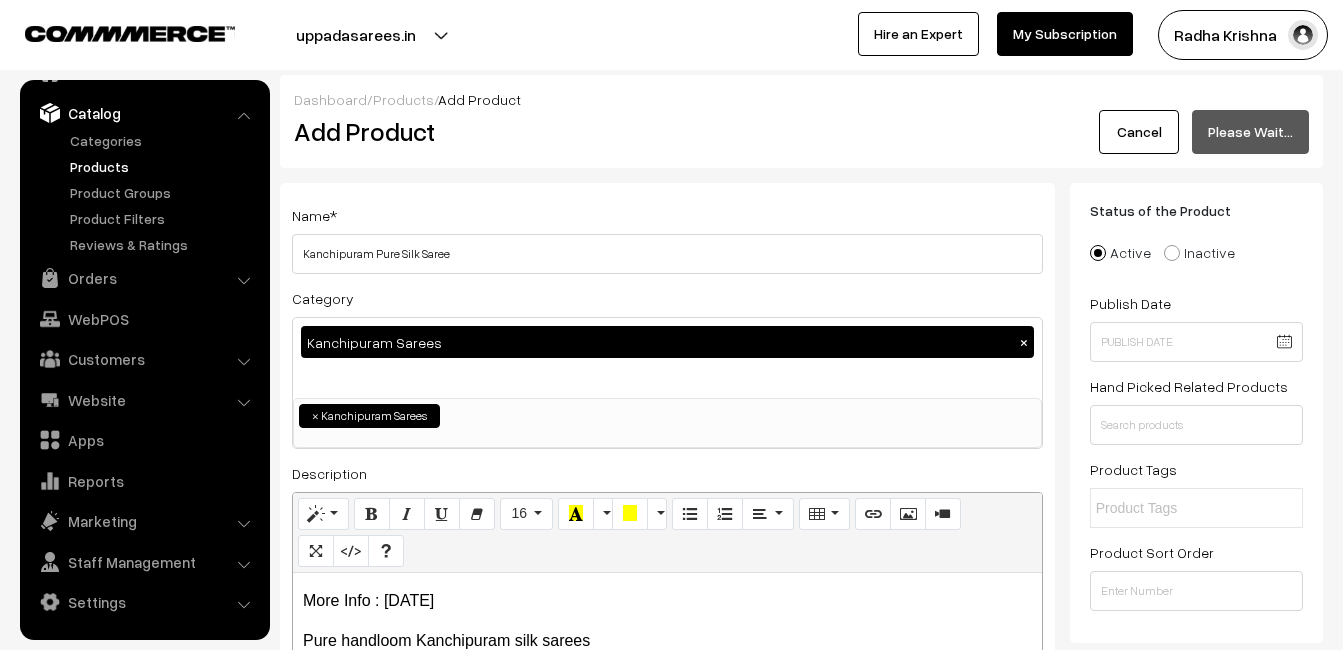 click on "Dashboard  /  Products  /  Add Product
Add Product
Cancel
Please Wait…" at bounding box center (801, 121) 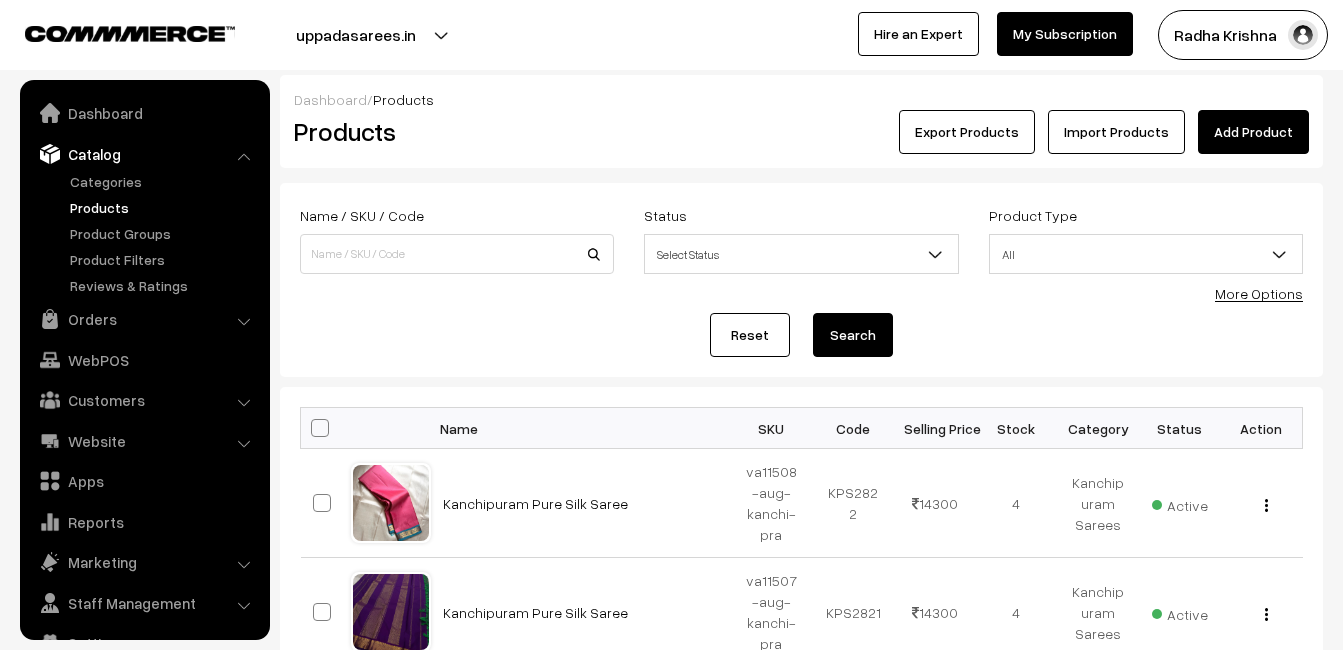 scroll, scrollTop: 0, scrollLeft: 0, axis: both 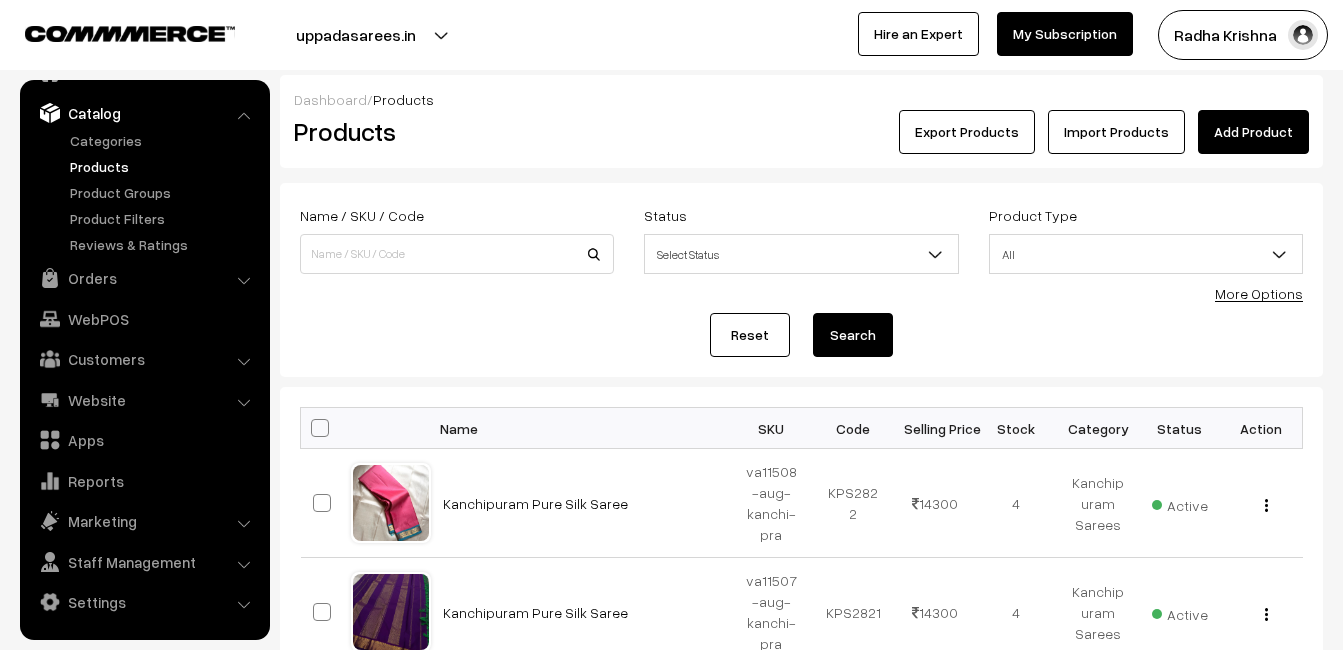 click on "Add Product" at bounding box center (1253, 132) 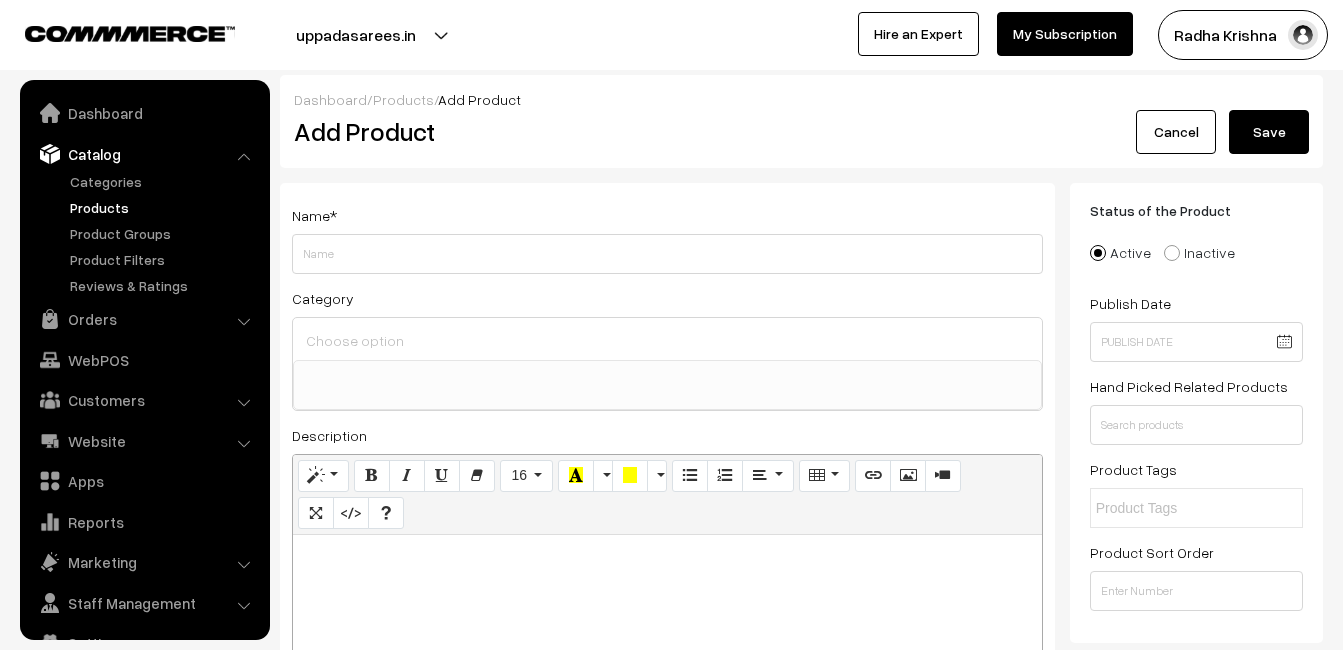 select 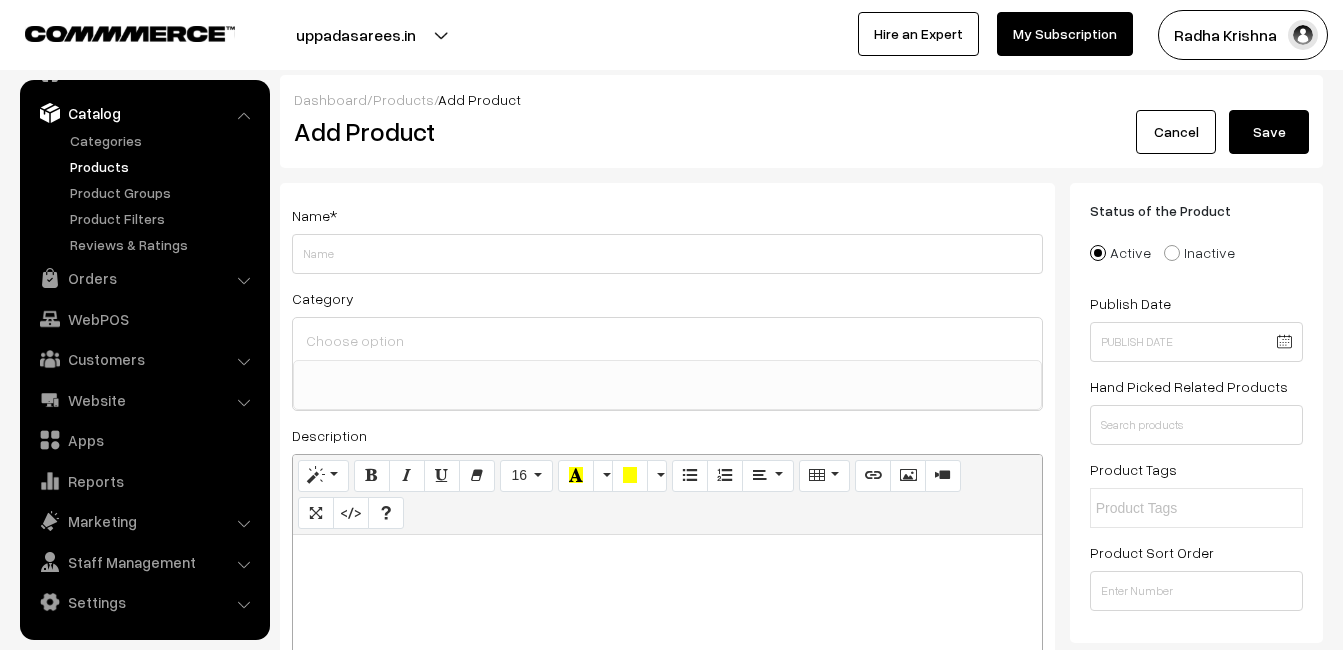 click at bounding box center (667, 660) 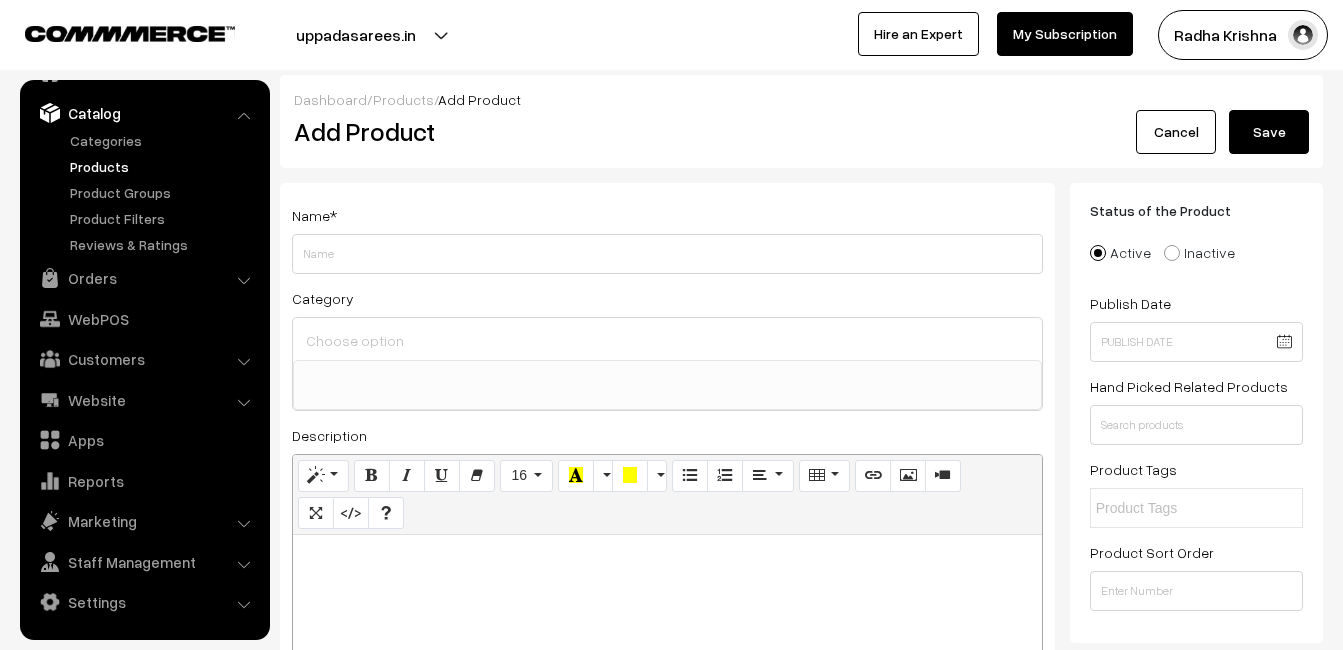 paste 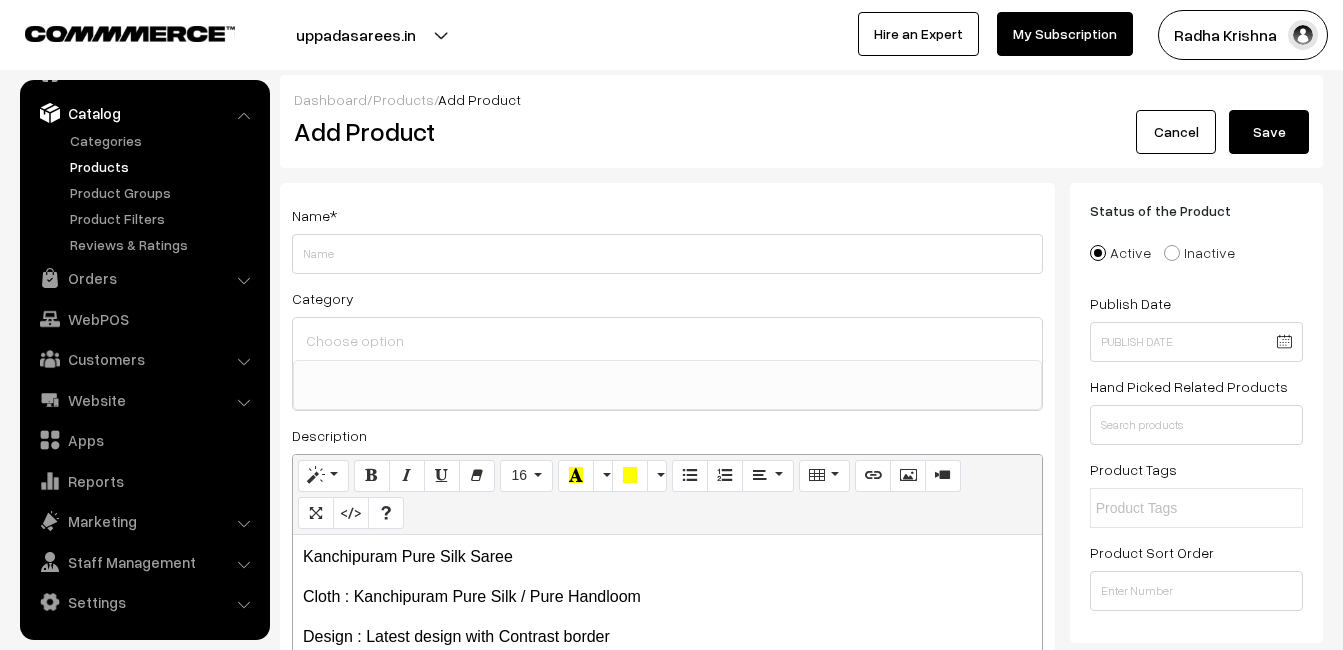 click on "Kanchipuram Pure Silk Saree" at bounding box center [667, 557] 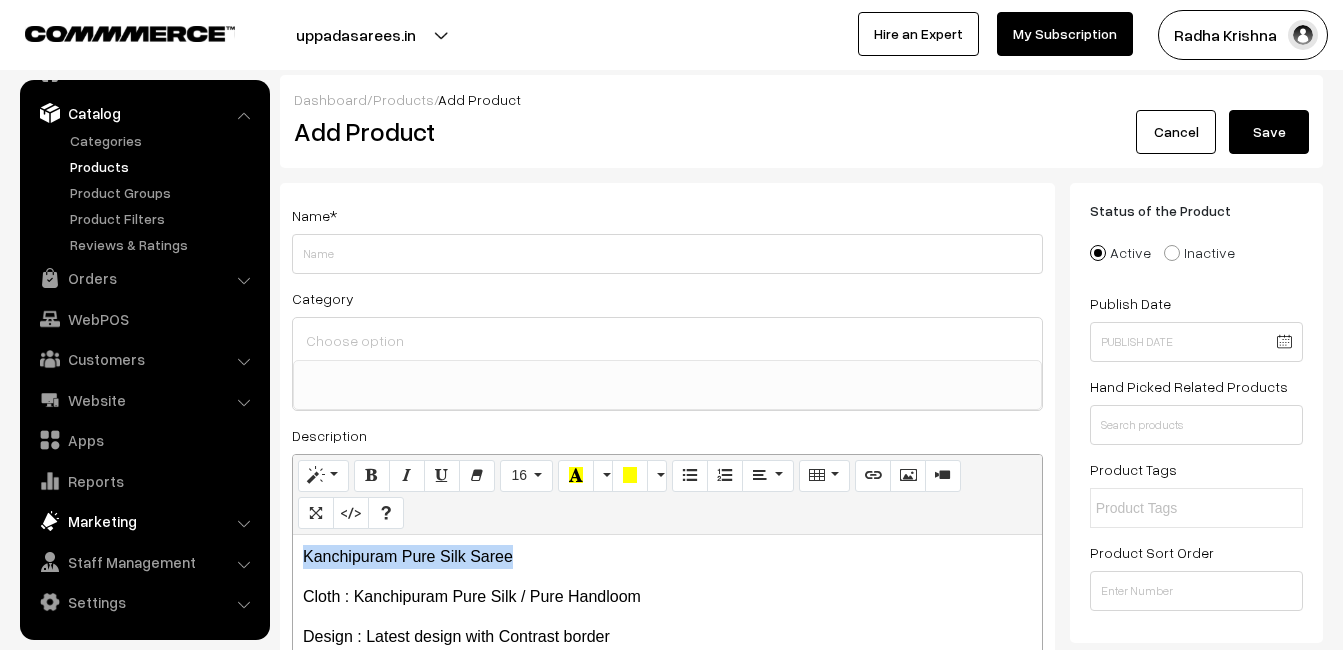drag, startPoint x: 551, startPoint y: 550, endPoint x: 222, endPoint y: 519, distance: 330.45724 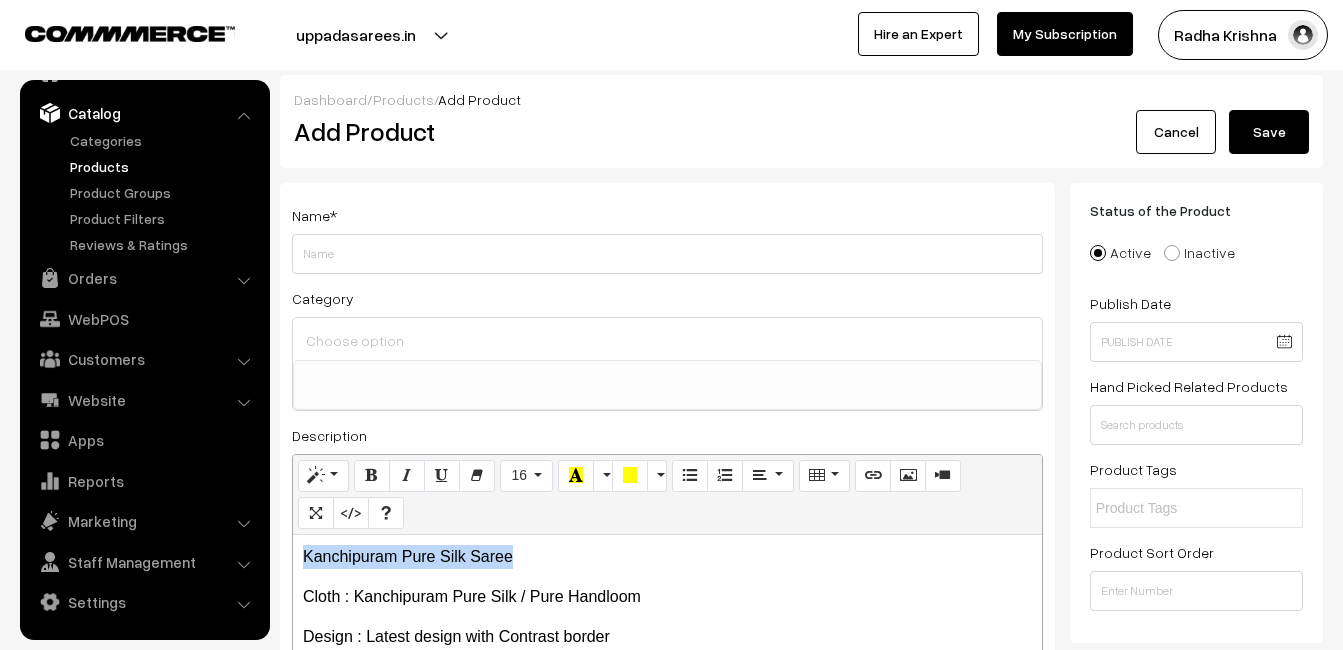 copy on "Kanchipuram Pure Silk Saree" 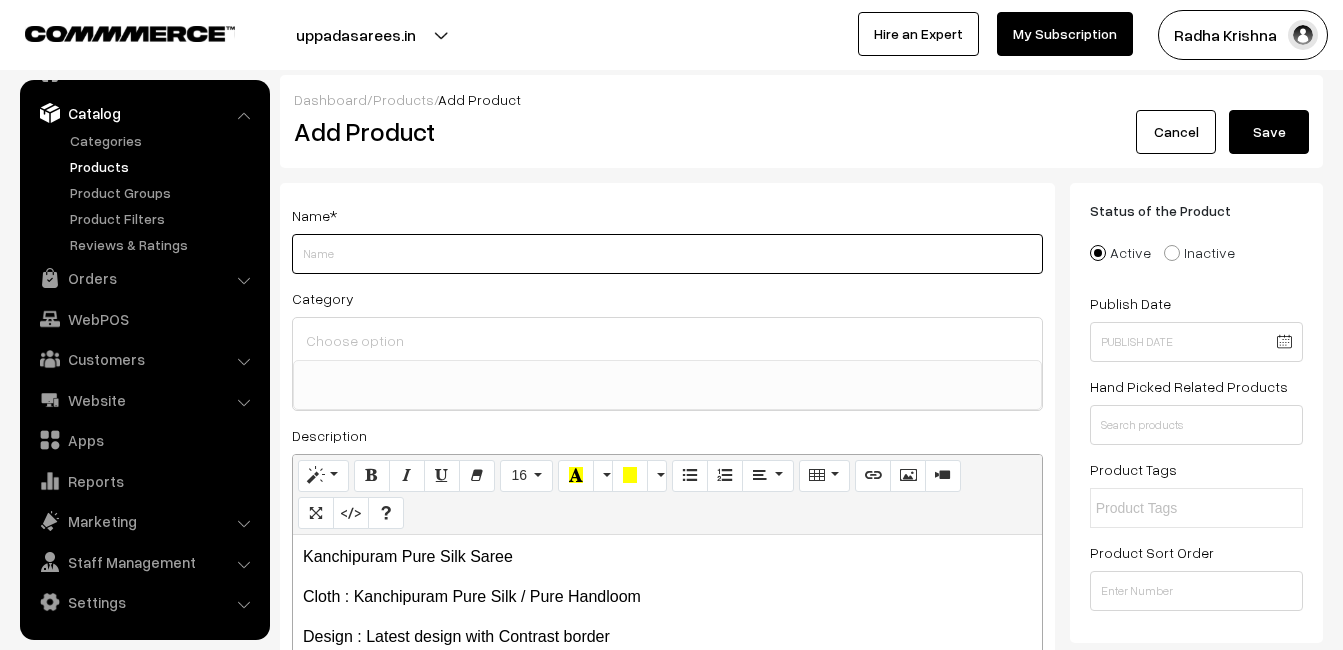 click on "Weight" at bounding box center [667, 254] 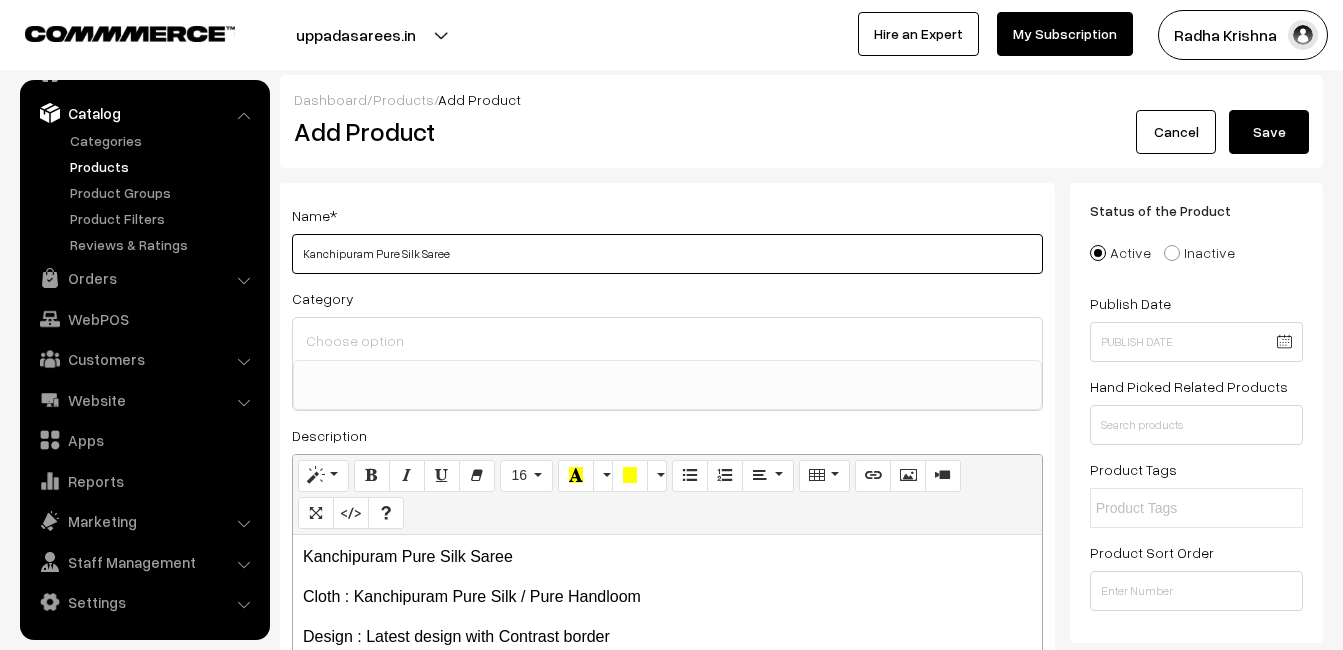 type on "Kanchipuram Pure Silk Saree" 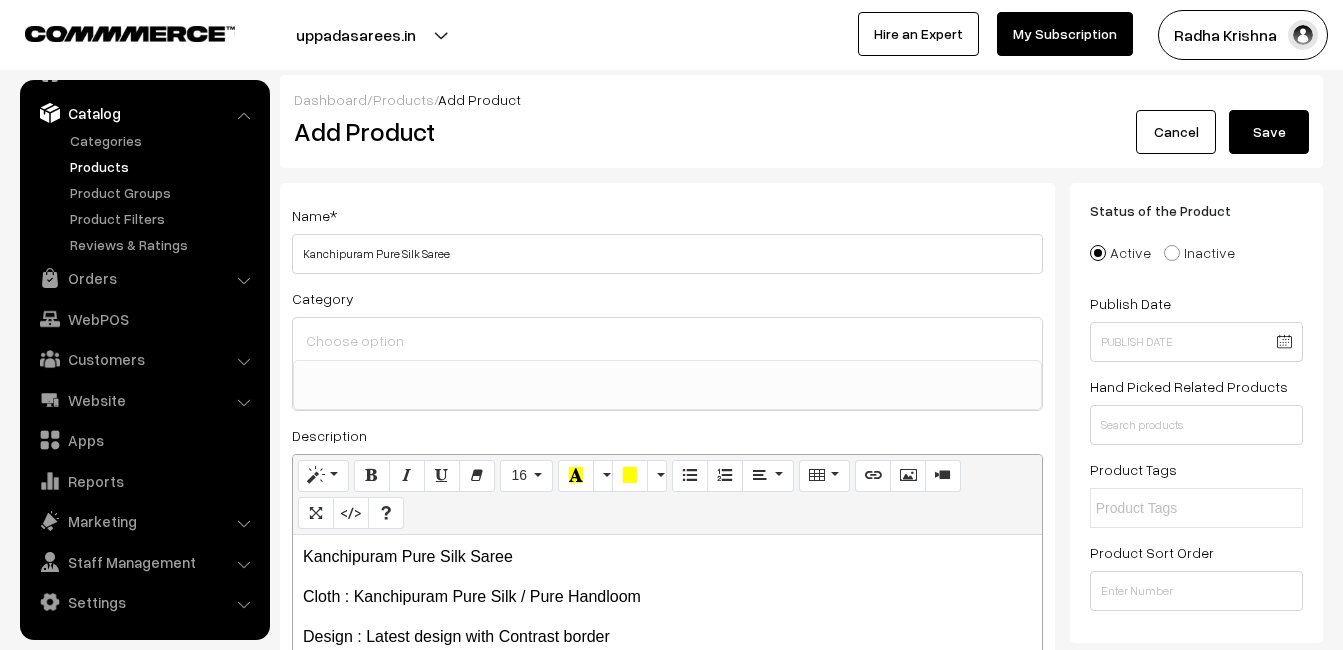 click at bounding box center (667, 339) 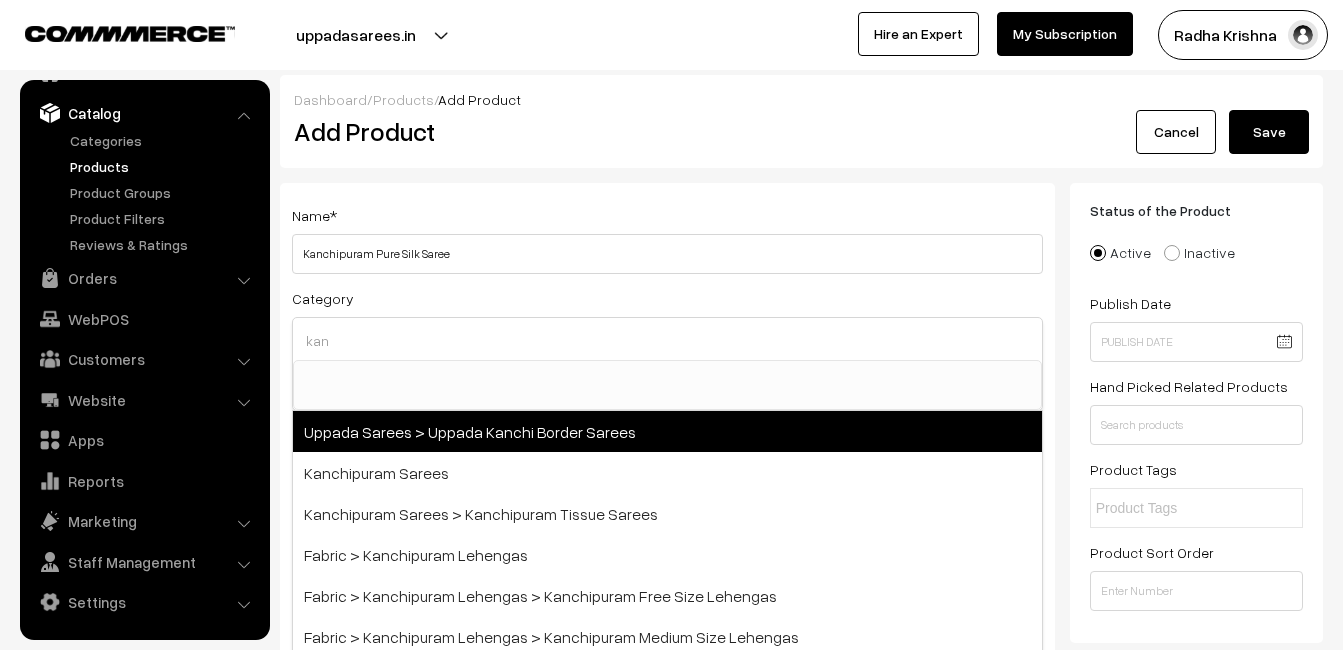type on "kan" 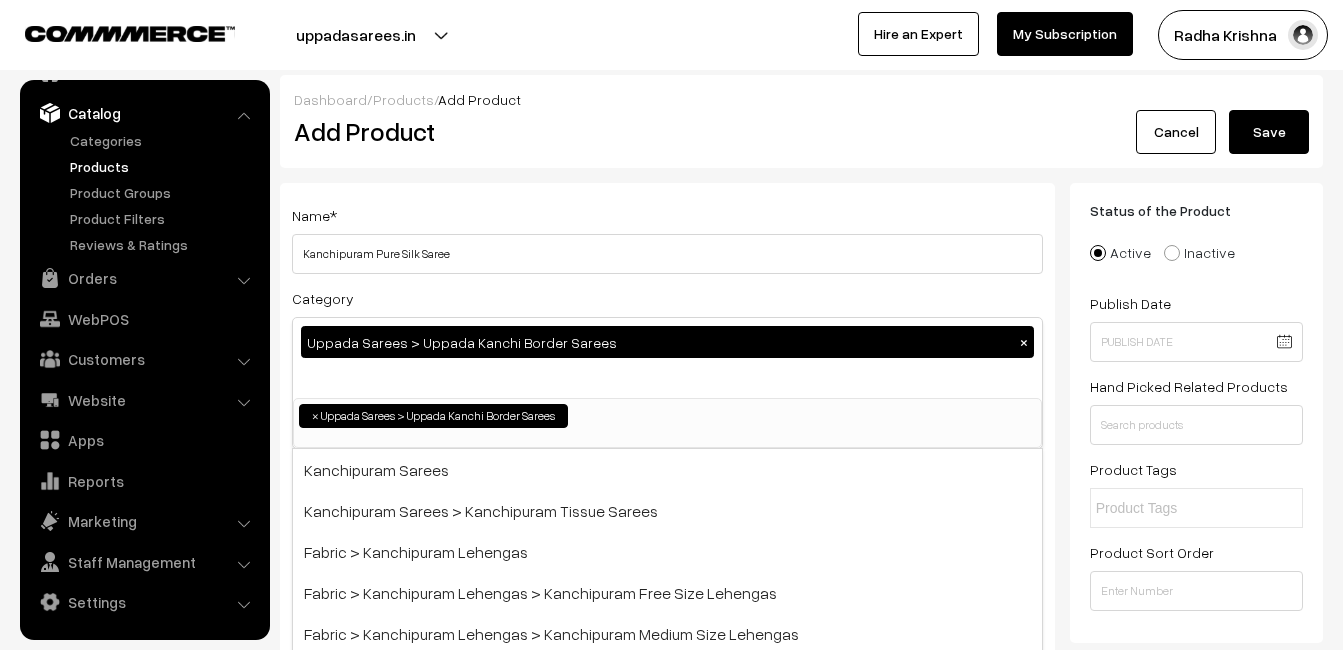 scroll, scrollTop: 102, scrollLeft: 0, axis: vertical 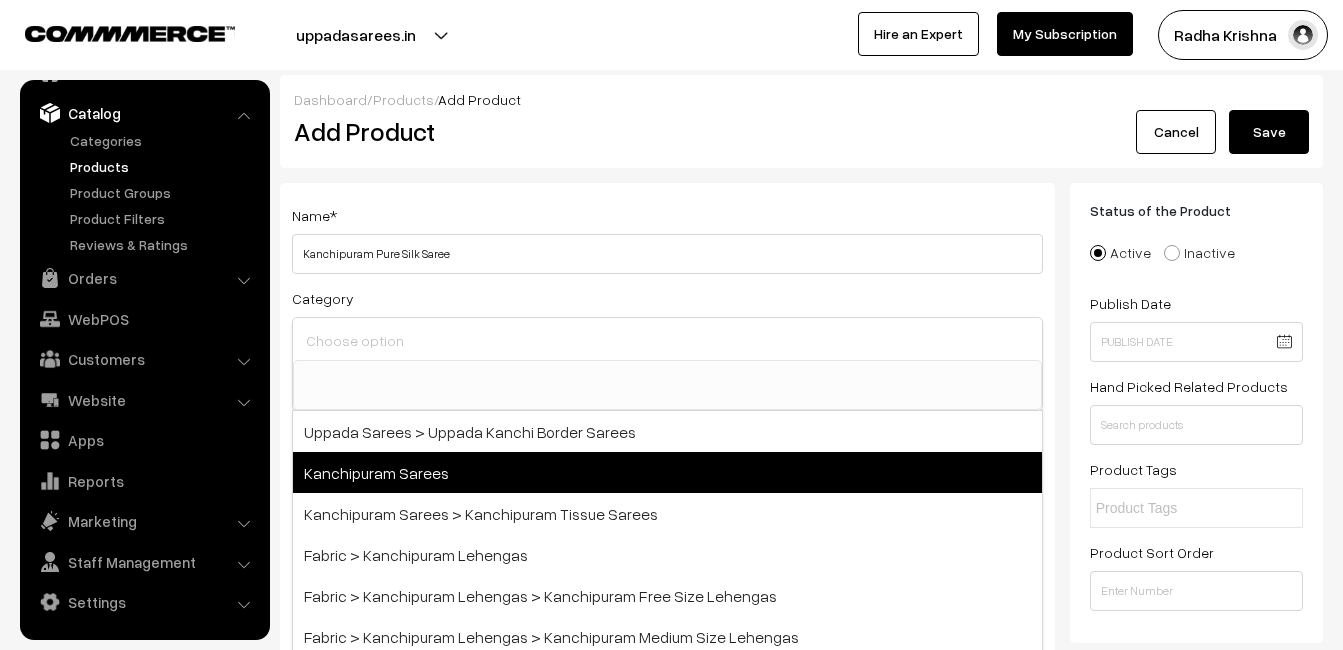click on "Kanchipuram Sarees" at bounding box center (667, 472) 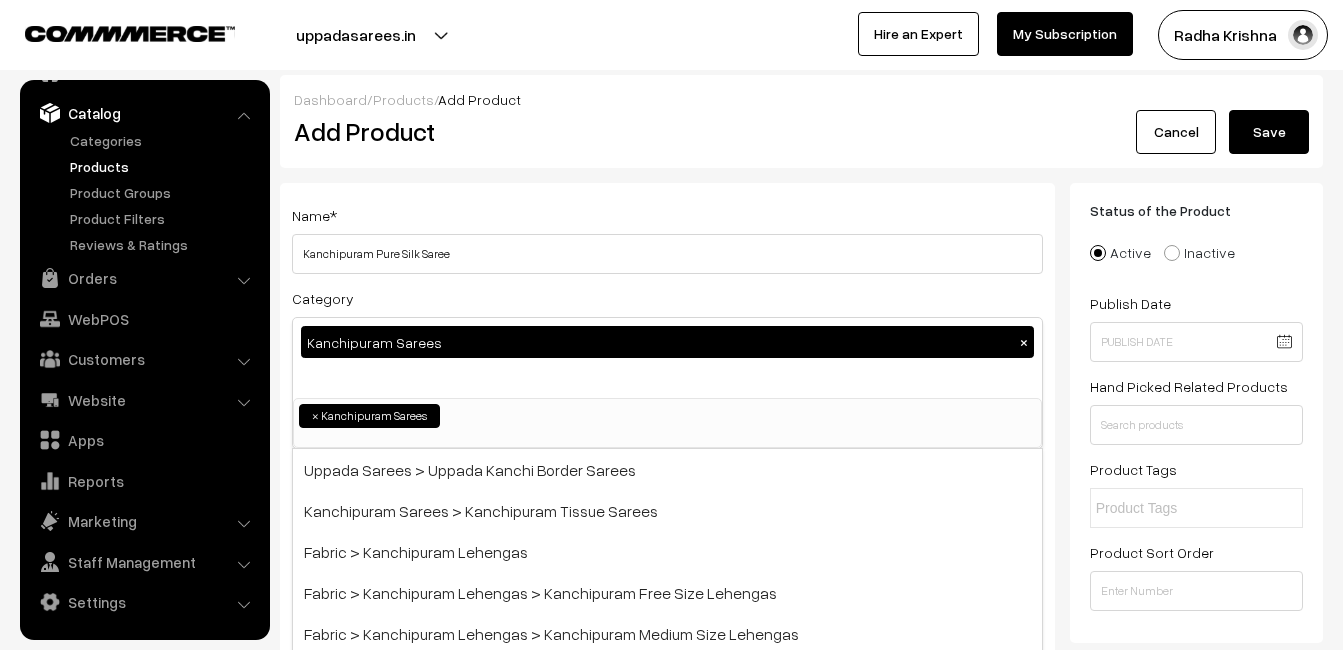 click on "Name  *
Kanchipuram Pure Silk Saree
Category
Kanchipuram Sarees ×
Uppada Sarees
Uppada Sarees > Uppada Plain Sarees
Uppada Sarees > Uppada Butta Sarees
Uppada Sarees > Uppada Pochampally Border Sarees
Uppada Sarees > Uppada Big Border Sarees
Uppada Sarees > Uppada Small Border Sarees
Uppada Sarees > Uppada Jamdani Sarees Ikkat Sarees ×" at bounding box center [667, 524] 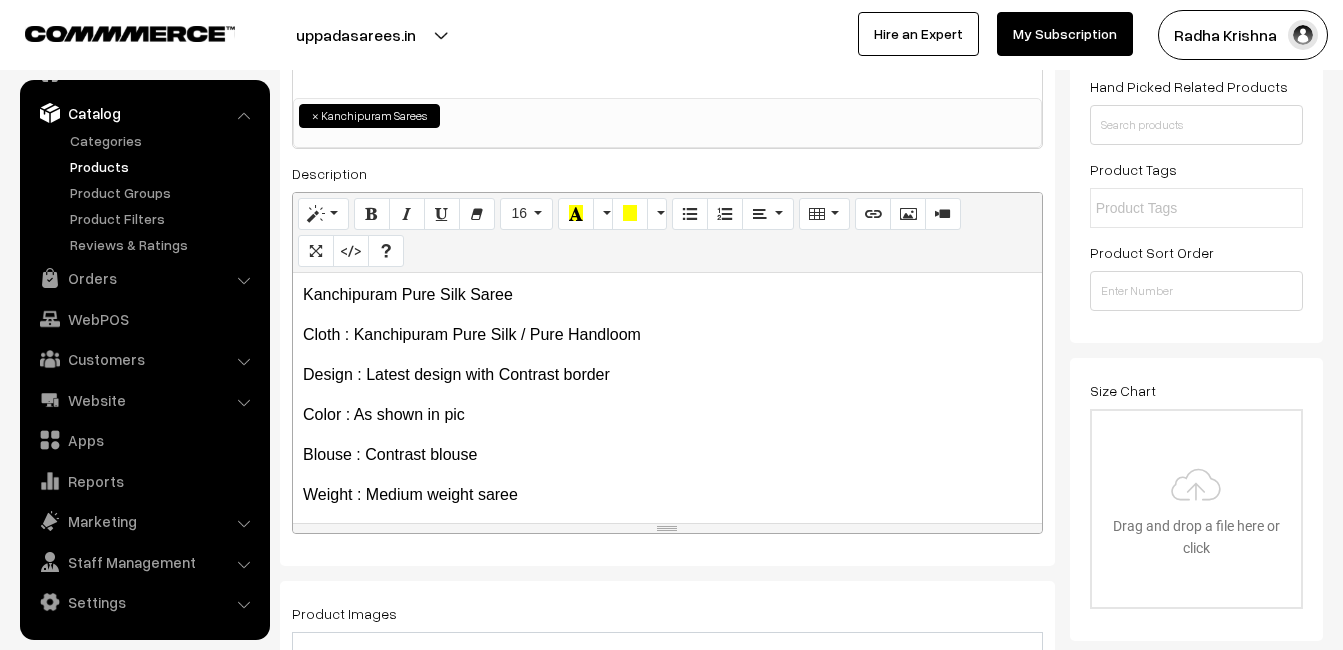 scroll, scrollTop: 500, scrollLeft: 0, axis: vertical 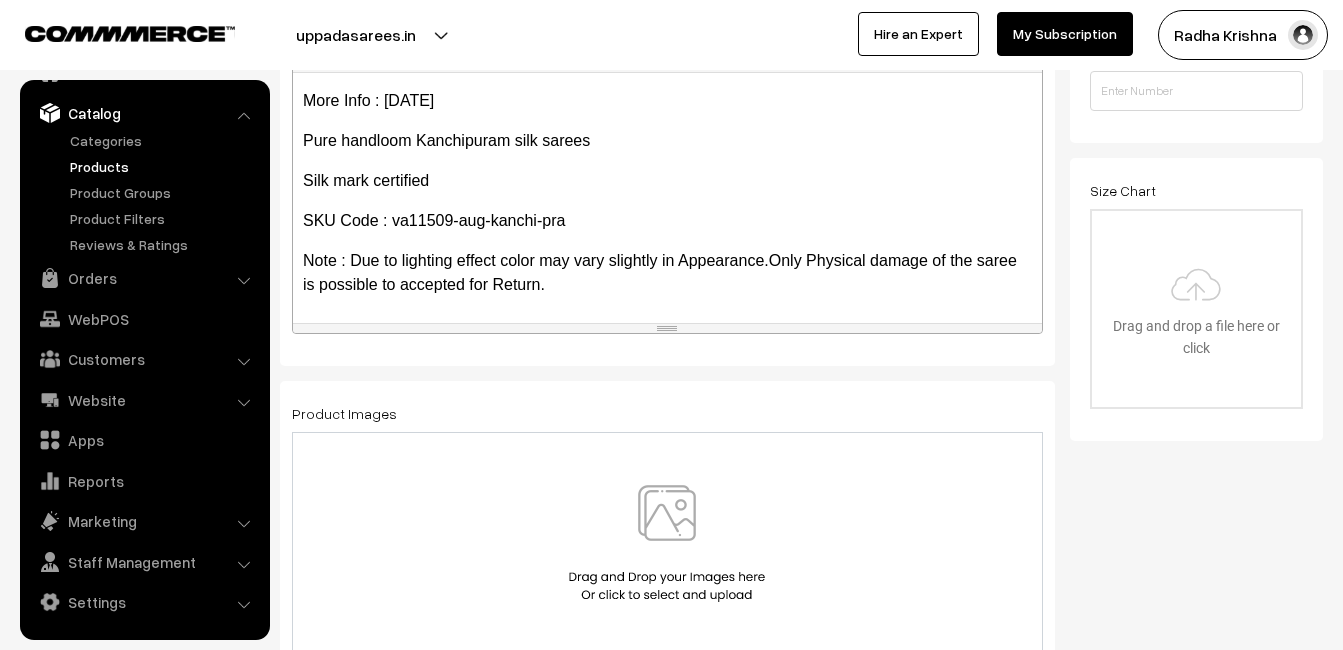 click at bounding box center (667, 543) 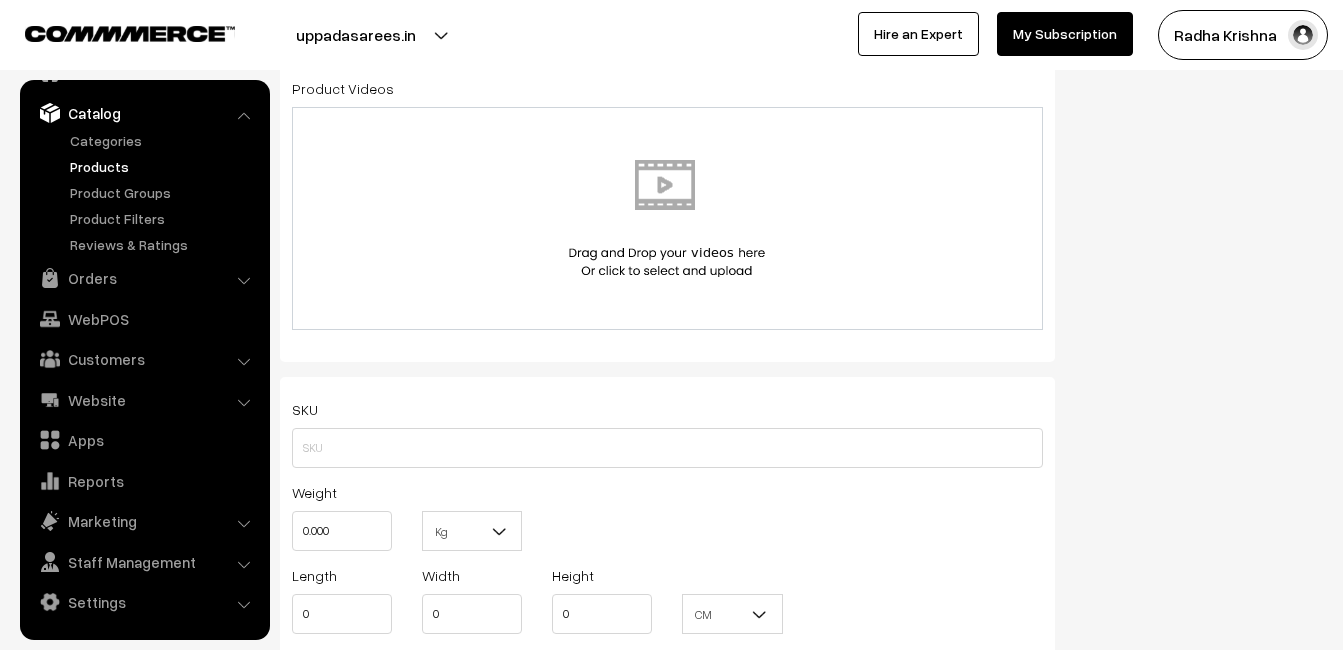 scroll, scrollTop: 1100, scrollLeft: 0, axis: vertical 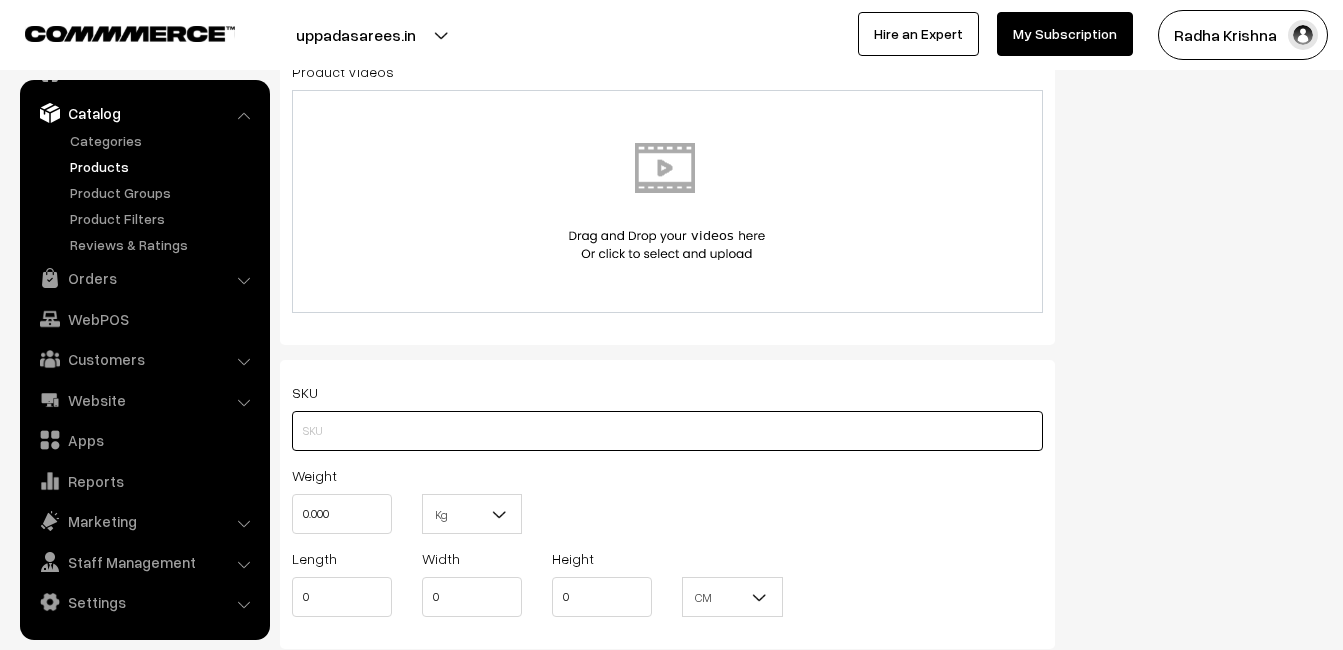 click at bounding box center (667, 431) 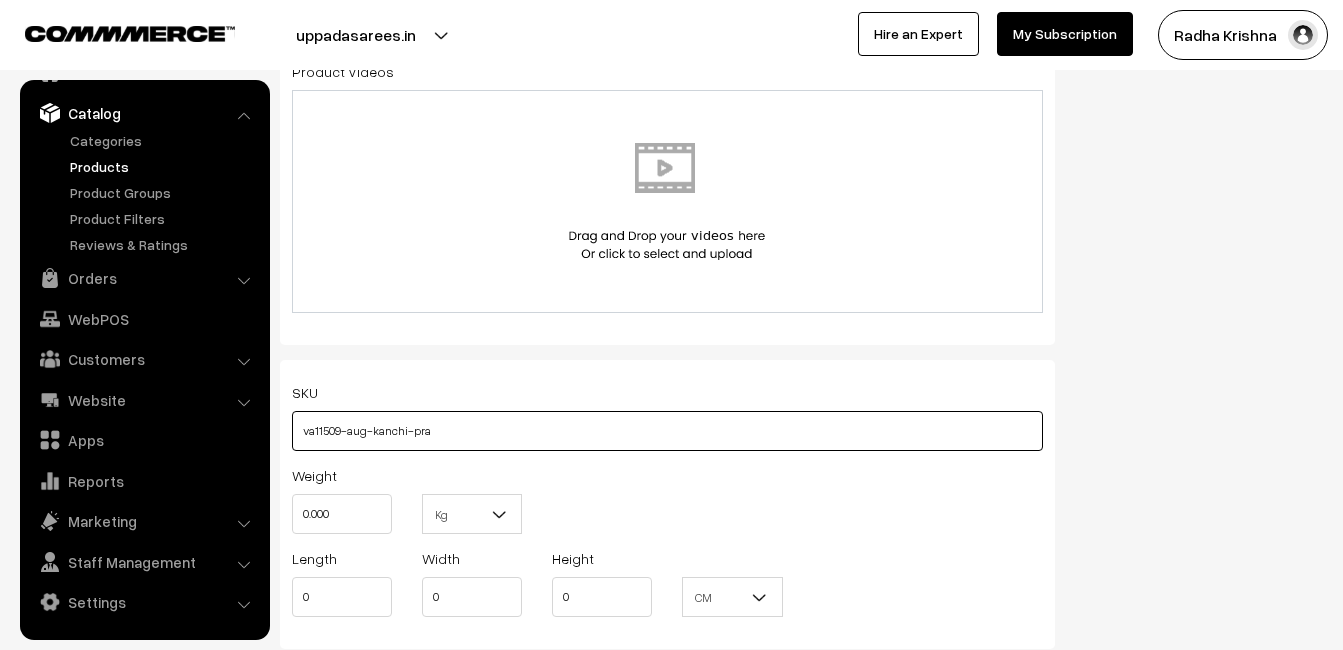 type on "va11509-aug-kanchi-pra" 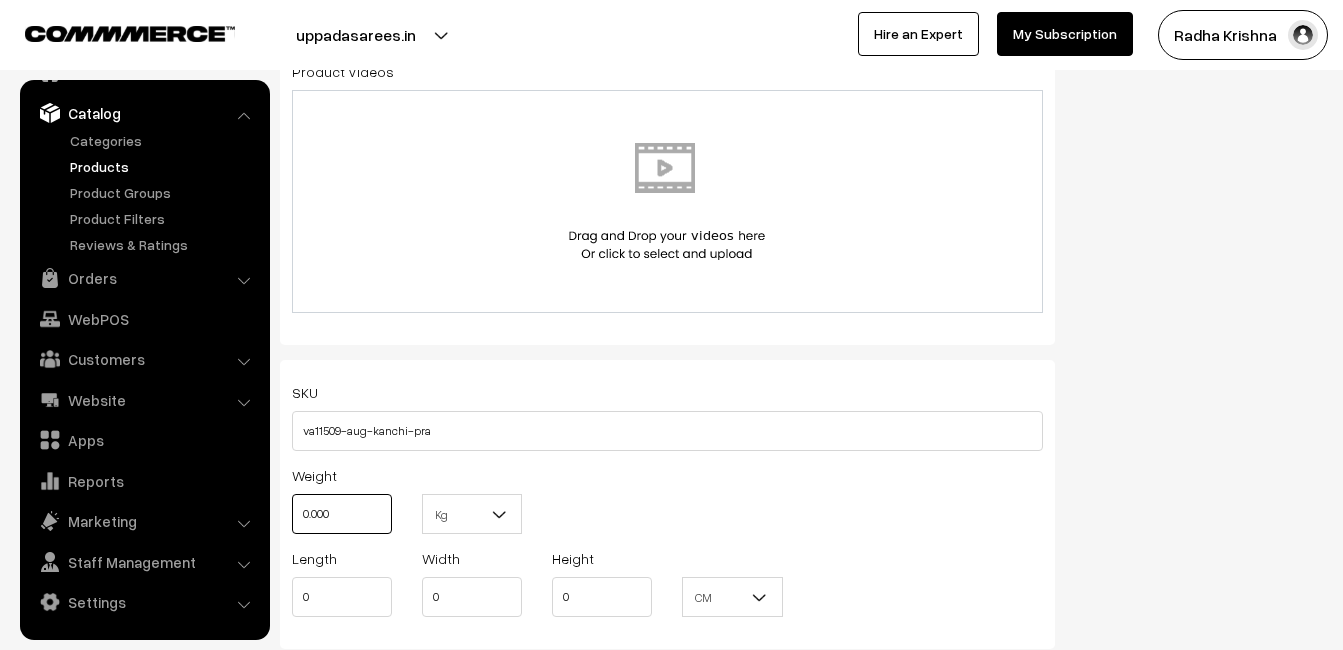 click on "0.000" at bounding box center (342, 514) 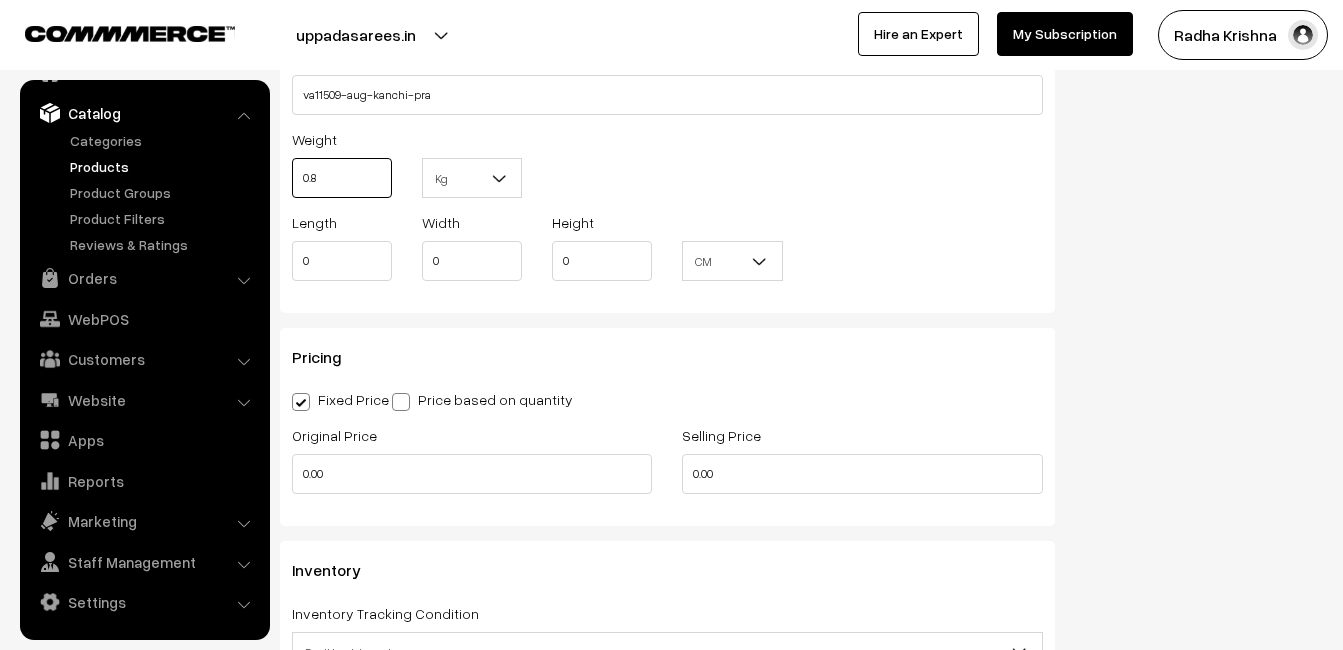 scroll, scrollTop: 1500, scrollLeft: 0, axis: vertical 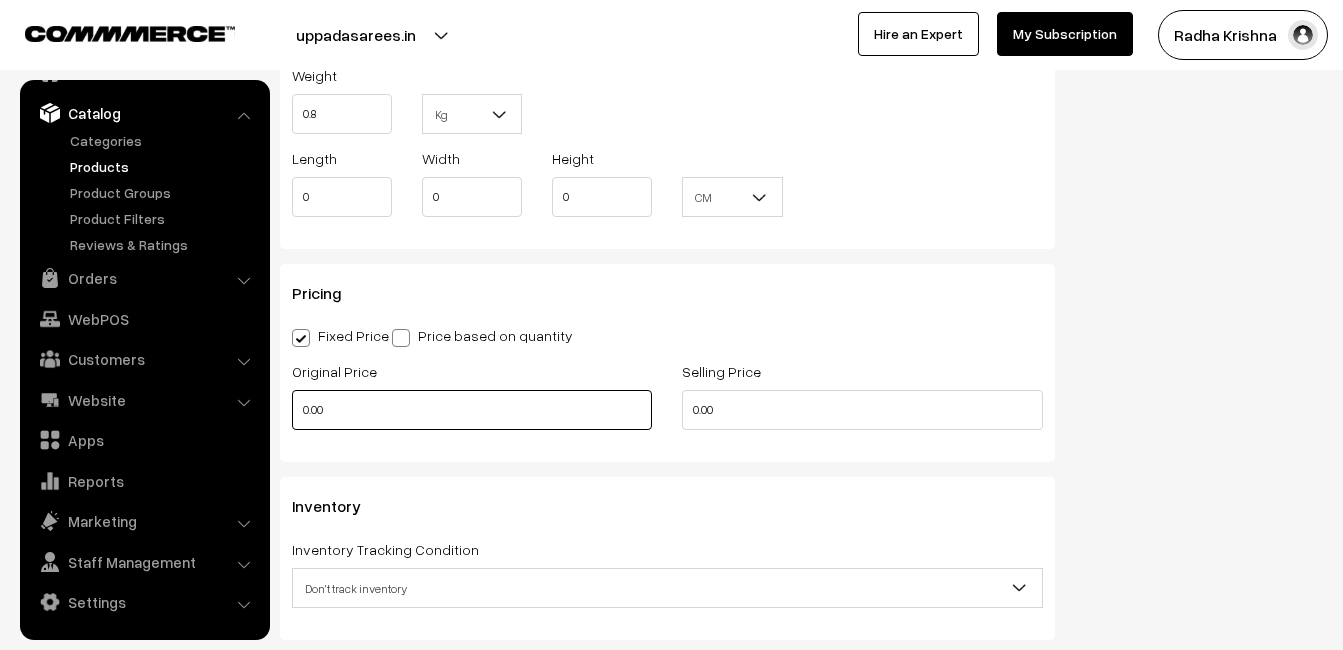 type on "0.80" 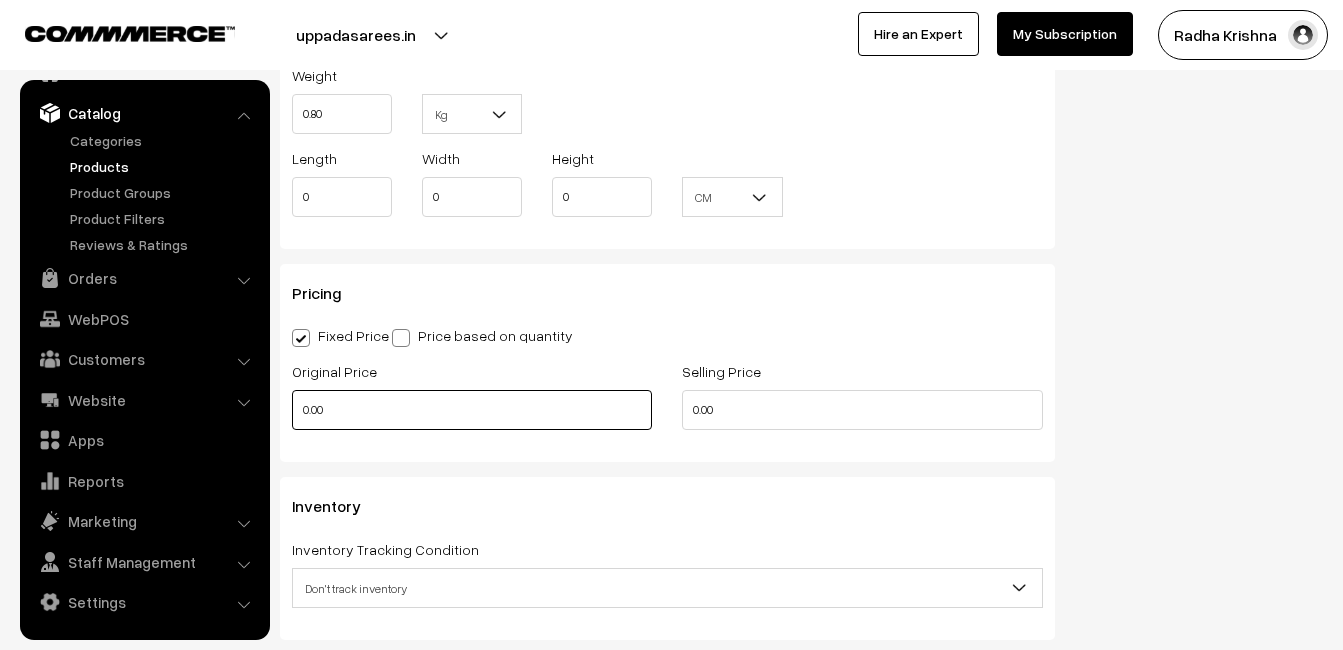 click on "0.00" at bounding box center (472, 410) 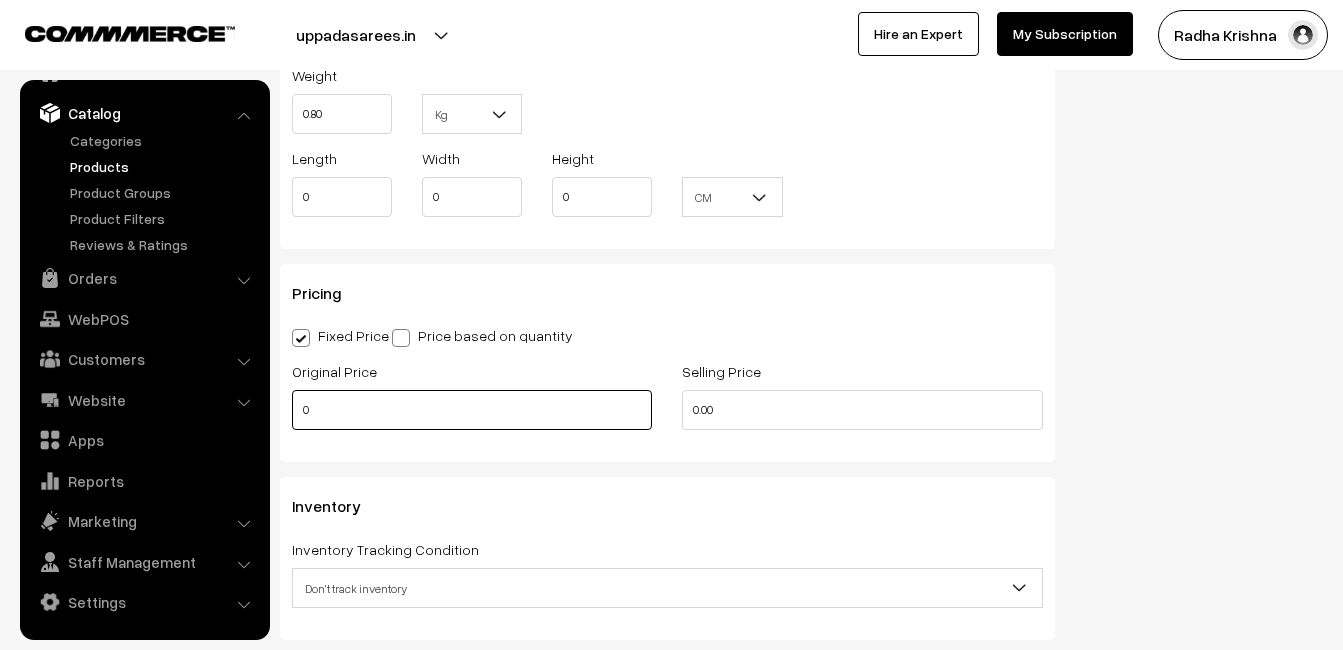 click on "0" at bounding box center [472, 410] 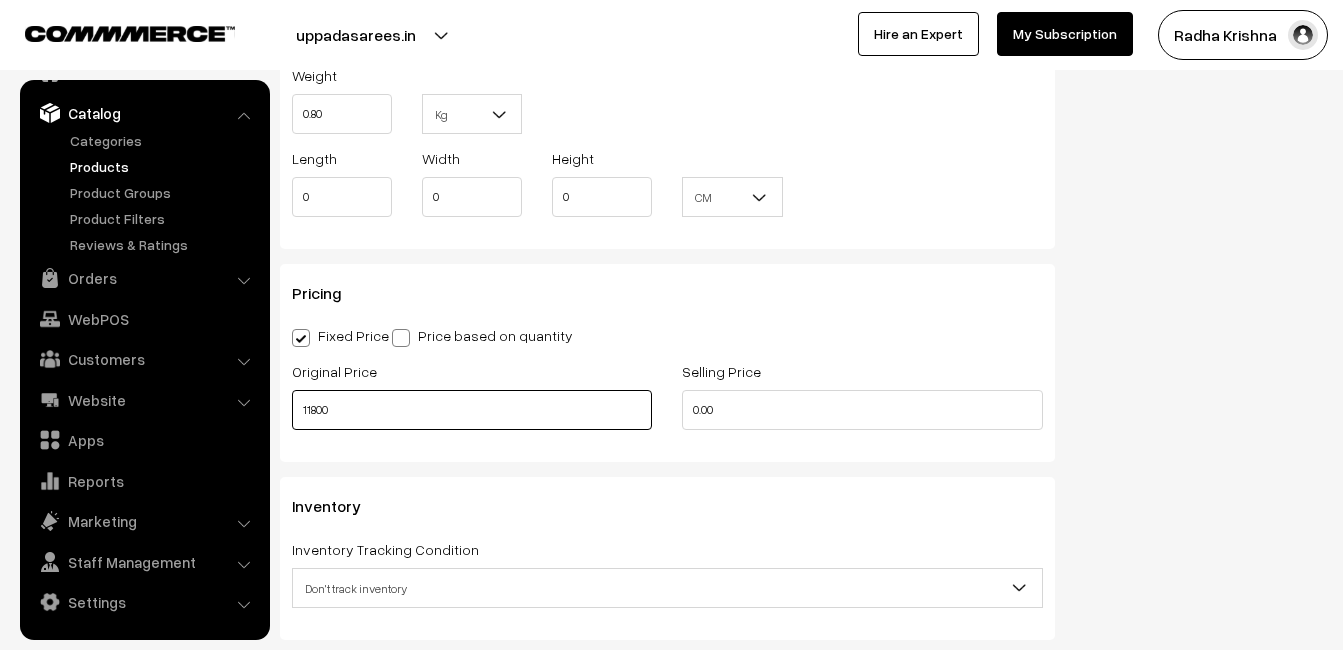type on "11800" 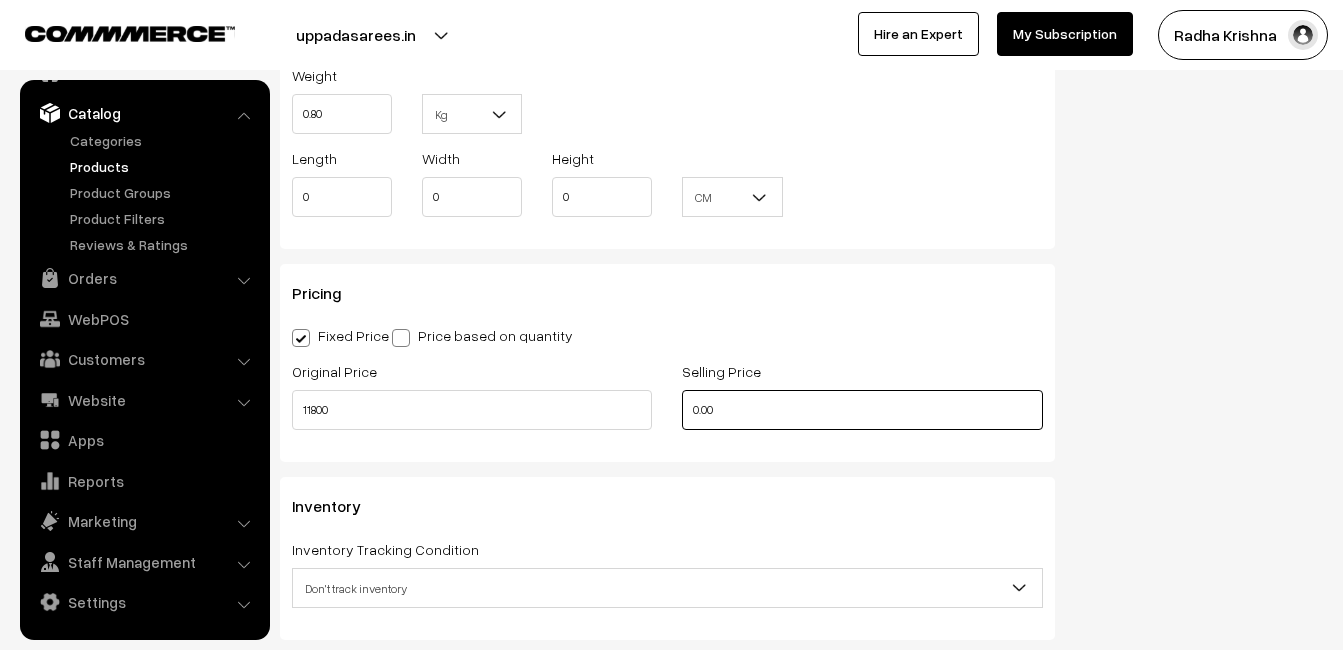 click on "0.00" at bounding box center [862, 410] 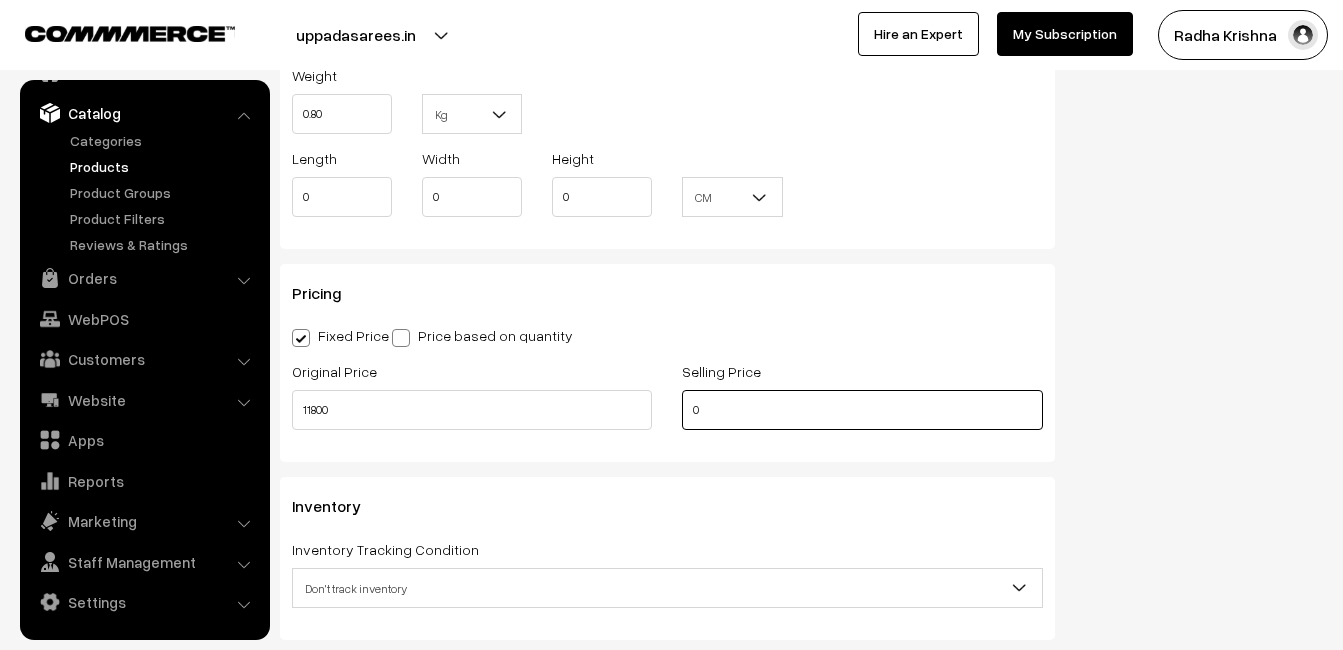 click on "0" at bounding box center [862, 410] 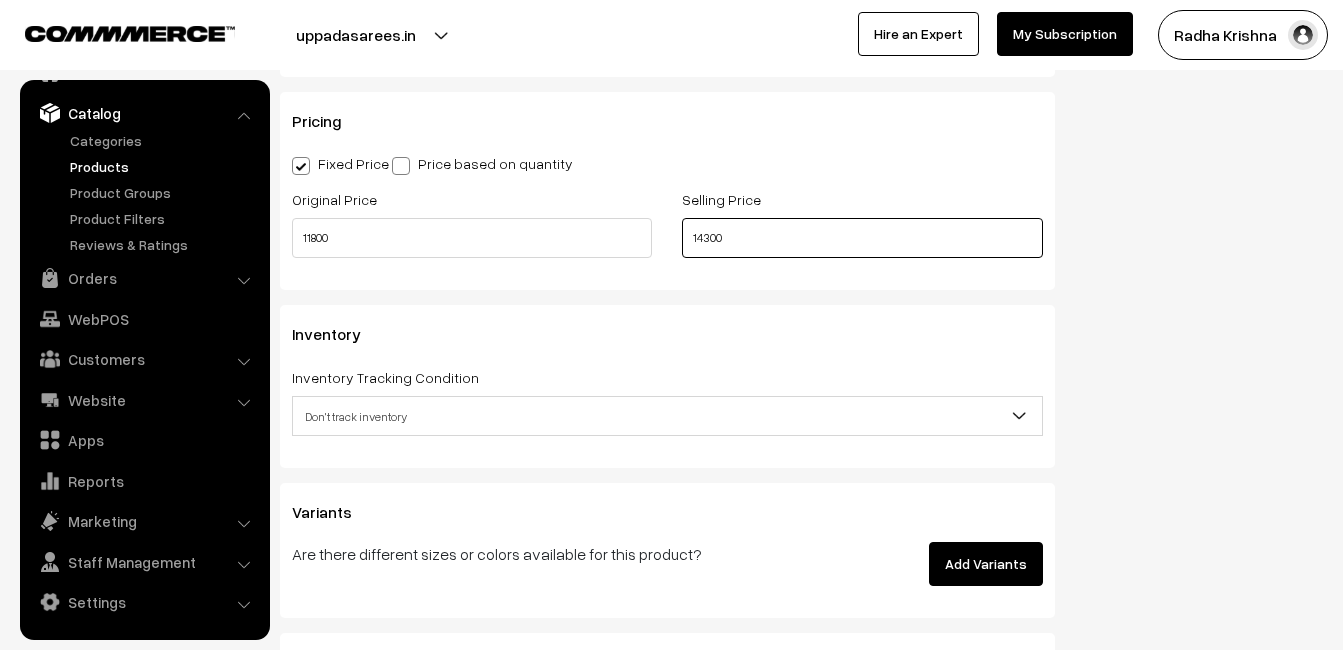 scroll, scrollTop: 1700, scrollLeft: 0, axis: vertical 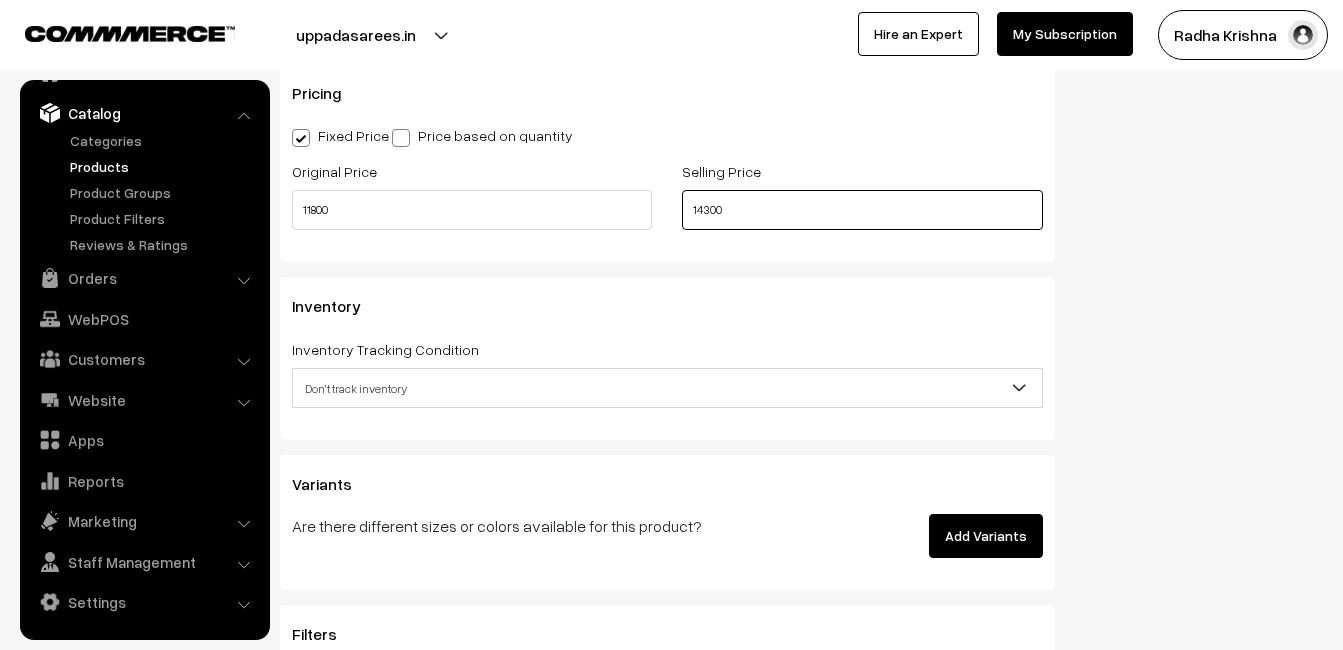 type on "14300" 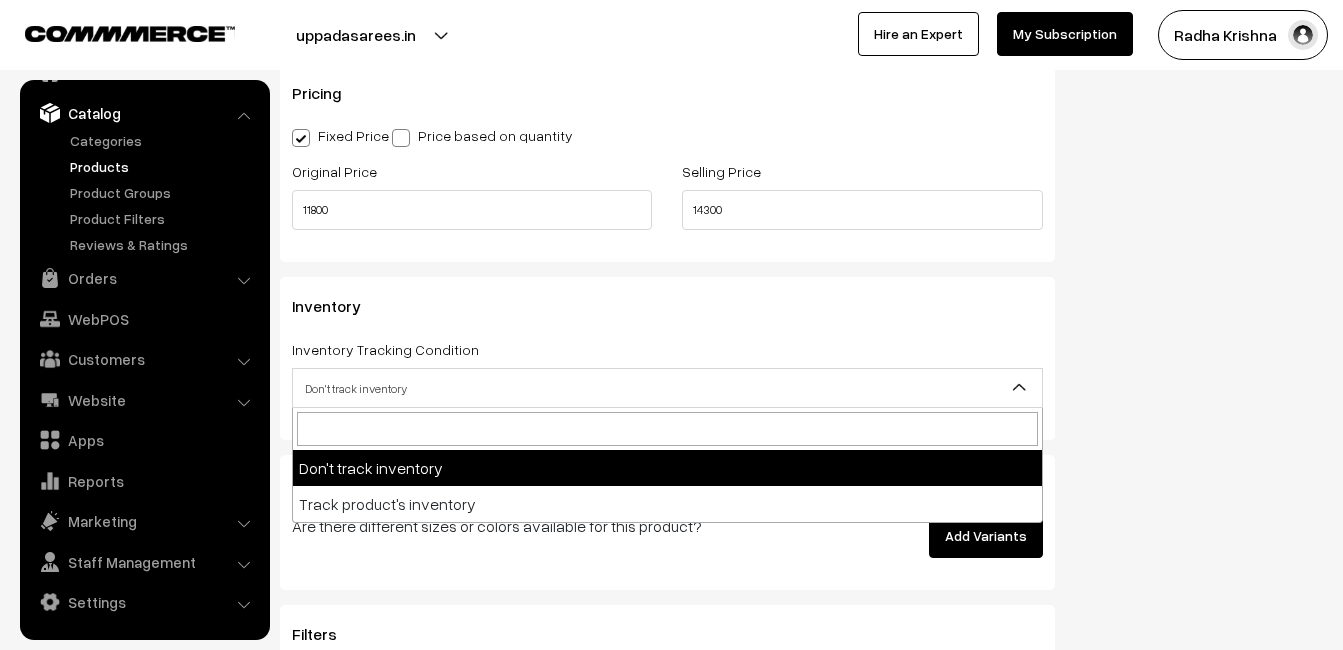 click on "Don't track inventory" at bounding box center [667, 388] 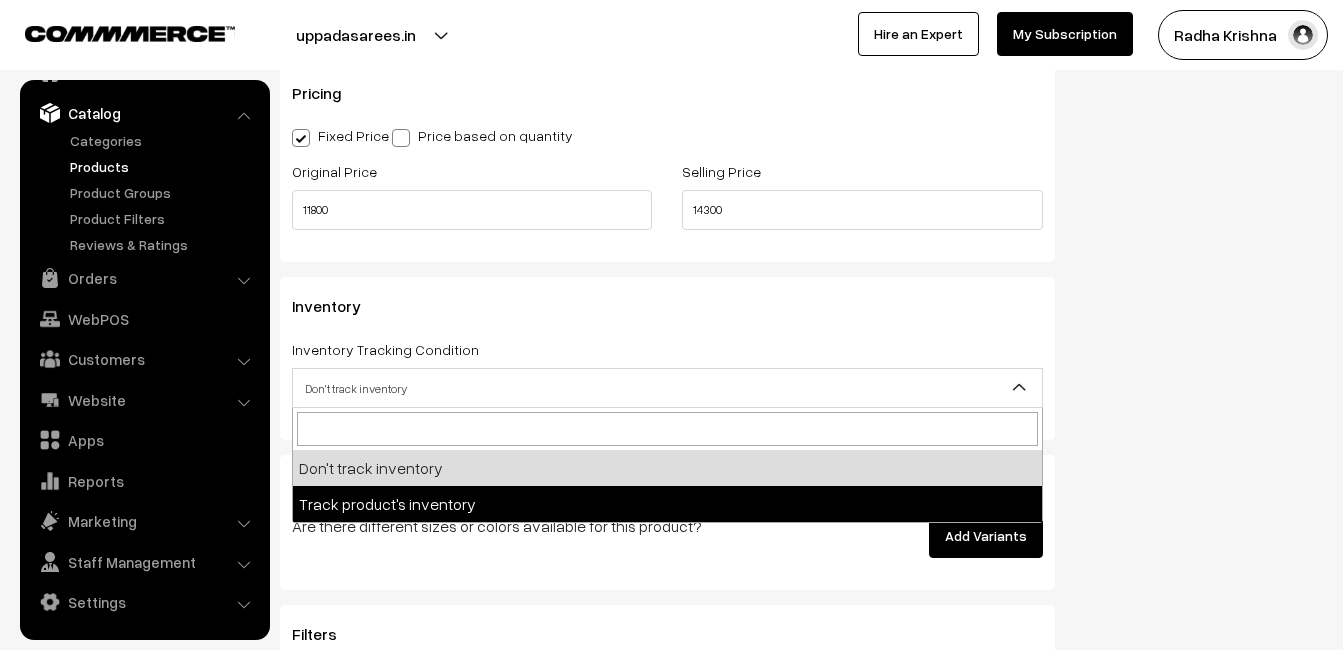 select on "2" 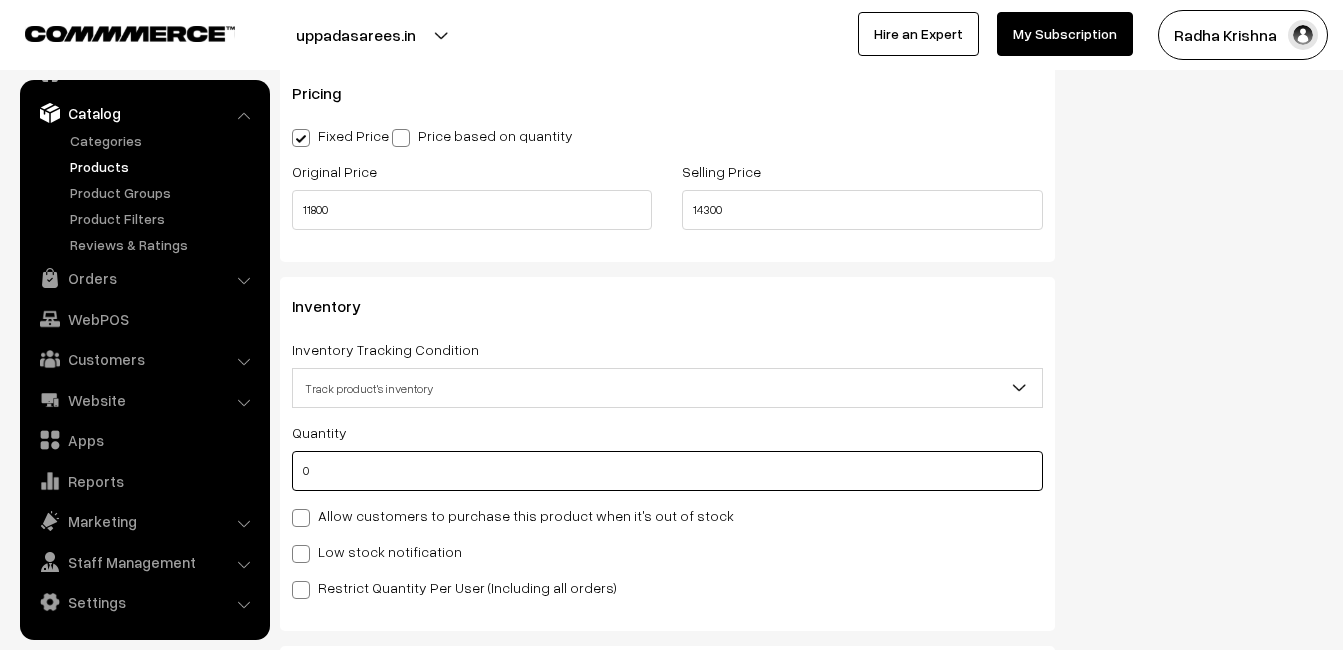 click on "0" at bounding box center [667, 471] 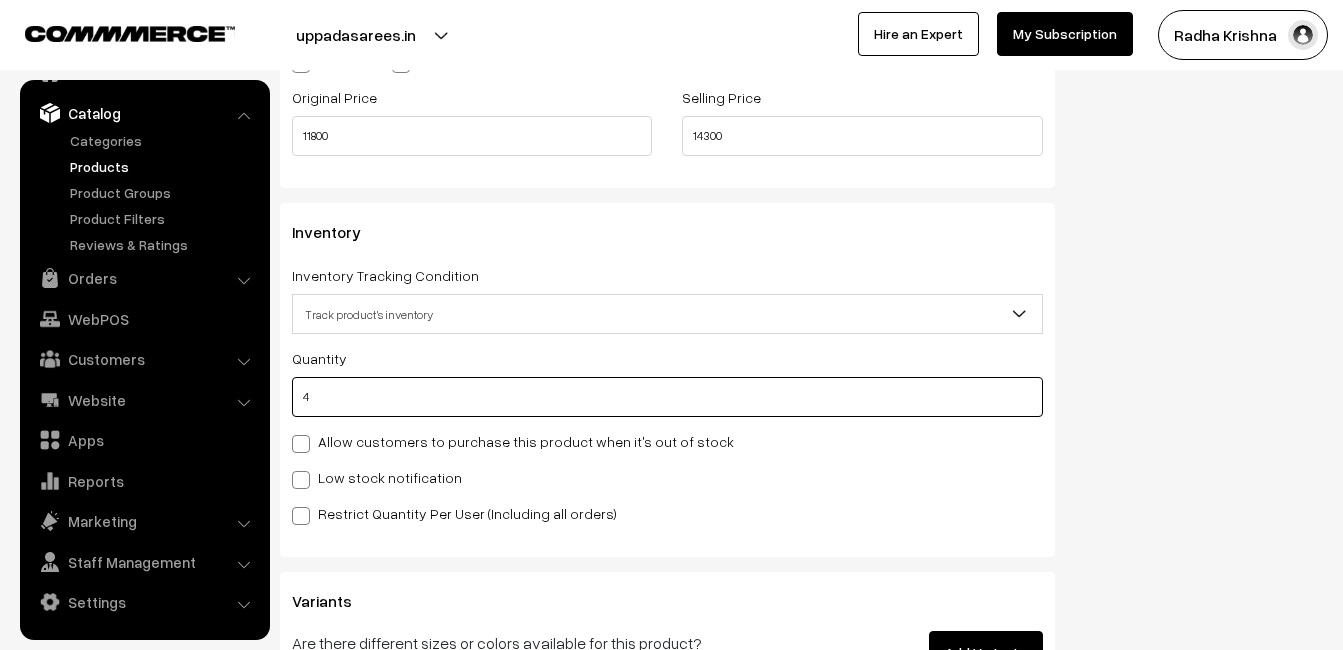 scroll, scrollTop: 1900, scrollLeft: 0, axis: vertical 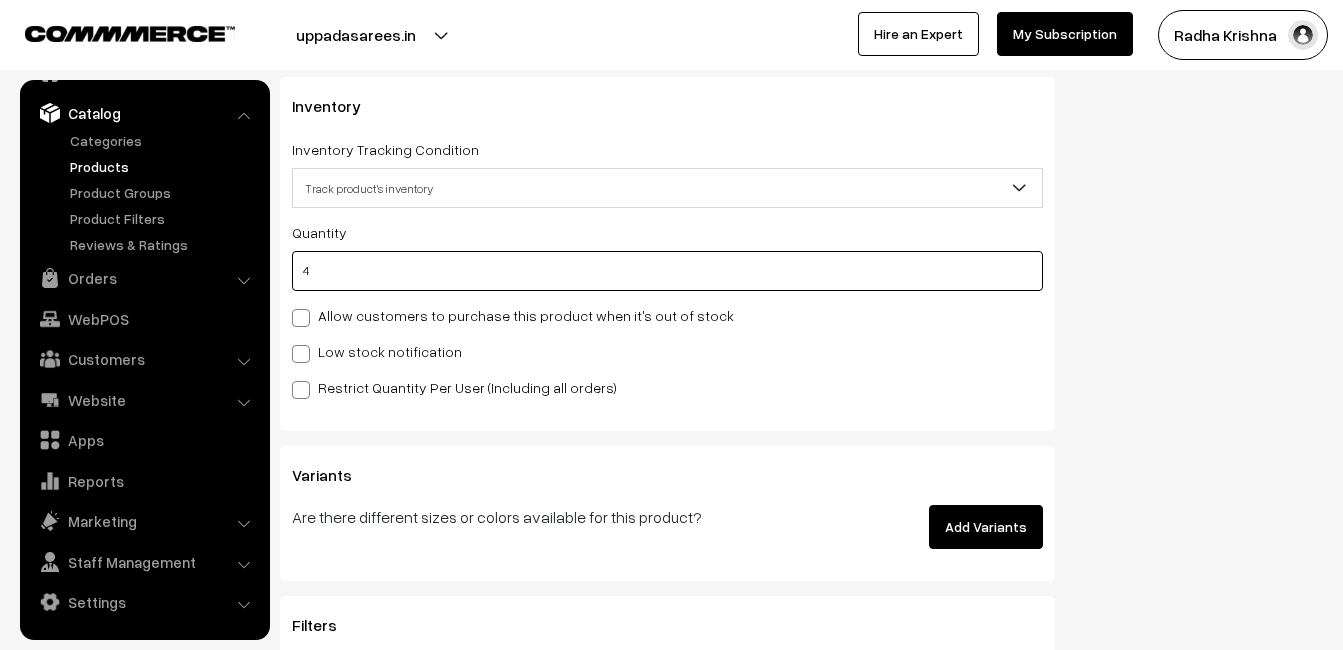type on "4" 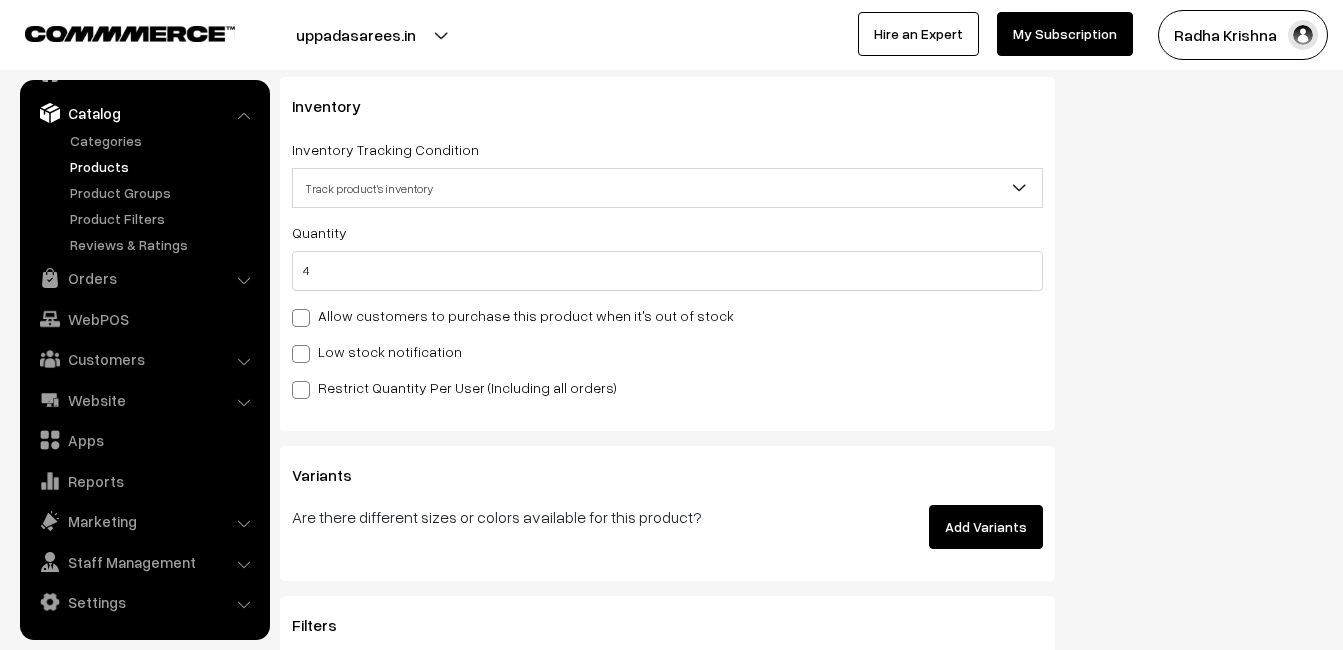click on "Low stock notification" at bounding box center [377, 351] 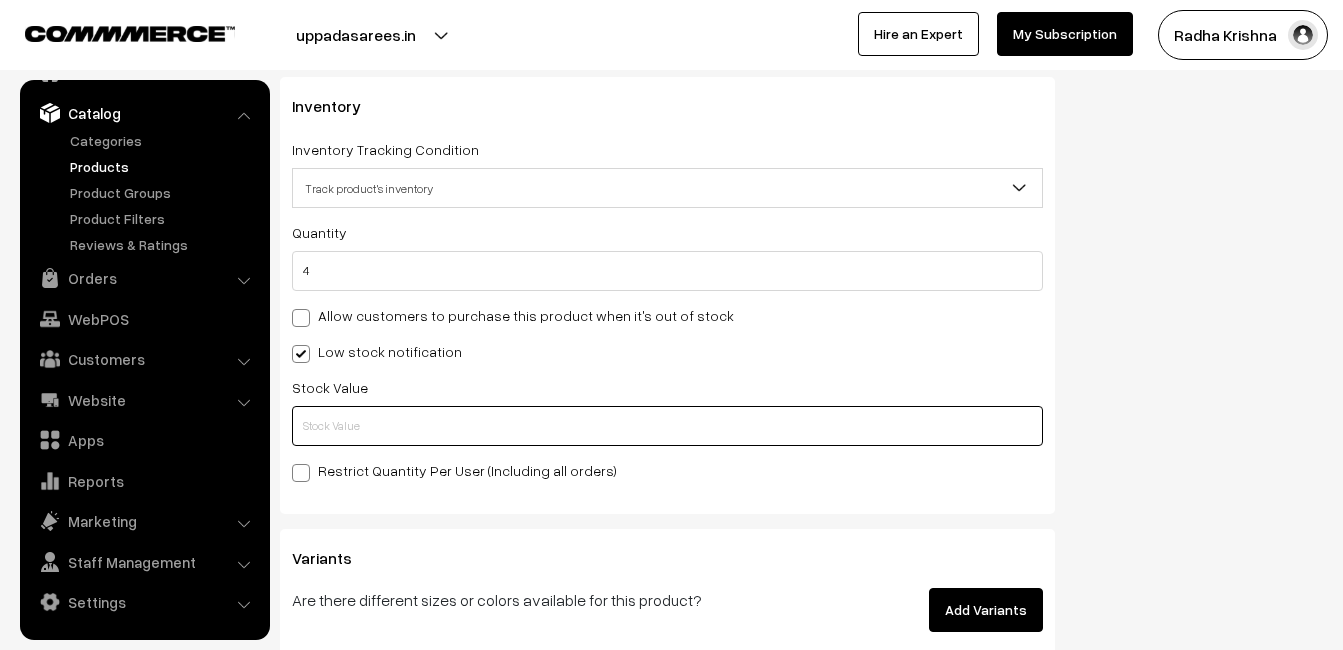 click at bounding box center (667, 426) 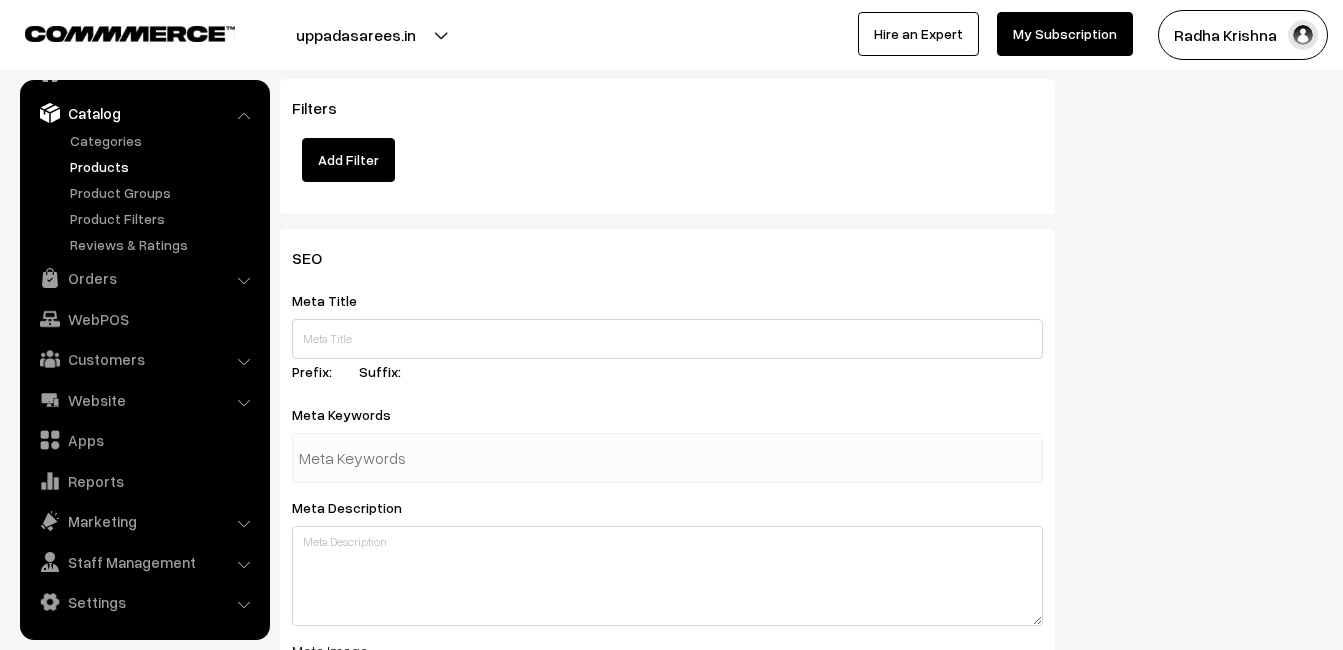 scroll, scrollTop: 2968, scrollLeft: 0, axis: vertical 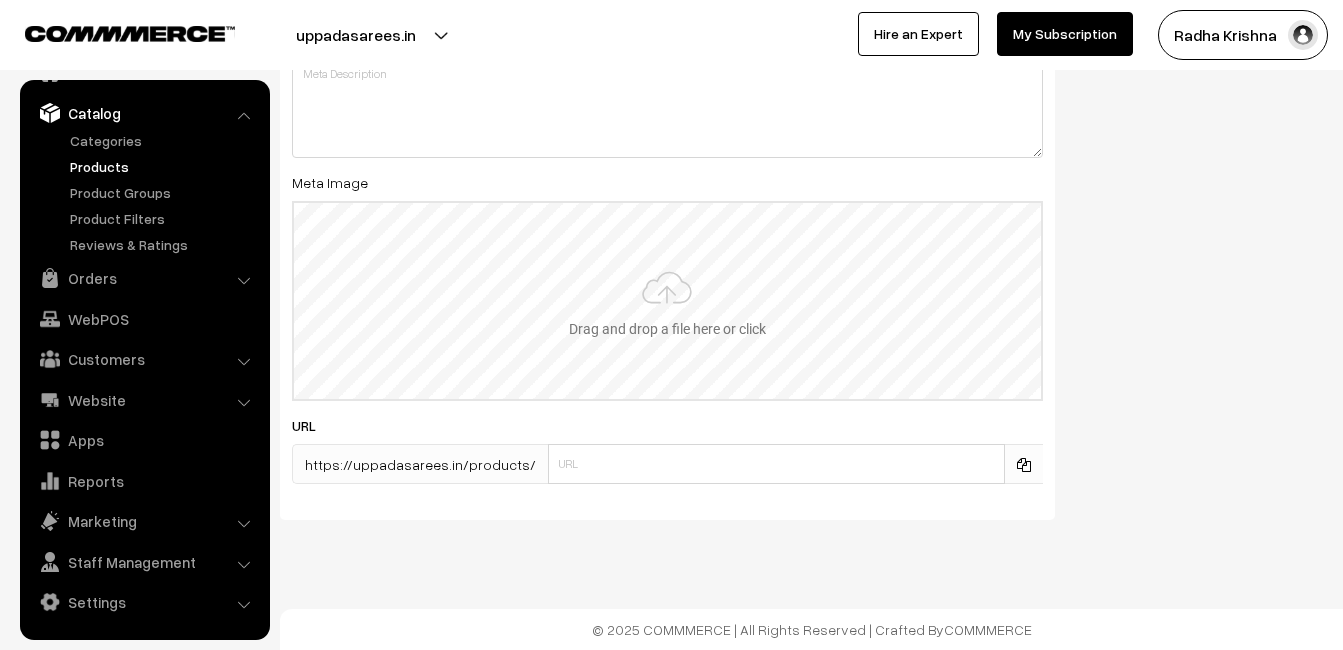 type on "2" 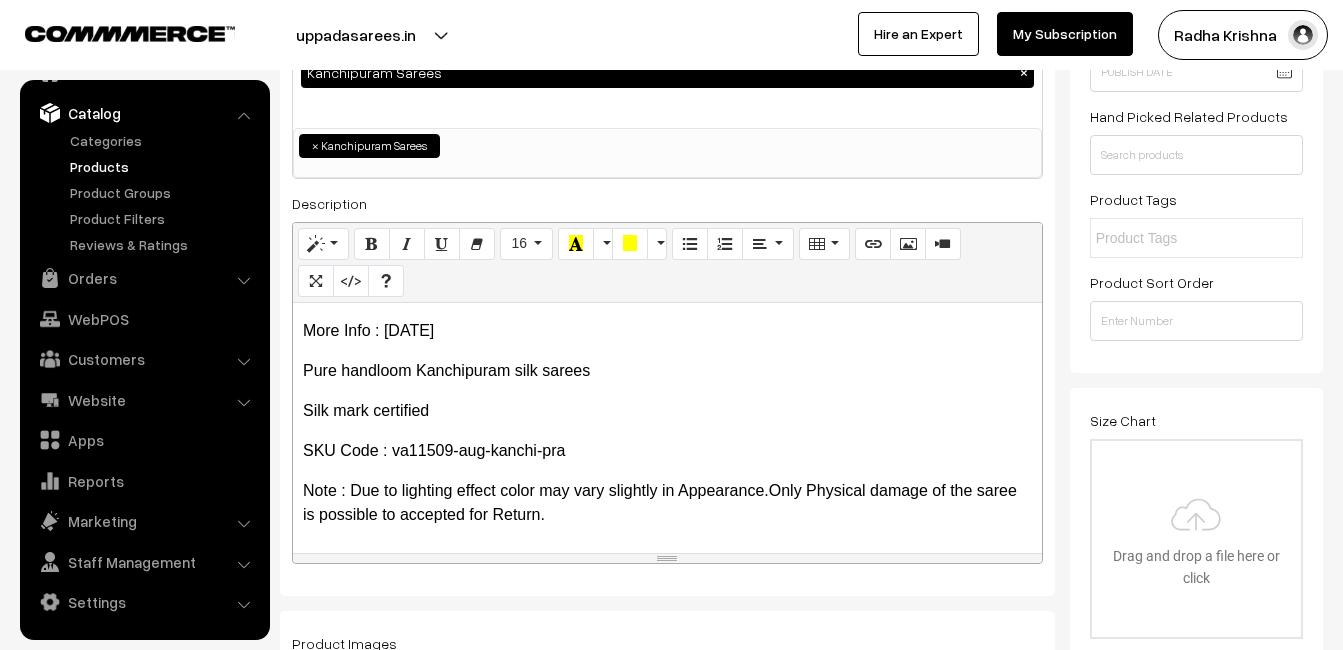 scroll, scrollTop: 0, scrollLeft: 0, axis: both 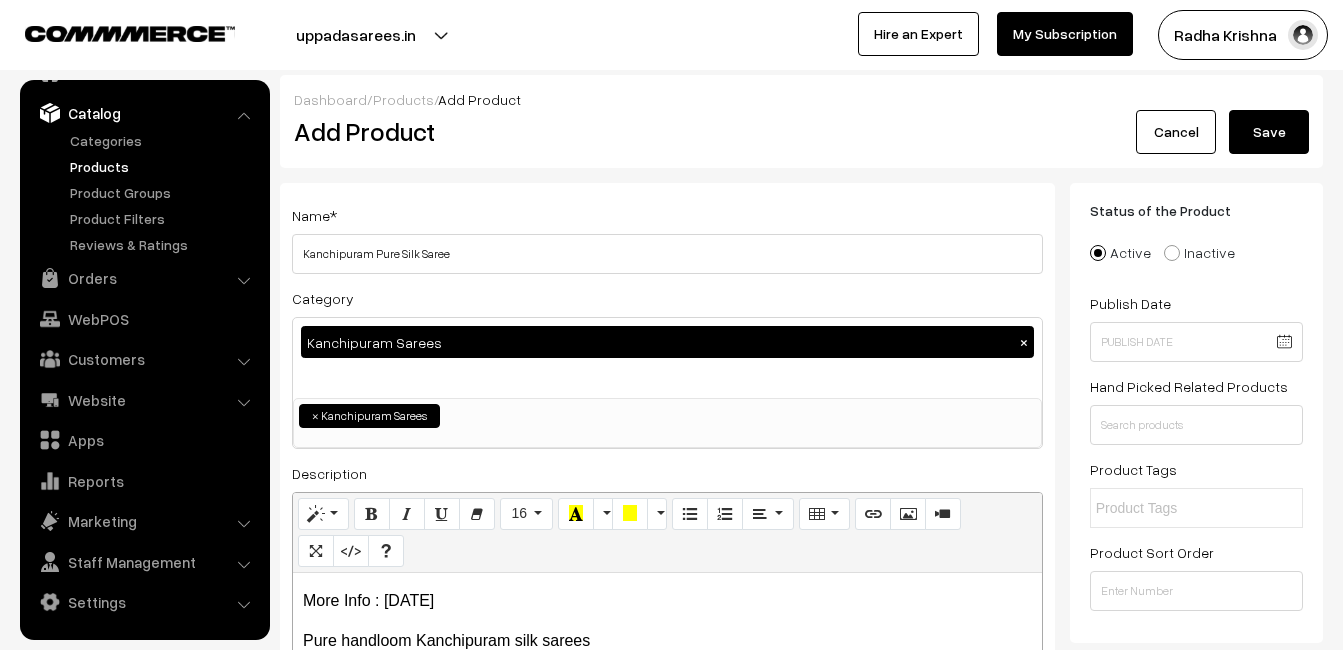 click on "Save" at bounding box center (1269, 132) 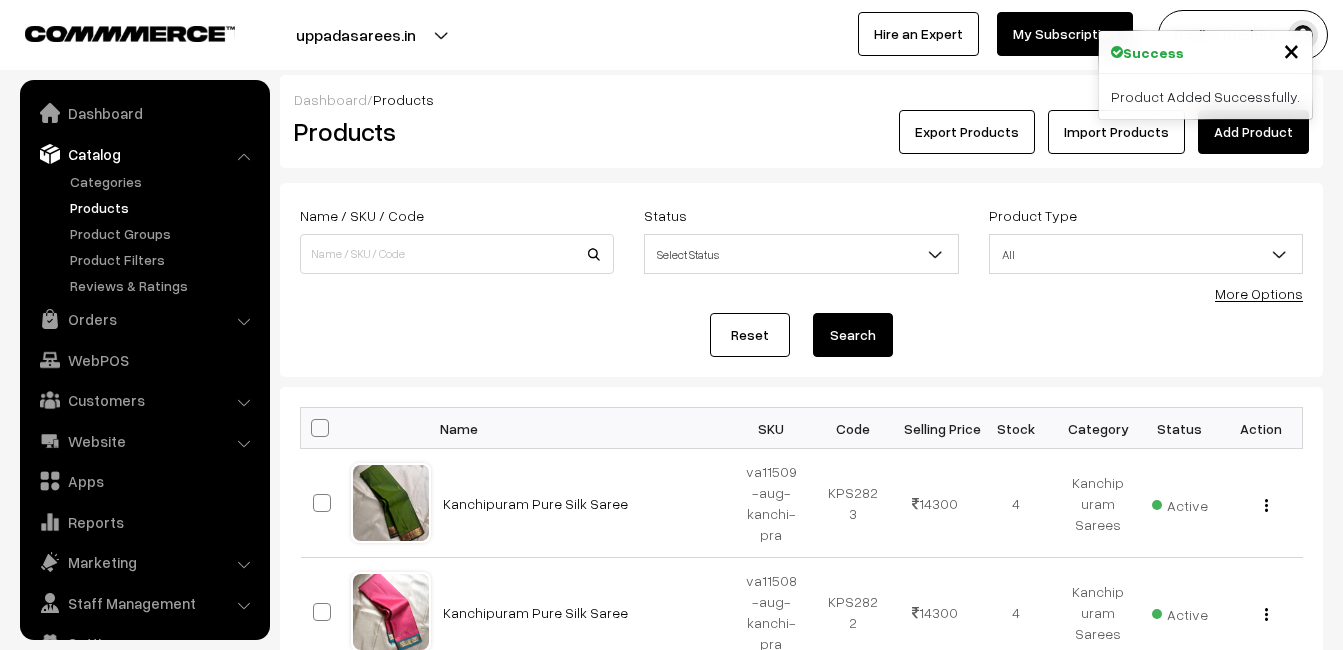 scroll, scrollTop: 0, scrollLeft: 0, axis: both 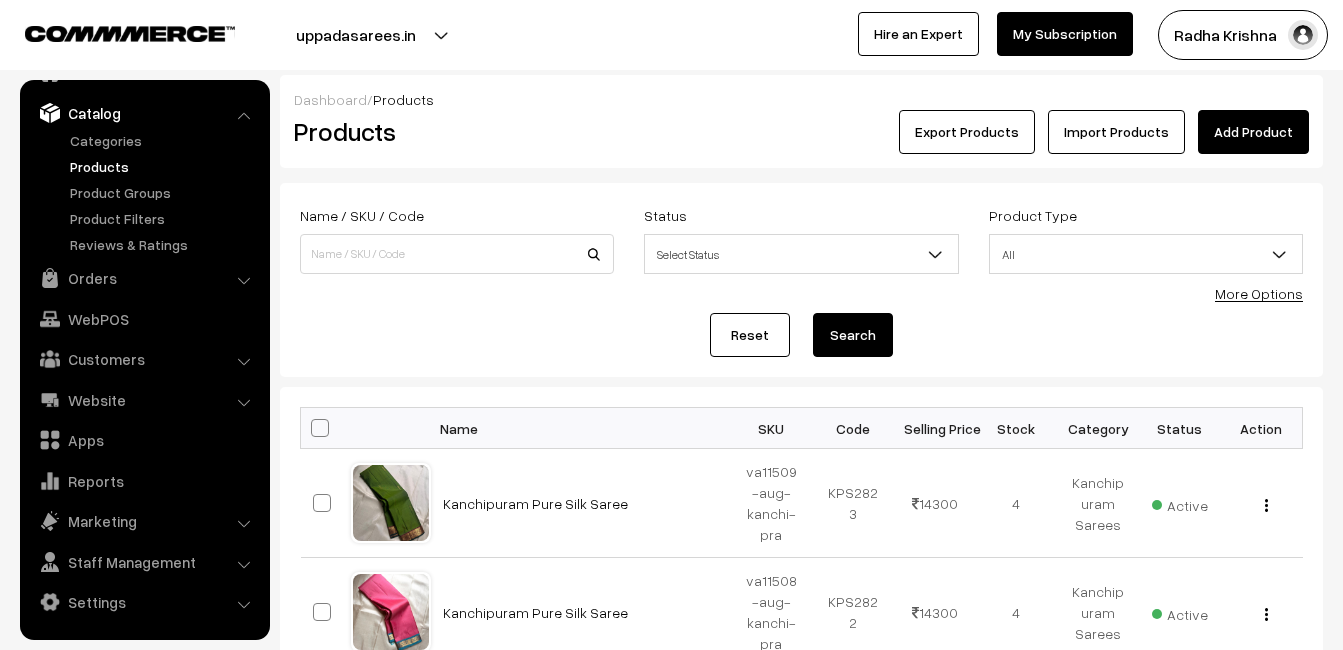 click on "Products" at bounding box center (453, 131) 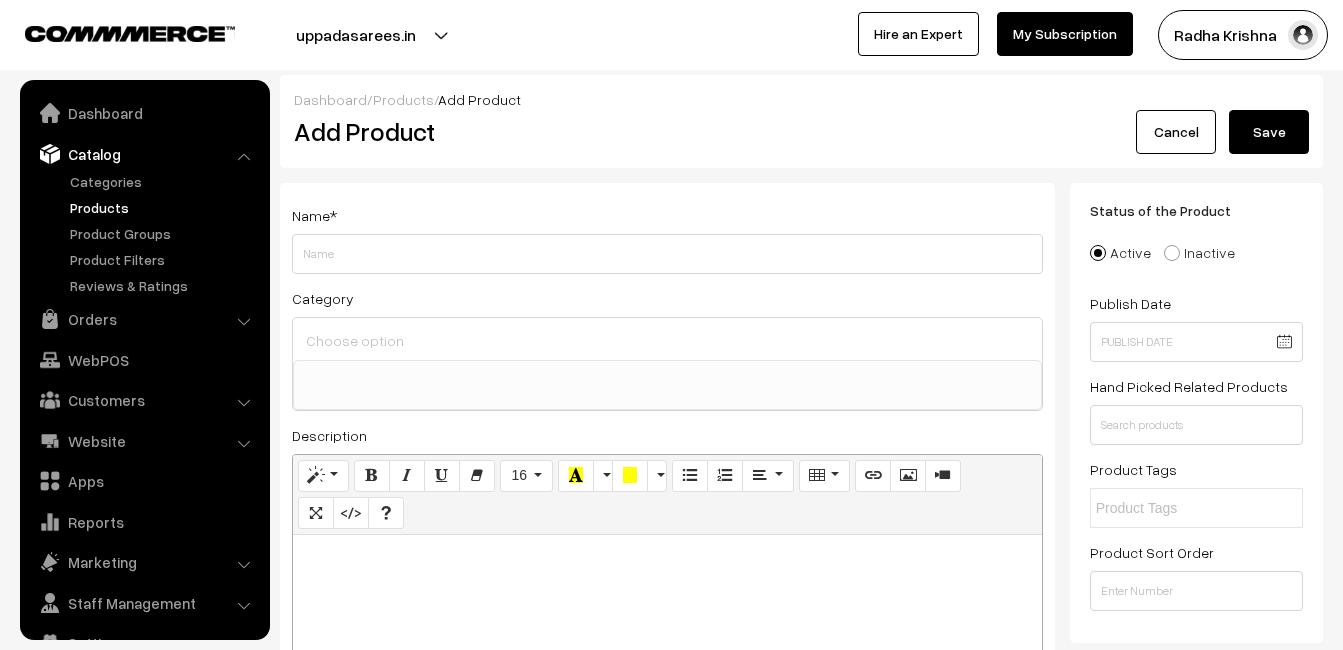 select 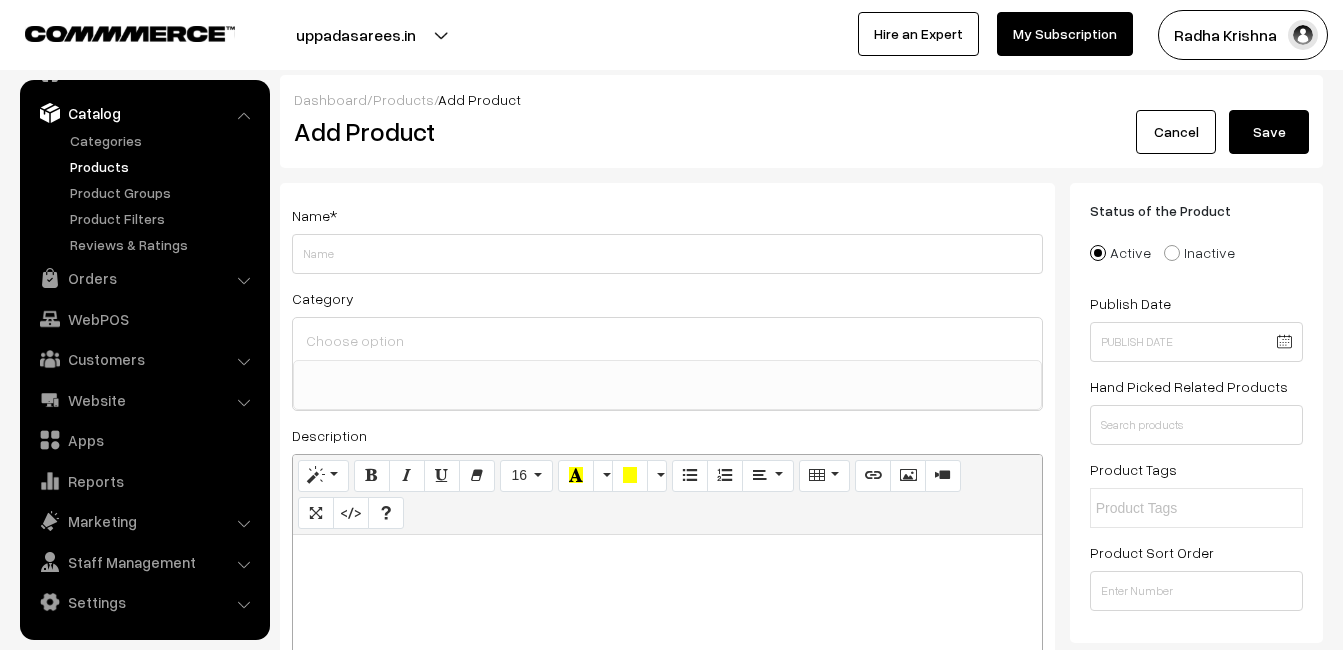 click at bounding box center [667, 660] 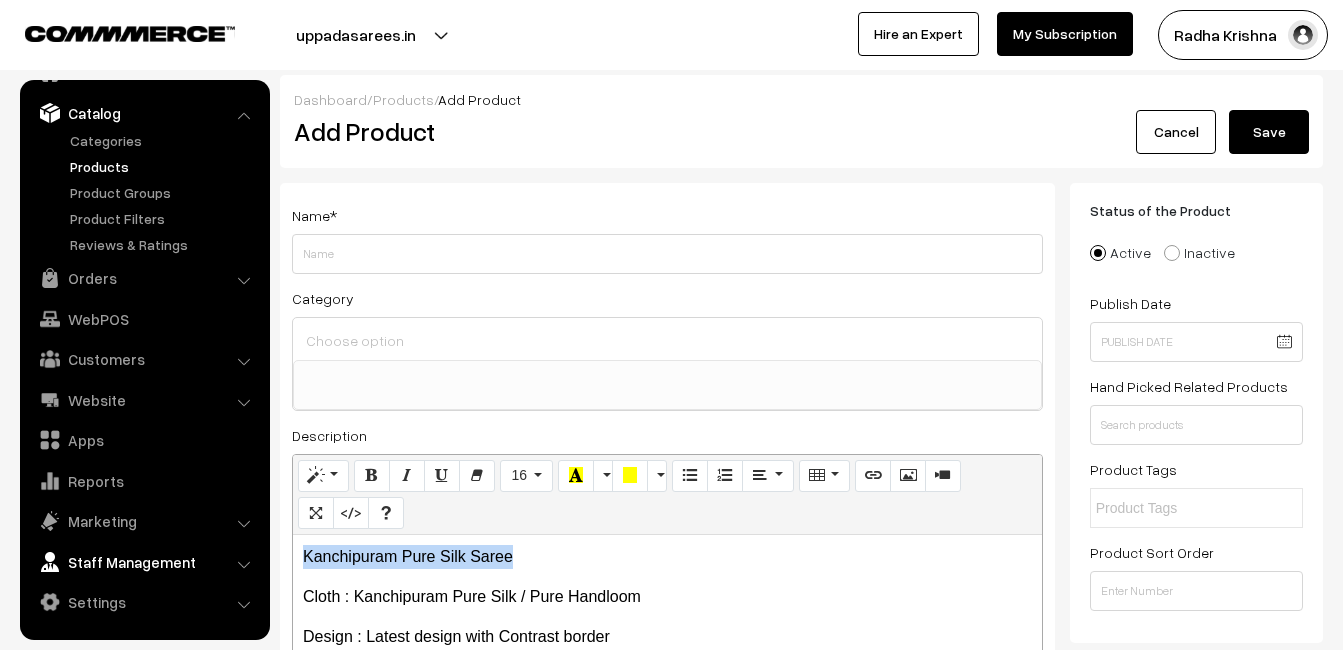 drag, startPoint x: 532, startPoint y: 561, endPoint x: 253, endPoint y: 557, distance: 279.0287 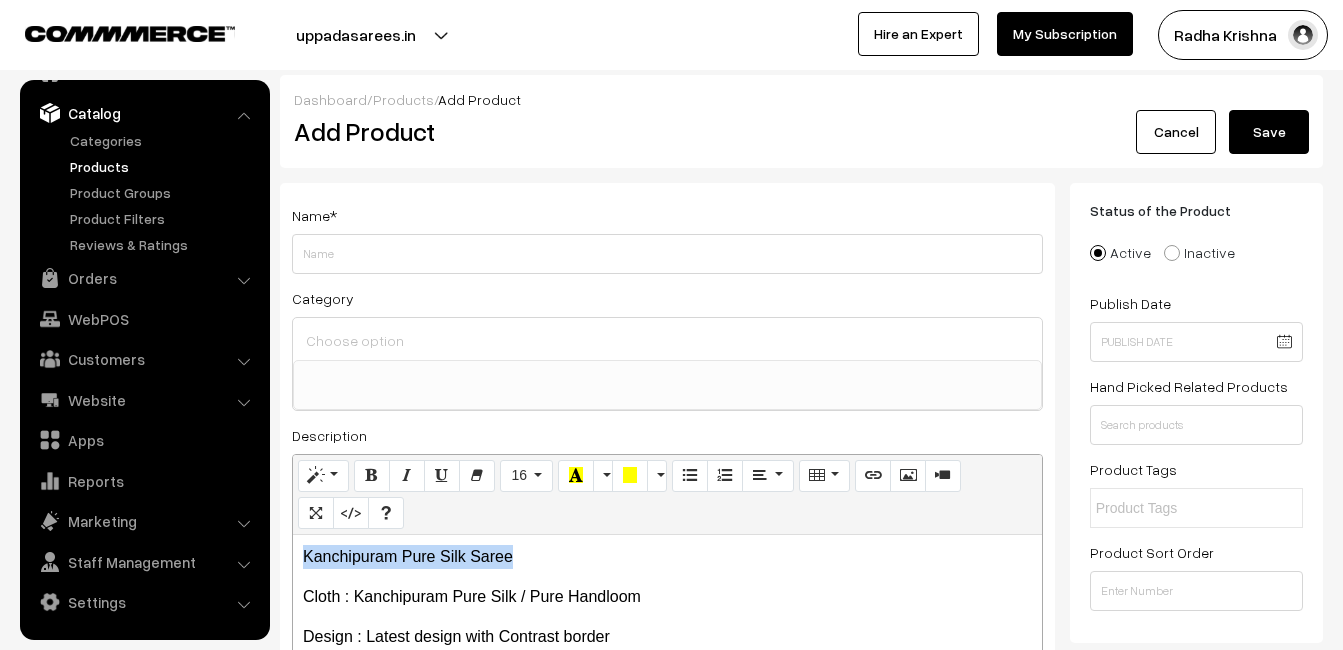 copy on "Kanchipuram Pure Silk Saree" 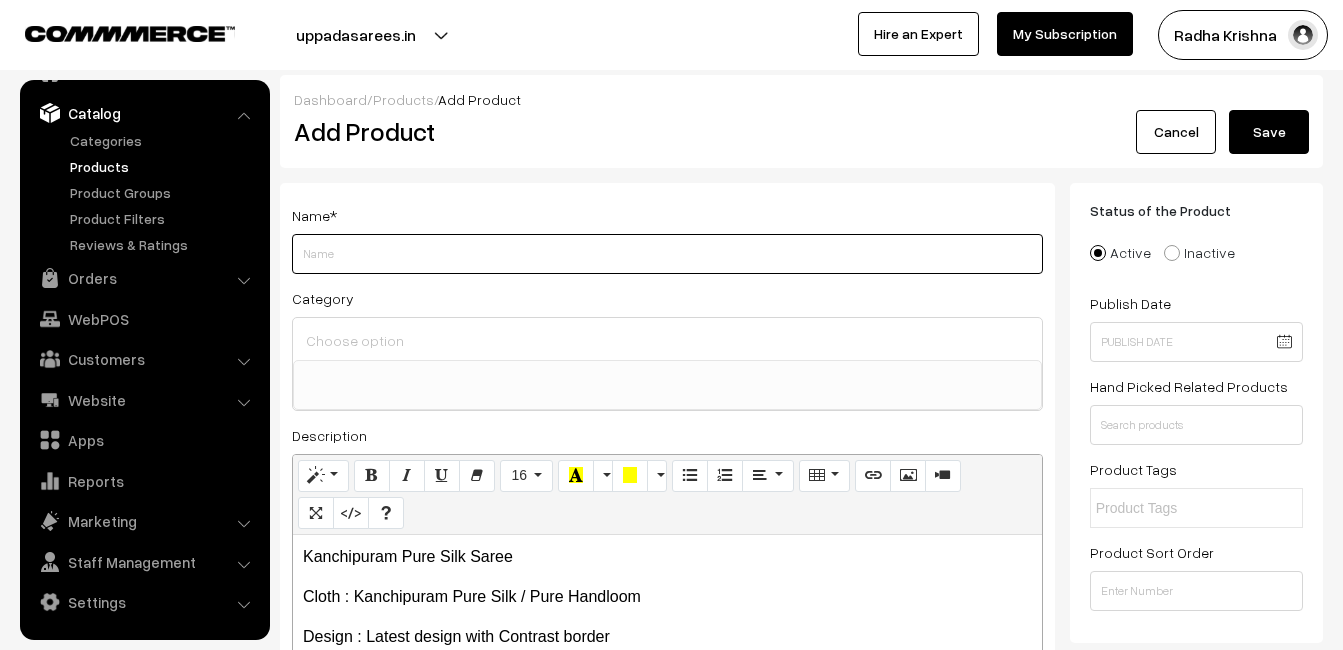 click on "Weight" at bounding box center [667, 254] 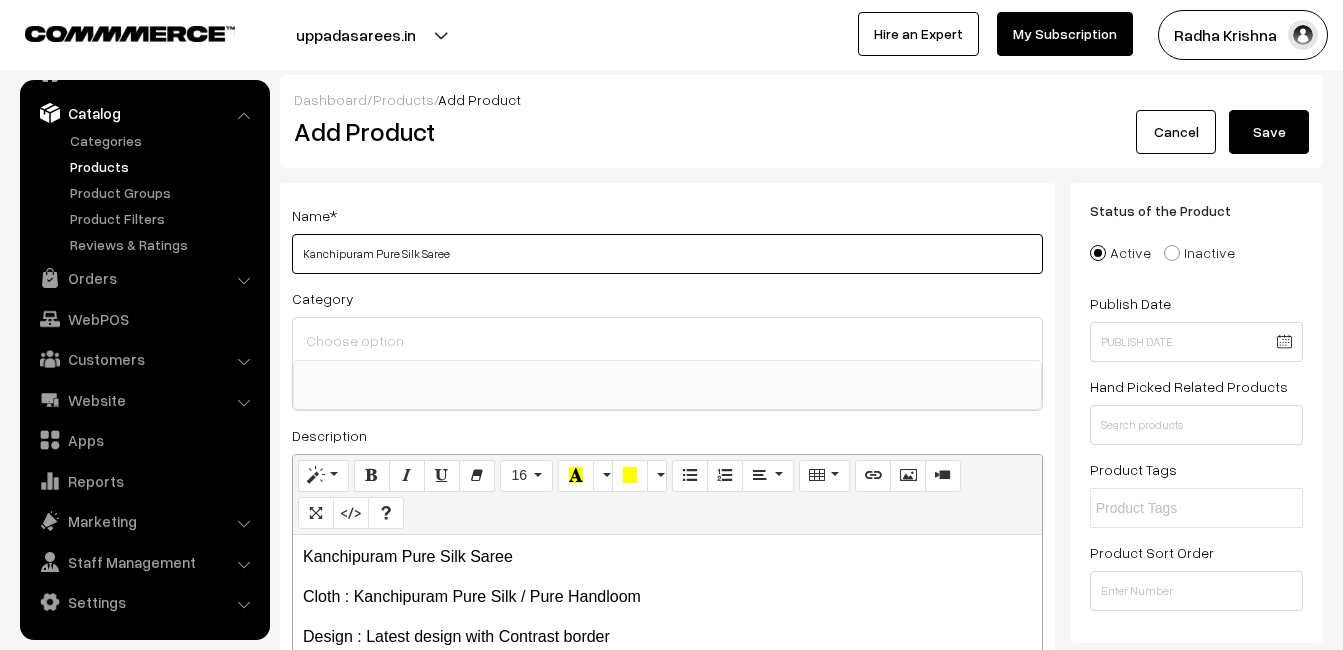 type on "Kanchipuram Pure Silk Saree" 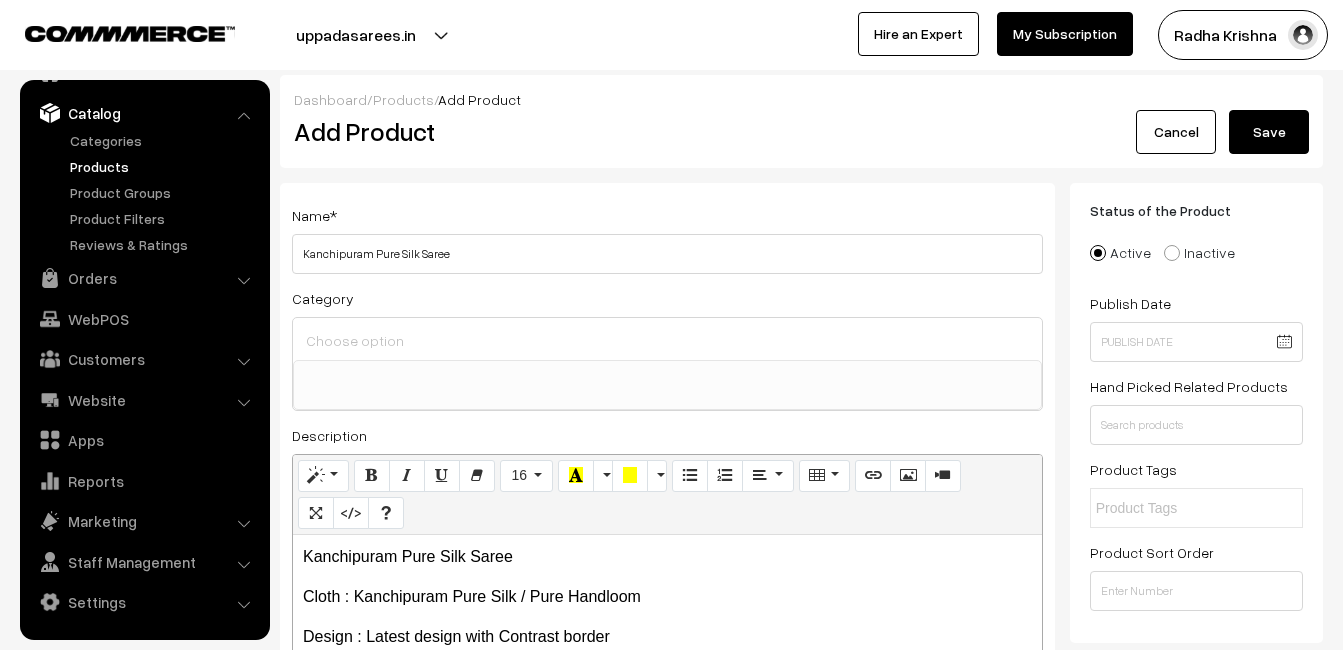 click at bounding box center (667, 340) 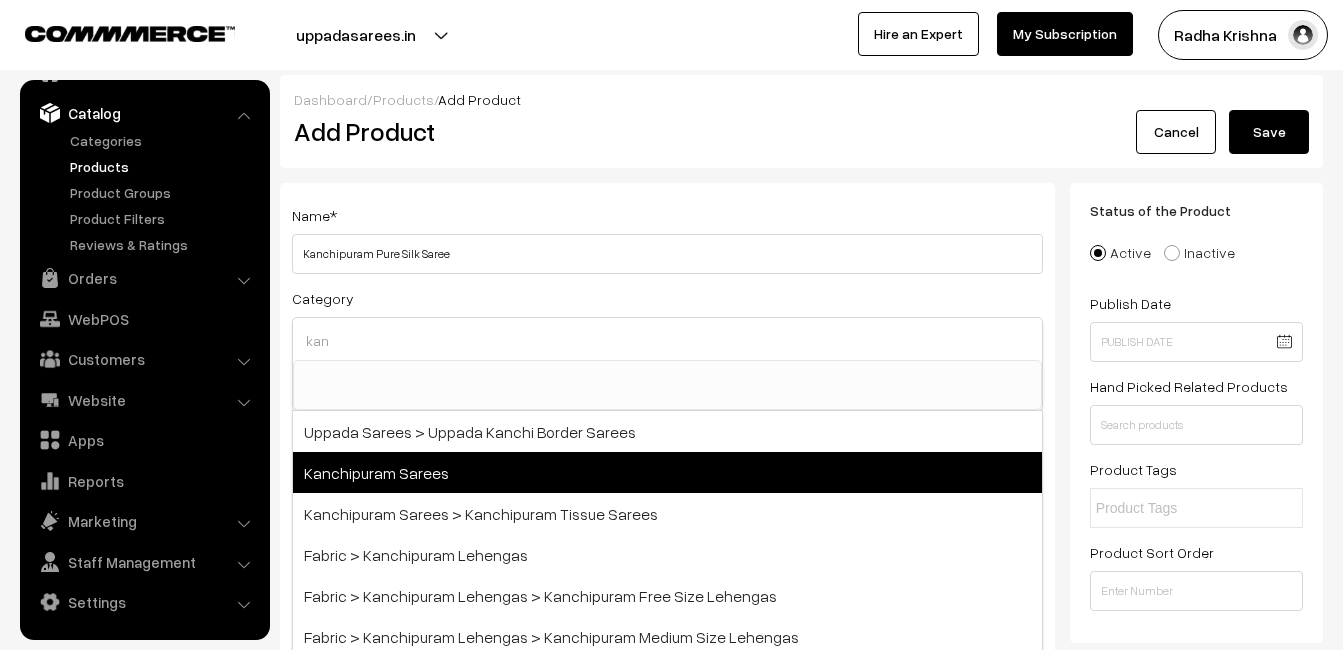 type on "kan" 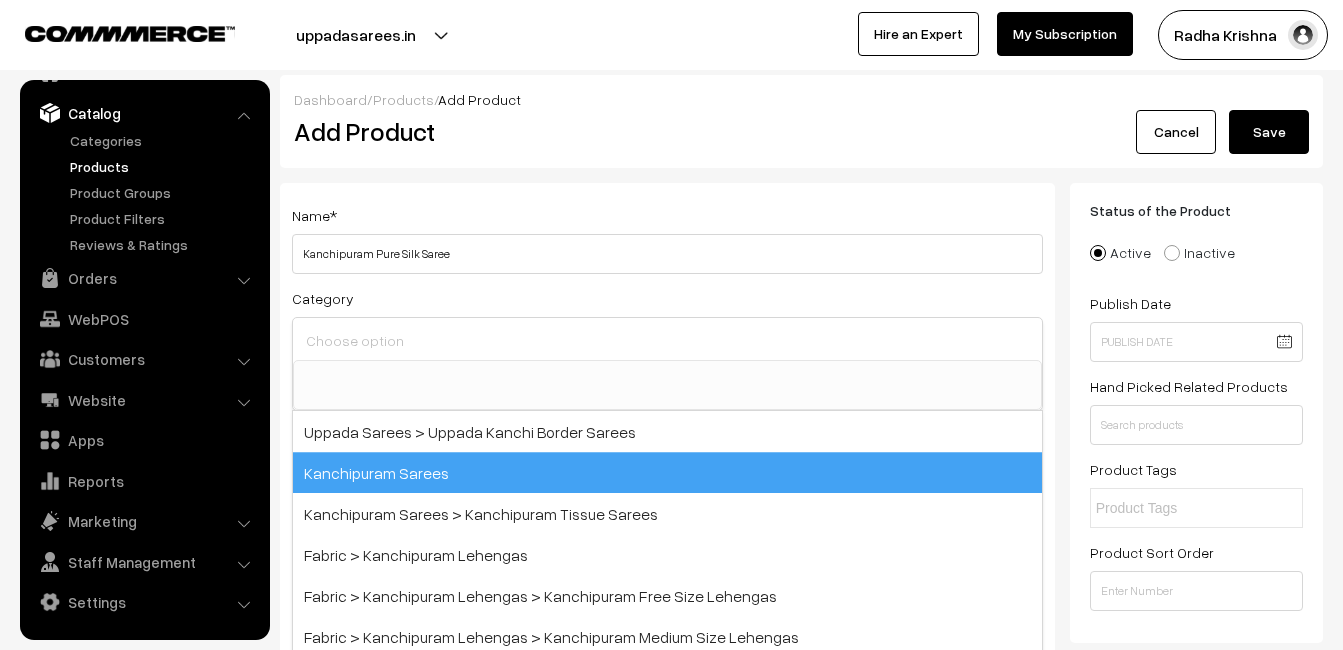 scroll, scrollTop: 340, scrollLeft: 0, axis: vertical 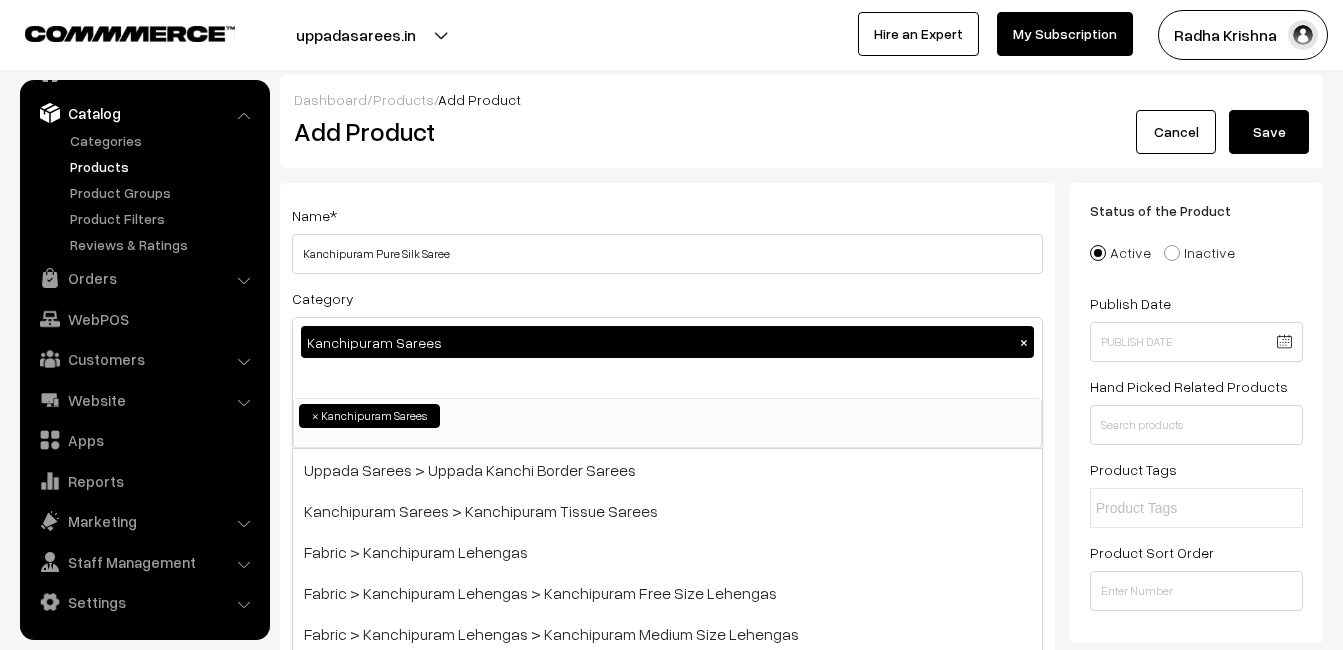 click on "Name  *
Kanchipuram Pure Silk Saree
Category
Kanchipuram Sarees ×
Uppada Sarees
Uppada Sarees > Uppada Plain Sarees
Uppada Sarees > Uppada Butta Sarees
Uppada Sarees > Uppada Pochampally Border Sarees
Uppada Sarees > Uppada Big Border Sarees
Uppada Sarees > Uppada Small Border Sarees
Uppada Sarees > Uppada Jamdani Sarees Ikkat Sarees ×" at bounding box center (667, 524) 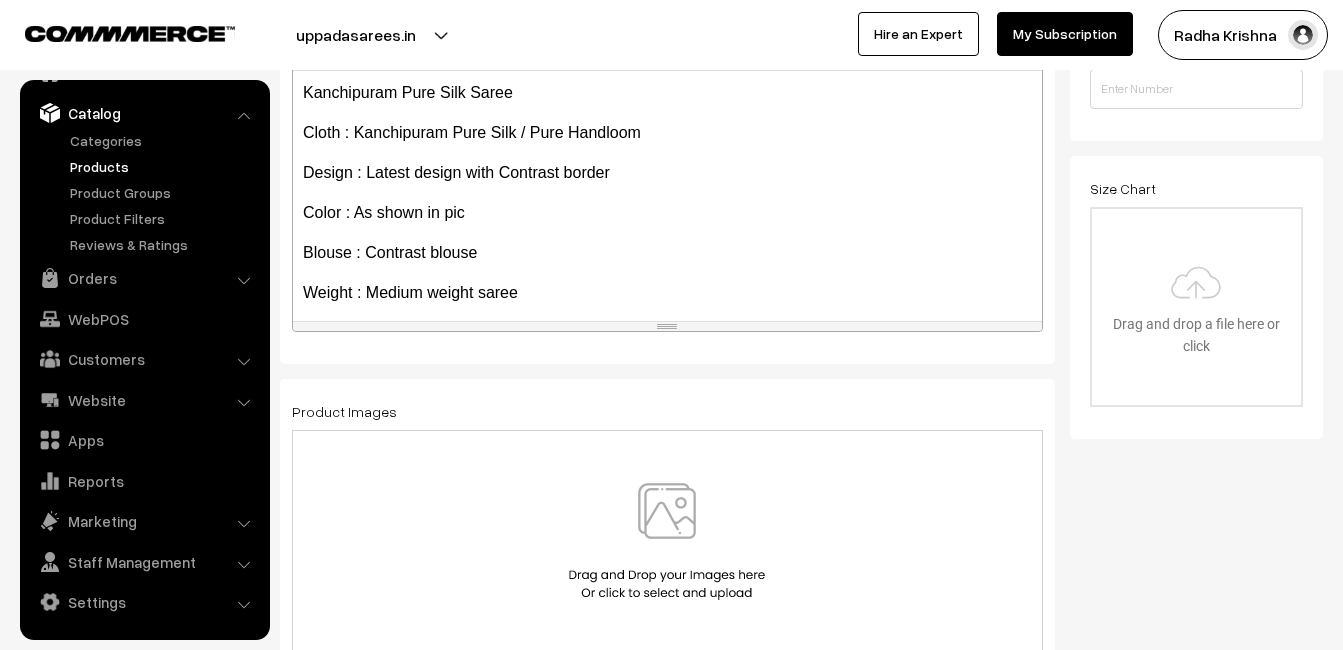 scroll, scrollTop: 600, scrollLeft: 0, axis: vertical 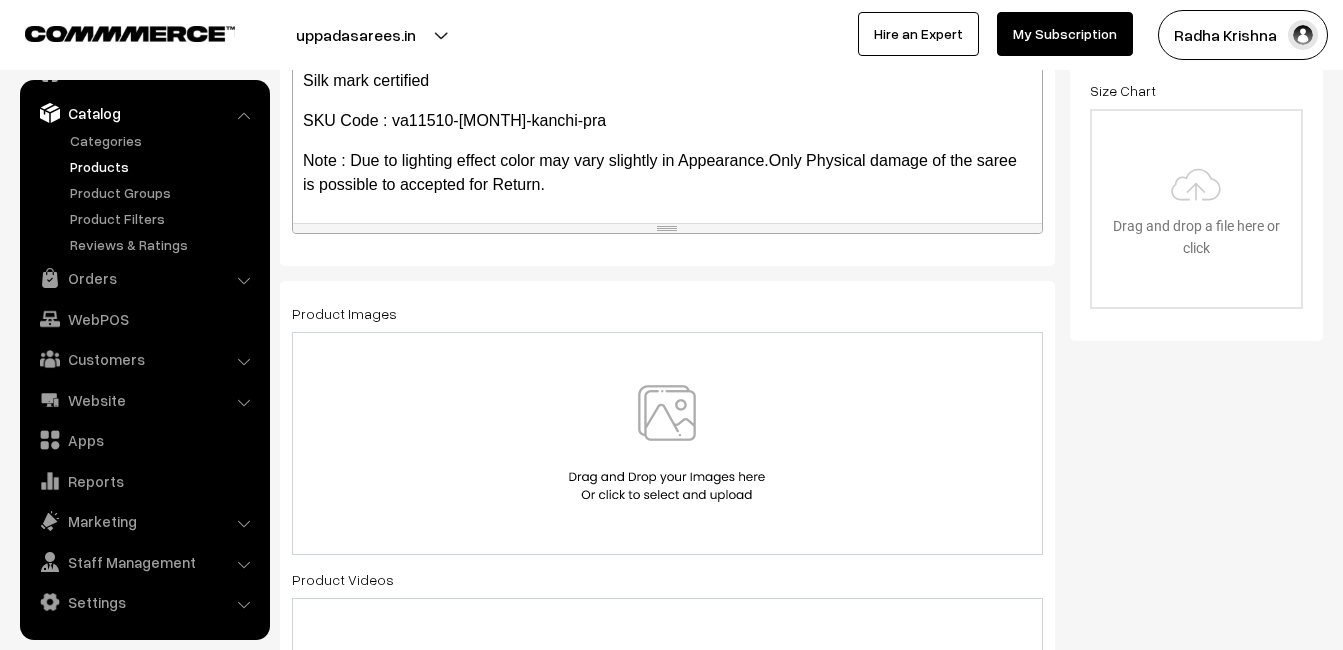 click at bounding box center [667, 443] 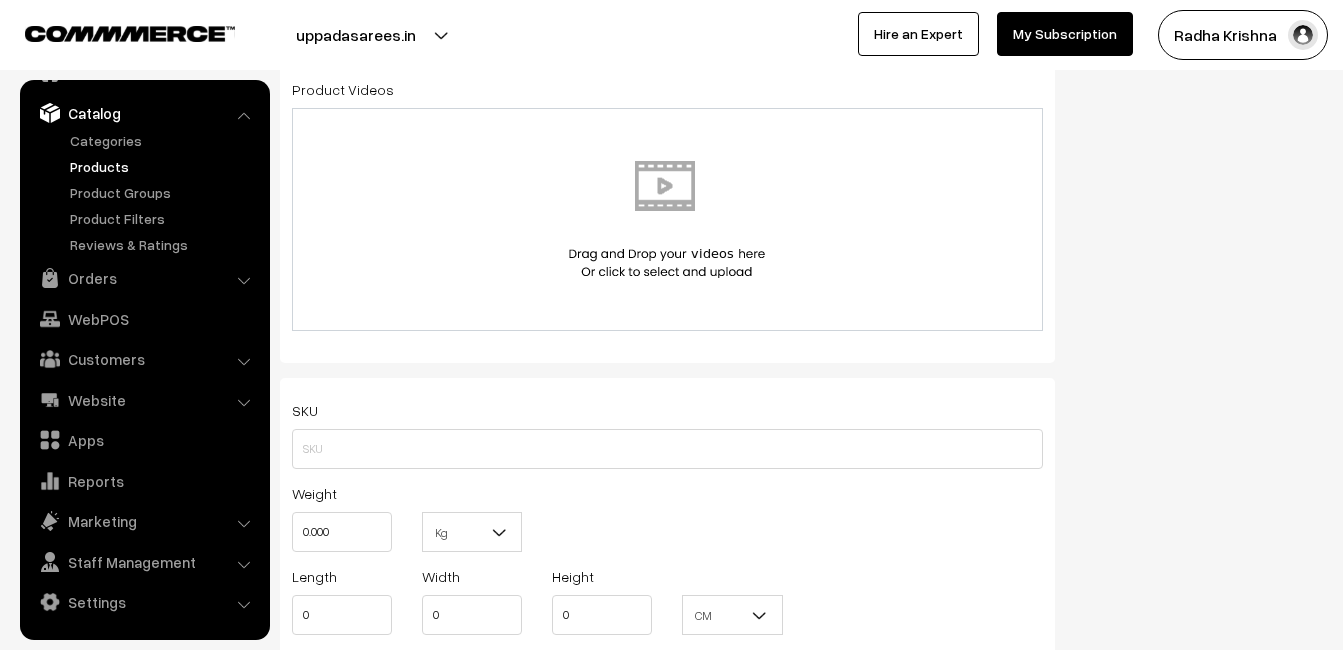 scroll, scrollTop: 1200, scrollLeft: 0, axis: vertical 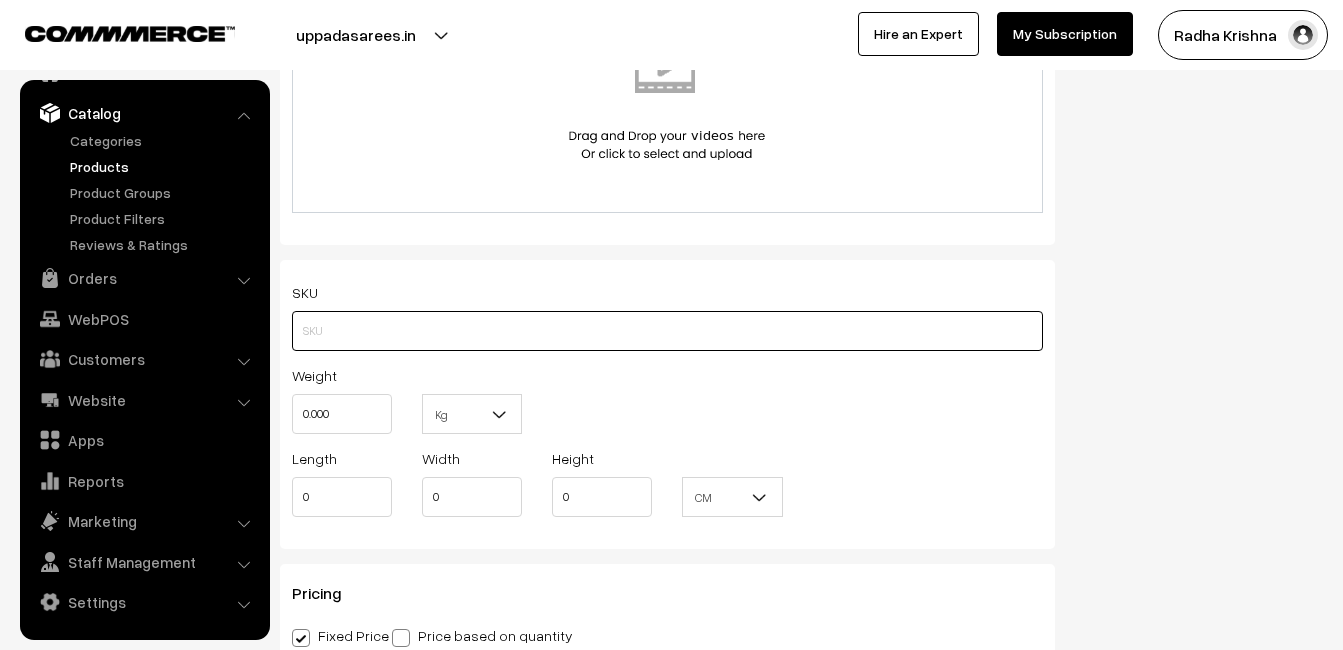 click at bounding box center (667, 331) 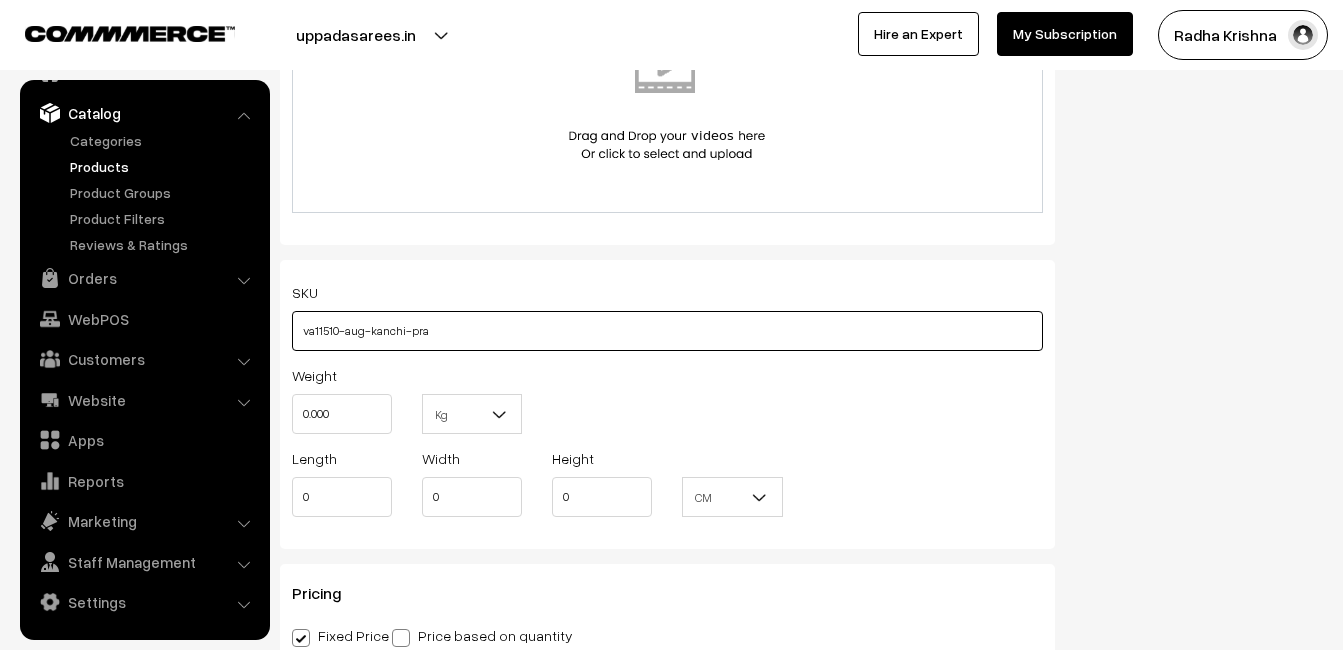 type on "va11510-aug-kanchi-pra" 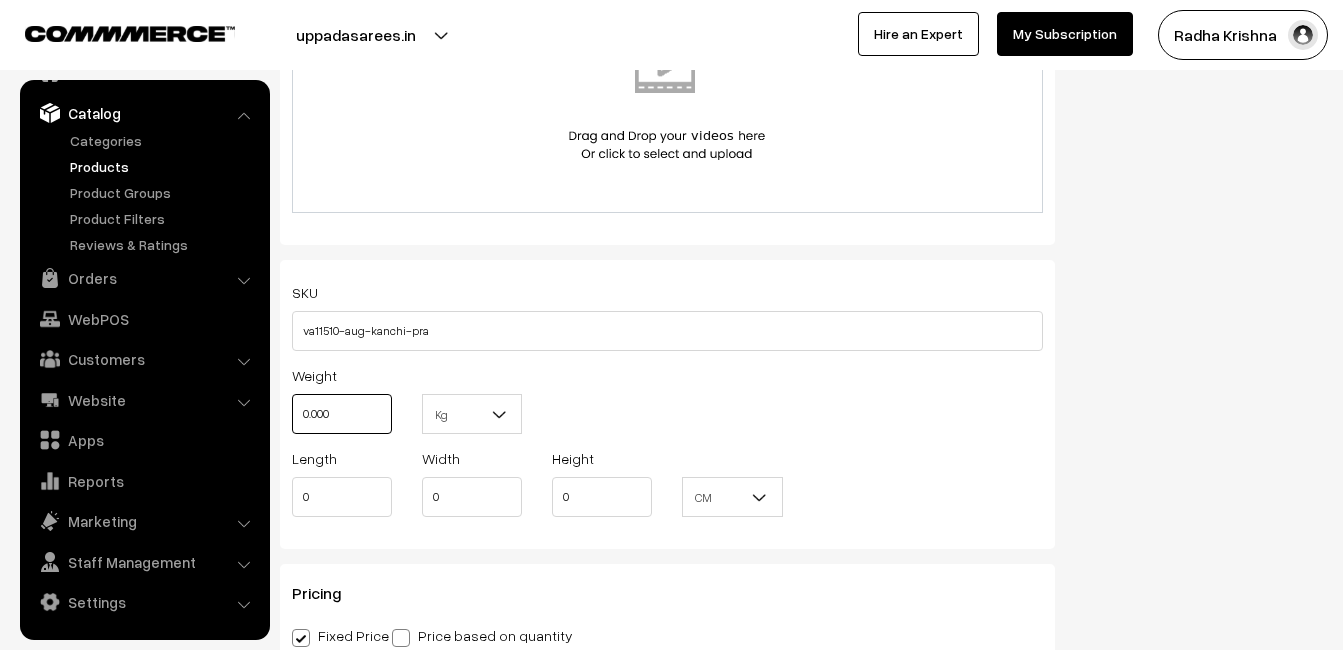 click on "0.000" at bounding box center [342, 414] 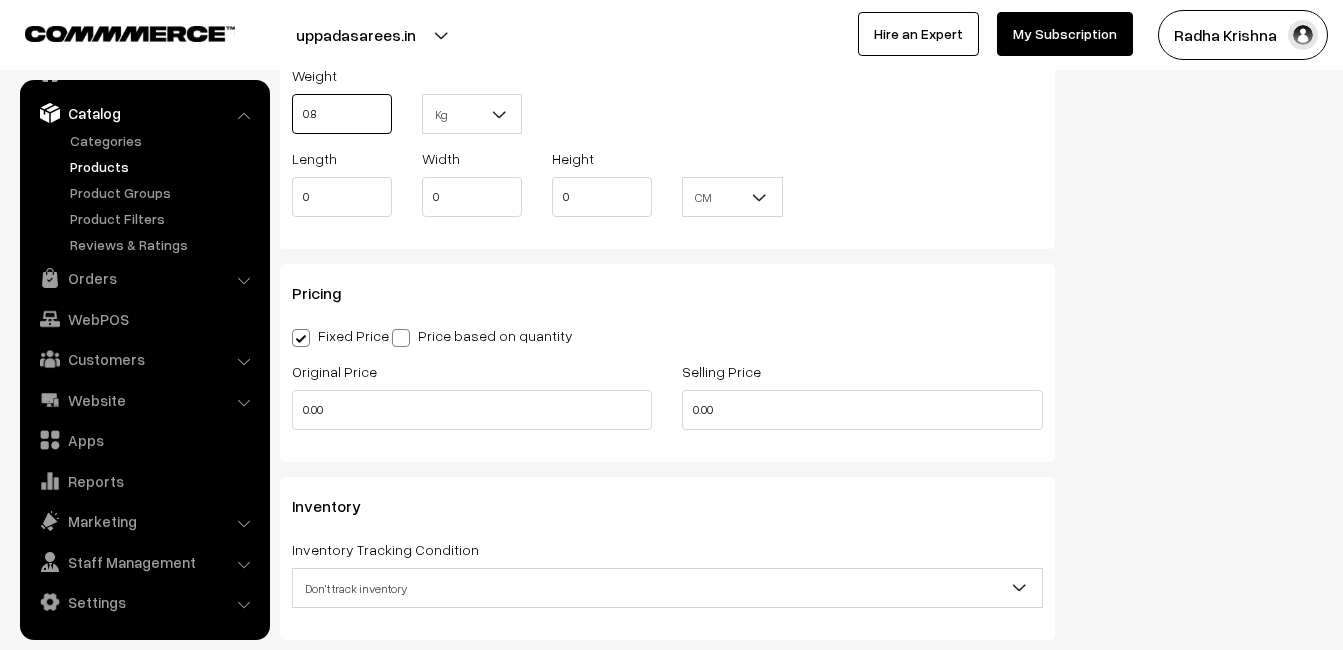 scroll, scrollTop: 1600, scrollLeft: 0, axis: vertical 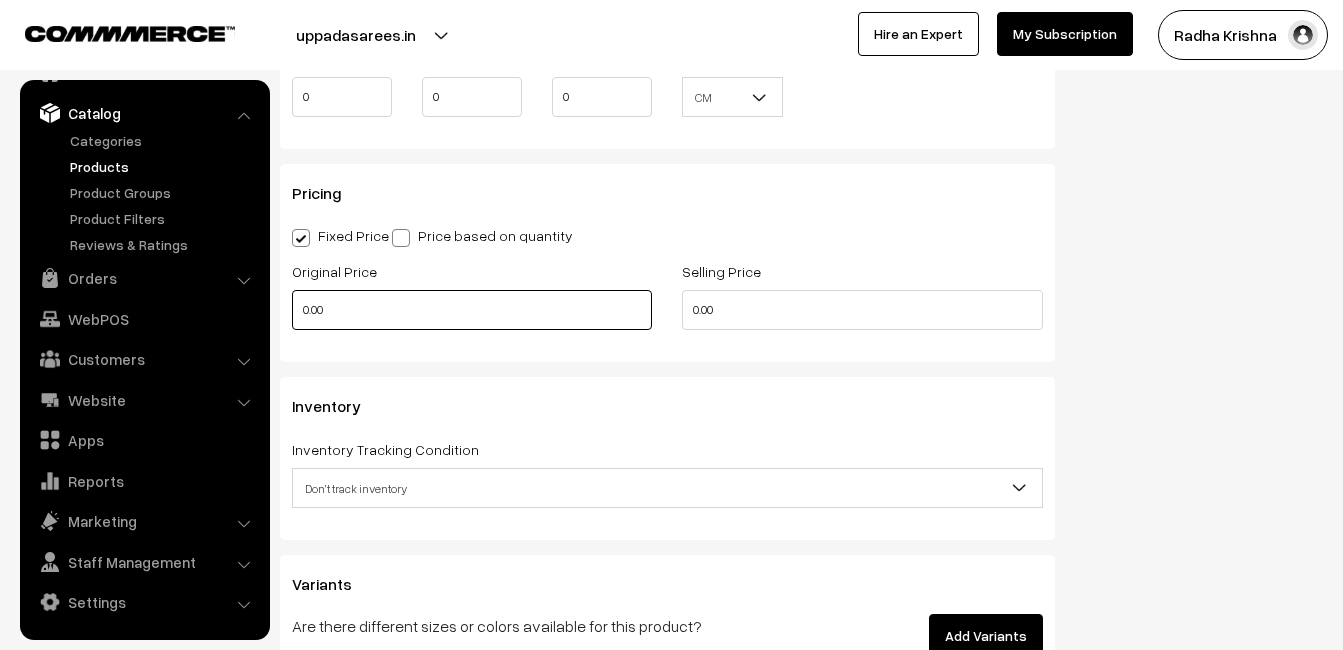 type on "0.80" 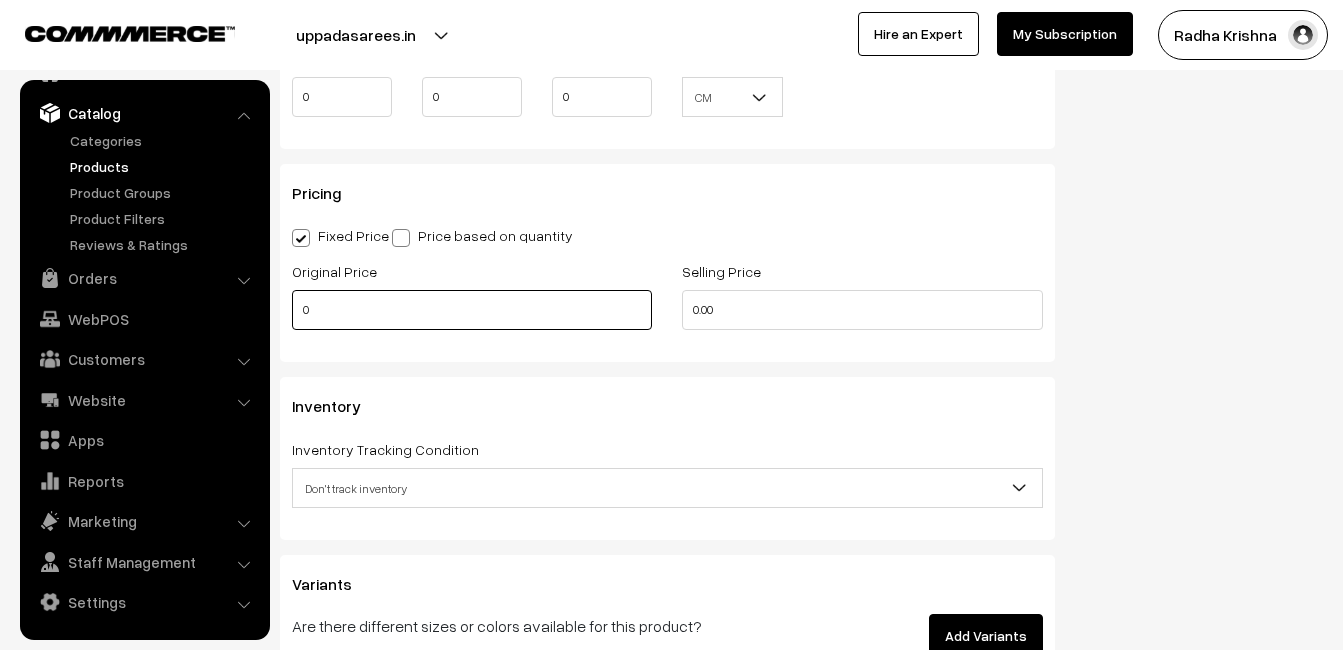 click on "0" at bounding box center [472, 310] 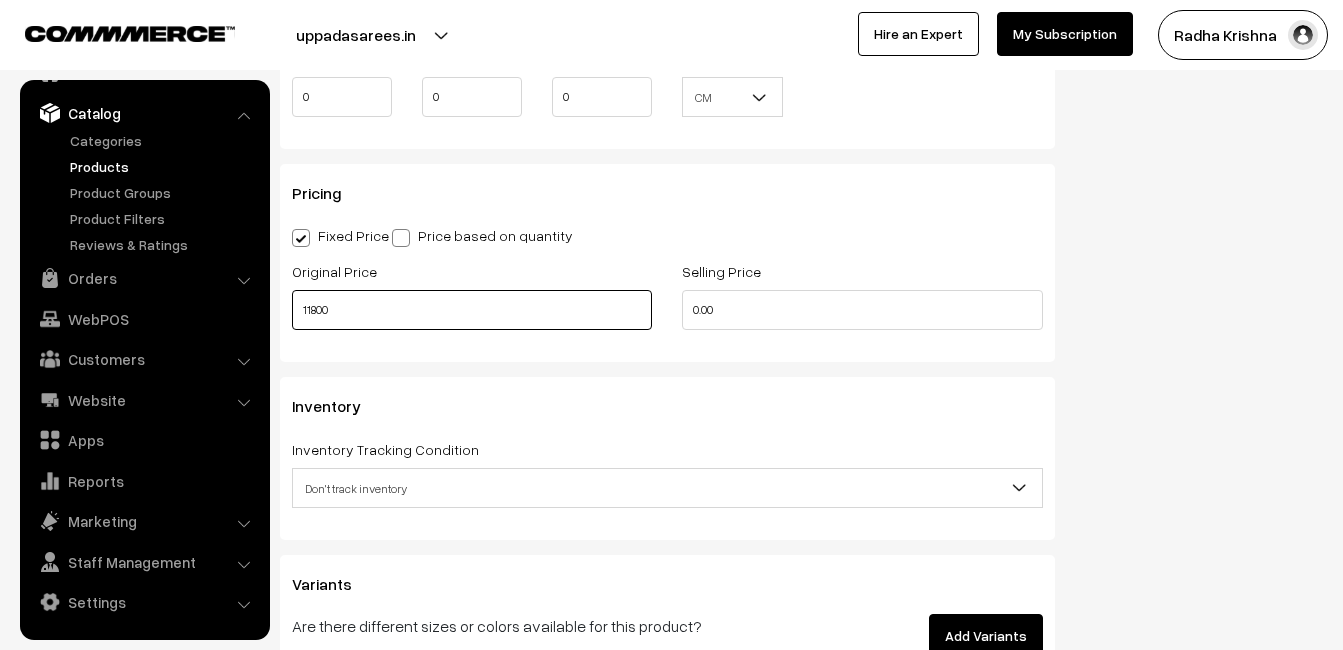 type on "11800" 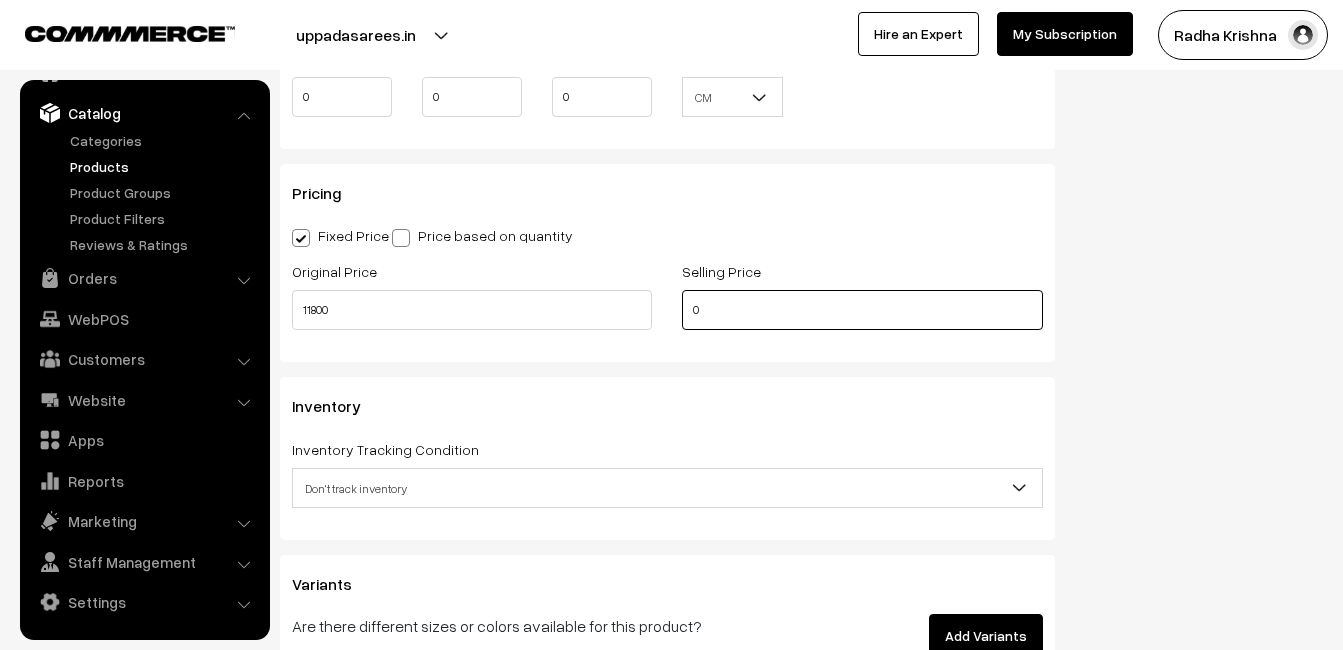 click on "0" at bounding box center [862, 310] 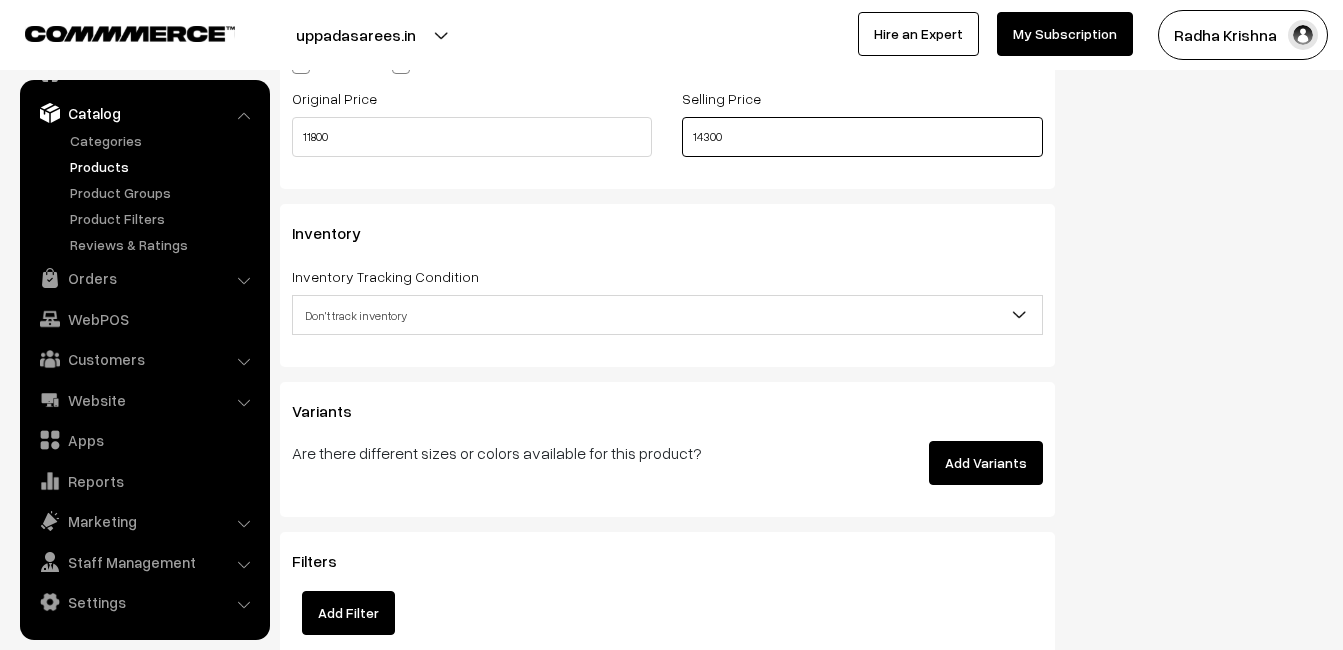 scroll, scrollTop: 1800, scrollLeft: 0, axis: vertical 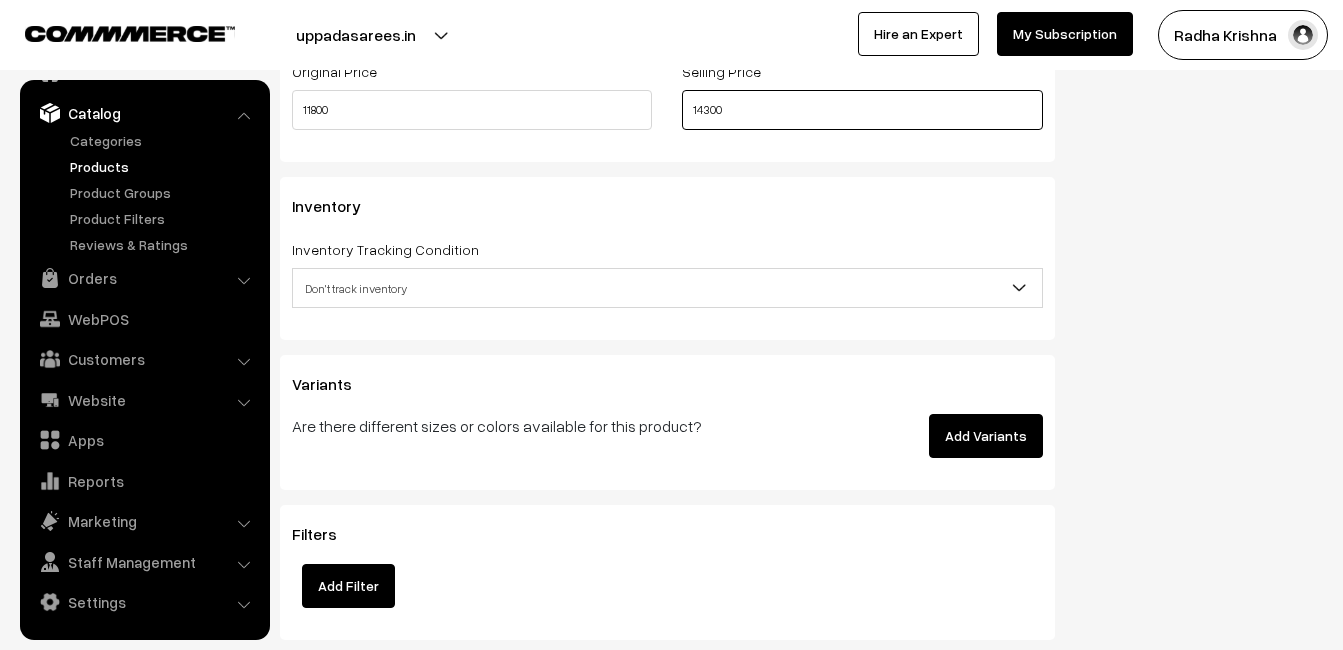 type on "14300" 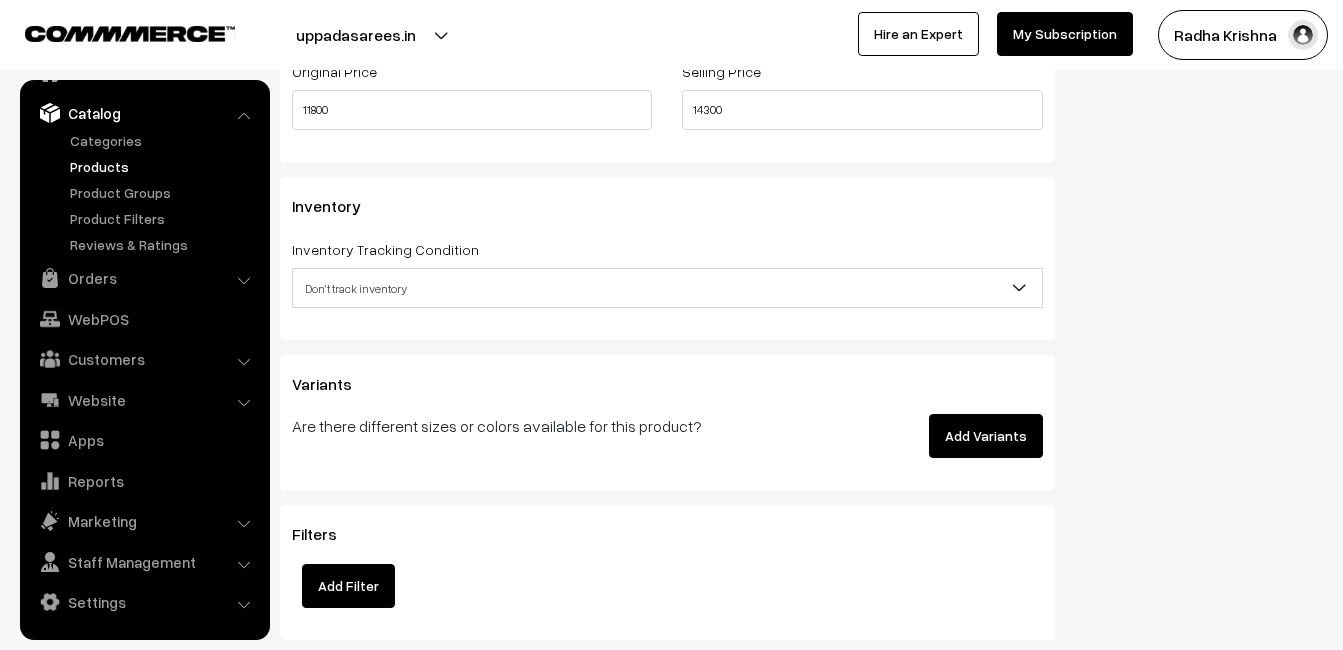 click on "Don't track inventory" at bounding box center [667, 288] 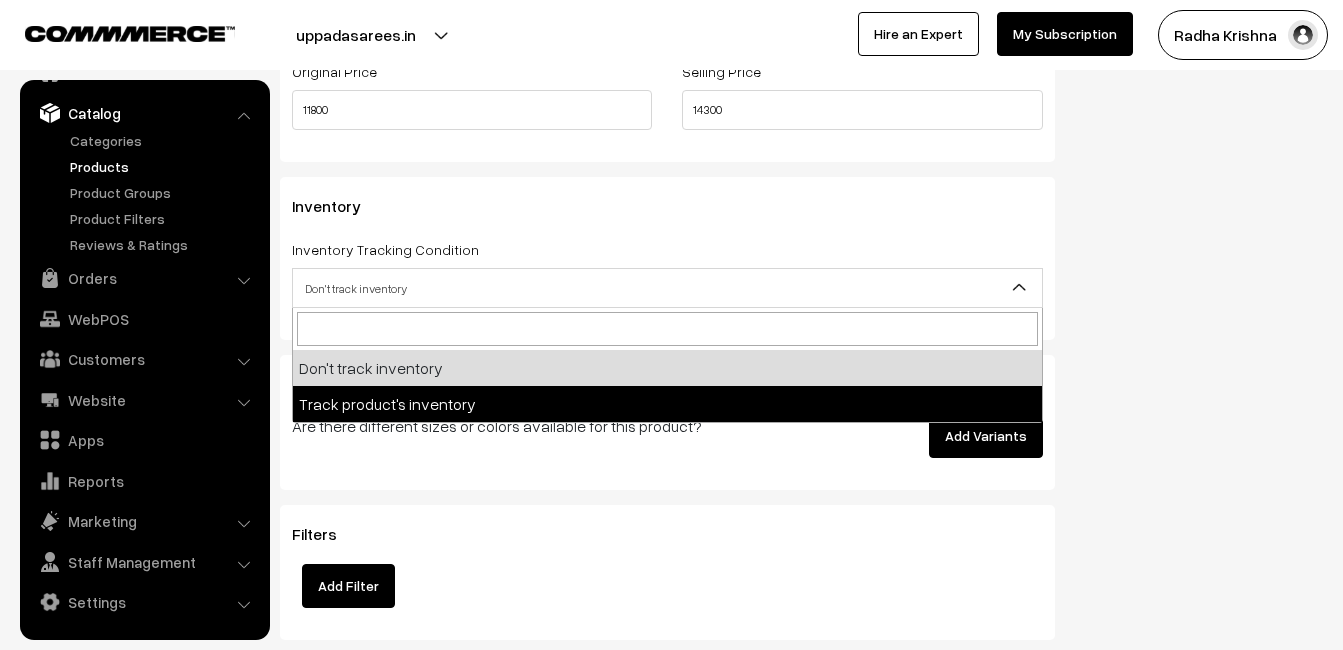 select on "2" 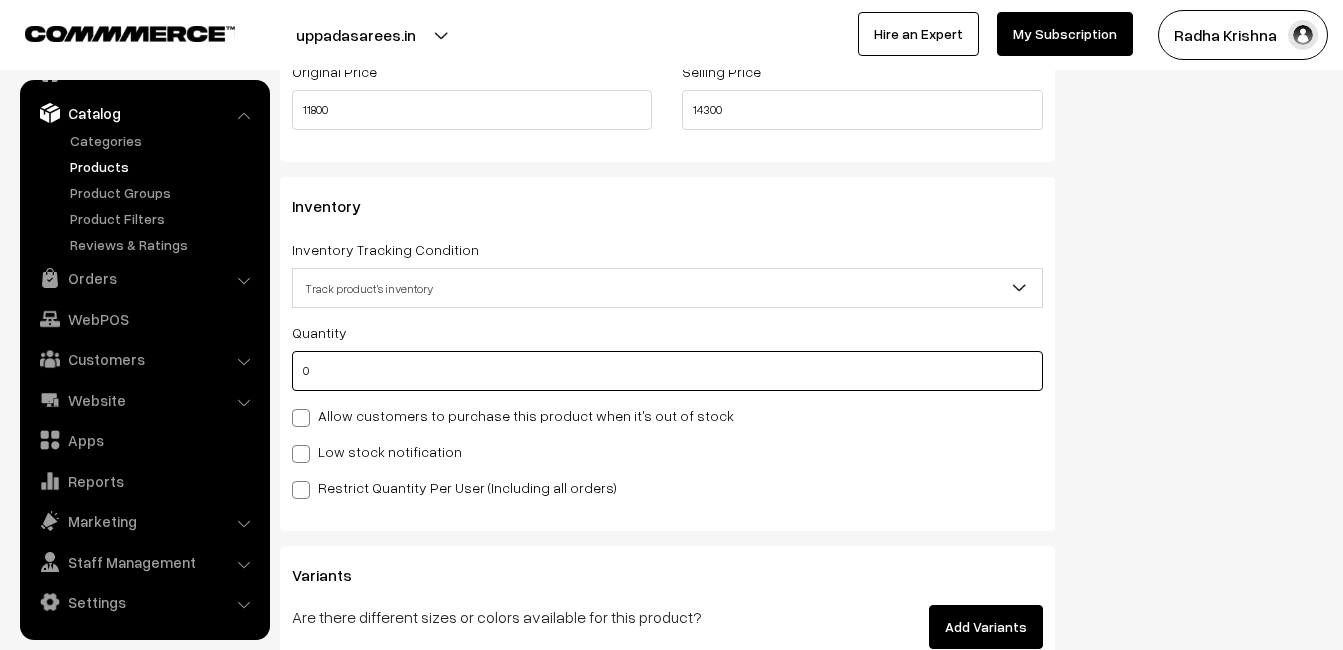 click on "0" at bounding box center [667, 371] 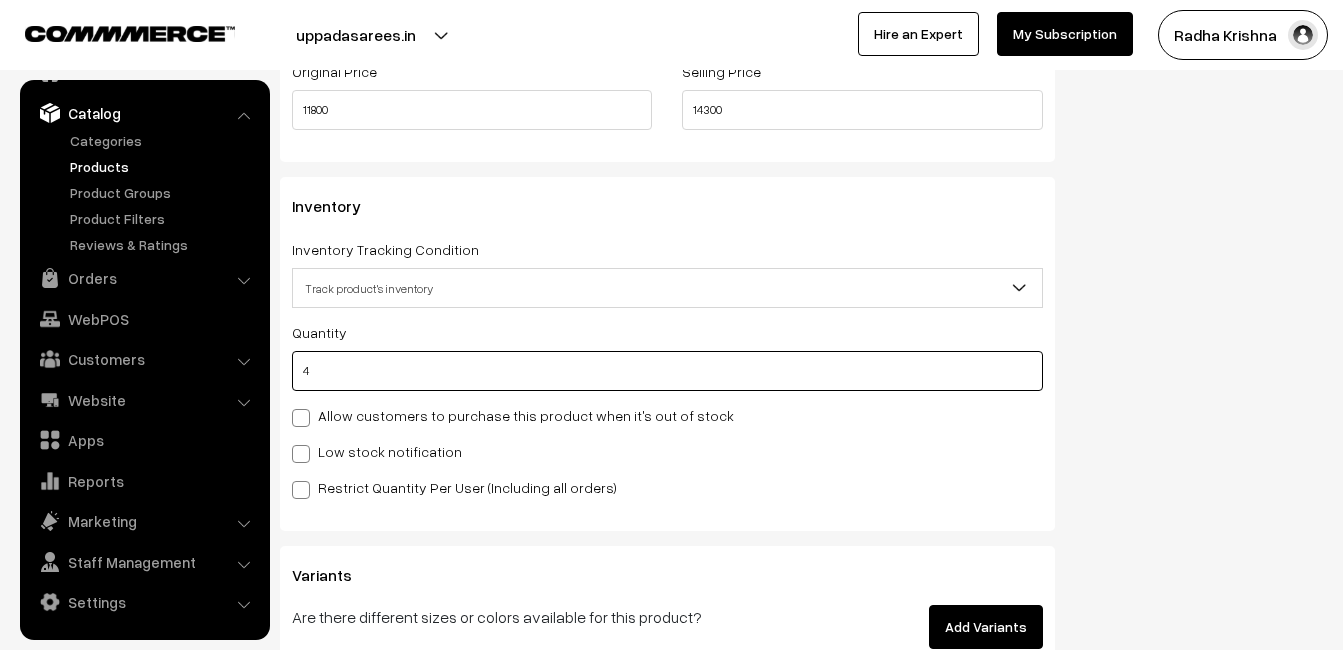 type on "4" 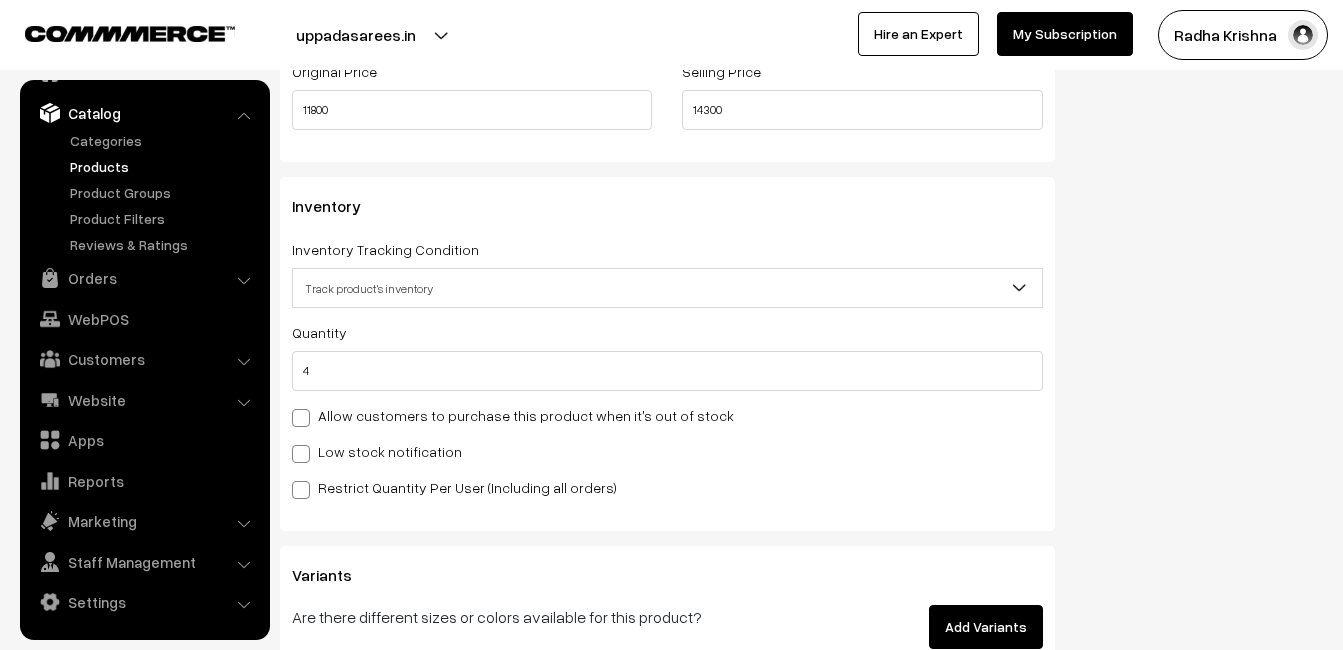 click on "Quantity
4
Allow customers to purchase this product when it's out of stock
Low stock notification
Stock Value" at bounding box center (667, 409) 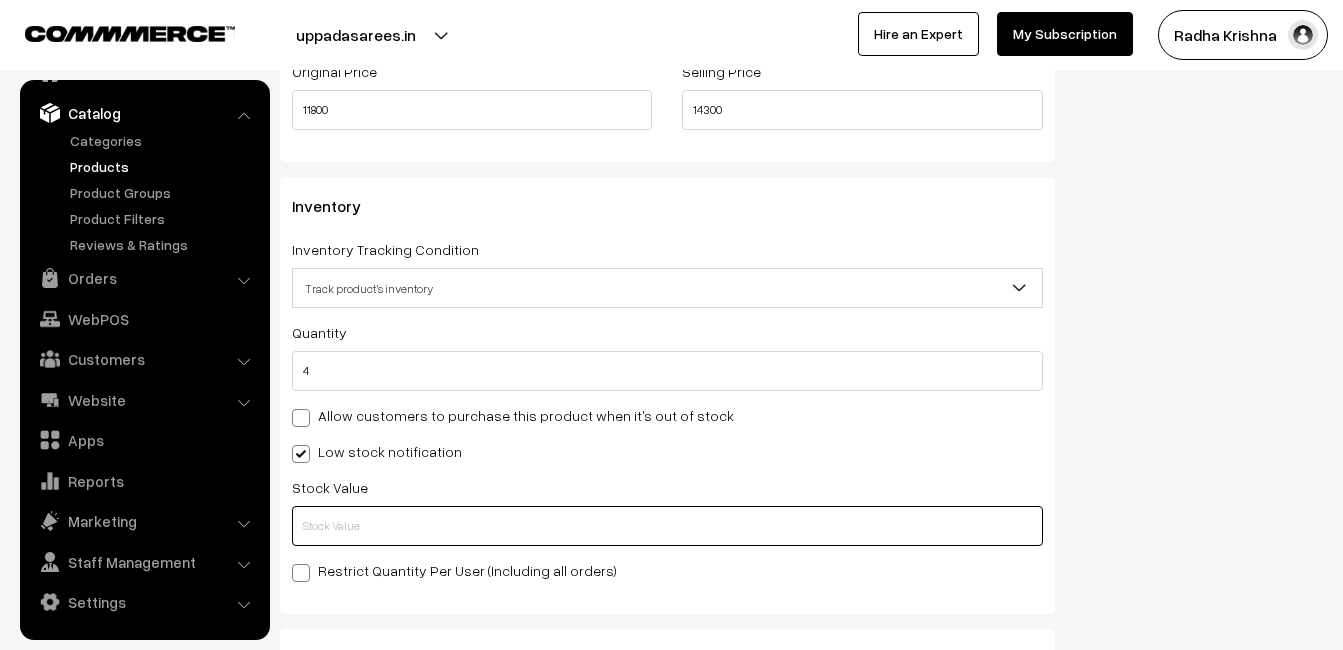 click at bounding box center [667, 526] 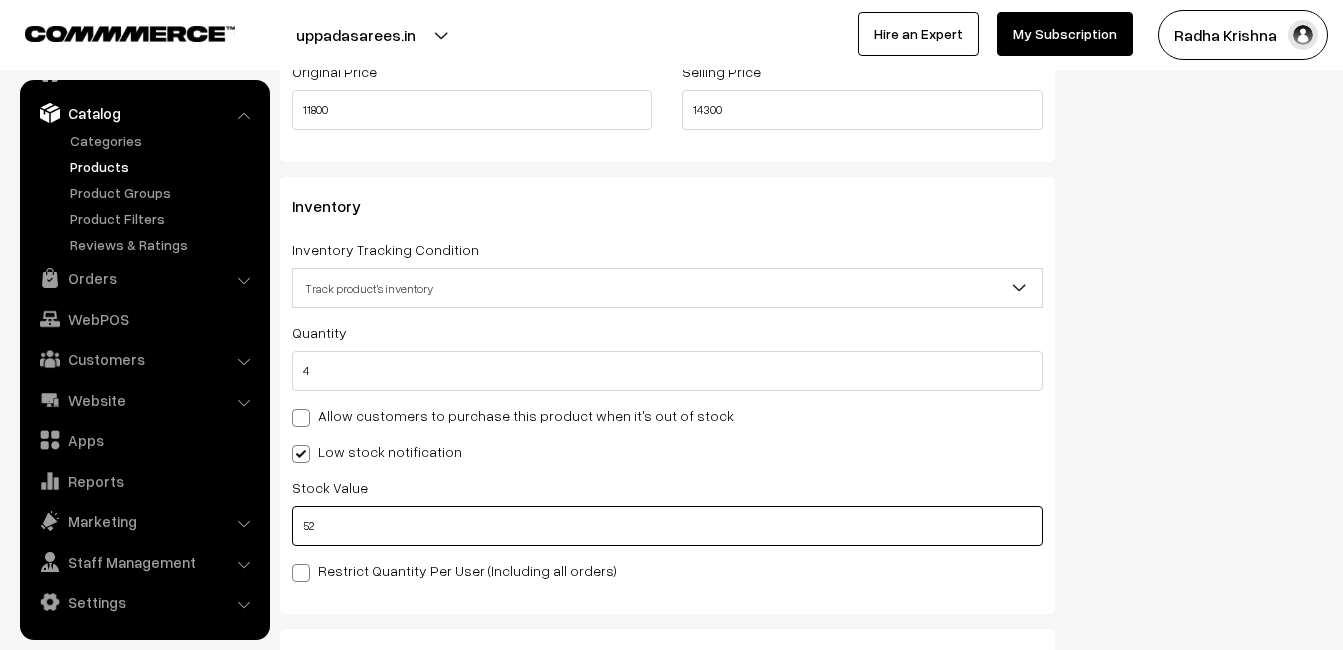 type on "5" 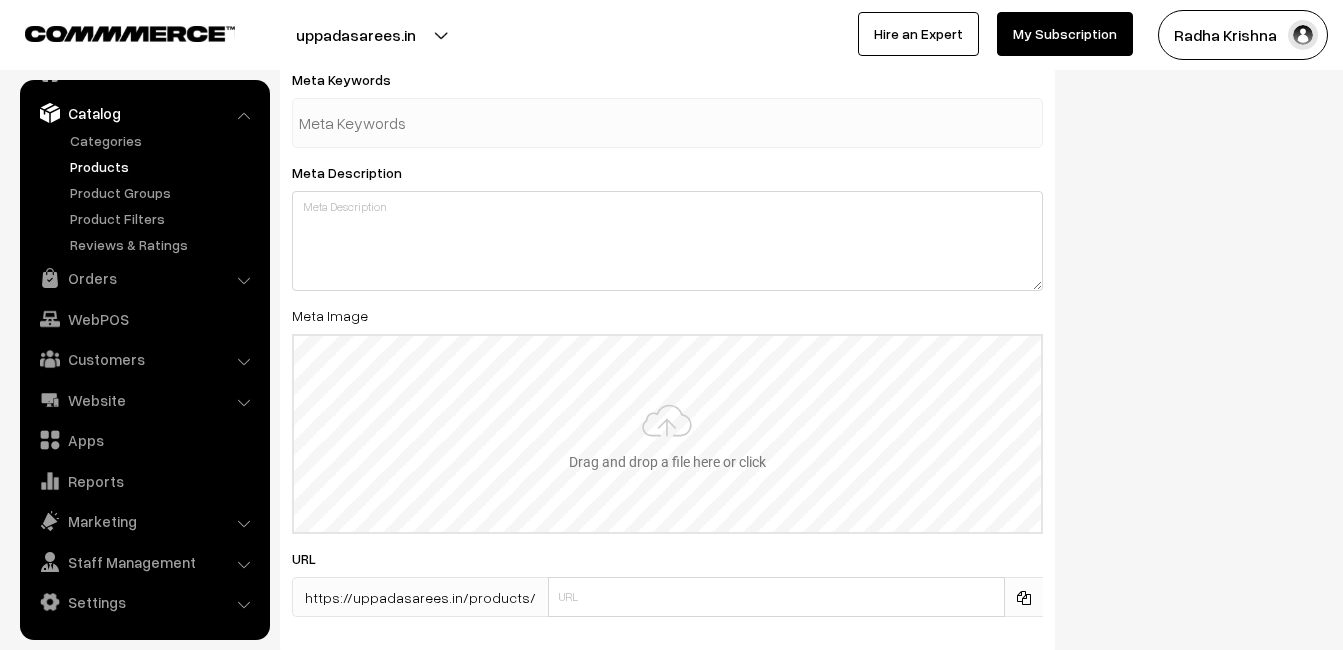 scroll, scrollTop: 2968, scrollLeft: 0, axis: vertical 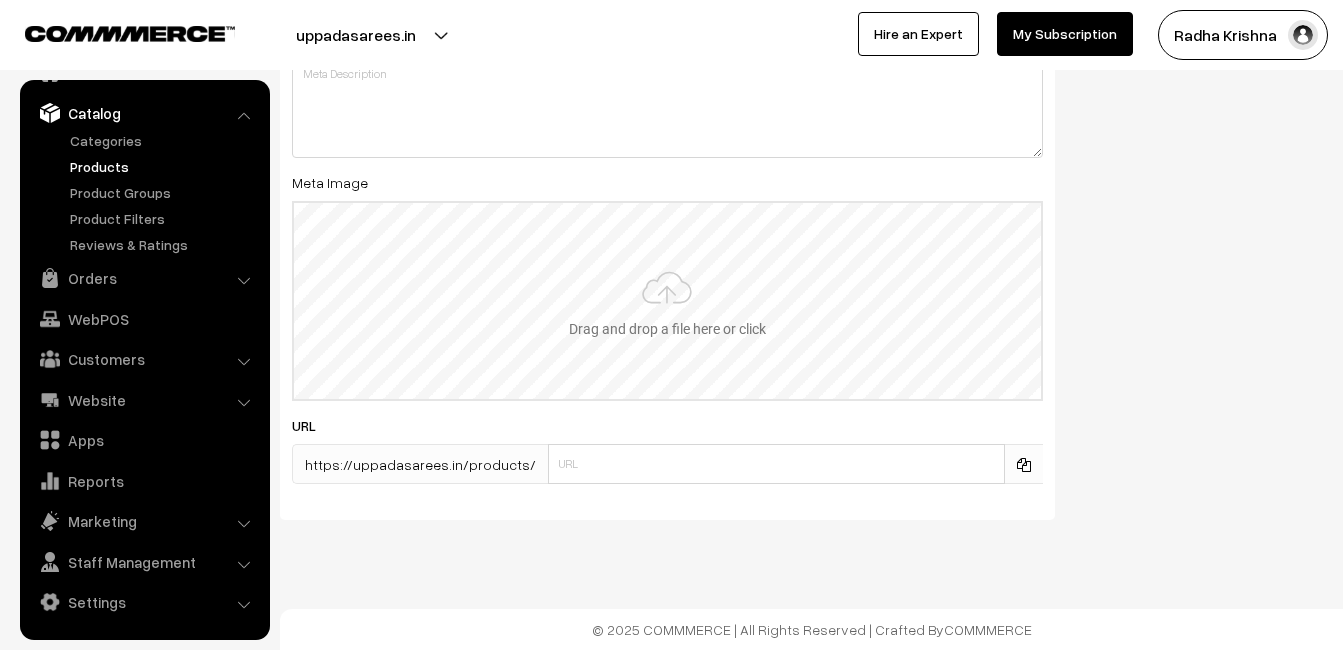 type on "2" 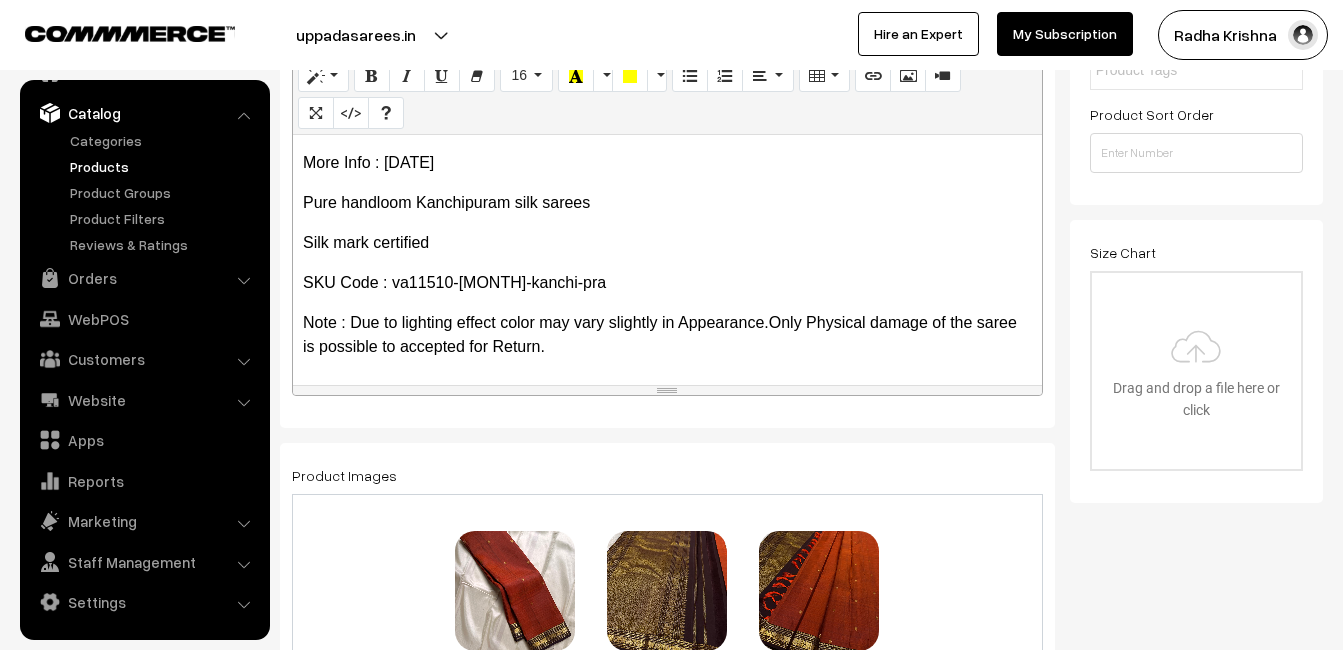 scroll, scrollTop: 0, scrollLeft: 0, axis: both 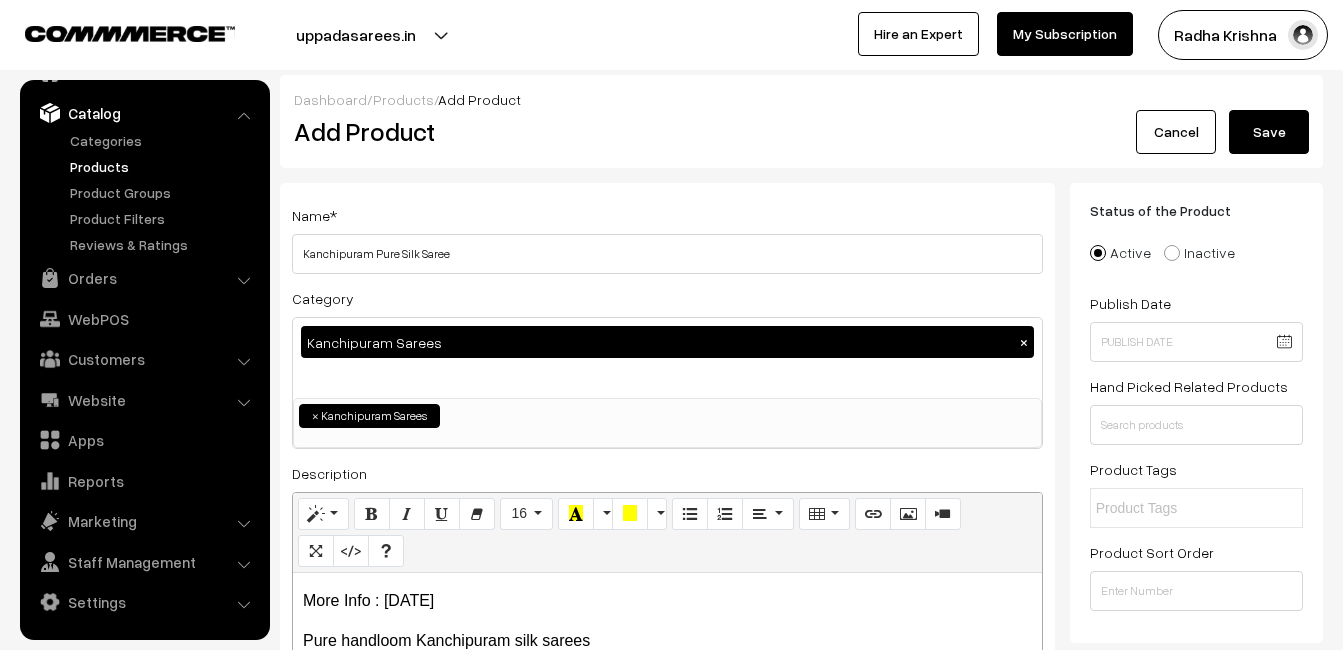 click on "Dashboard  /  Products  /  Add Product" at bounding box center [801, 99] 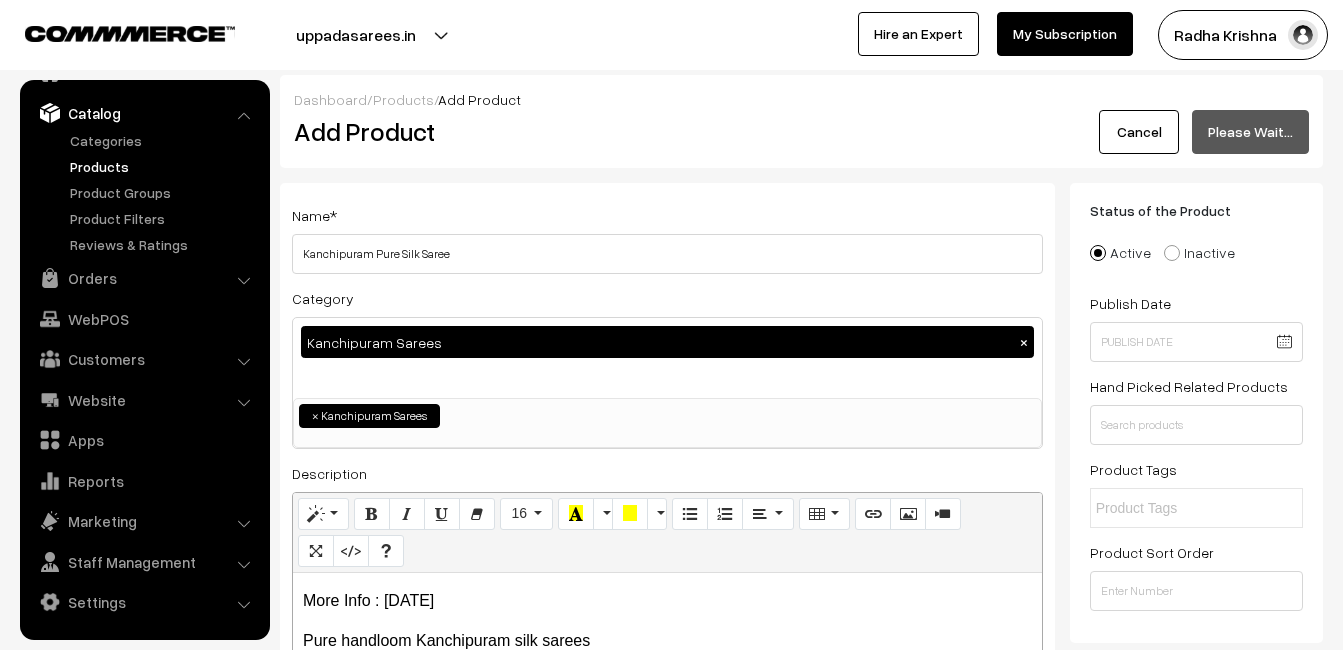 click on "Add Product" at bounding box center (671, 131) 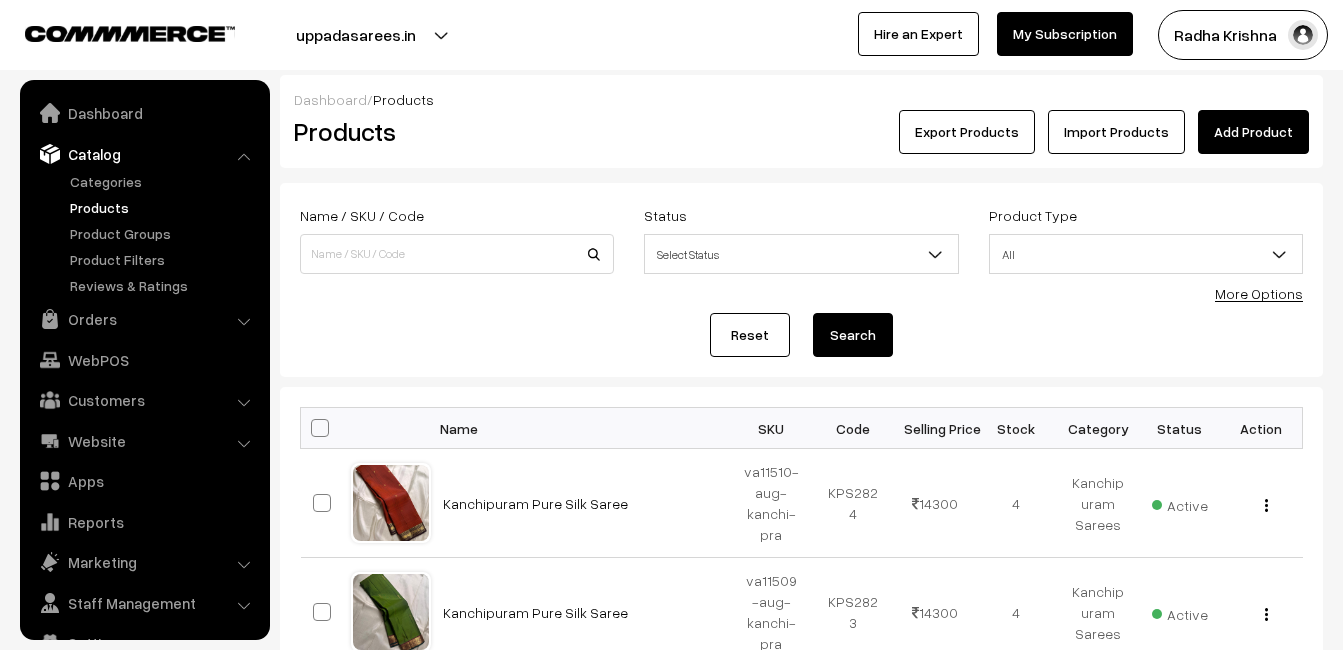 scroll, scrollTop: 0, scrollLeft: 0, axis: both 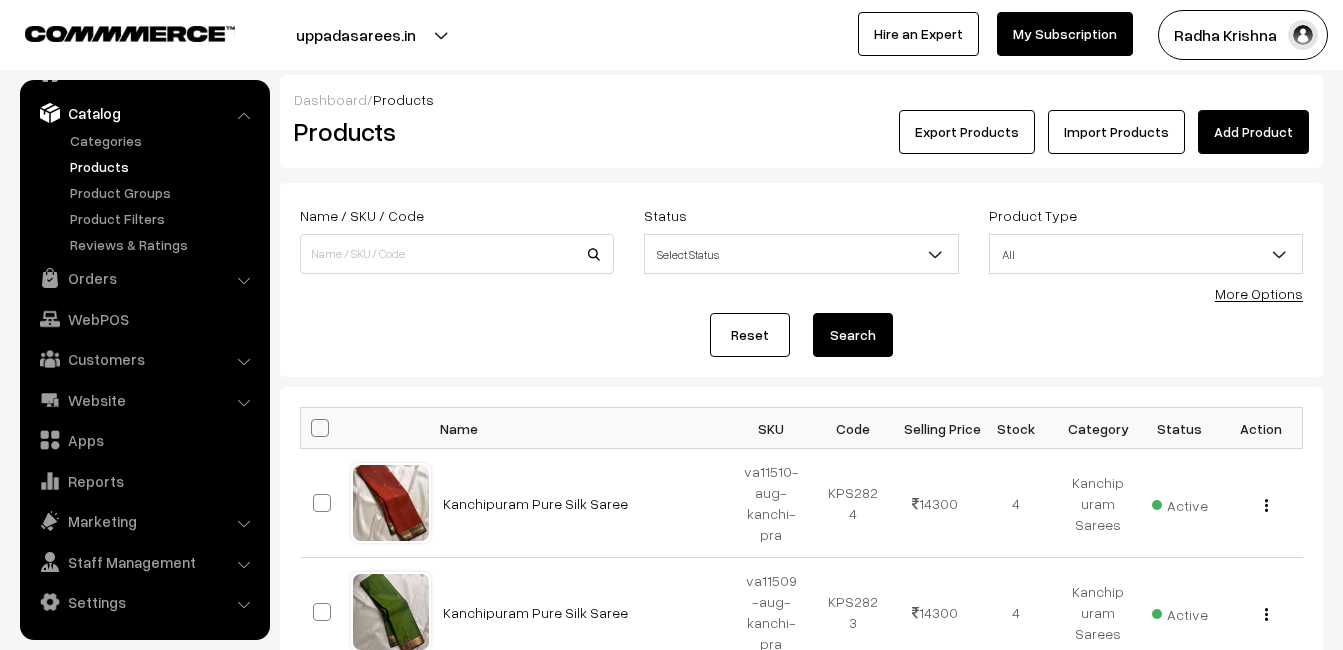 click on "Add Product" at bounding box center (1253, 132) 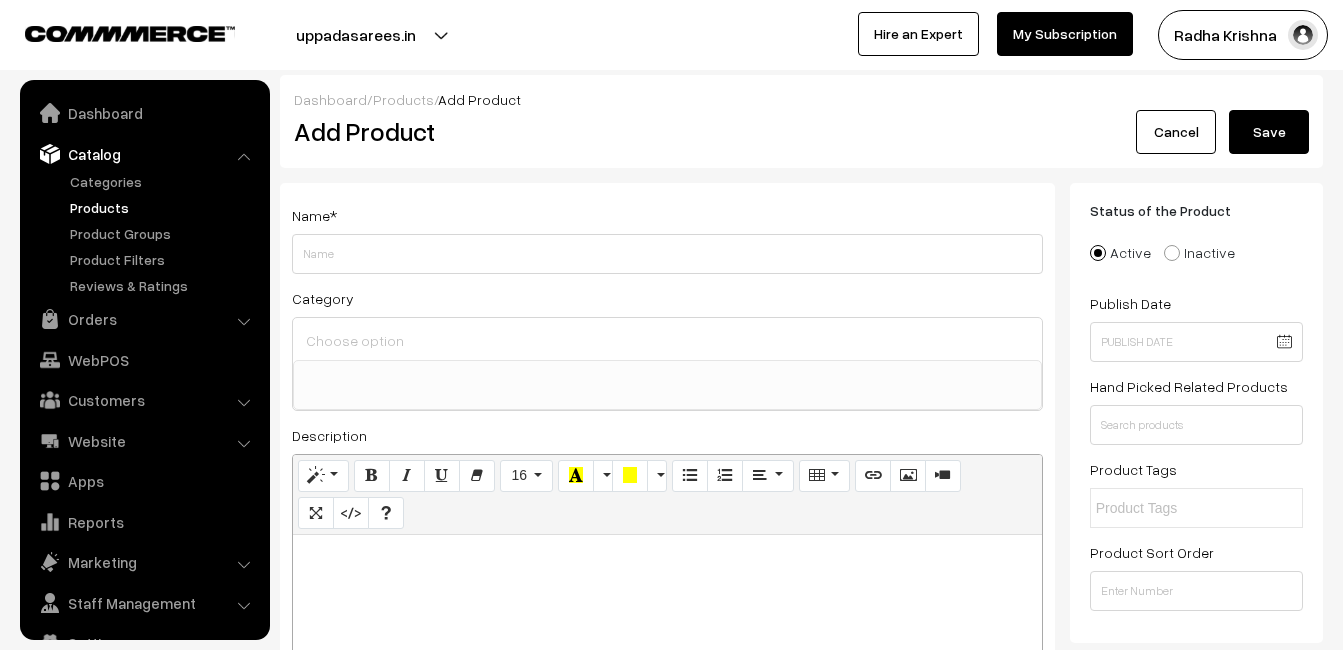select 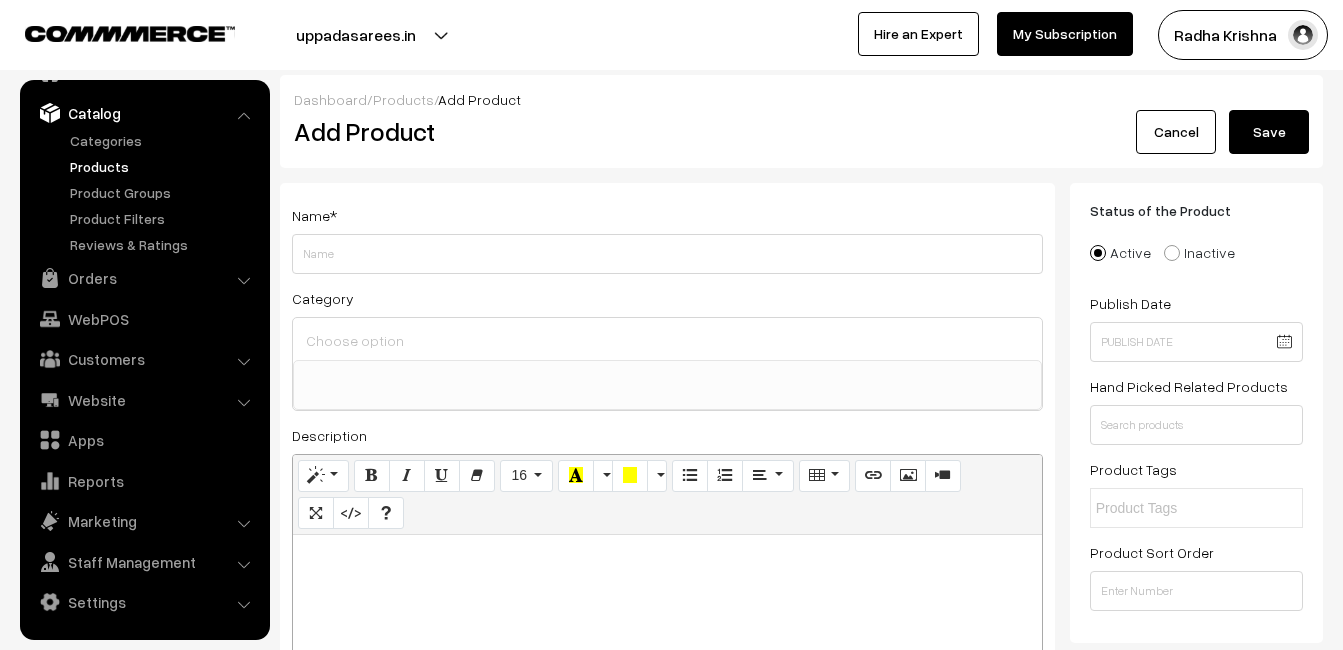 click at bounding box center [667, 557] 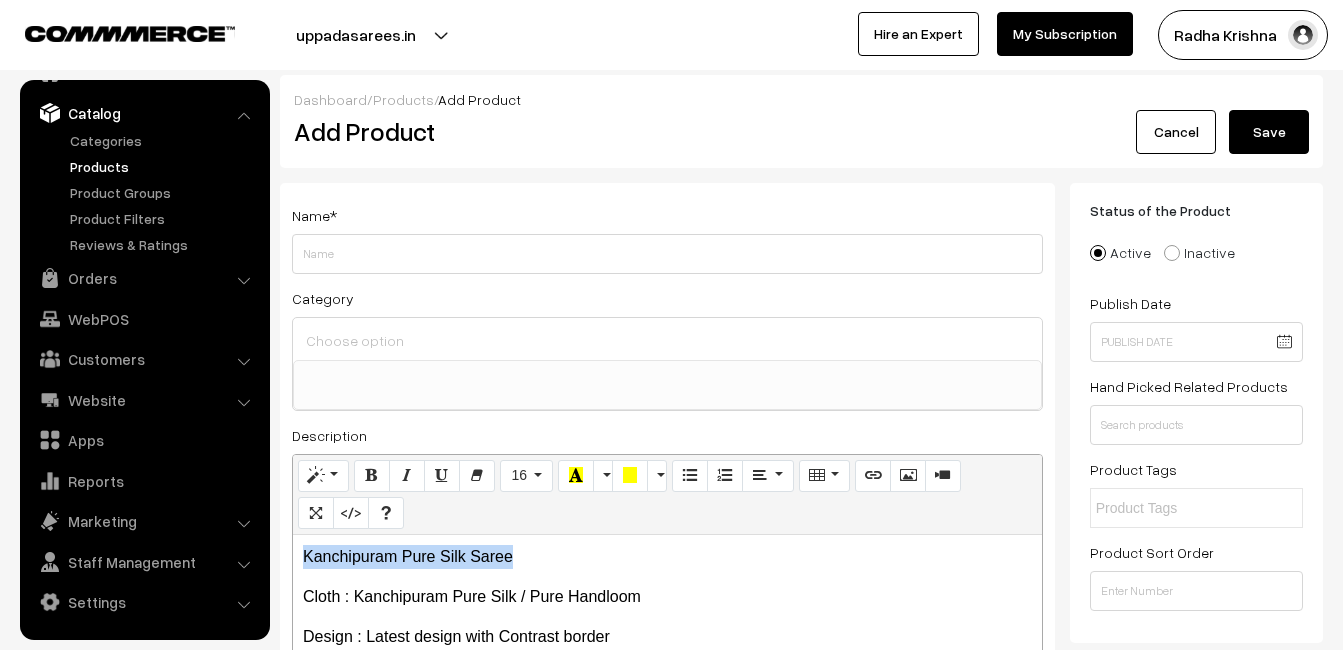 drag, startPoint x: 543, startPoint y: 544, endPoint x: 271, endPoint y: 535, distance: 272.14886 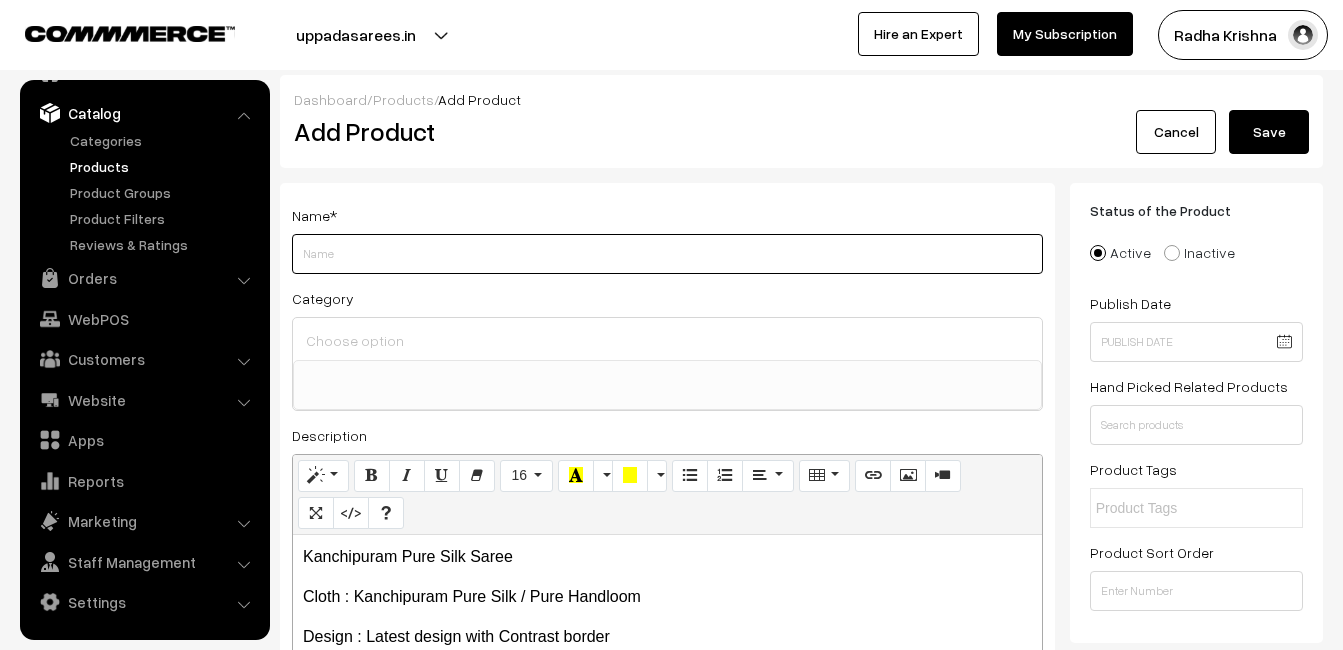 click on "Weight" at bounding box center [667, 254] 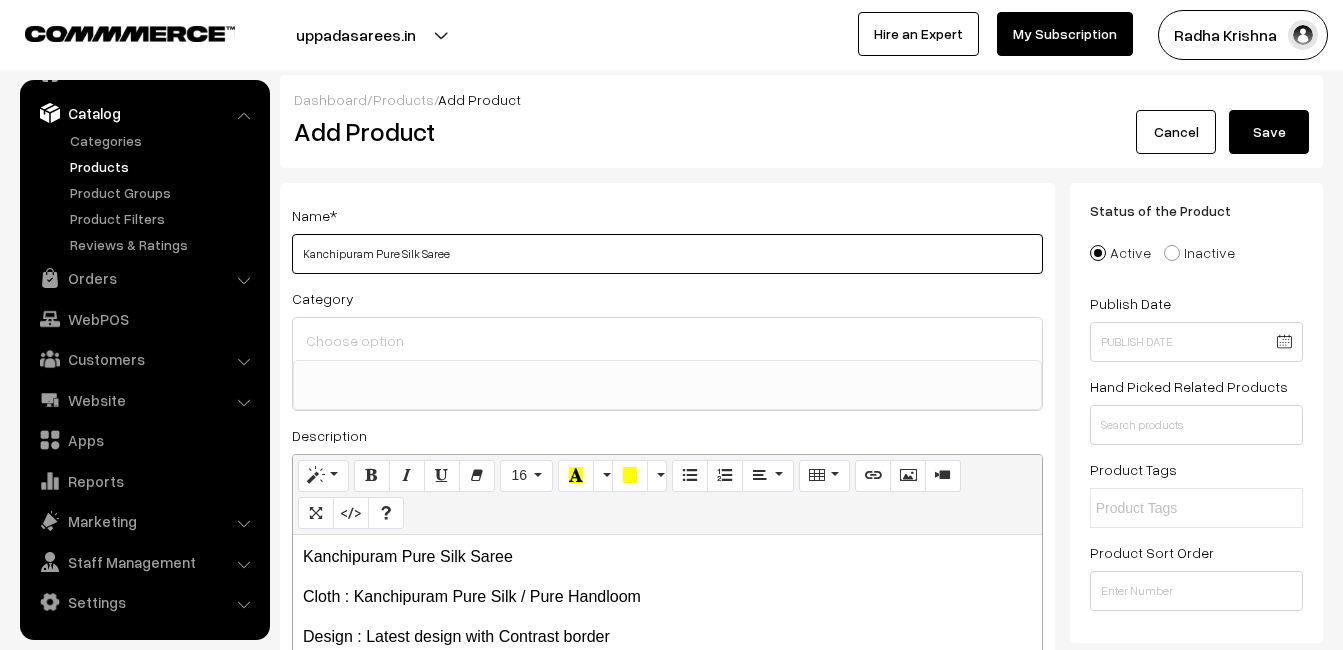 type on "Kanchipuram Pure Silk Saree" 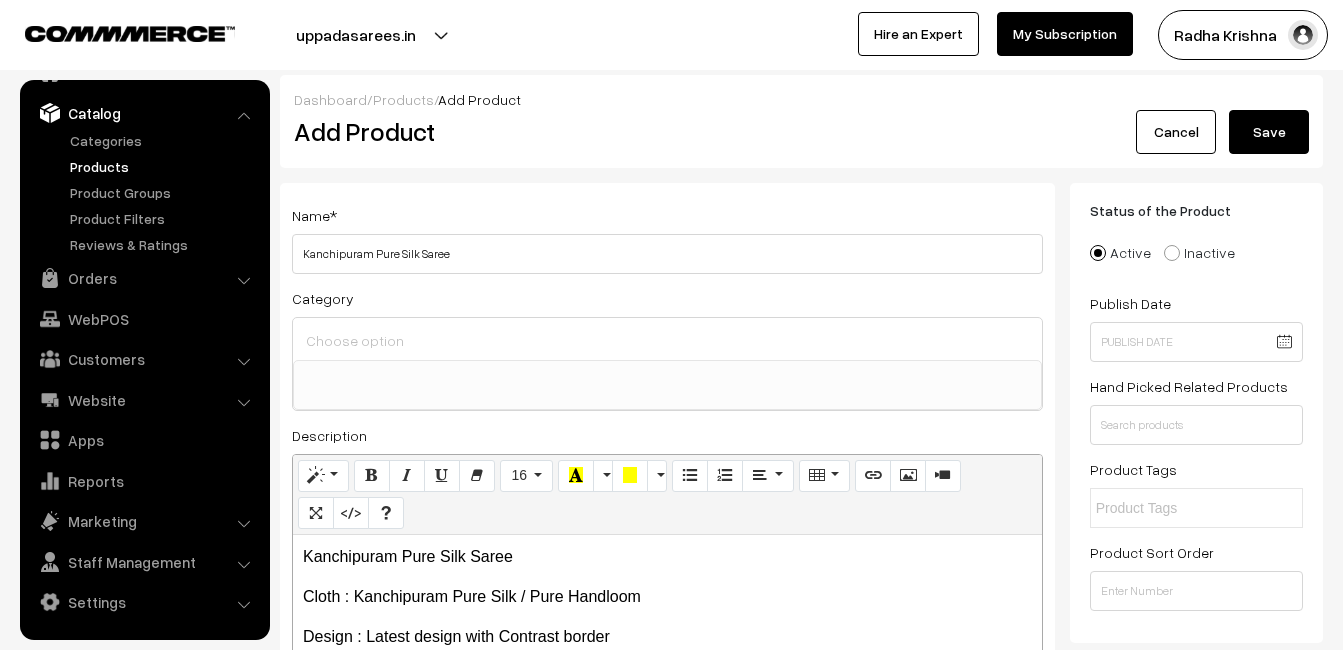 click at bounding box center [667, 340] 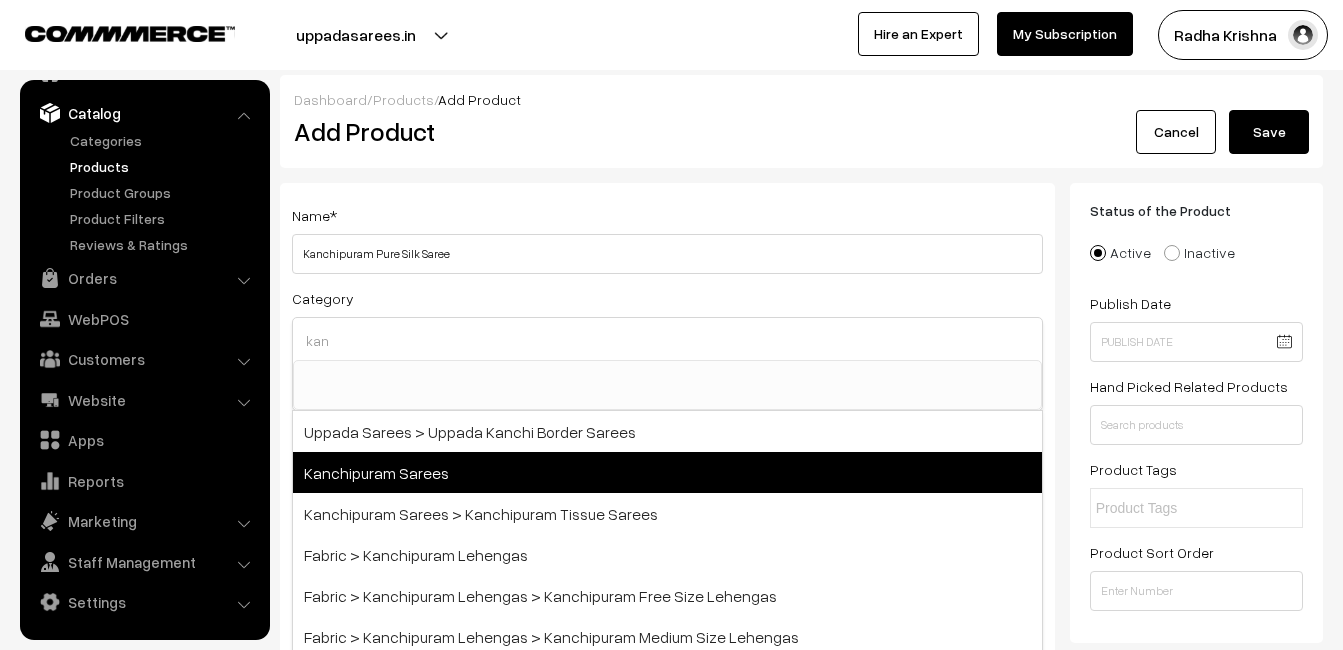 type on "kan" 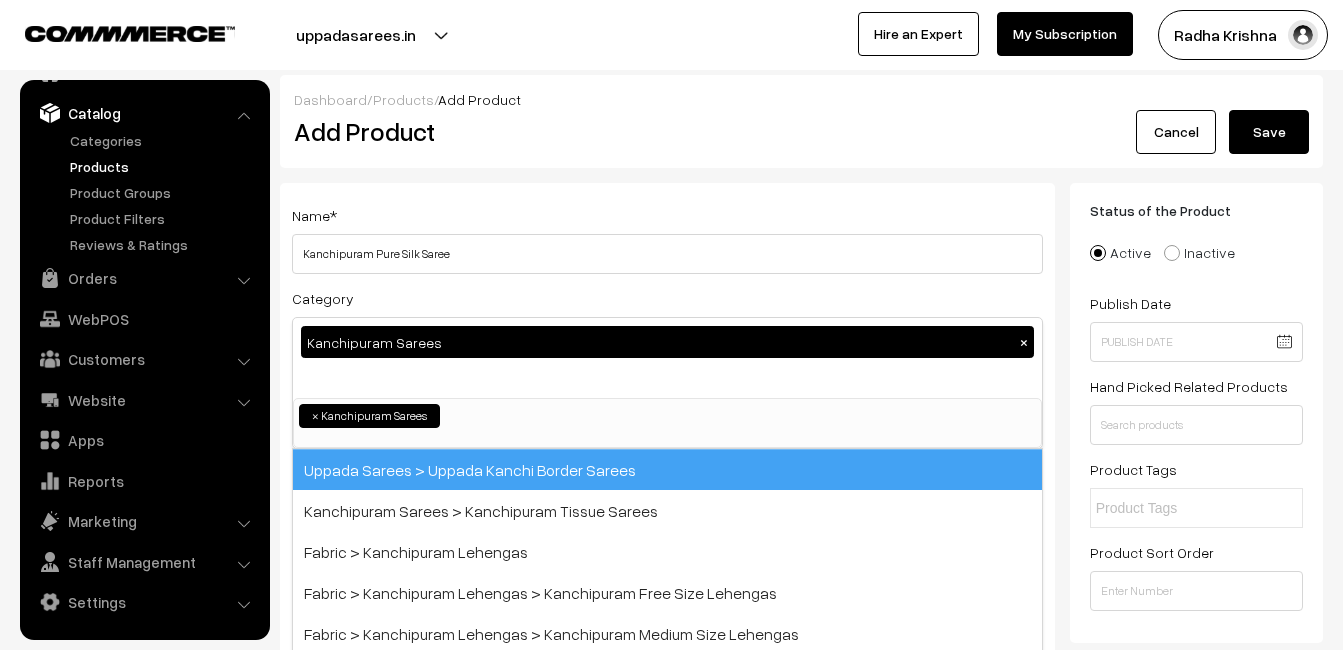 scroll, scrollTop: 340, scrollLeft: 0, axis: vertical 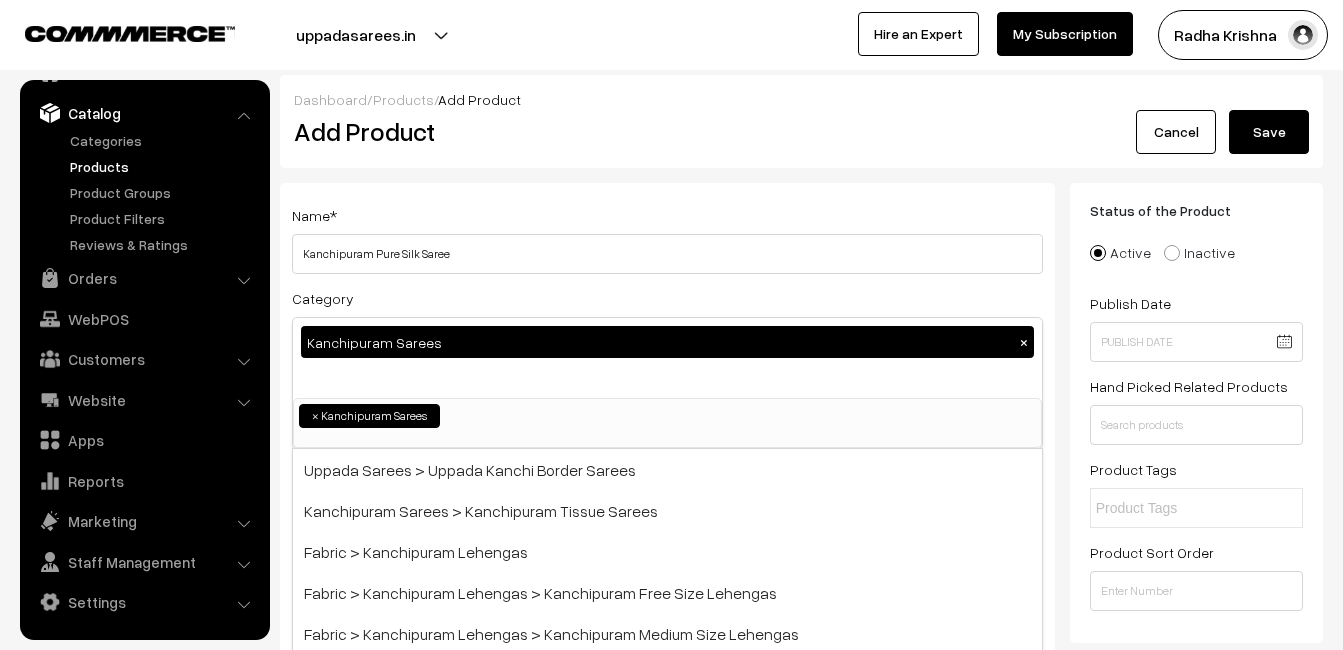 click on "Name  *
Kanchipuram Pure Silk Saree
Category
Kanchipuram Sarees ×
Uppada Sarees
Uppada Sarees > Uppada Plain Sarees
Uppada Sarees > Uppada Butta Sarees
Uppada Sarees > Uppada Pochampally Border Sarees
Uppada Sarees > Uppada Big Border Sarees
Uppada Sarees > Uppada Small Border Sarees
Uppada Sarees > Uppada Jamdani Sarees Ikkat Sarees ×" at bounding box center [667, 524] 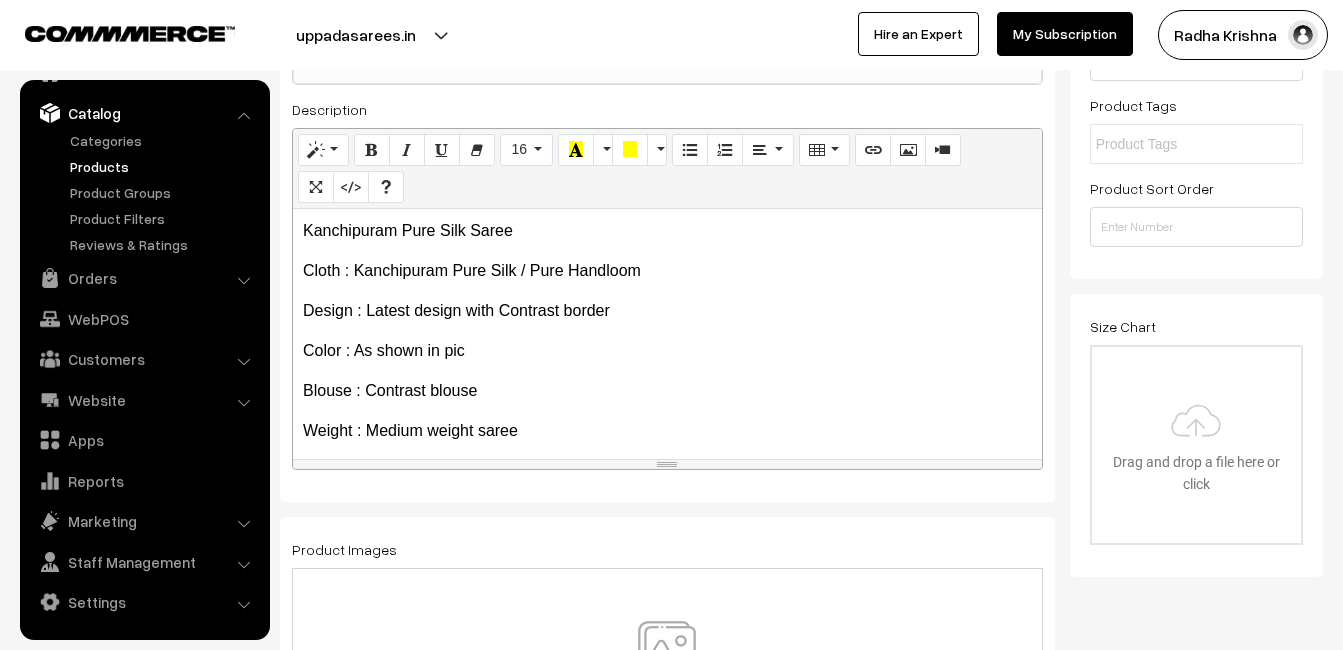 scroll, scrollTop: 400, scrollLeft: 0, axis: vertical 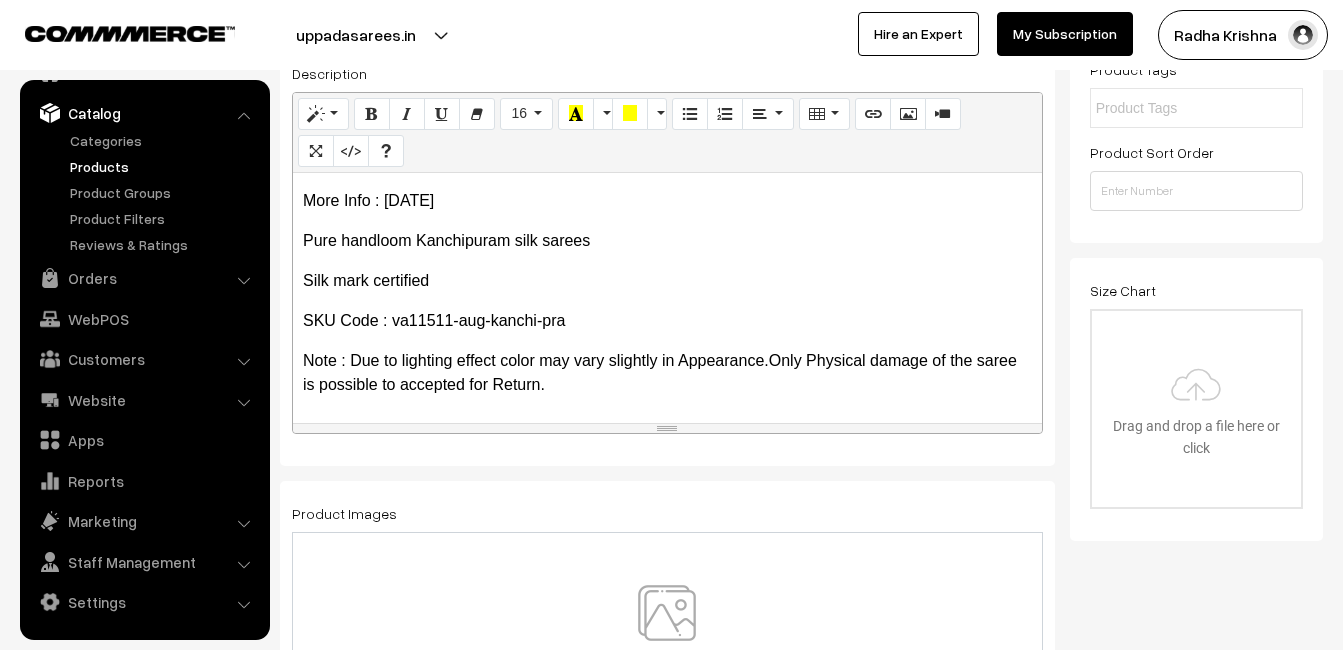 click at bounding box center (667, 643) 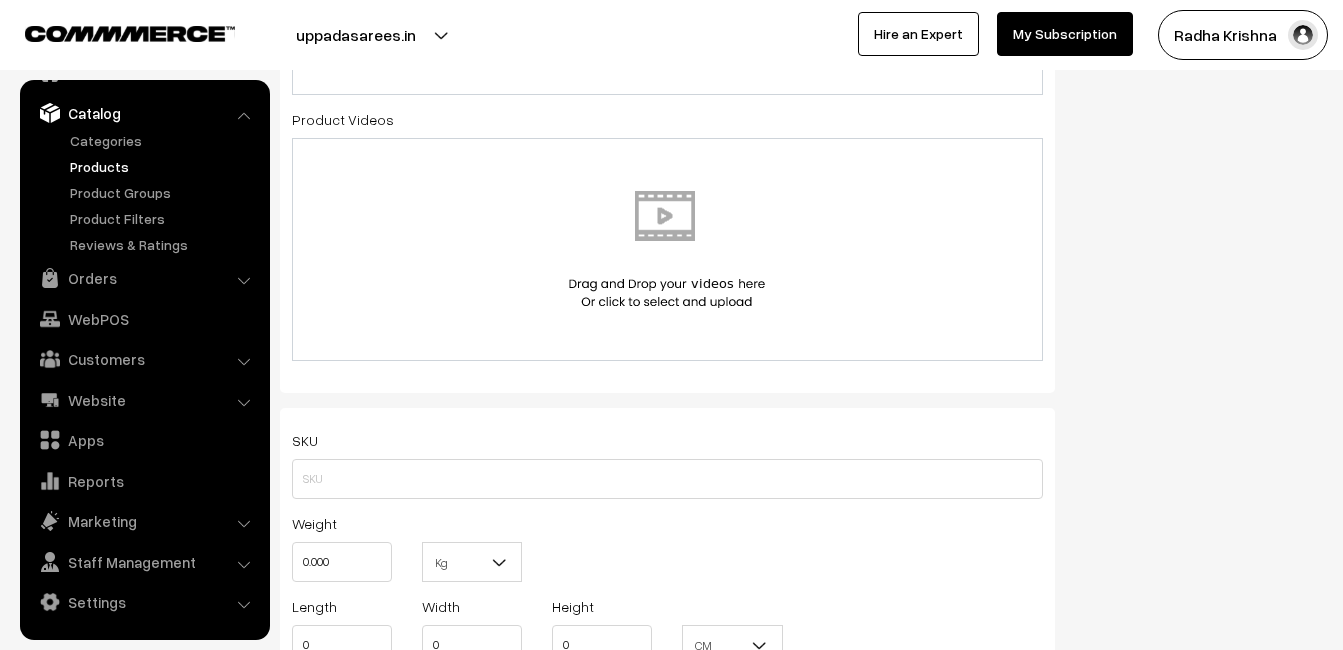 scroll, scrollTop: 1100, scrollLeft: 0, axis: vertical 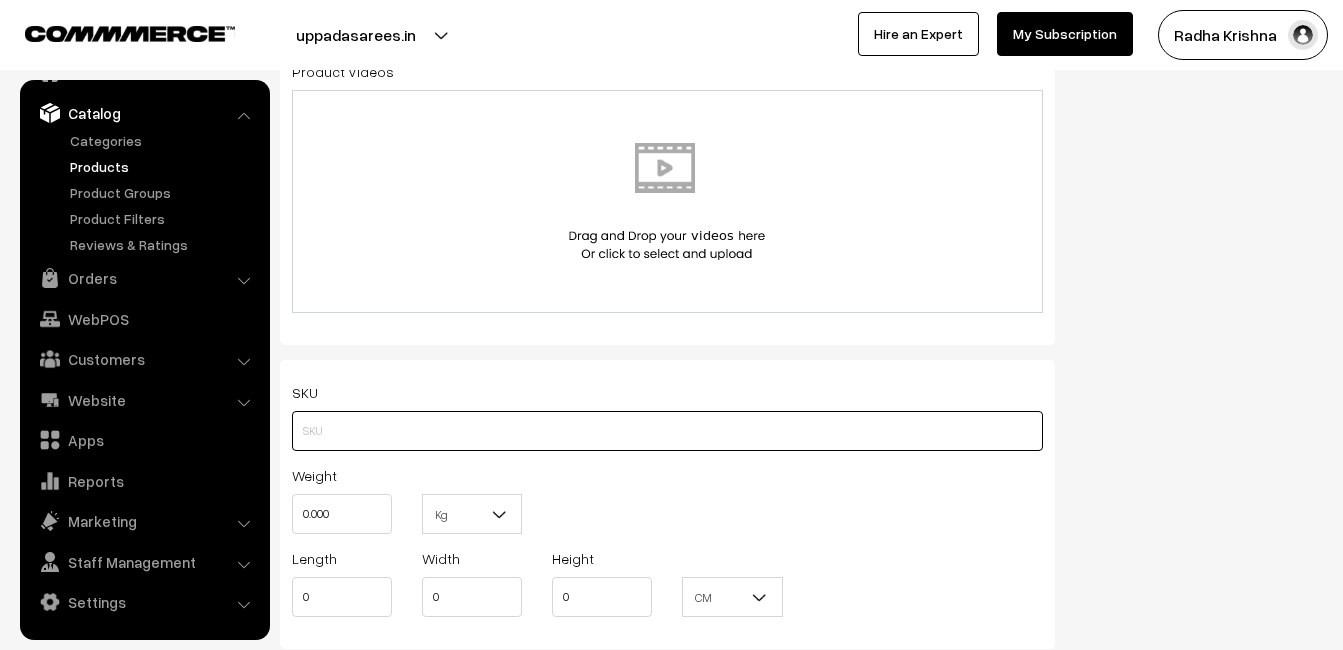 click at bounding box center [667, 431] 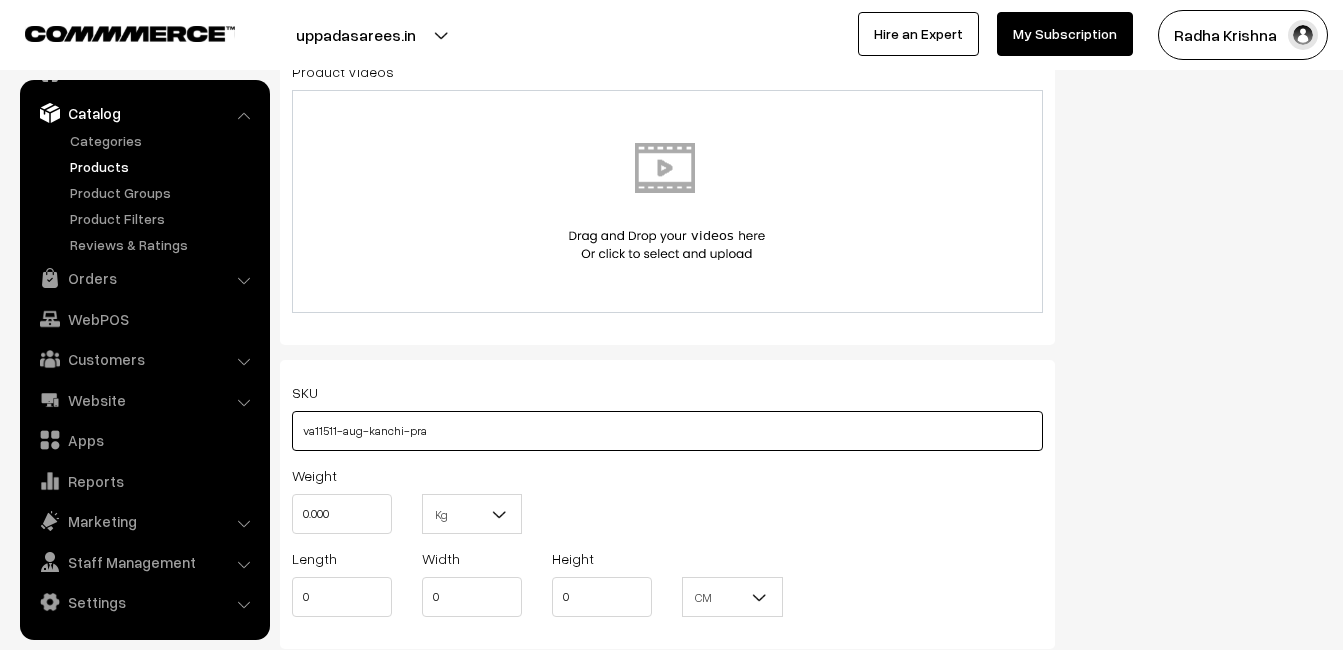 type on "va11511-aug-kanchi-pra" 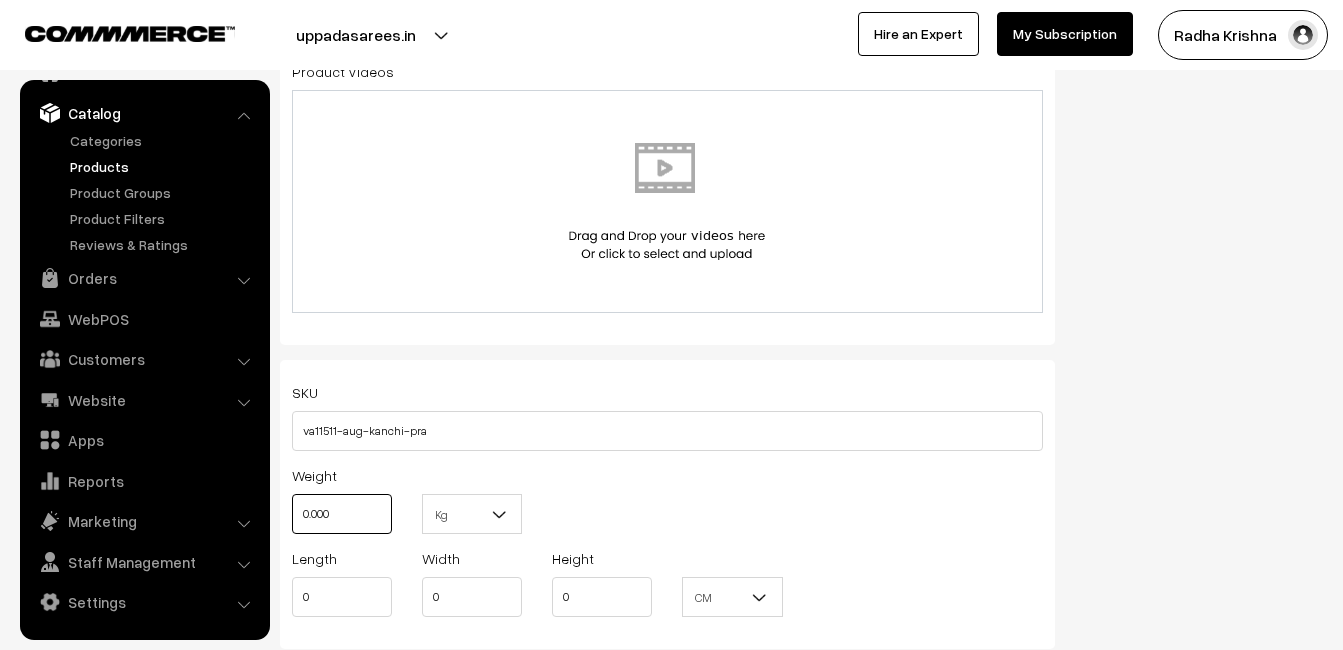 click on "0.000" at bounding box center (342, 514) 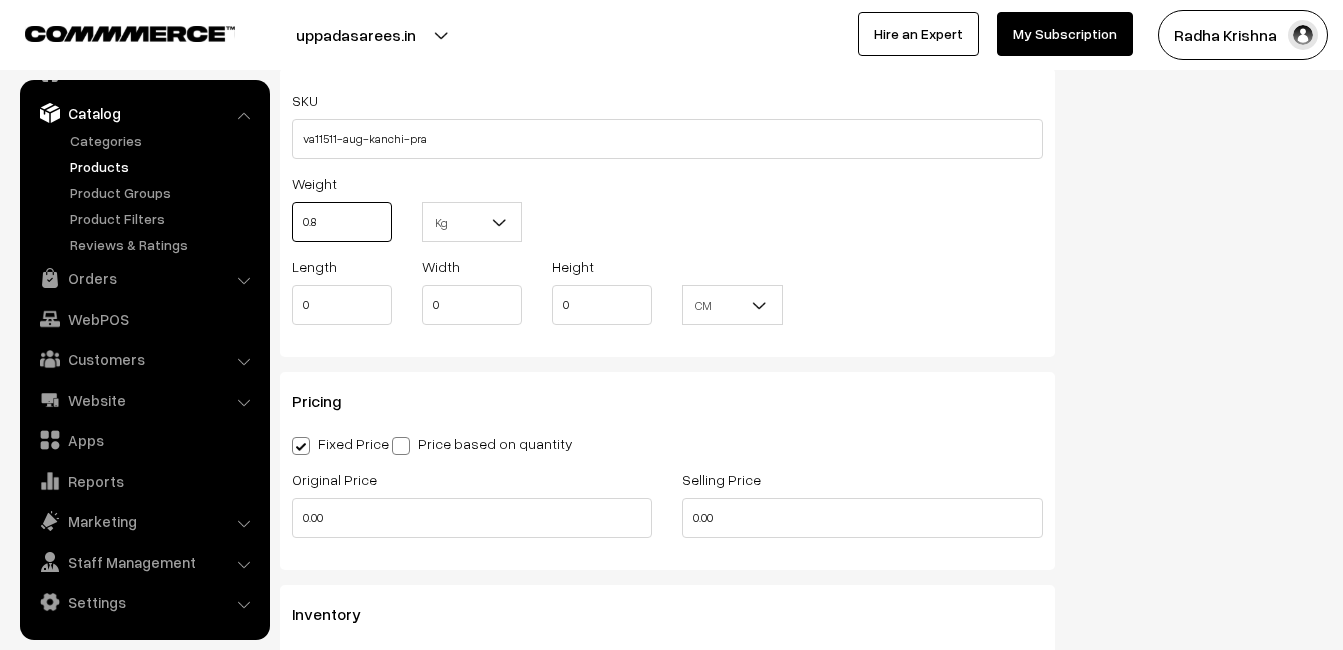 scroll, scrollTop: 1400, scrollLeft: 0, axis: vertical 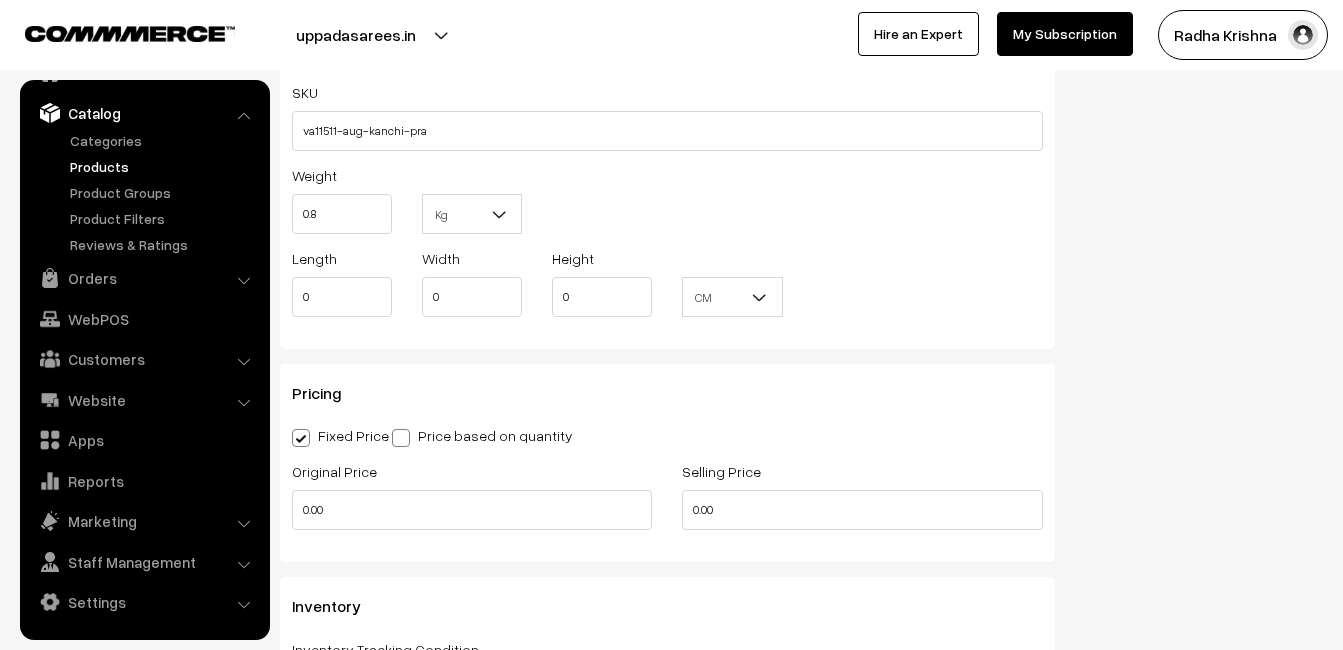 type on "0.80" 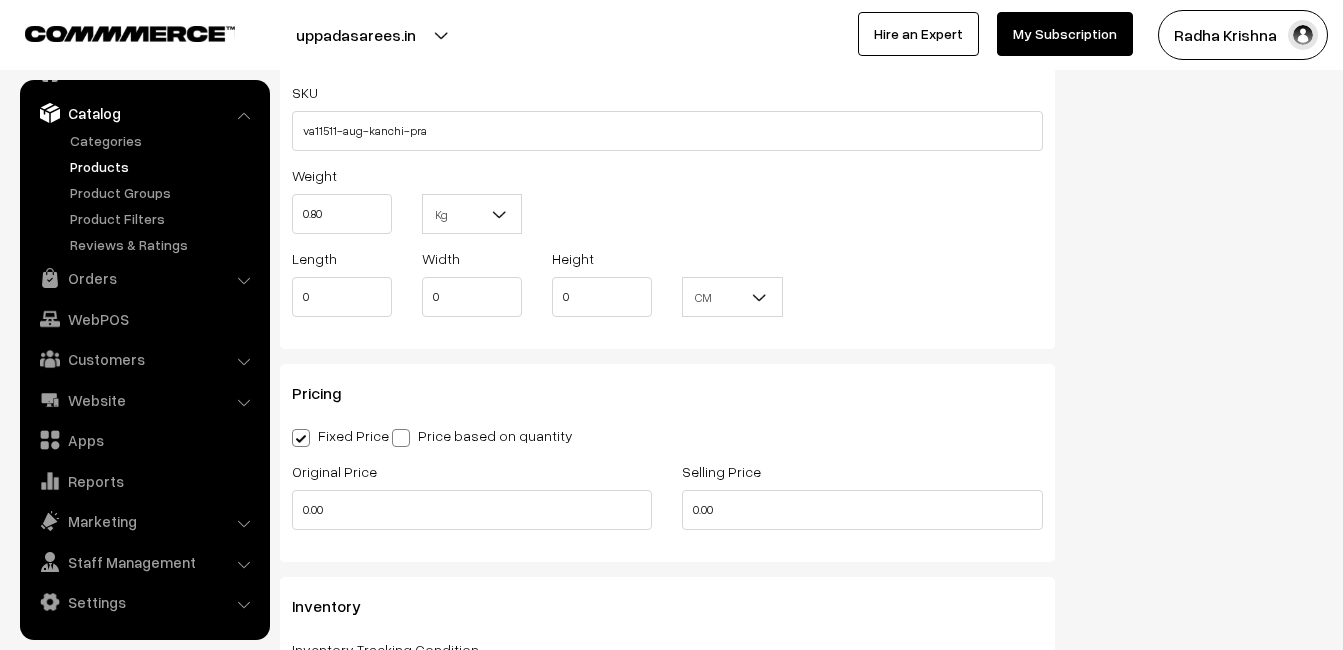 click on "Original Price
0.00" at bounding box center (472, 494) 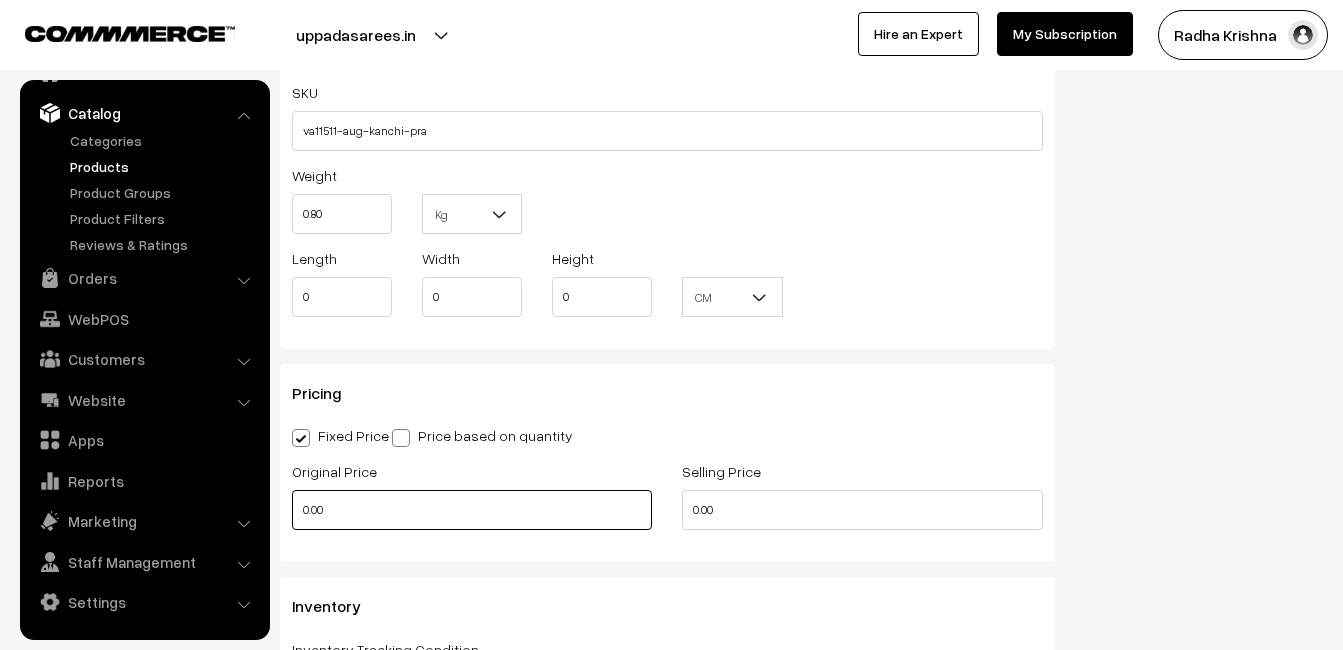 click on "0.00" at bounding box center (472, 510) 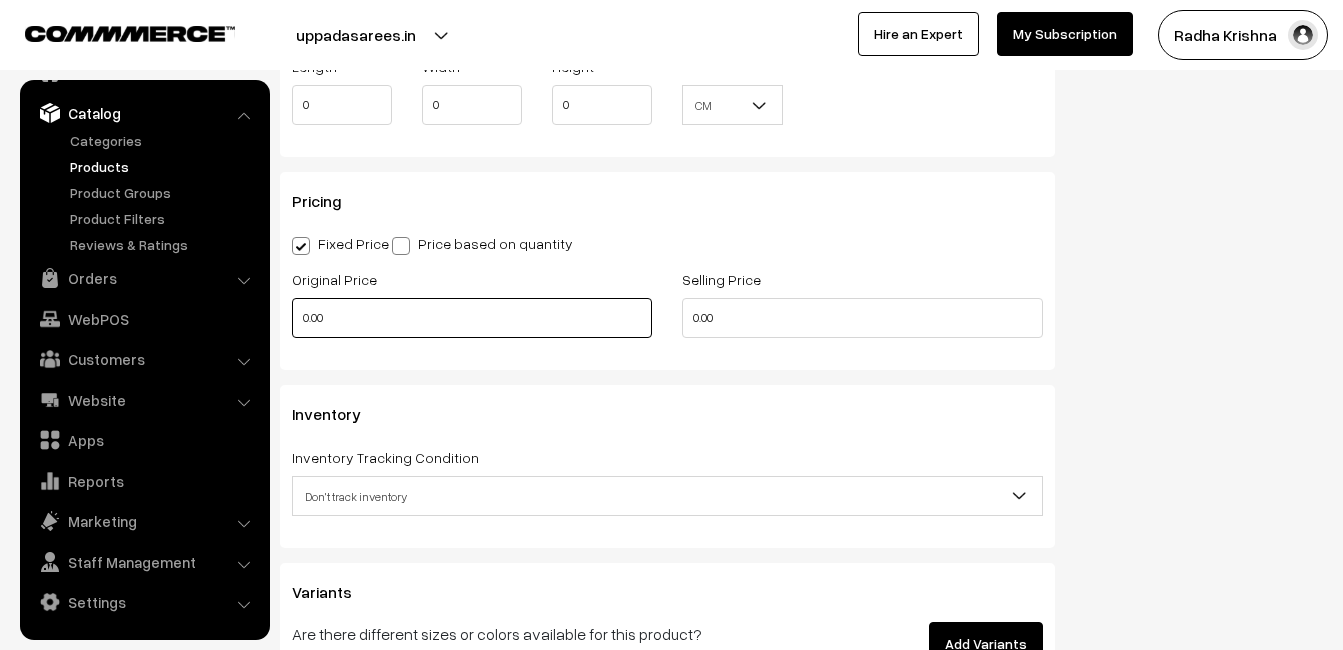 scroll, scrollTop: 1600, scrollLeft: 0, axis: vertical 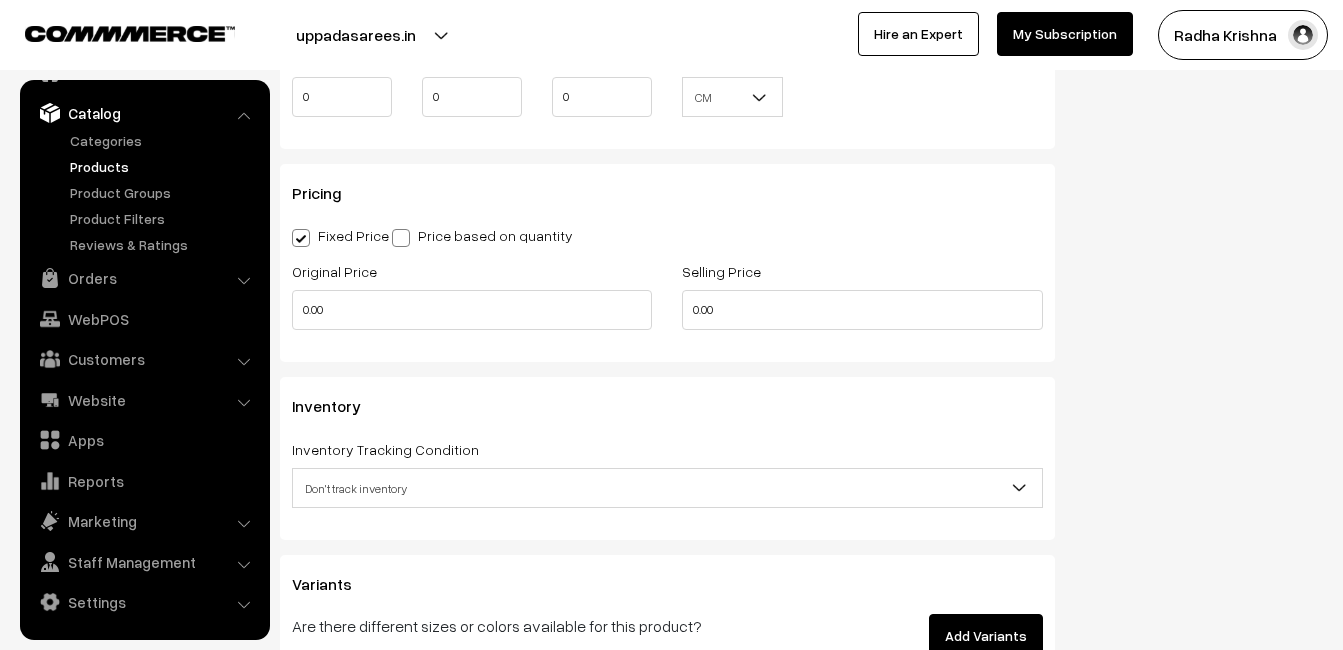 type on "0" 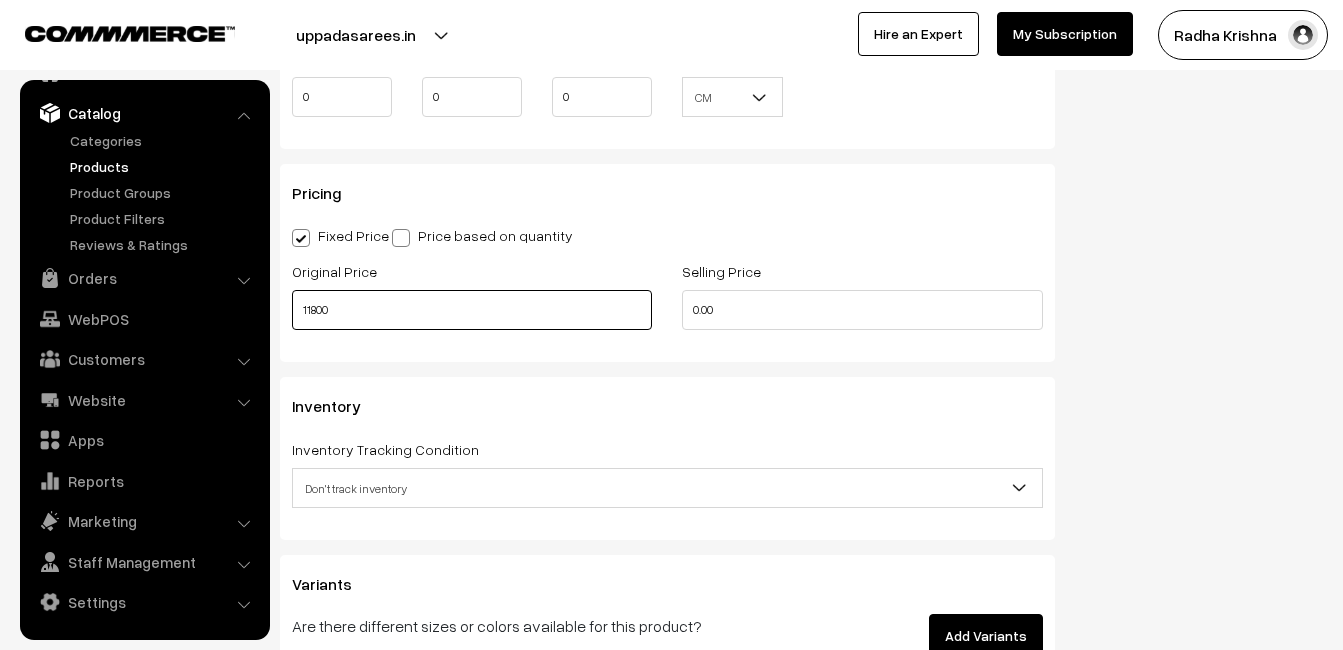 type on "11800" 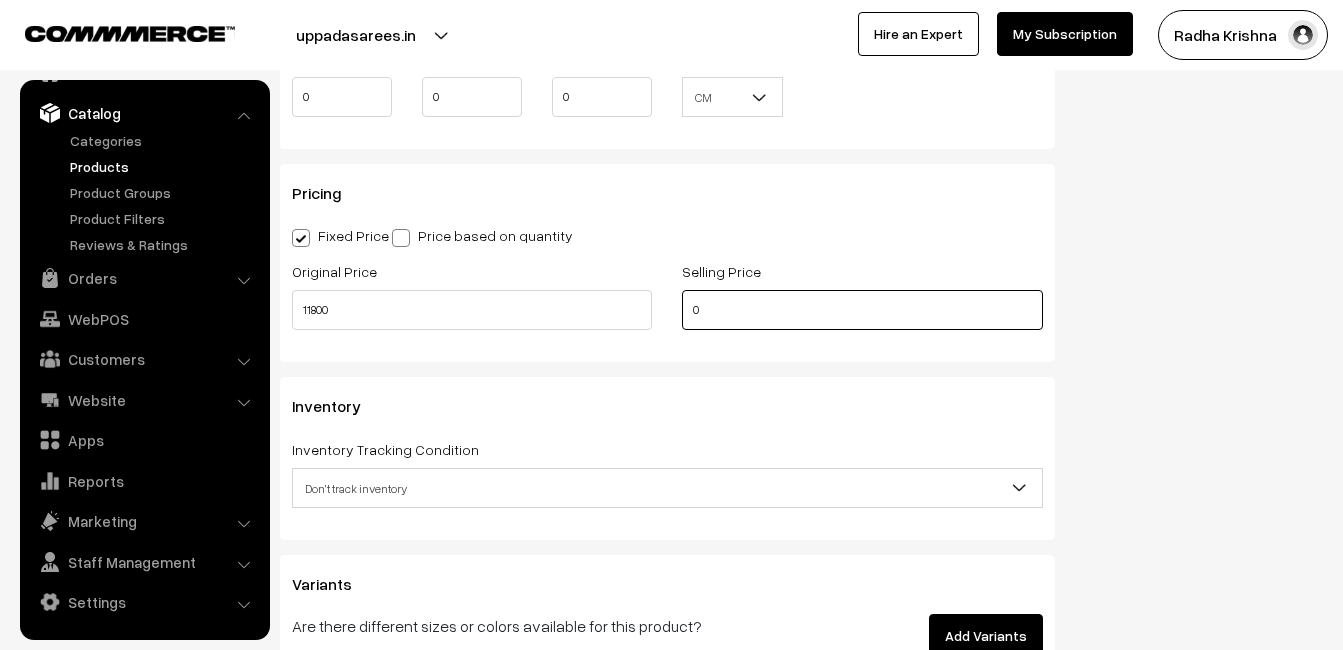 click on "0" at bounding box center (862, 310) 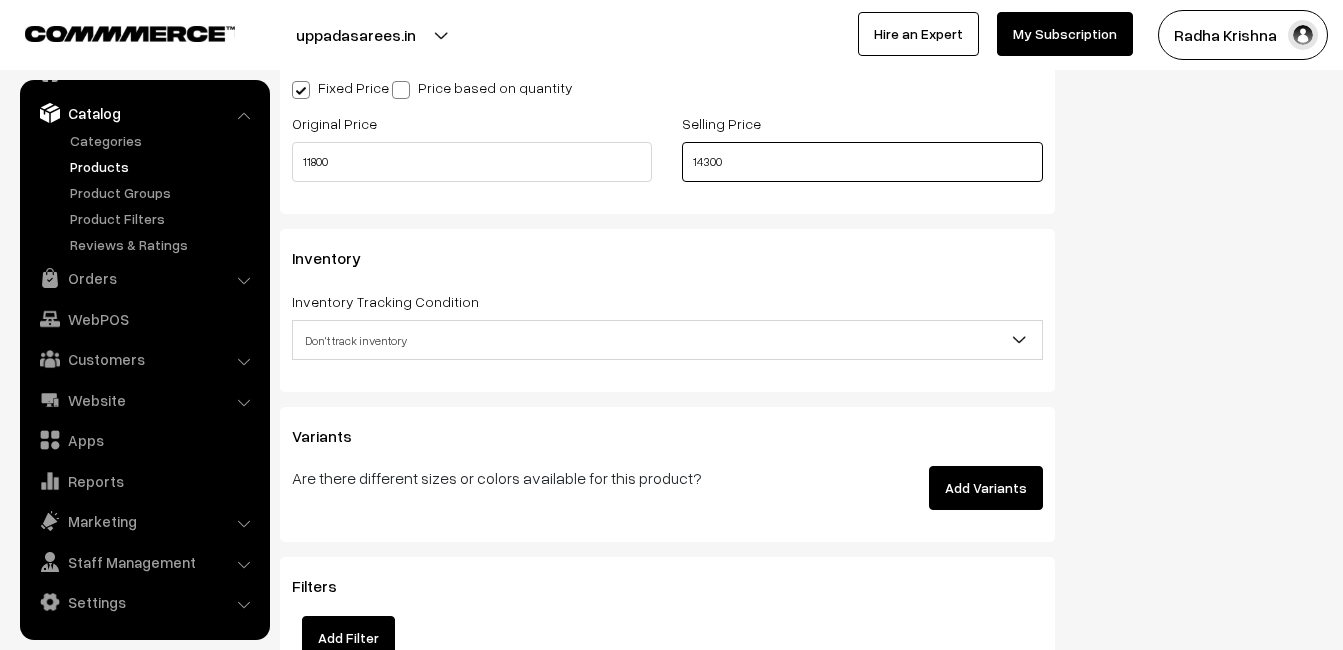 scroll, scrollTop: 1800, scrollLeft: 0, axis: vertical 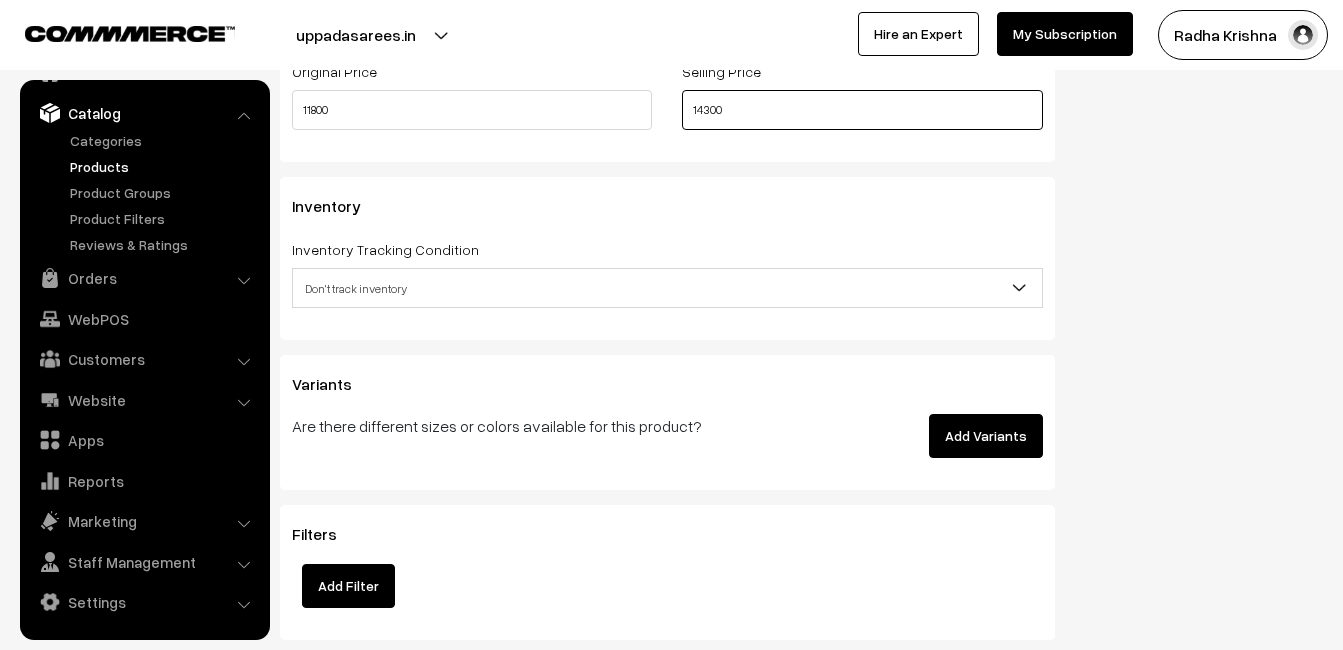 type on "14300" 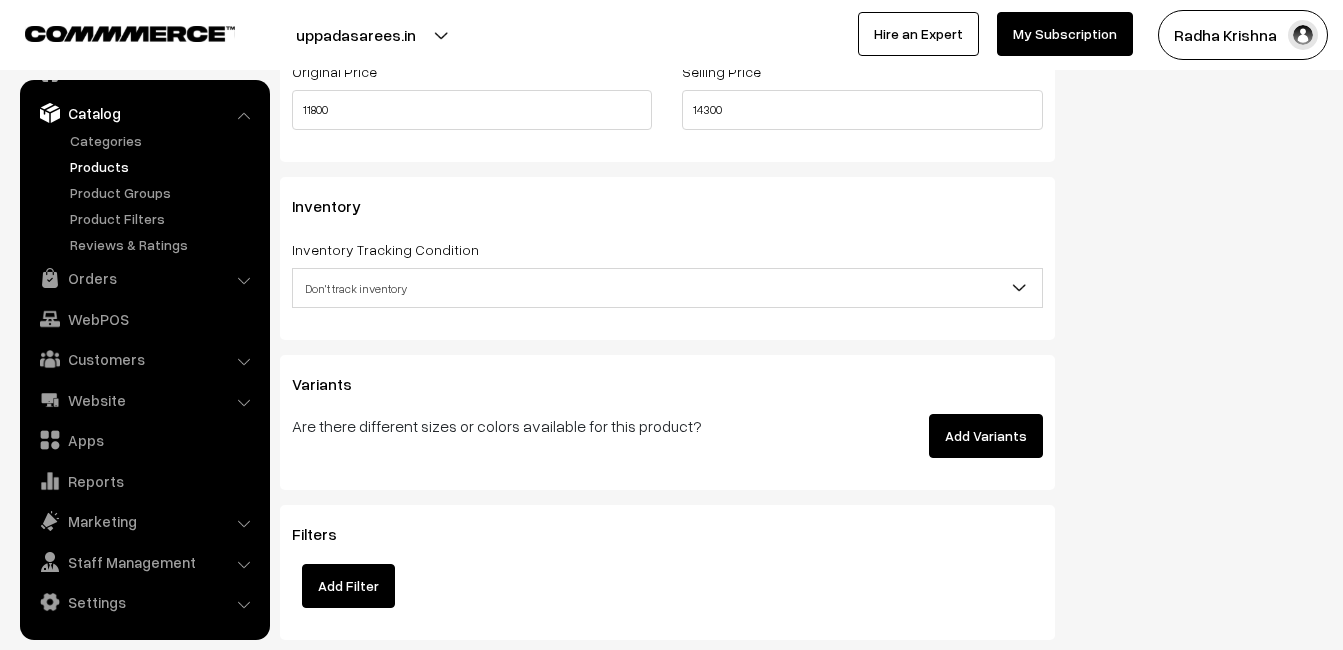 click on "Don't track inventory" at bounding box center [667, 288] 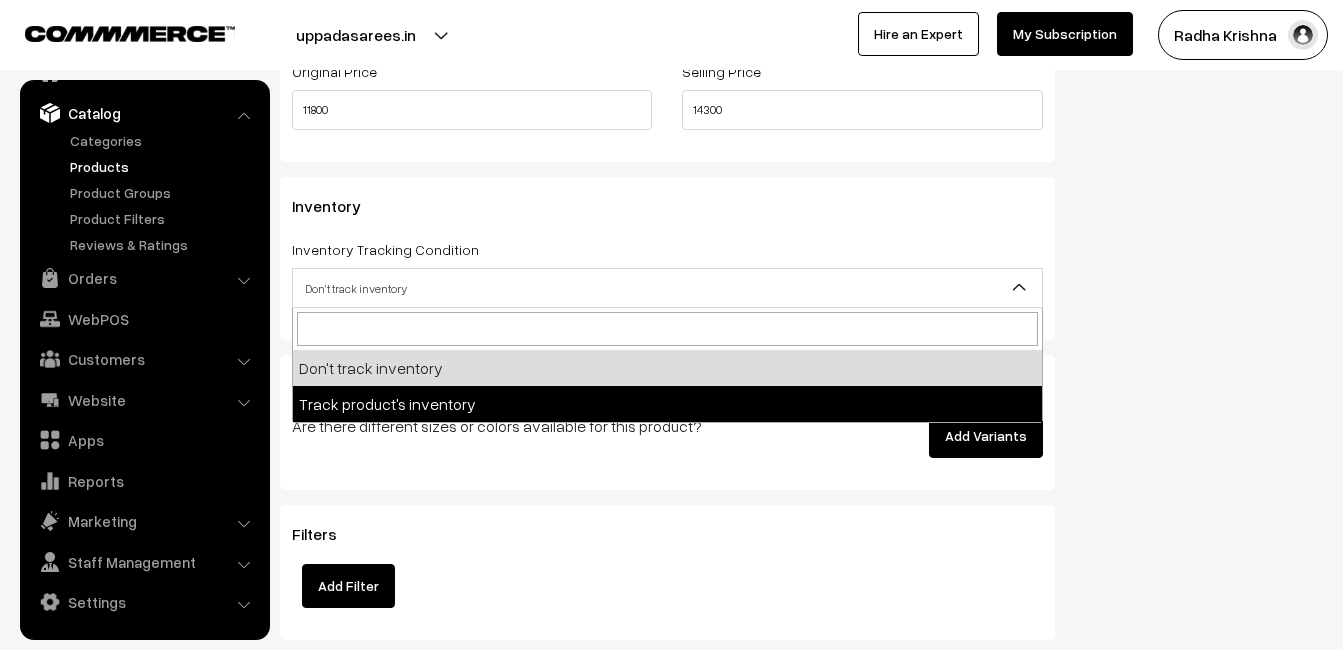 select on "2" 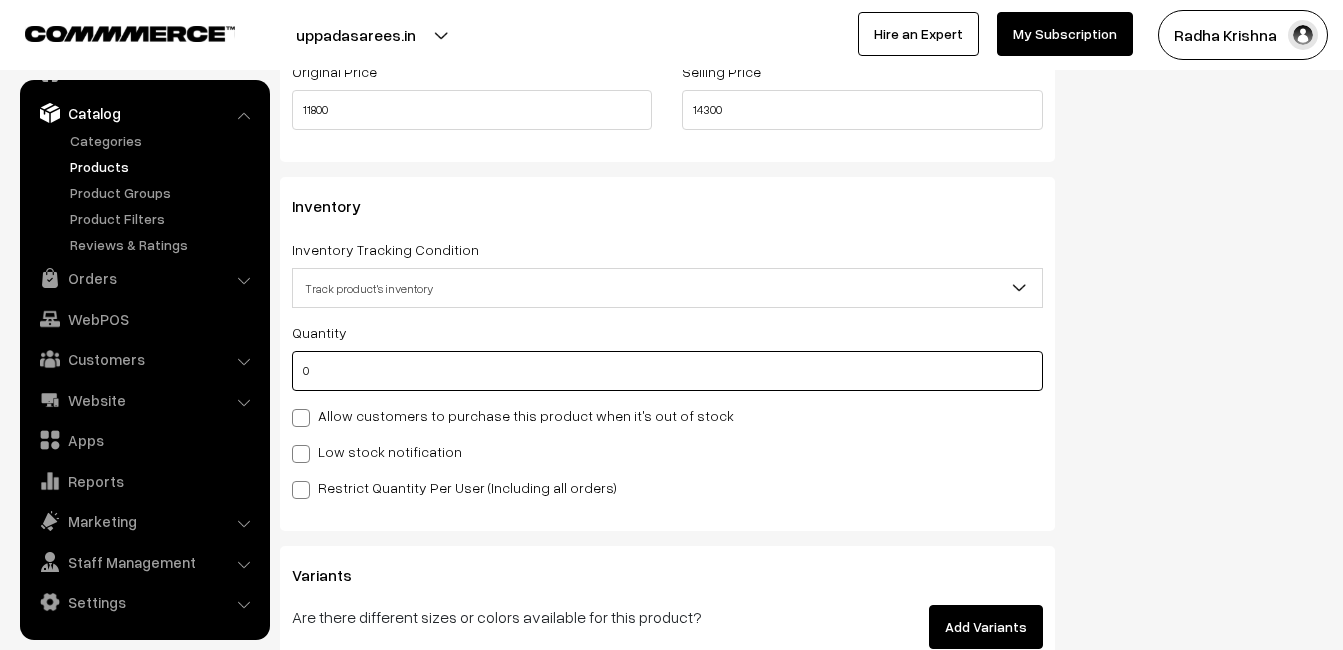 click on "0" at bounding box center [667, 371] 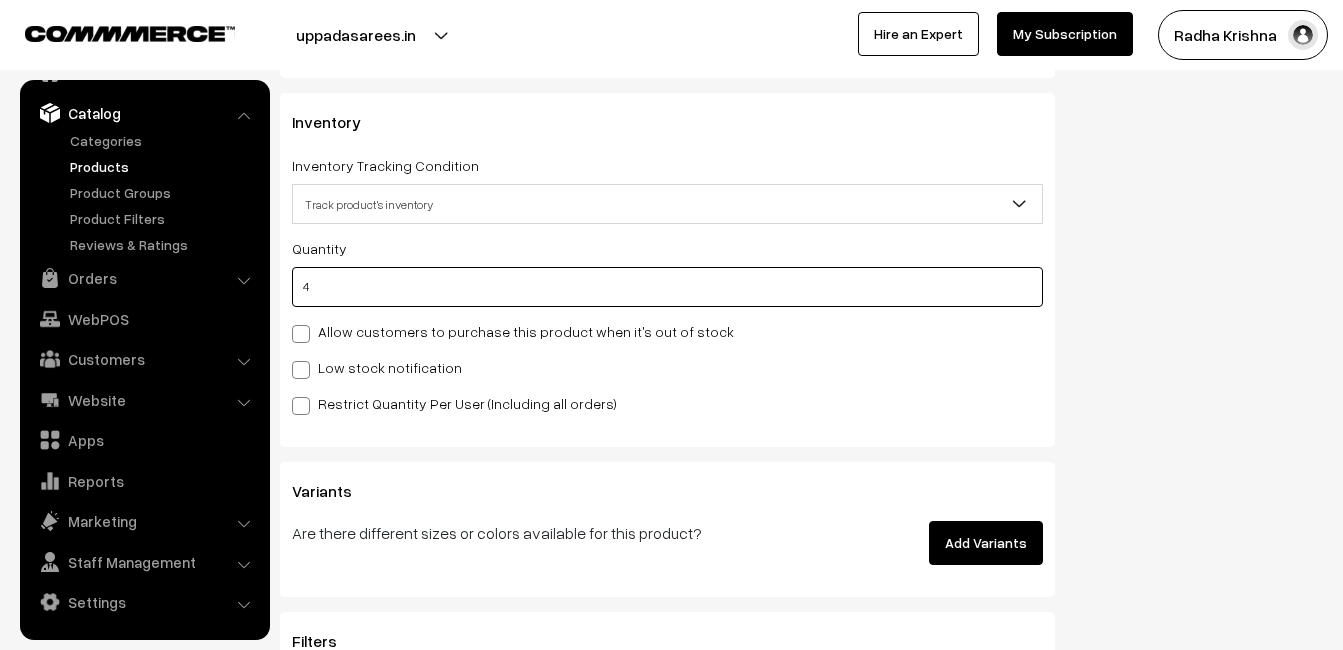 scroll, scrollTop: 2000, scrollLeft: 0, axis: vertical 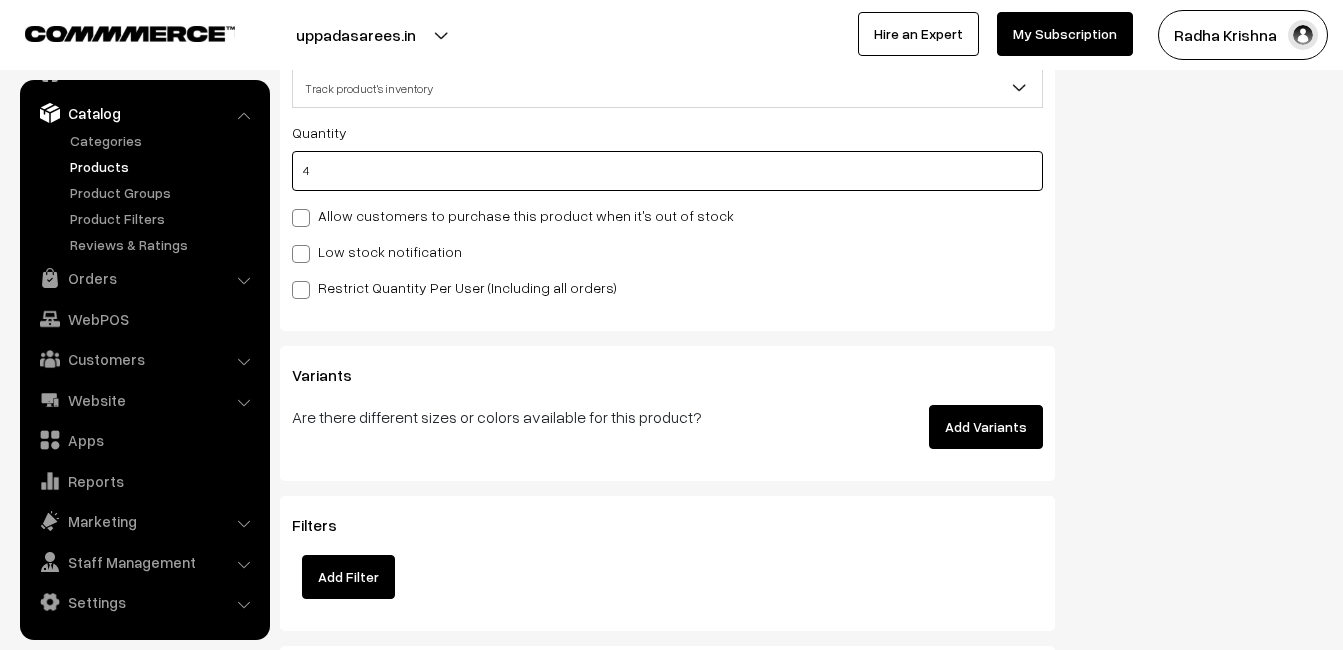 type on "4" 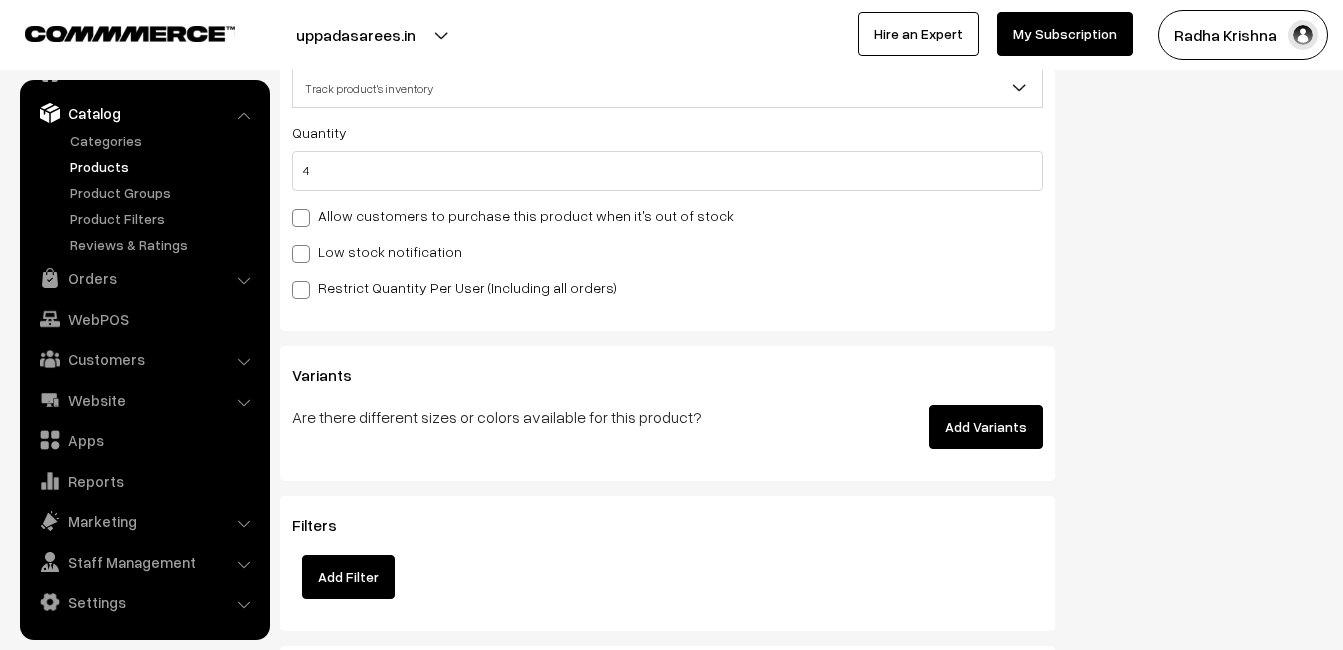 click on "Low stock notification" at bounding box center (377, 251) 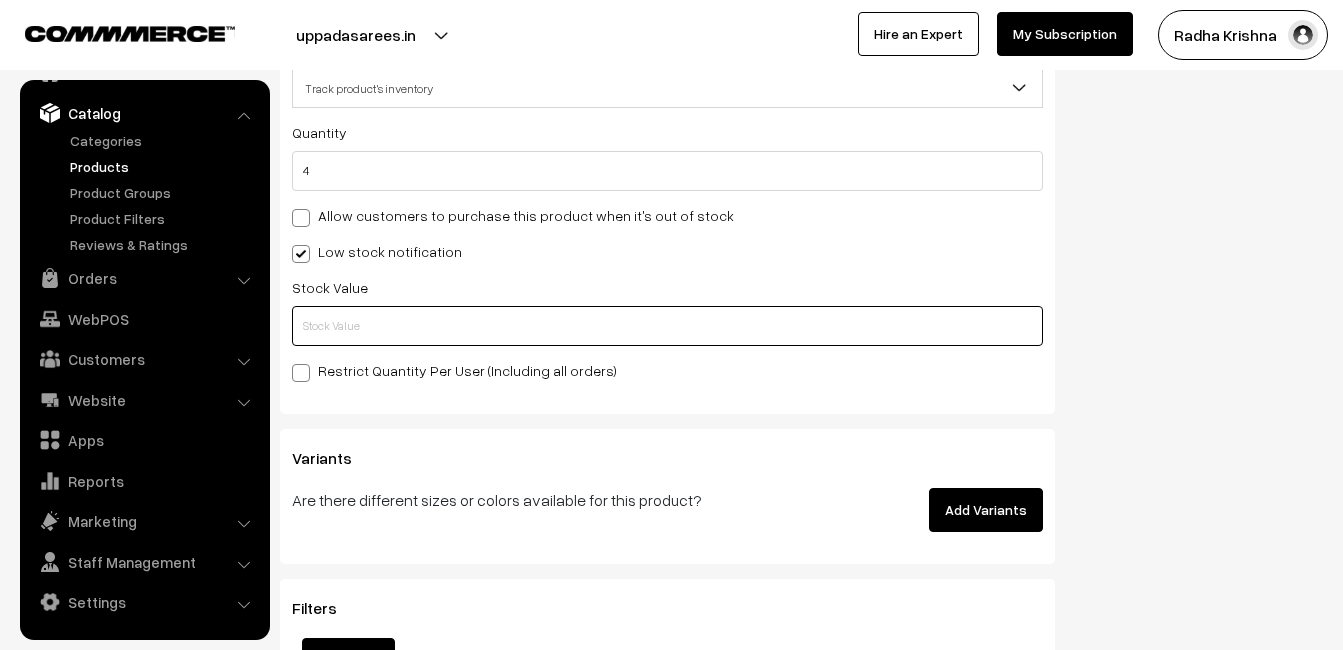 click at bounding box center (667, 326) 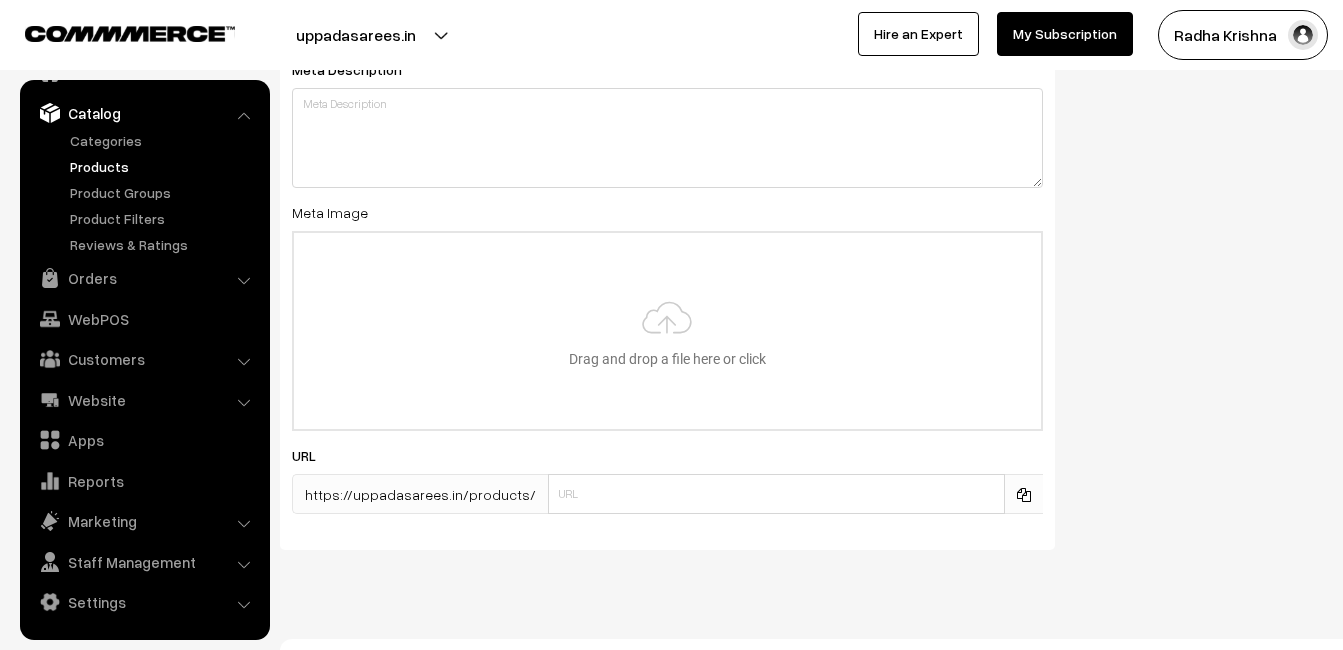 scroll, scrollTop: 2968, scrollLeft: 0, axis: vertical 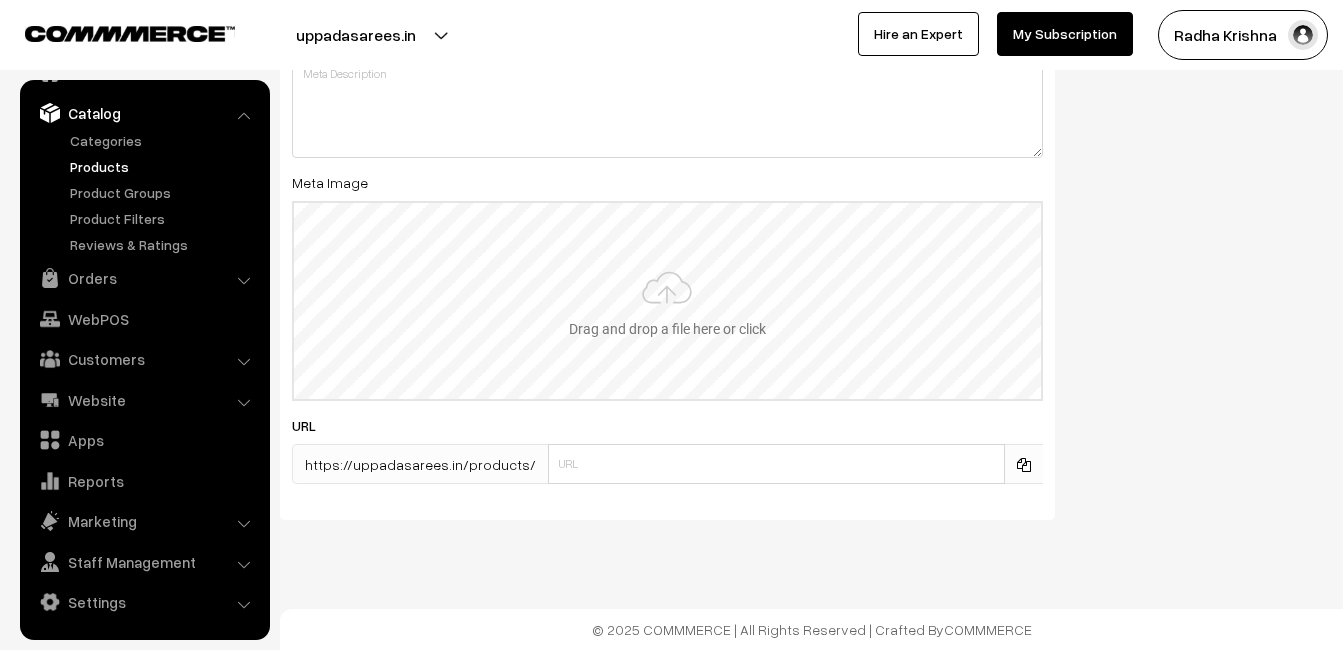 type on "2" 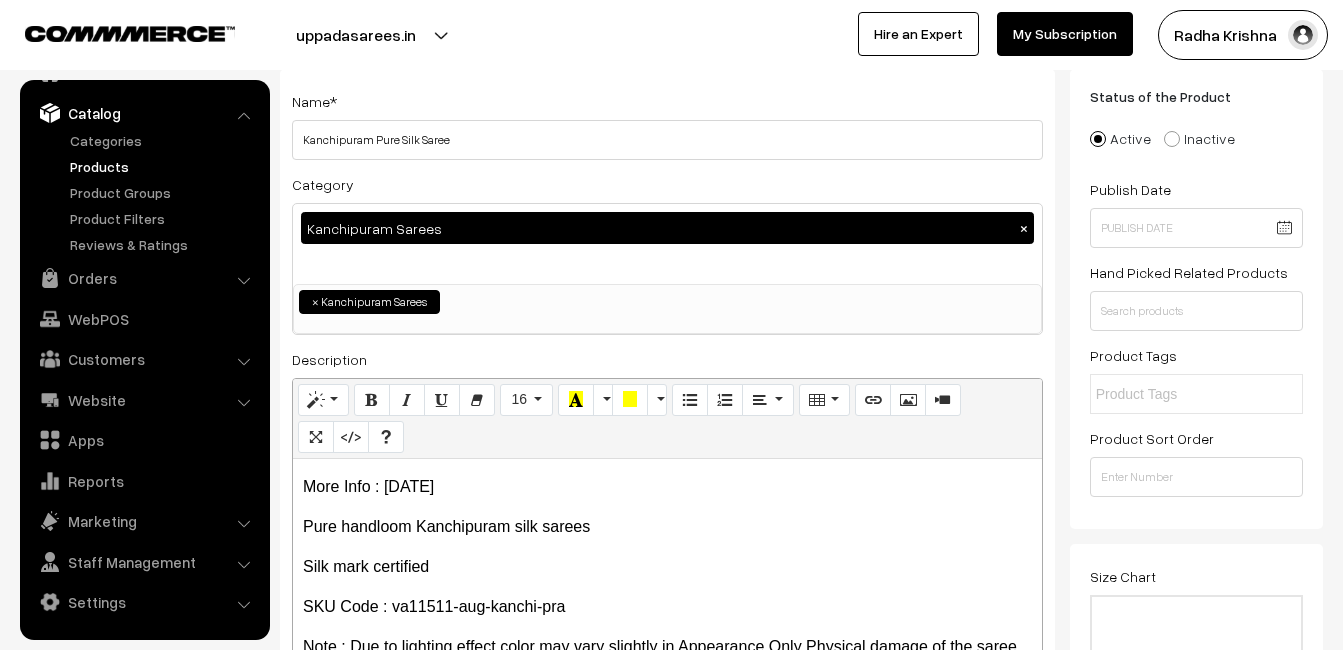 scroll, scrollTop: 0, scrollLeft: 0, axis: both 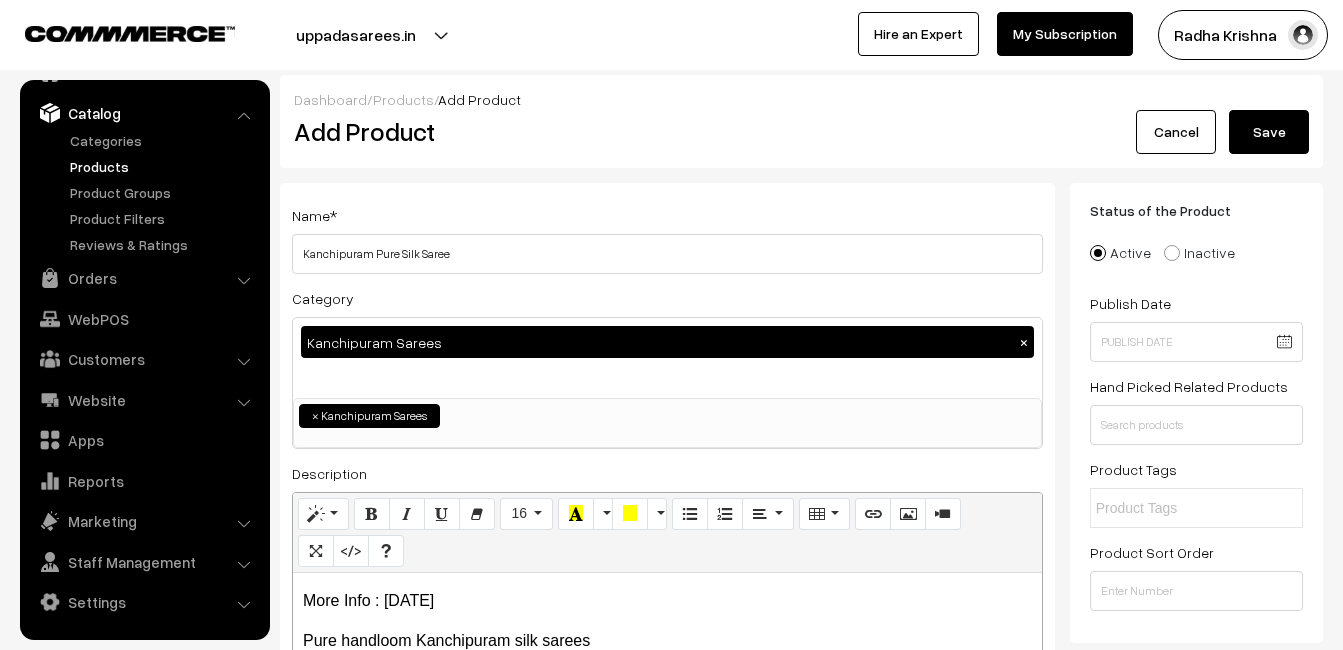 click on "Save" at bounding box center [1269, 132] 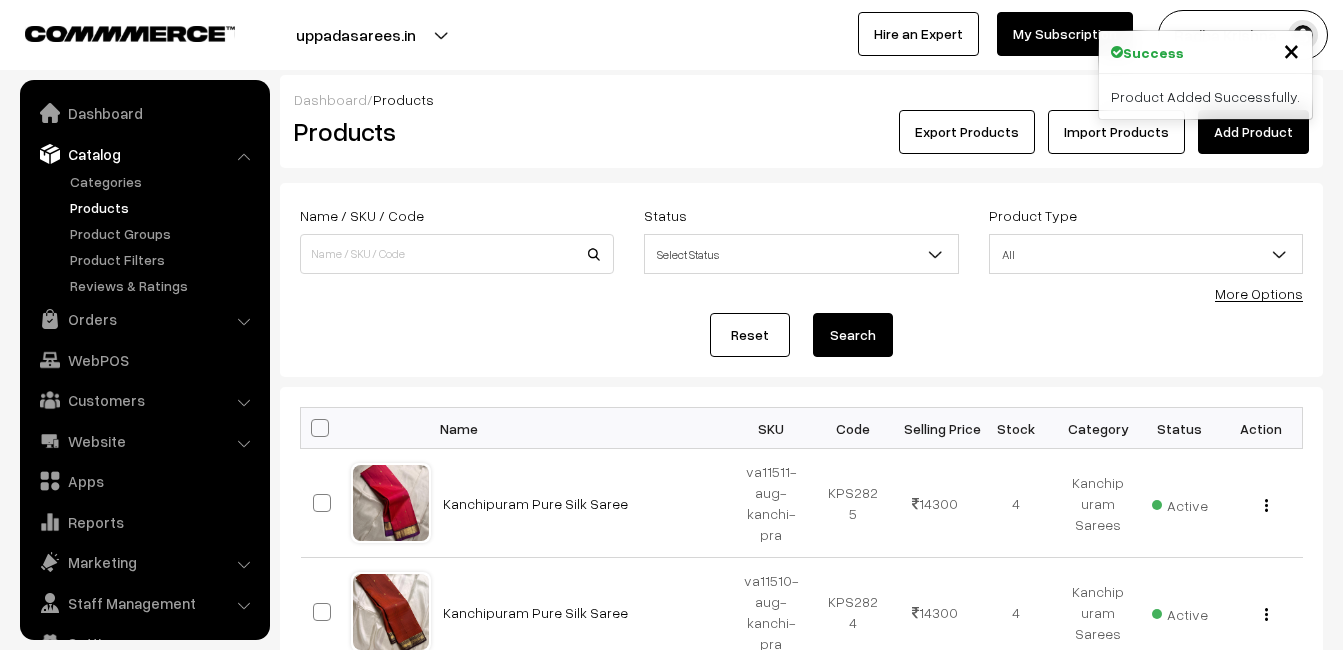 scroll, scrollTop: 0, scrollLeft: 0, axis: both 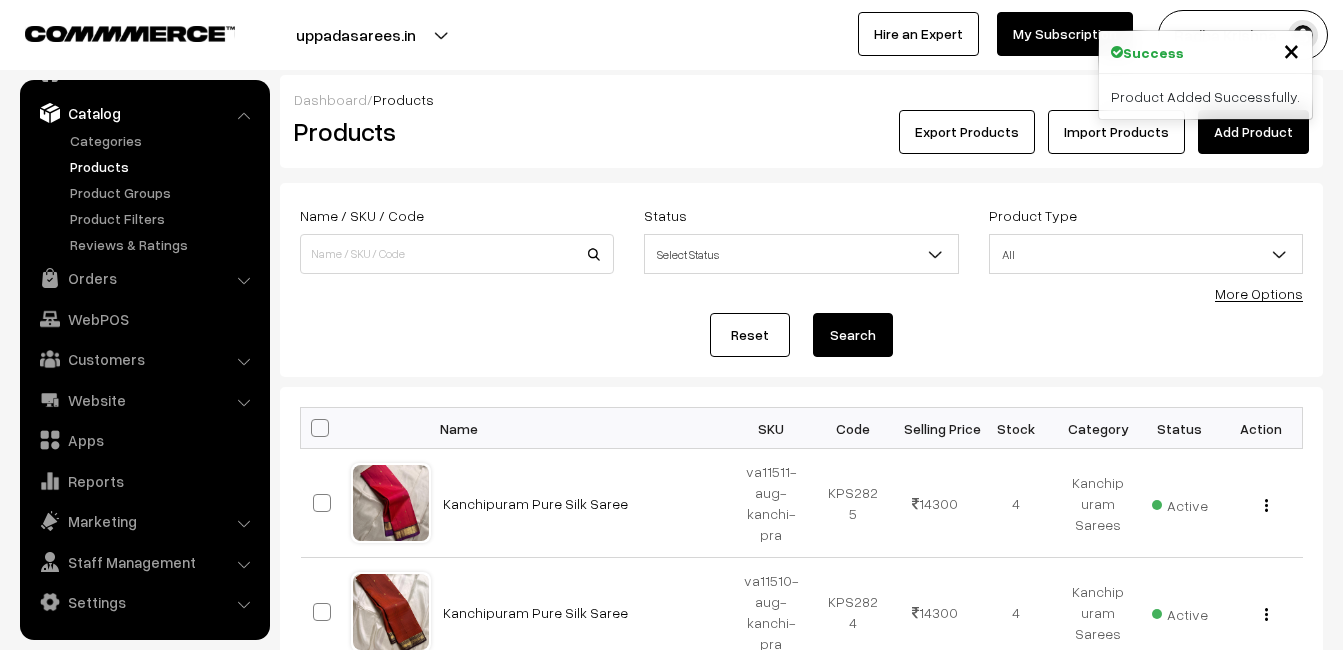 click on "Add Product" at bounding box center (1253, 132) 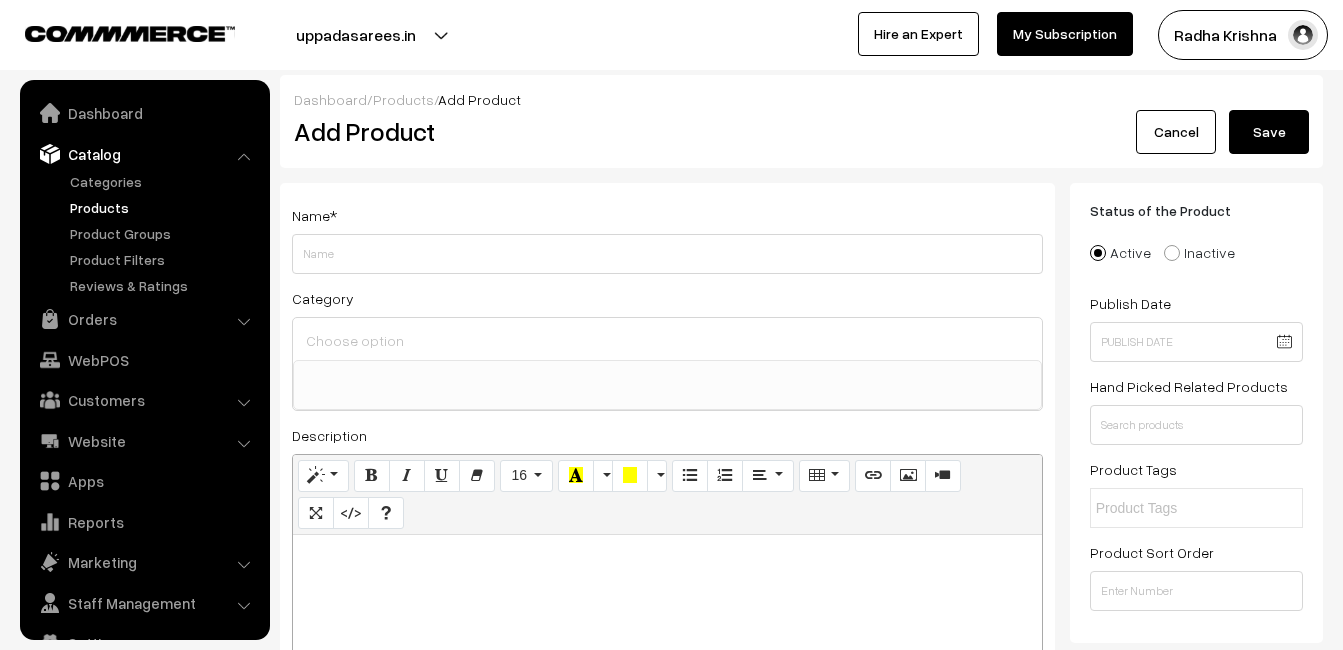select 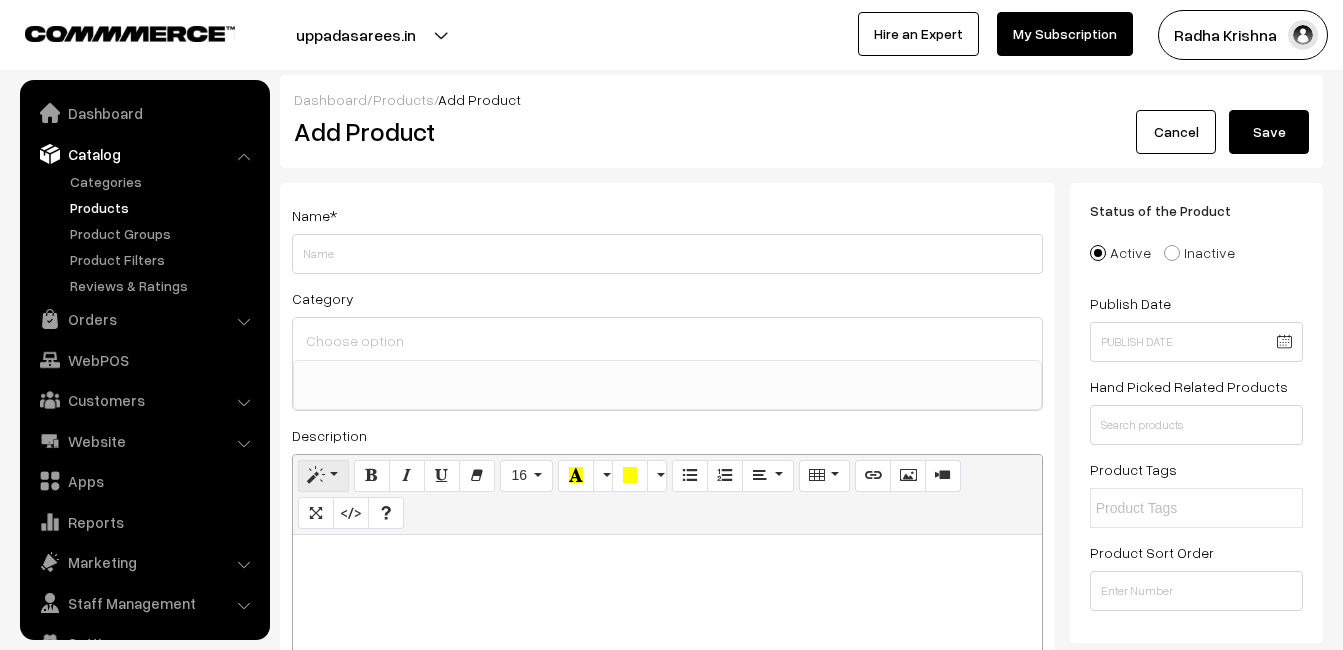 scroll, scrollTop: 0, scrollLeft: 0, axis: both 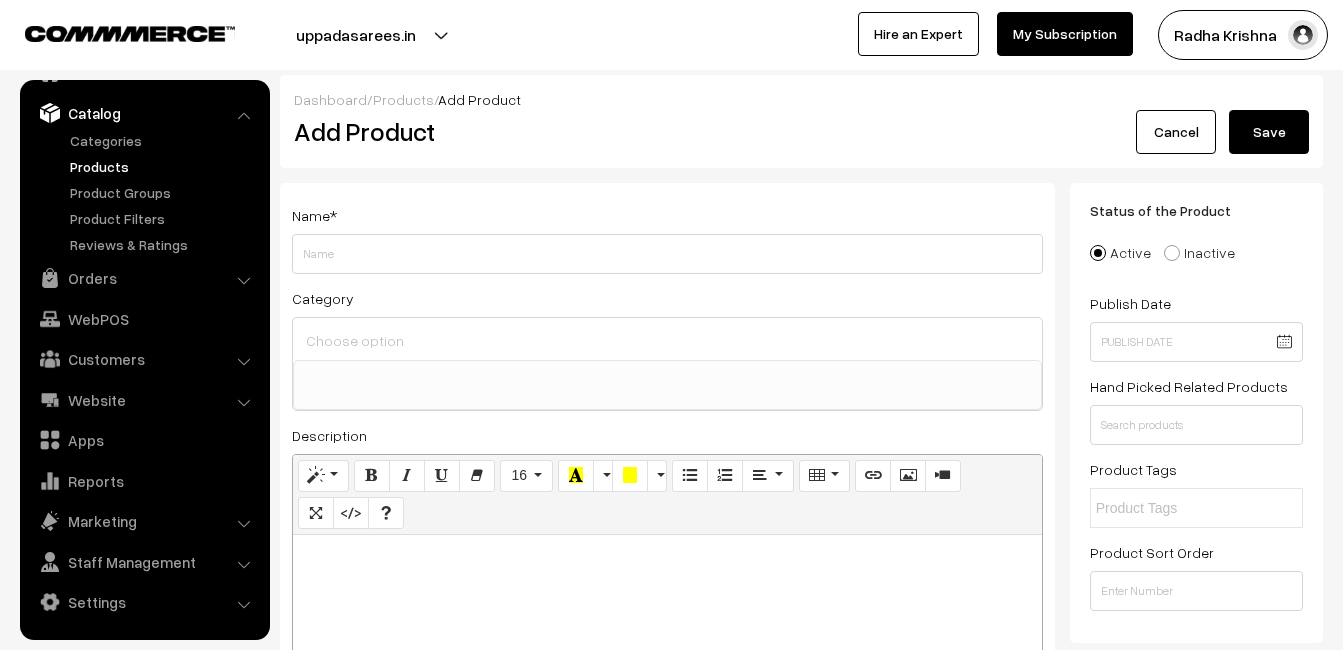 click at bounding box center [667, 557] 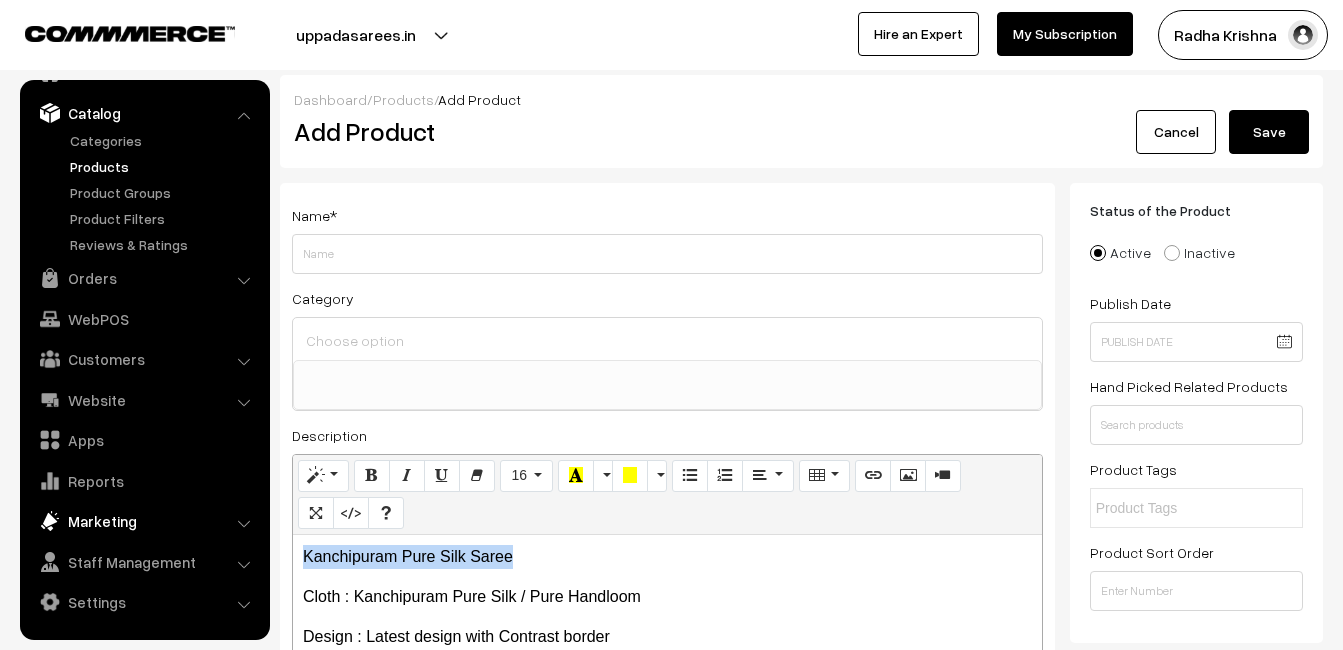 drag, startPoint x: 519, startPoint y: 550, endPoint x: 214, endPoint y: 532, distance: 305.5307 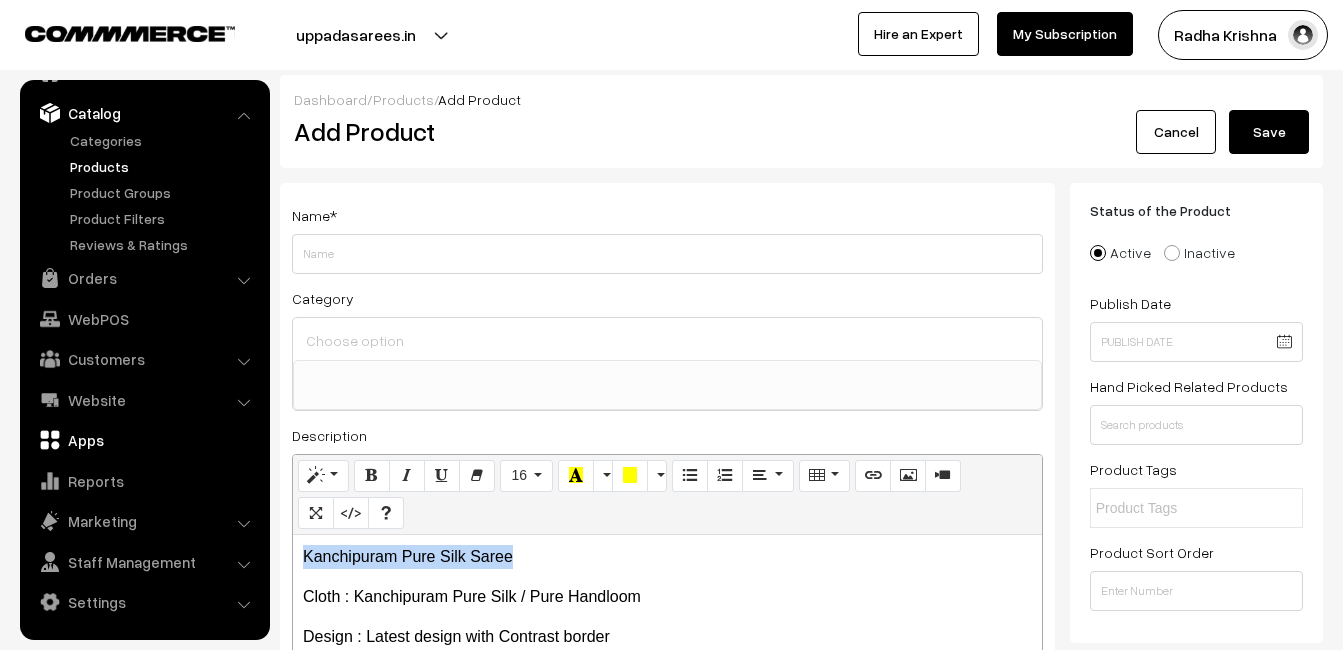 copy on "Kanchipuram Pure Silk Saree" 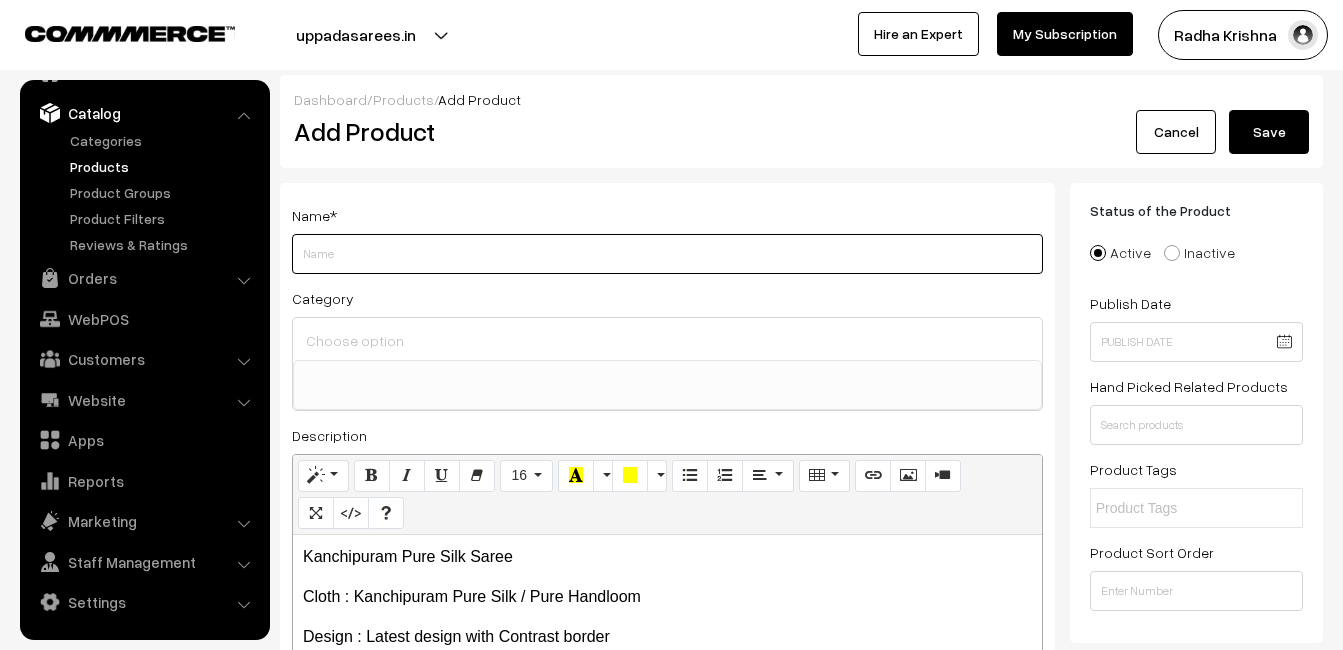 click on "Weight" at bounding box center (667, 254) 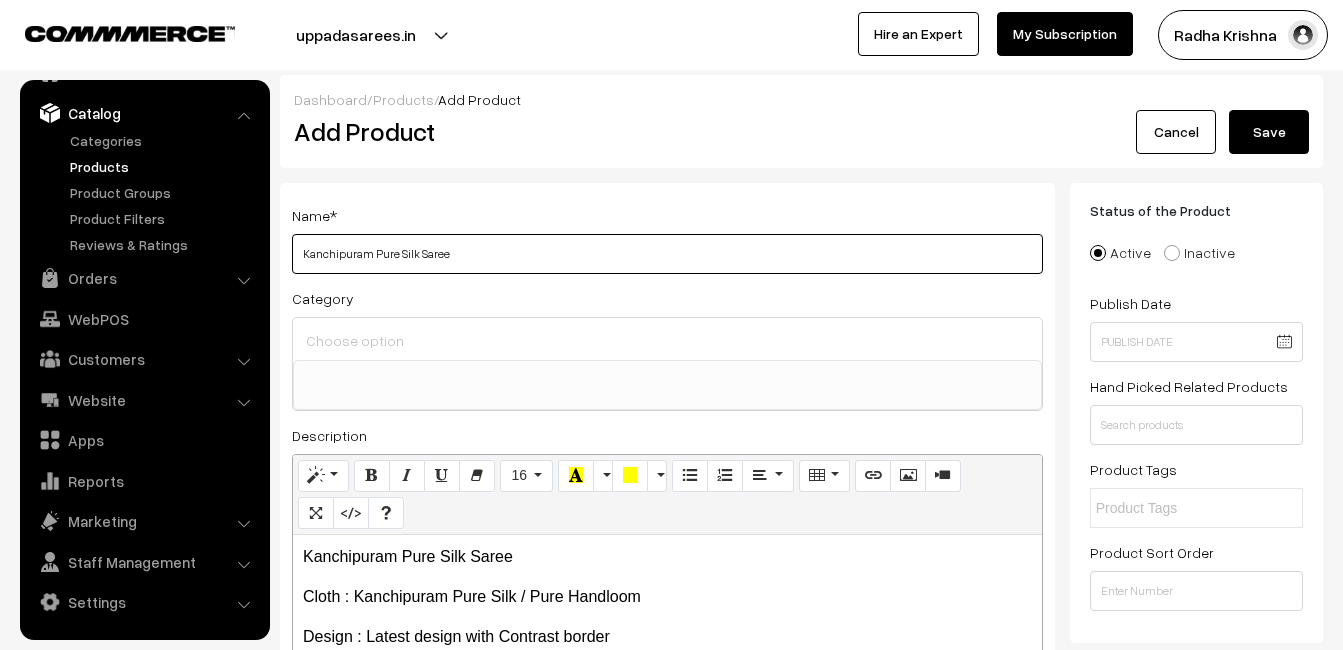 type on "Kanchipuram Pure Silk Saree" 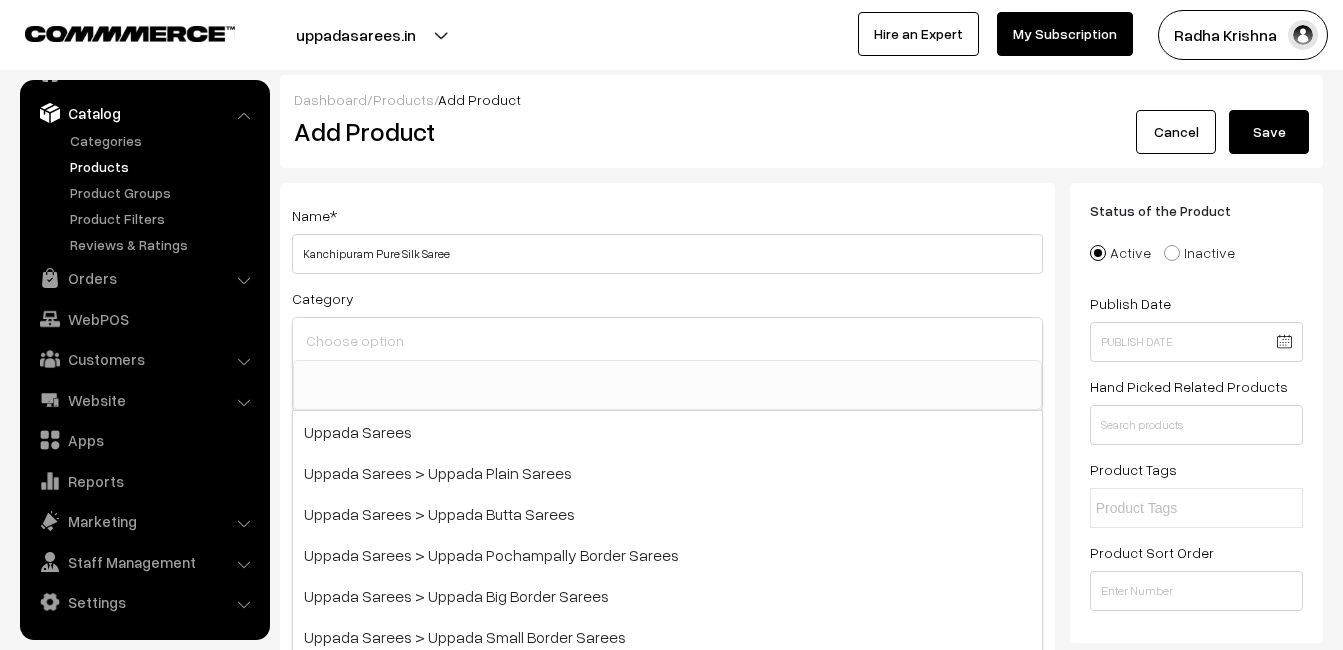 click at bounding box center [667, 340] 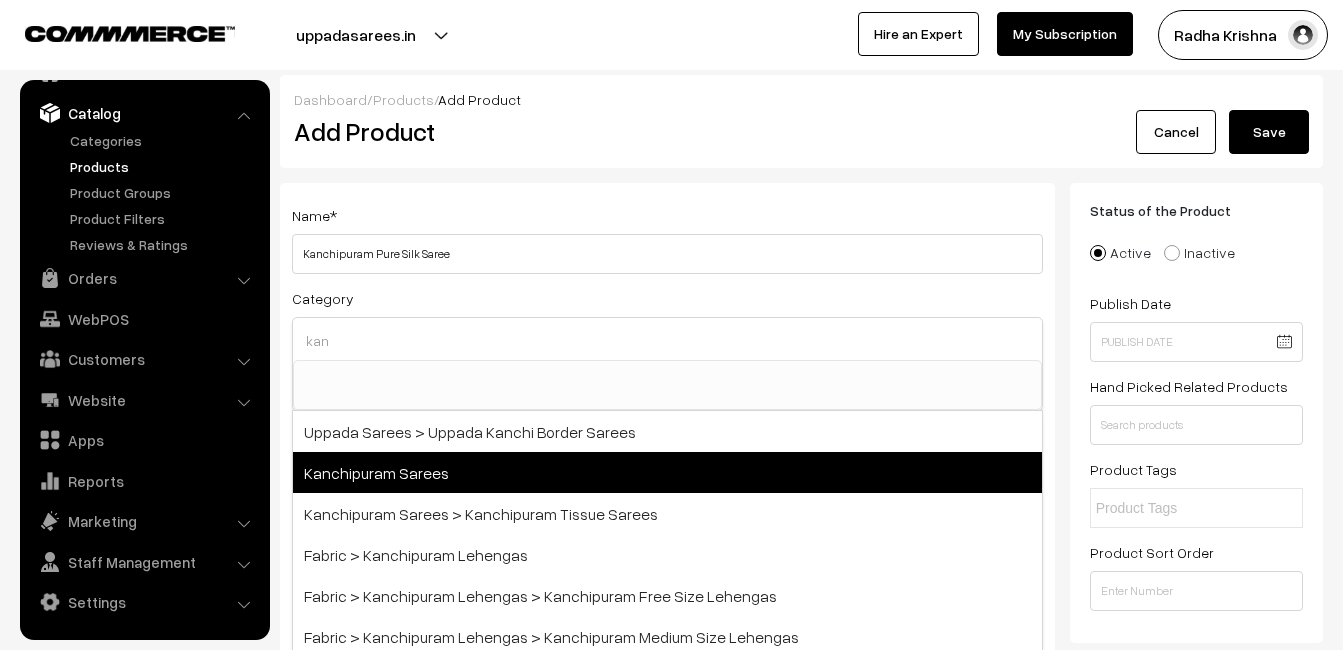 type on "kan" 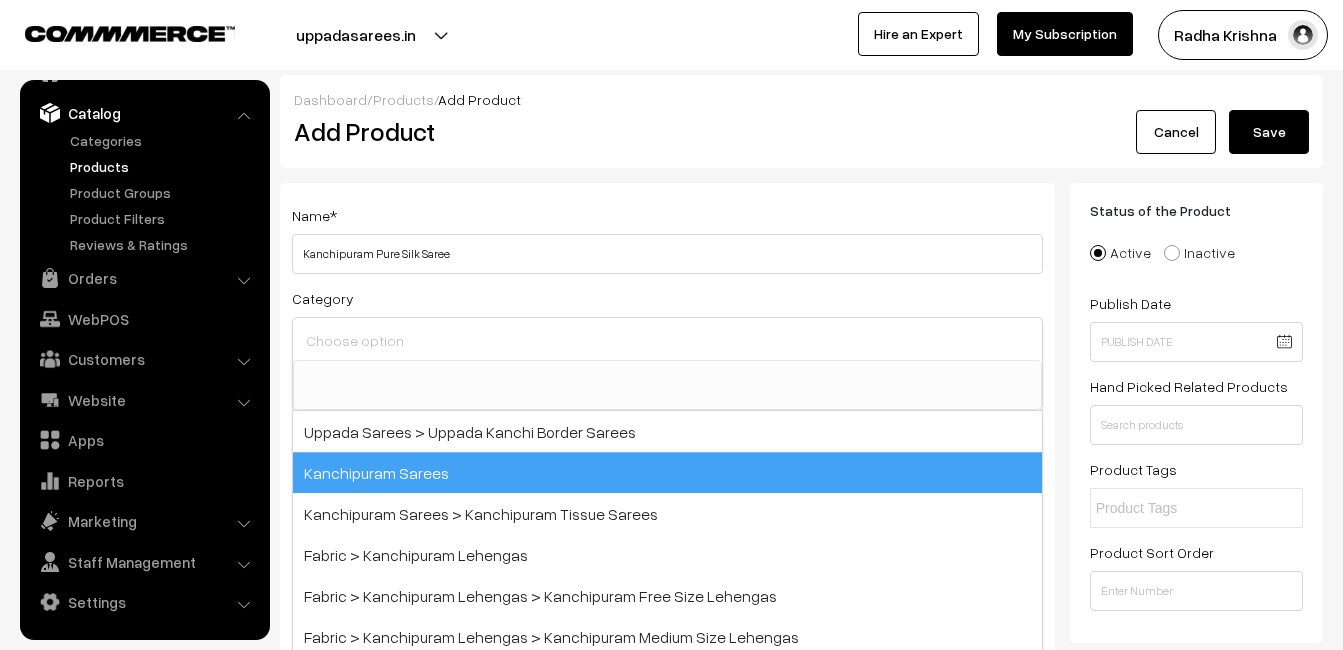 scroll, scrollTop: 340, scrollLeft: 0, axis: vertical 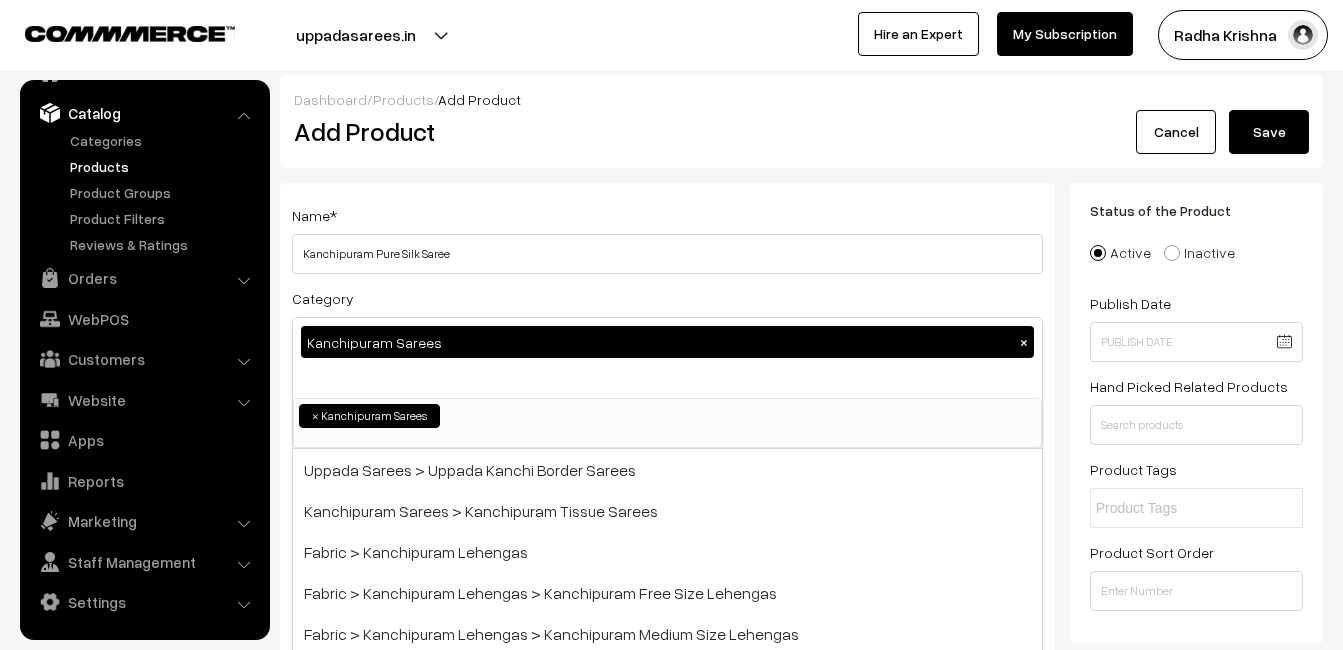 click on "Name  *
Kanchipuram Pure Silk Saree" at bounding box center (667, 238) 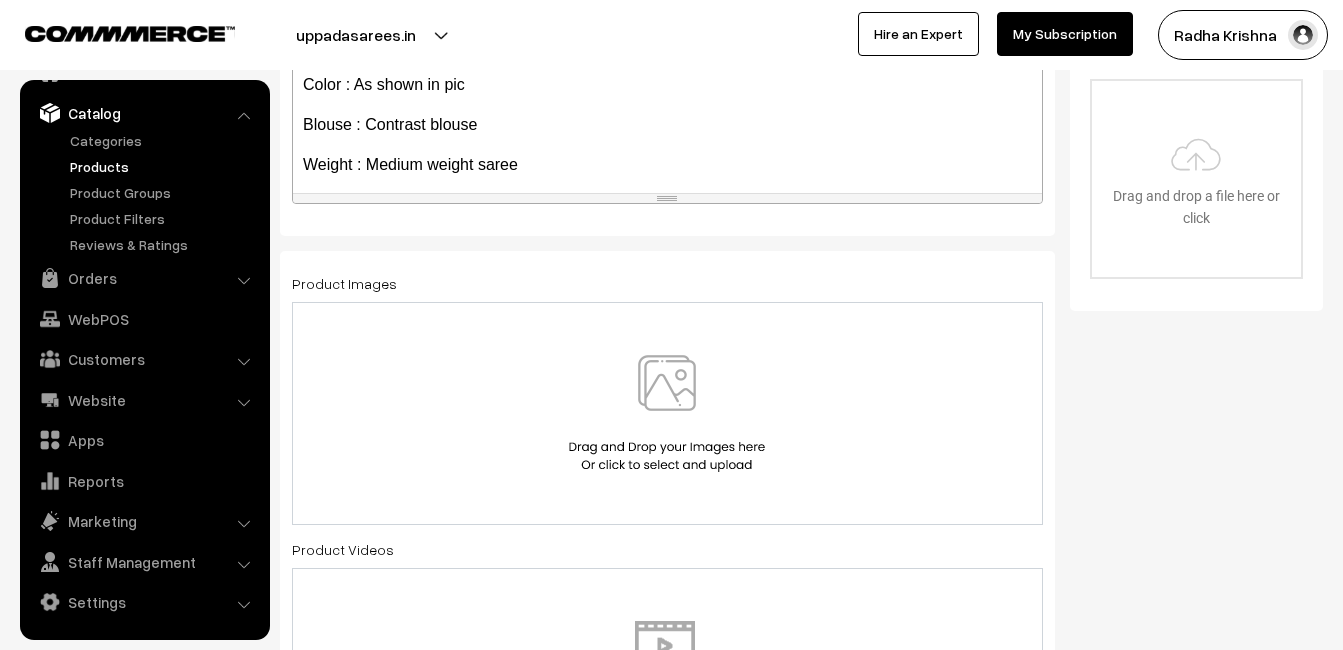 scroll, scrollTop: 200, scrollLeft: 0, axis: vertical 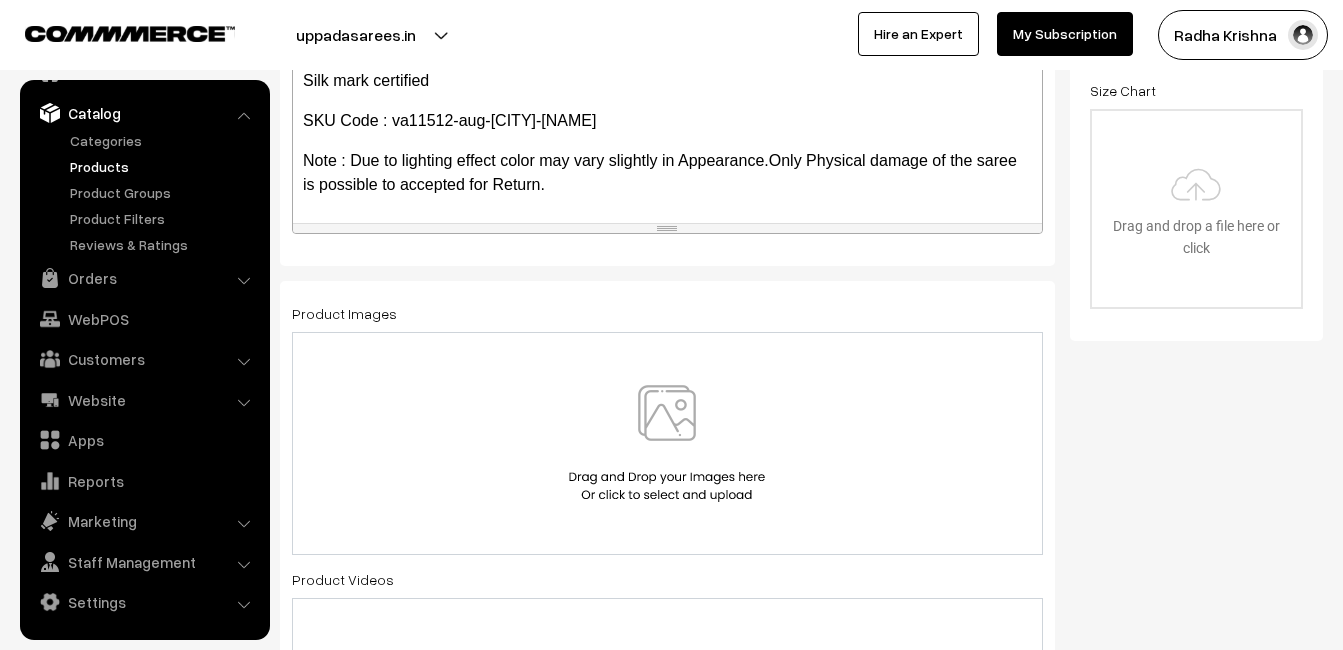click at bounding box center [667, 443] 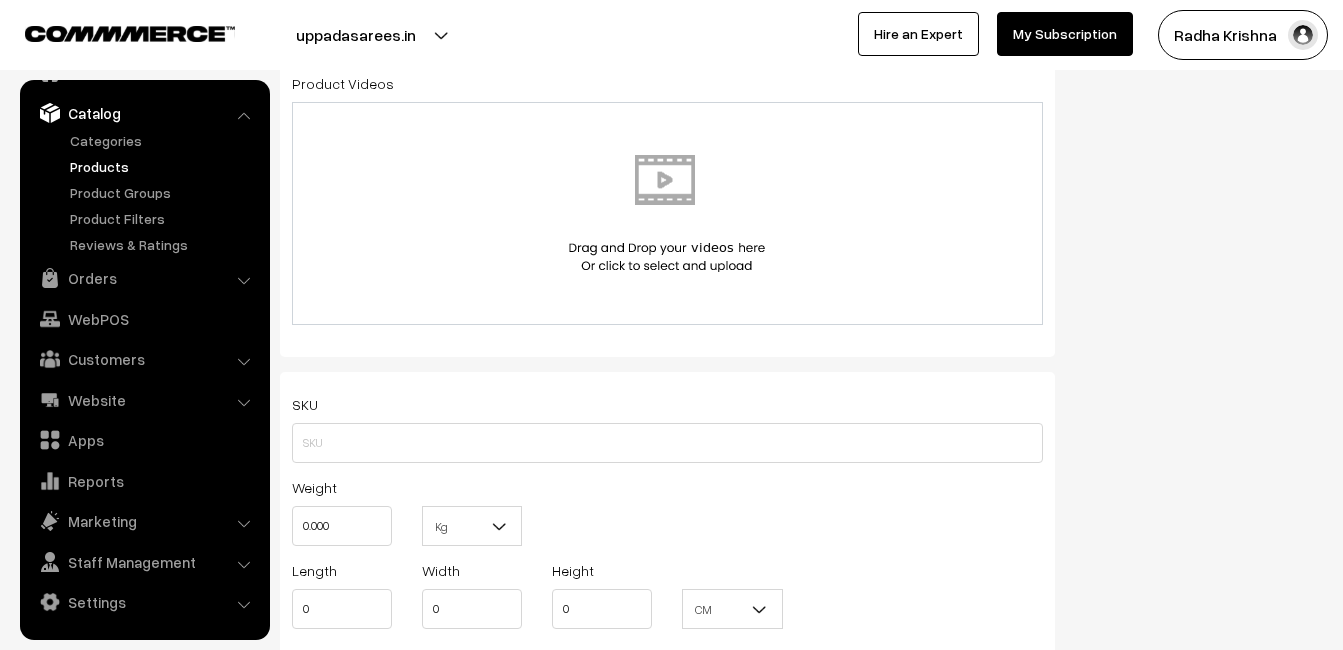 scroll, scrollTop: 1200, scrollLeft: 0, axis: vertical 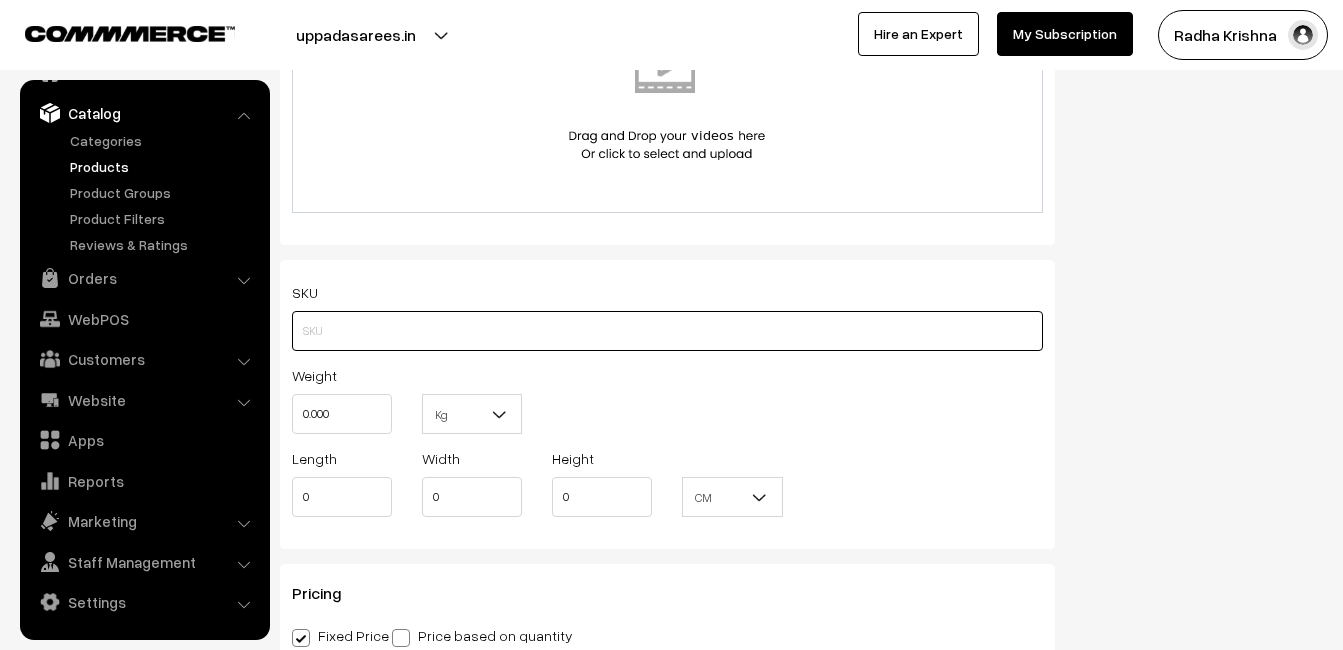 click at bounding box center [667, 331] 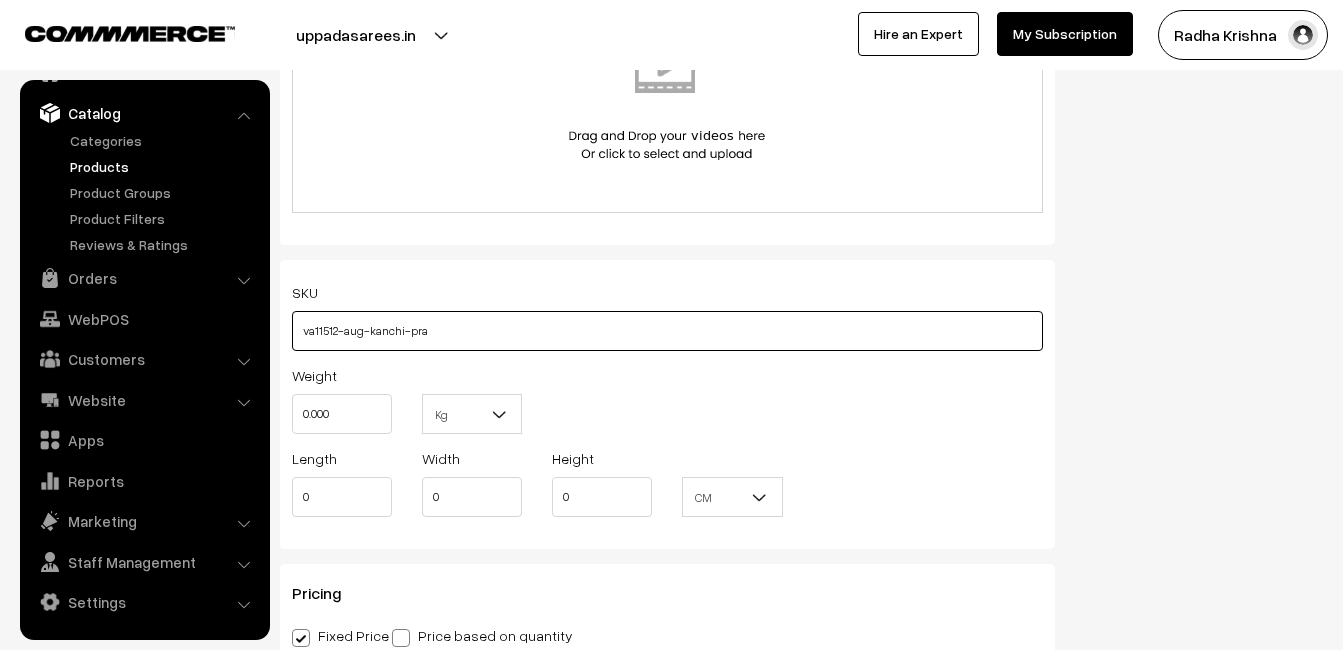 type on "va11512-aug-kanchi-pra" 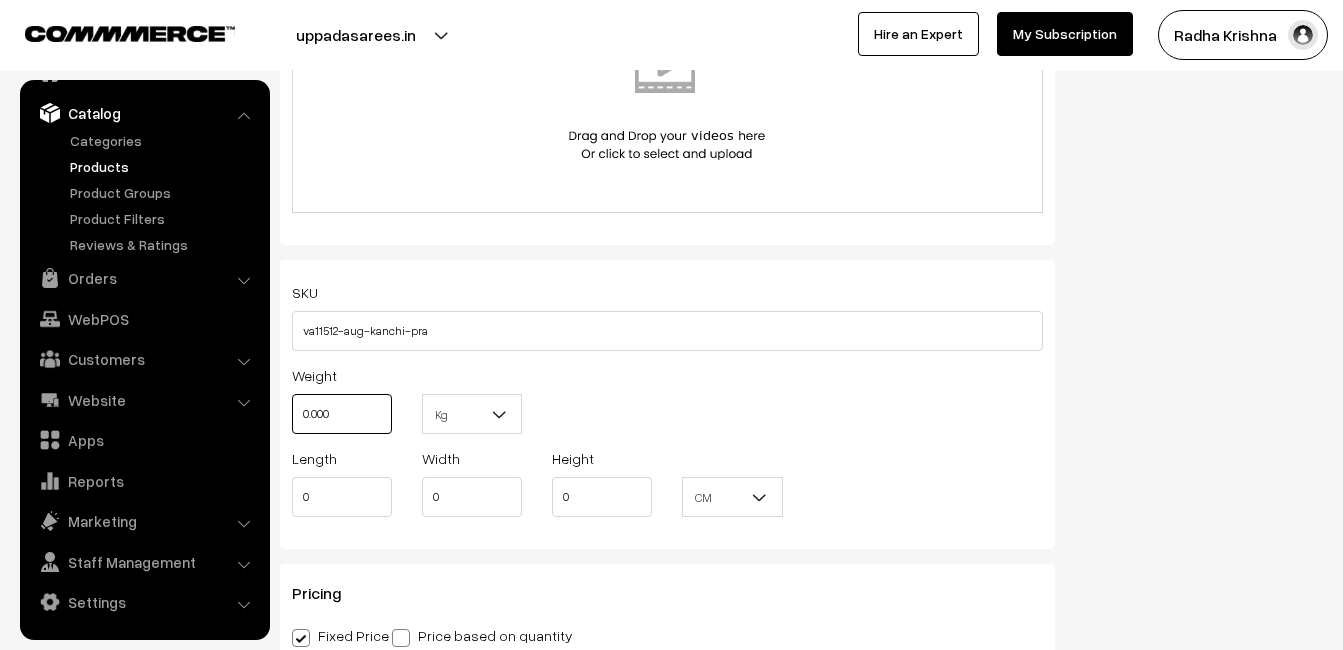 click on "0.000" at bounding box center (342, 414) 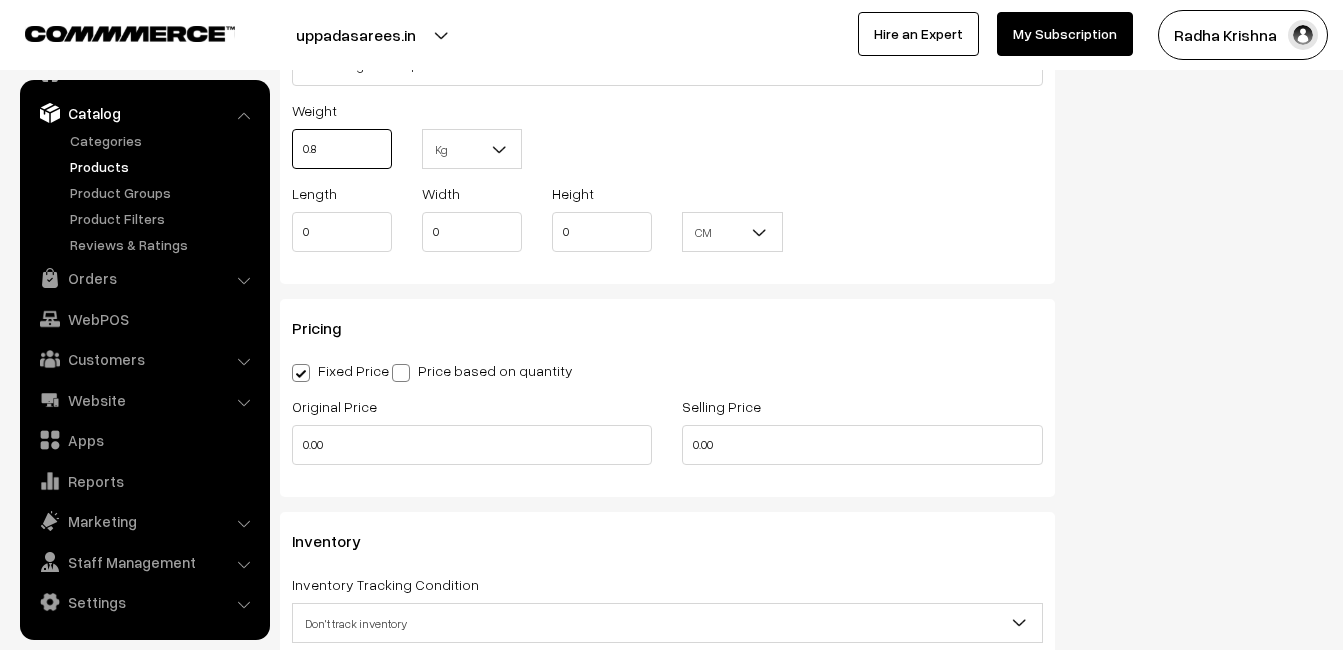 scroll, scrollTop: 1500, scrollLeft: 0, axis: vertical 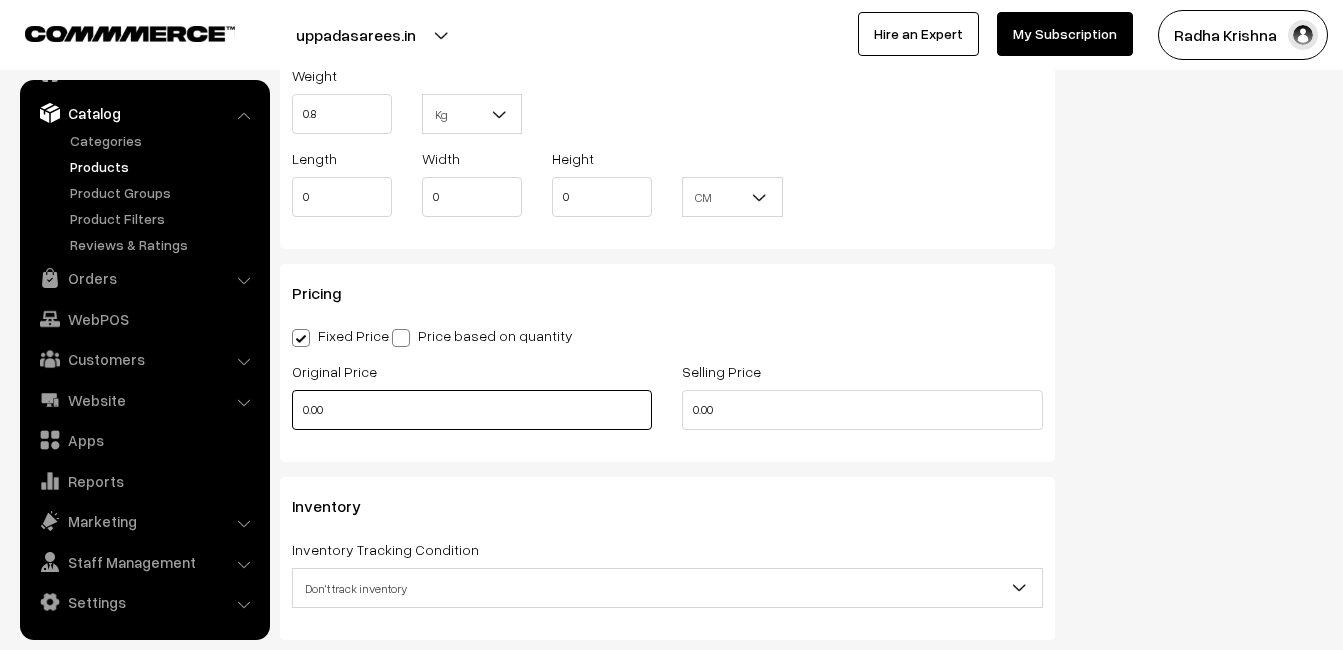 type on "0.80" 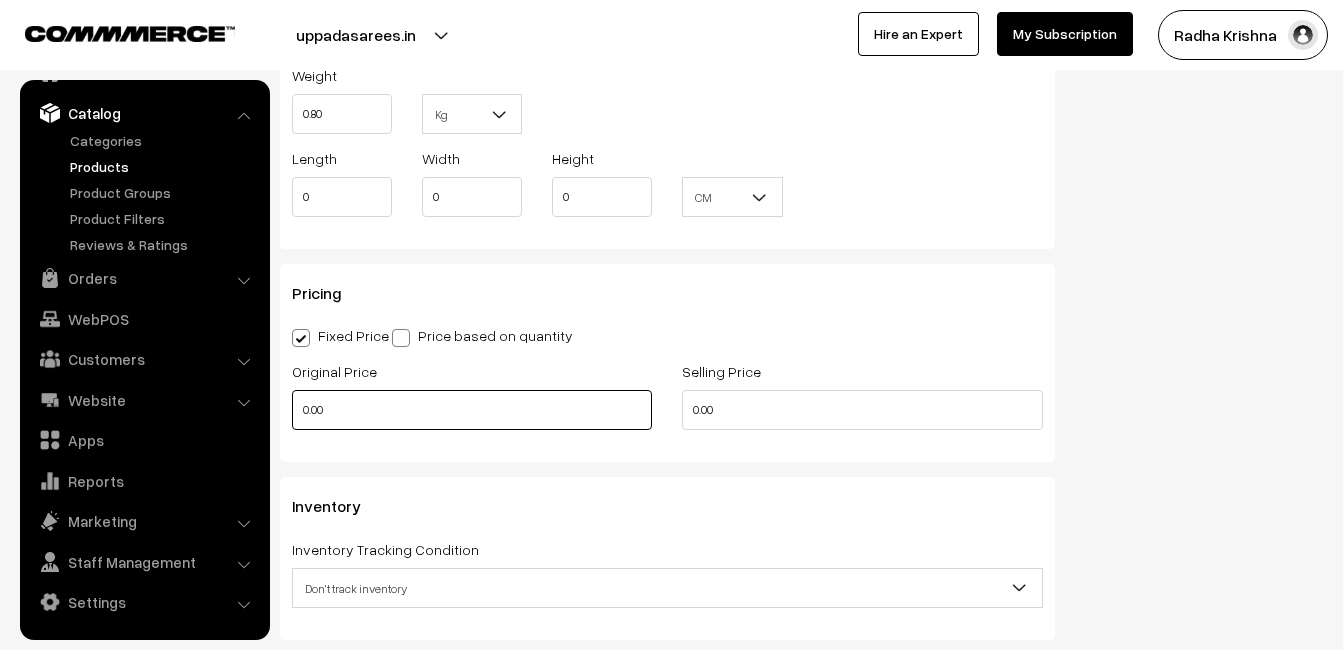 click on "0.00" at bounding box center (472, 410) 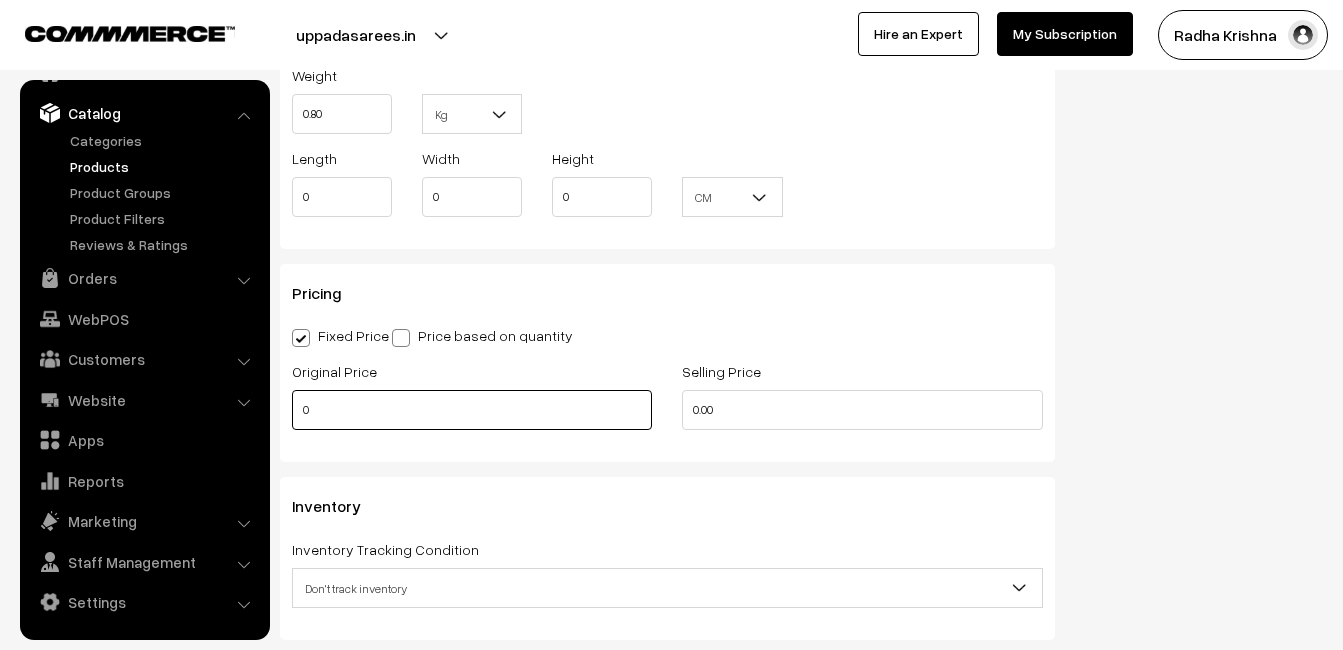 click on "0" at bounding box center [472, 410] 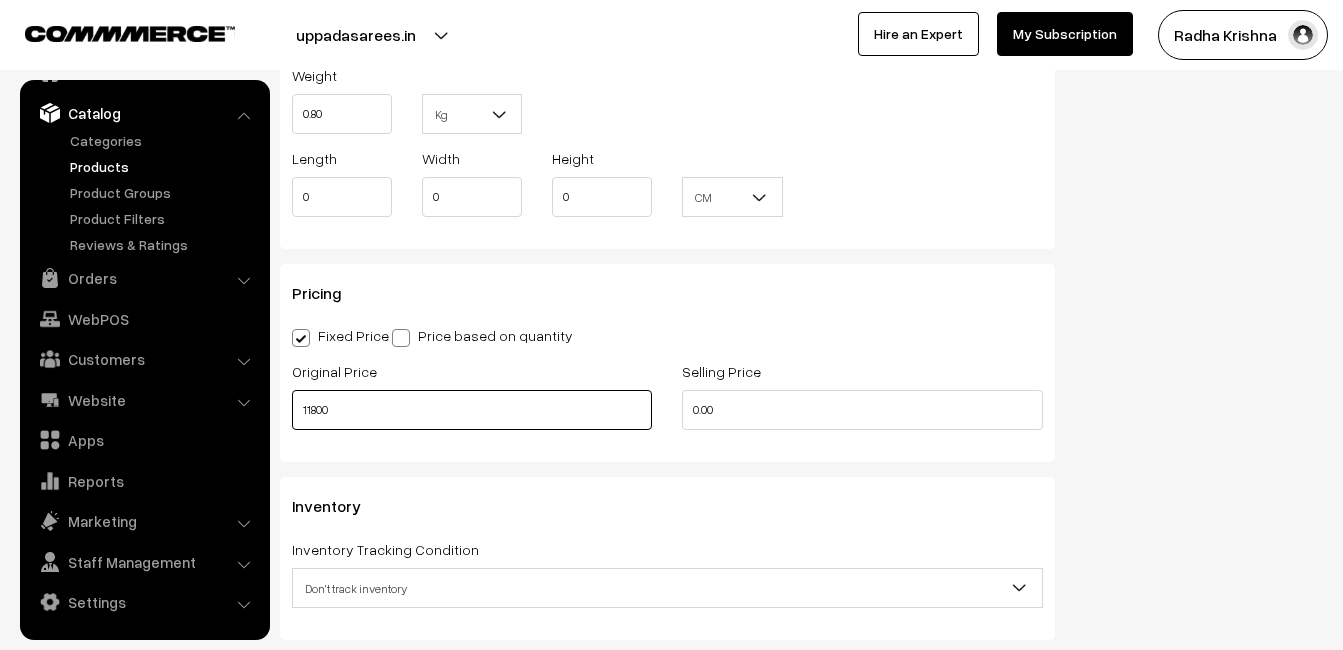 type on "11800" 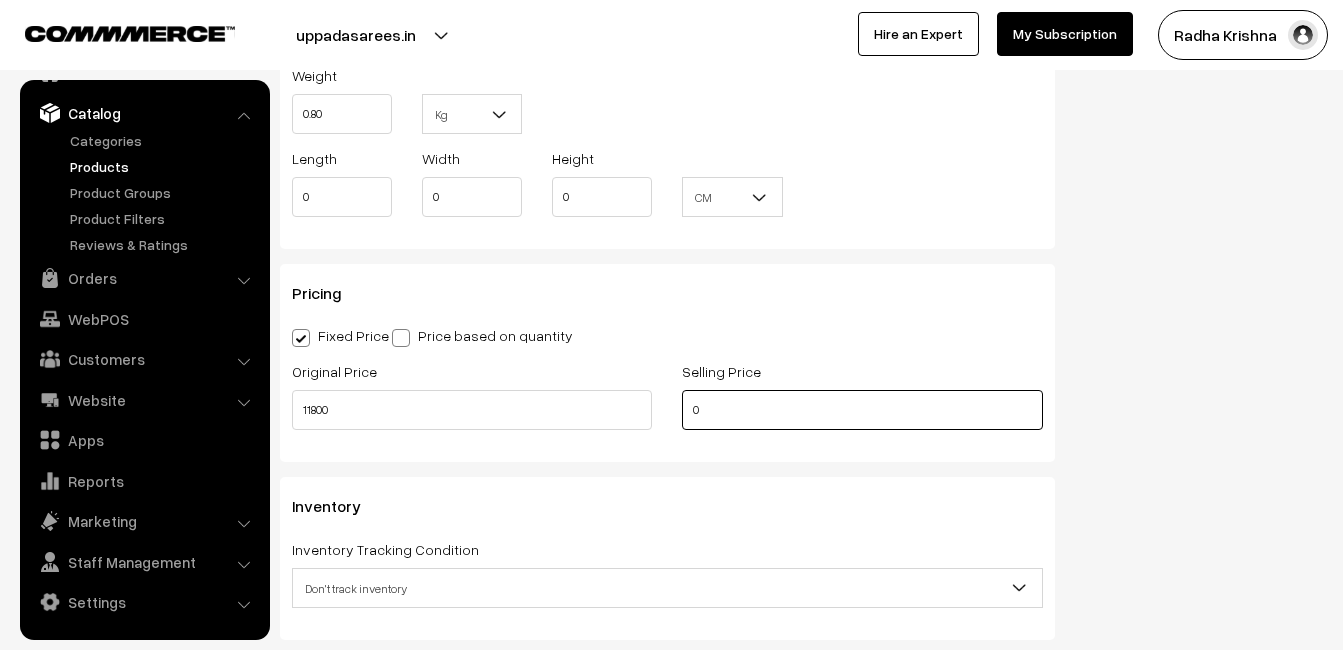 click on "0" at bounding box center [862, 410] 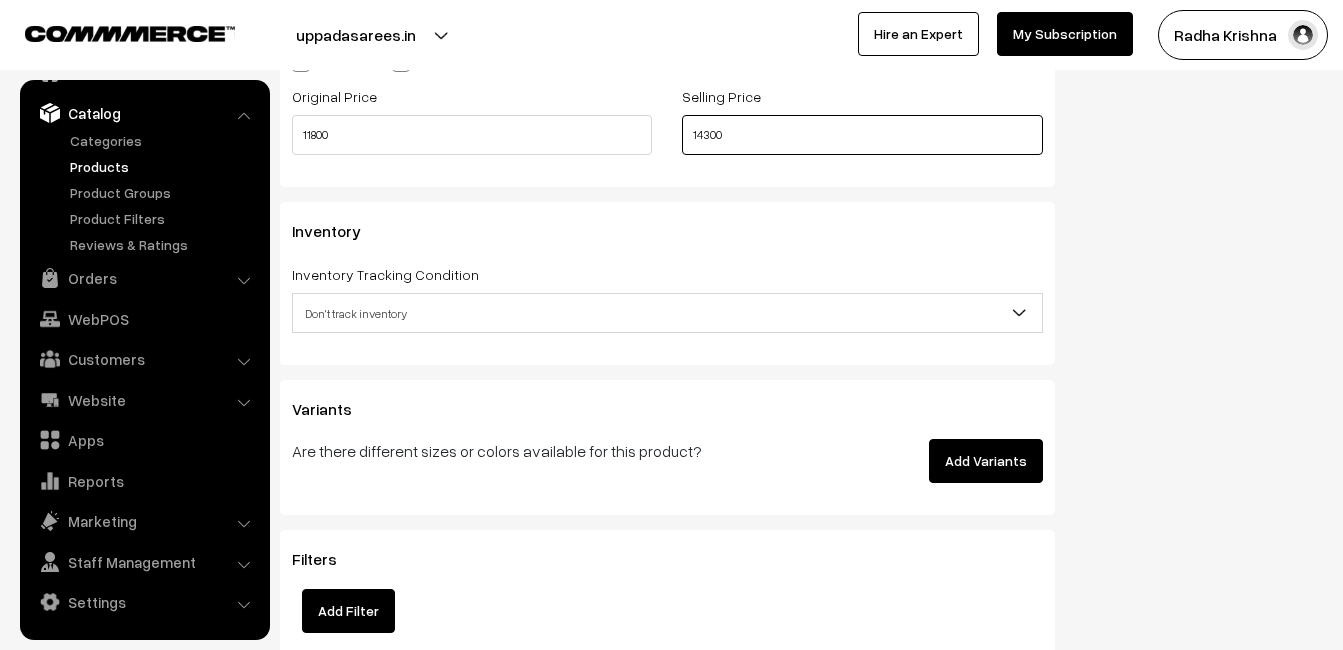 scroll, scrollTop: 1900, scrollLeft: 0, axis: vertical 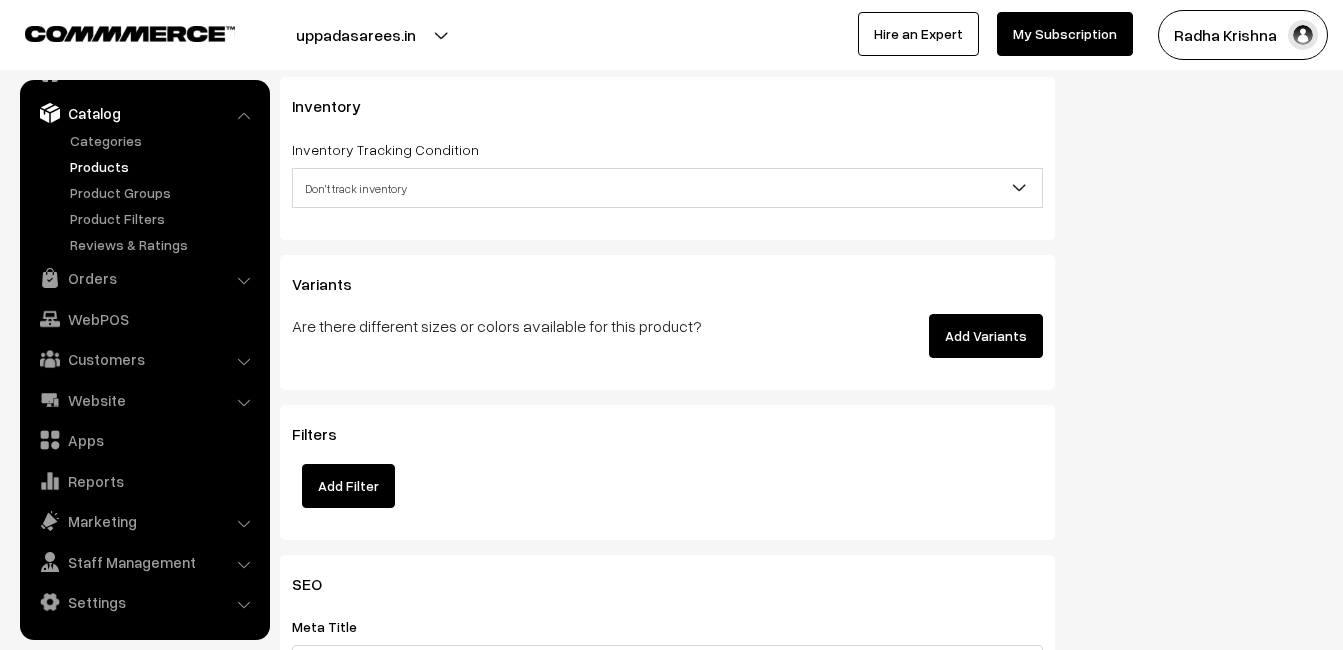 type on "14300" 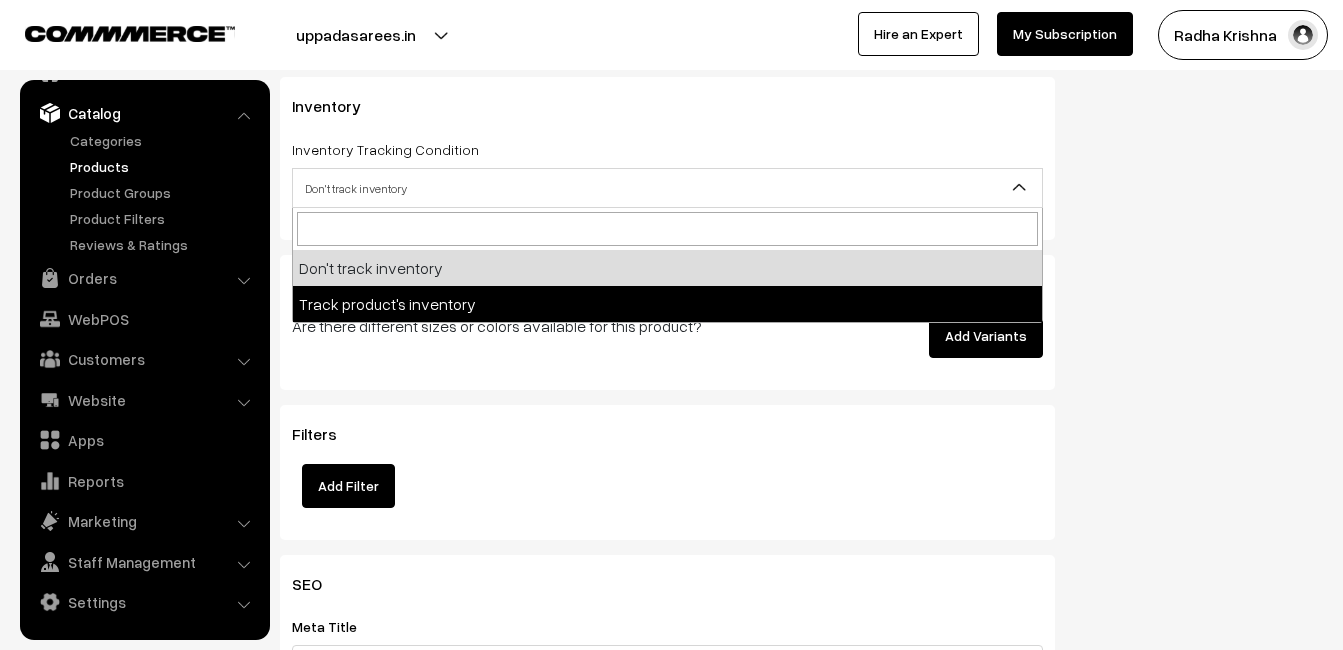 select on "2" 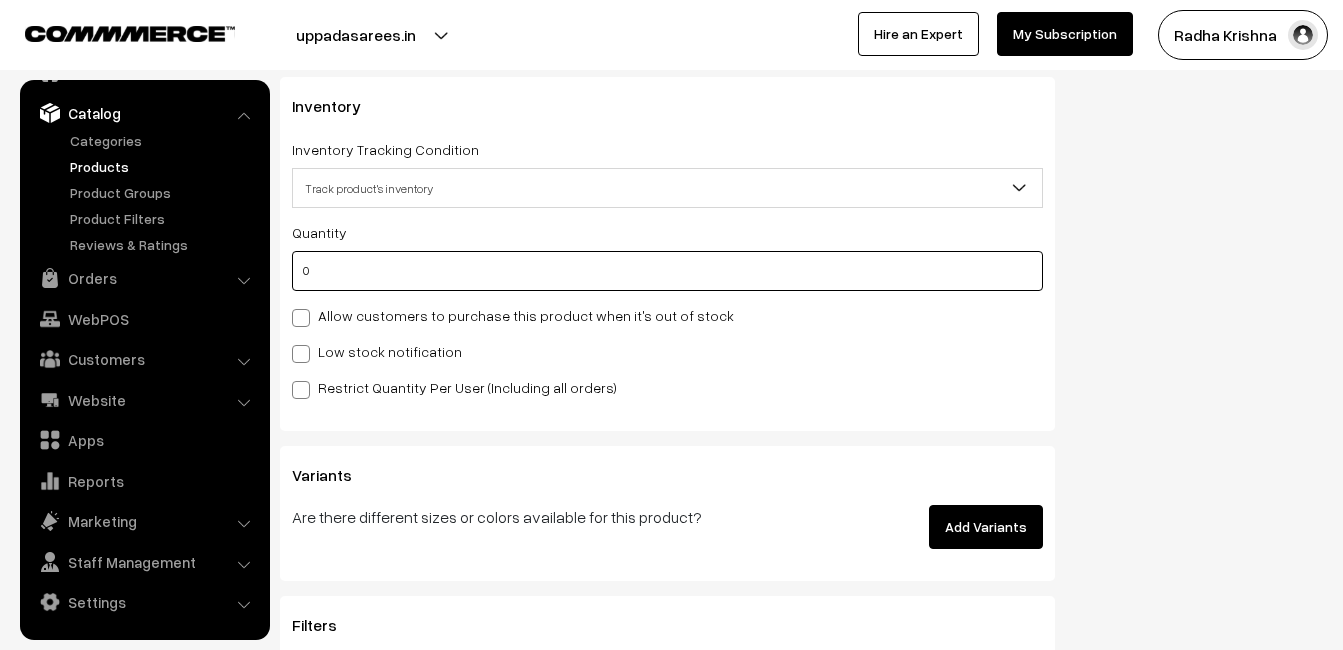 click on "0" at bounding box center [667, 271] 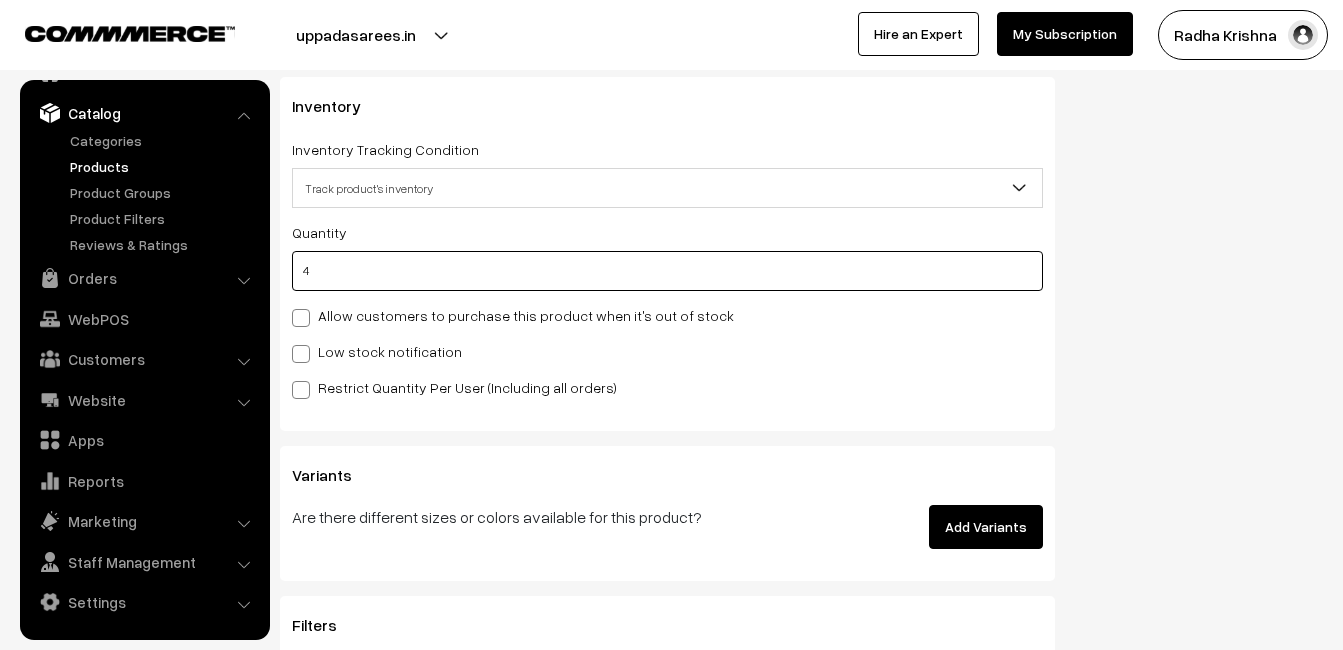 type on "4" 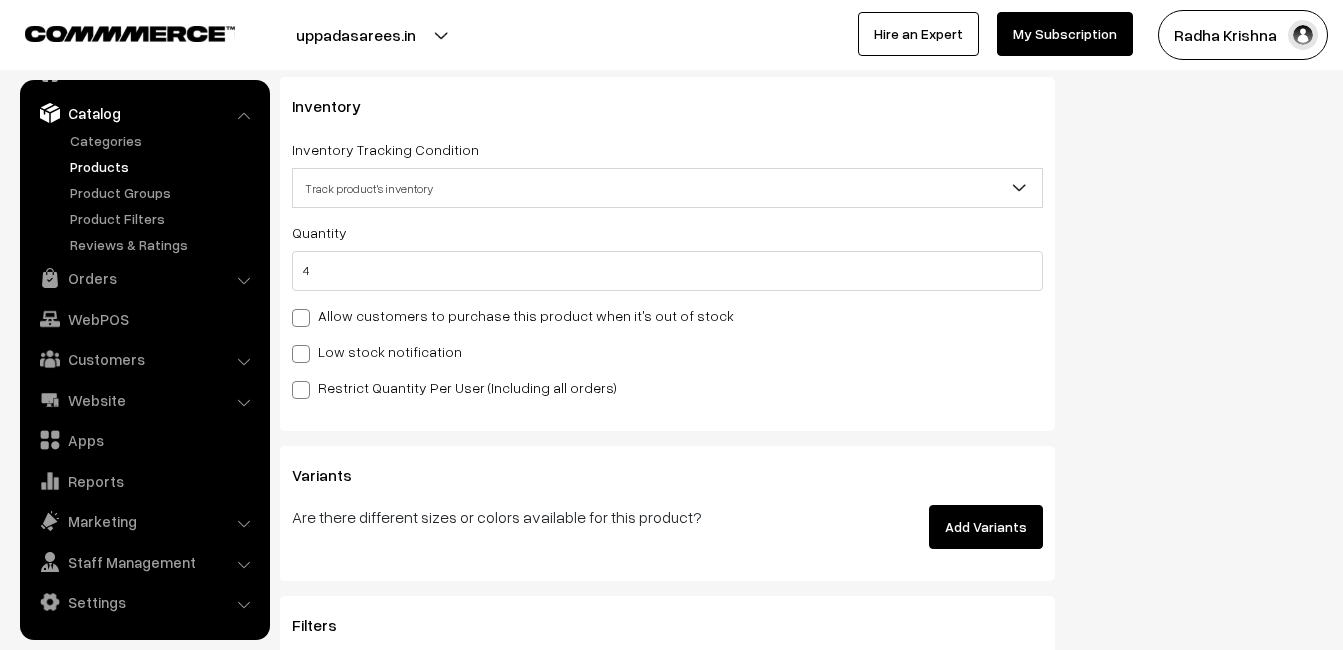 click on "Low stock notification" at bounding box center [377, 351] 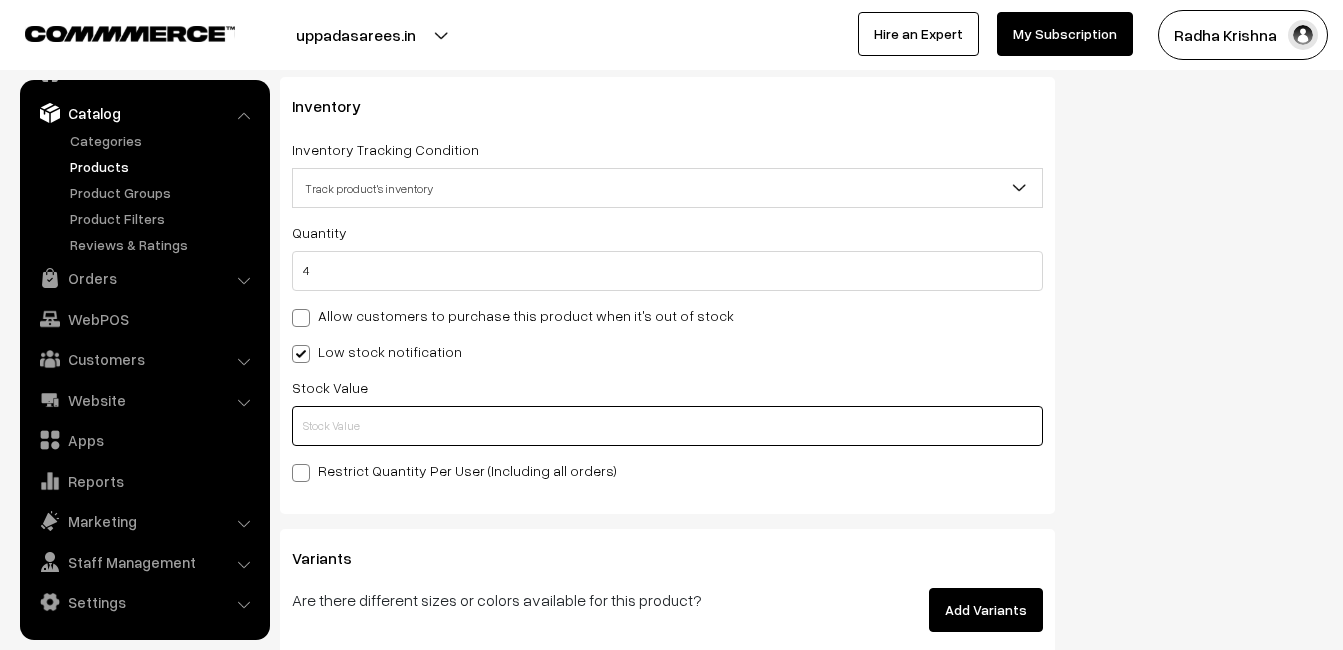click at bounding box center (667, 426) 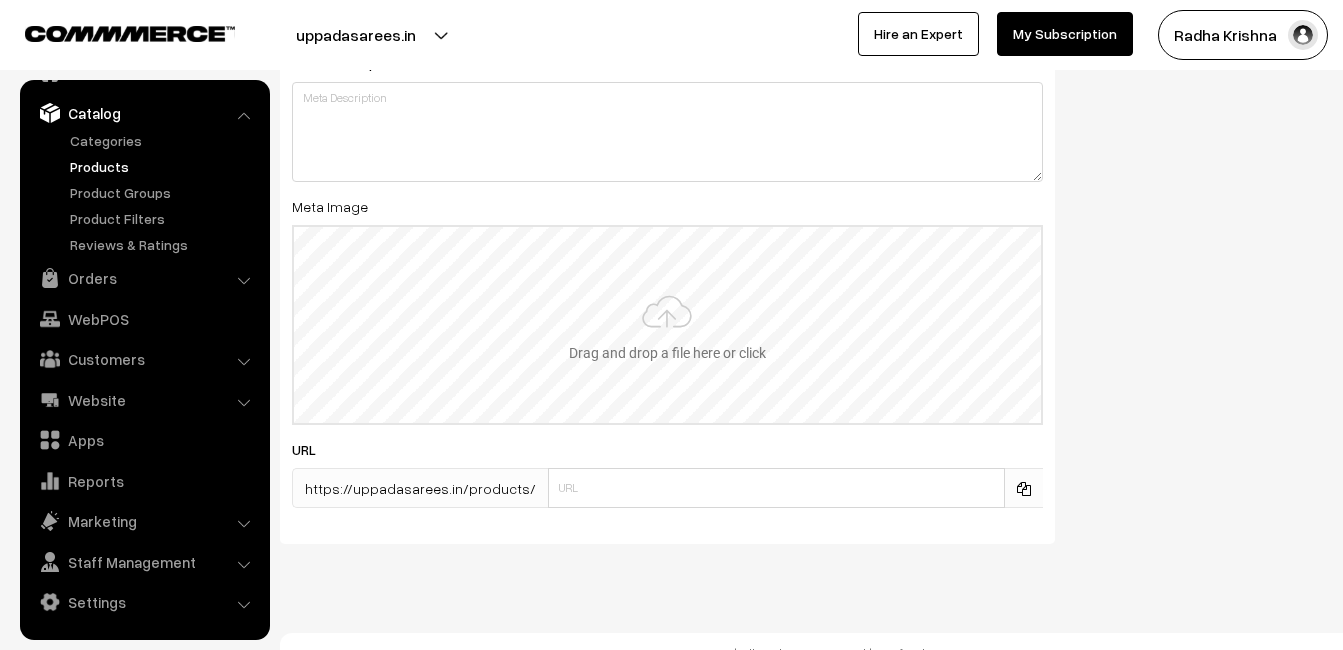 scroll, scrollTop: 2968, scrollLeft: 0, axis: vertical 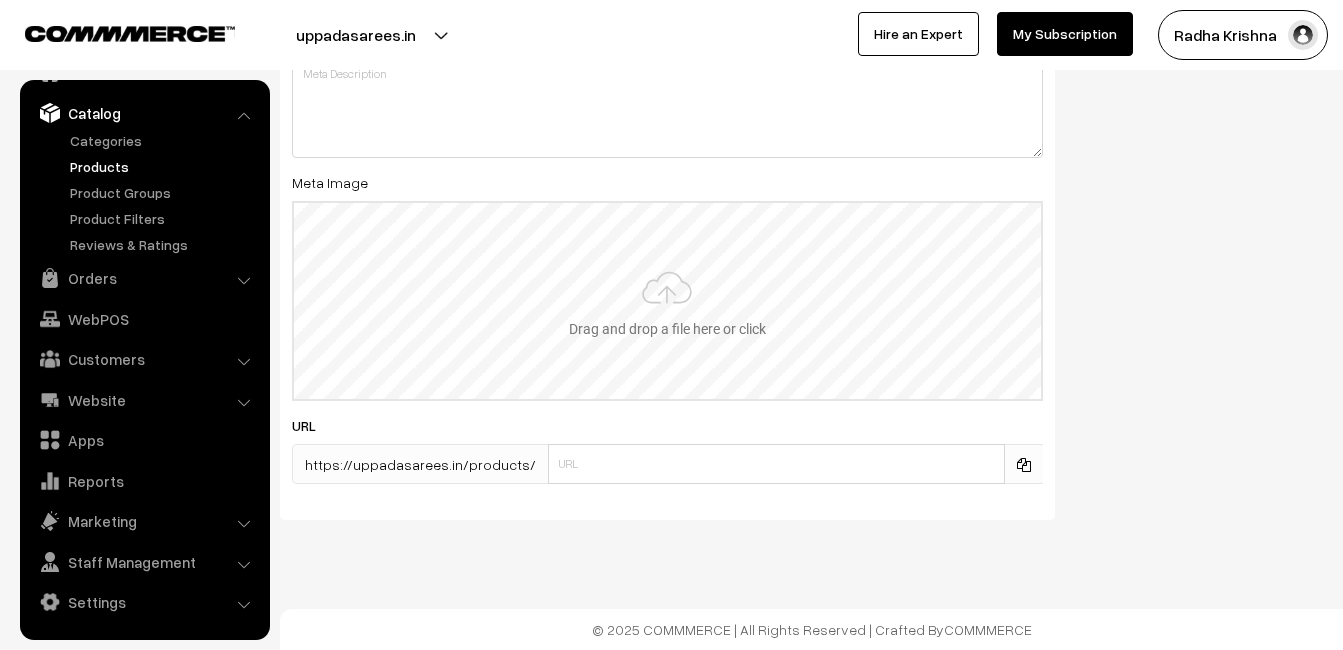 type on "2" 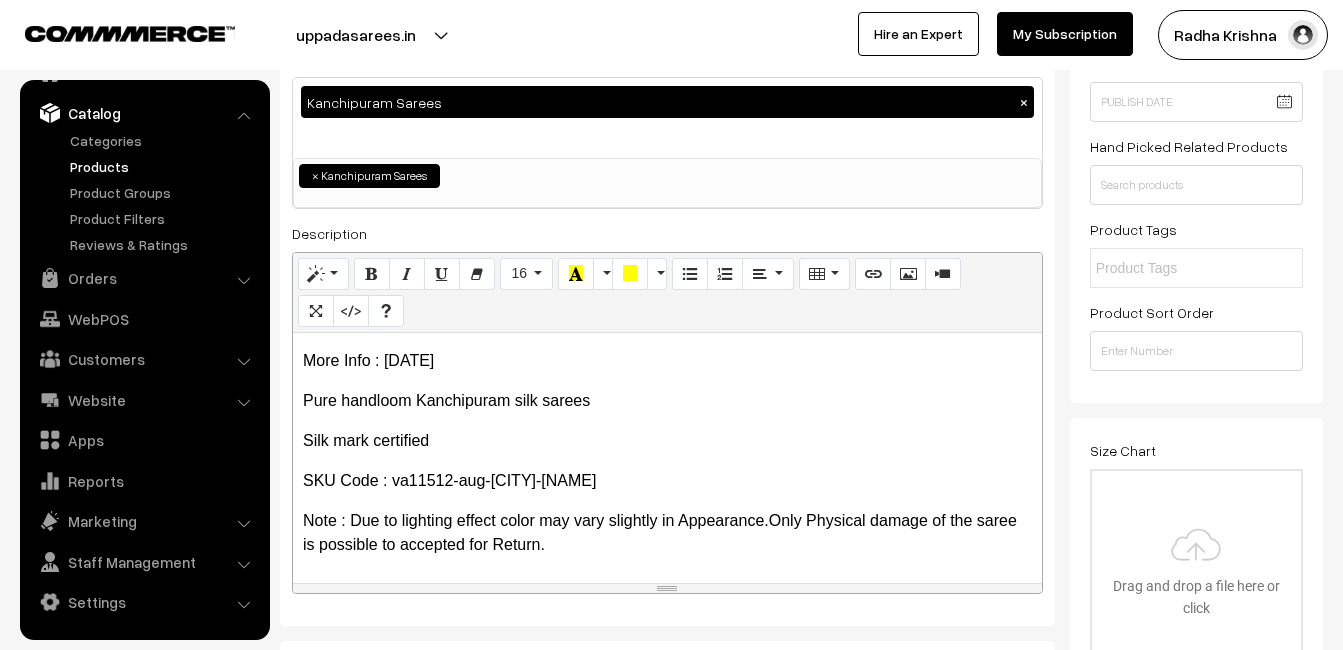 scroll, scrollTop: 0, scrollLeft: 0, axis: both 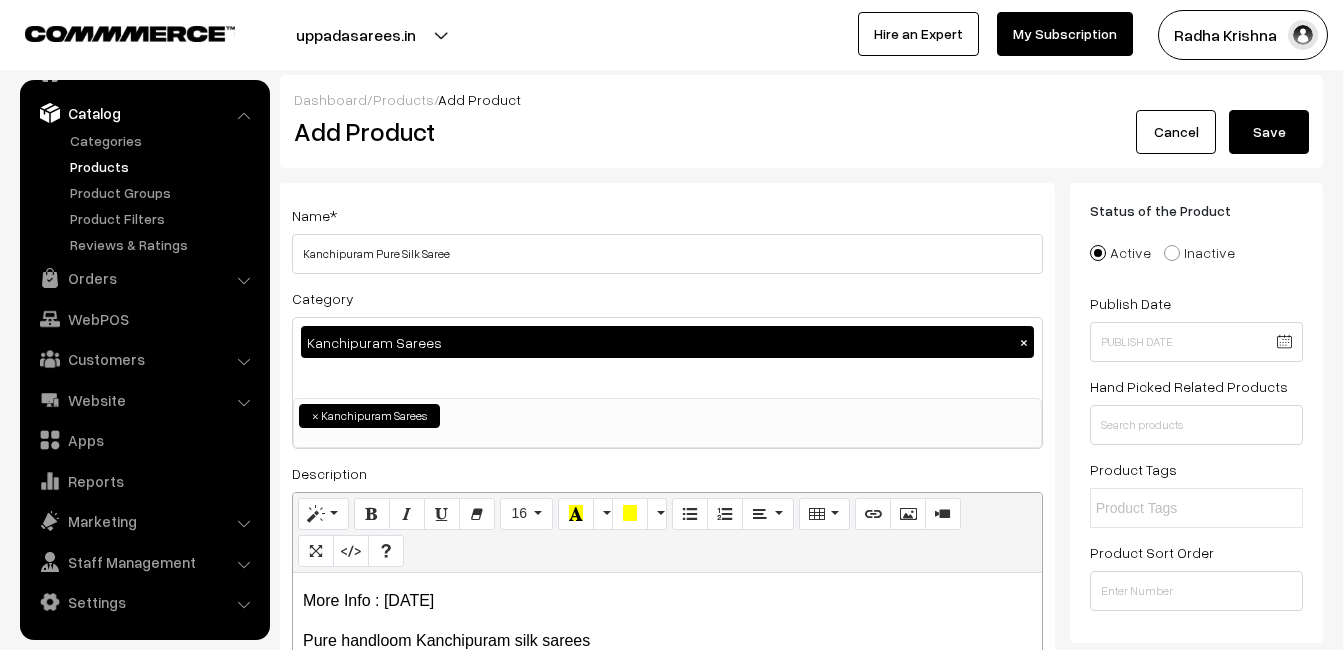 click on "Save" at bounding box center [1269, 132] 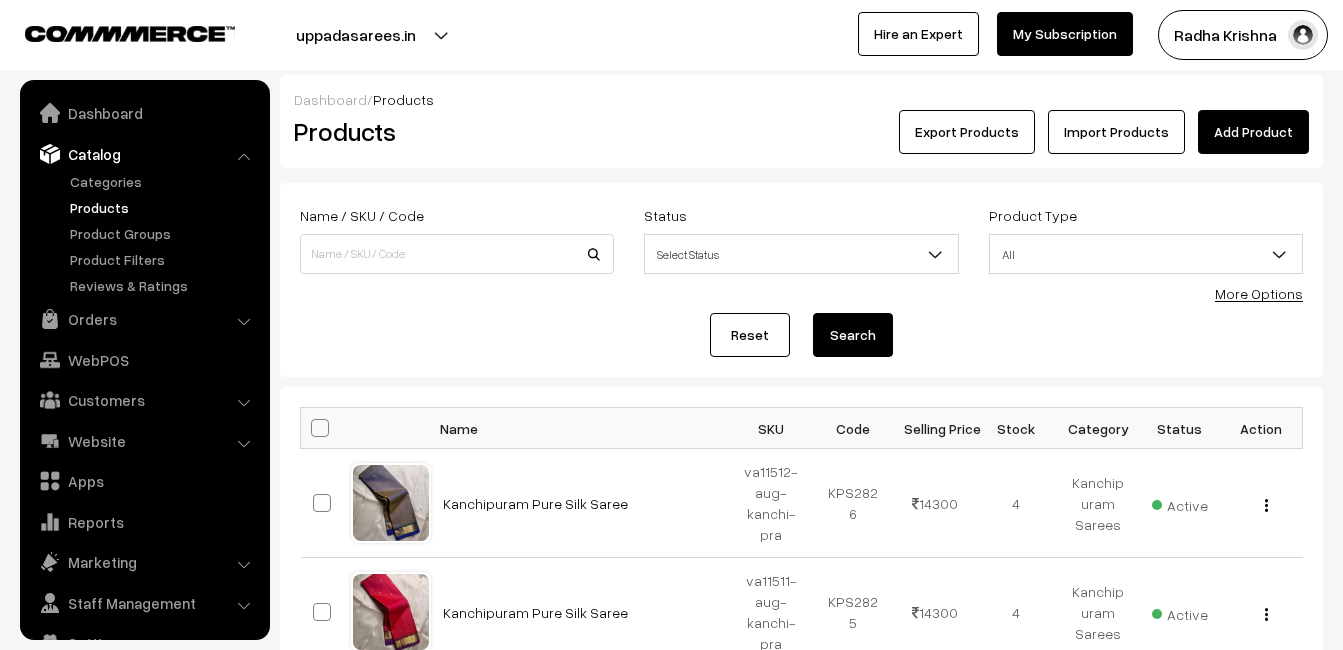 scroll, scrollTop: 0, scrollLeft: 0, axis: both 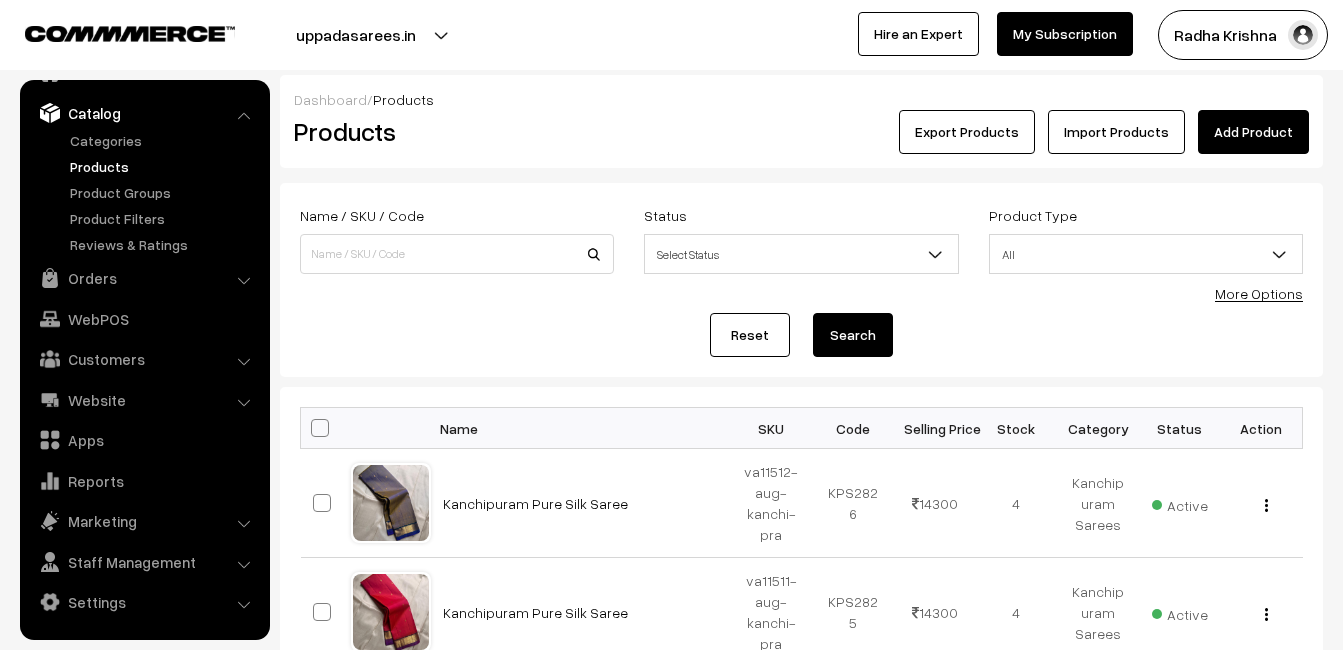click on "Products" at bounding box center [453, 132] 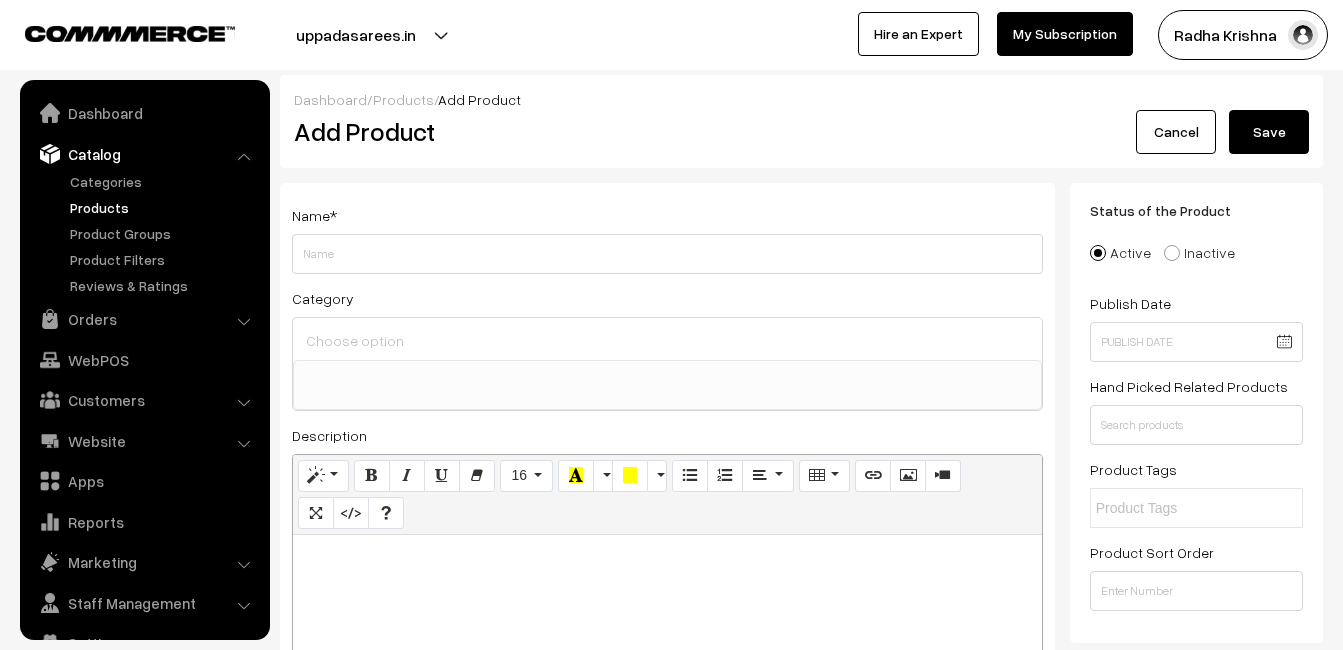 select 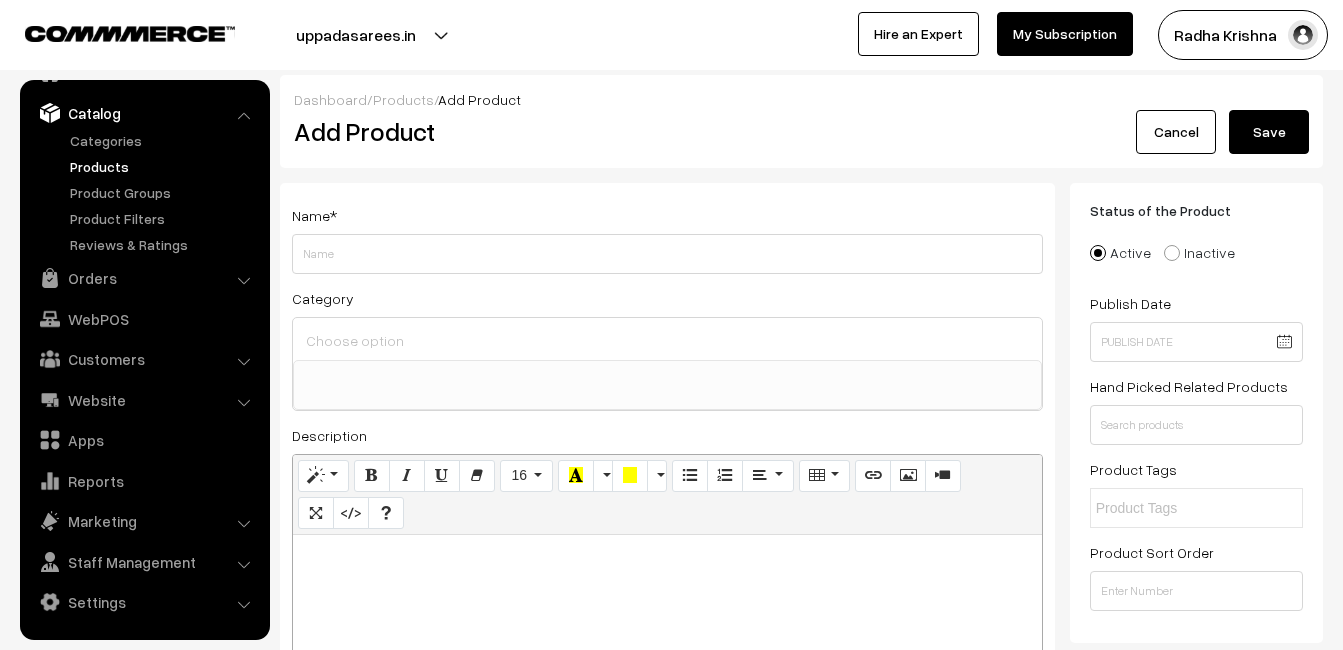 click at bounding box center (667, 660) 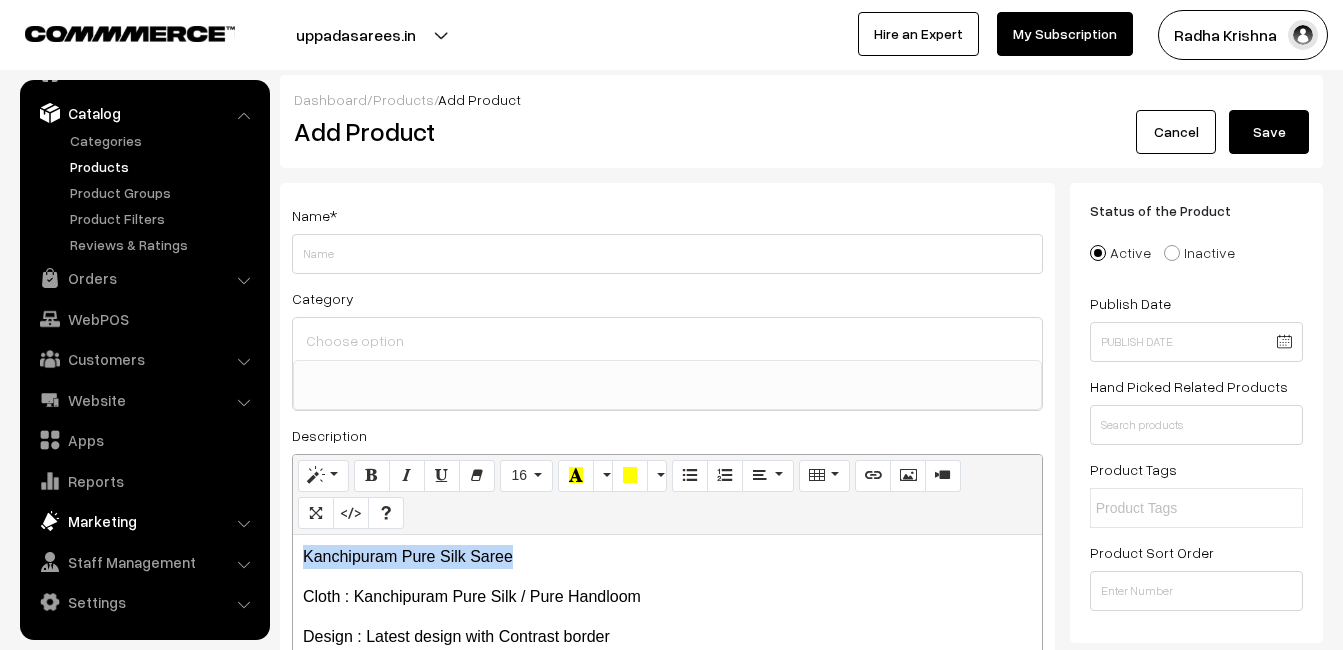 drag, startPoint x: 563, startPoint y: 548, endPoint x: 256, endPoint y: 533, distance: 307.36624 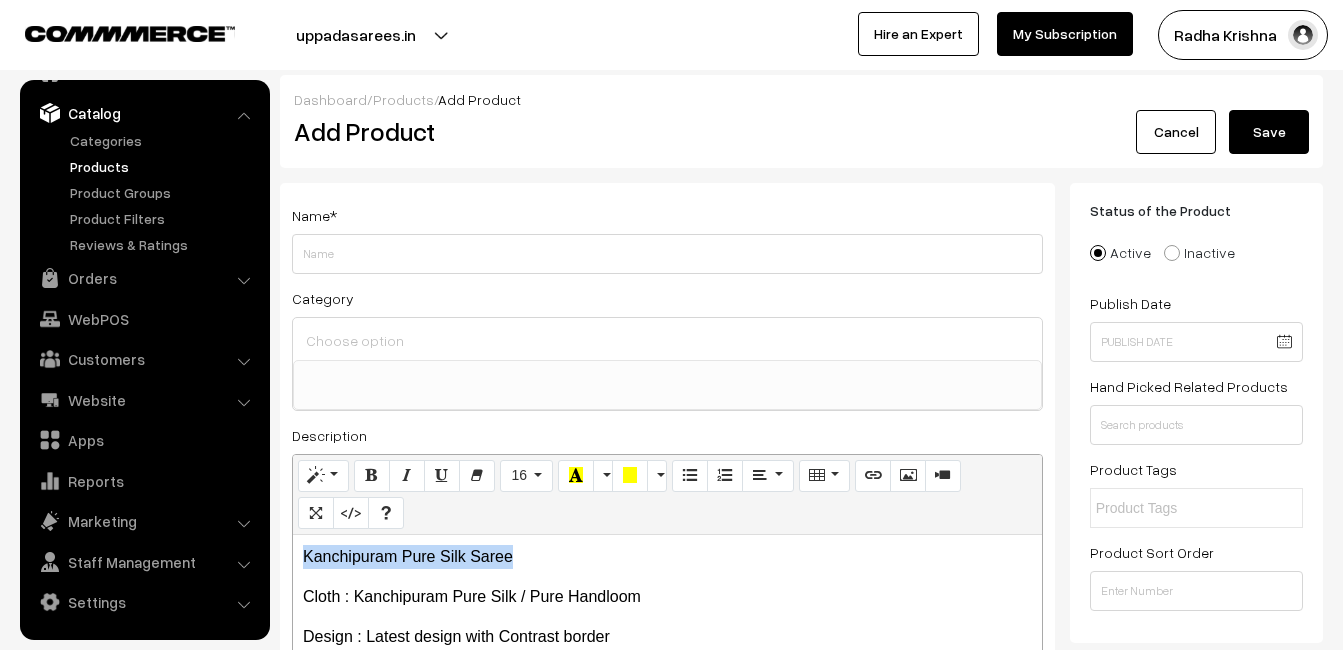 copy on "Kanchipuram Pure Silk Saree" 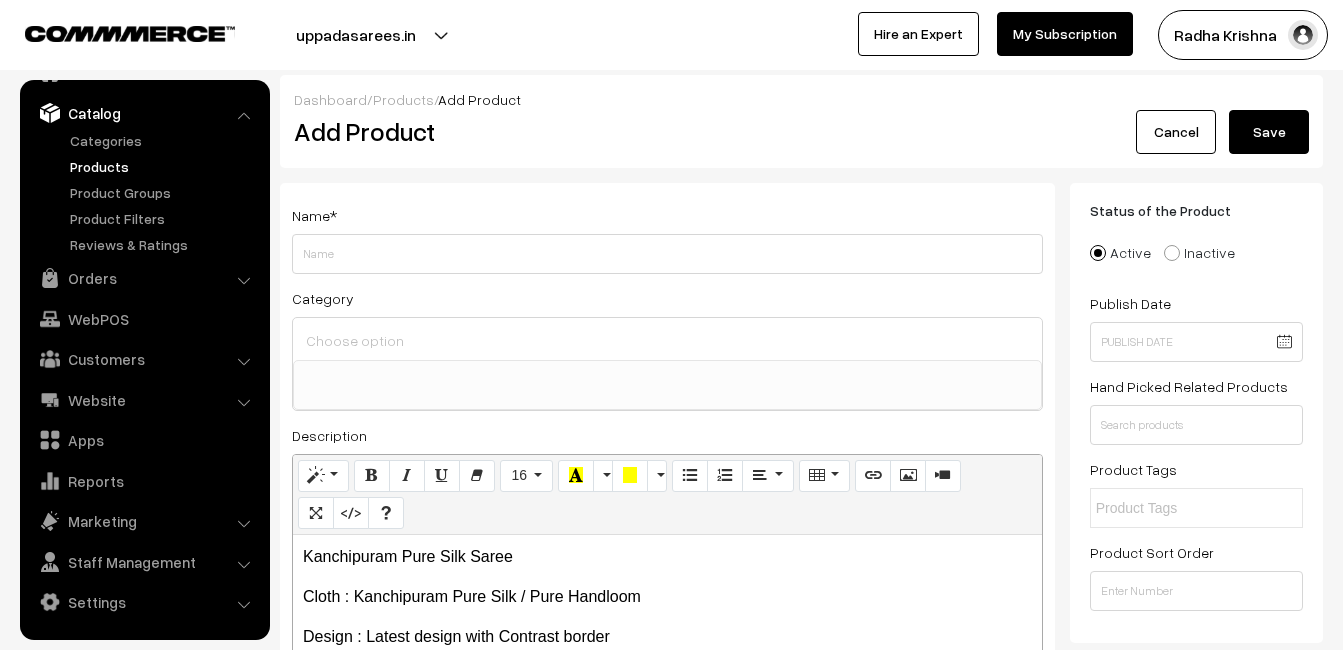 click on "Name  *" at bounding box center (667, 238) 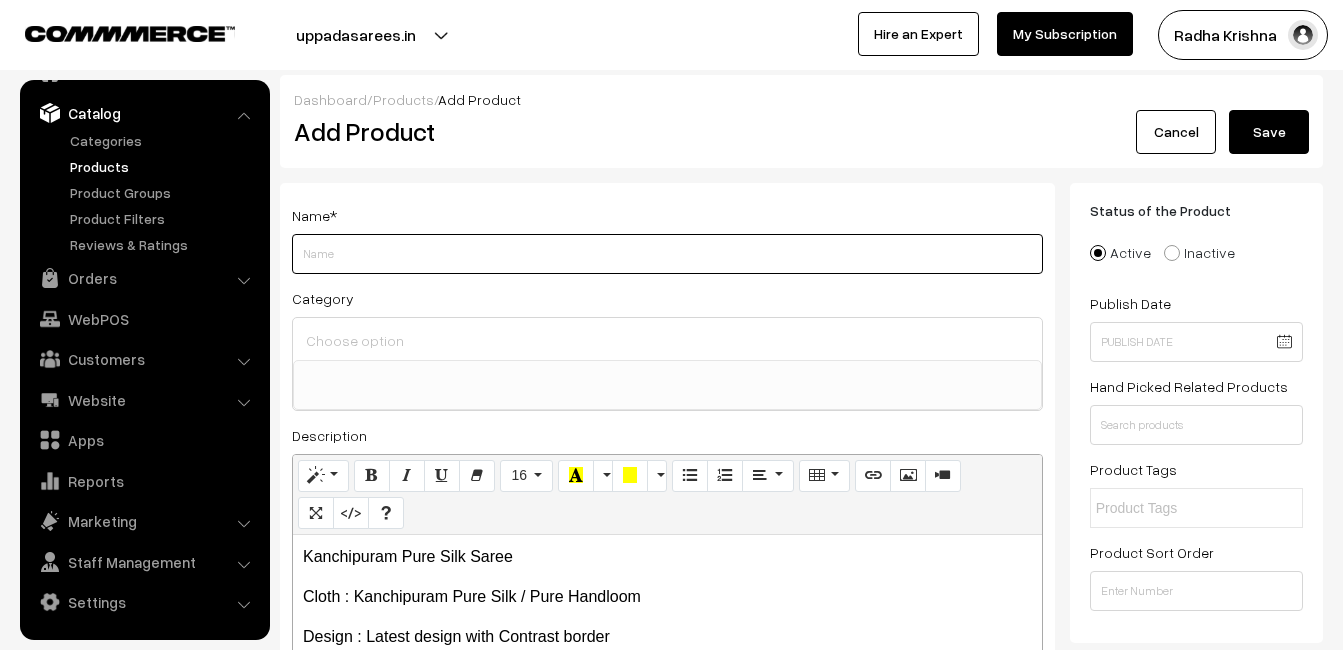click on "Weight" at bounding box center [667, 254] 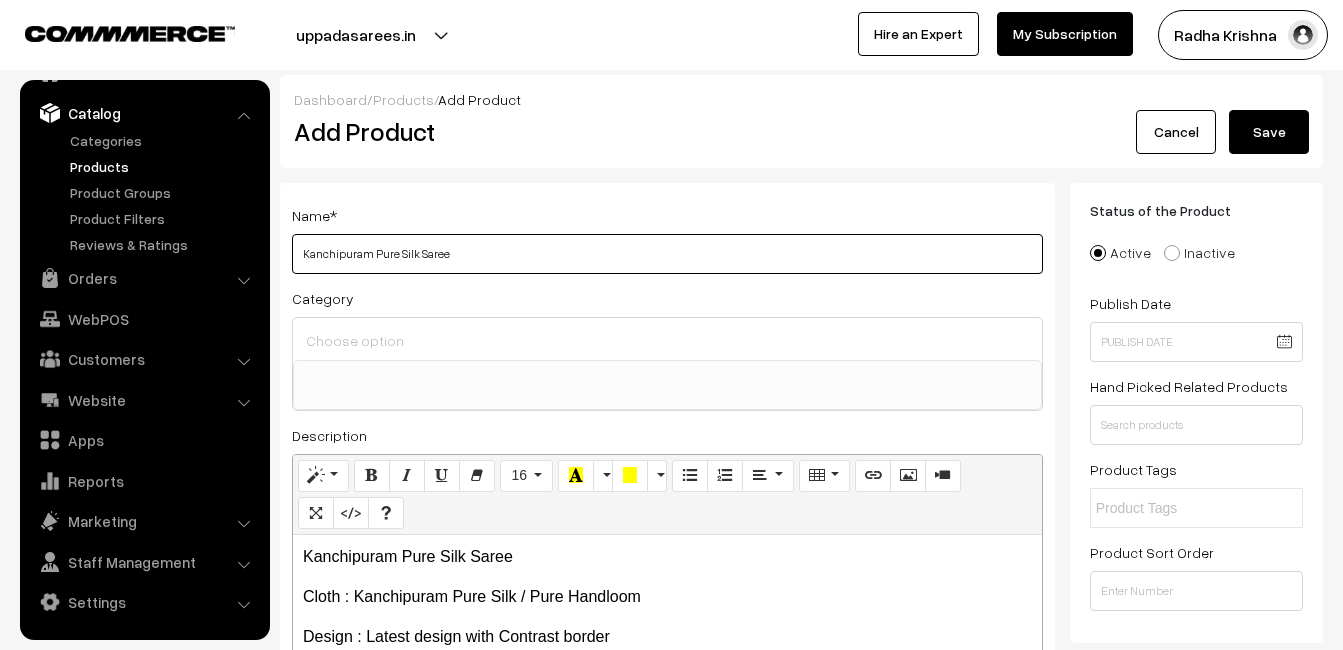 type on "Kanchipuram Pure Silk Saree" 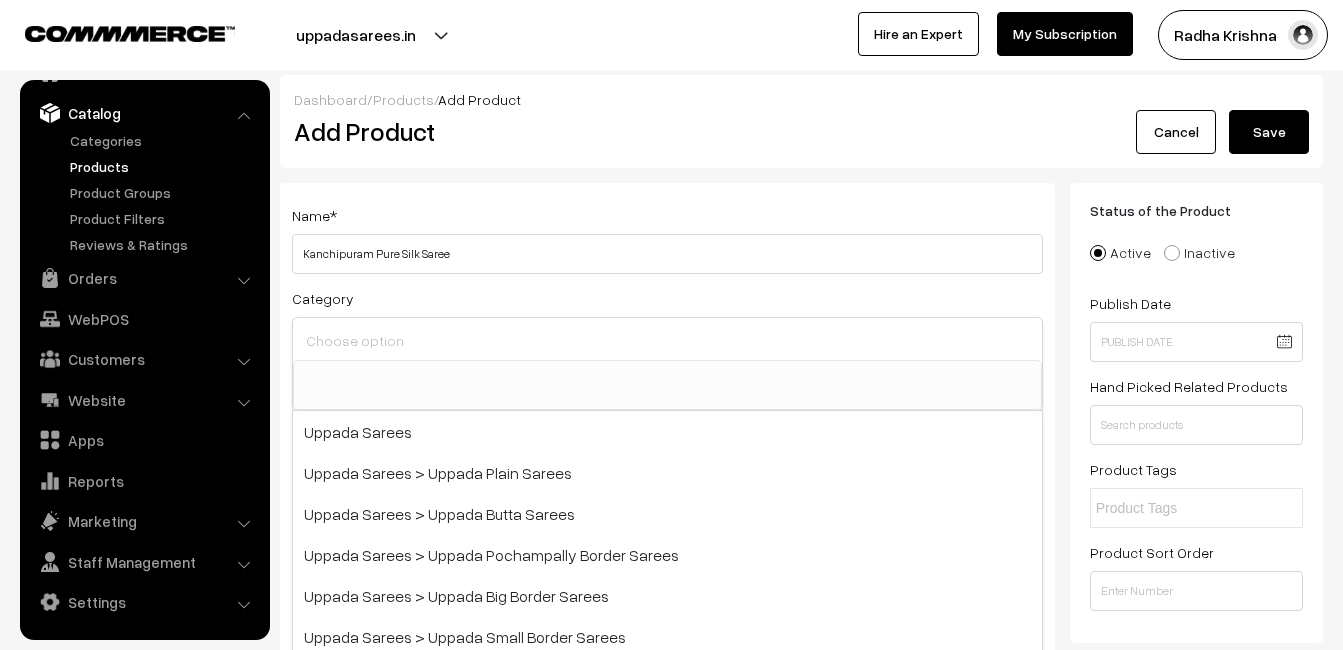 click at bounding box center [667, 340] 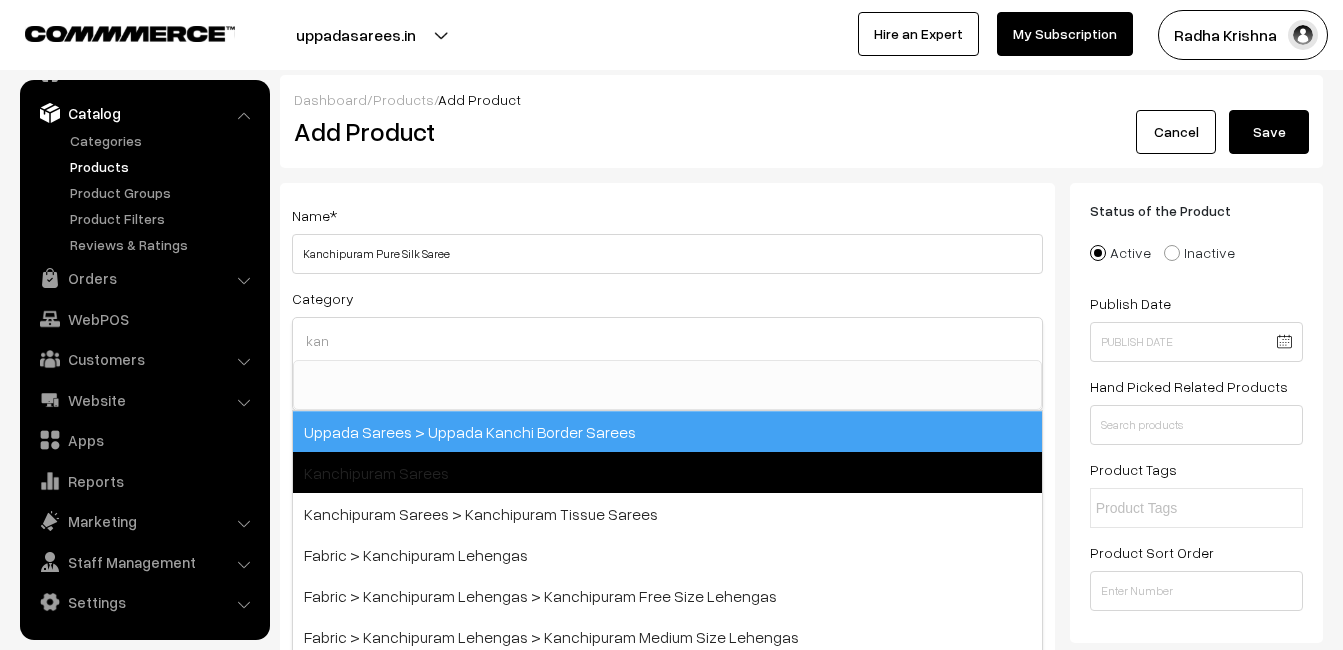 type on "kan" 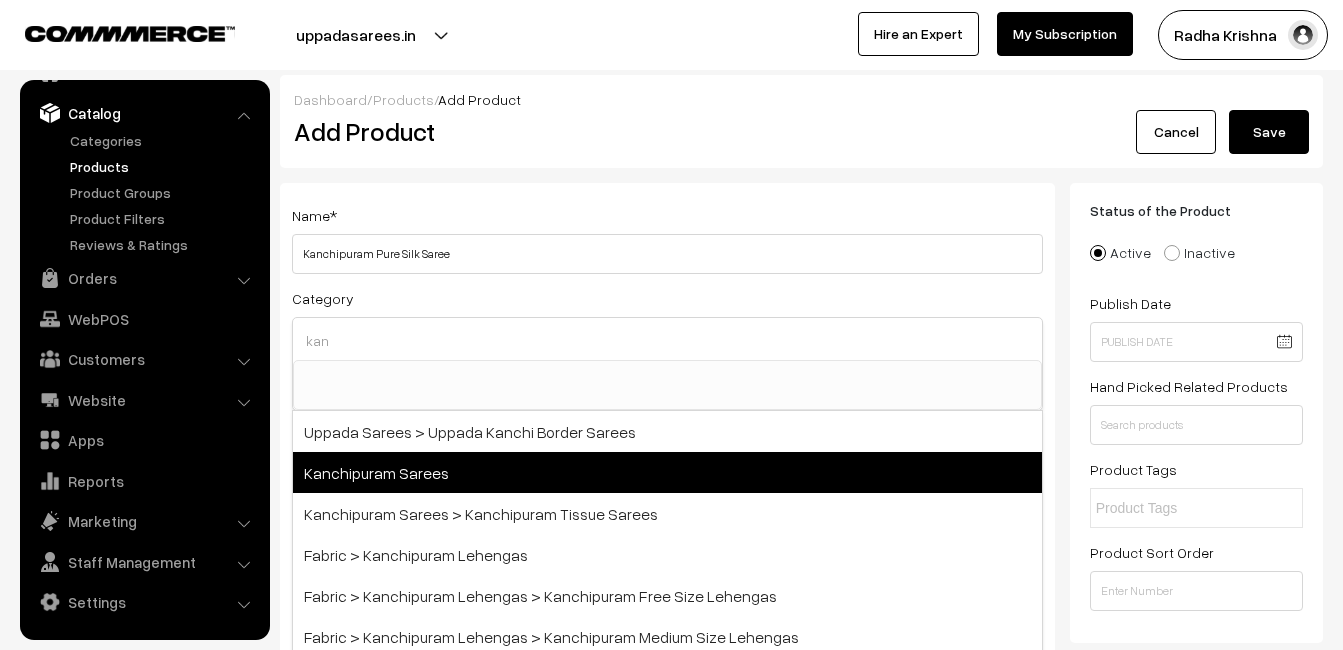 click on "Kanchipuram Sarees" at bounding box center [667, 472] 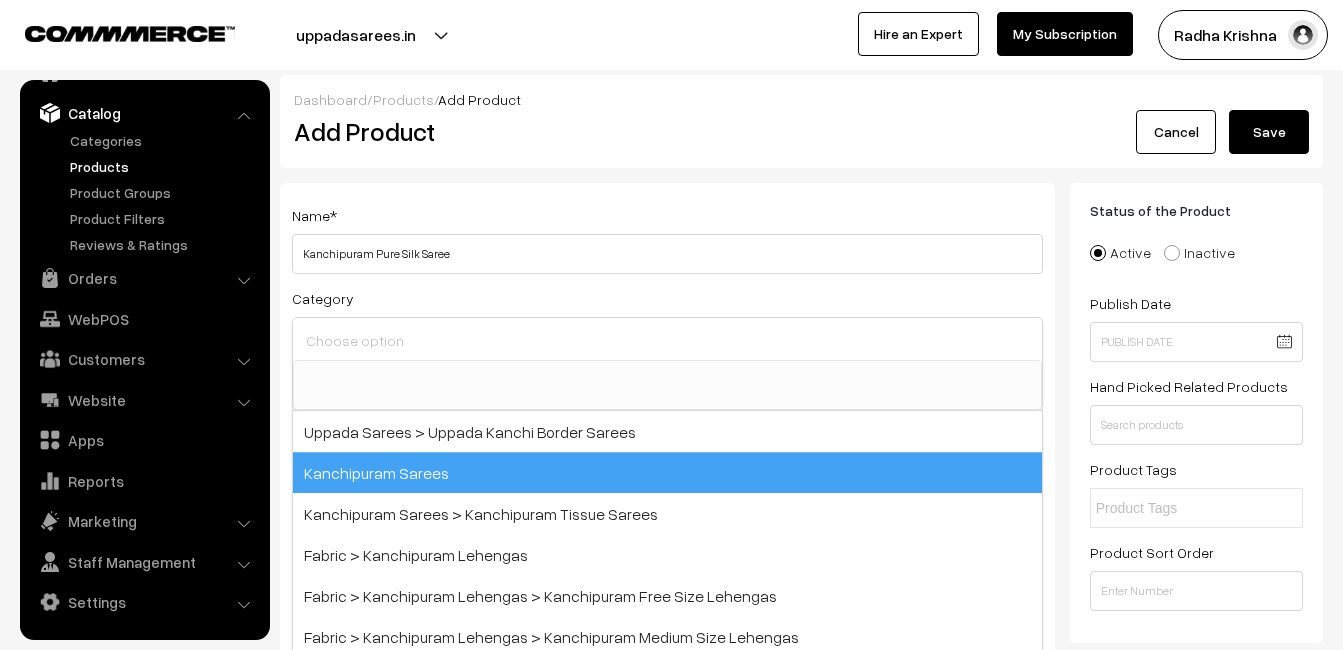 scroll, scrollTop: 340, scrollLeft: 0, axis: vertical 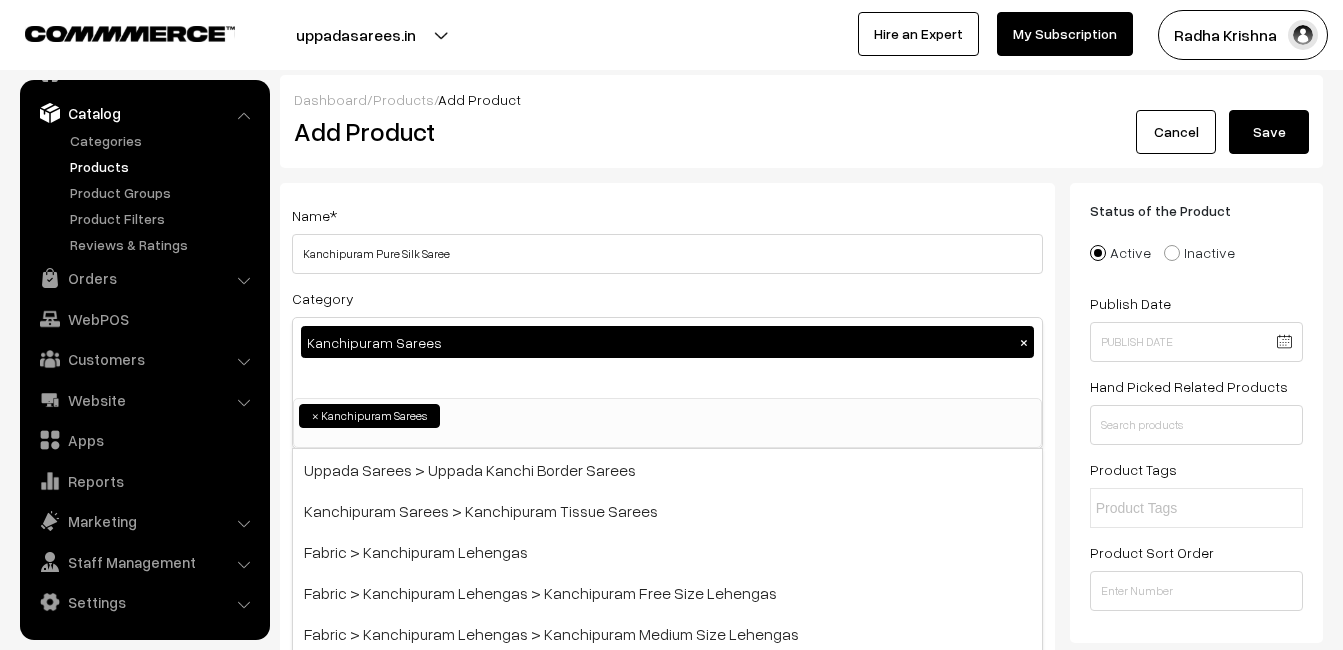click on "Dashboard  /  Products  /  Add Product
Add Product
Cancel
Save" at bounding box center (801, 121) 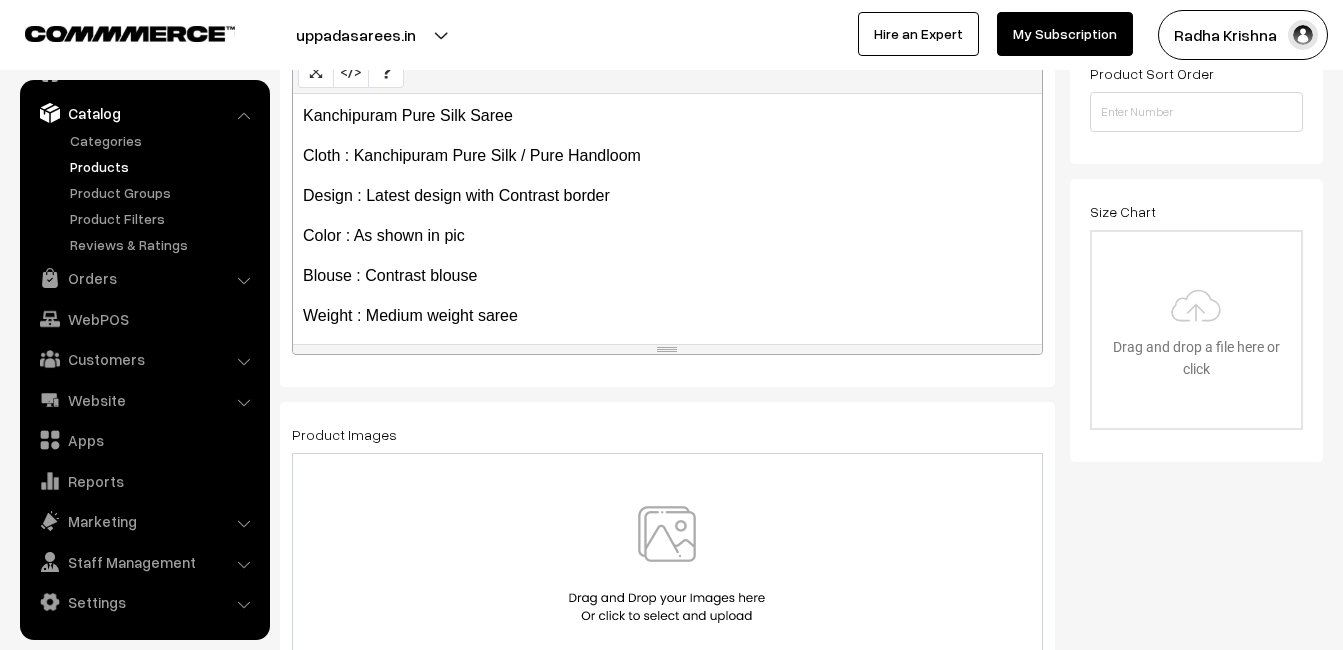 scroll, scrollTop: 500, scrollLeft: 0, axis: vertical 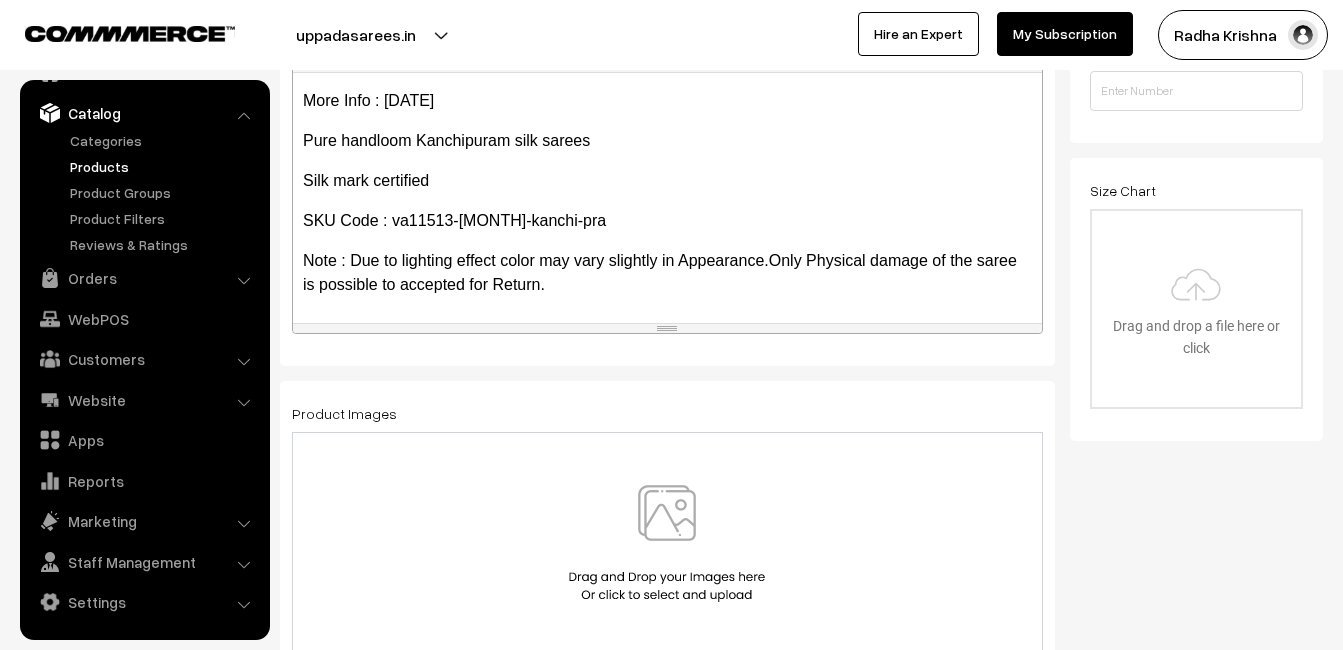click at bounding box center [667, 543] 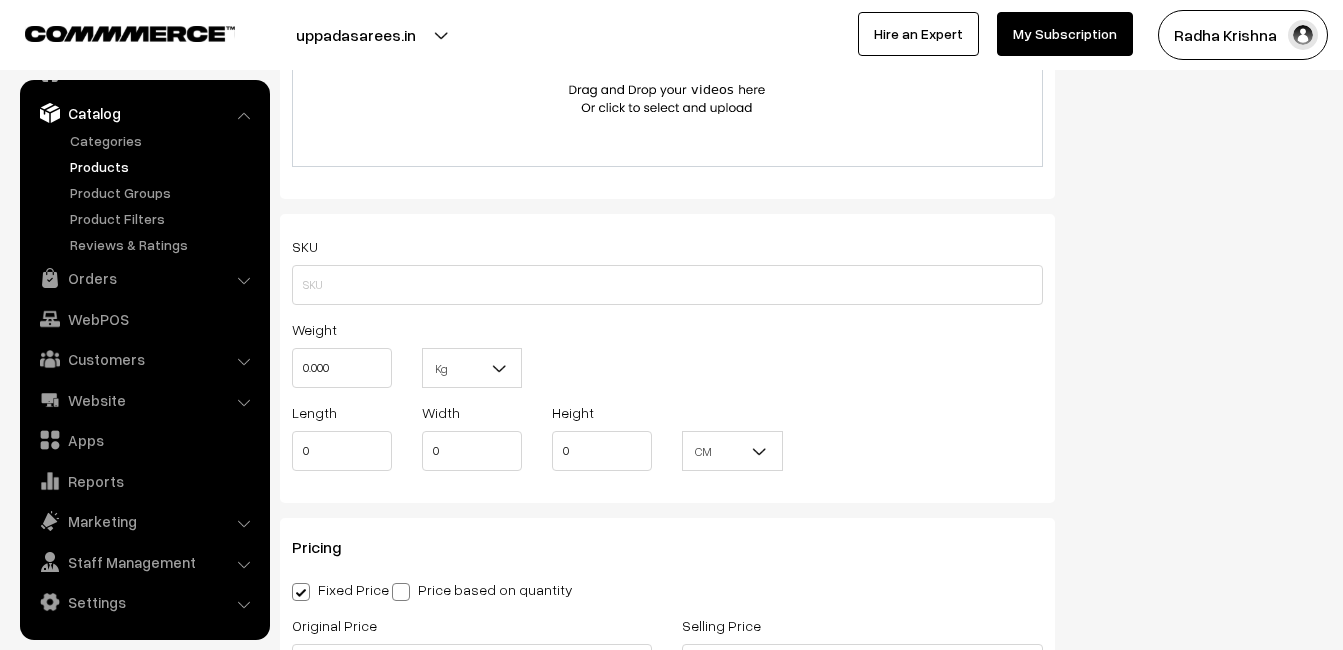scroll, scrollTop: 1300, scrollLeft: 0, axis: vertical 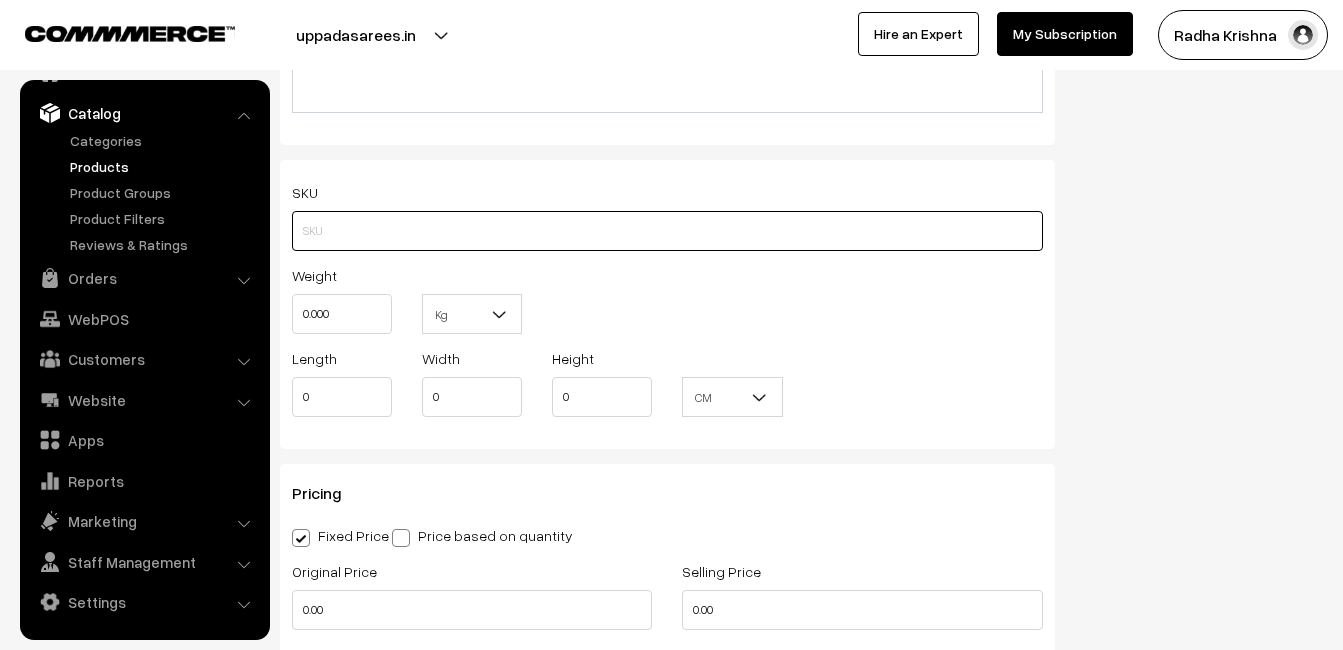 click at bounding box center (667, 231) 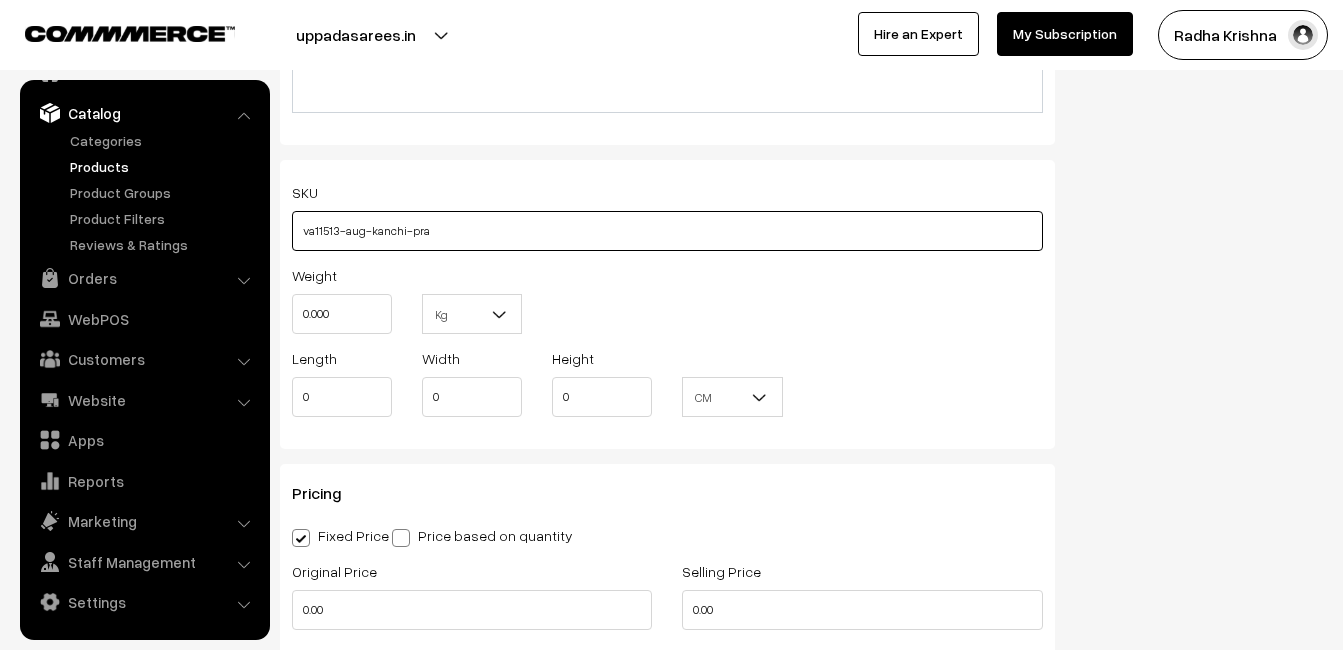 type on "va11513-aug-kanchi-pra" 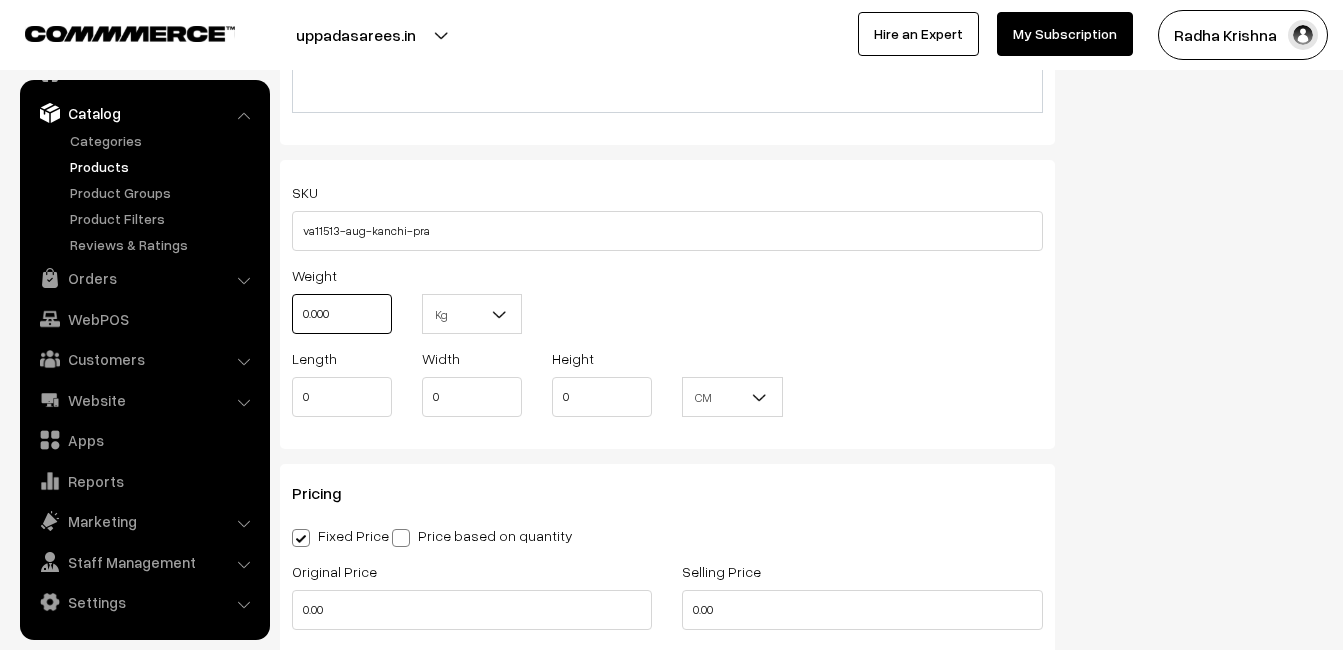 click on "0.000" at bounding box center [342, 314] 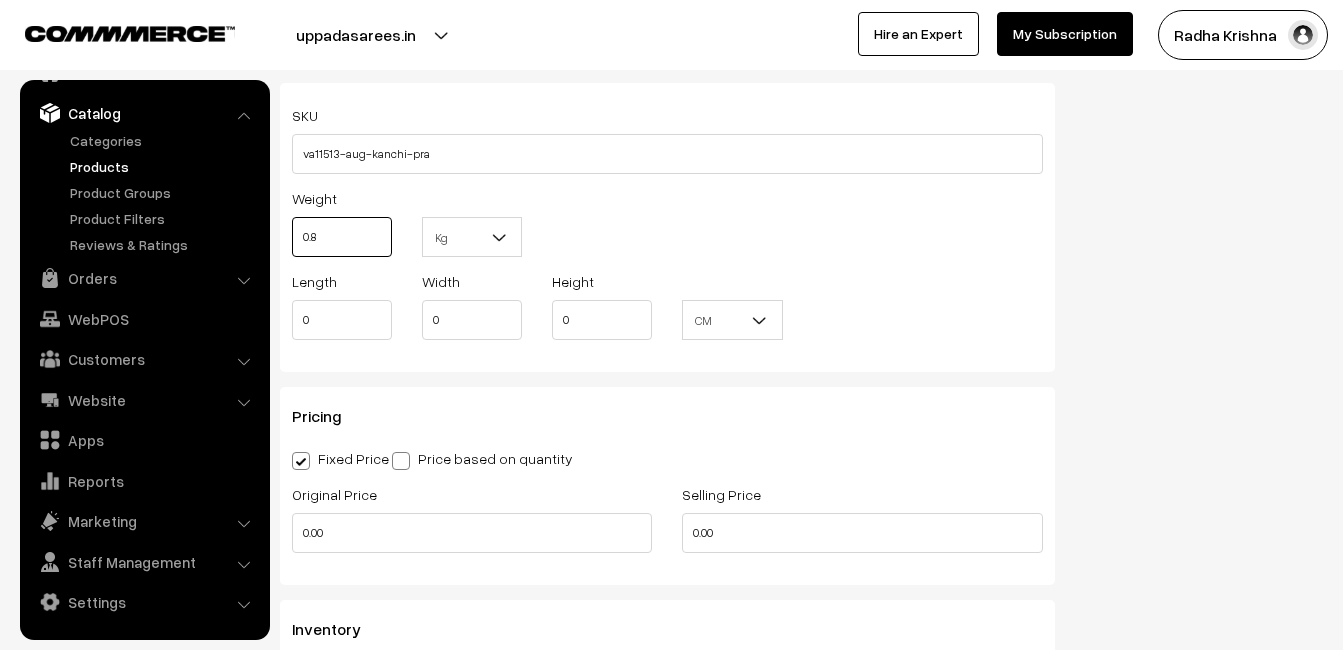 scroll, scrollTop: 1500, scrollLeft: 0, axis: vertical 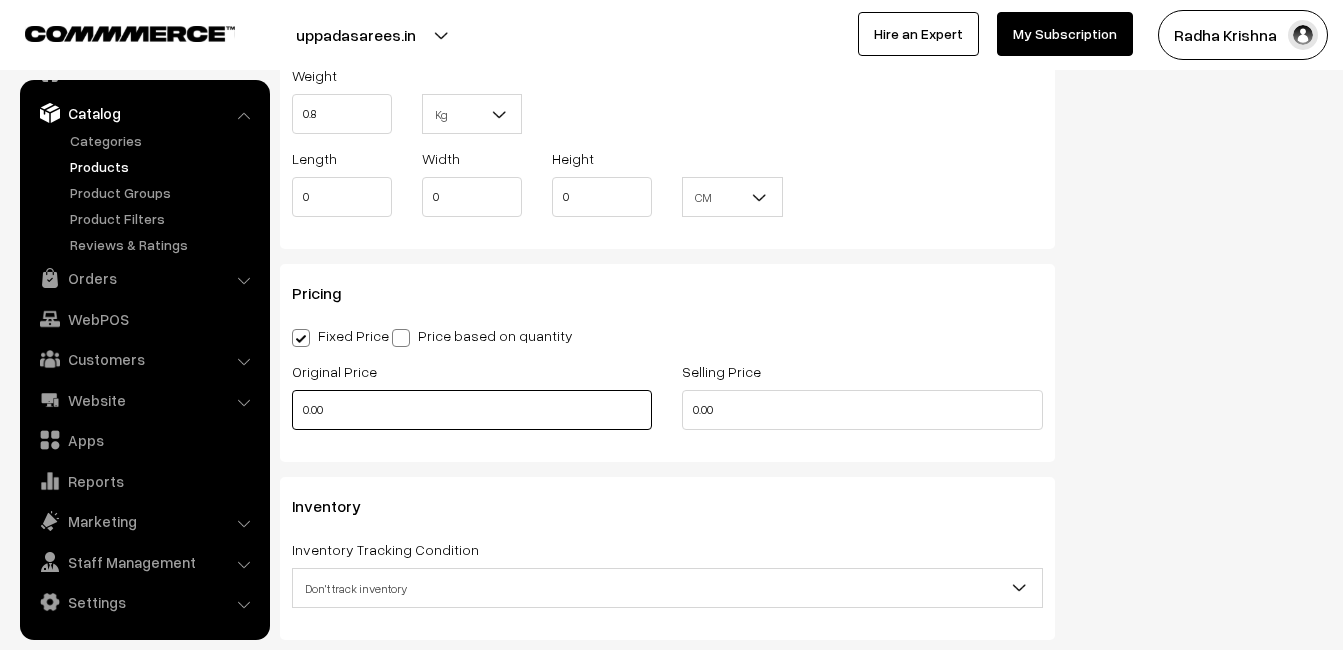 type on "0.80" 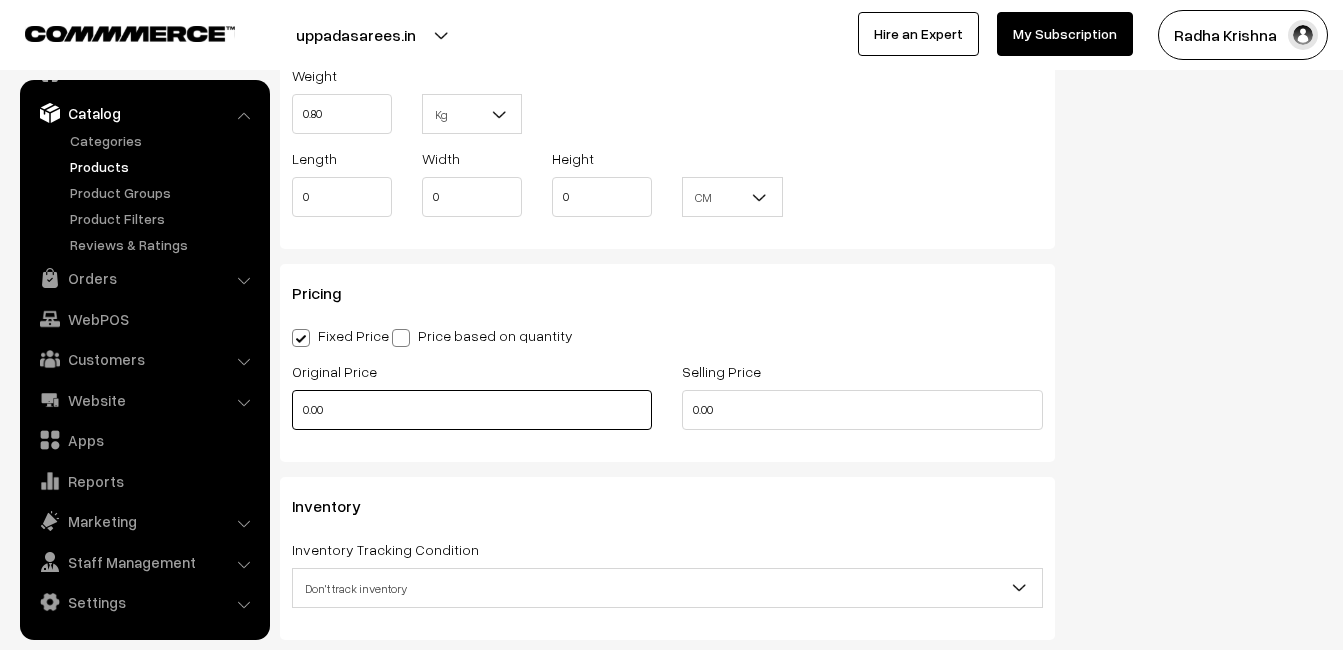 click on "0.00" at bounding box center (472, 410) 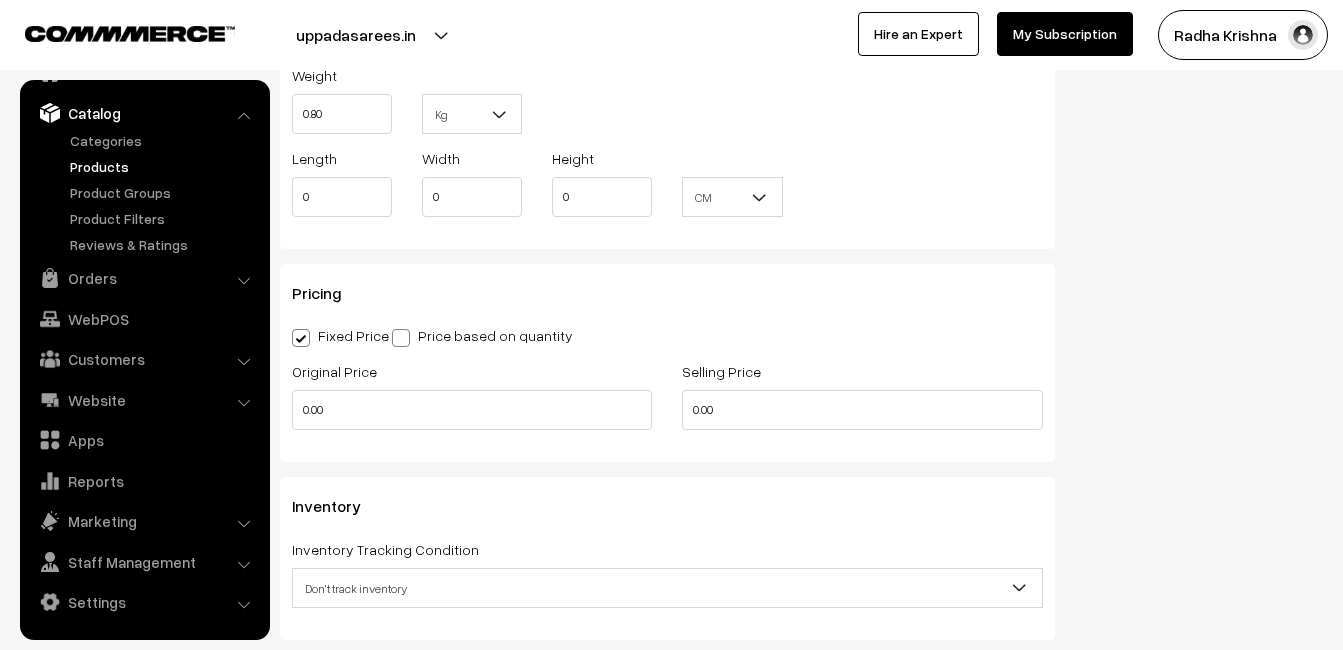 type on "0" 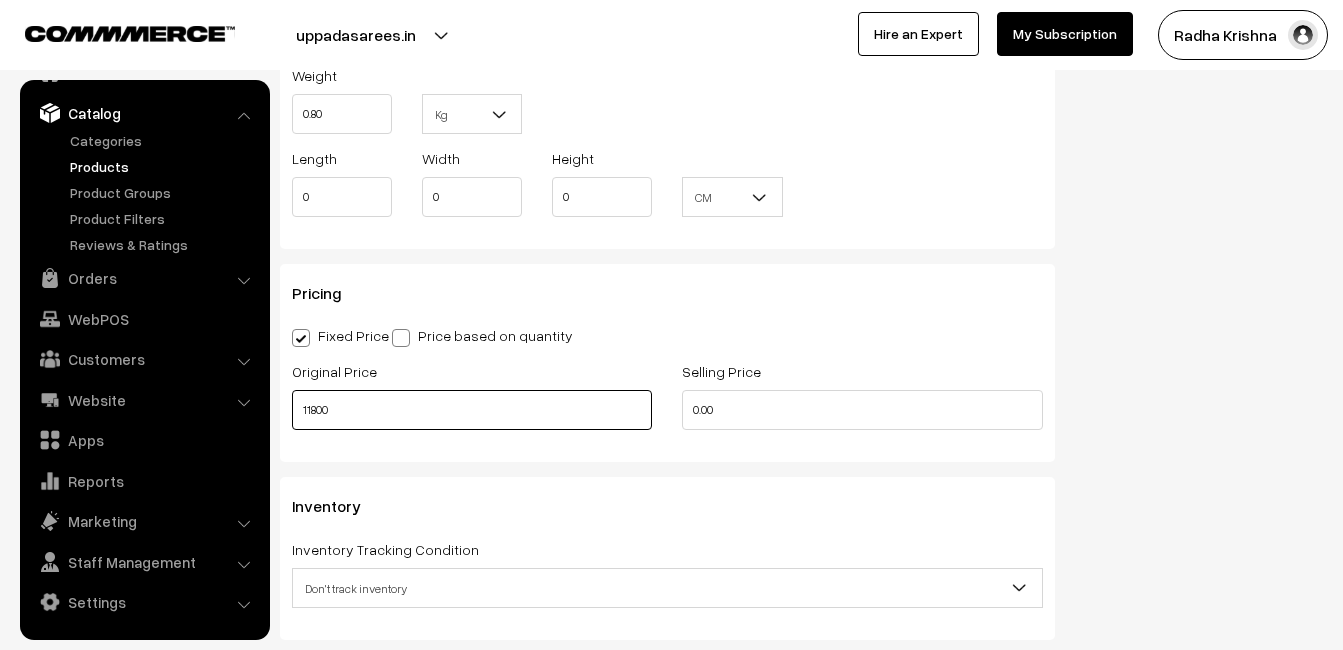 type on "11800" 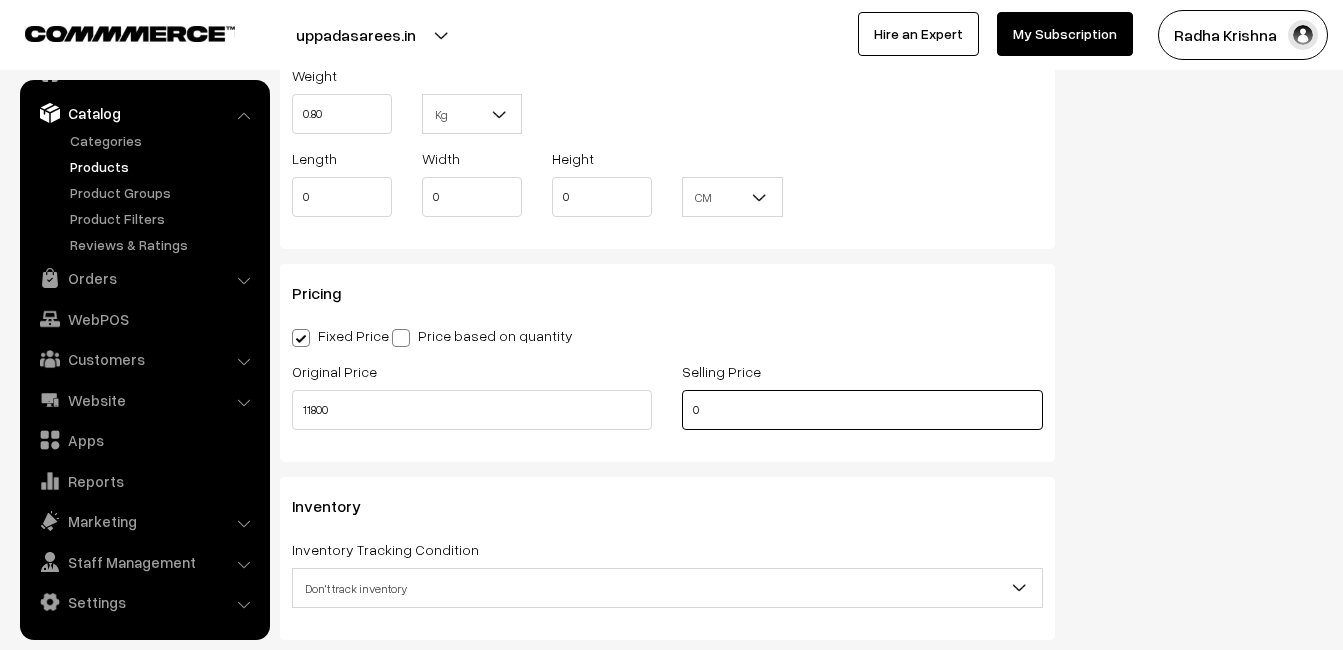 click on "0" at bounding box center [862, 410] 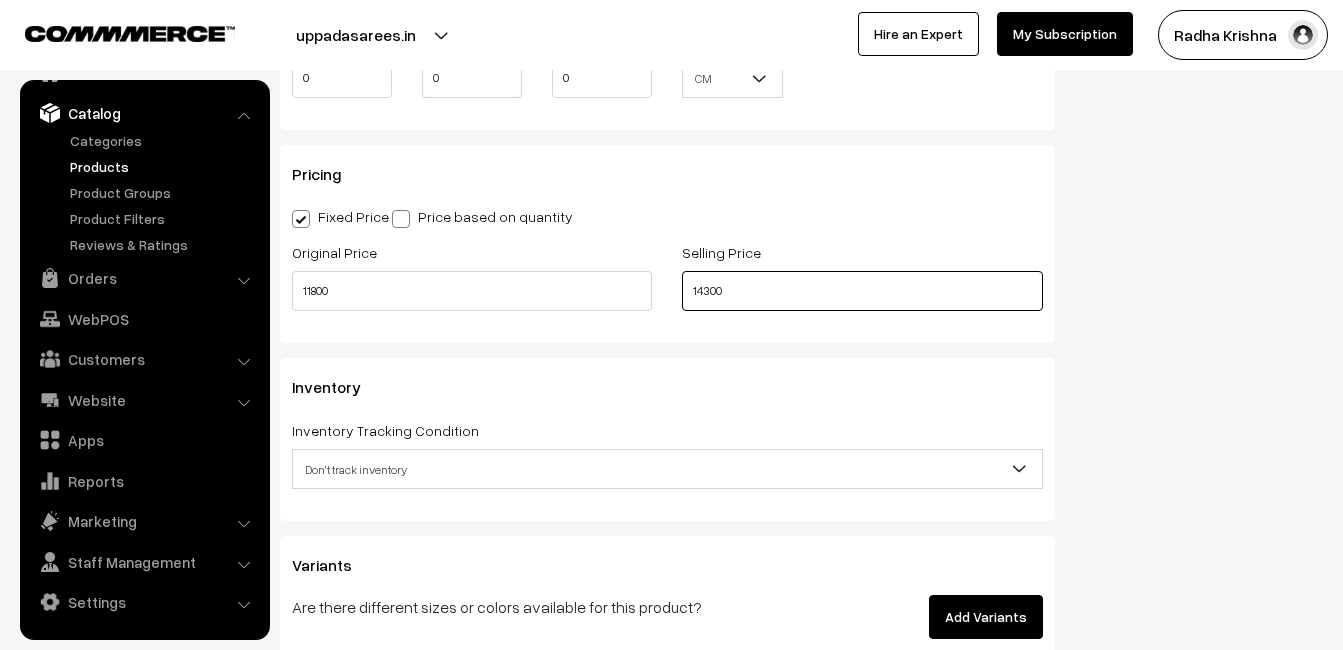 scroll, scrollTop: 1700, scrollLeft: 0, axis: vertical 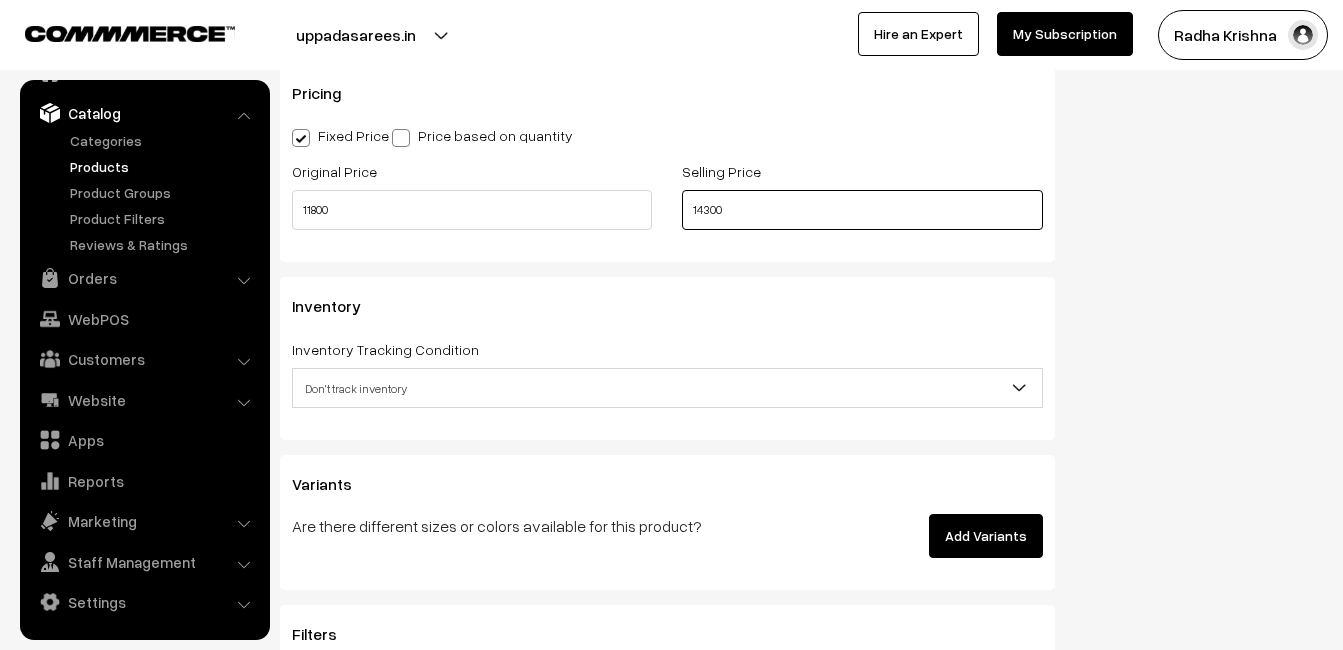 type on "14300" 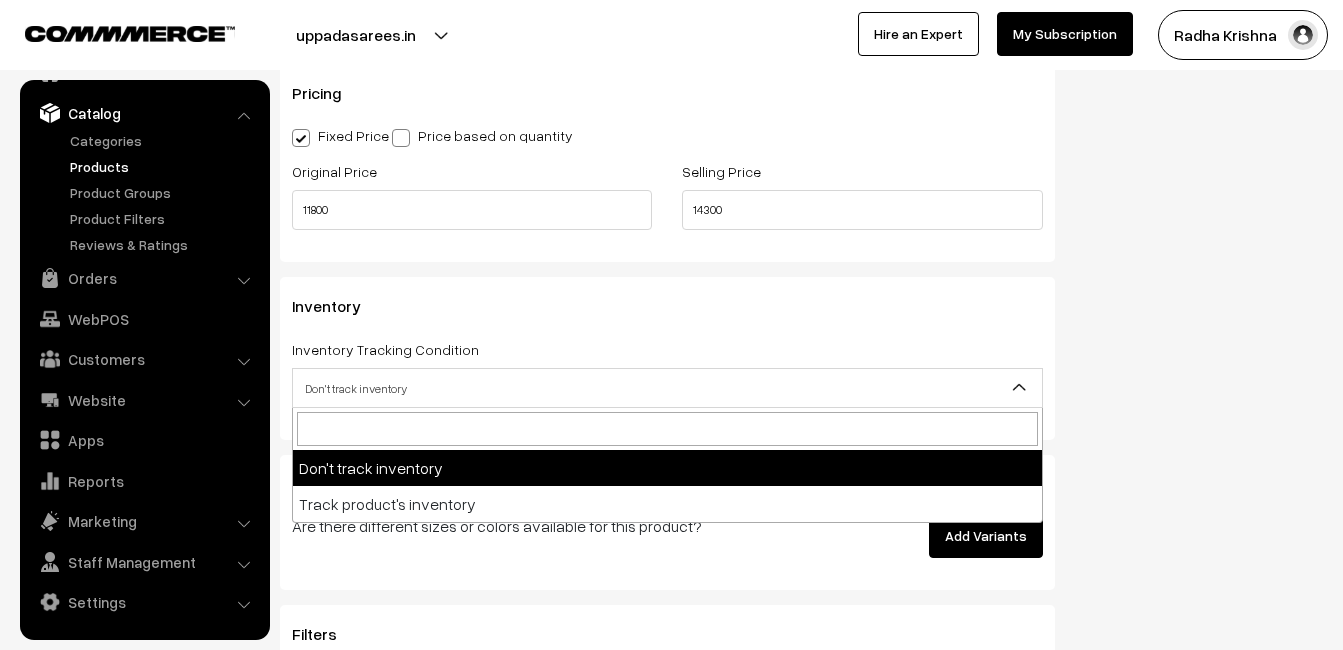 click on "Don't track inventory" at bounding box center [667, 388] 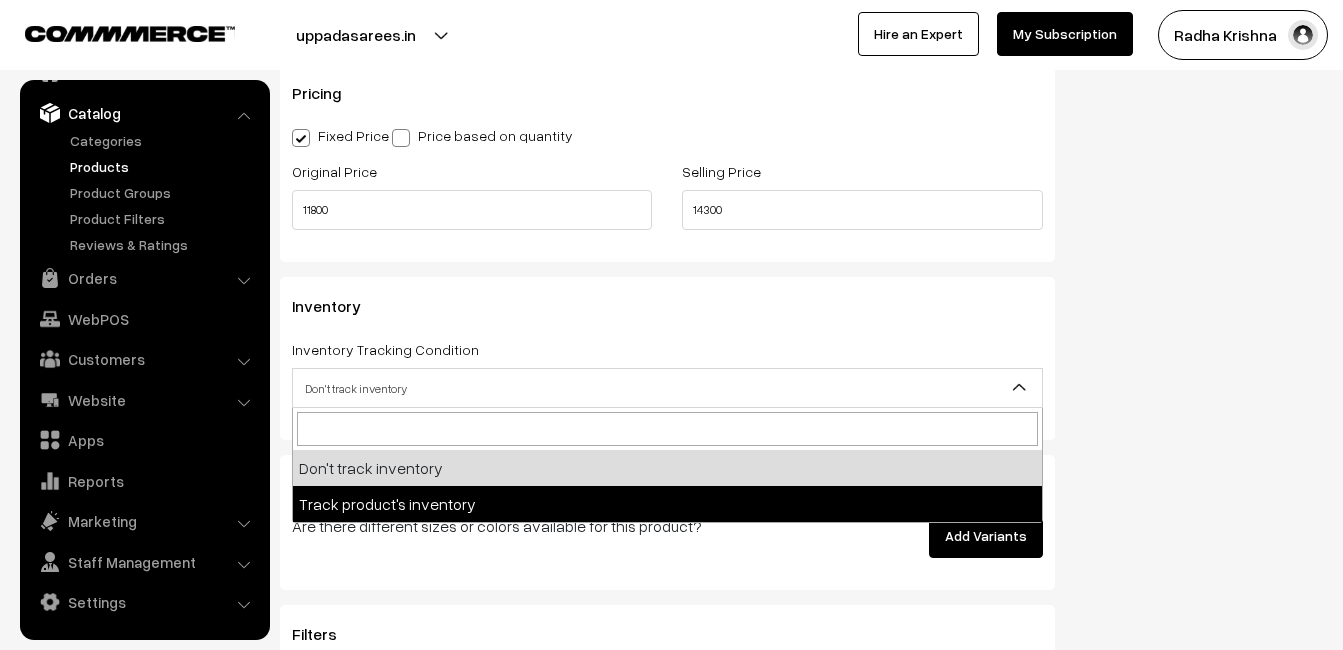 select on "2" 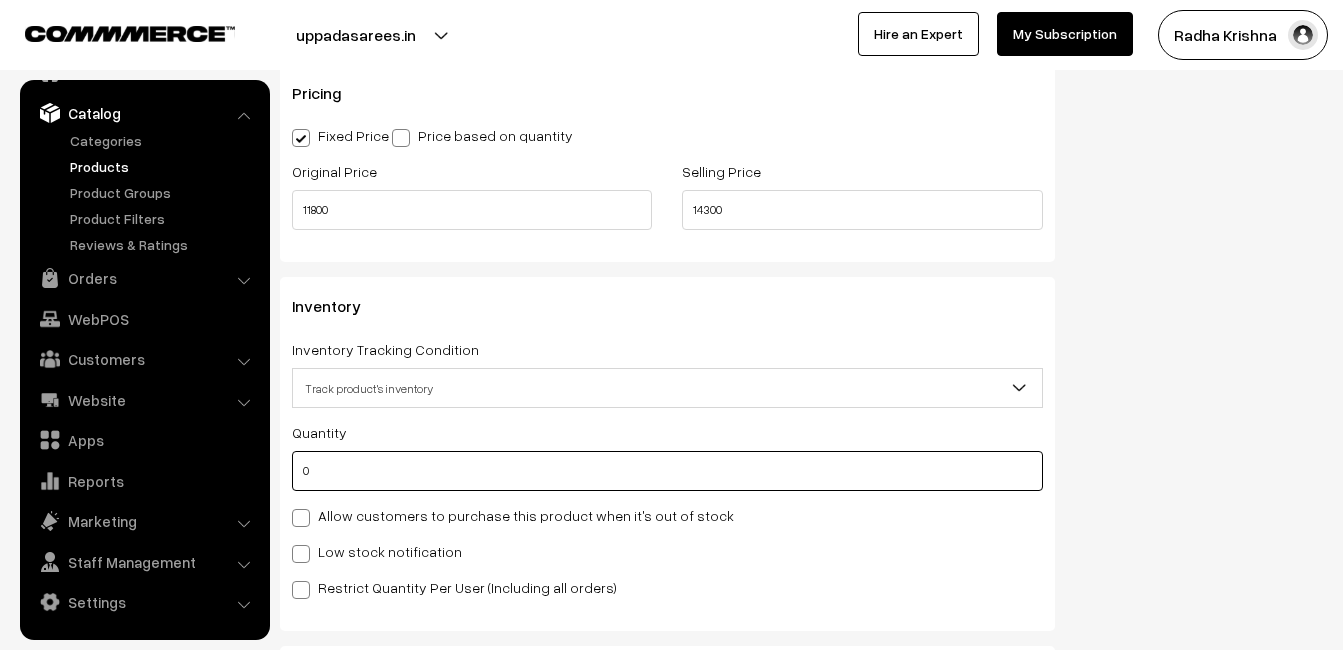 click on "0" at bounding box center [667, 471] 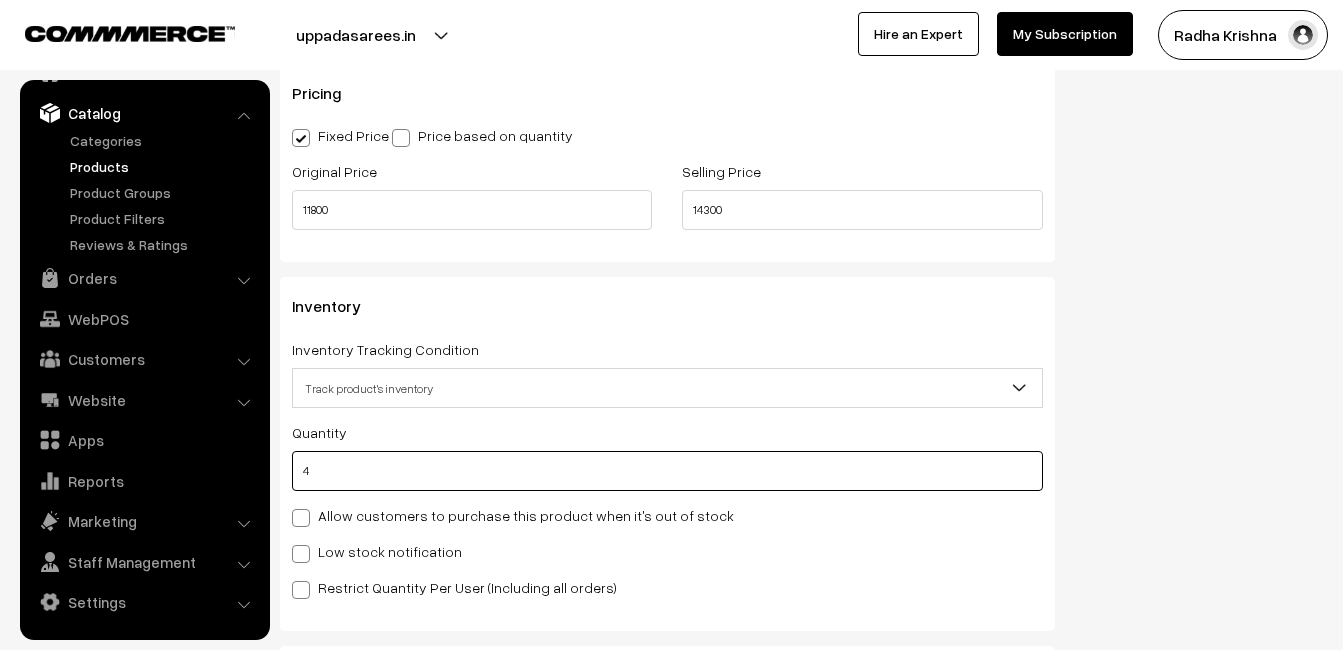 type on "4" 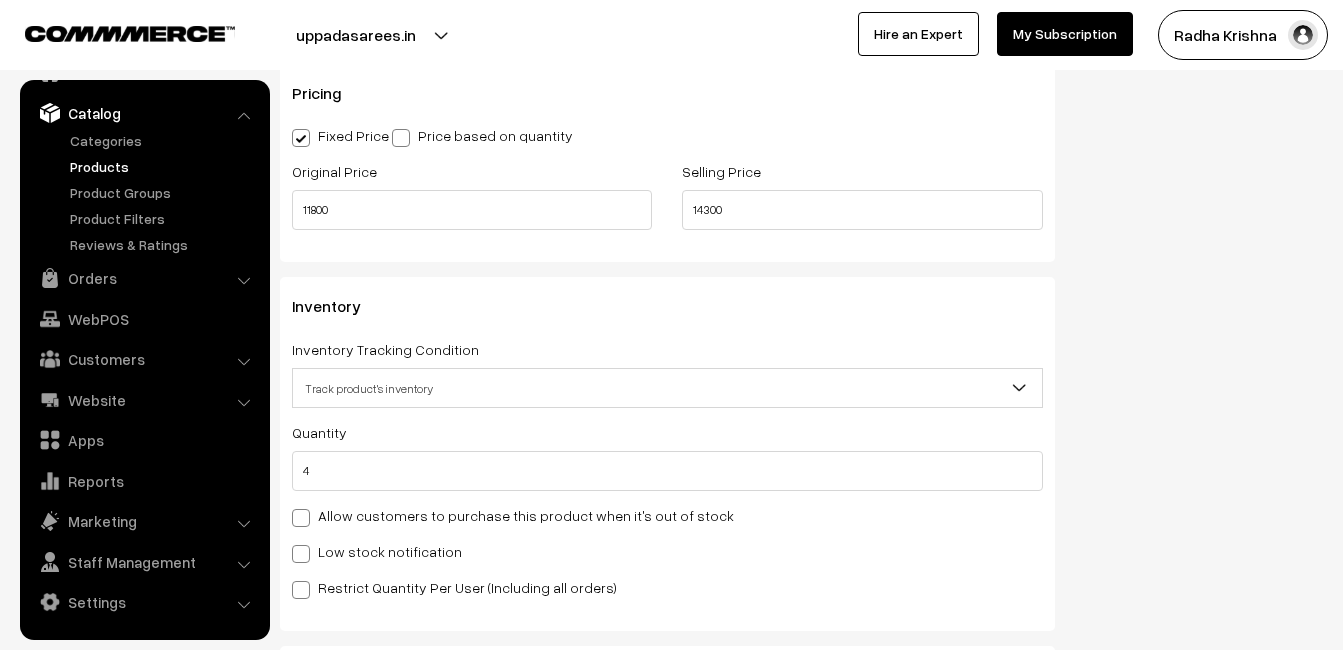click on "Low stock notification" at bounding box center [377, 551] 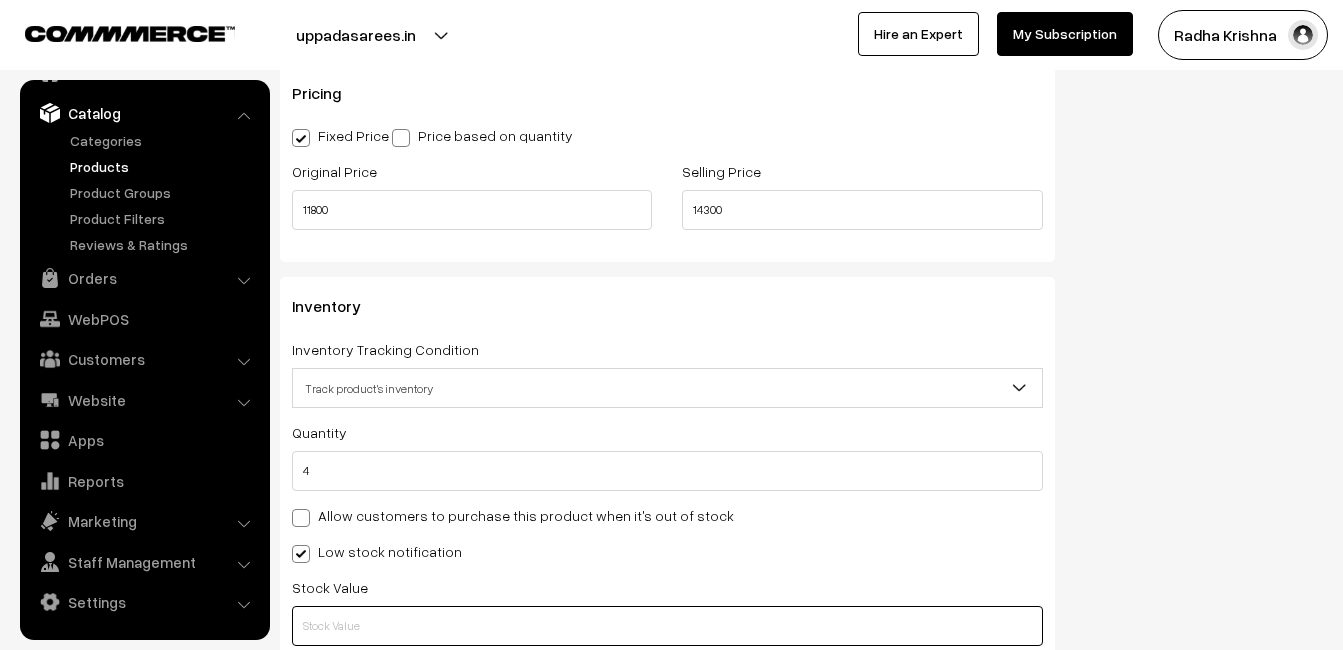 click at bounding box center (667, 626) 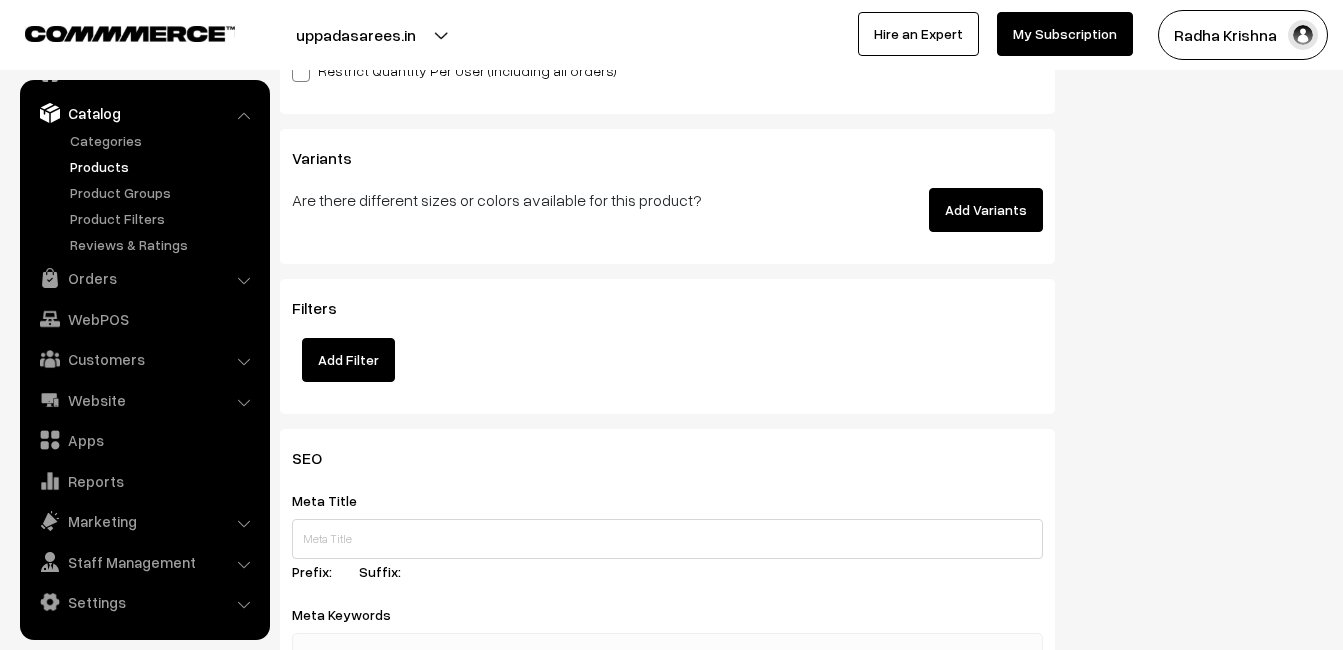 scroll, scrollTop: 2900, scrollLeft: 0, axis: vertical 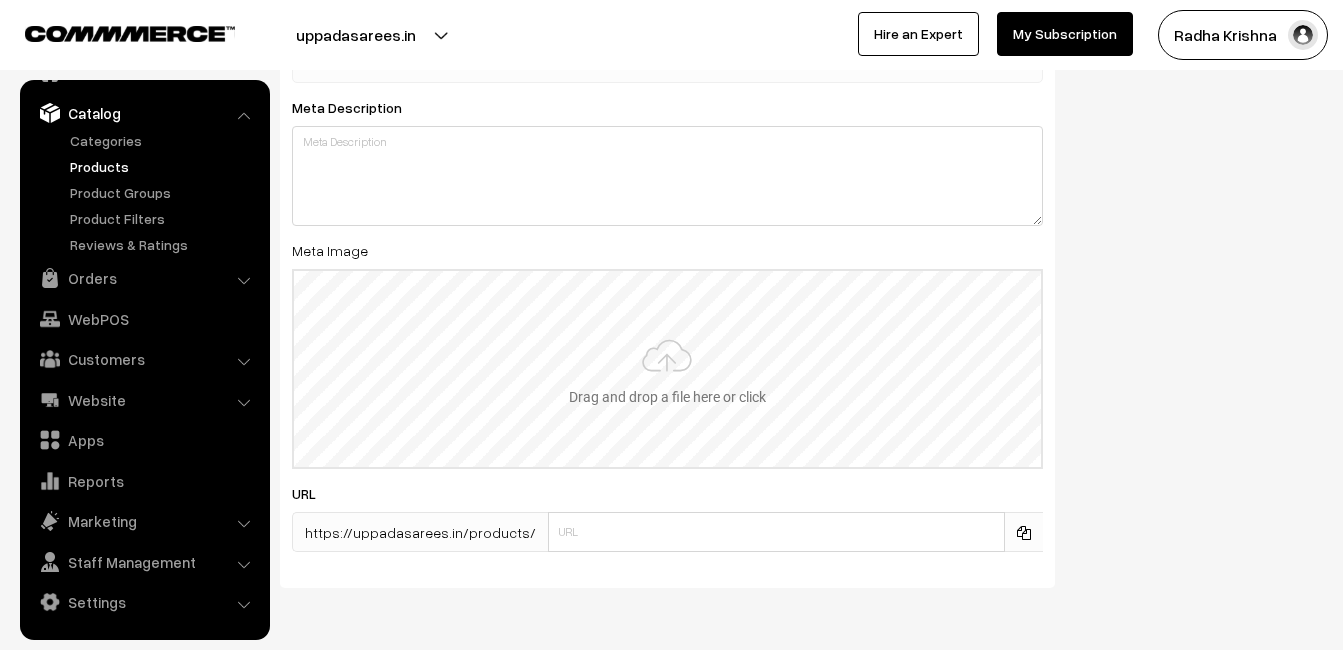 type on "2" 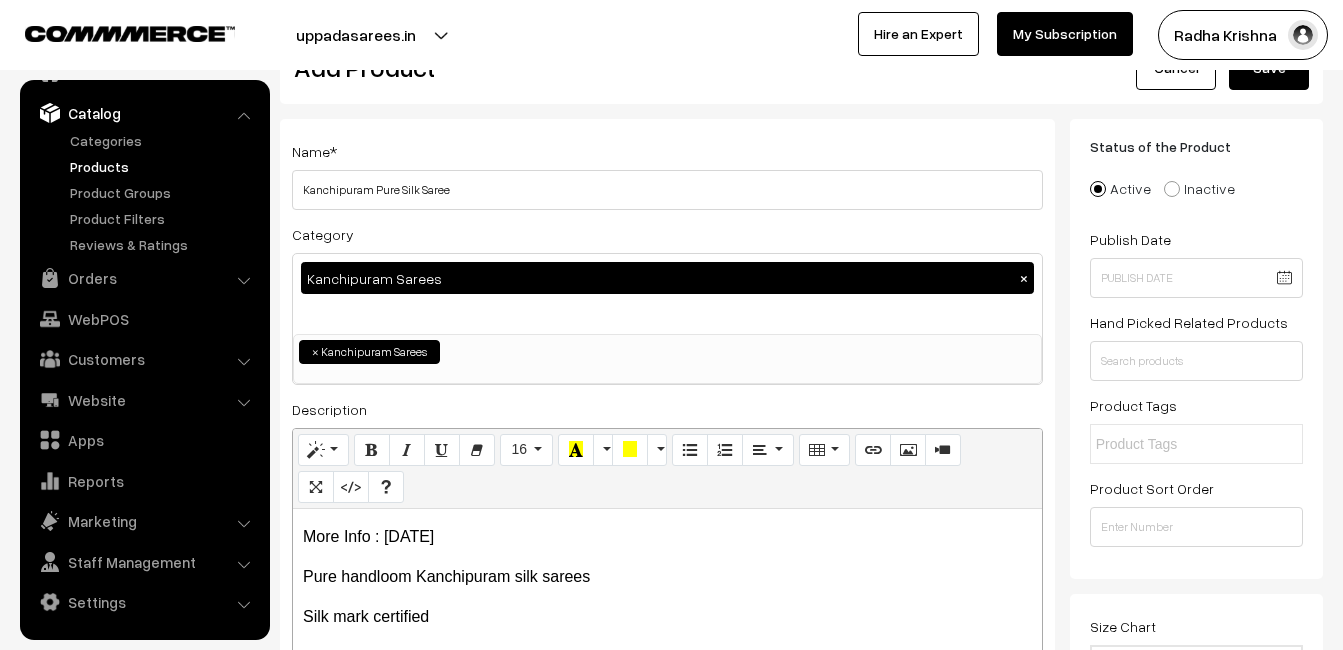 scroll, scrollTop: 0, scrollLeft: 0, axis: both 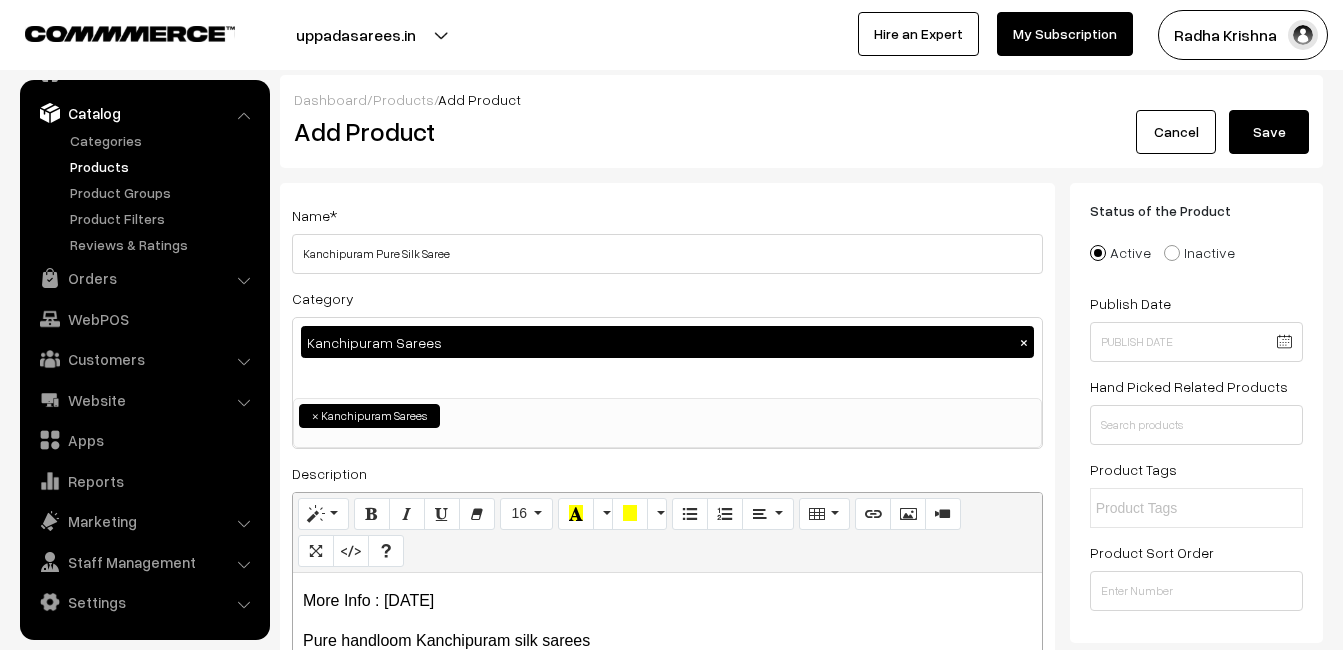click on "Save" at bounding box center (1269, 132) 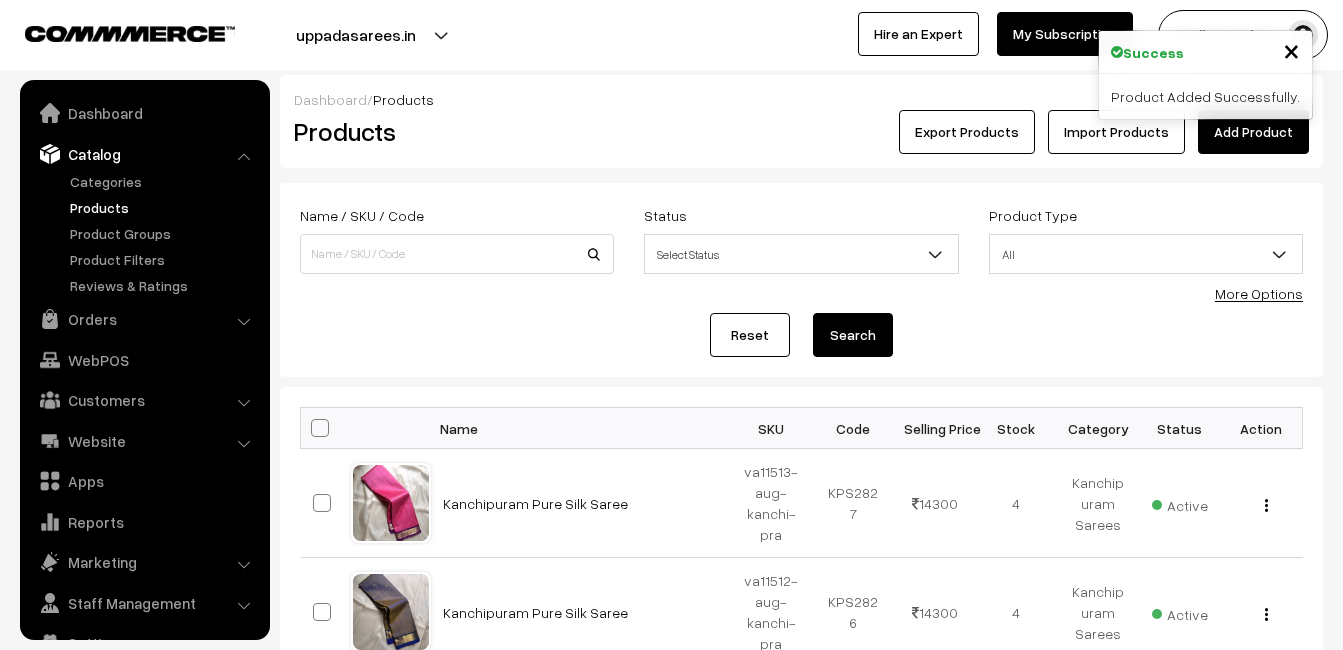 scroll, scrollTop: 0, scrollLeft: 0, axis: both 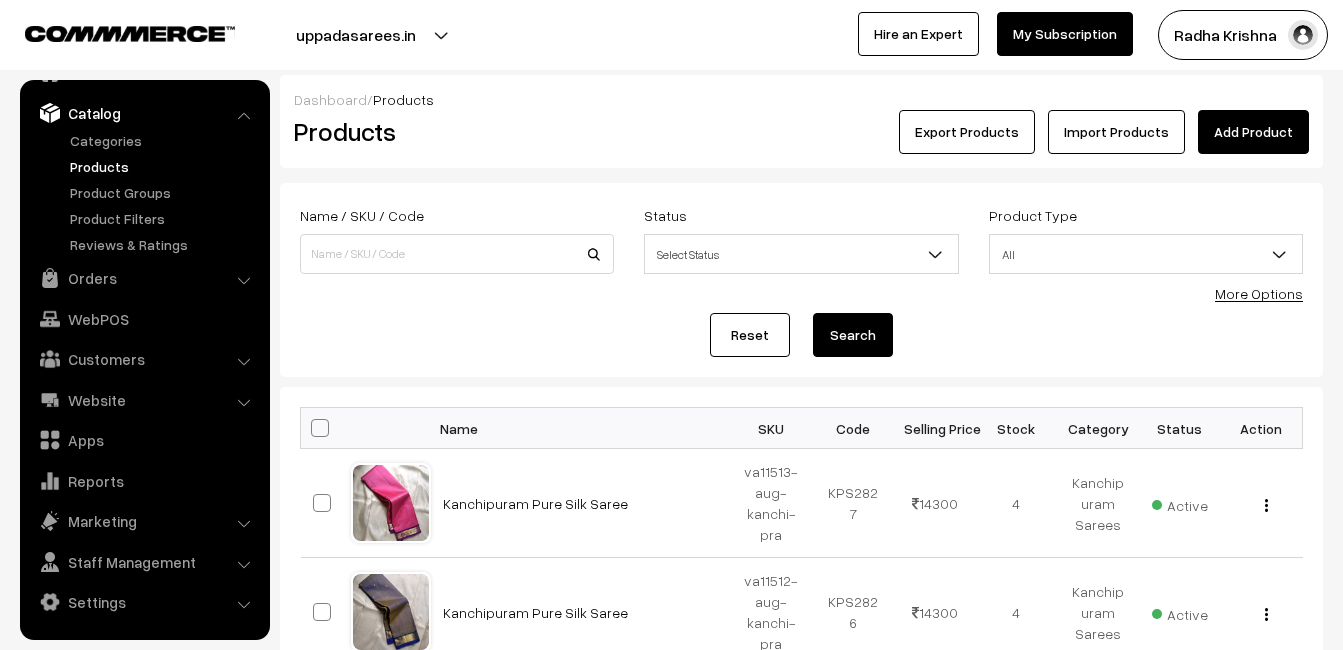 click on "Dashboard  /  Products" at bounding box center [801, 99] 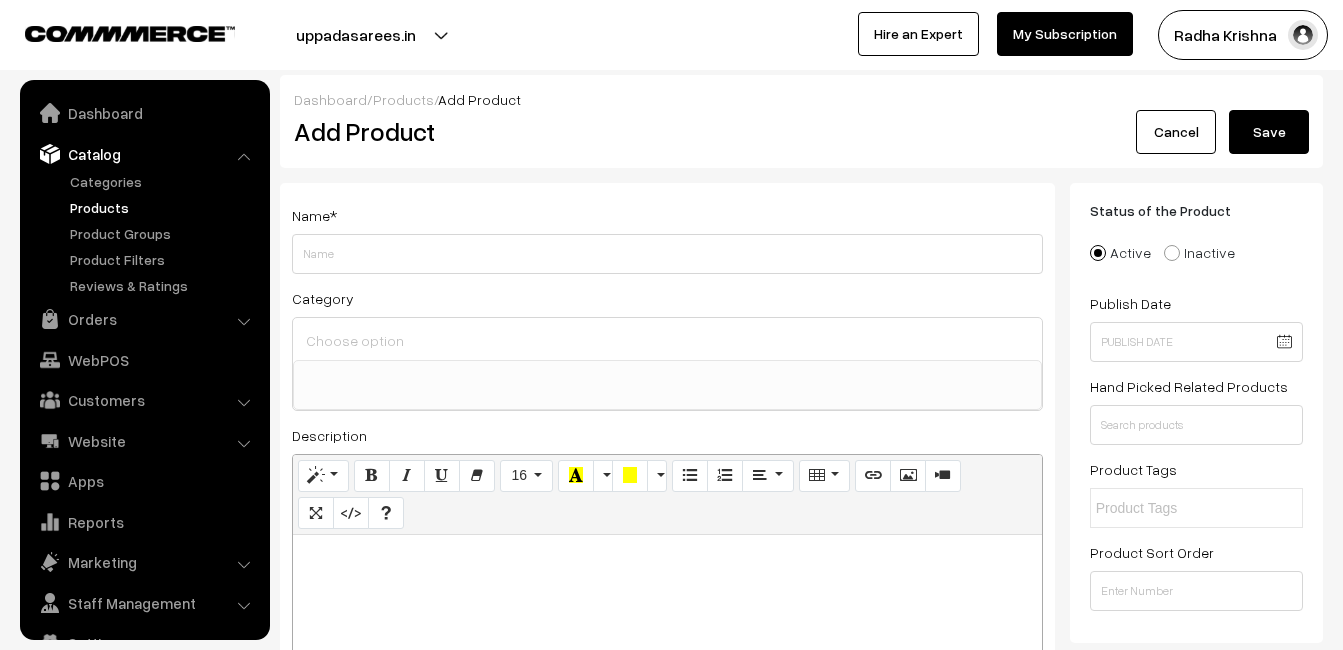 select 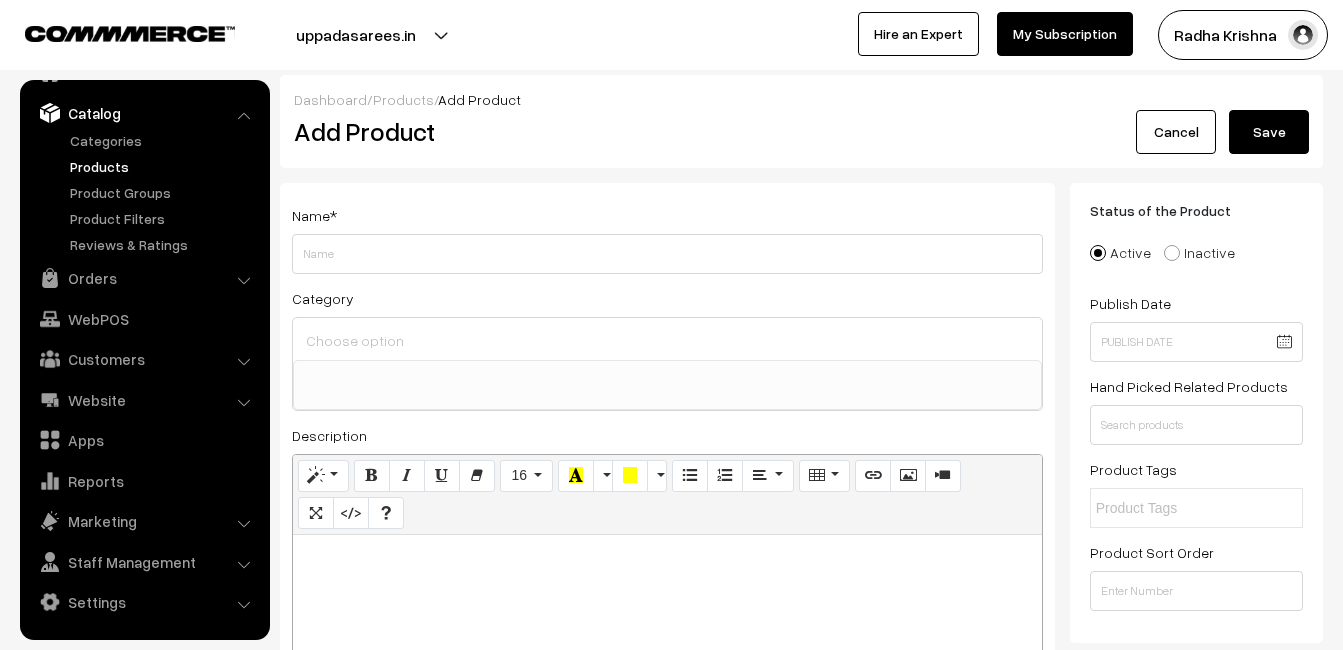 type 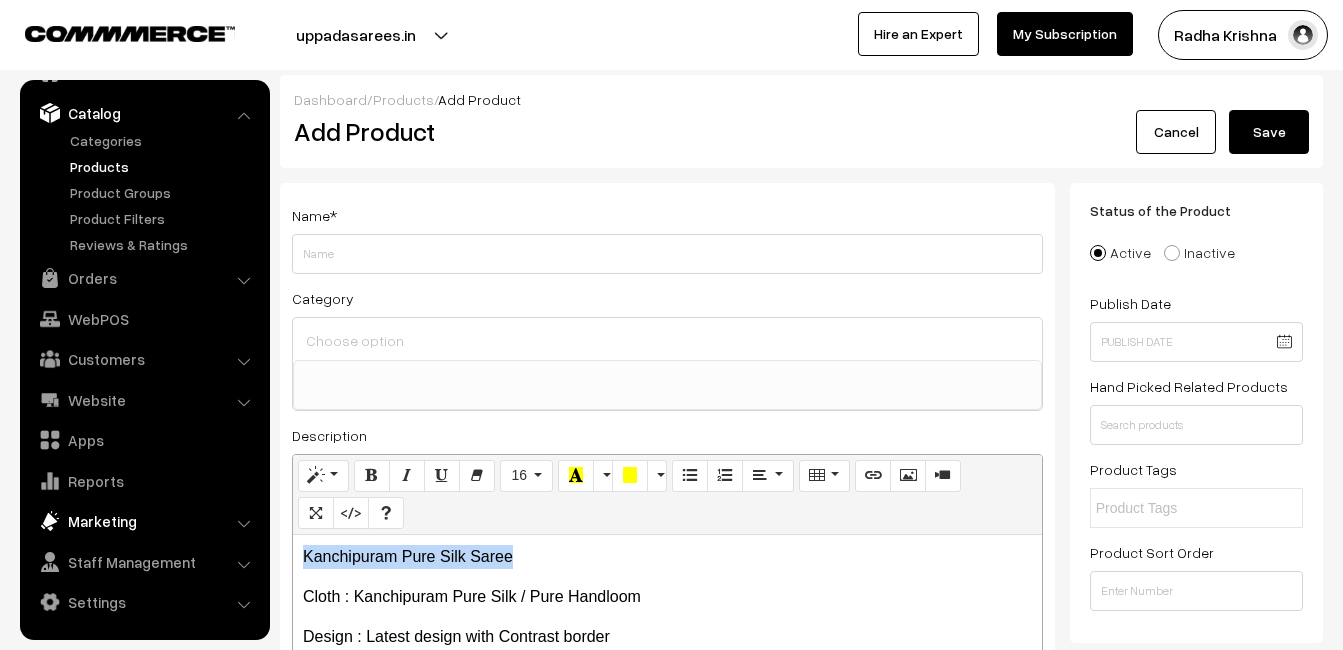 drag, startPoint x: 559, startPoint y: 557, endPoint x: 191, endPoint y: 527, distance: 369.2208 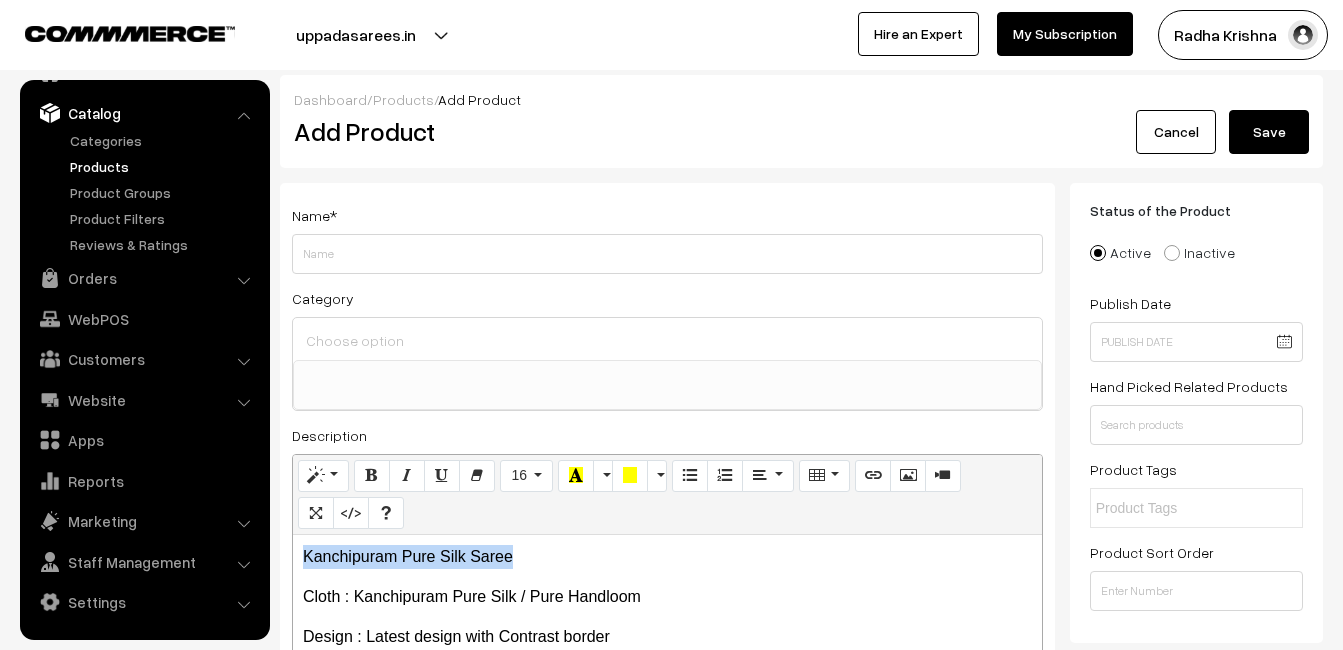 copy on "Kanchipuram Pure Silk Saree" 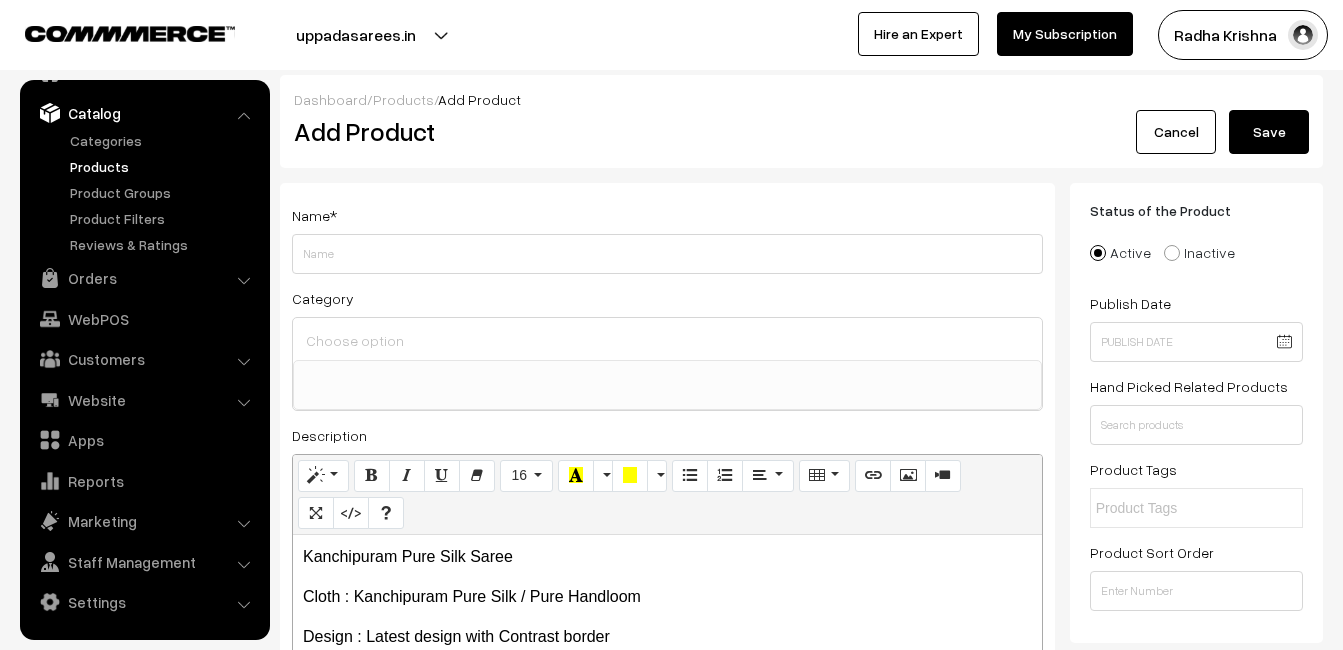 click on "*" at bounding box center [333, 215] 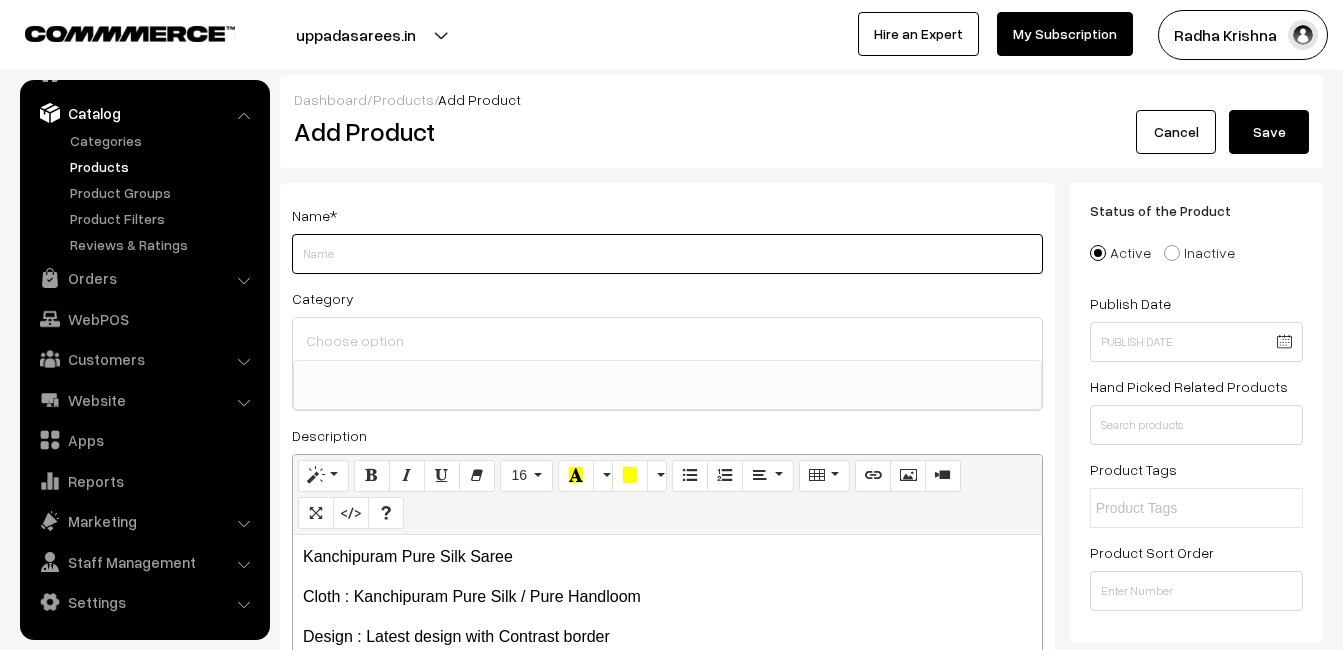 click on "Weight" at bounding box center (667, 254) 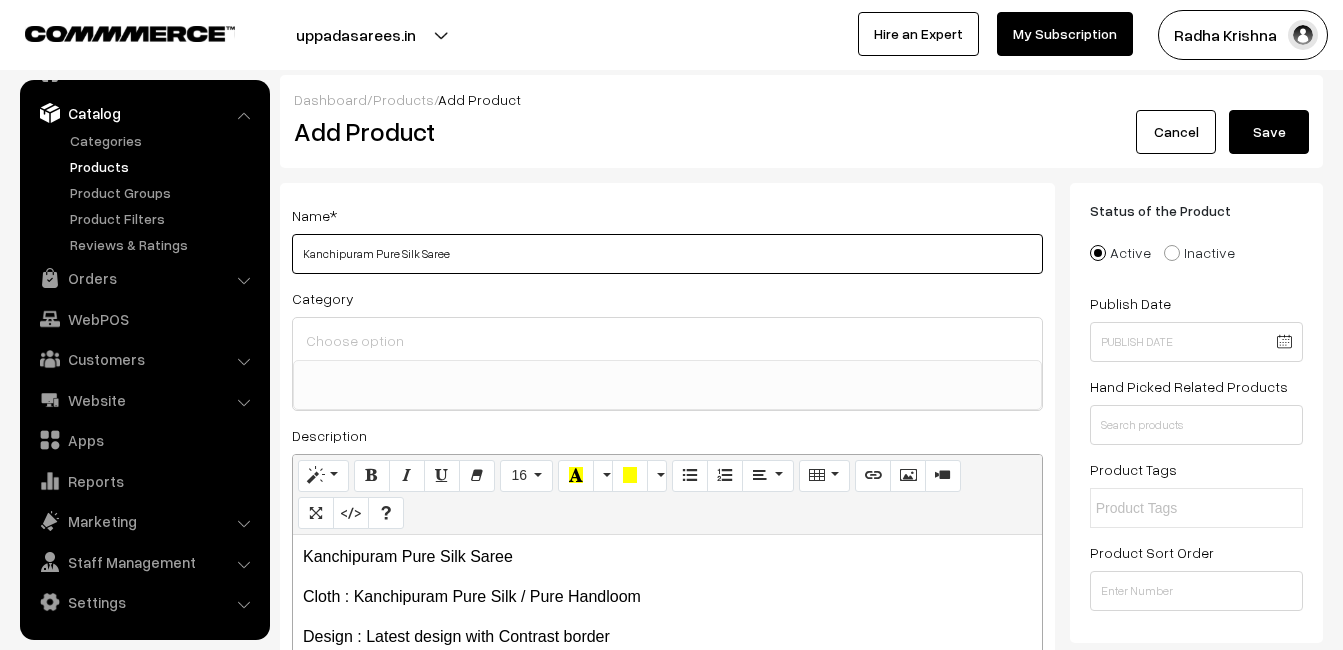 type on "Kanchipuram Pure Silk Saree" 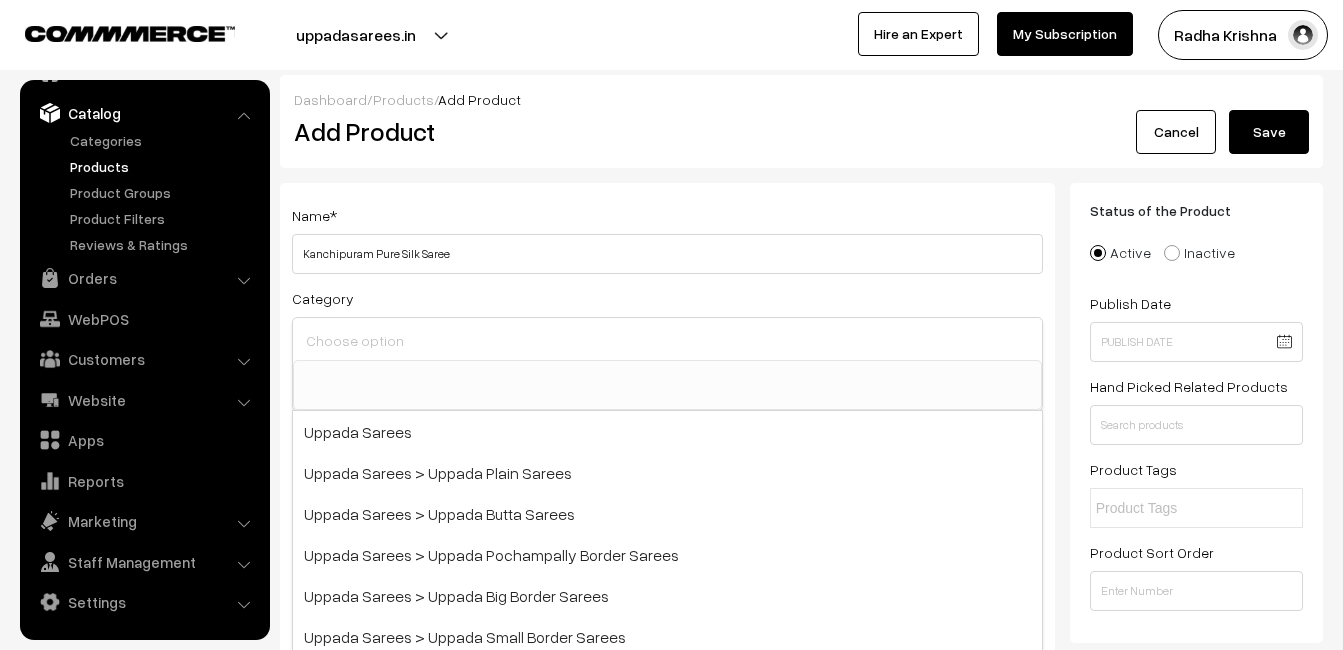click at bounding box center (667, 340) 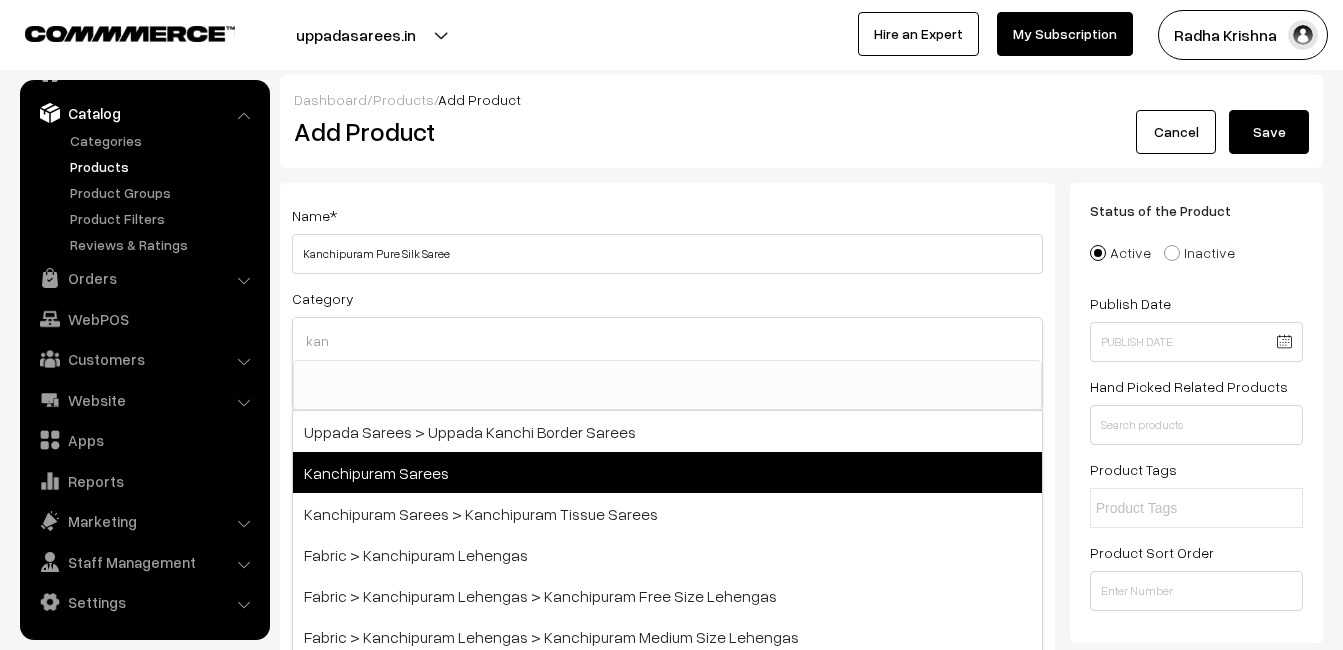 type on "kan" 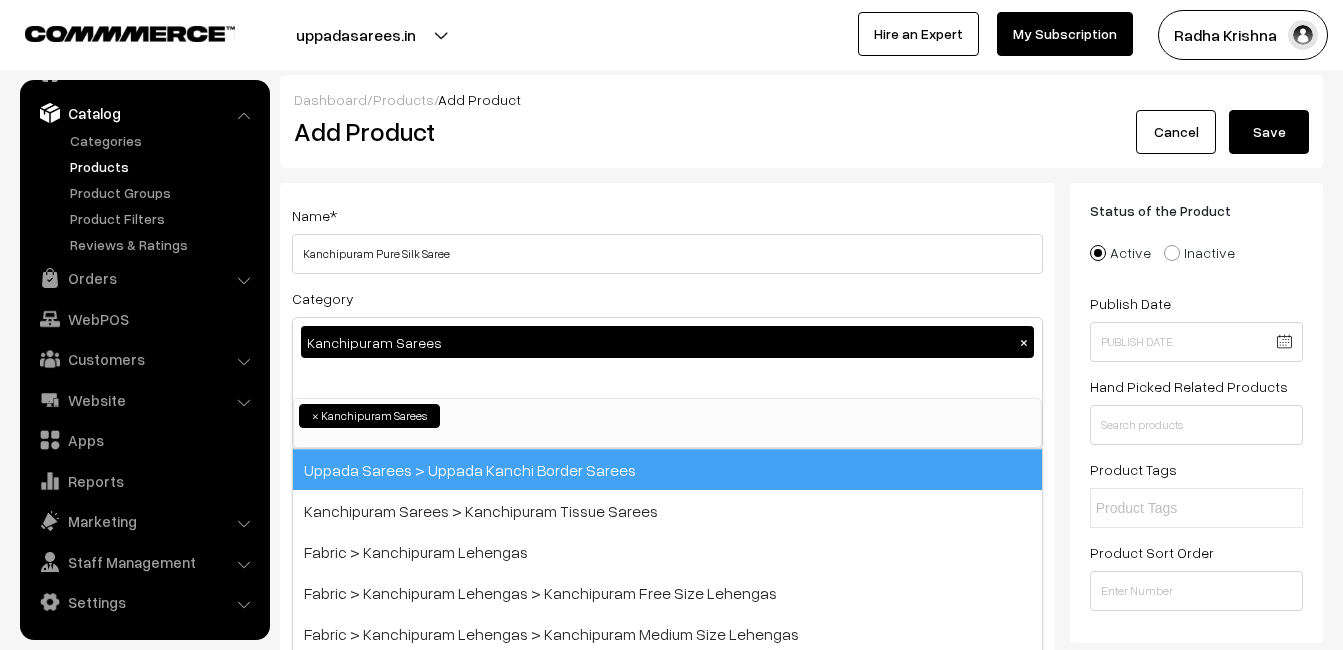 scroll, scrollTop: 340, scrollLeft: 0, axis: vertical 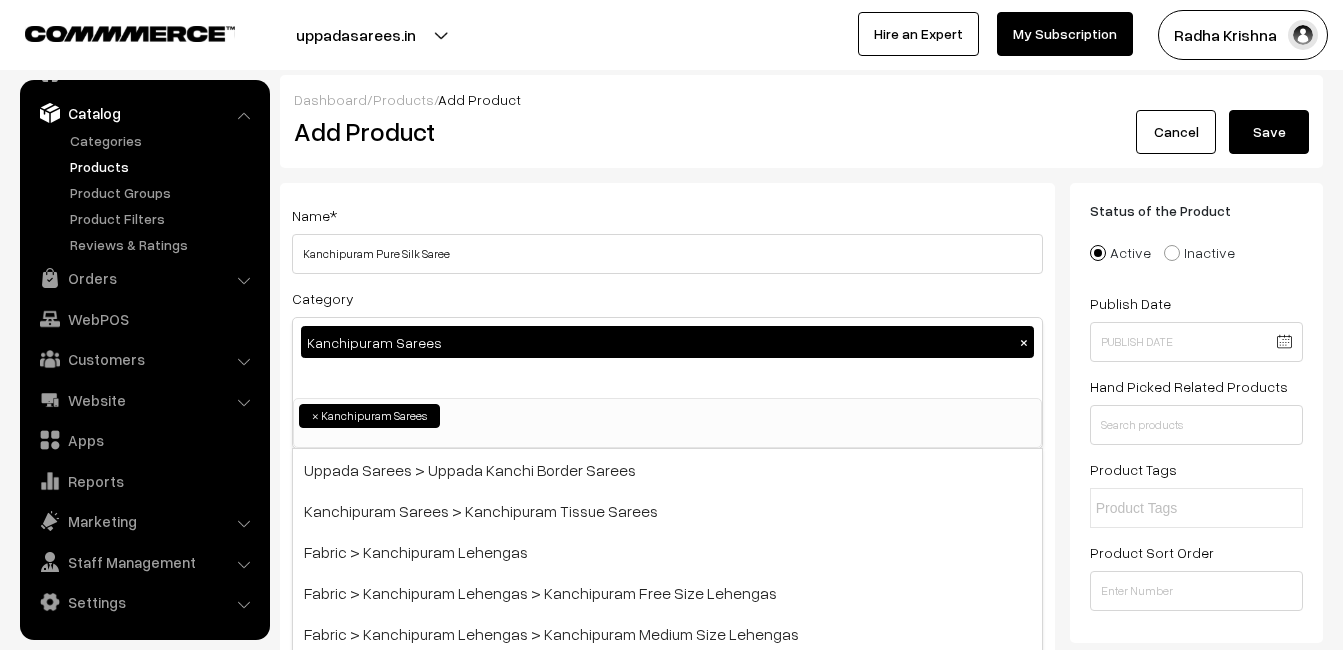 click on "Name  *
Kanchipuram Pure Silk Saree" at bounding box center [667, 238] 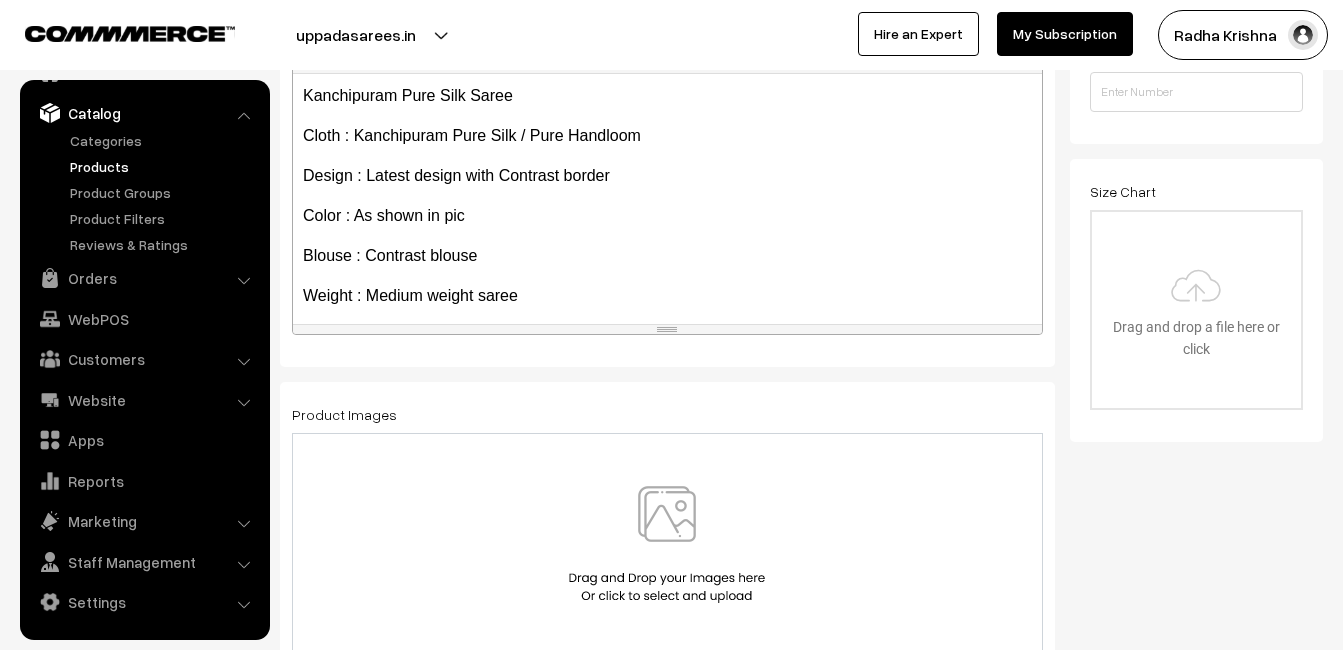 scroll, scrollTop: 500, scrollLeft: 0, axis: vertical 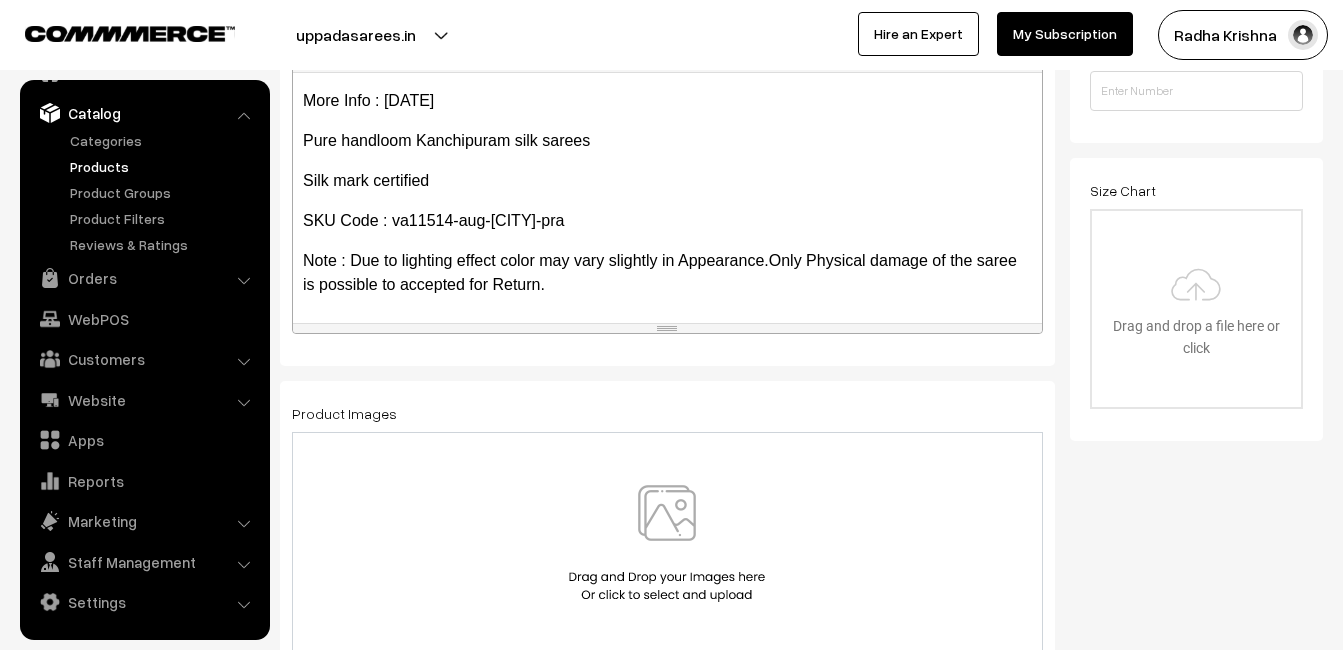 click at bounding box center (667, 543) 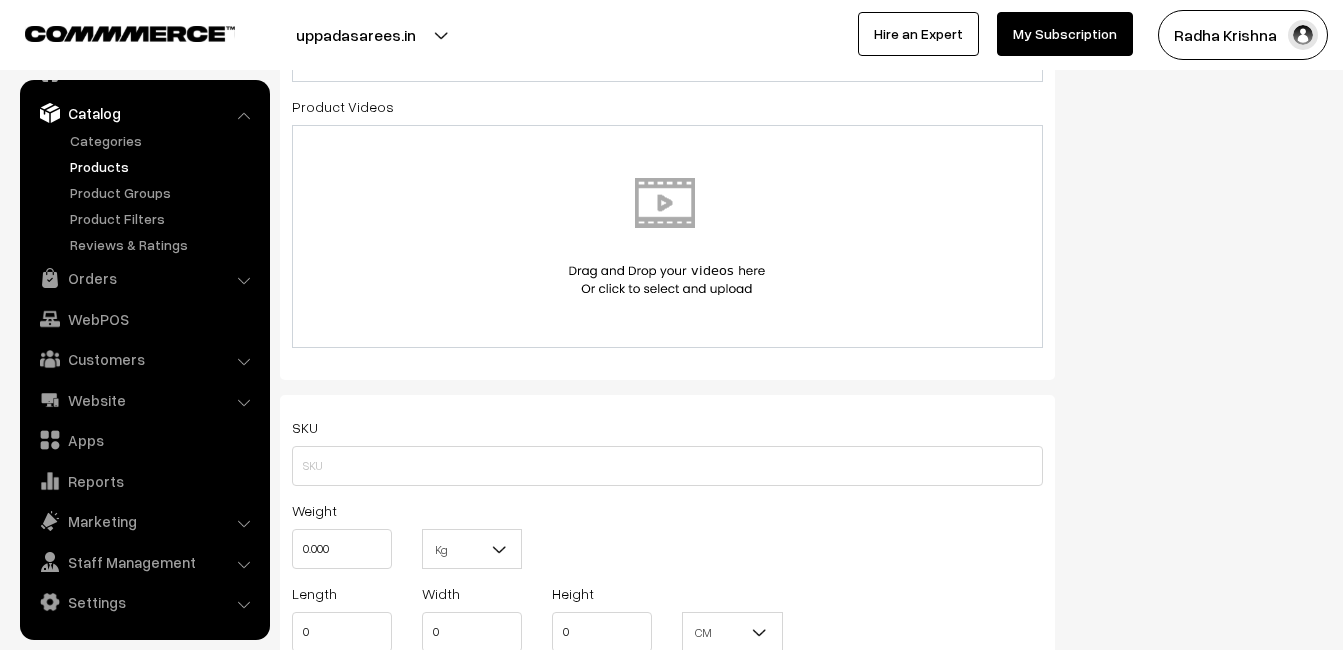 scroll, scrollTop: 1100, scrollLeft: 0, axis: vertical 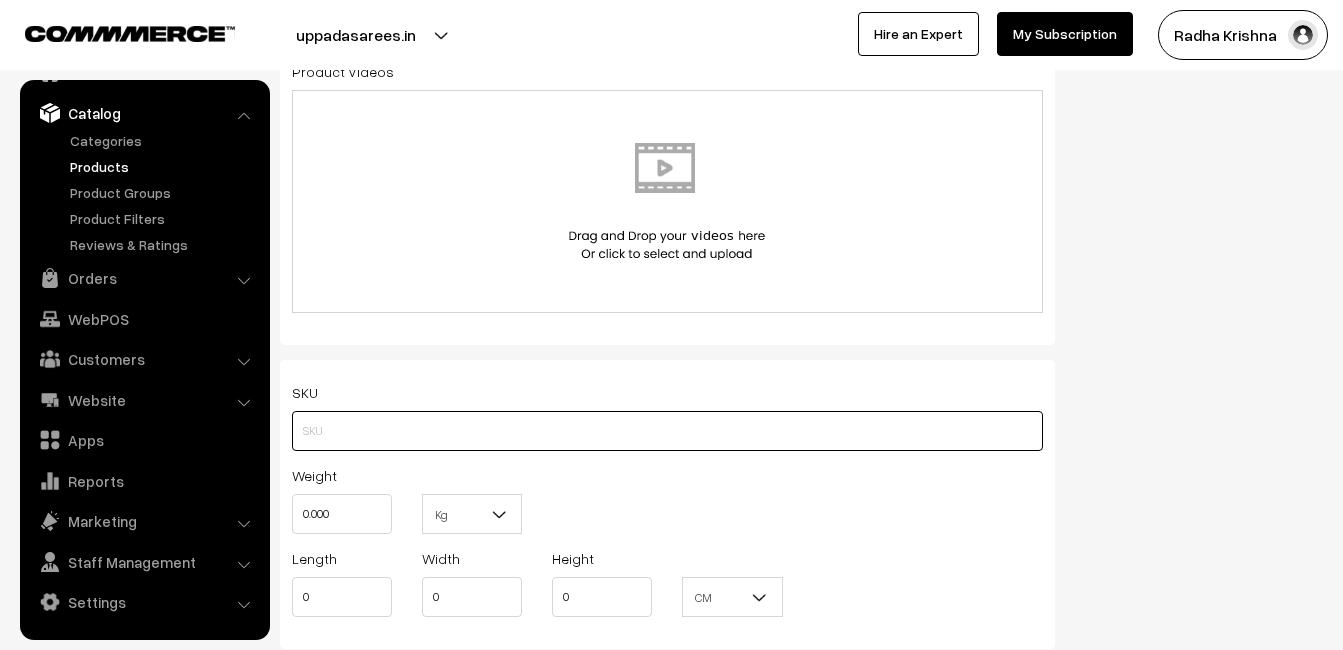 click at bounding box center [667, 431] 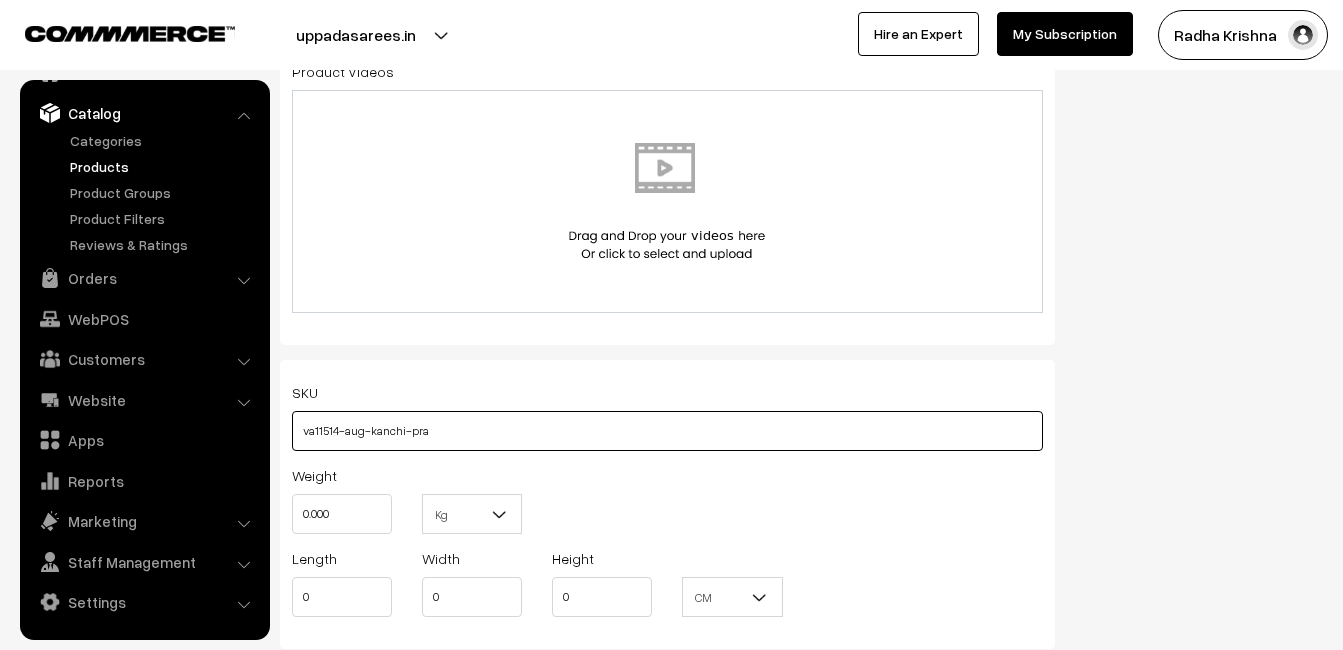 type on "va11514-aug-kanchi-pra" 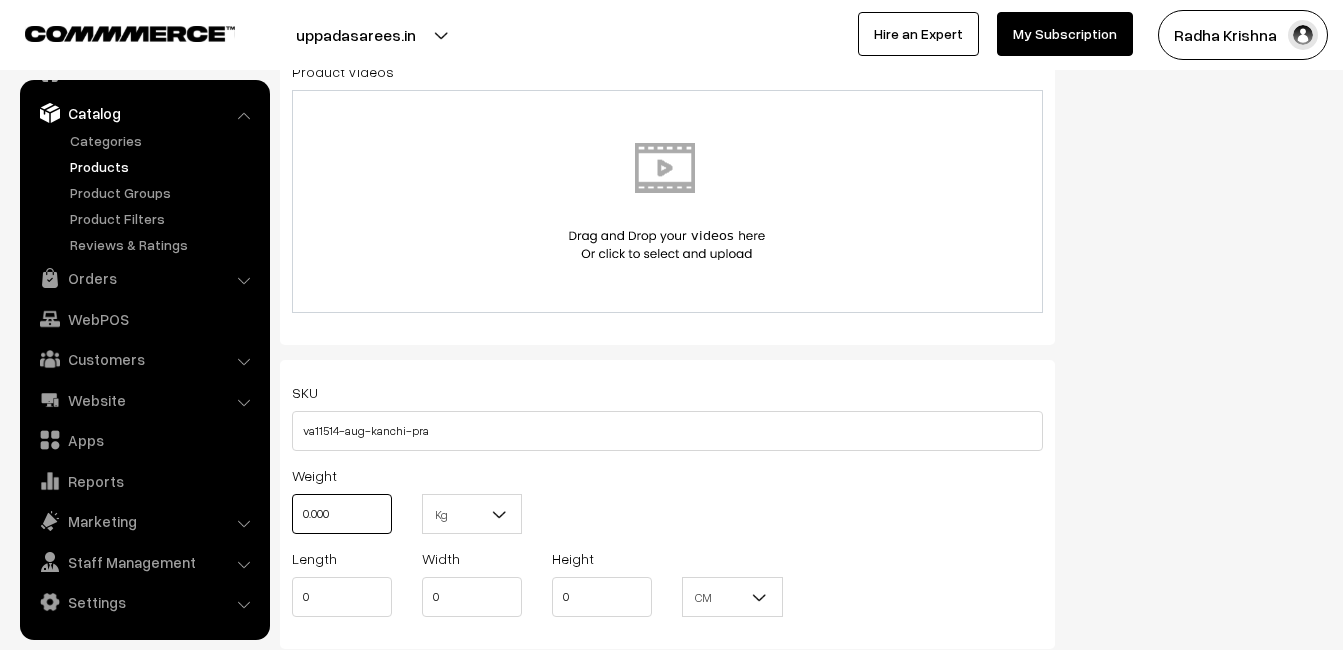 click on "0.000" at bounding box center [342, 514] 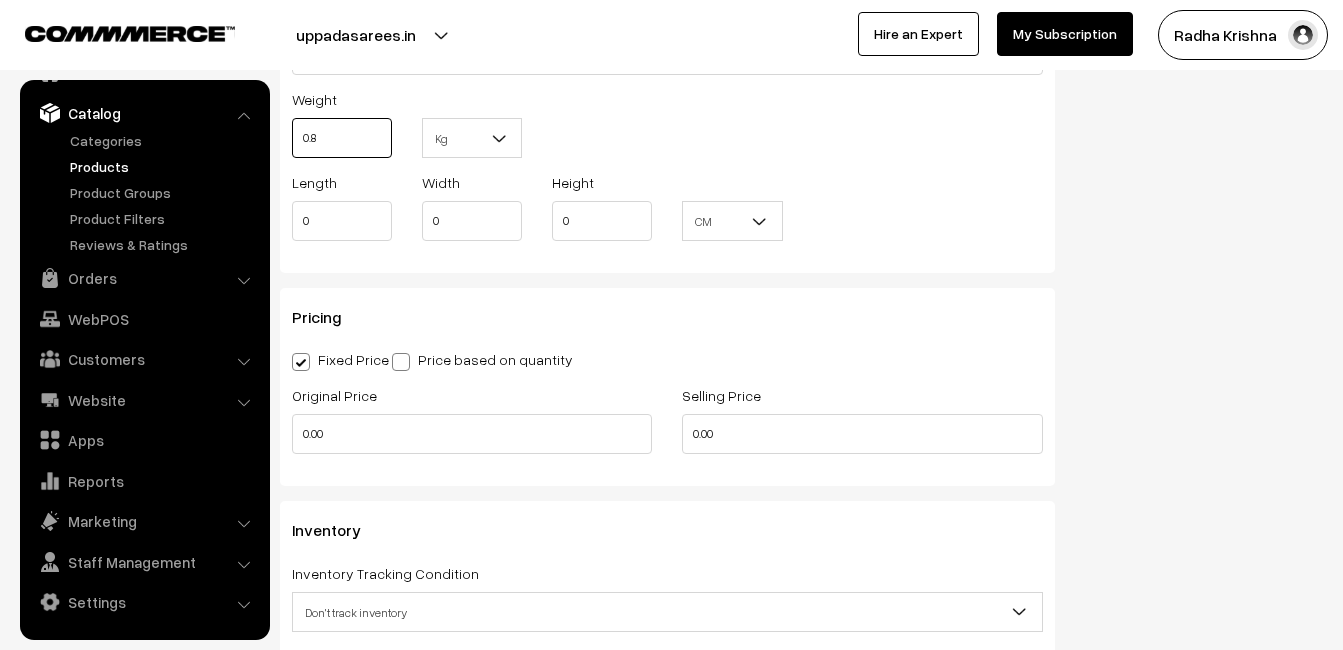 scroll, scrollTop: 1500, scrollLeft: 0, axis: vertical 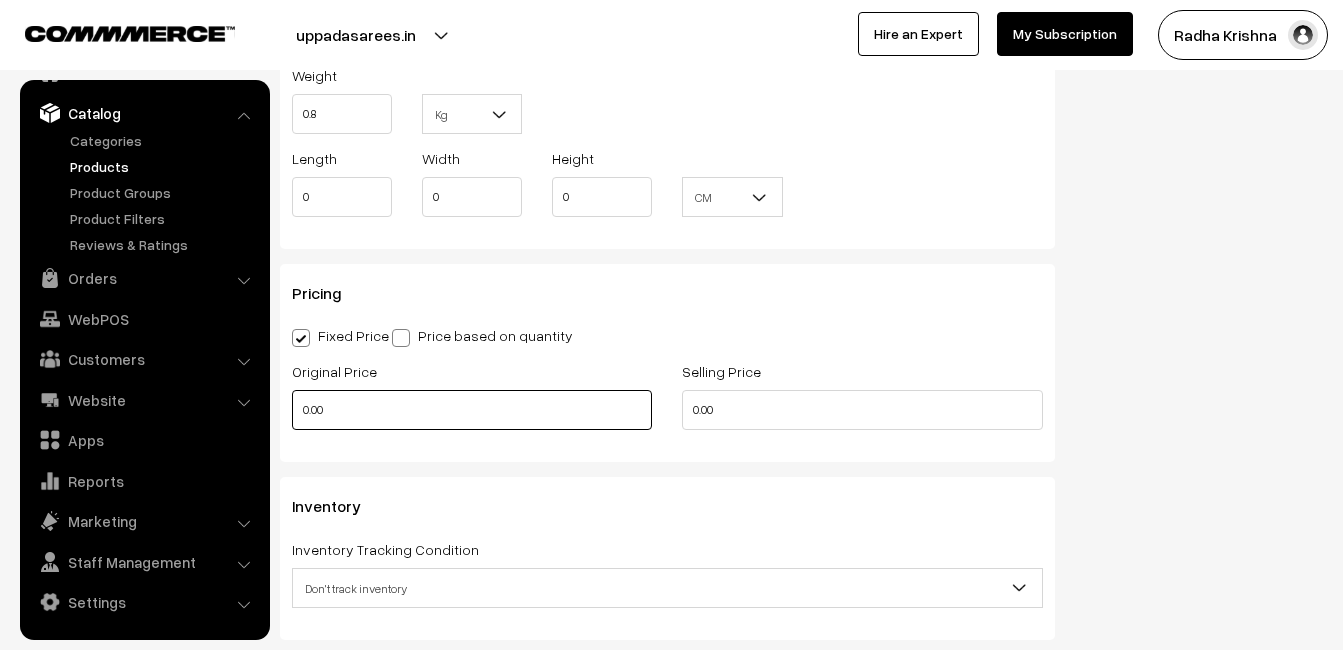 type on "0.80" 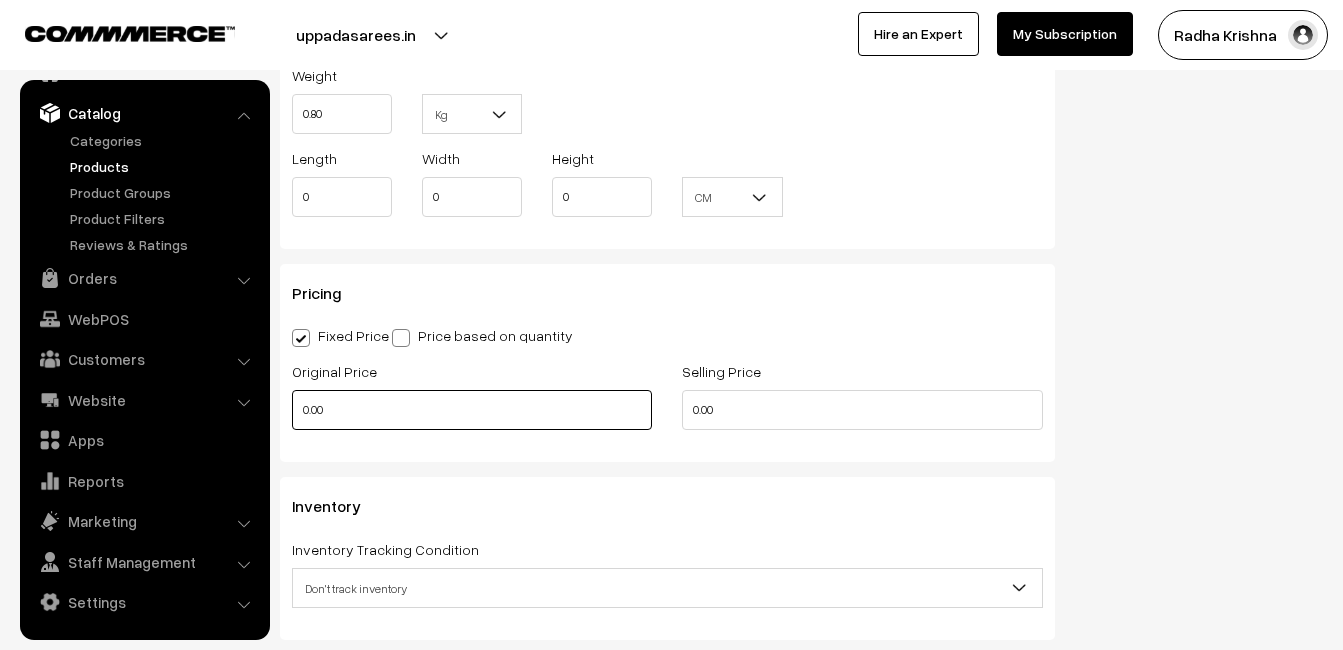 click on "0.00" at bounding box center [472, 410] 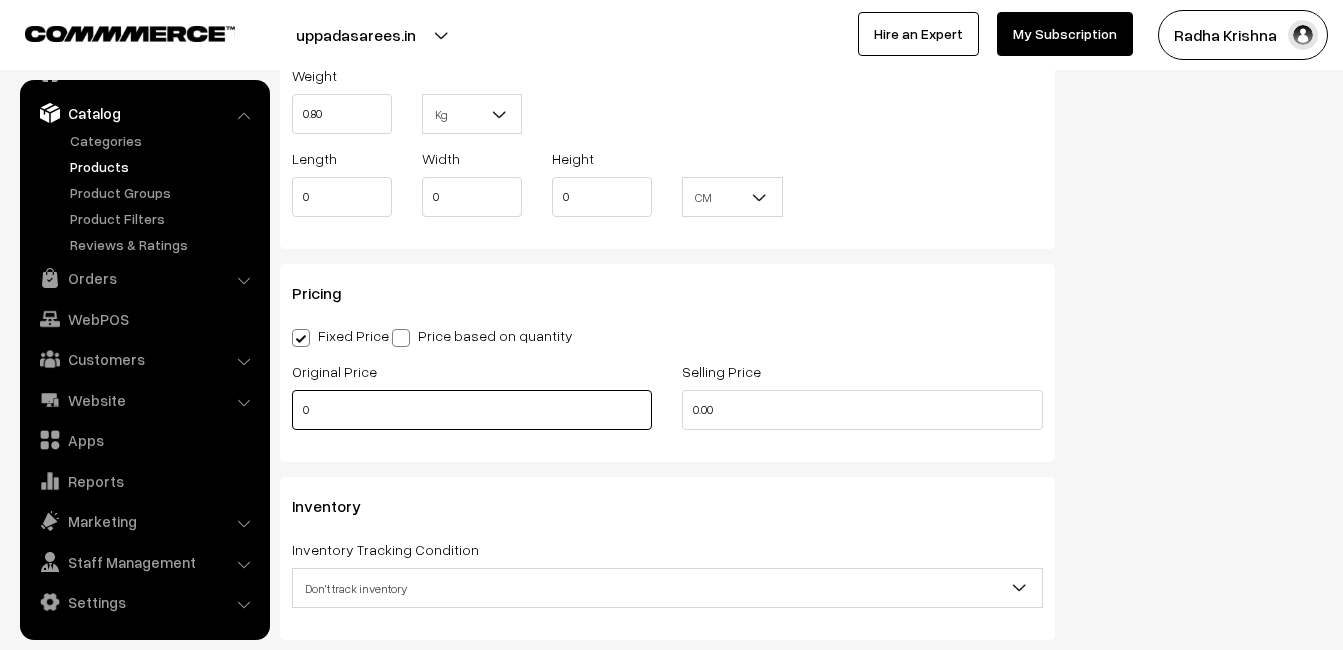 click on "0" at bounding box center (472, 410) 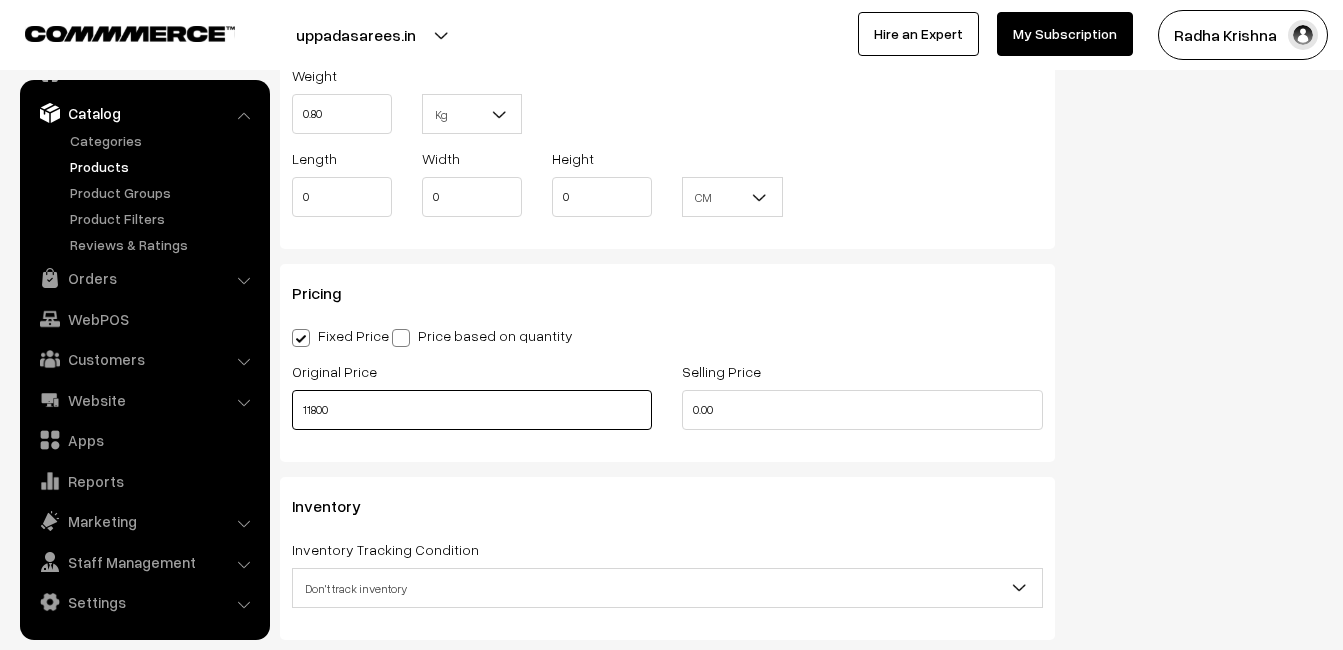 type on "11800" 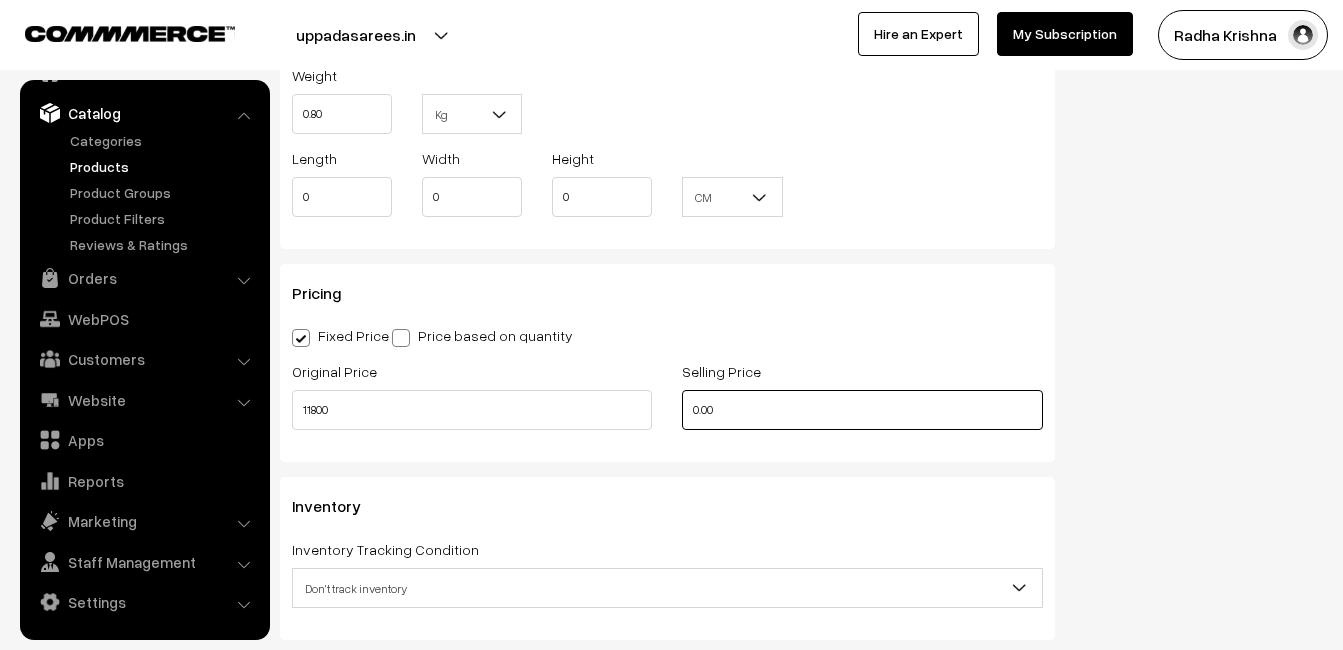 click on "0.00" at bounding box center [862, 410] 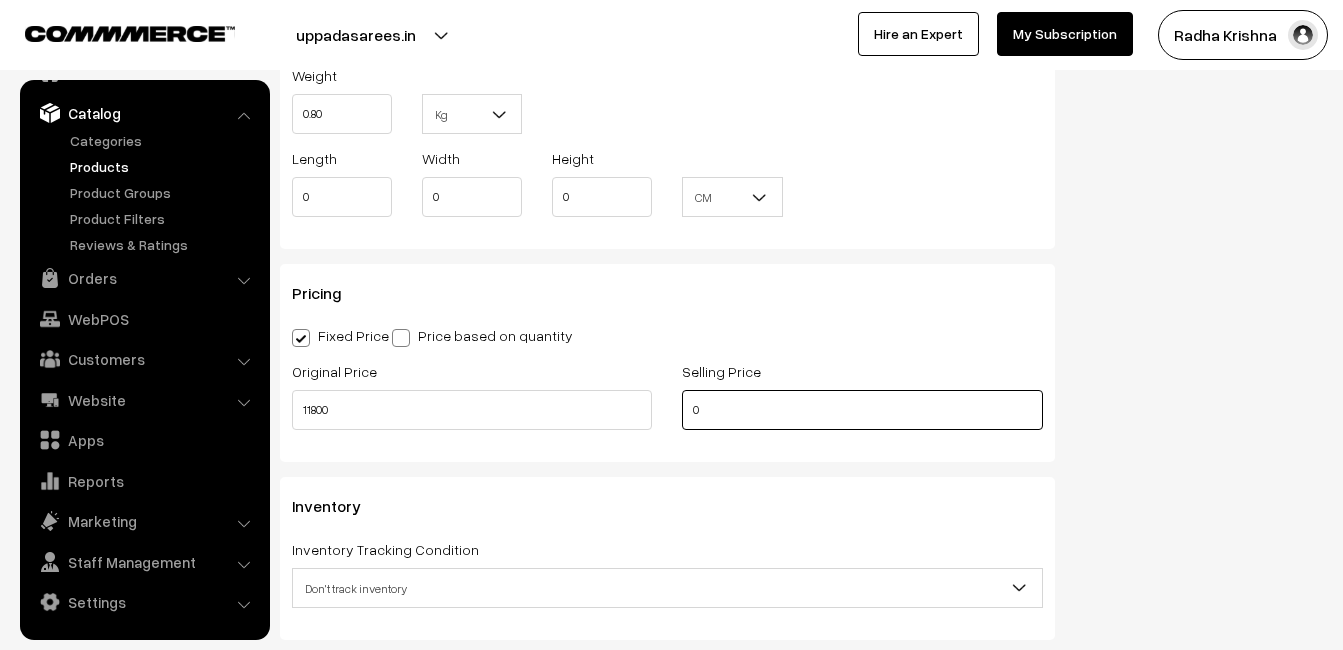 click on "0" at bounding box center (862, 410) 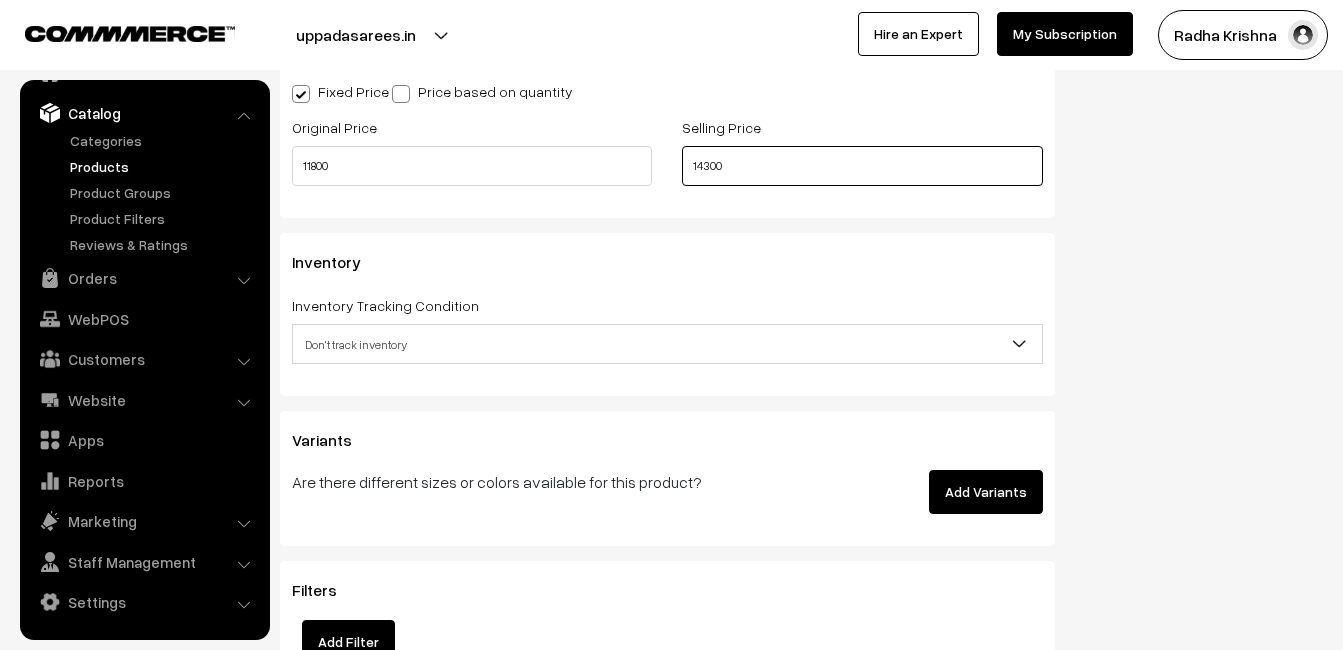 scroll, scrollTop: 1800, scrollLeft: 0, axis: vertical 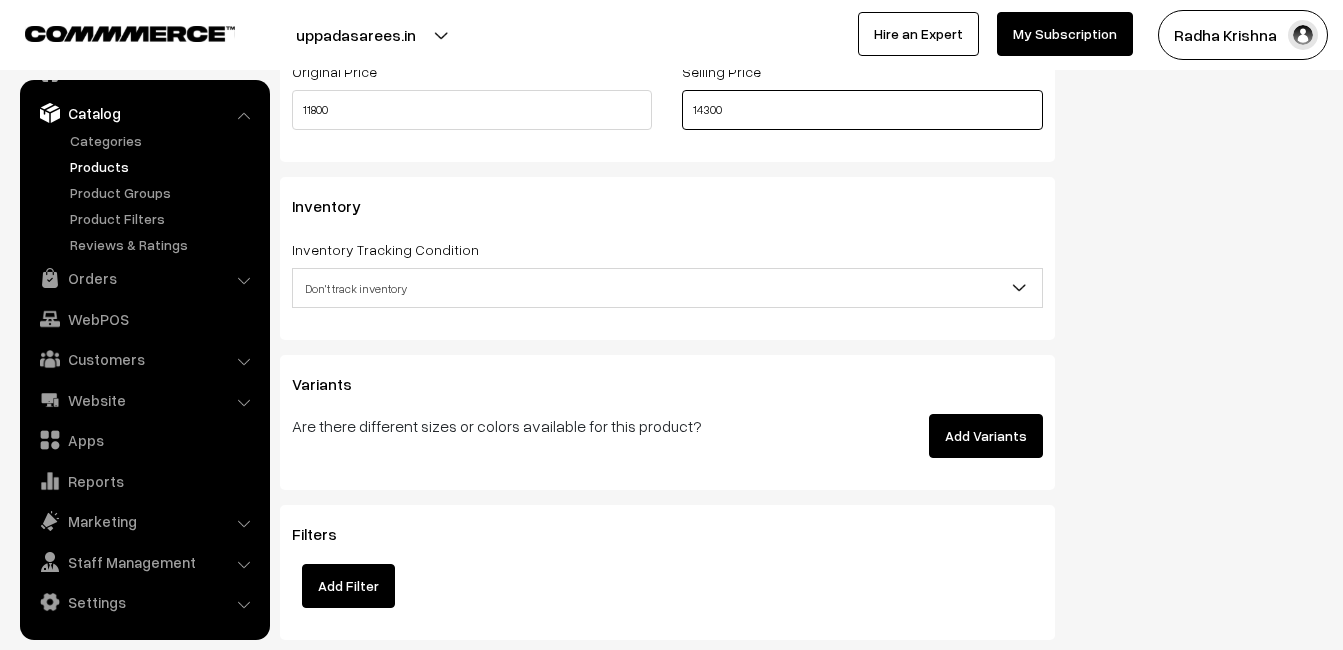 type on "14300" 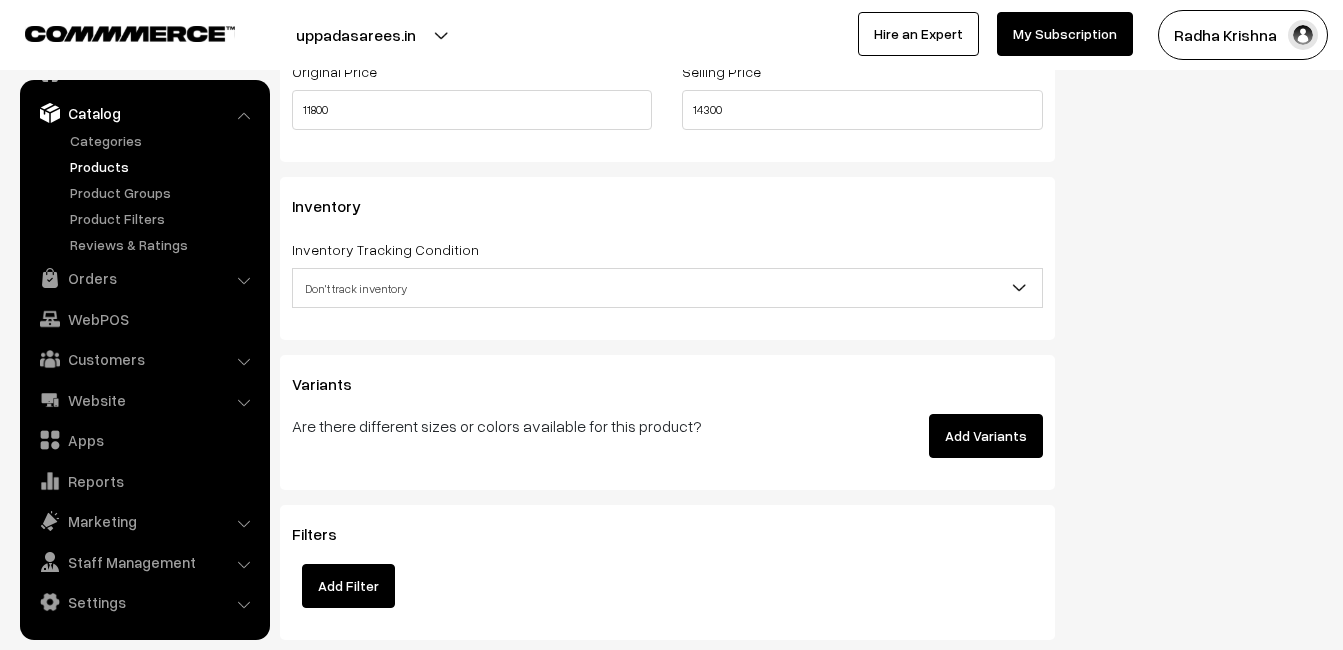 click on "Don't track inventory" at bounding box center [667, 288] 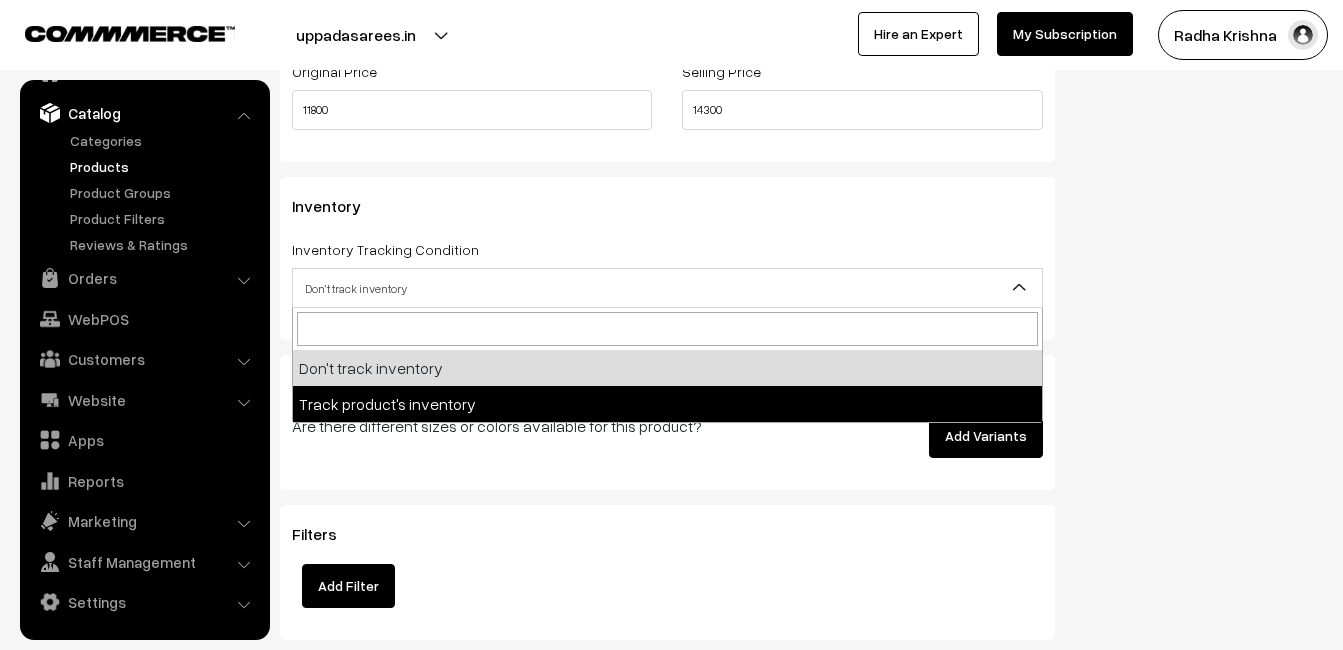 select on "2" 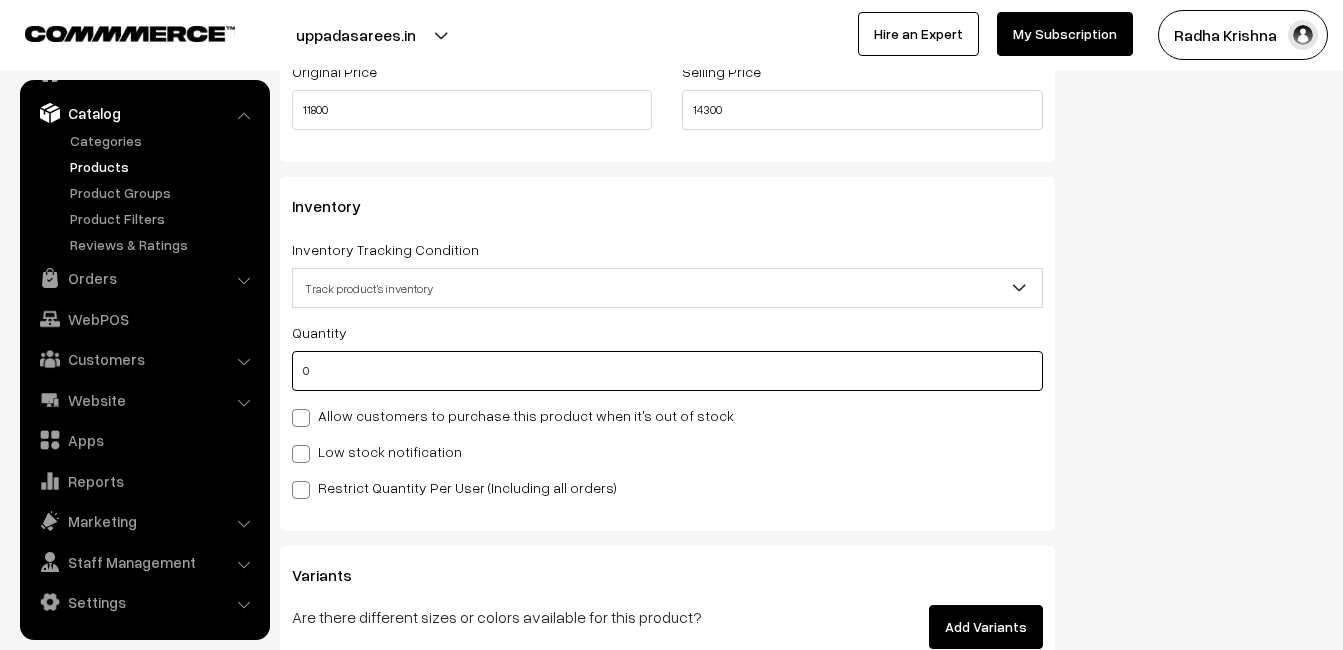 click on "0" at bounding box center (667, 371) 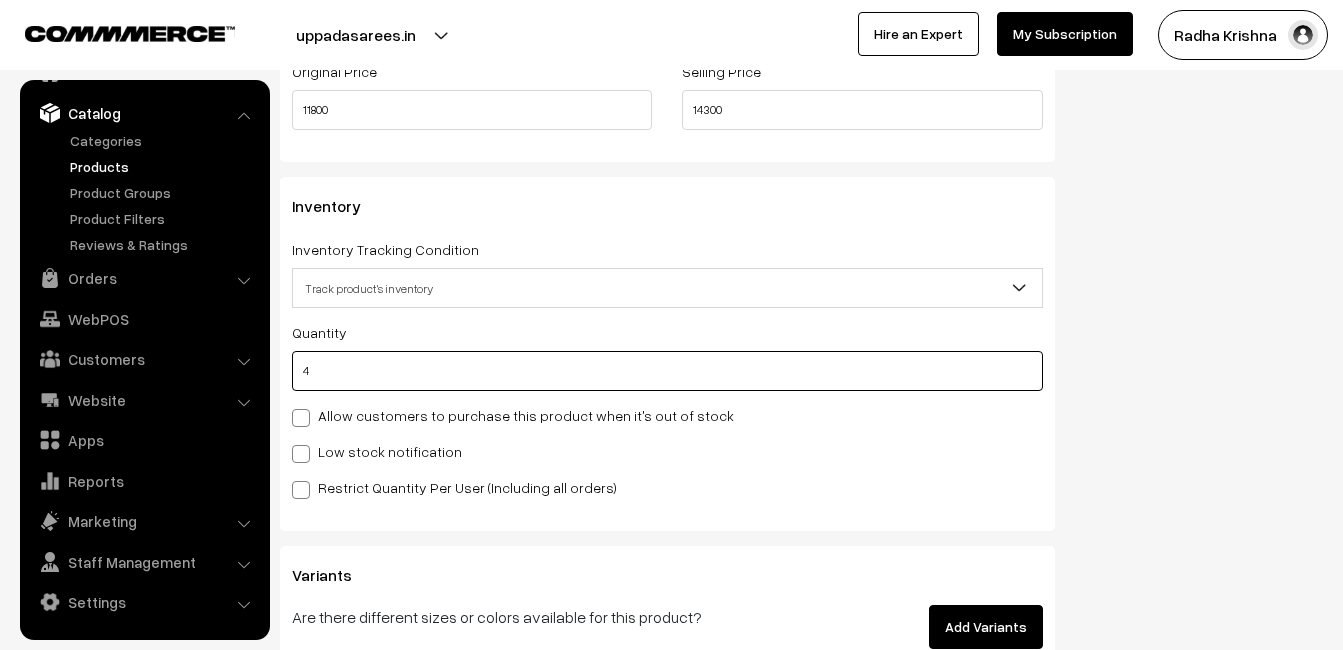 type on "4" 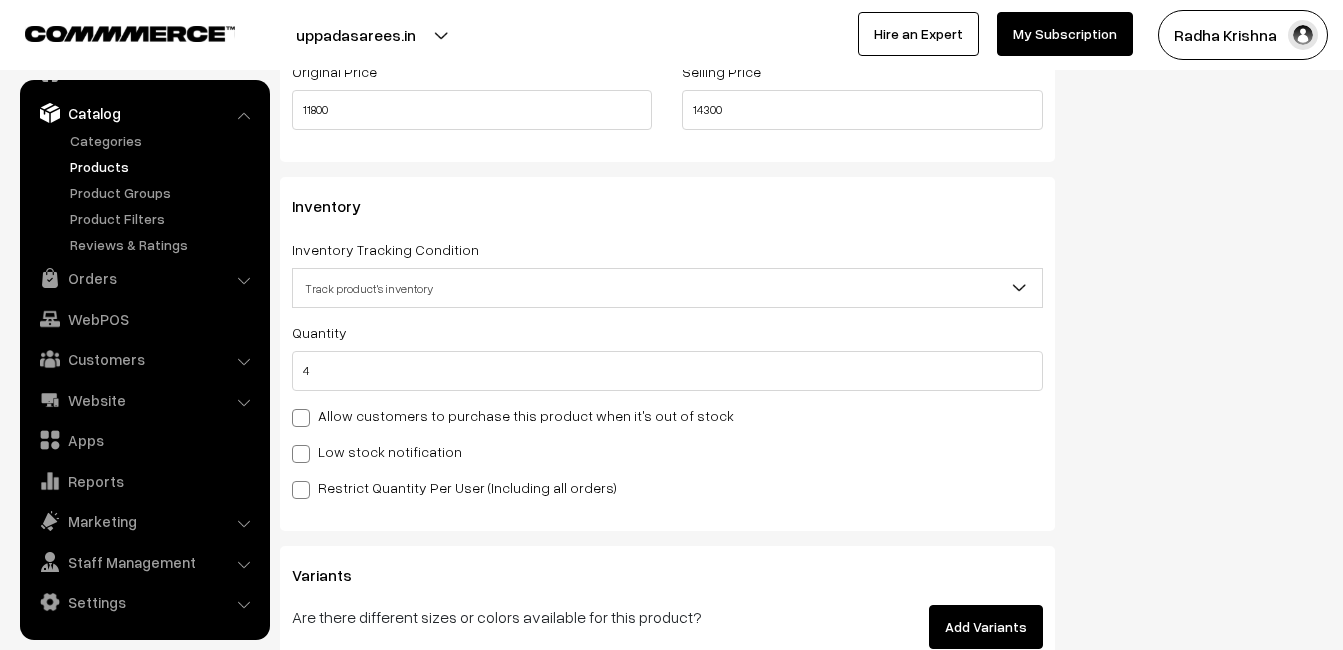 click on "Low stock notification" at bounding box center [377, 451] 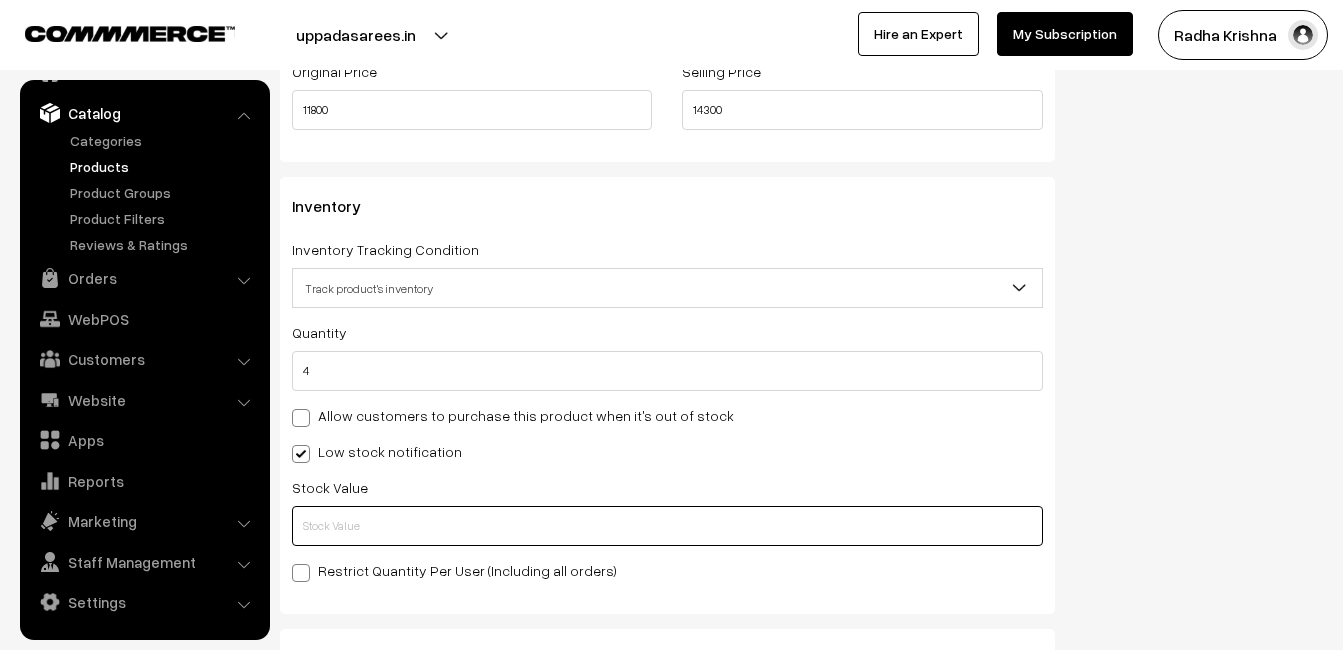 click at bounding box center [667, 526] 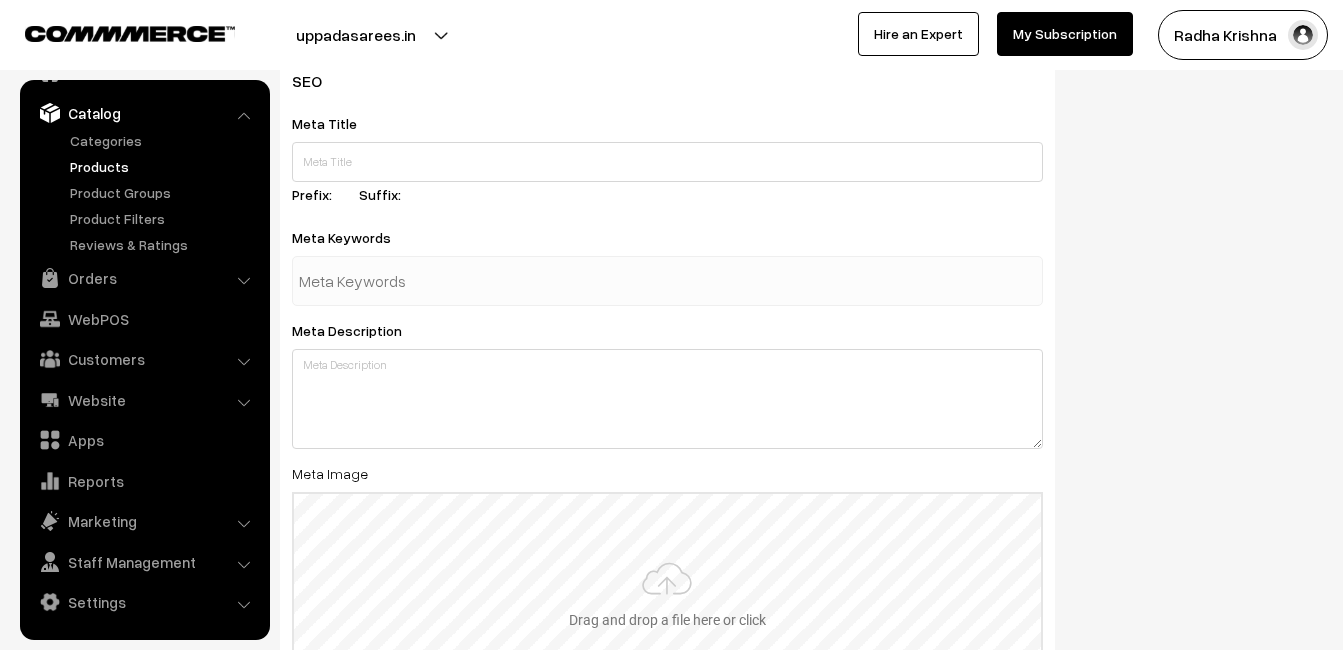 scroll, scrollTop: 2968, scrollLeft: 0, axis: vertical 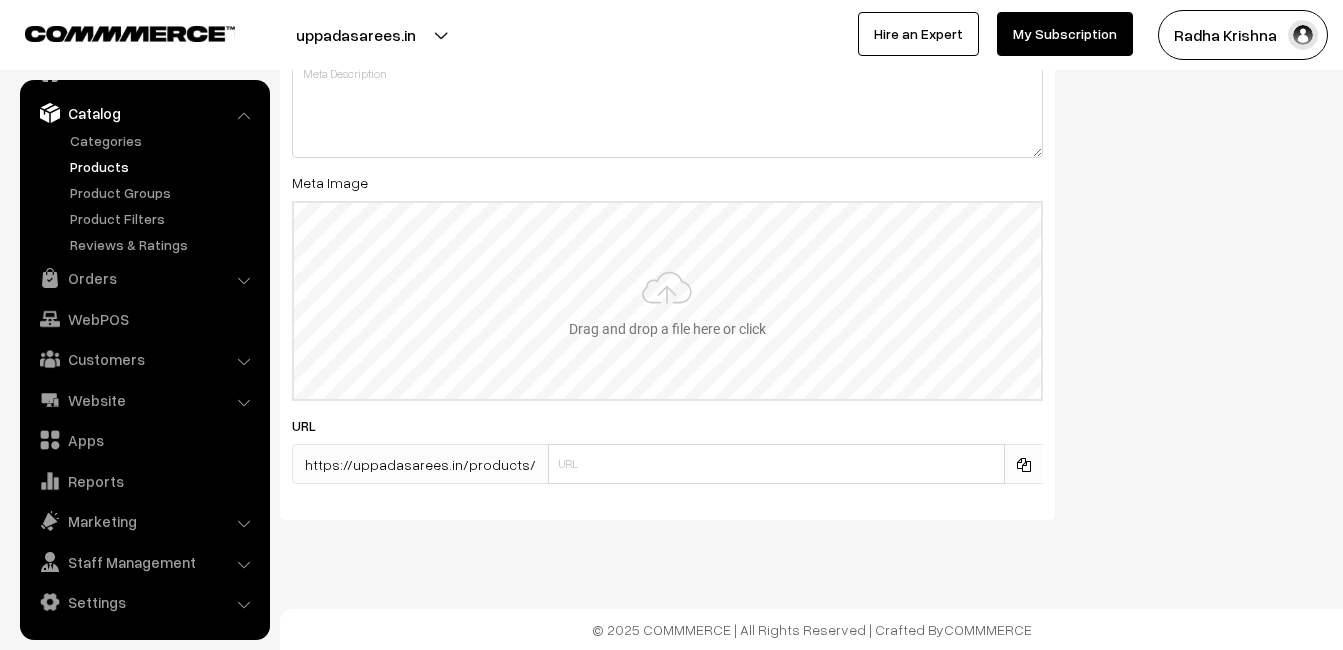 type on "2" 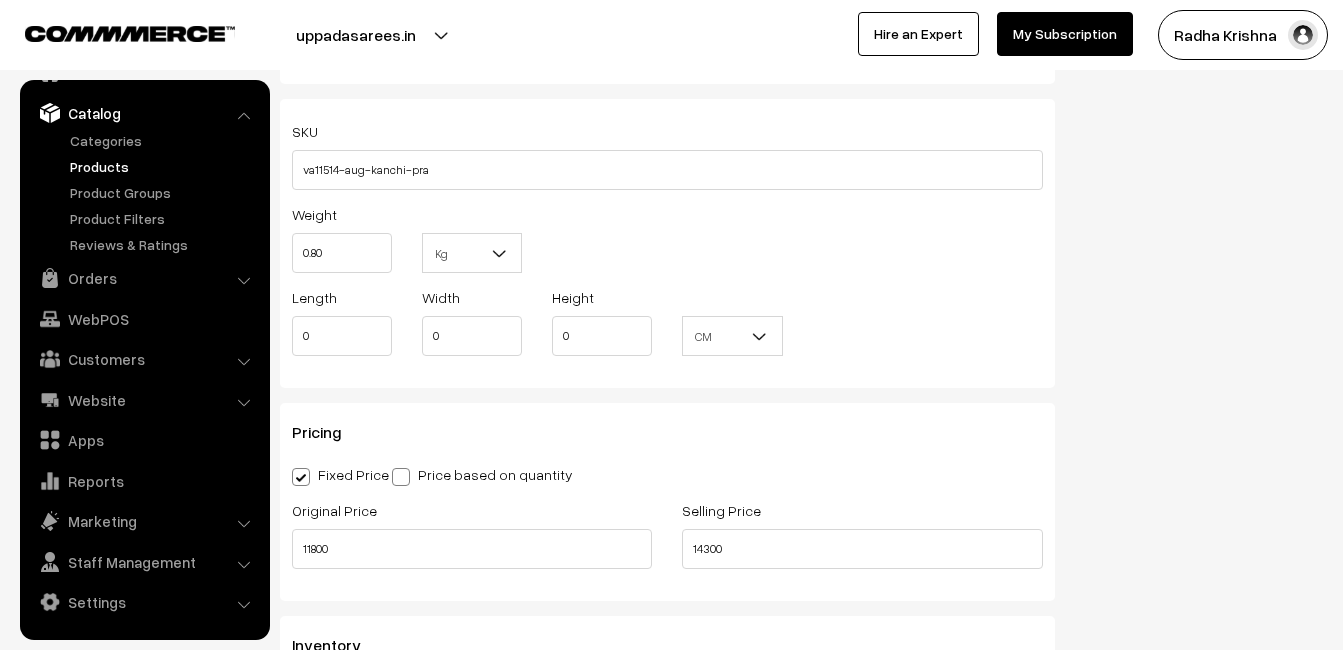 scroll, scrollTop: 0, scrollLeft: 0, axis: both 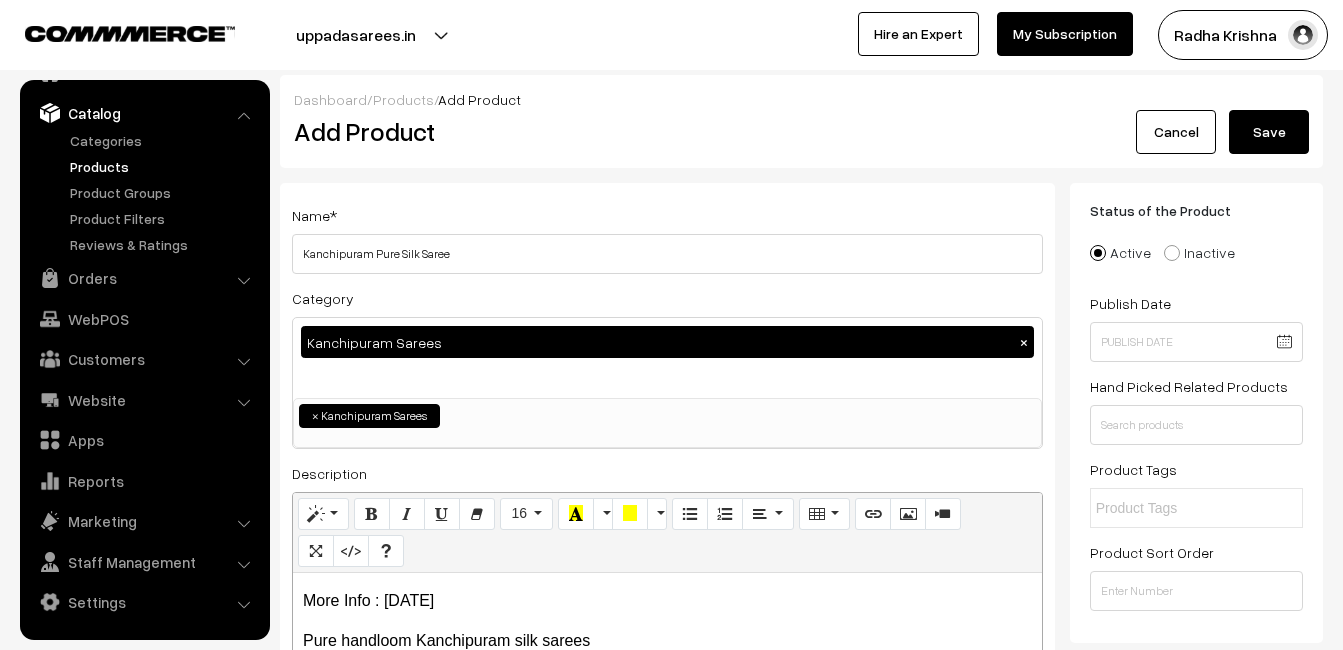 click on "Save" at bounding box center (1269, 132) 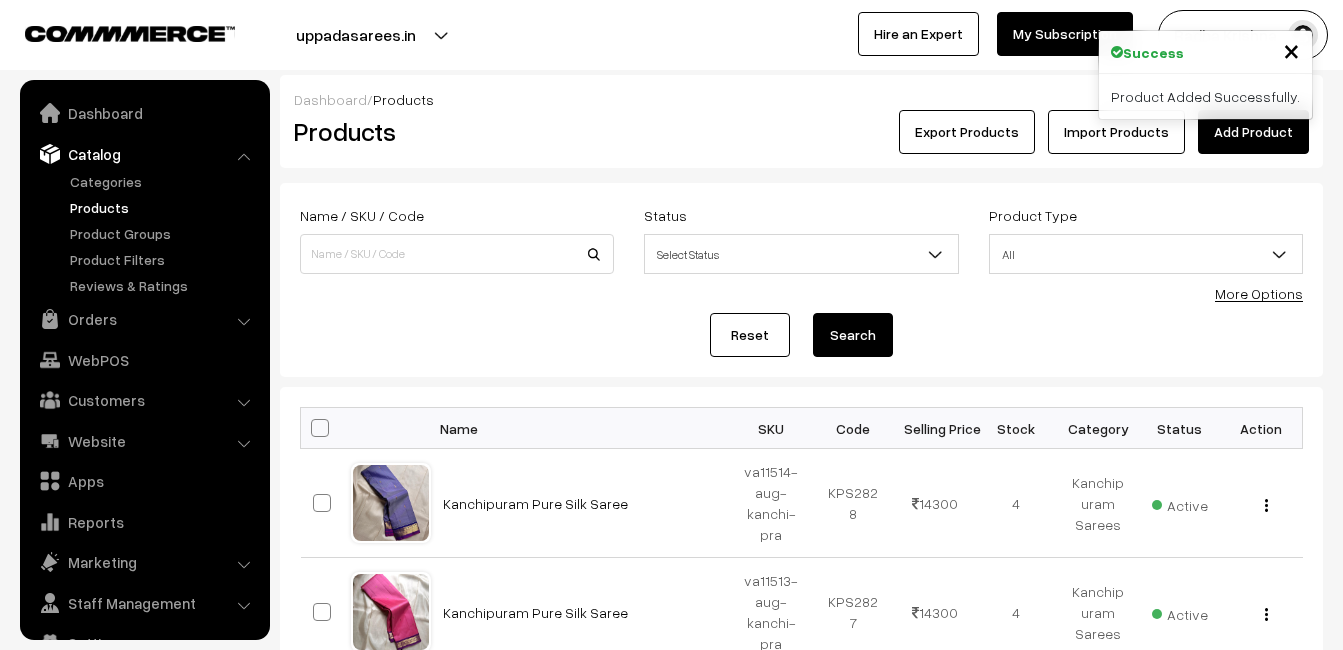 scroll, scrollTop: 0, scrollLeft: 0, axis: both 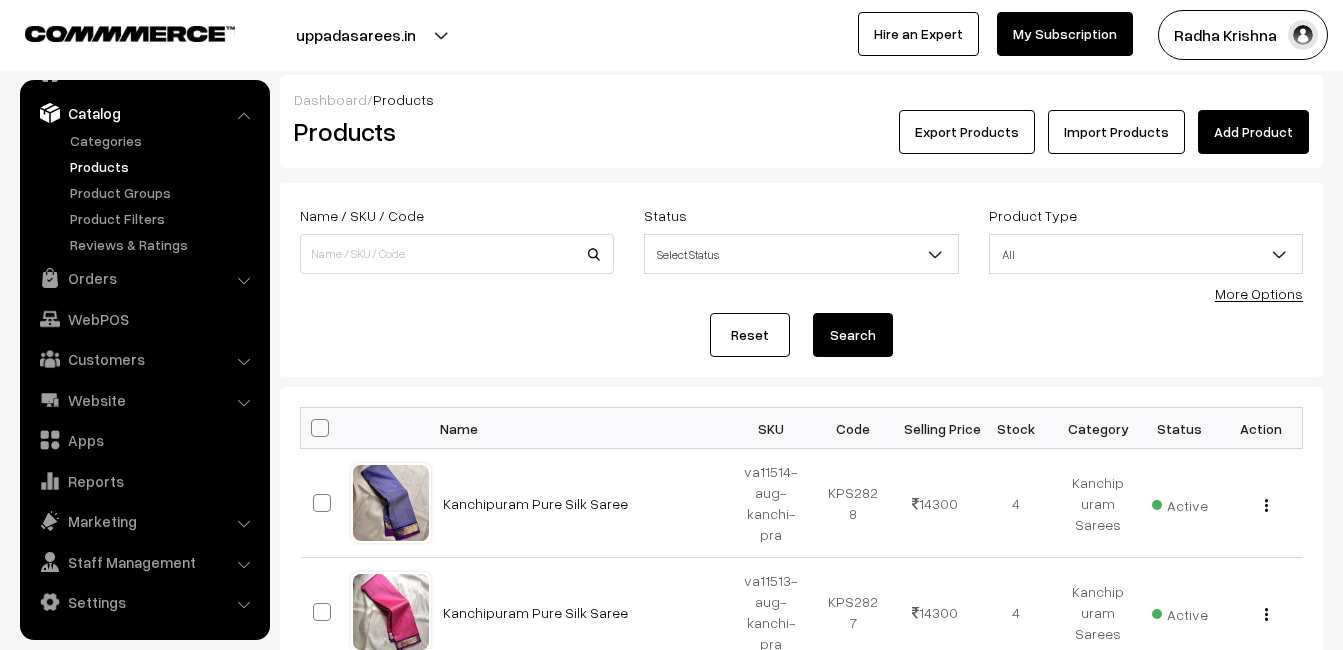 click on "Add Product" at bounding box center (1253, 132) 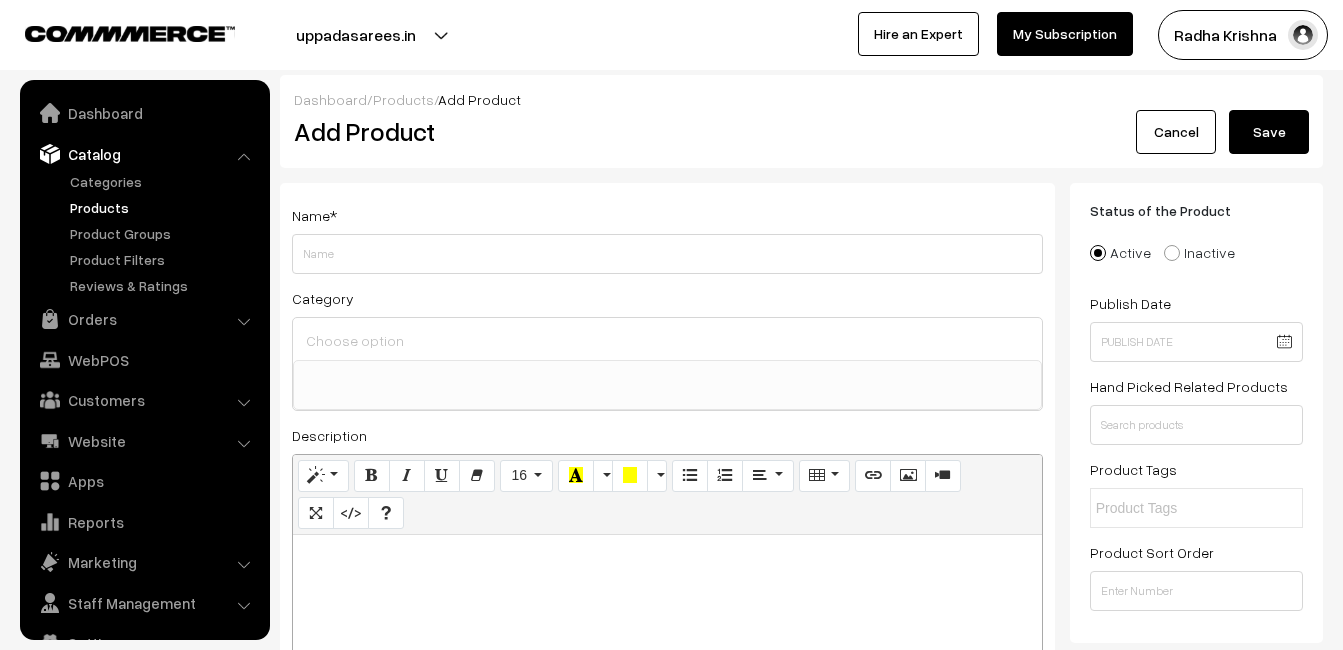 select 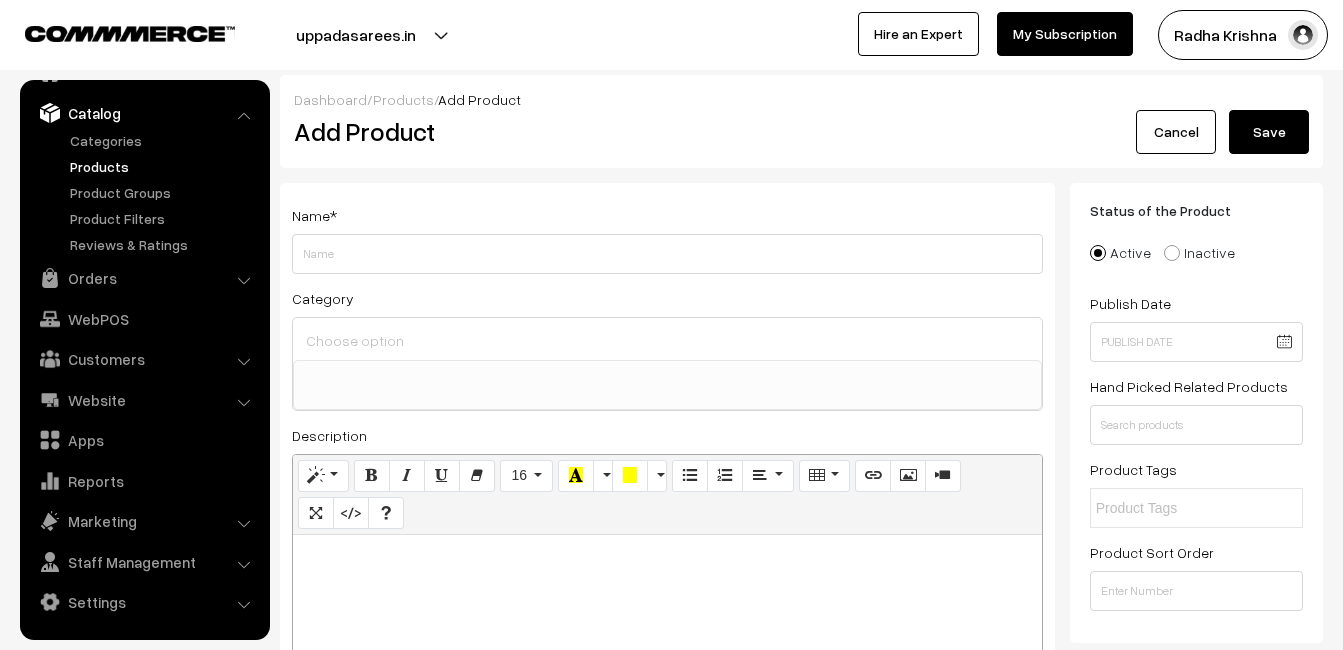 click on "Add Product" at bounding box center (671, 131) 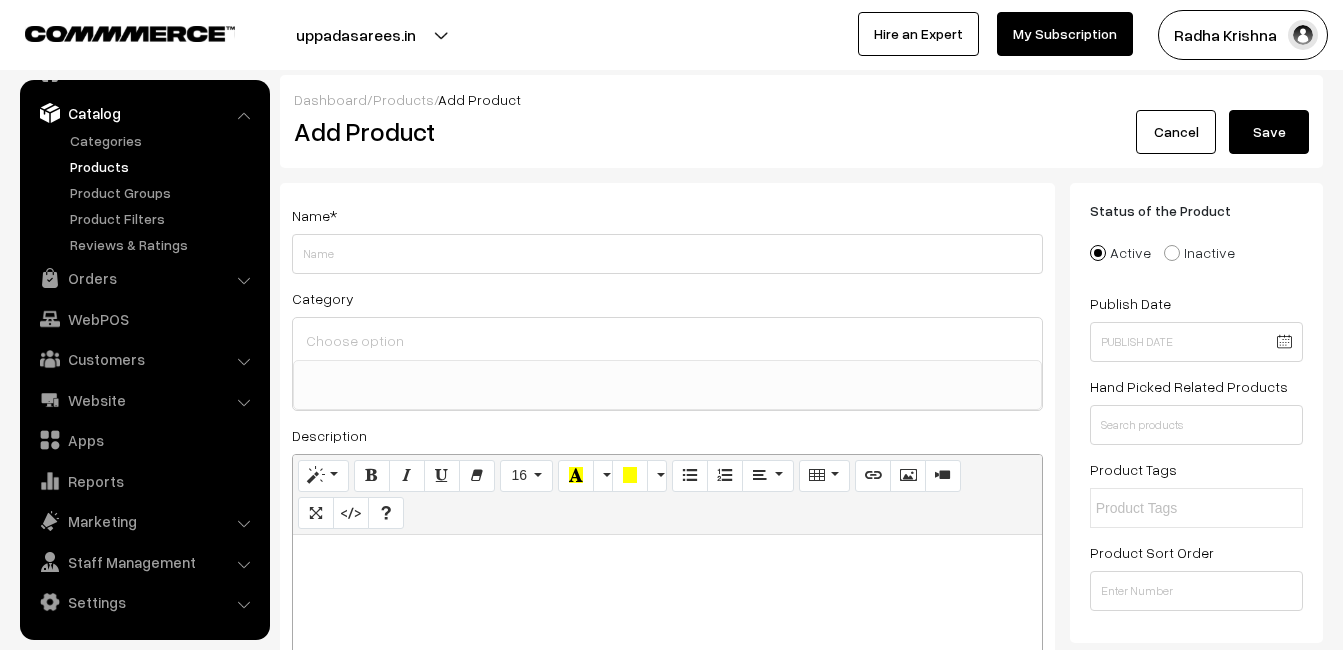 click at bounding box center (667, 660) 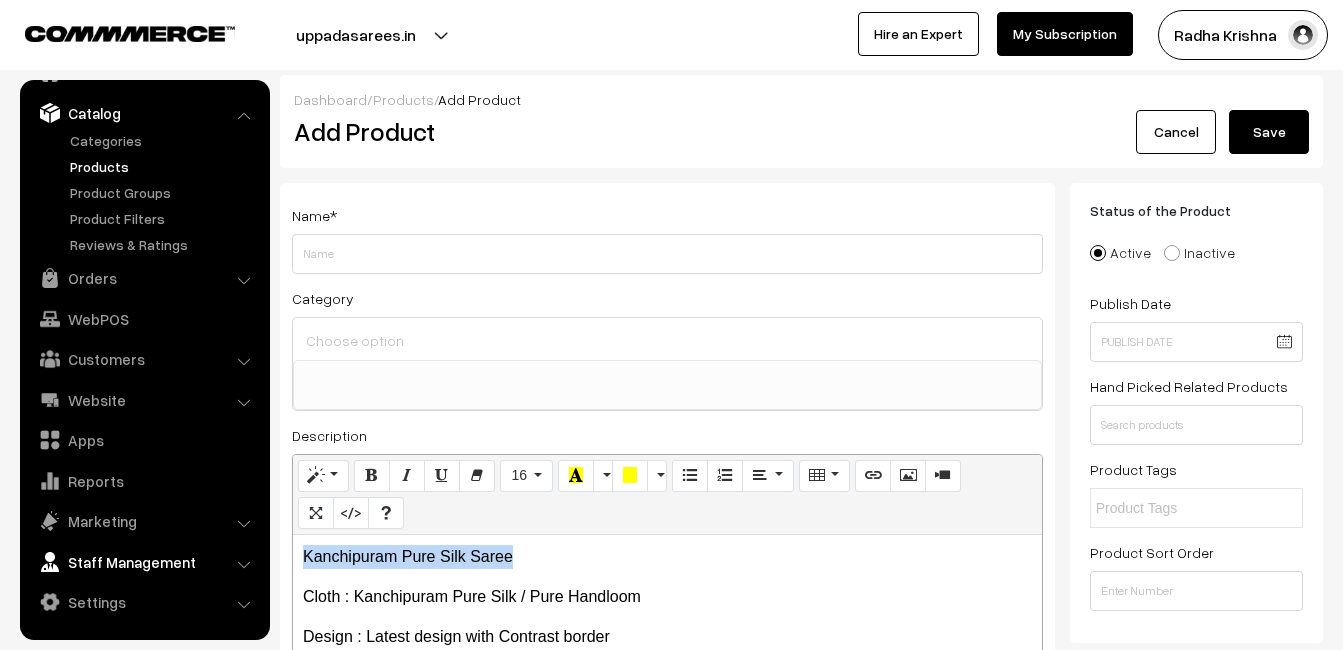 drag, startPoint x: 521, startPoint y: 556, endPoint x: 236, endPoint y: 554, distance: 285.00702 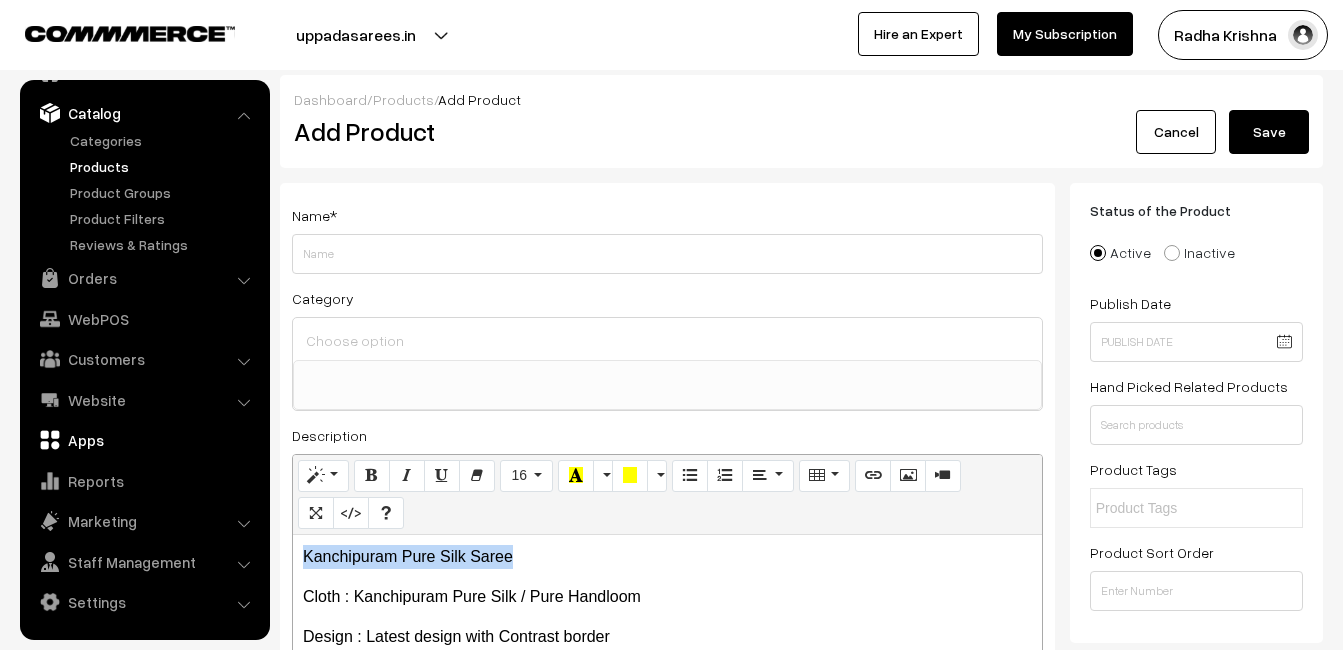 copy on "Kanchipuram Pure Silk Saree" 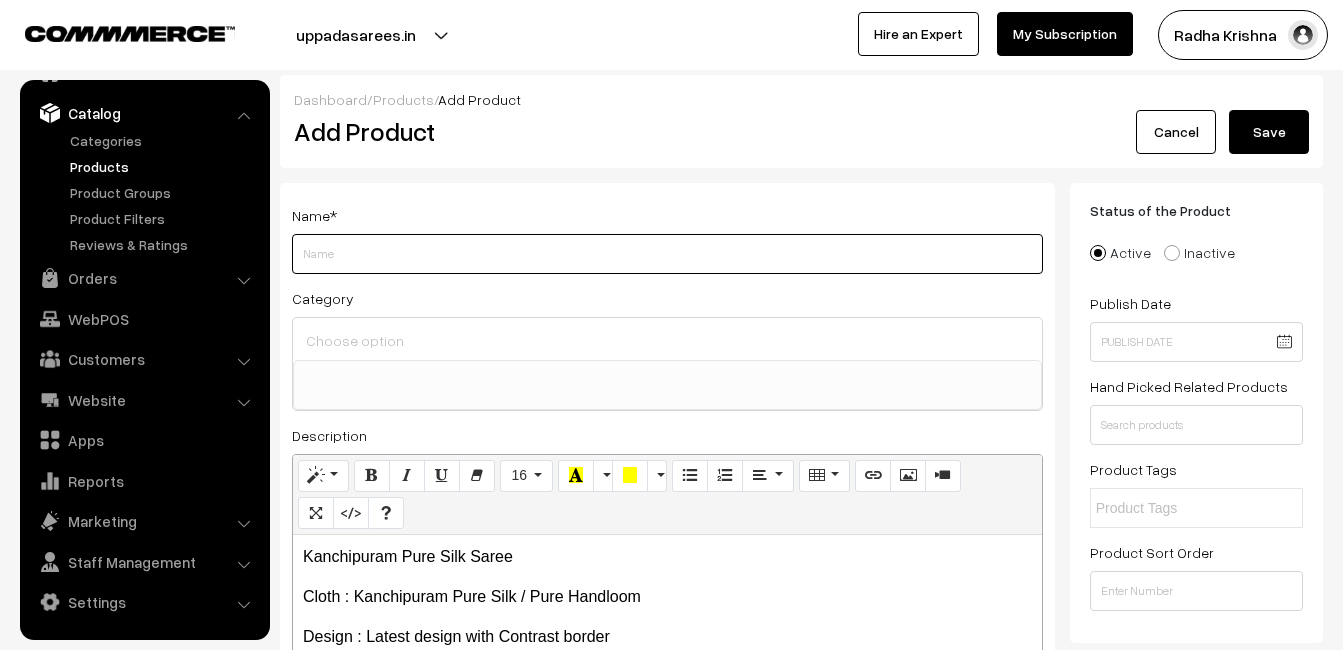 click on "Weight" at bounding box center (667, 254) 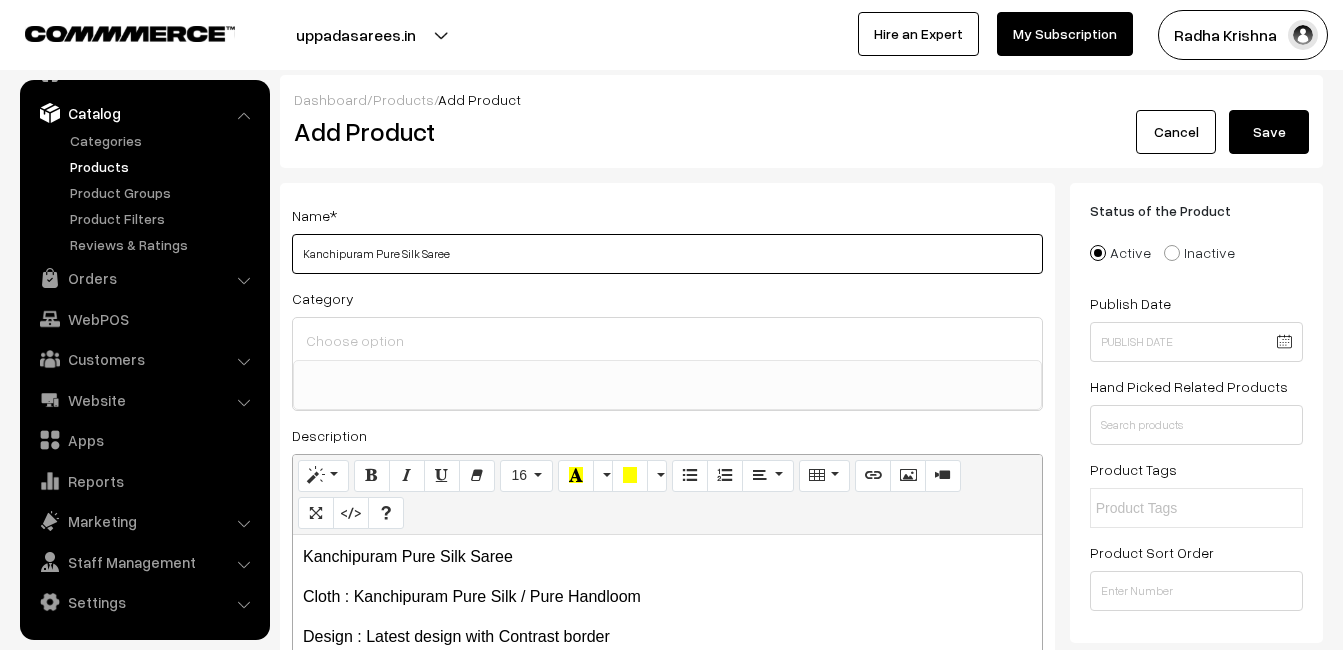 type on "Kanchipuram Pure Silk Saree" 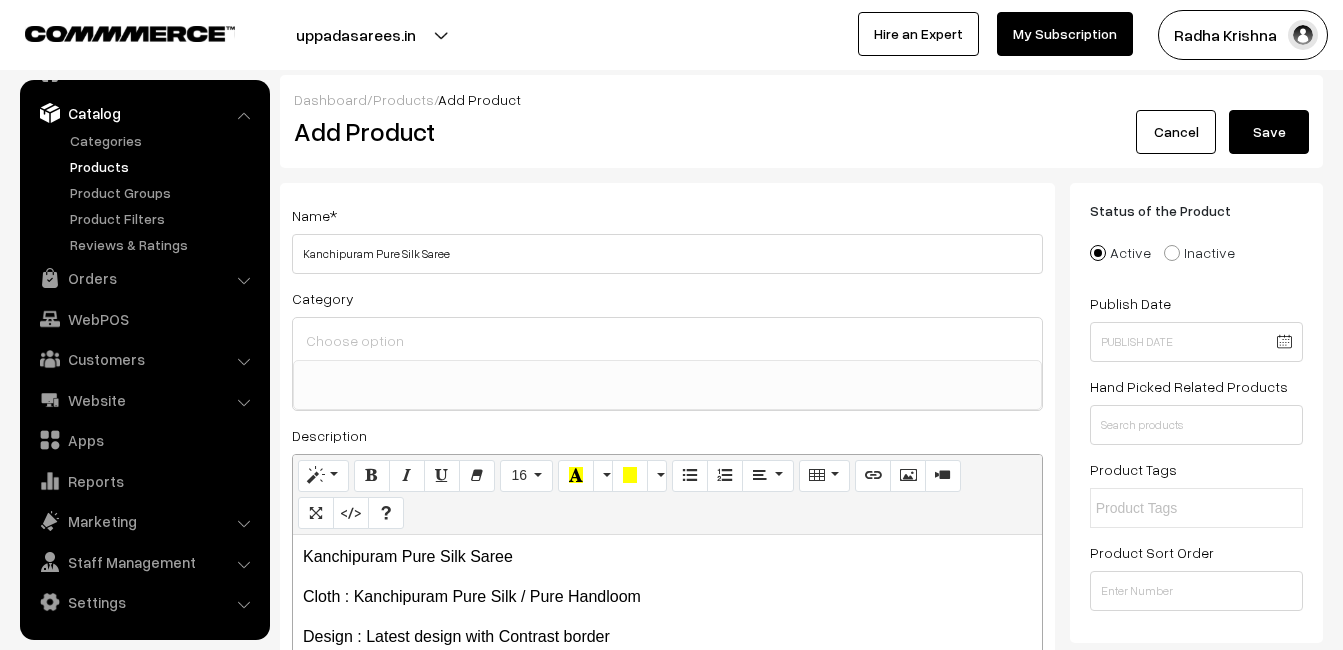 click at bounding box center (667, 340) 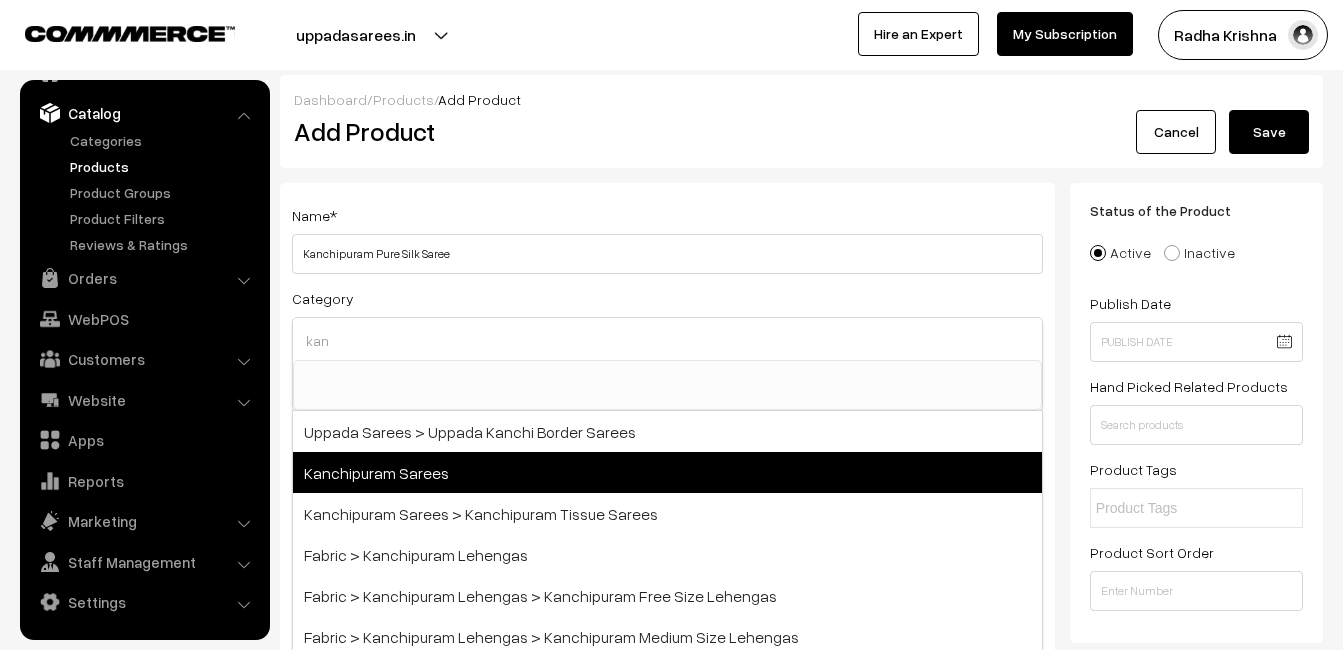type on "kan" 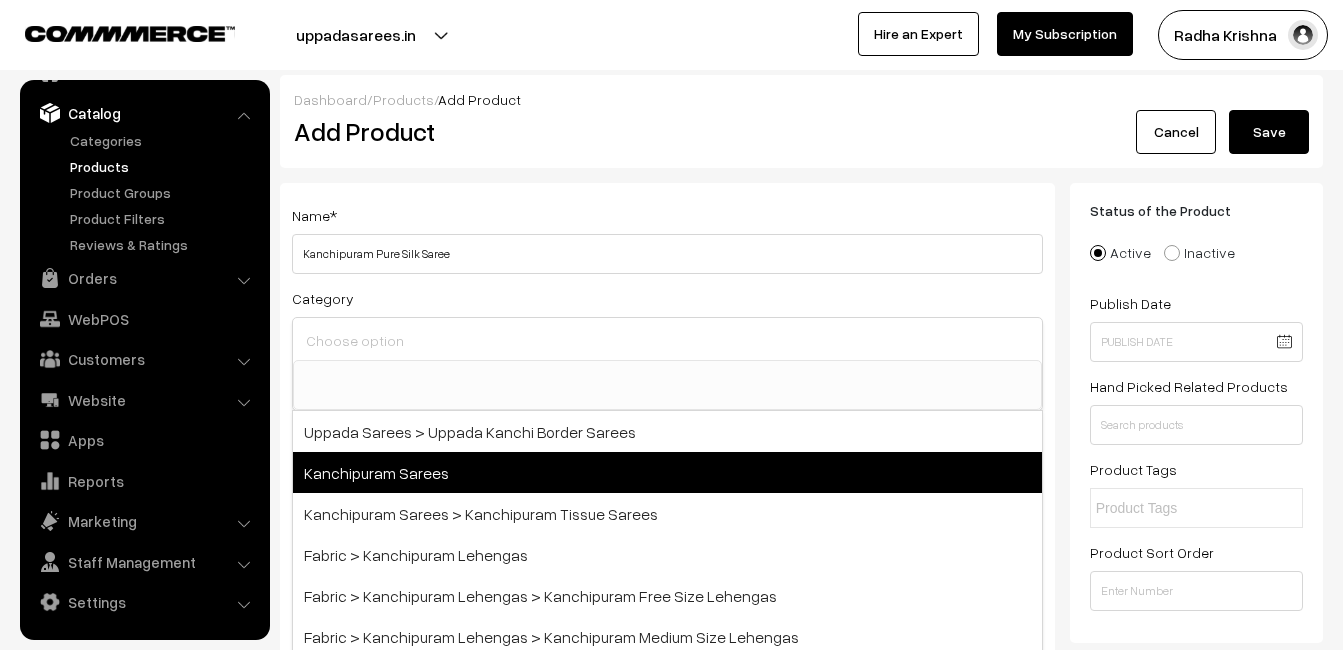 select on "3" 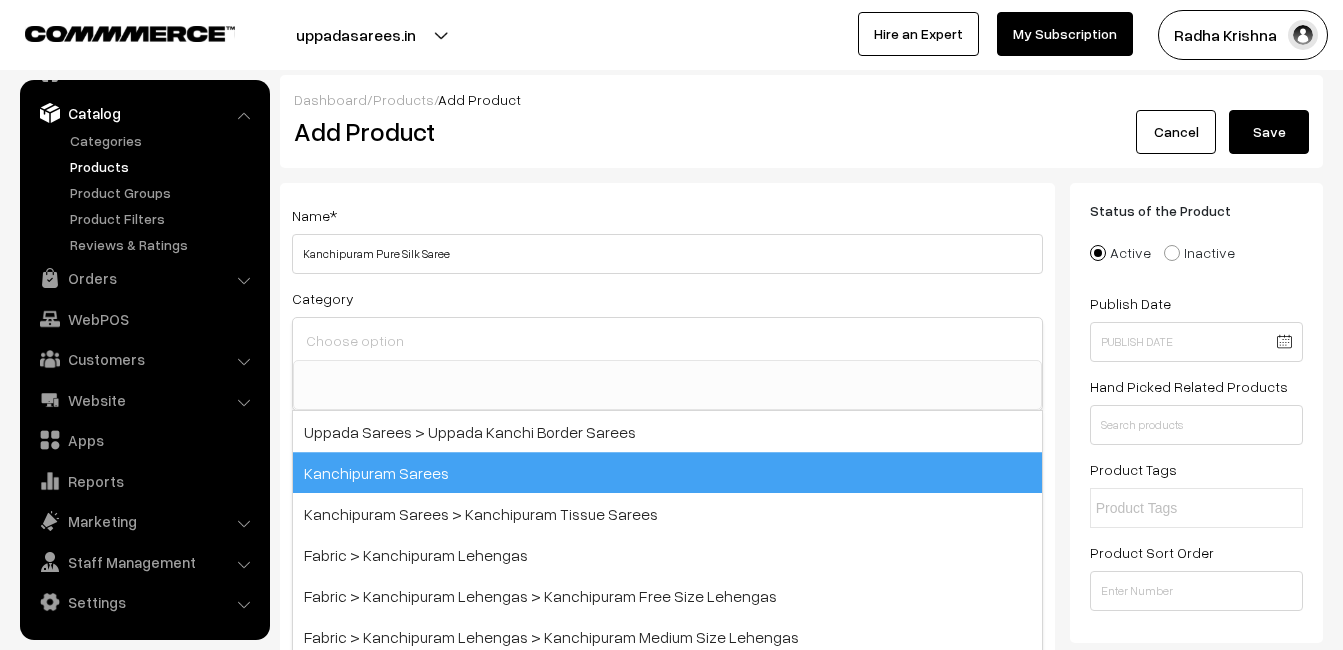 scroll, scrollTop: 340, scrollLeft: 0, axis: vertical 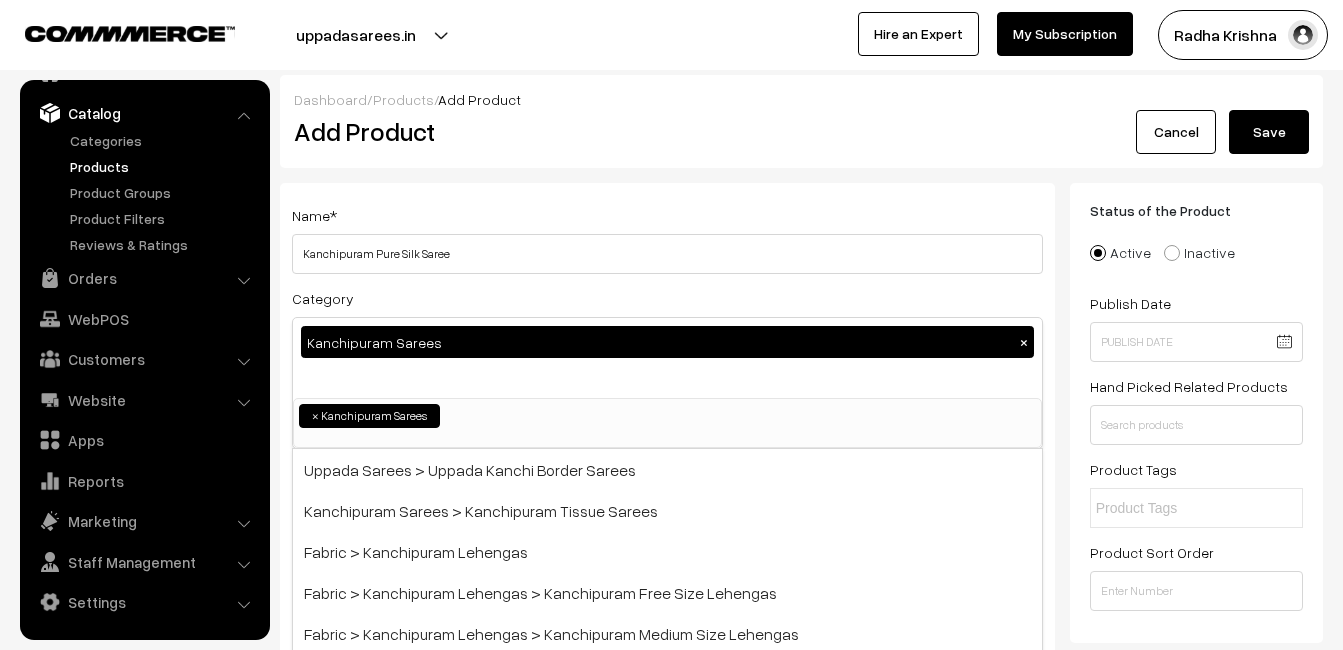 click on "Name  *
Kanchipuram Pure Silk Saree" at bounding box center (667, 238) 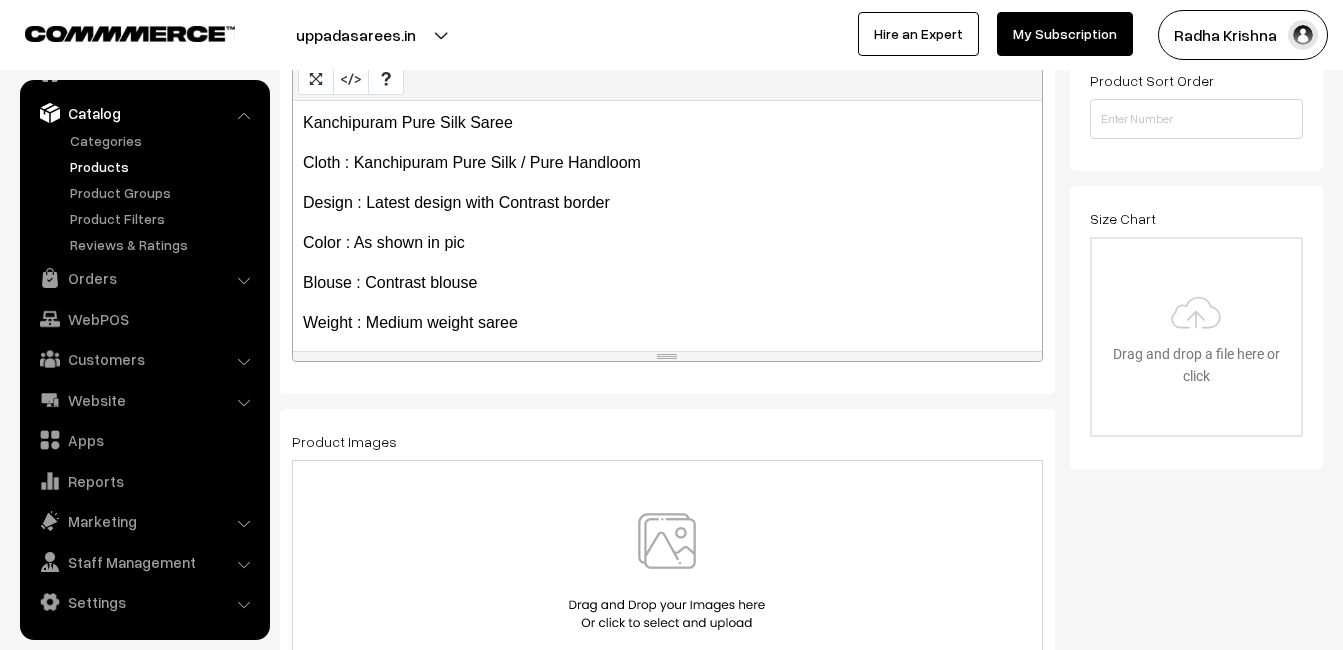 scroll, scrollTop: 500, scrollLeft: 0, axis: vertical 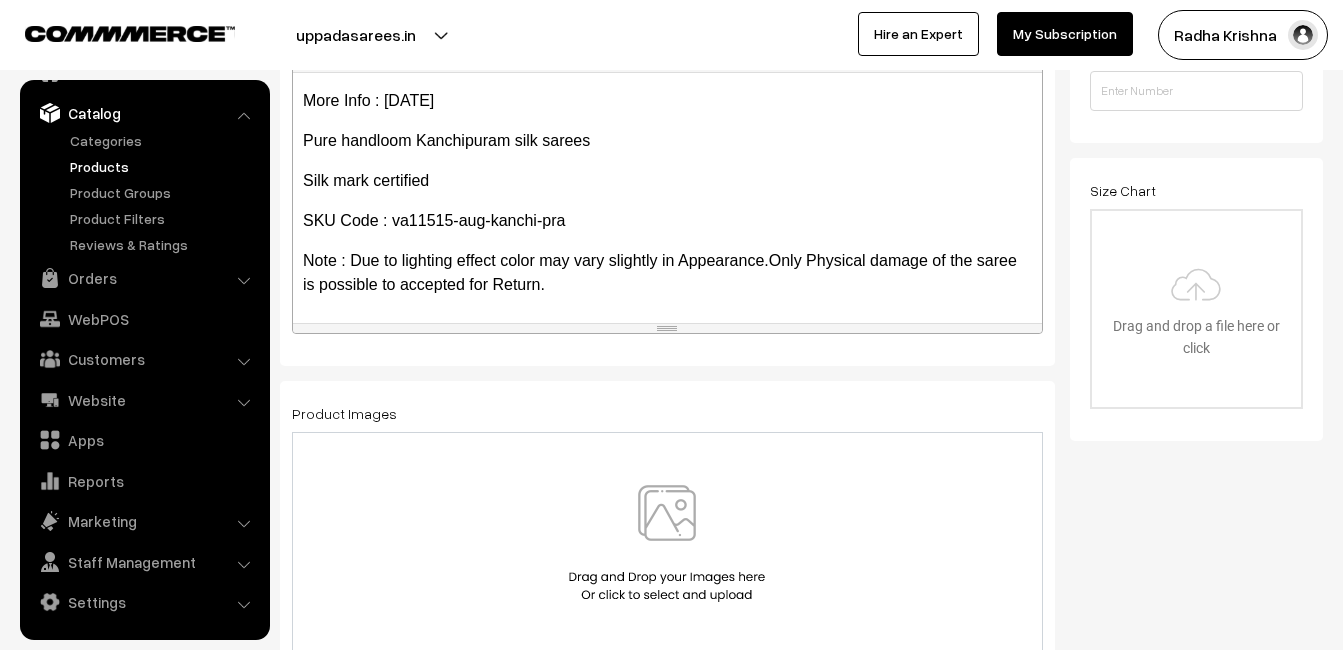 click at bounding box center (667, 543) 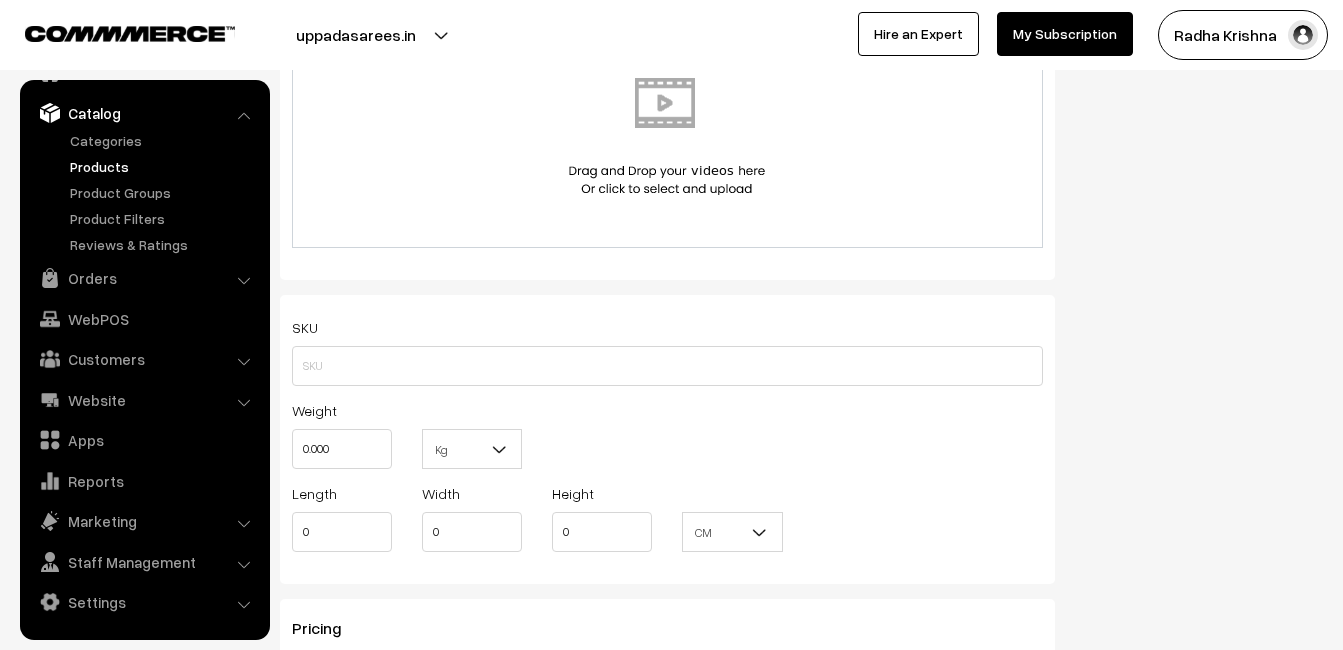 scroll, scrollTop: 1200, scrollLeft: 0, axis: vertical 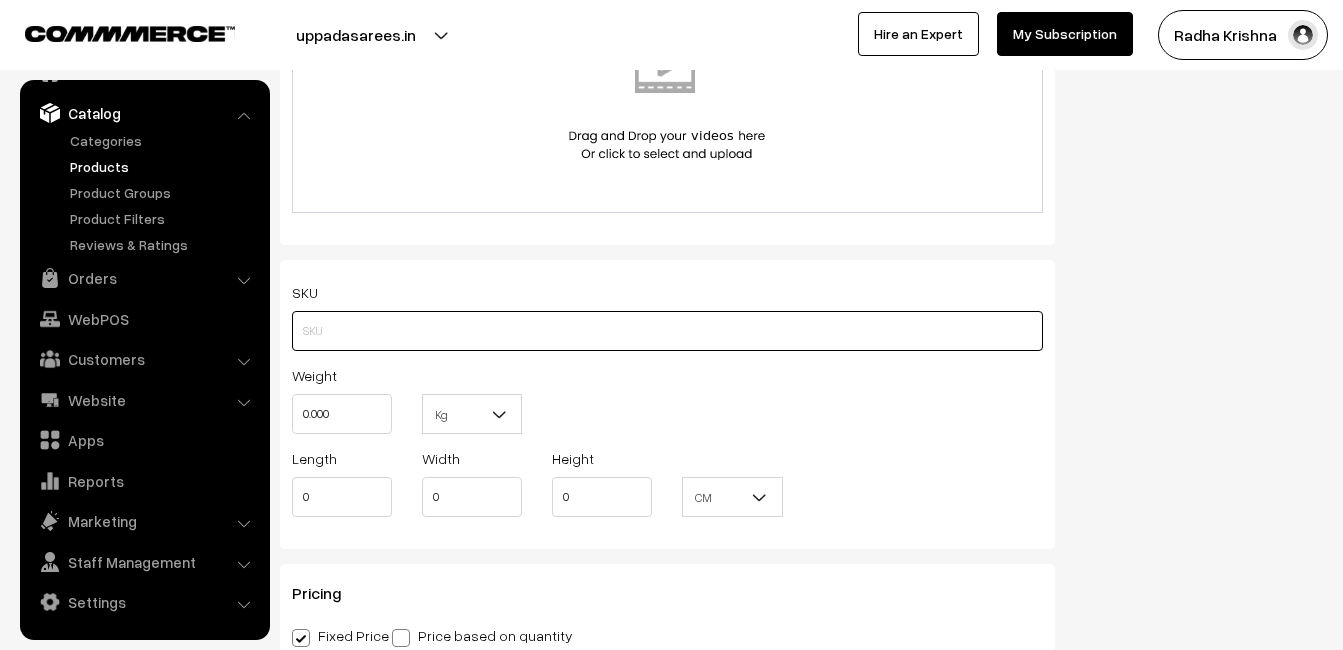 click at bounding box center [667, 331] 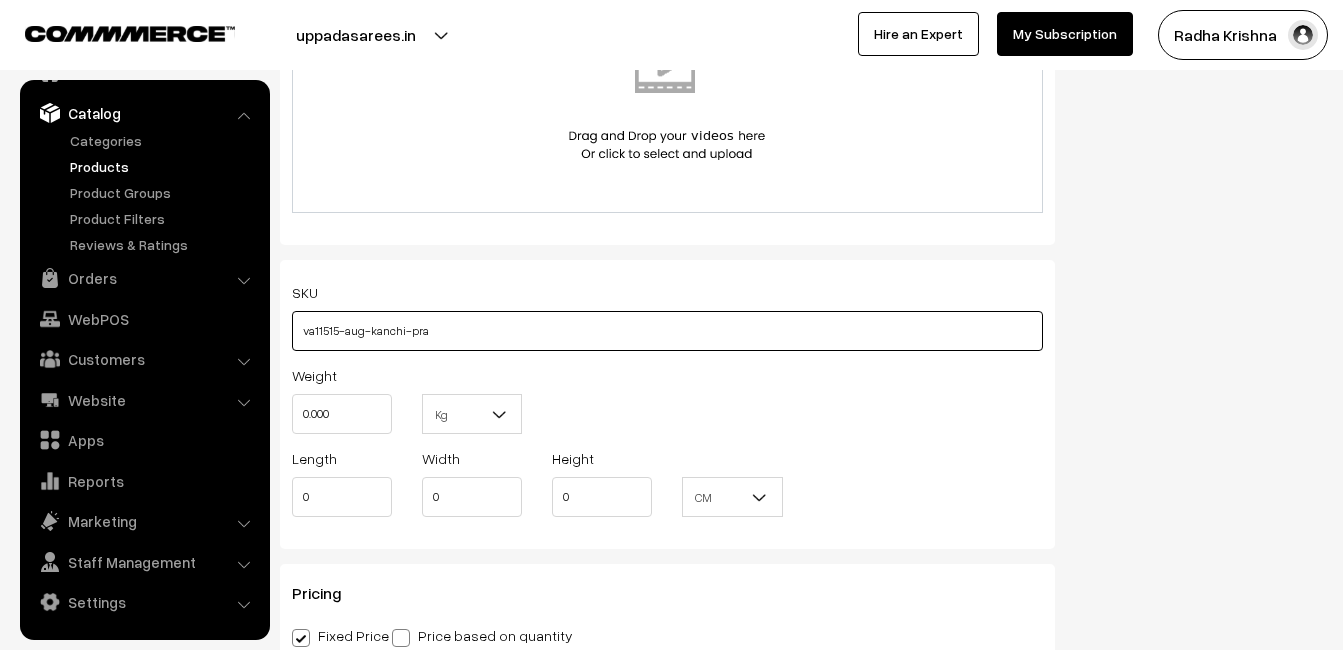 type on "va11515-aug-kanchi-pra" 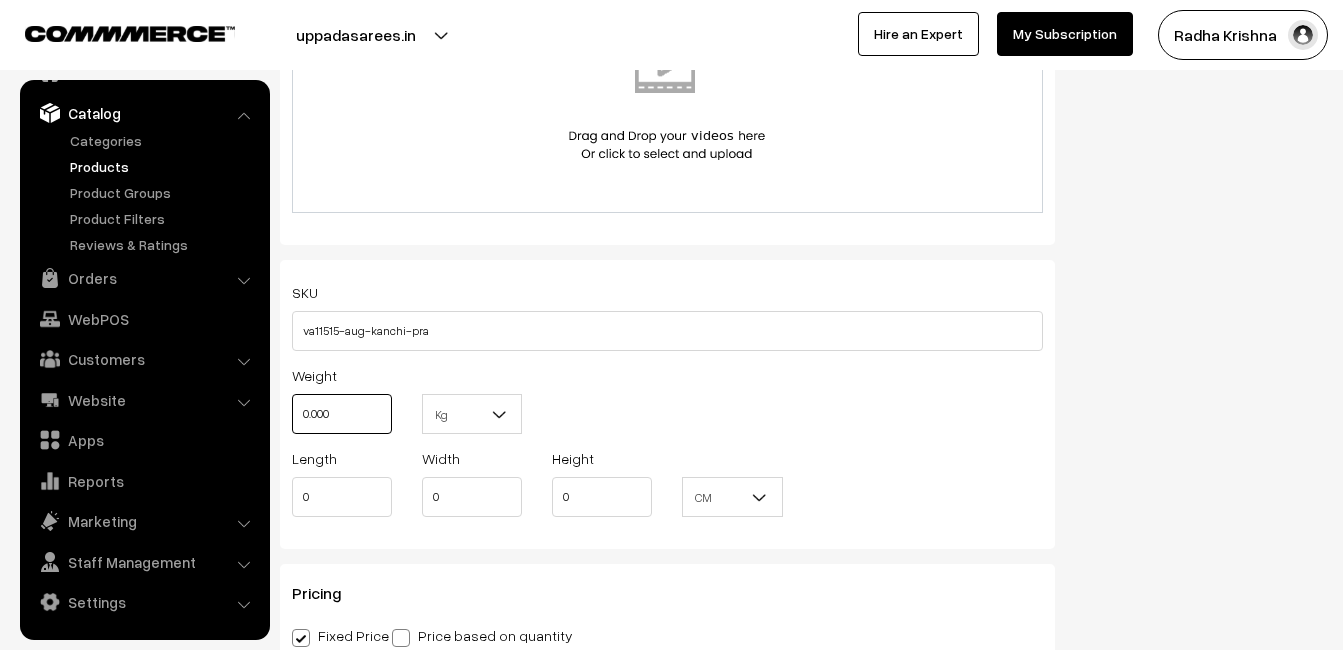 click on "0.000" at bounding box center [342, 414] 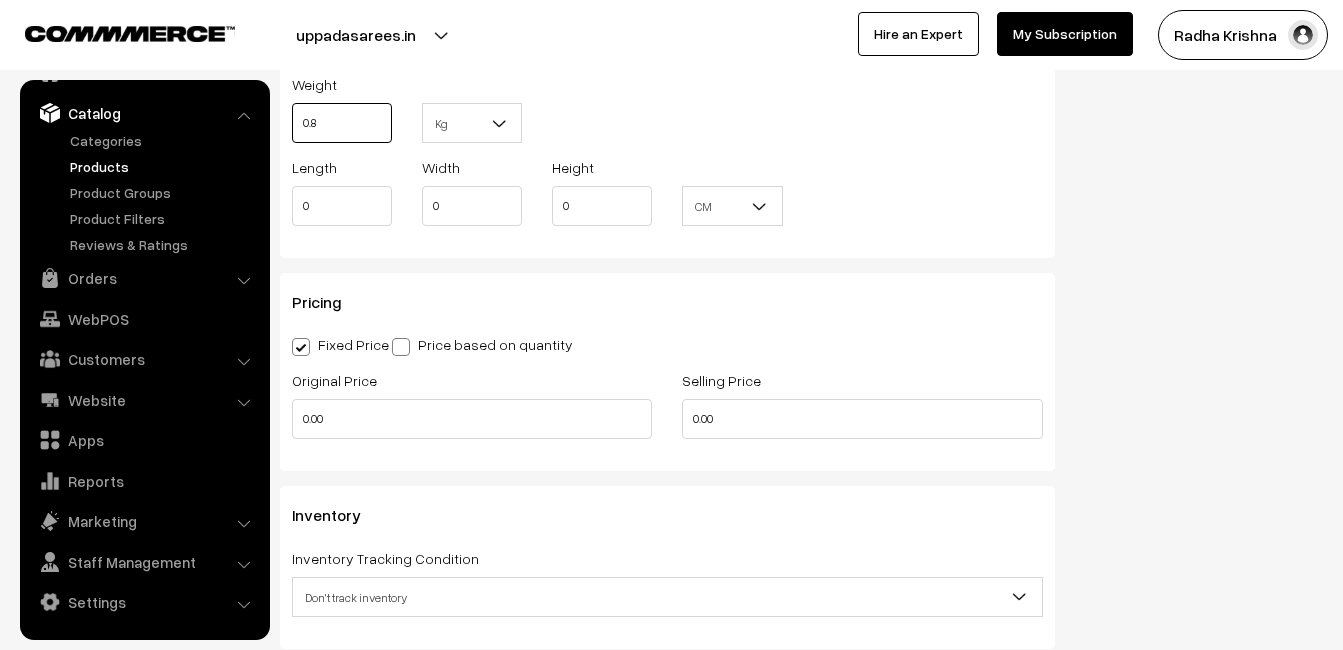 scroll, scrollTop: 1500, scrollLeft: 0, axis: vertical 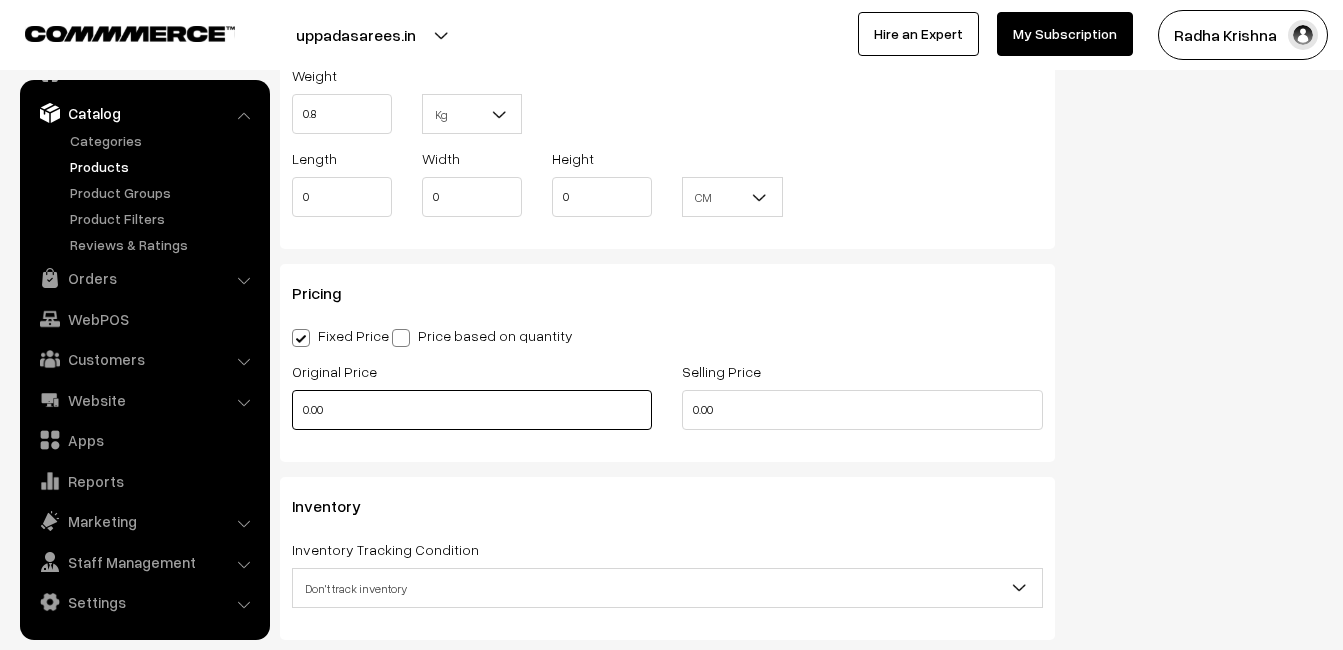 type on "0.80" 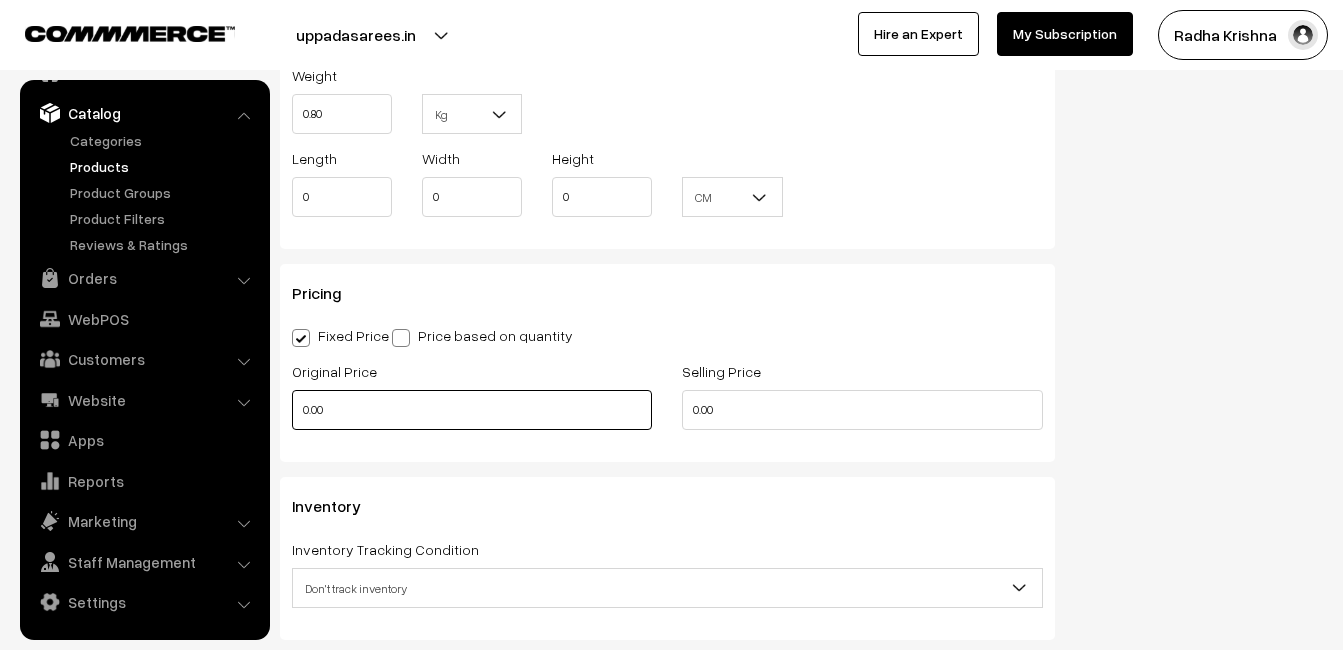 click on "0.00" at bounding box center [472, 410] 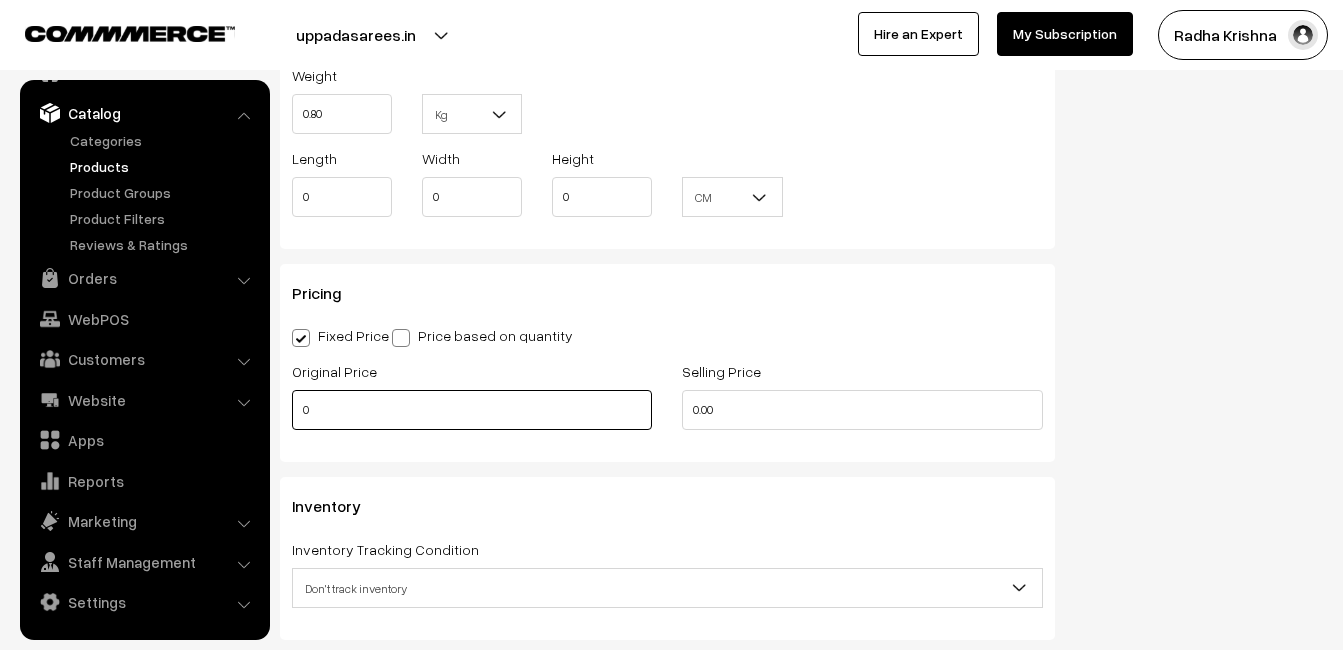 click on "0" at bounding box center [472, 410] 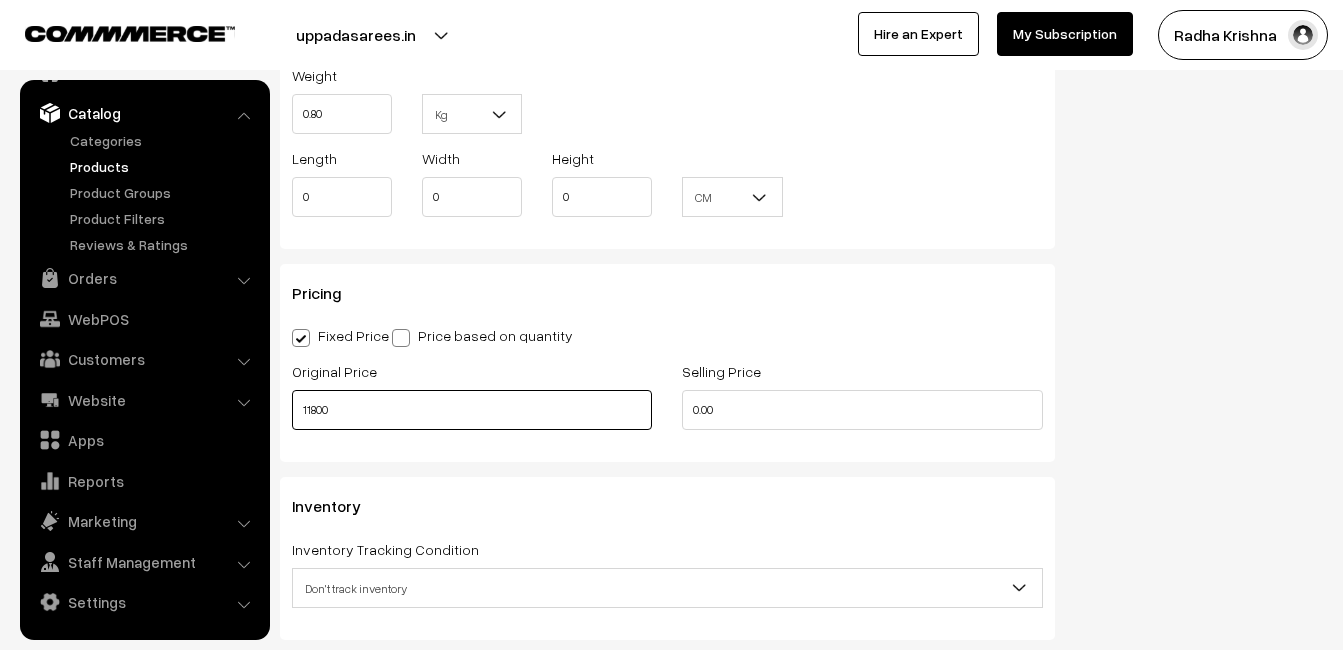 type on "11800" 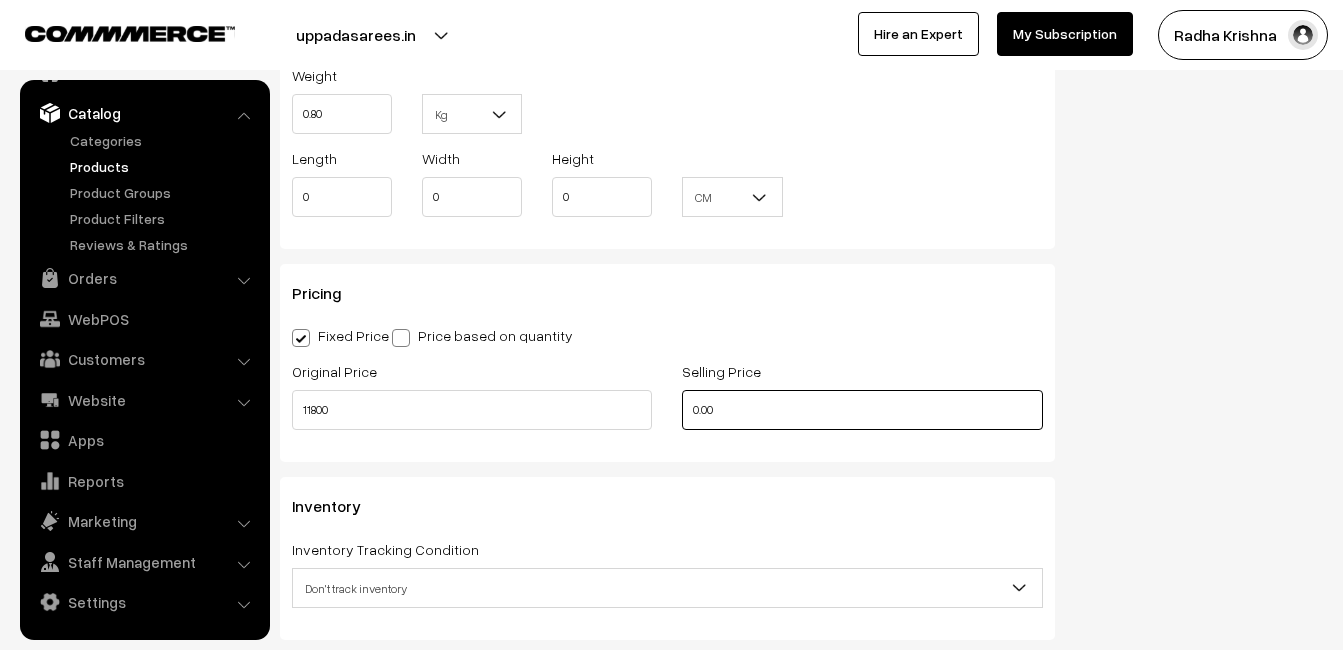 click on "0.00" at bounding box center (862, 410) 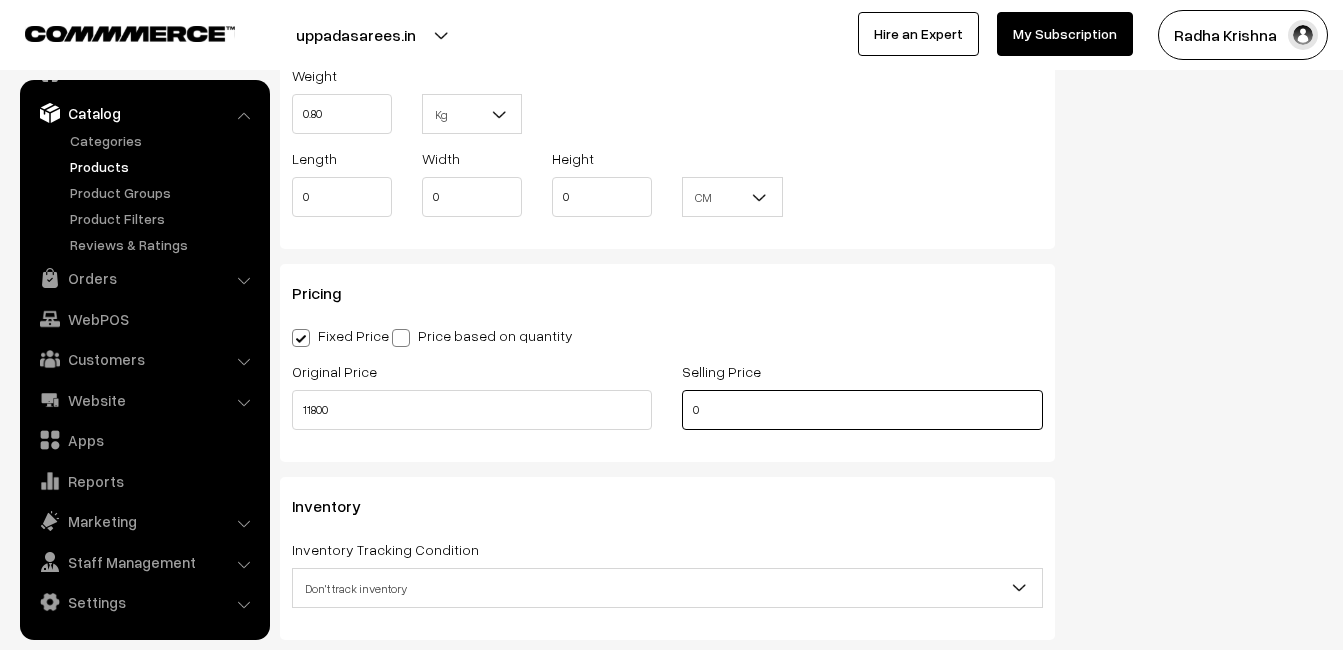 click on "0" at bounding box center (862, 410) 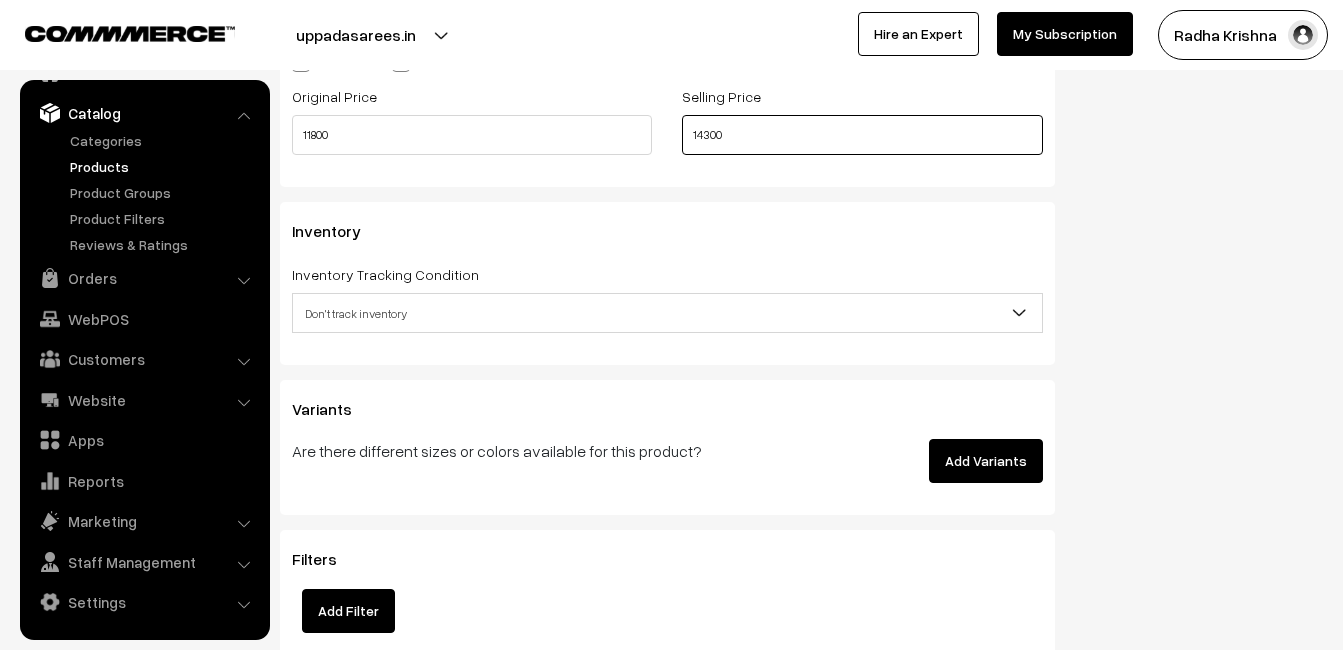 scroll, scrollTop: 1800, scrollLeft: 0, axis: vertical 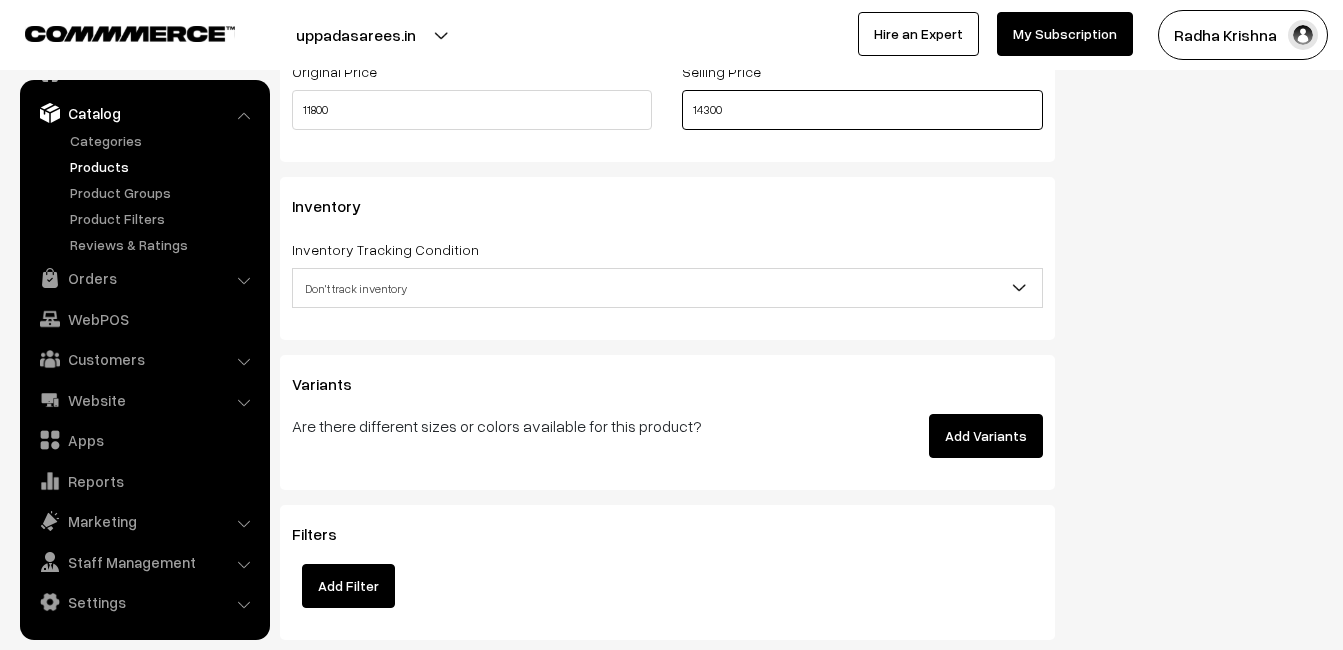 type on "14300" 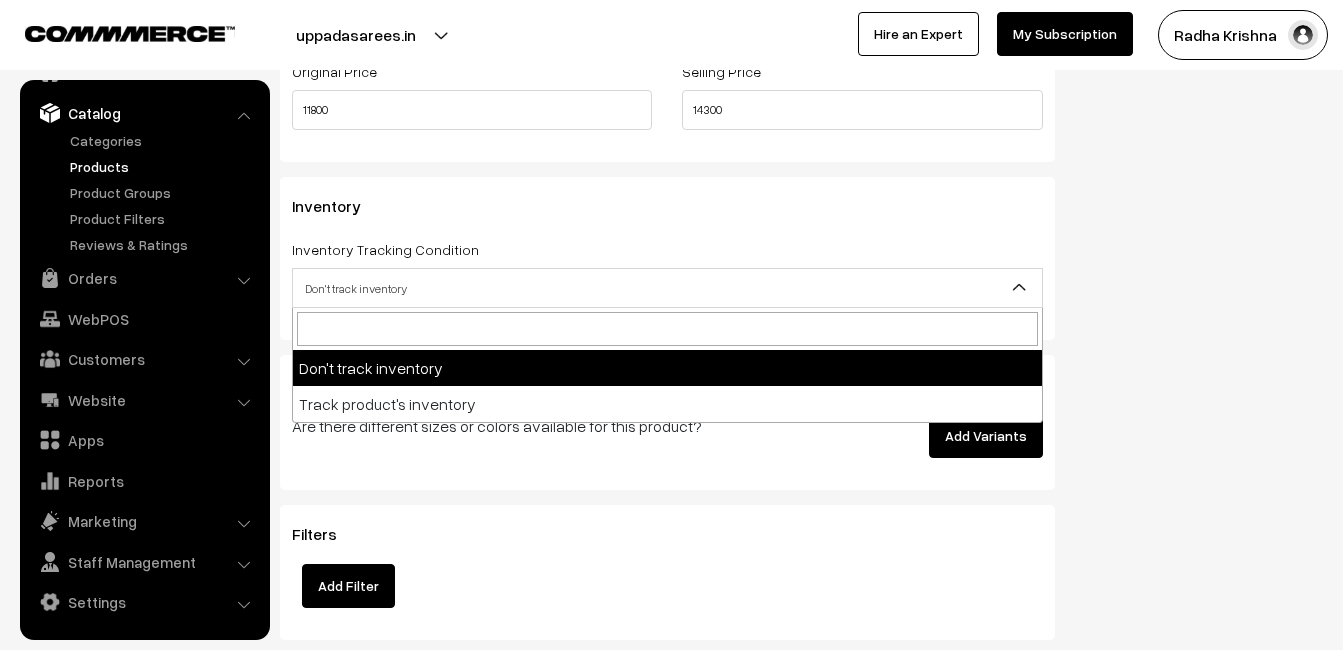 click on "Don't track inventory" at bounding box center (667, 288) 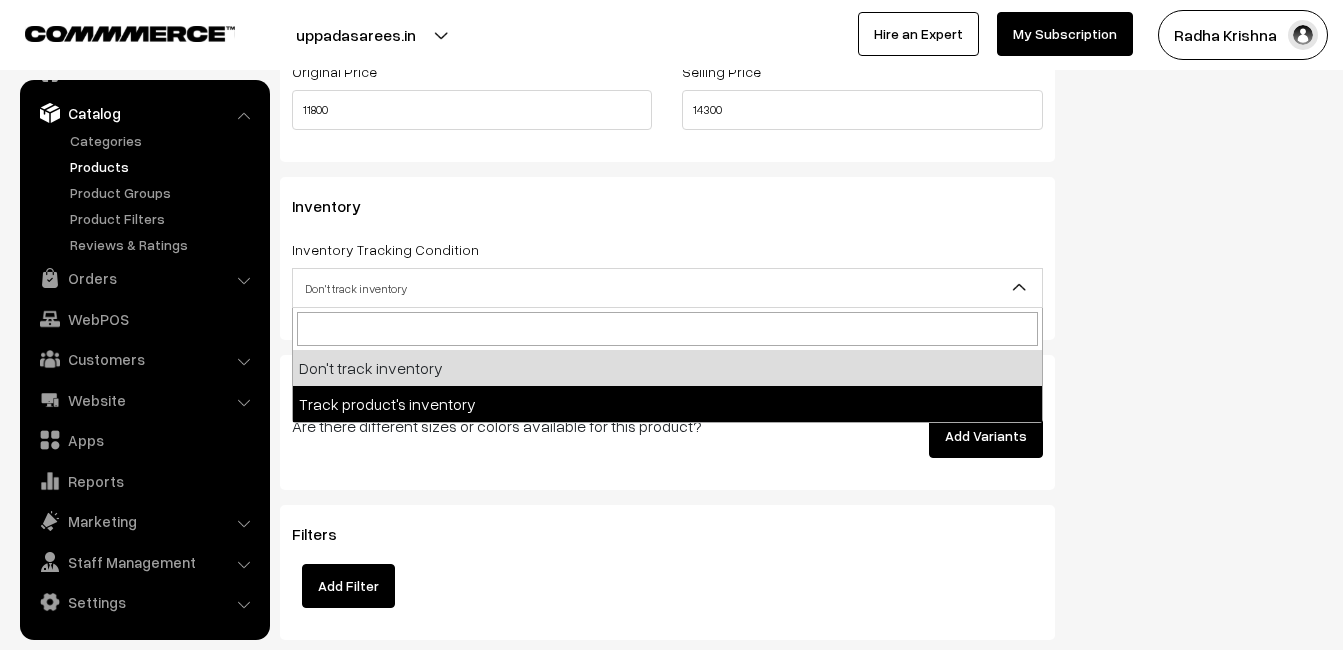 select on "2" 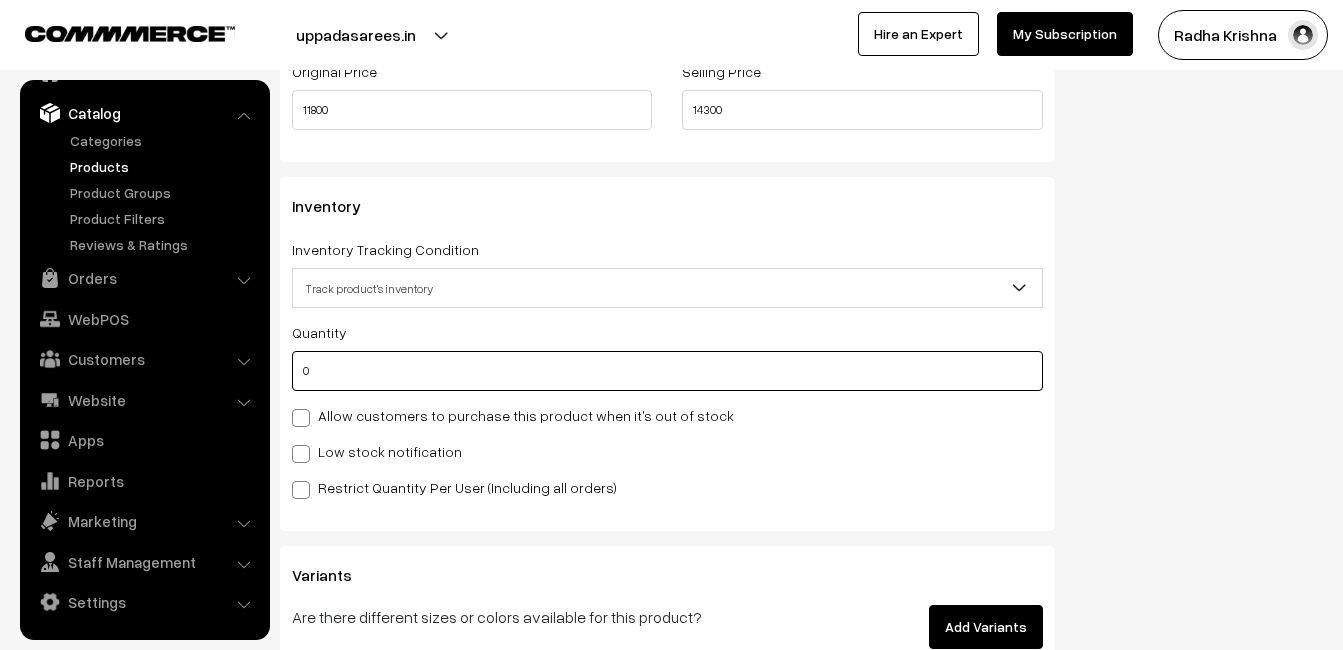 click on "0" at bounding box center (667, 371) 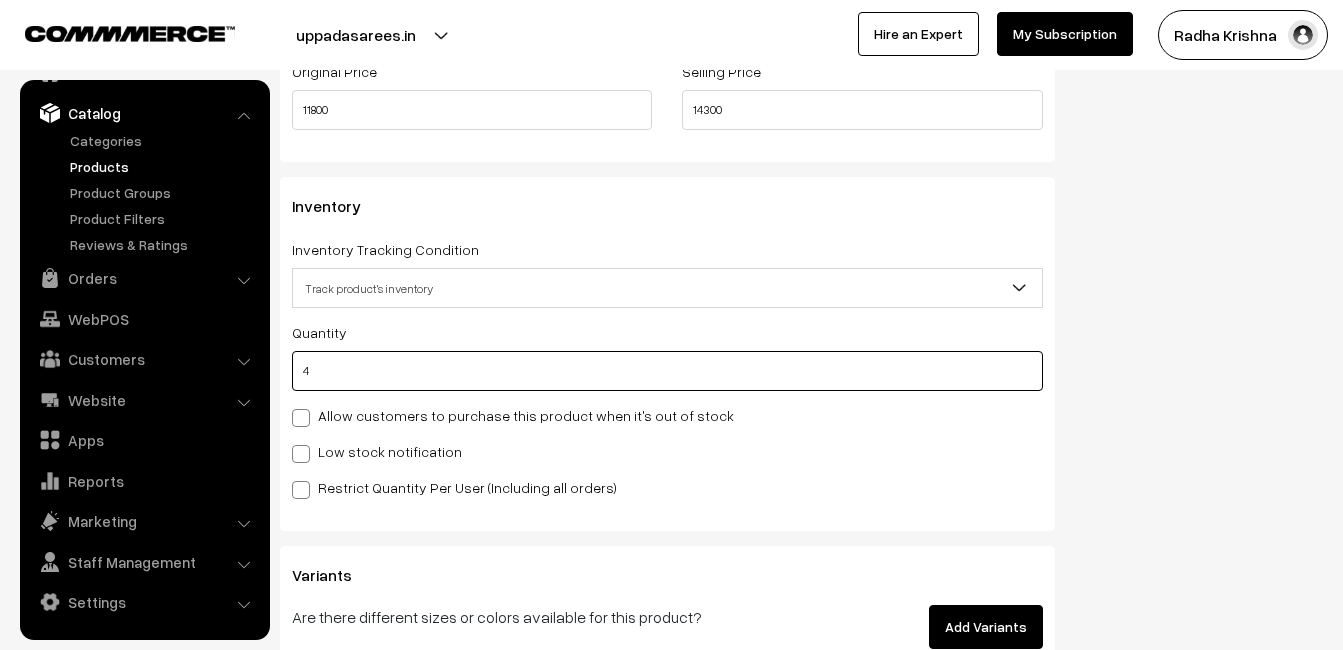 type on "4" 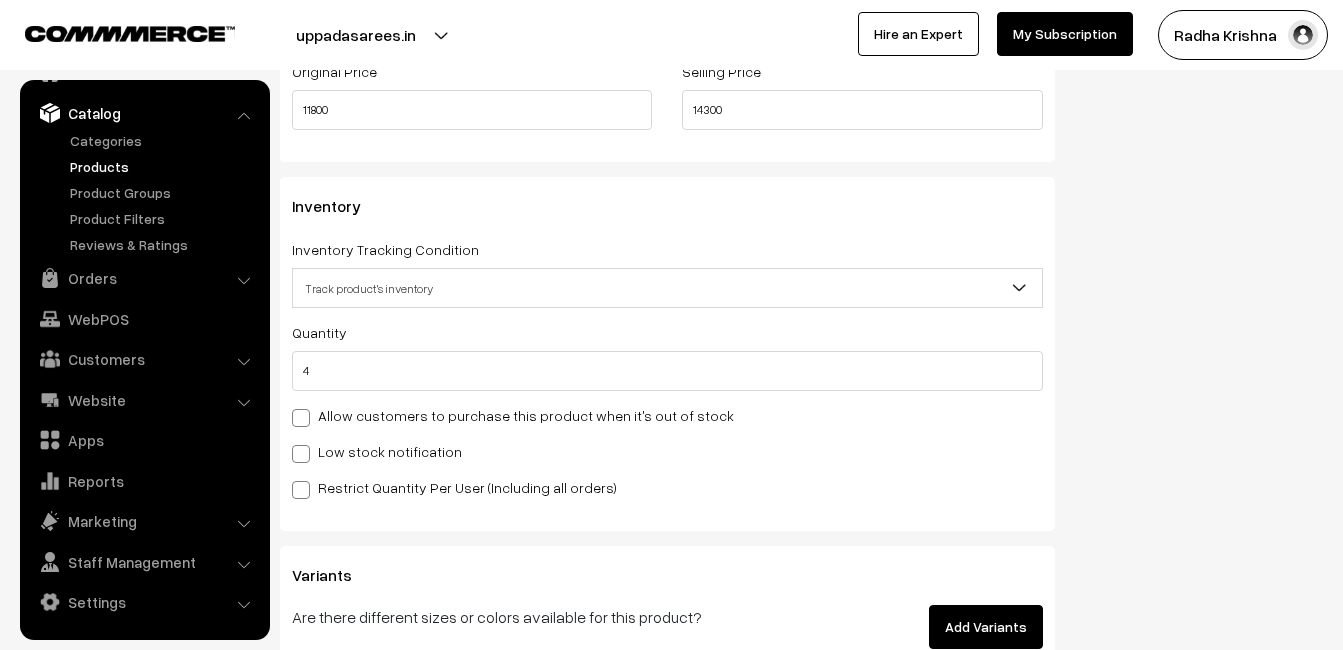 click on "Low stock notification" at bounding box center (377, 451) 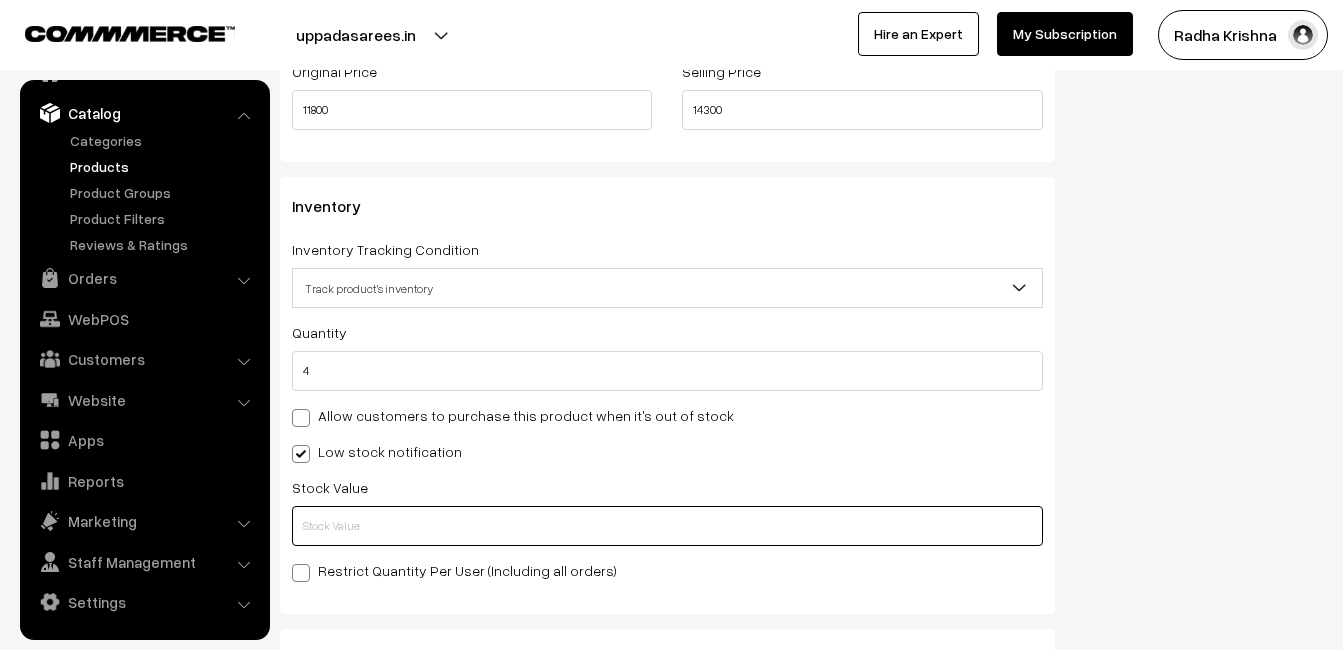 click at bounding box center [667, 526] 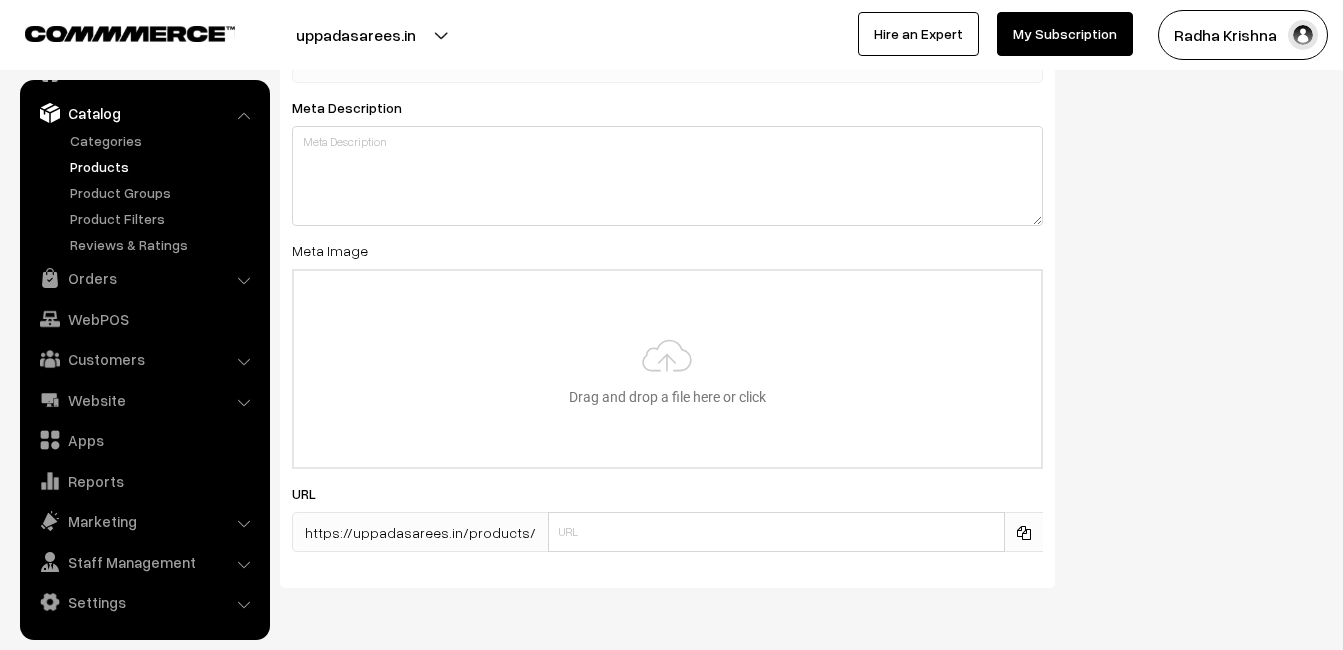 scroll, scrollTop: 2968, scrollLeft: 0, axis: vertical 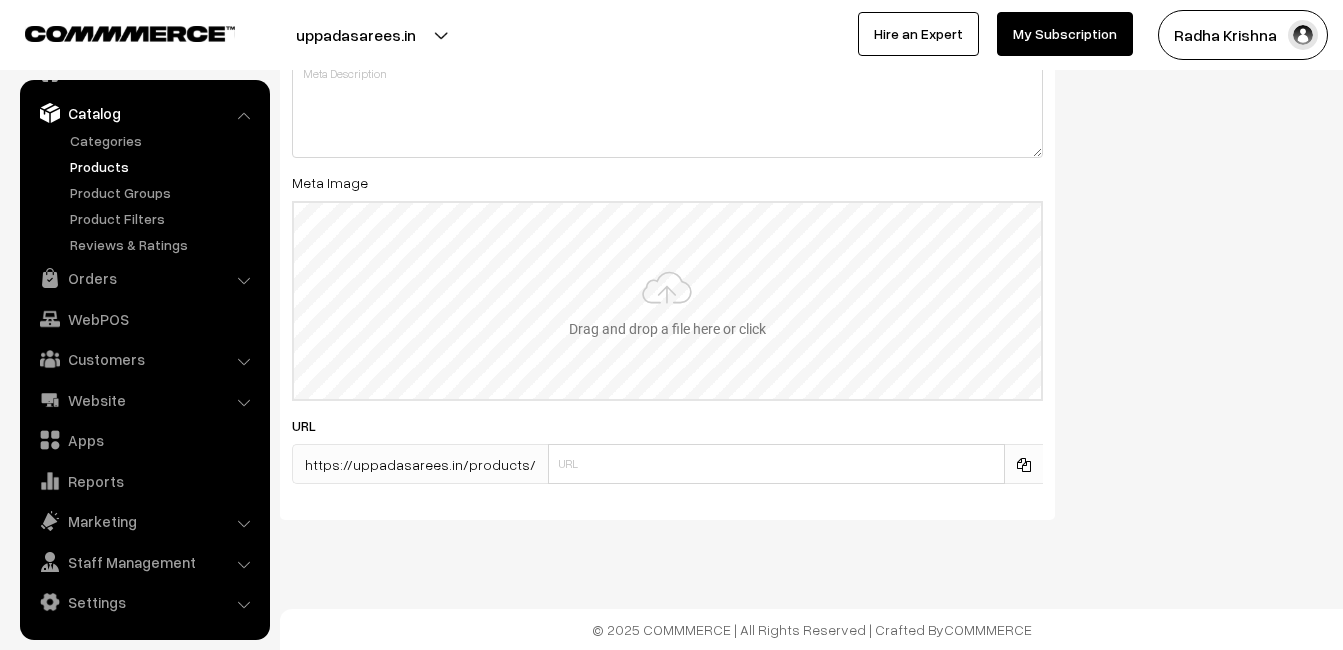 type on "2" 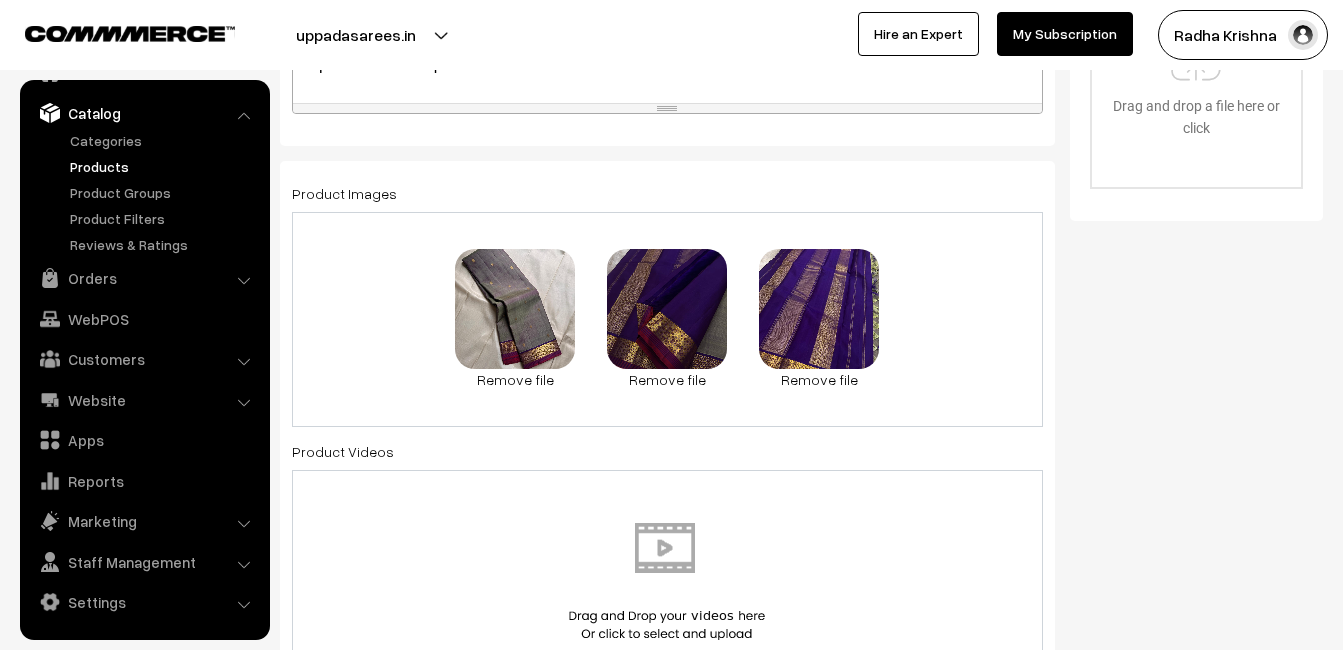 scroll, scrollTop: 0, scrollLeft: 0, axis: both 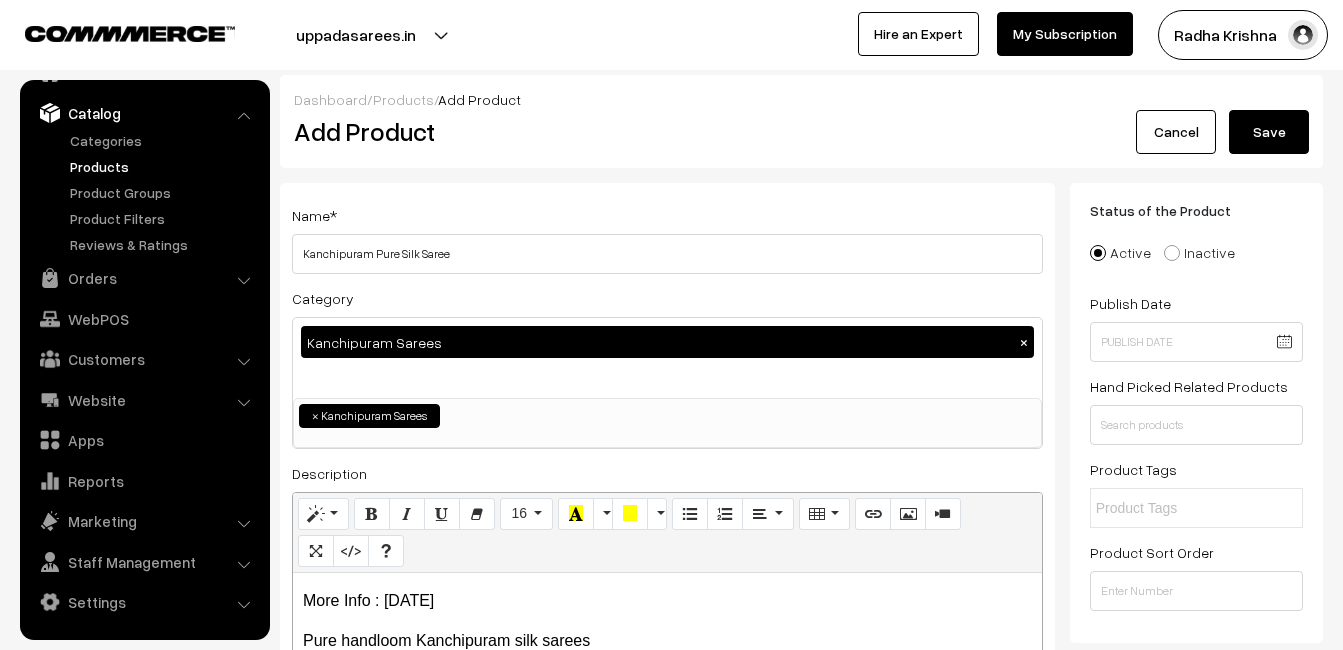 click on "Save" at bounding box center [1269, 132] 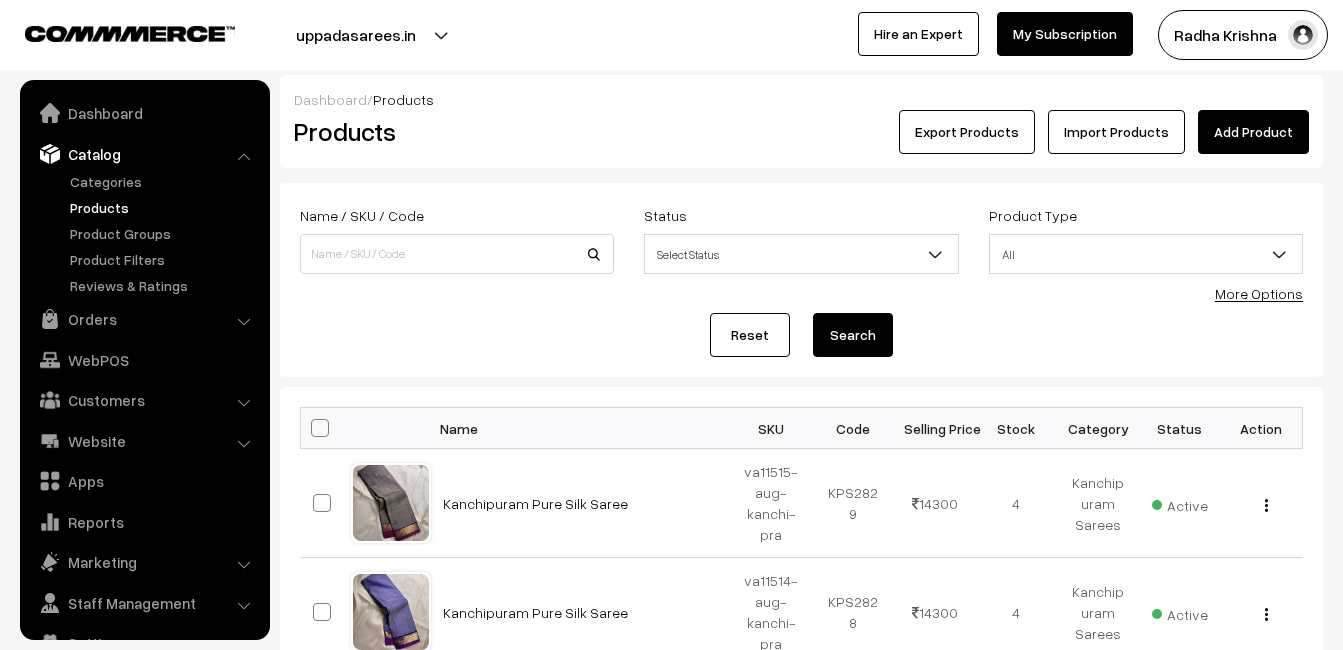 scroll, scrollTop: 0, scrollLeft: 0, axis: both 